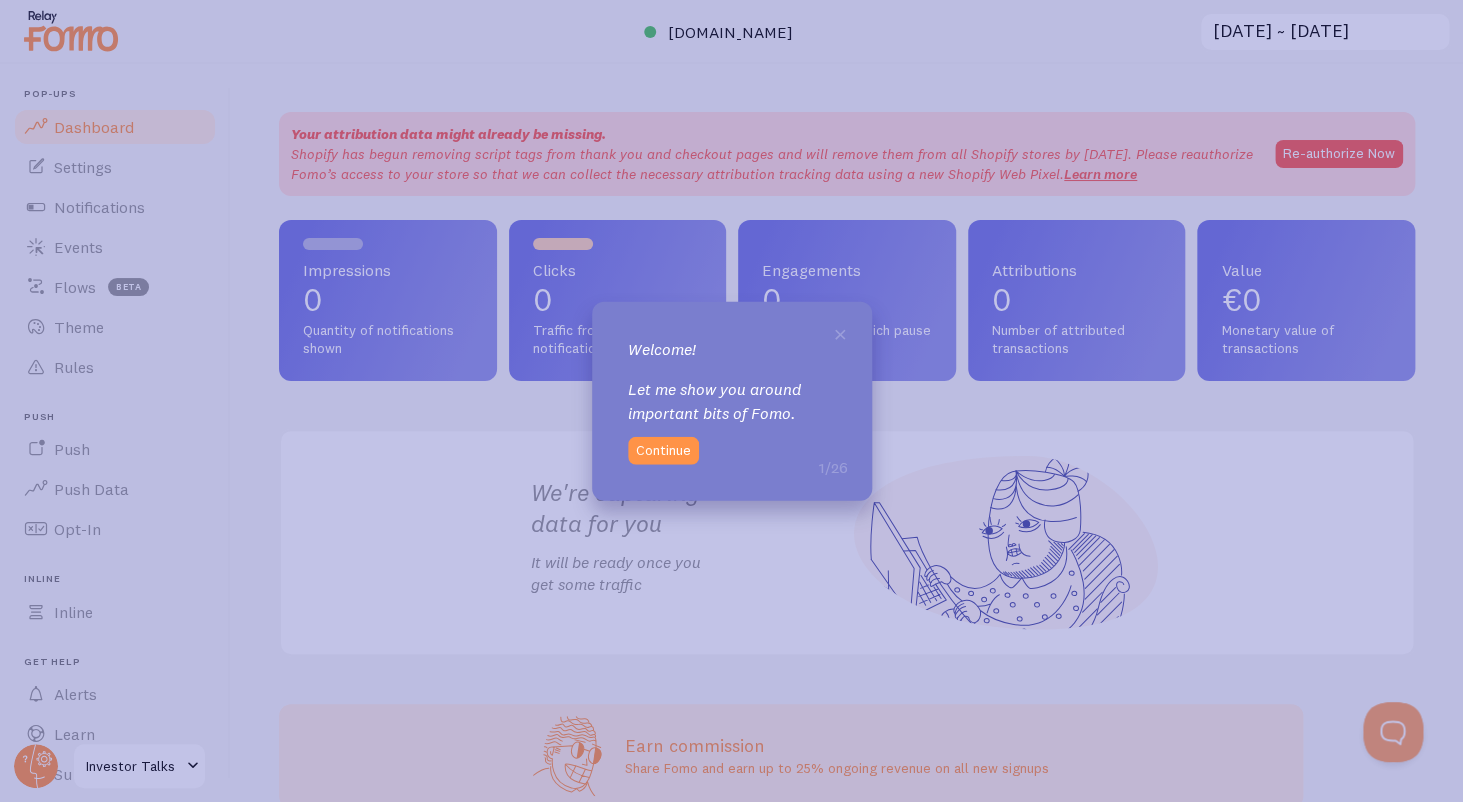 scroll, scrollTop: 0, scrollLeft: 0, axis: both 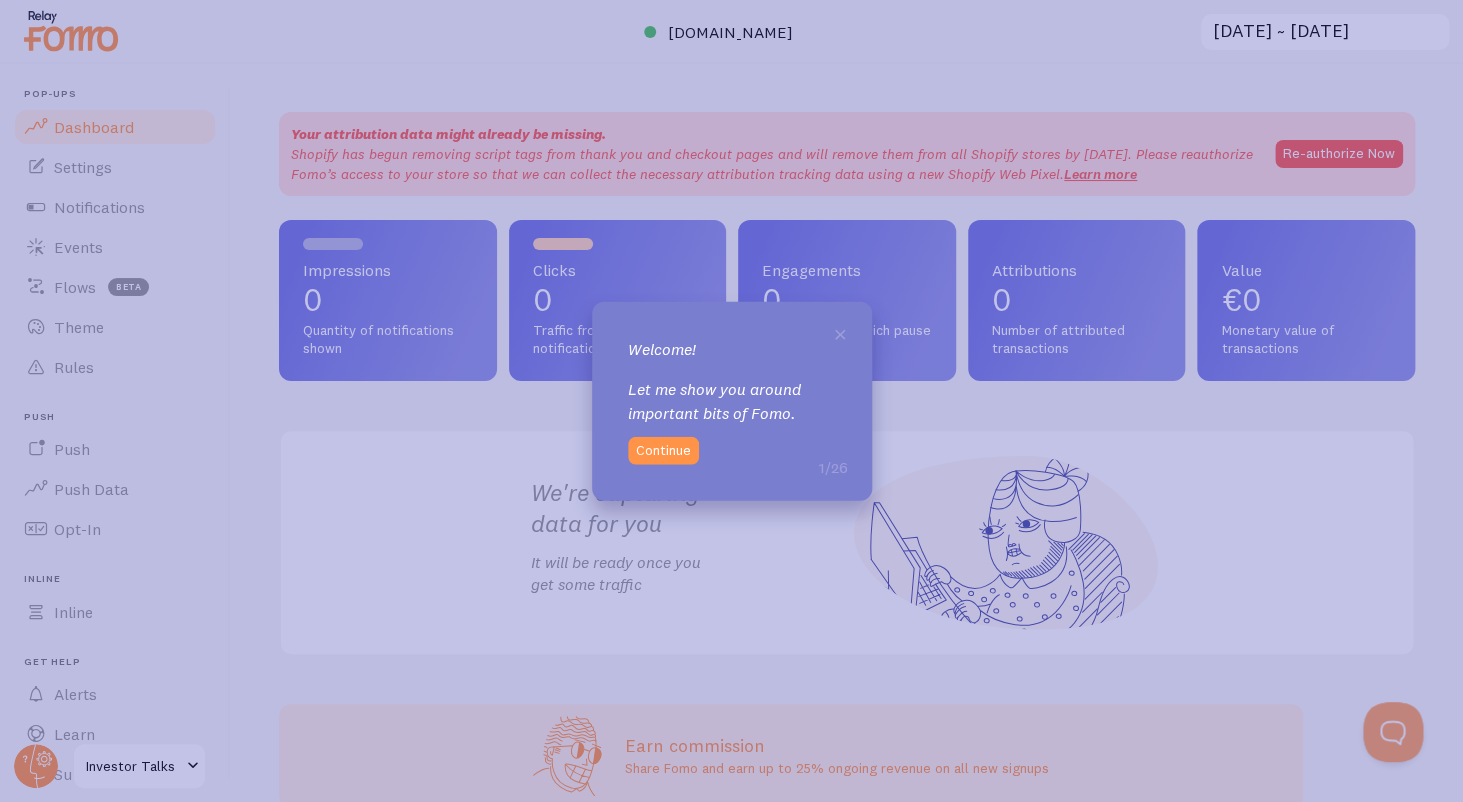 click on "×   Welcome!  Let me show you around important bits of Fomo.   1/26 Continue" at bounding box center (732, 401) 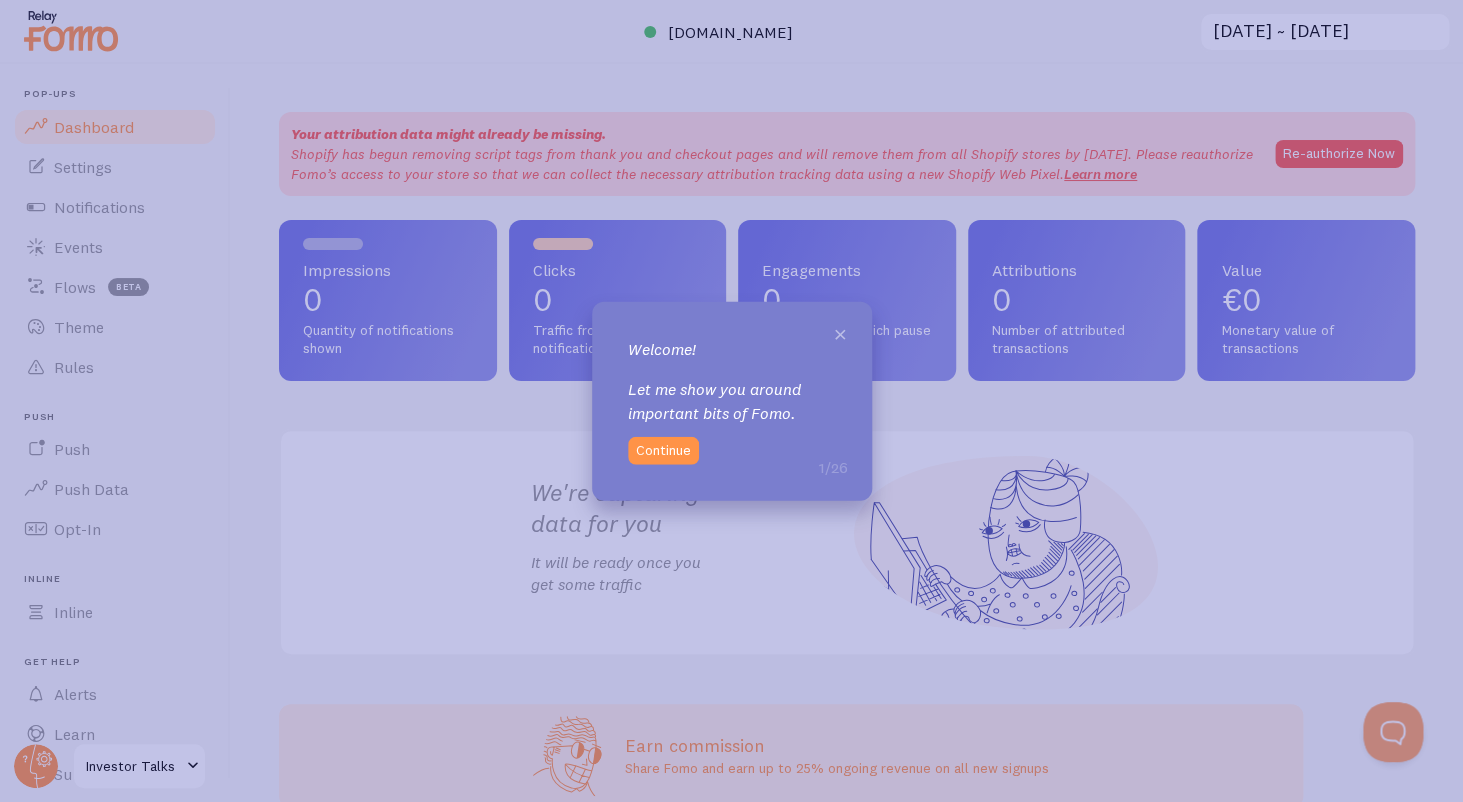 click on "×" at bounding box center (840, 333) 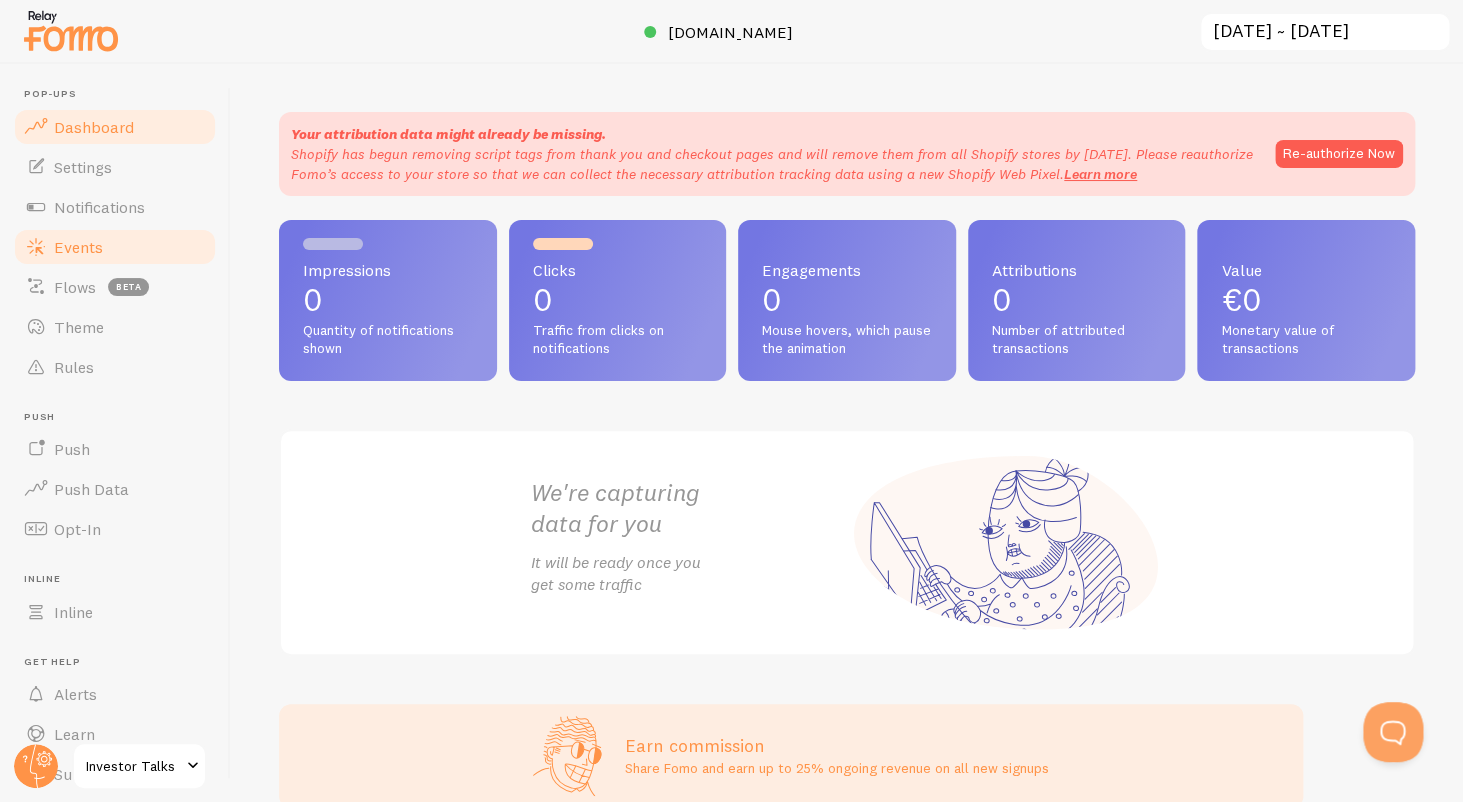 click on "Events" at bounding box center [78, 247] 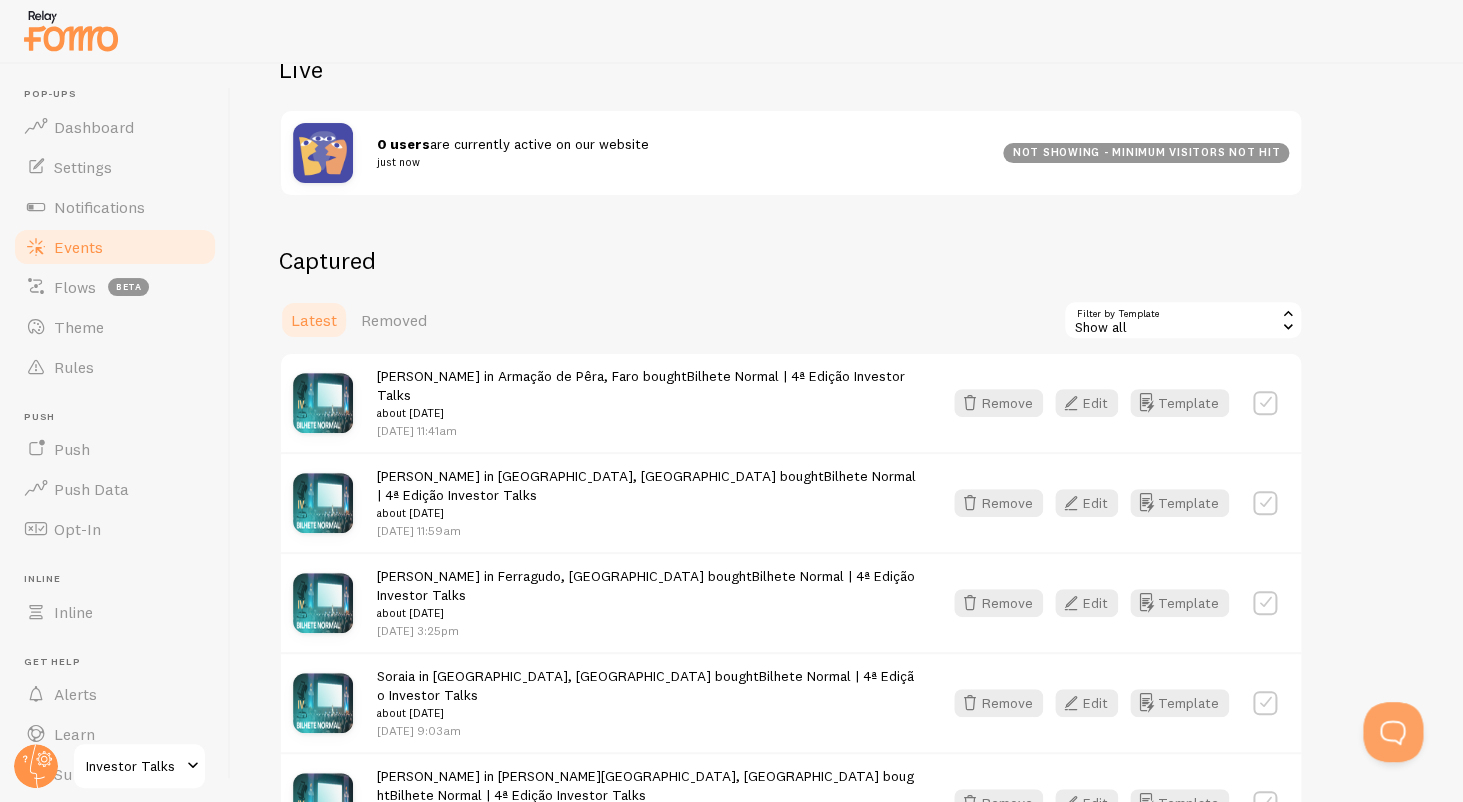 scroll, scrollTop: 245, scrollLeft: 0, axis: vertical 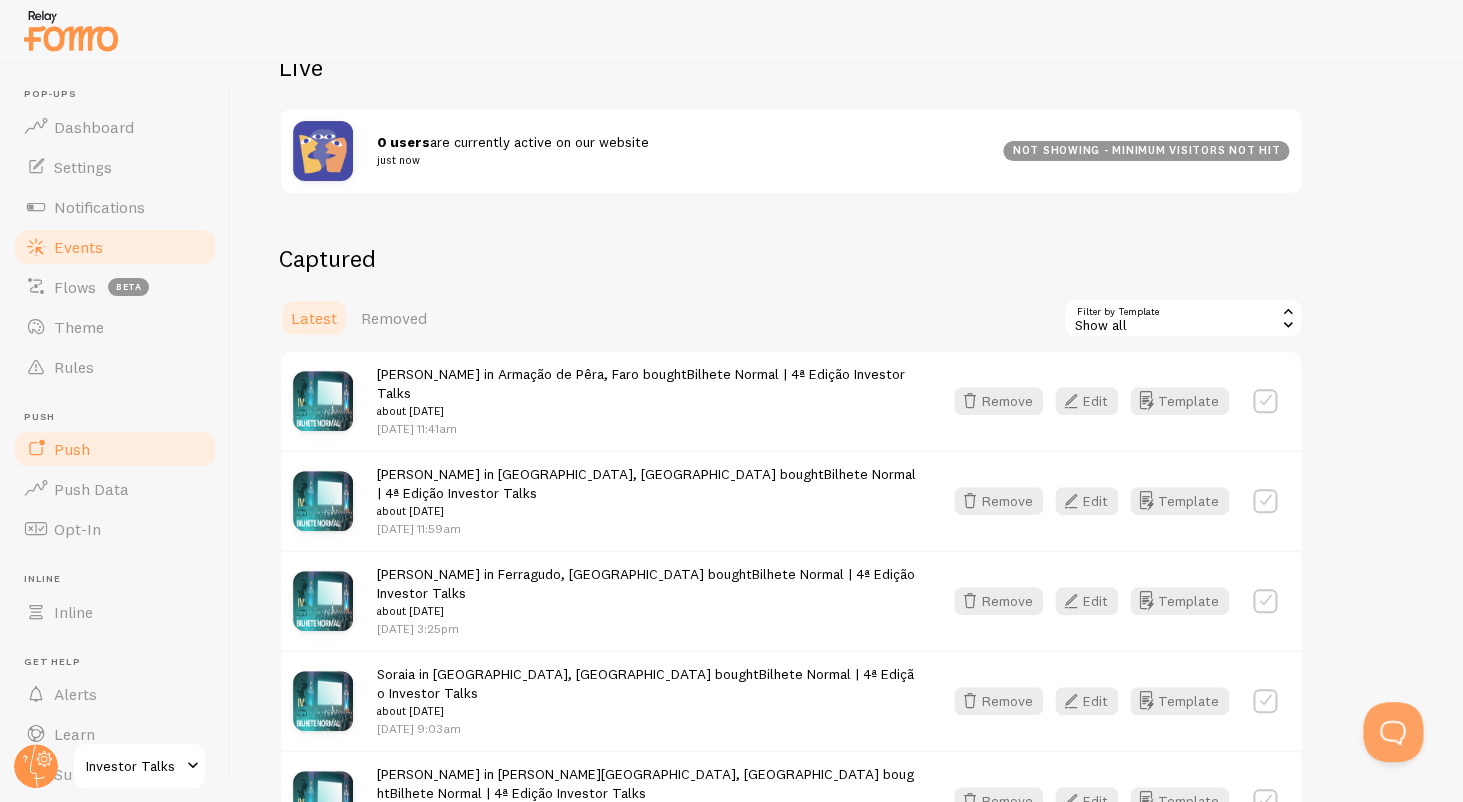 click on "Push" at bounding box center [115, 449] 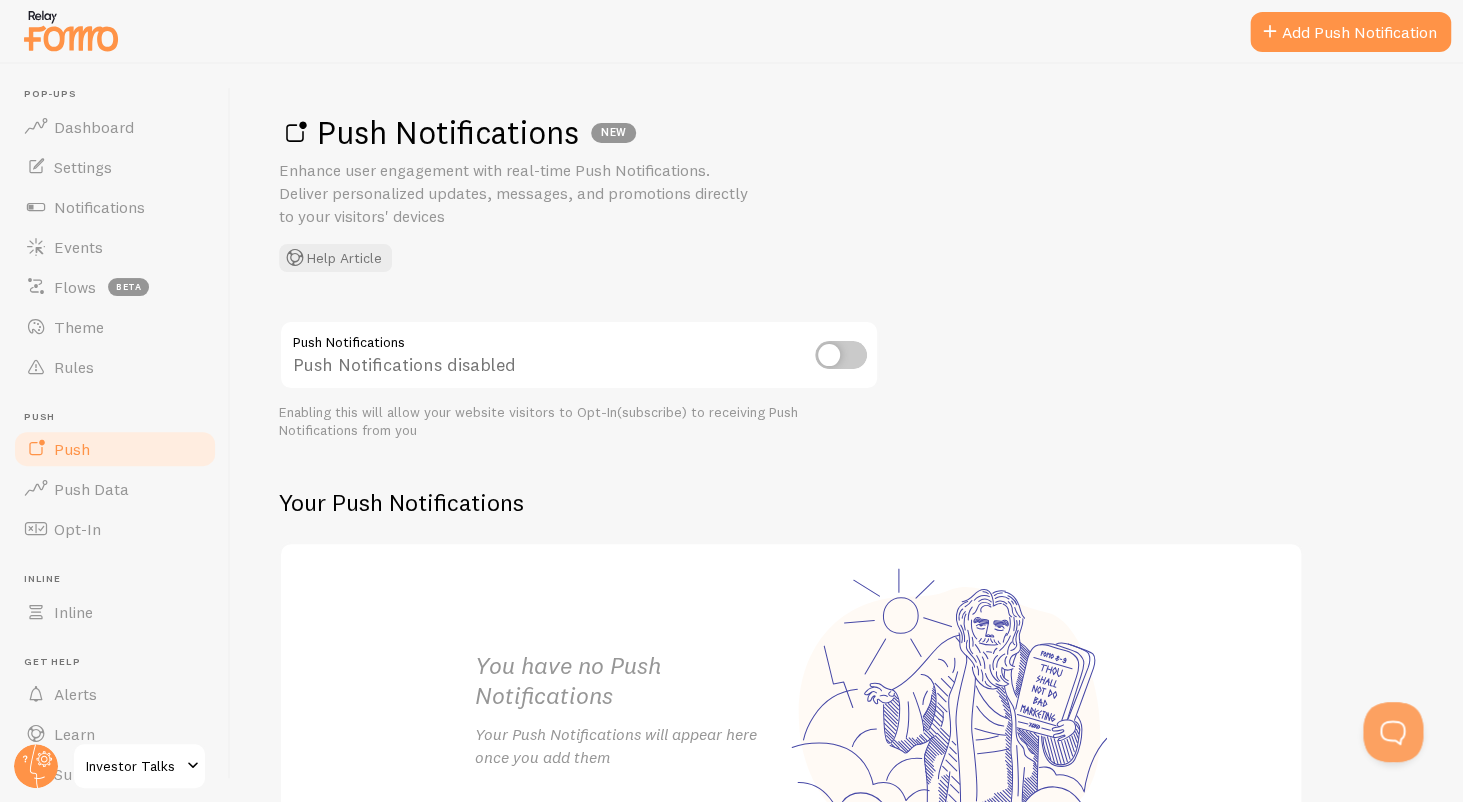 click at bounding box center [841, 355] 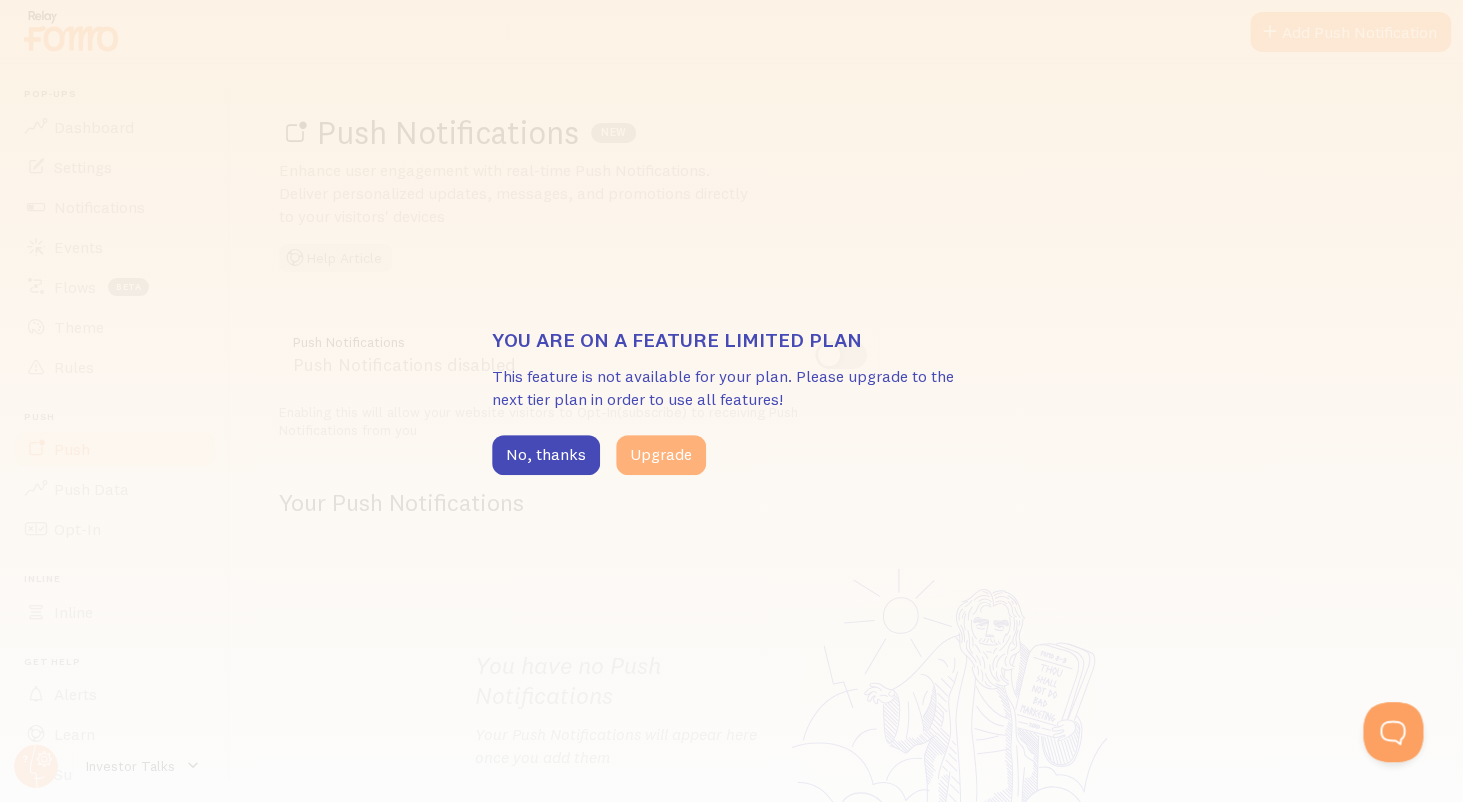 click on "Upgrade" at bounding box center (661, 455) 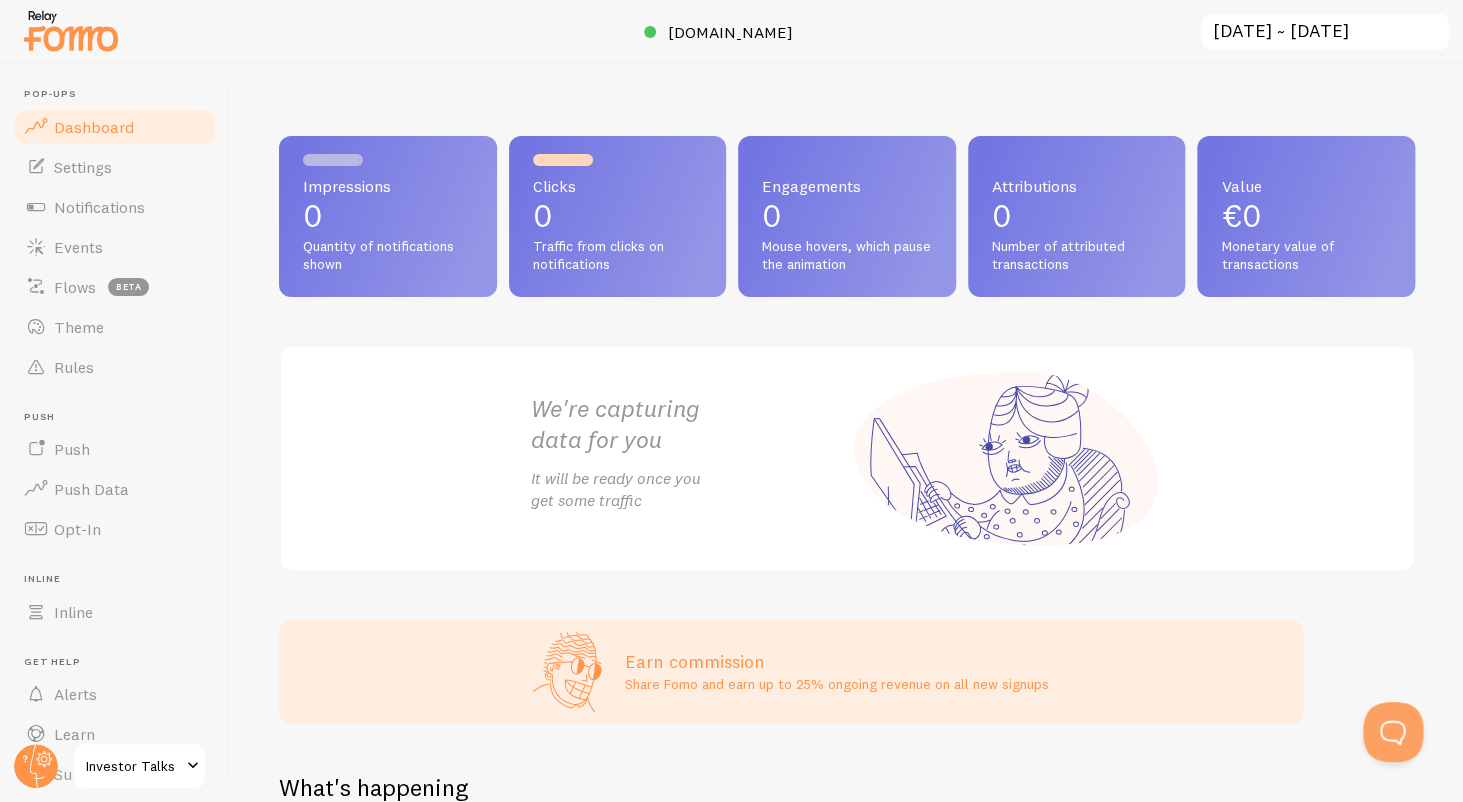 scroll, scrollTop: 0, scrollLeft: 0, axis: both 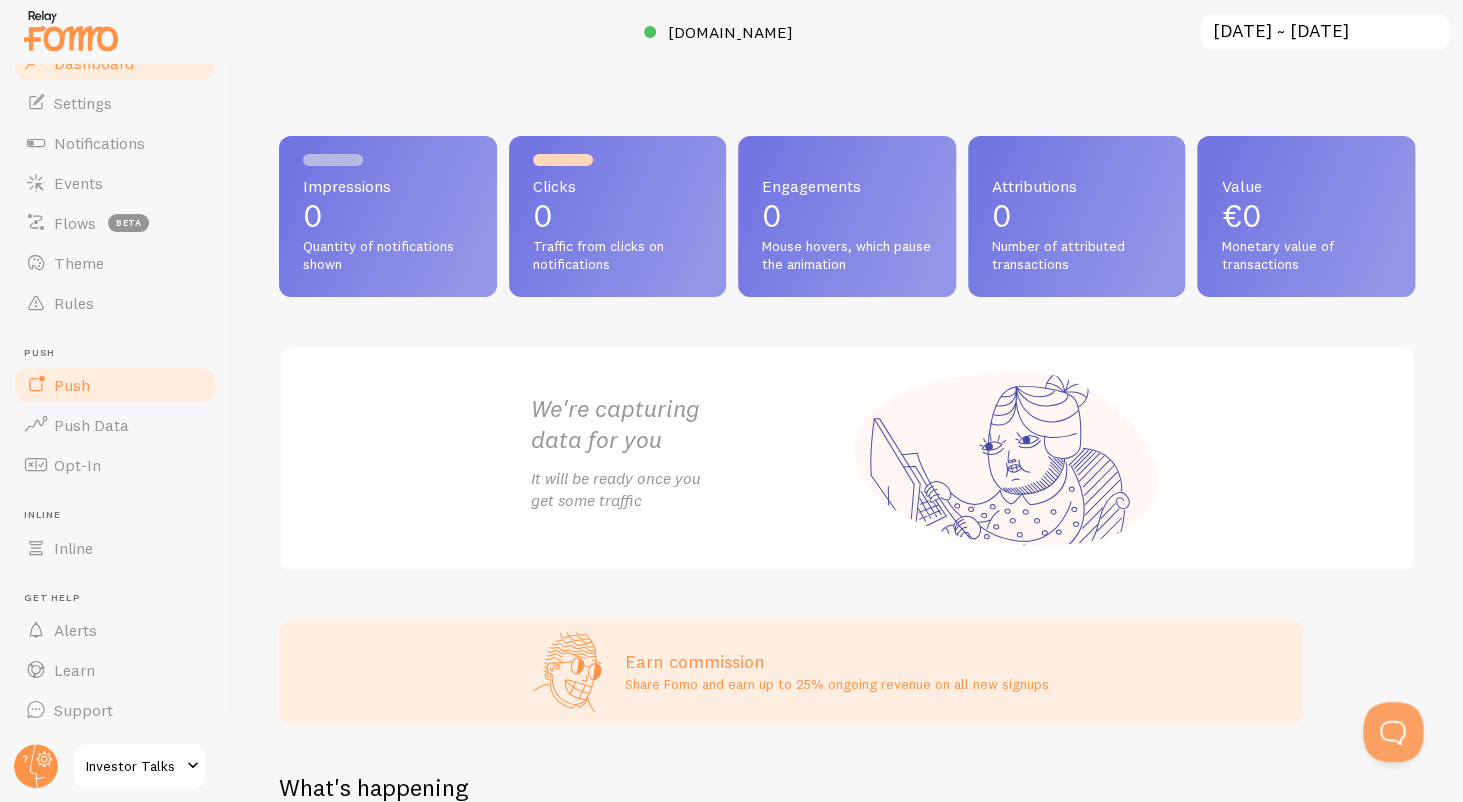 click on "Push" at bounding box center [115, 385] 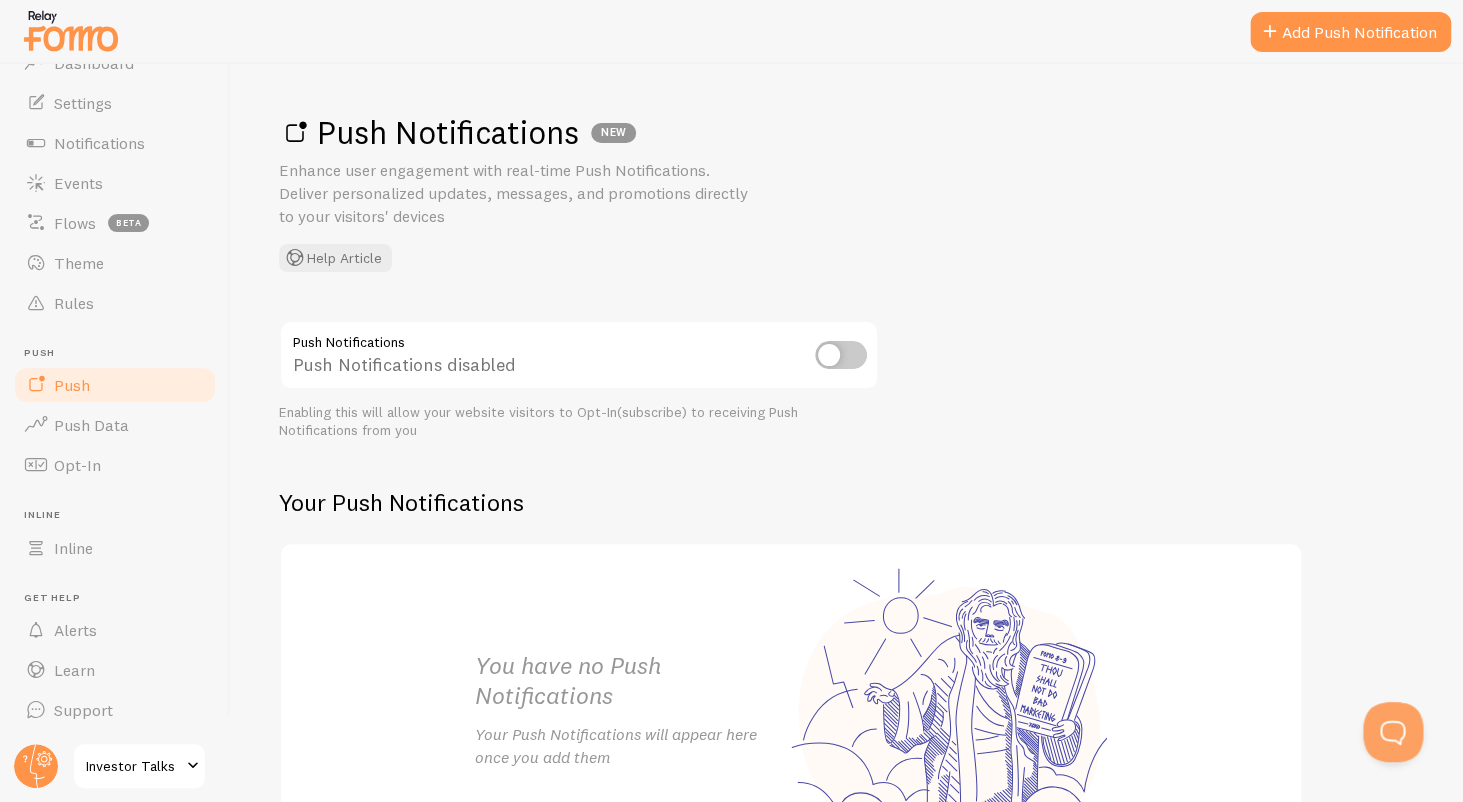 click at bounding box center [841, 355] 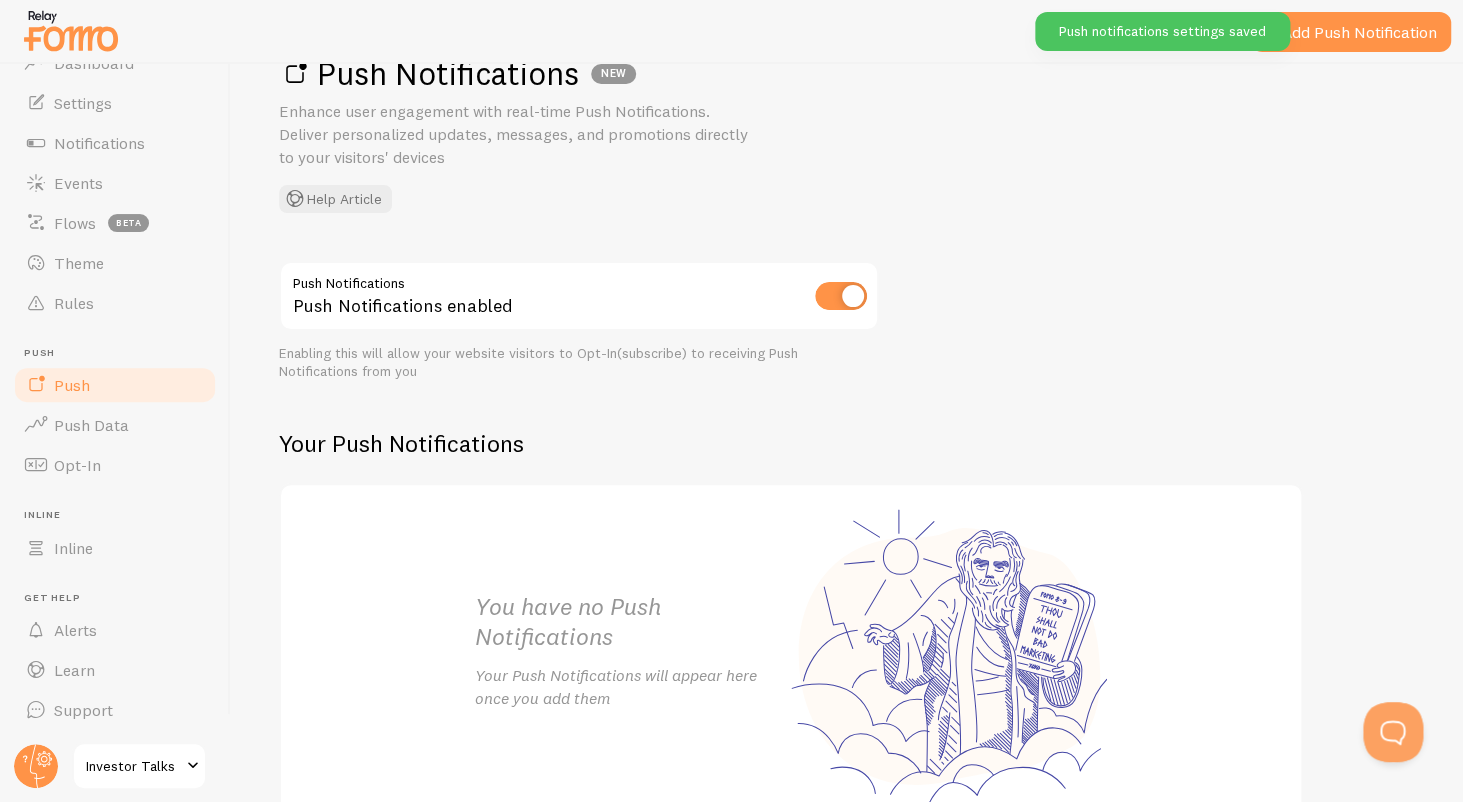 scroll, scrollTop: 0, scrollLeft: 0, axis: both 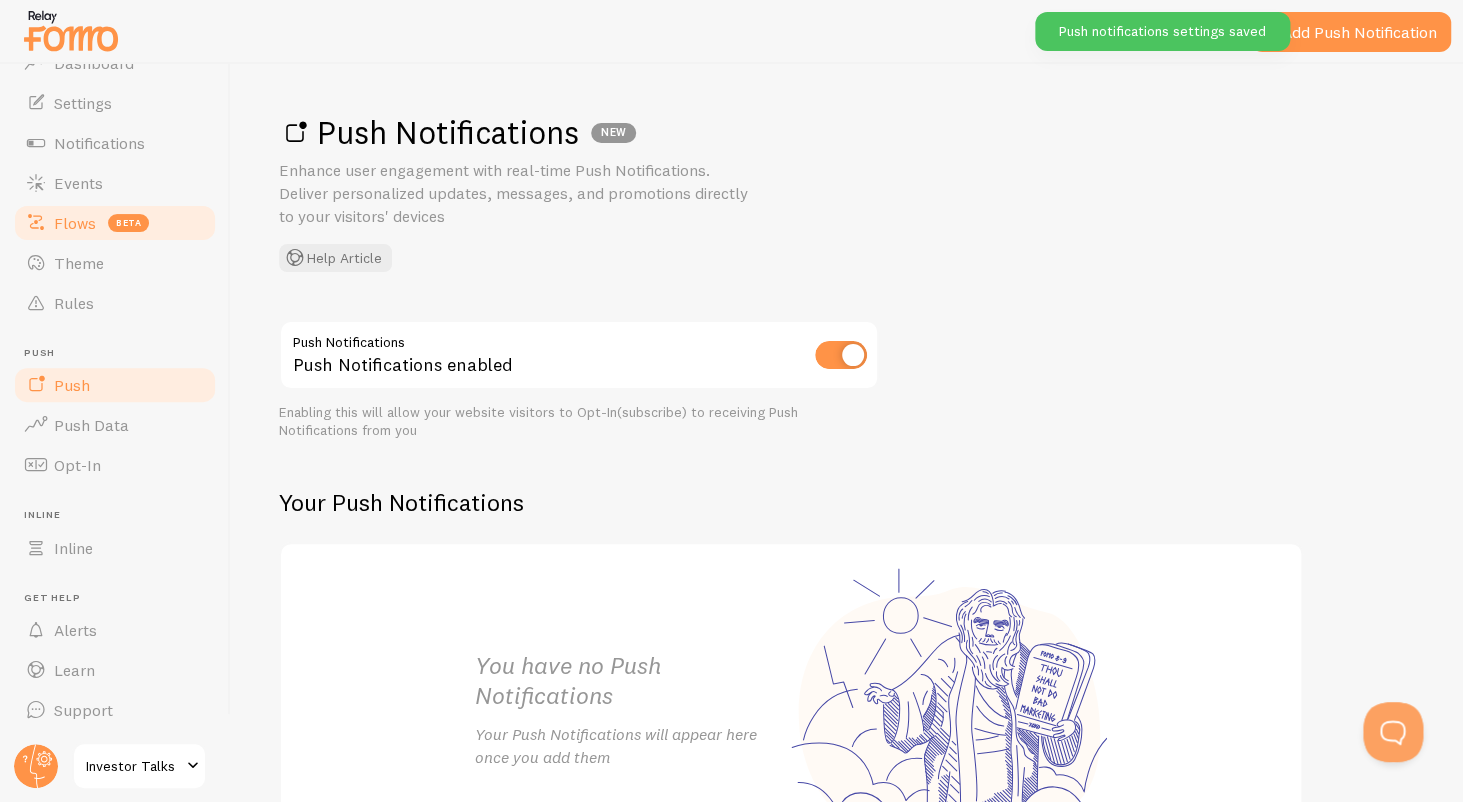 click on "beta" at bounding box center (128, 223) 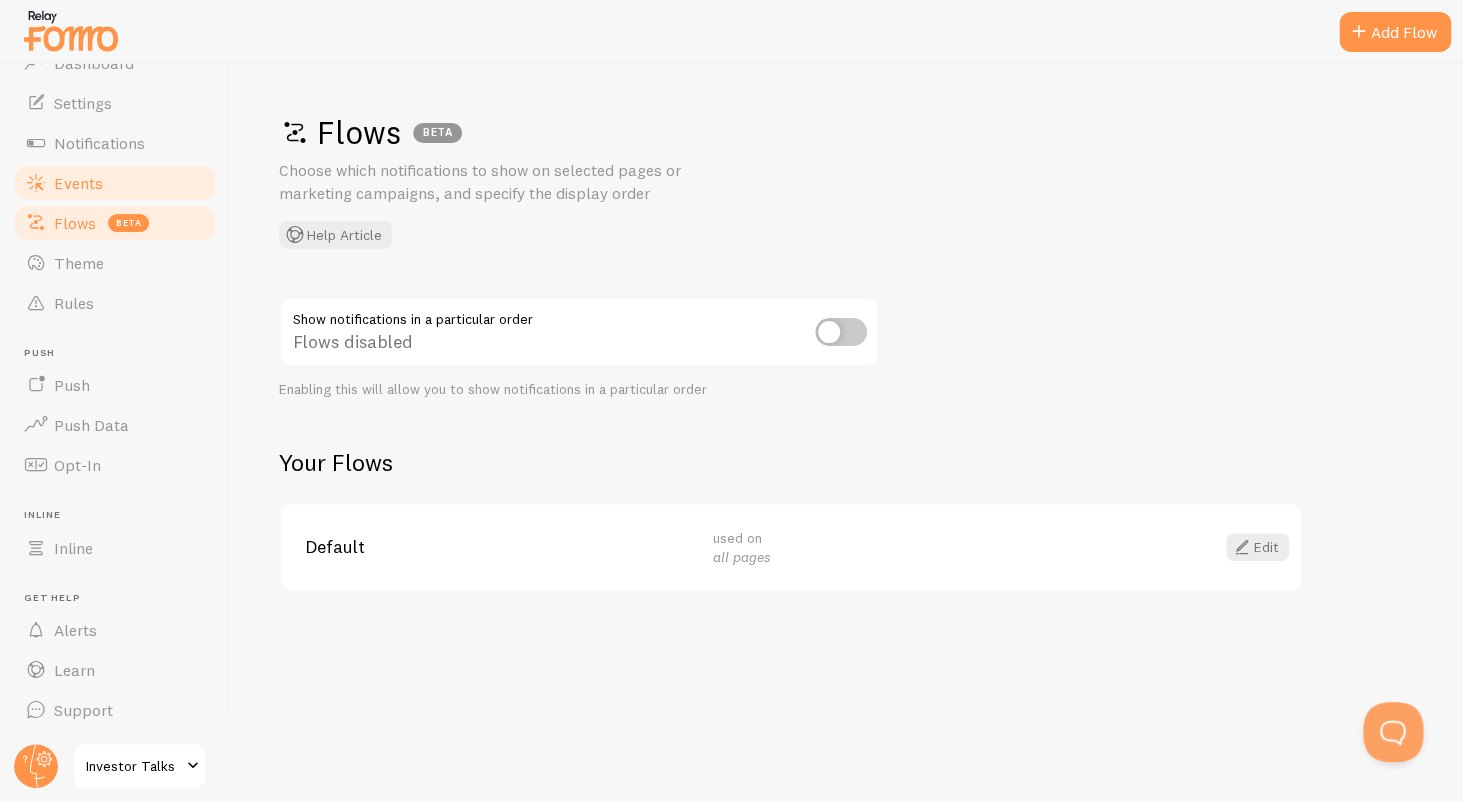 click on "Events" at bounding box center (115, 183) 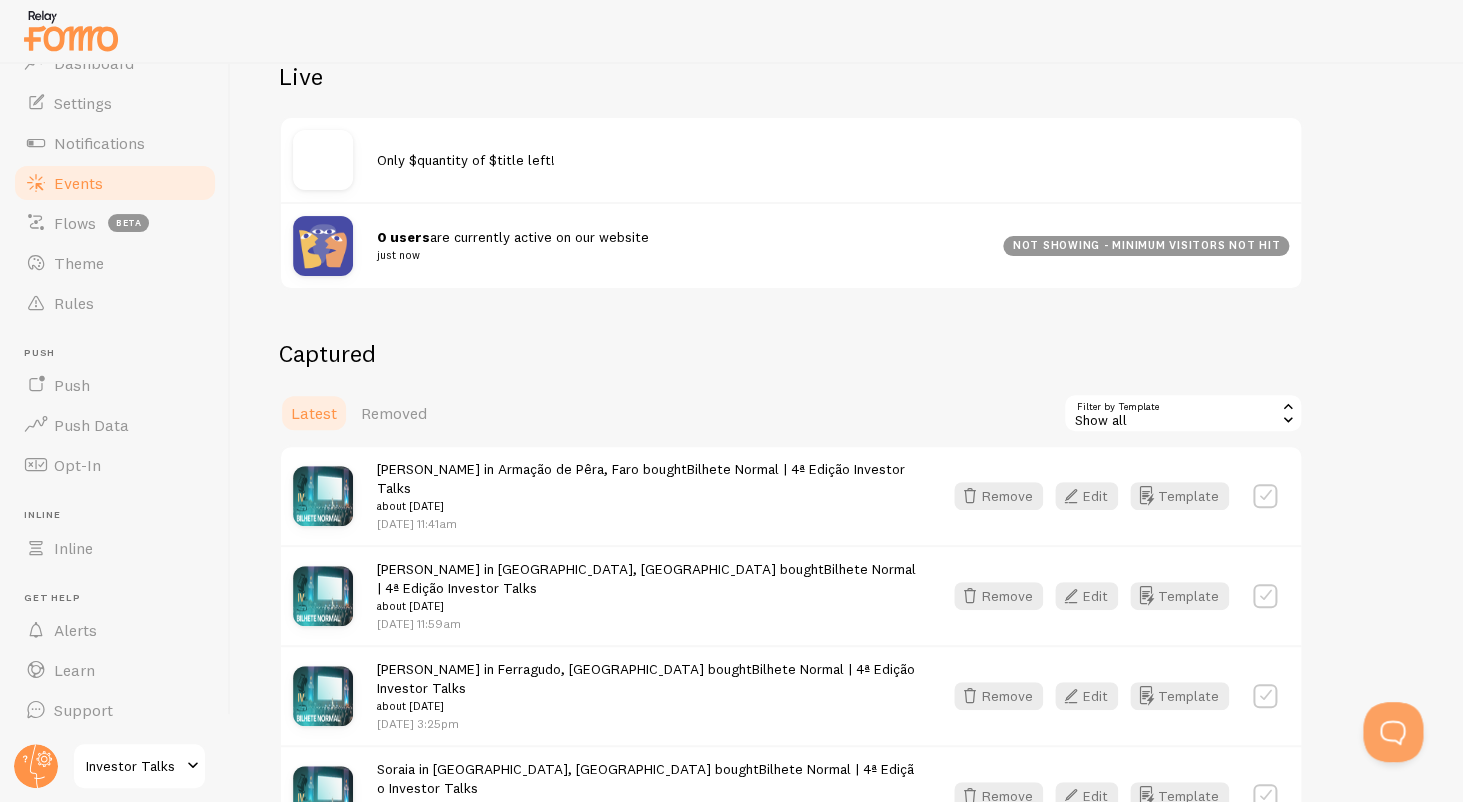 scroll, scrollTop: 320, scrollLeft: 0, axis: vertical 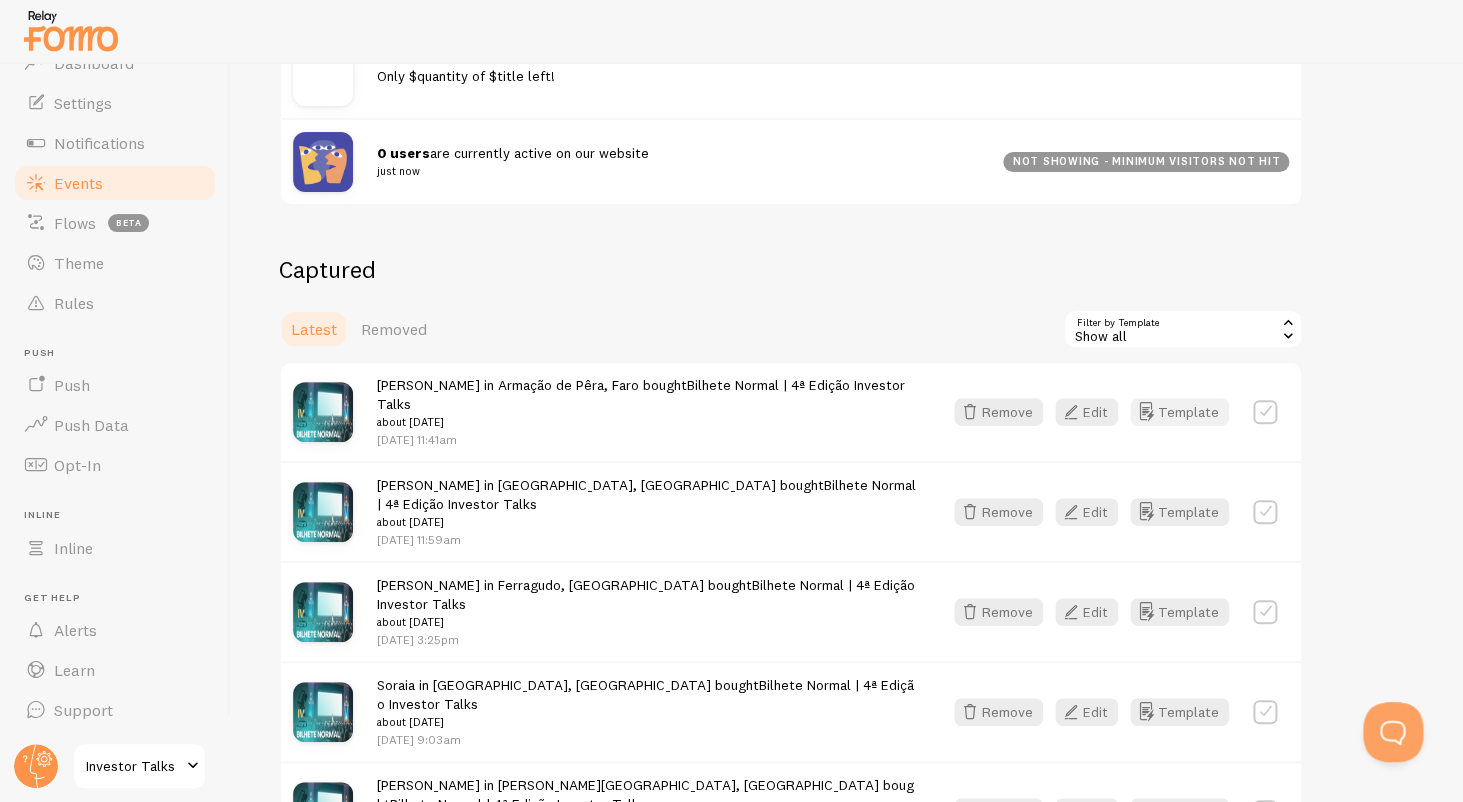 click on "Template" at bounding box center [1179, 412] 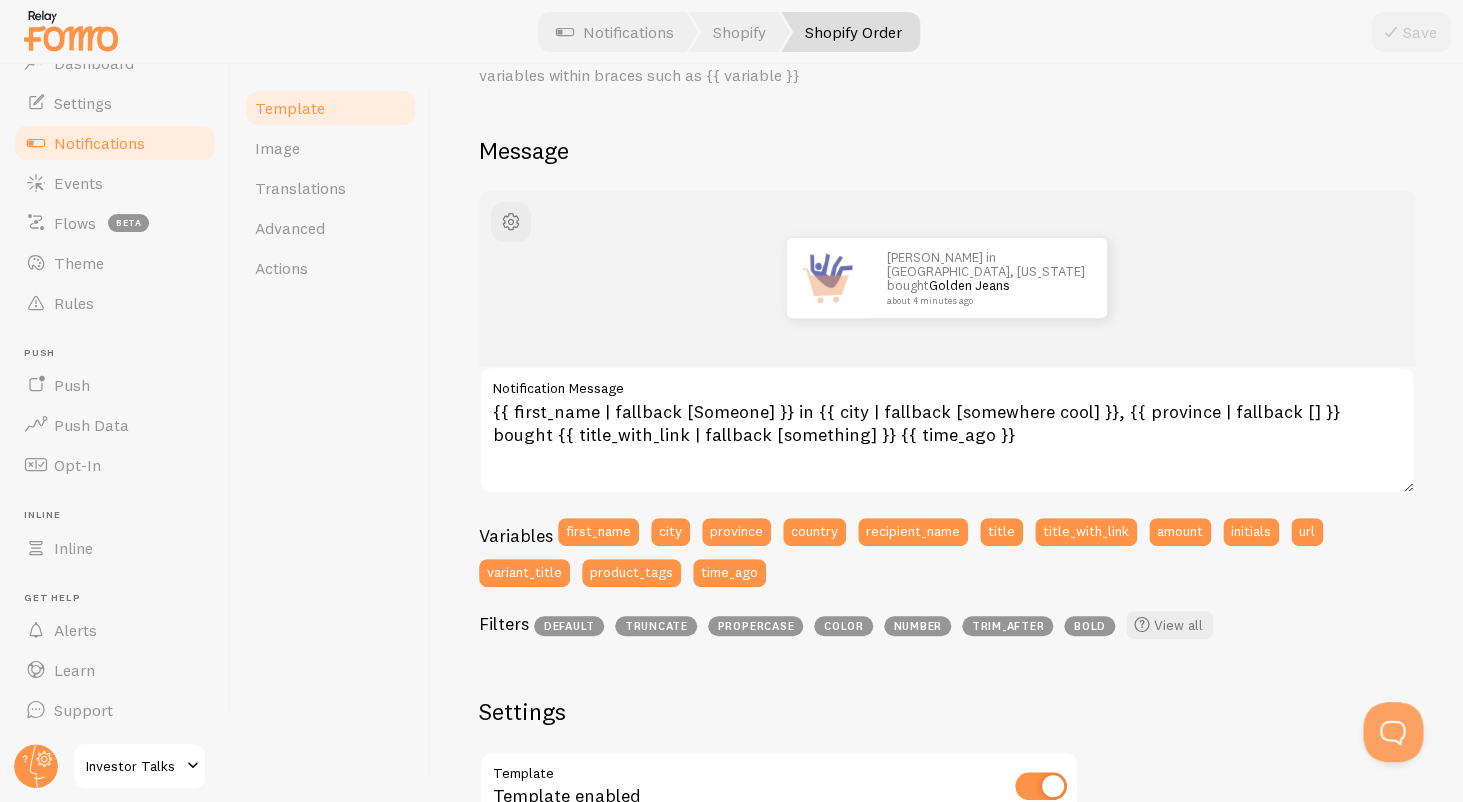 scroll, scrollTop: 62, scrollLeft: 0, axis: vertical 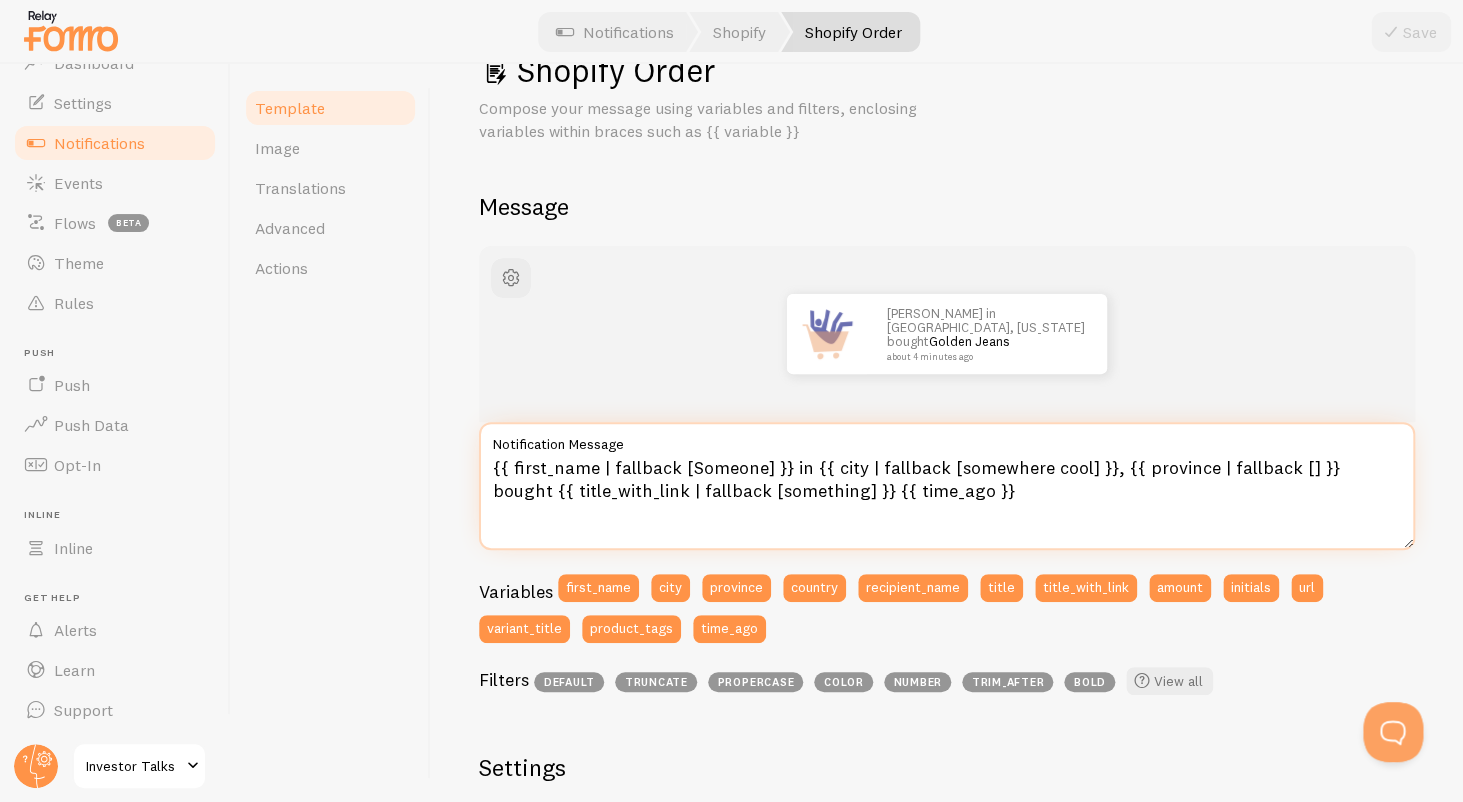 click on "{{ first_name | fallback [Someone] }} in {{ city | fallback [somewhere cool] }}, {{ province | fallback [] }} bought {{ title_with_link | fallback [something] }} {{ time_ago }}" at bounding box center (947, 486) 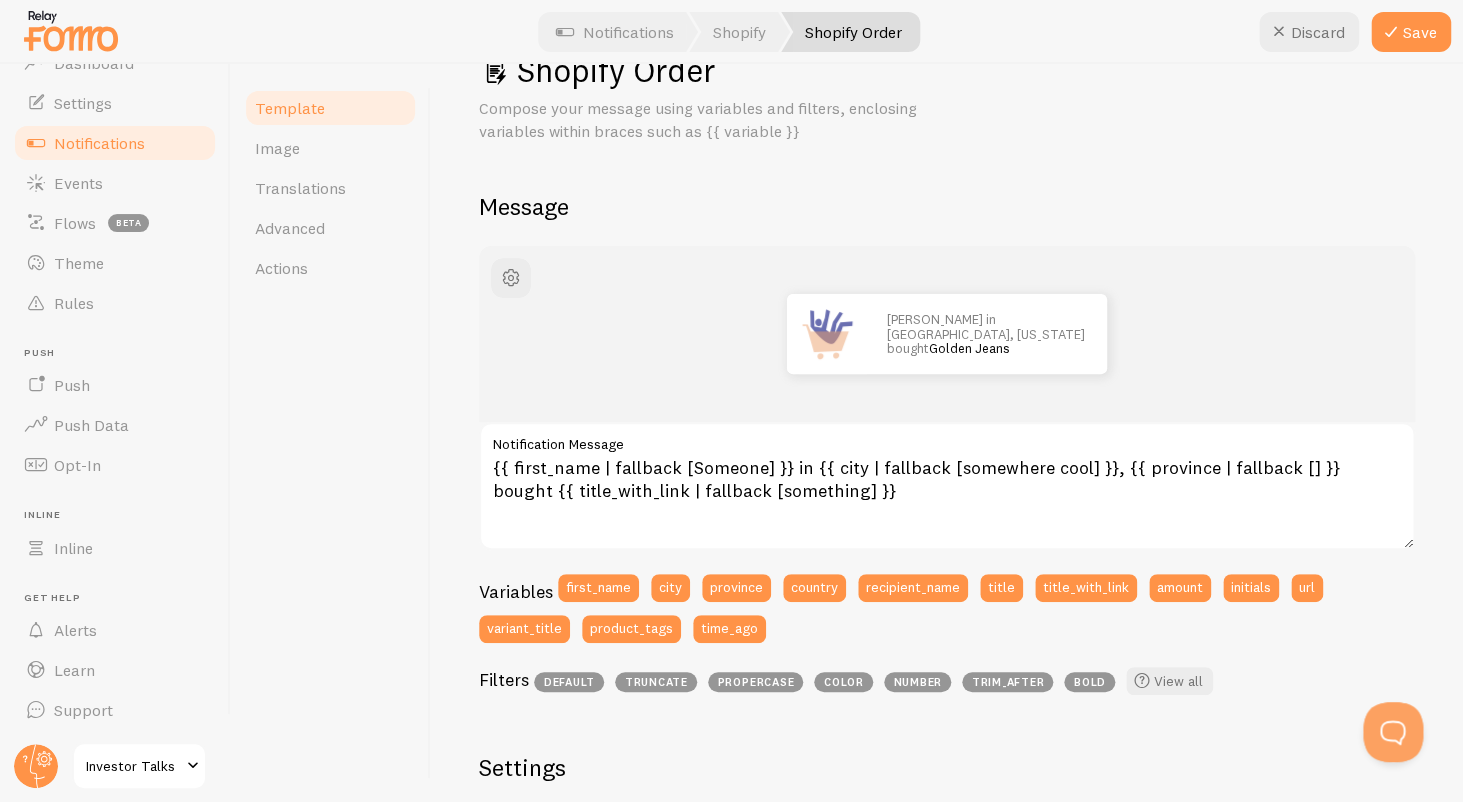 click on "John in San Francisco, California bought  Golden Jeans" at bounding box center (947, 334) 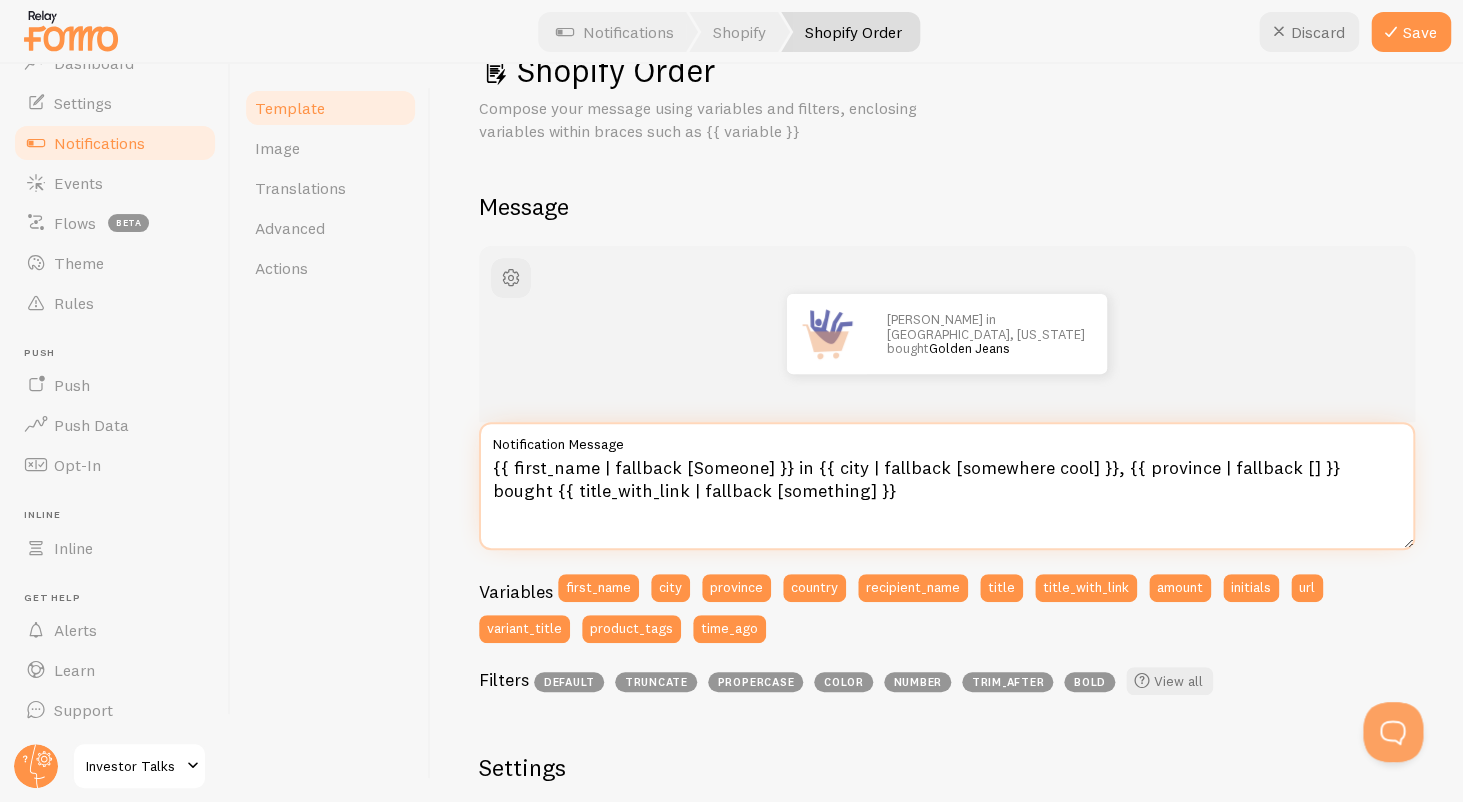 click on "{{ first_name | fallback [Someone] }} in {{ city | fallback [somewhere cool] }}, {{ province | fallback [] }} bought {{ title_with_link | fallback [something] }}" at bounding box center [947, 486] 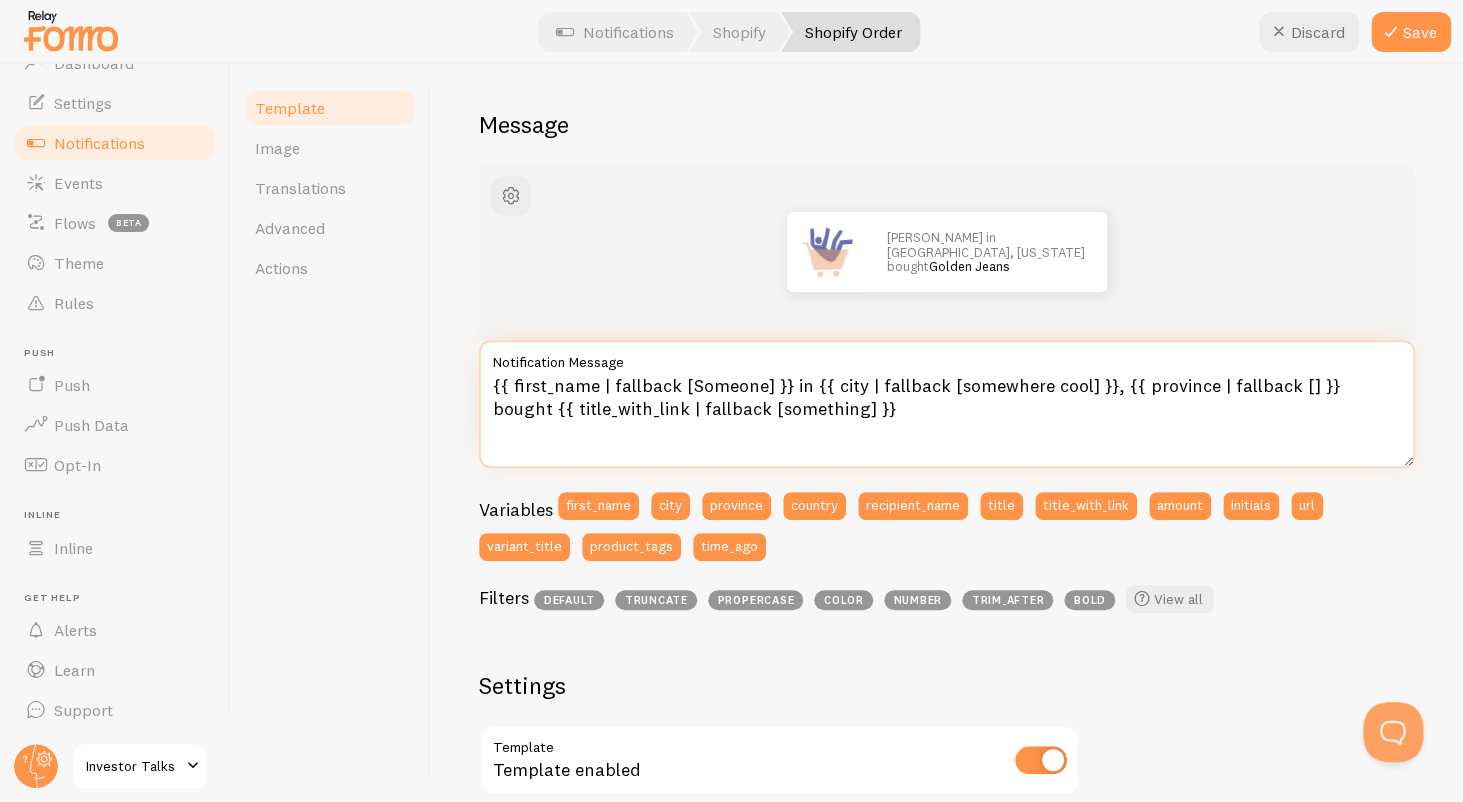 scroll, scrollTop: 118, scrollLeft: 0, axis: vertical 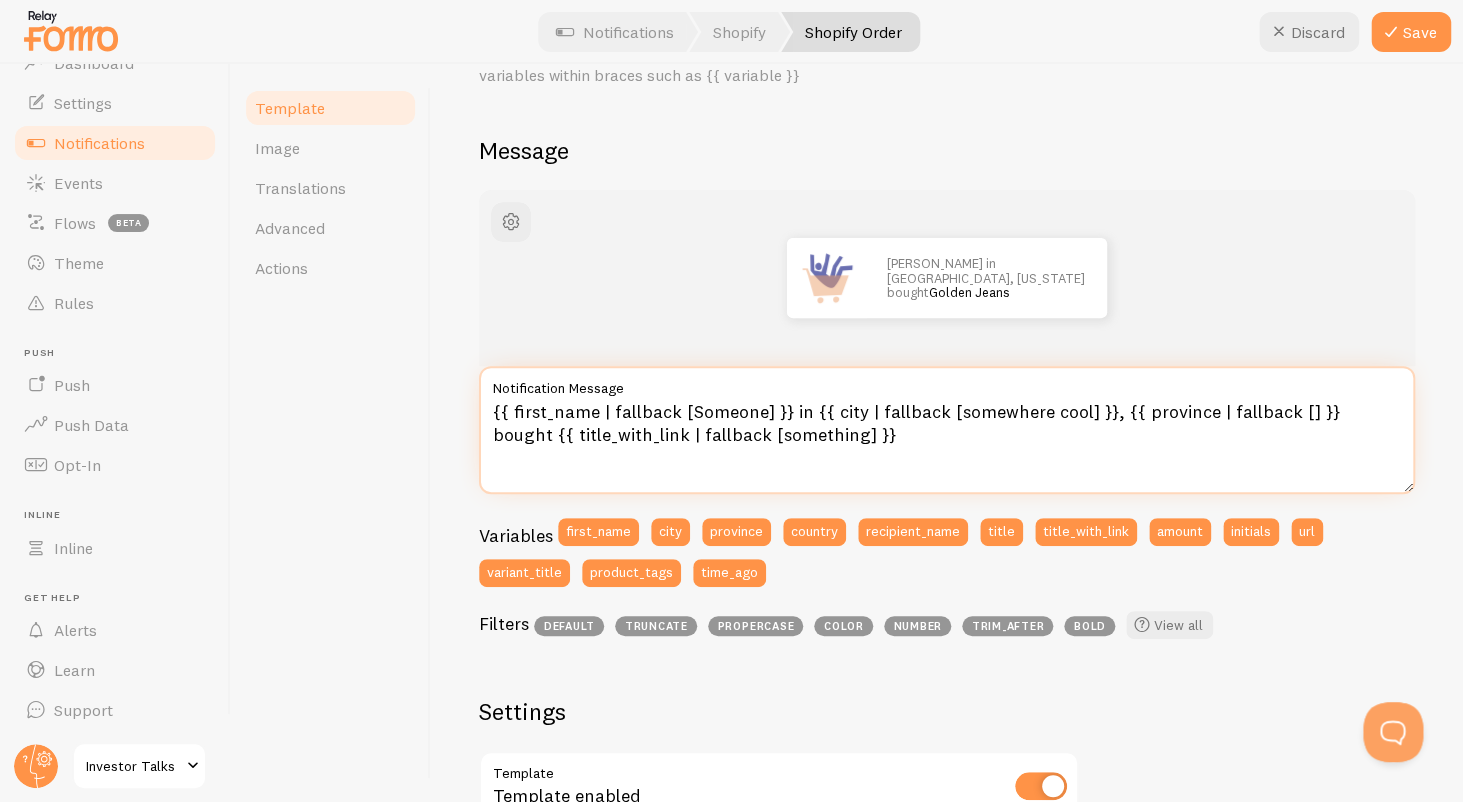drag, startPoint x: 1111, startPoint y: 410, endPoint x: 1309, endPoint y: 420, distance: 198.25237 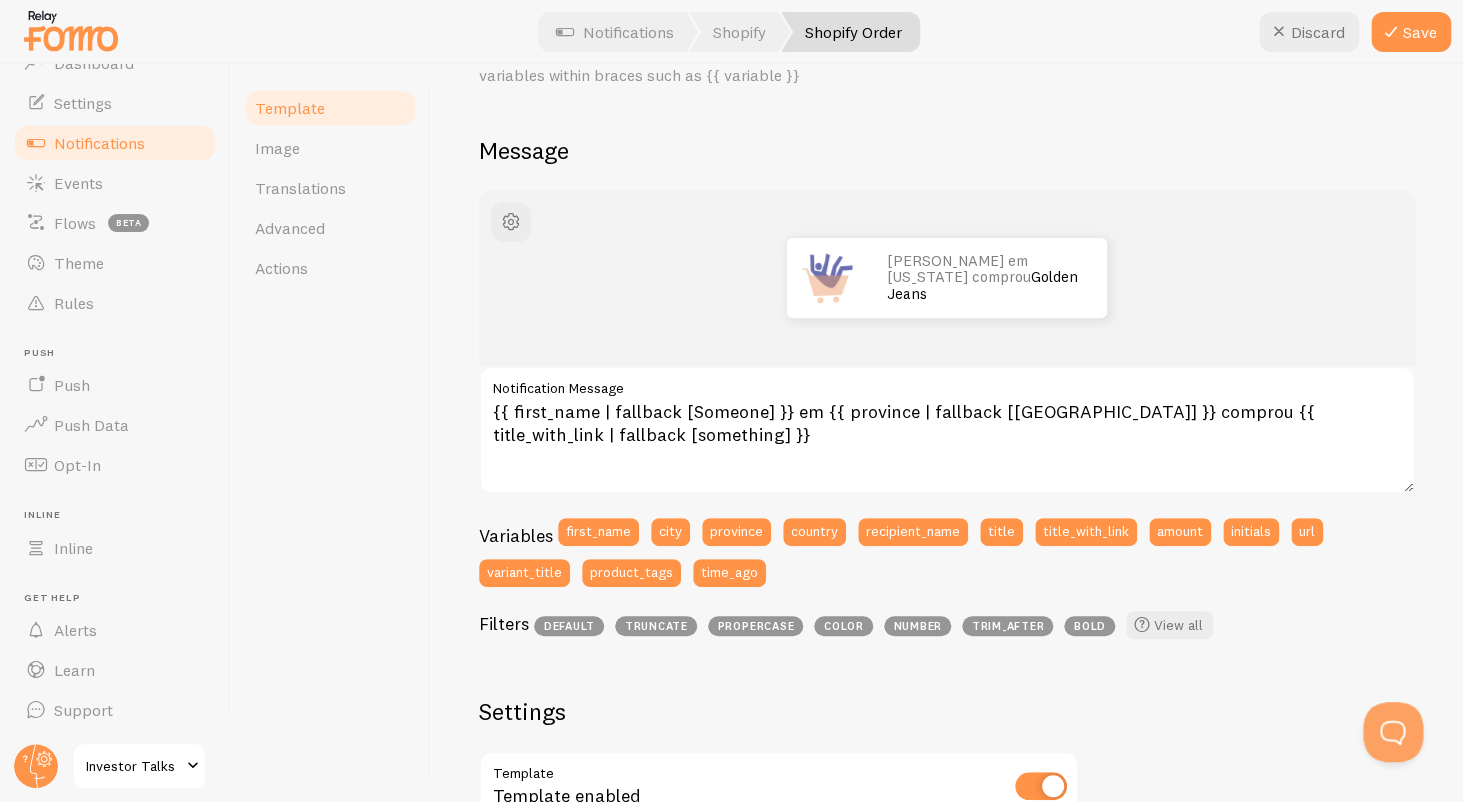 click on "John em California comprou  Golden Jeans   {{ first_name | fallback [Someone] }} em {{ province | fallback [Portugal] }} comprou {{ title_with_link | fallback [something] }}   Notification Message         Variables
first_name
city
province
country
recipient_name
title
title_with_link
amount
initials
url
variant_title
product_tags
time_ago   Filters   default   truncate   propercase   color   number   trim_after   bold
View all" at bounding box center (947, 419) 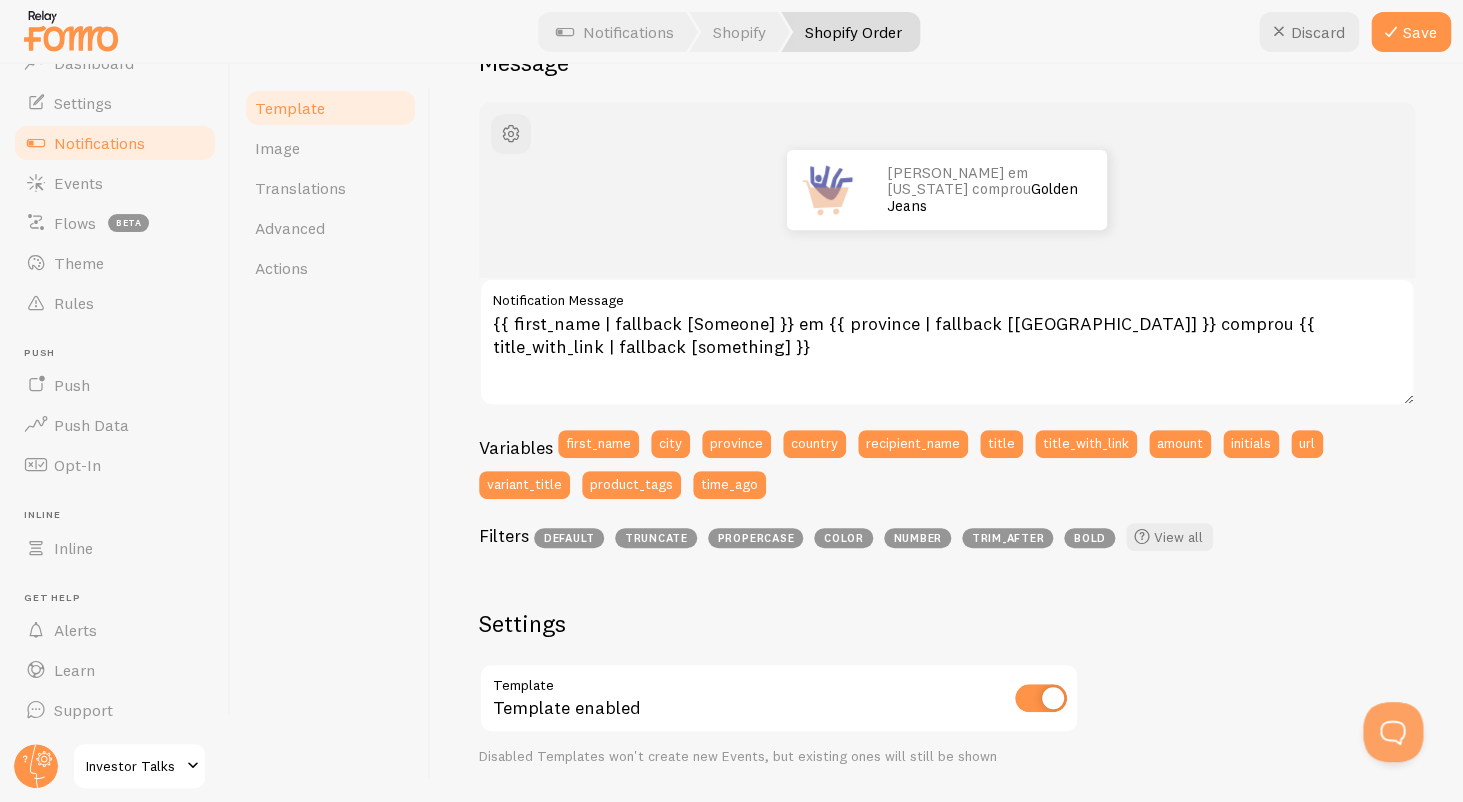 scroll, scrollTop: 303, scrollLeft: 0, axis: vertical 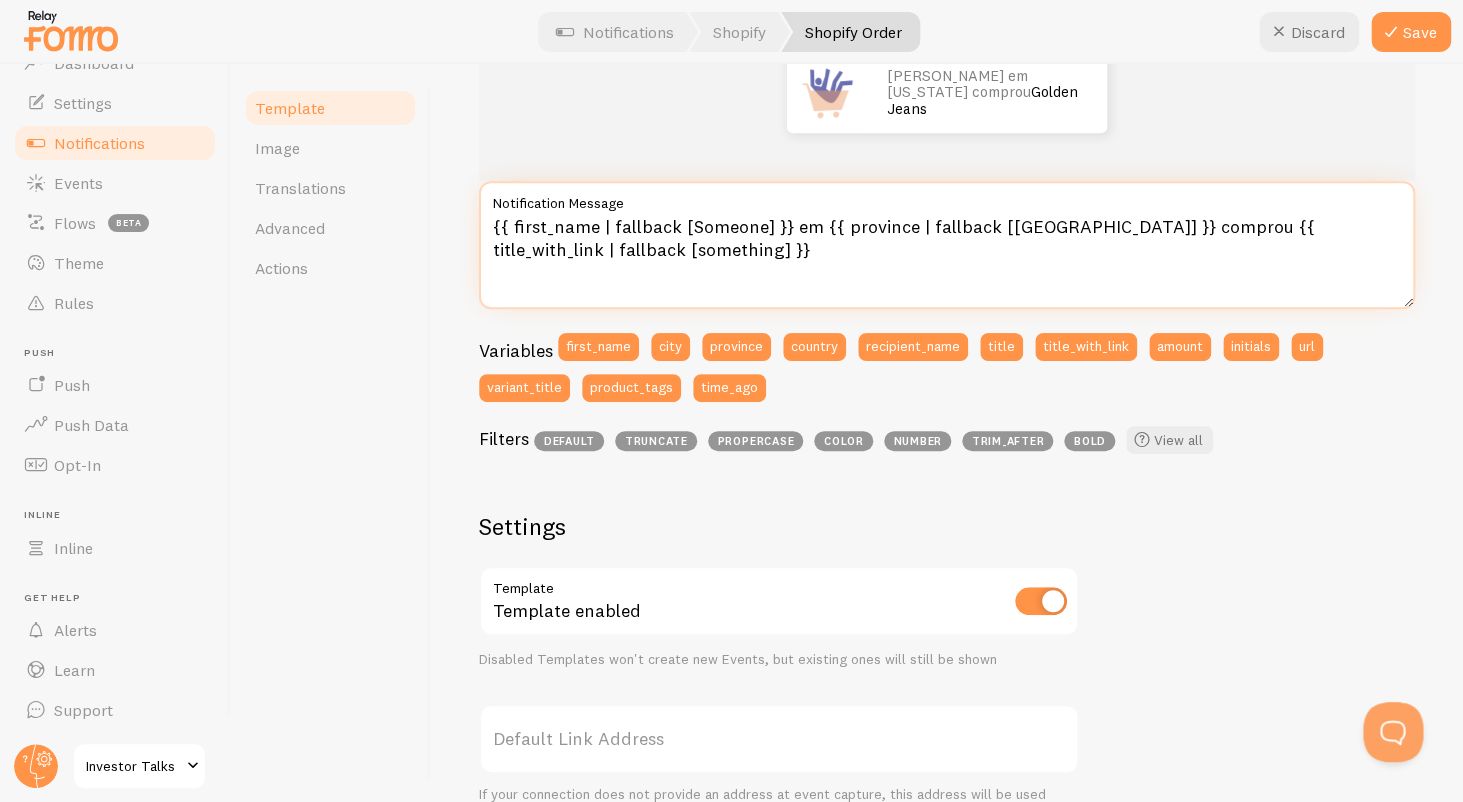 click on "{{ first_name | fallback [Someone] }} em {{ province | fallback [Portugal] }} comprou {{ title_with_link | fallback [something] }}" at bounding box center [947, 245] 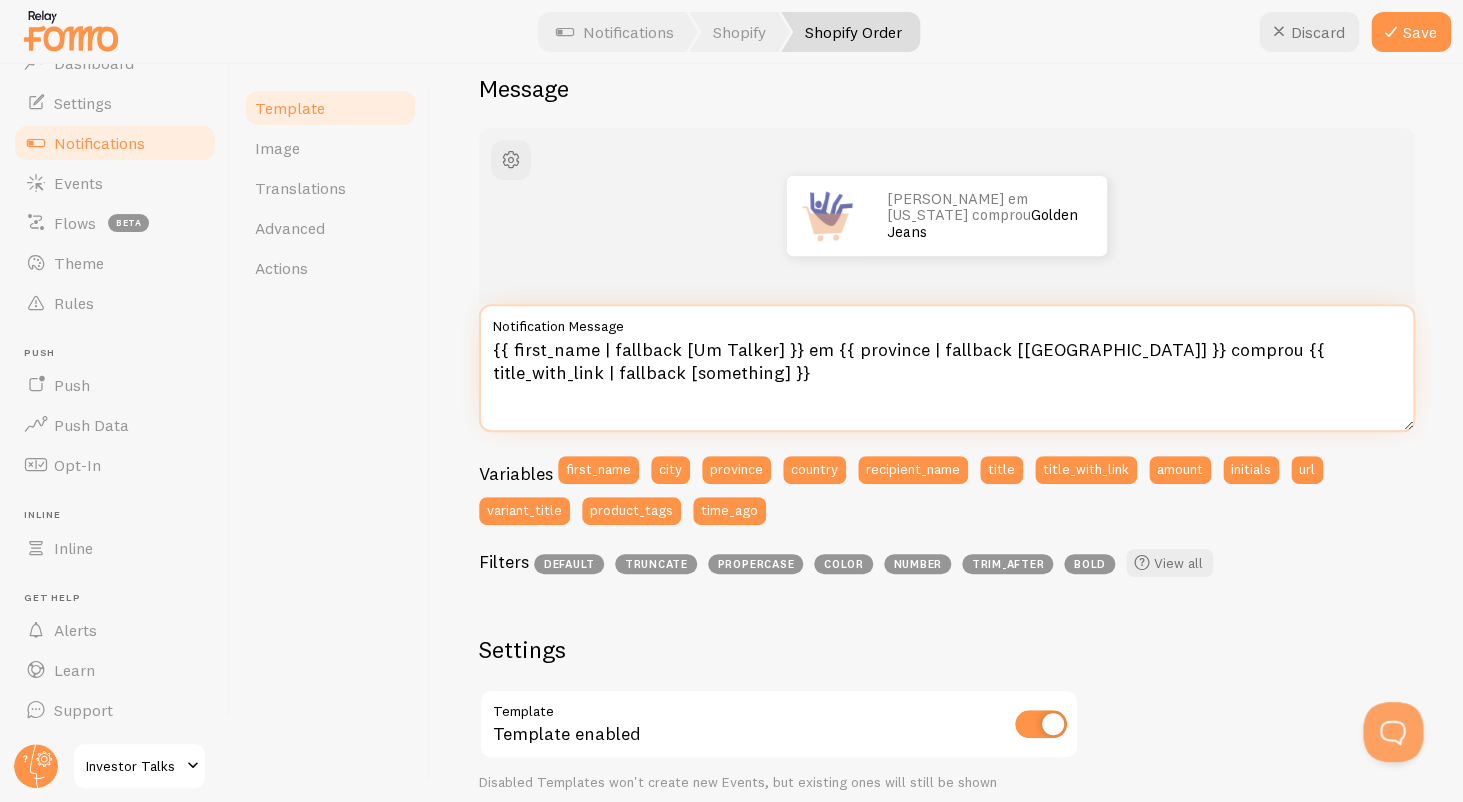 scroll, scrollTop: 138, scrollLeft: 0, axis: vertical 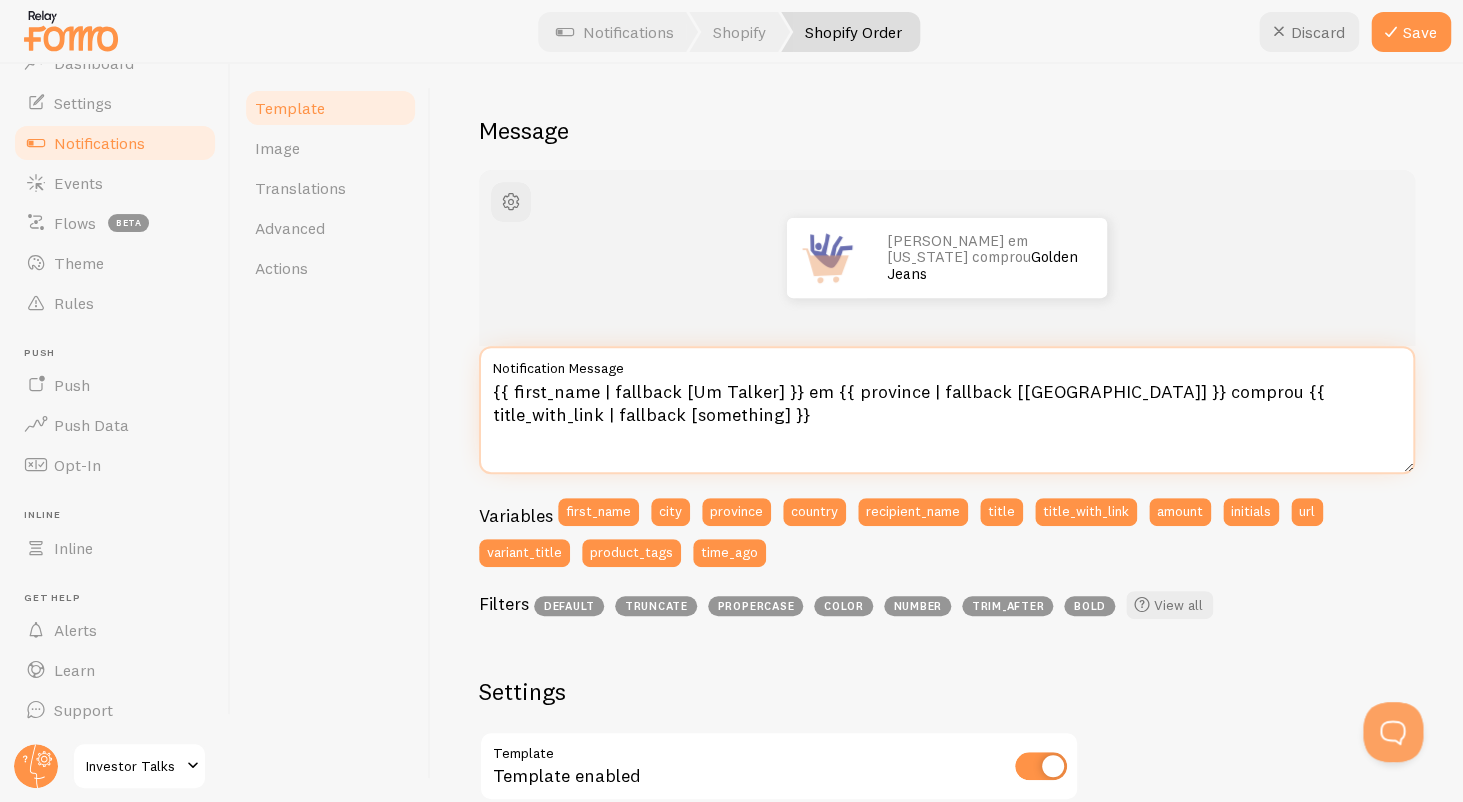 click on "{{ first_name | fallback [Um Talker] }} em {{ province | fallback [Portugal] }} comprou {{ title_with_link | fallback [something] }}" at bounding box center [947, 410] 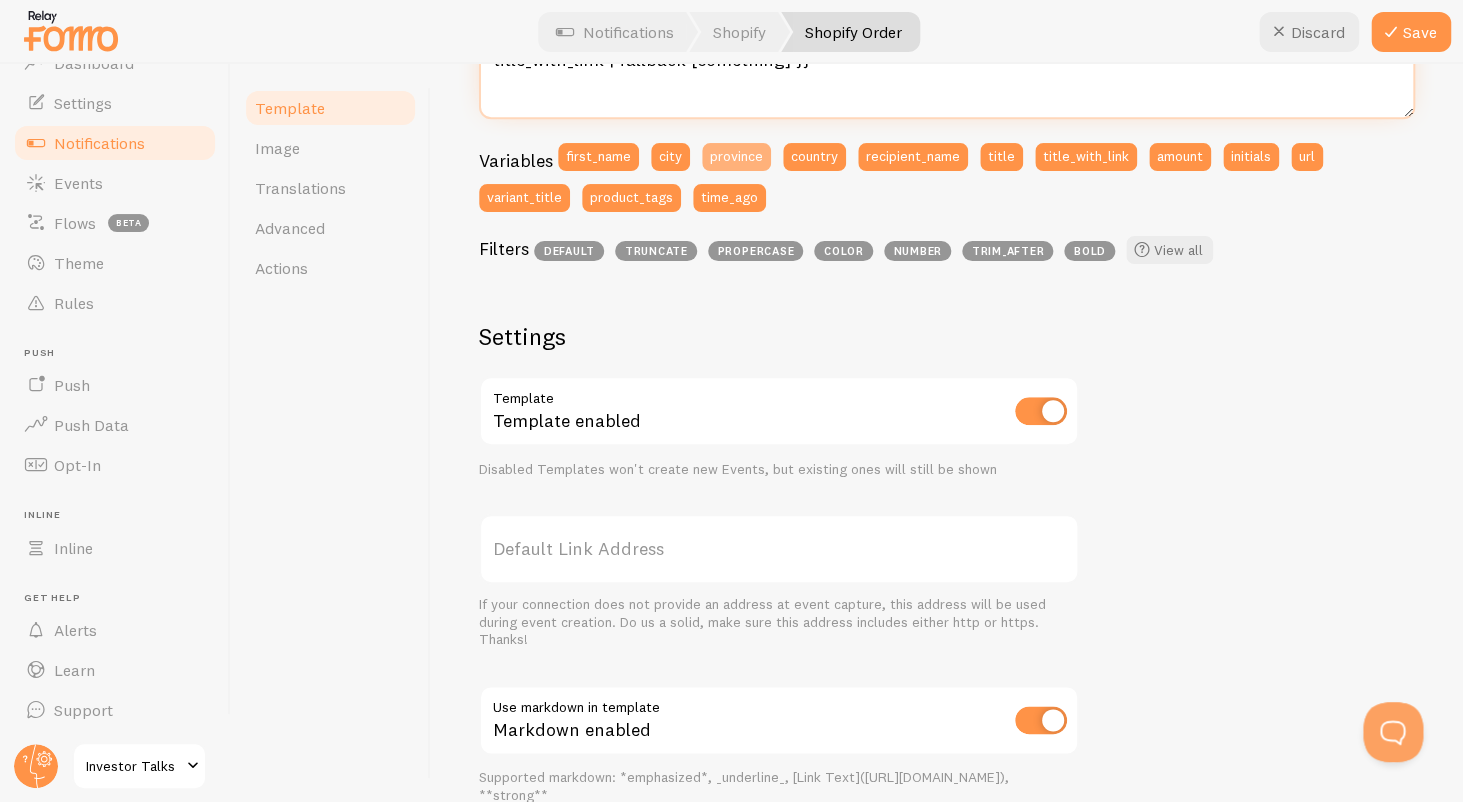 scroll, scrollTop: 0, scrollLeft: 0, axis: both 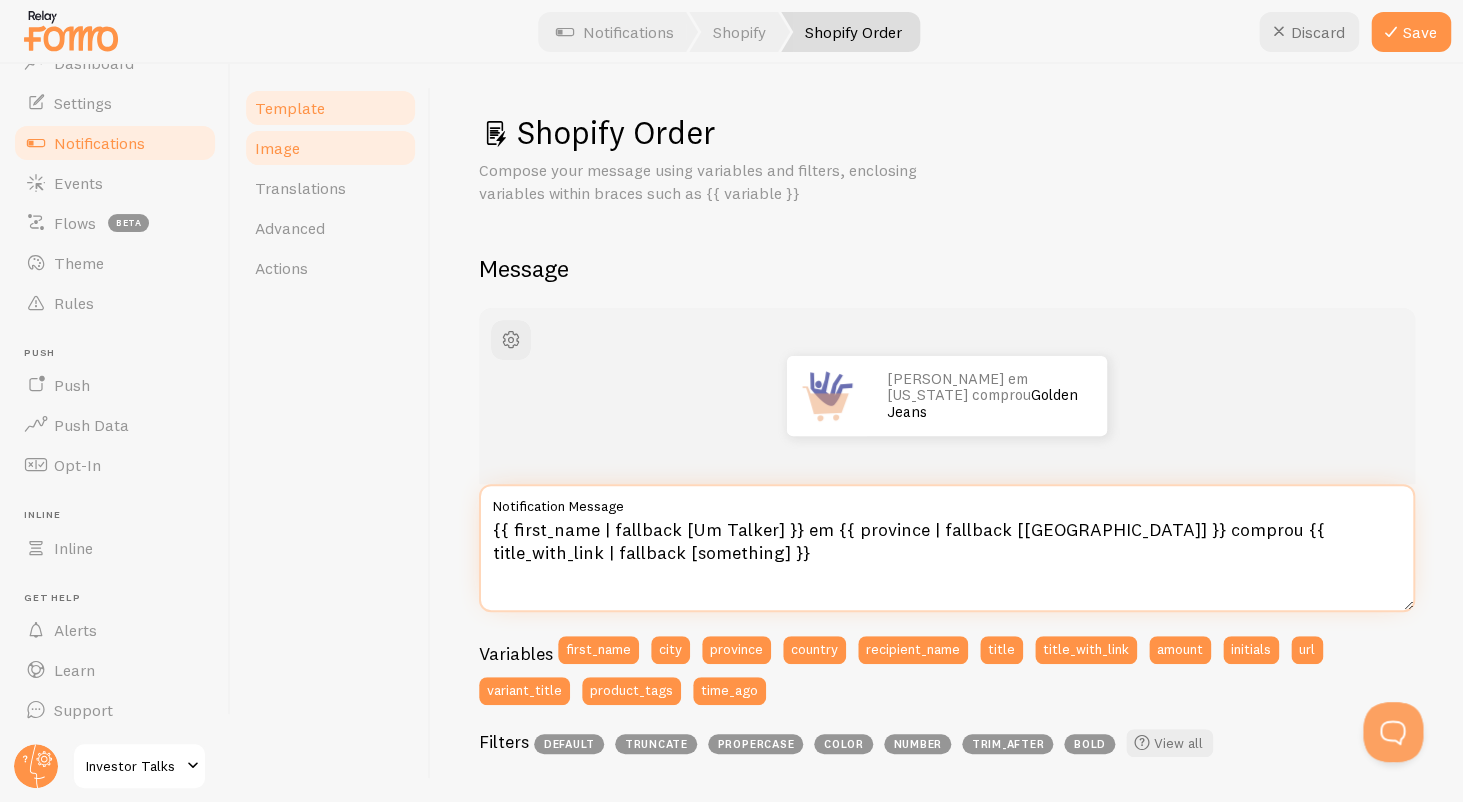 type on "{{ first_name | fallback [Um Talker] }} em {{ province | fallback [Portugal] }} comprou {{ title_with_link | fallback [something] }}" 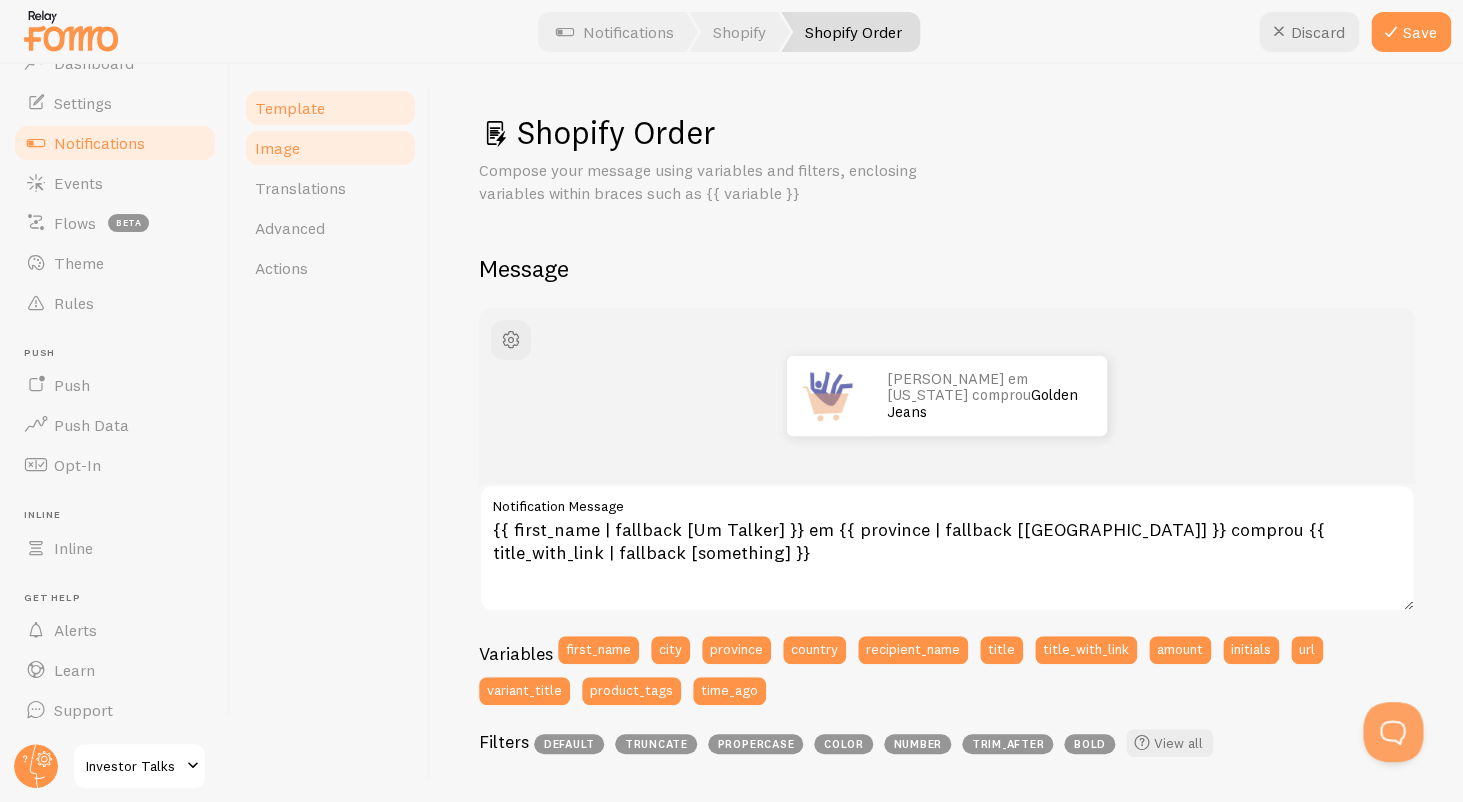 click on "Image" at bounding box center [330, 148] 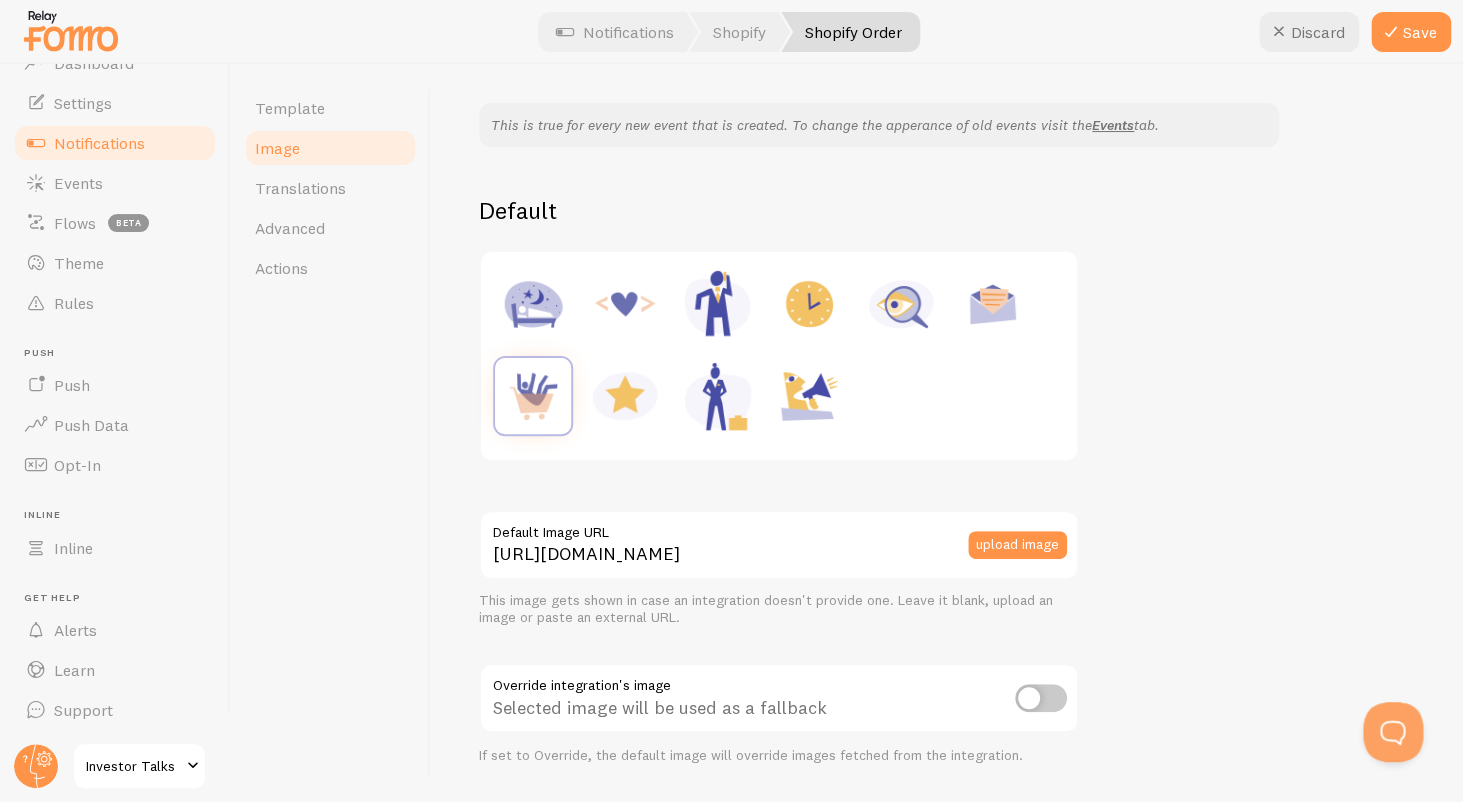 scroll, scrollTop: 119, scrollLeft: 0, axis: vertical 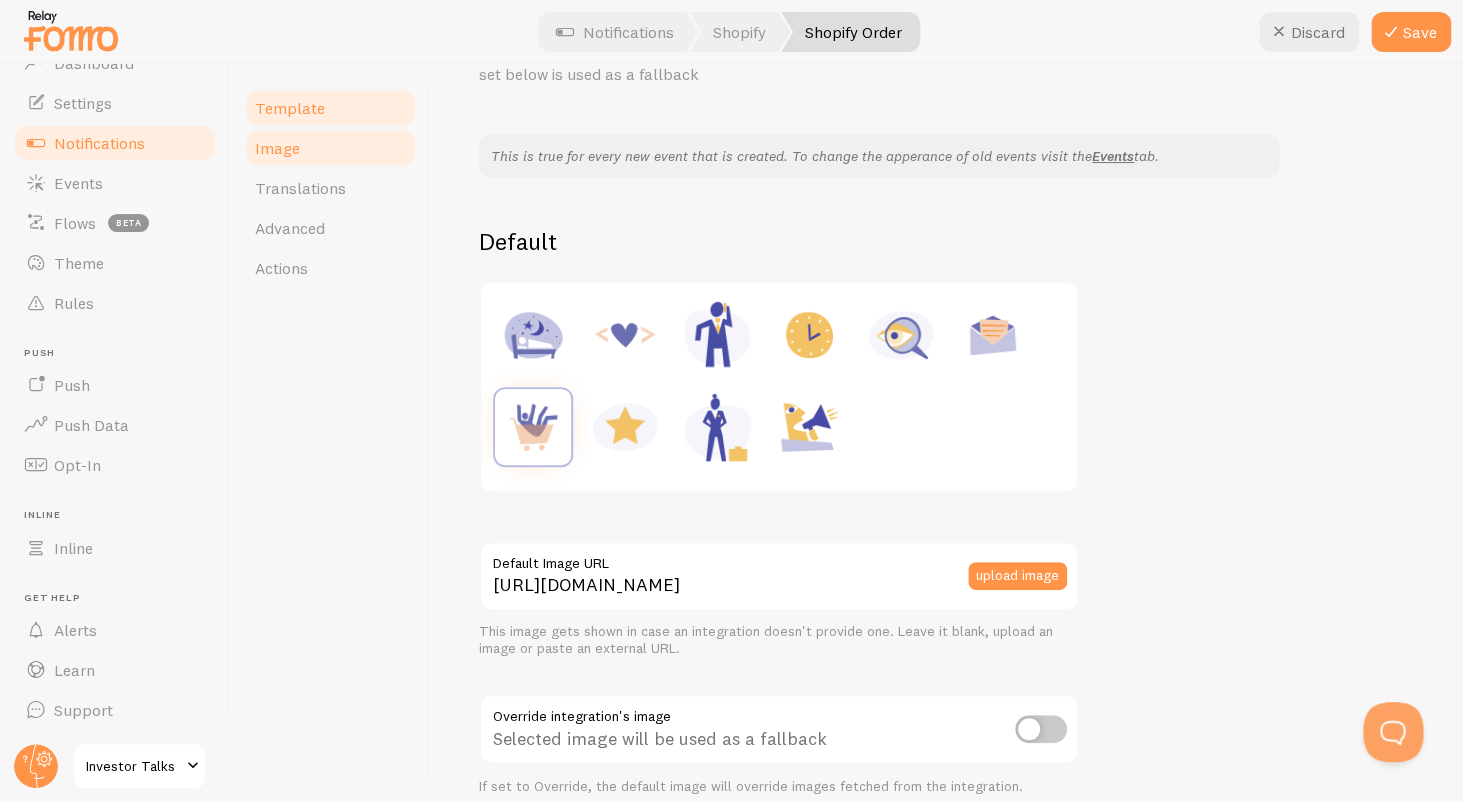 click on "Template" at bounding box center (330, 108) 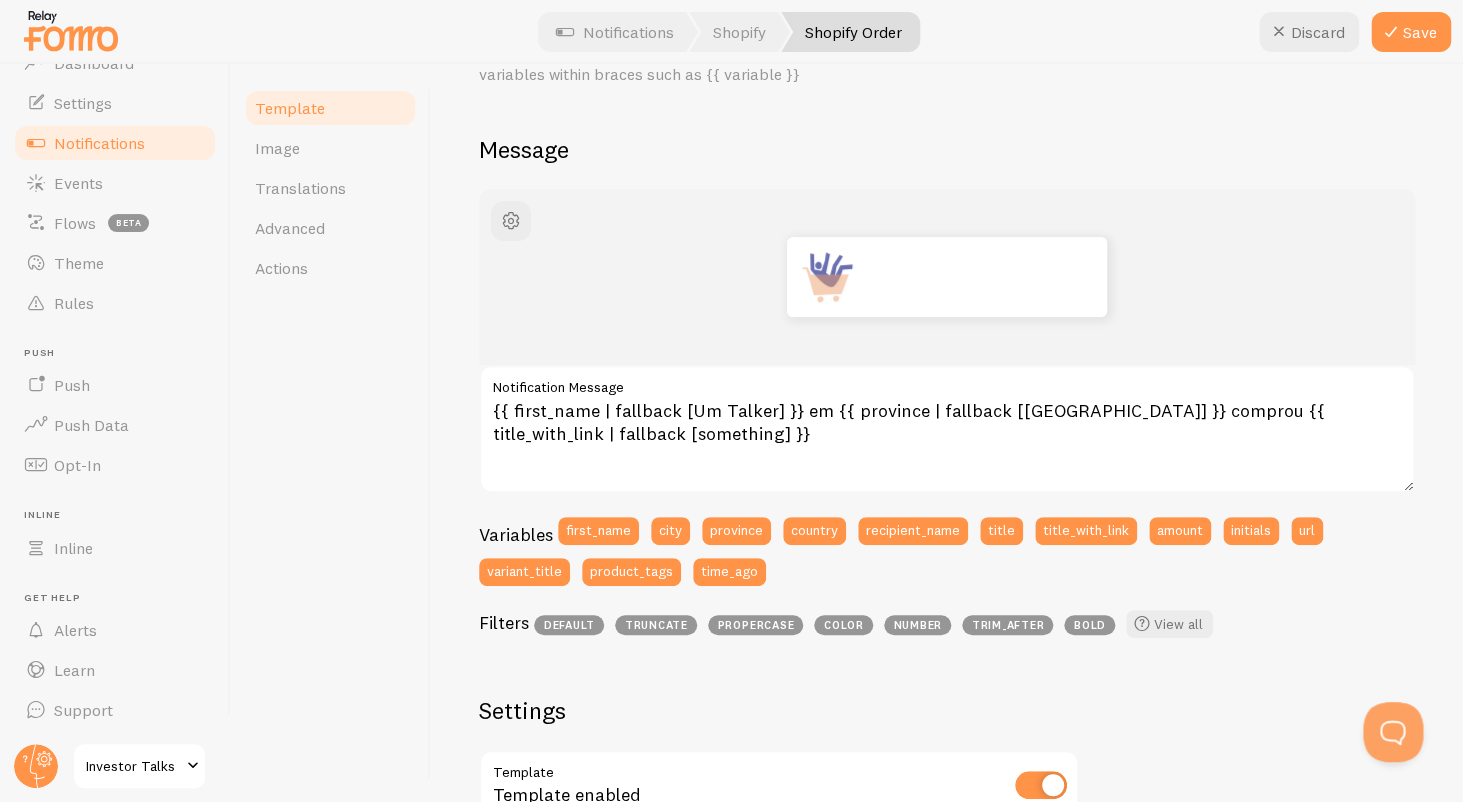 scroll, scrollTop: 0, scrollLeft: 0, axis: both 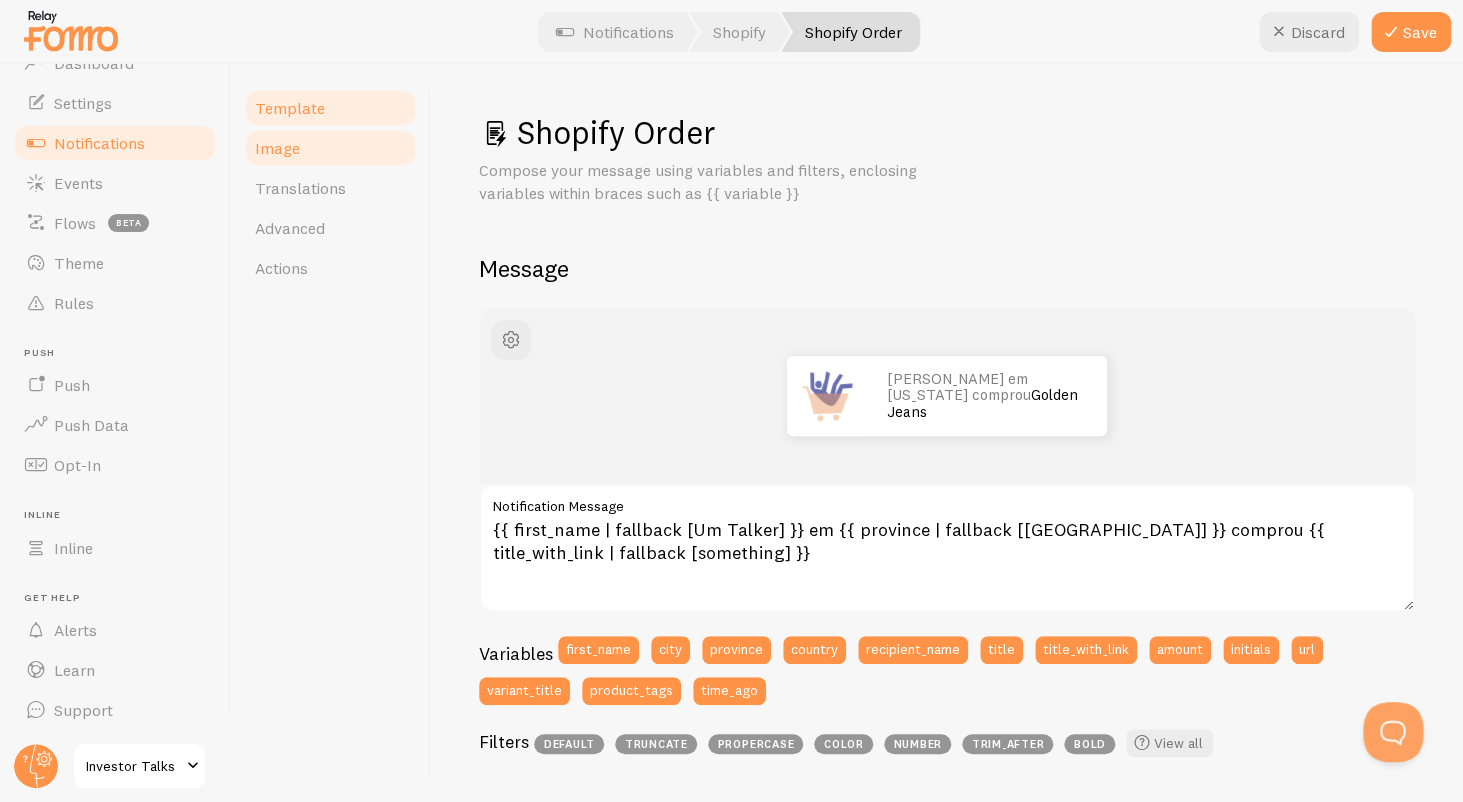 click on "Image" at bounding box center (330, 148) 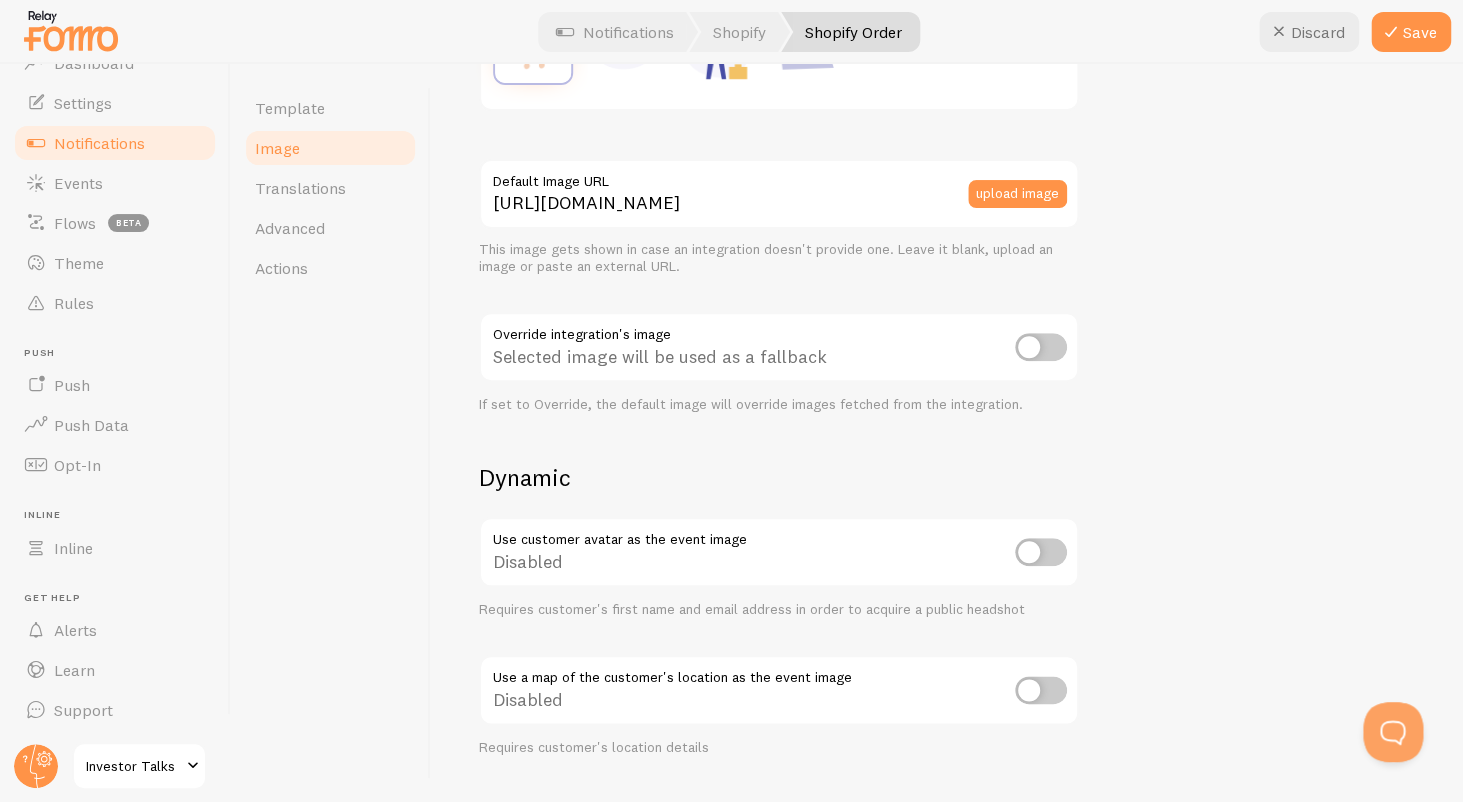 scroll, scrollTop: 326, scrollLeft: 0, axis: vertical 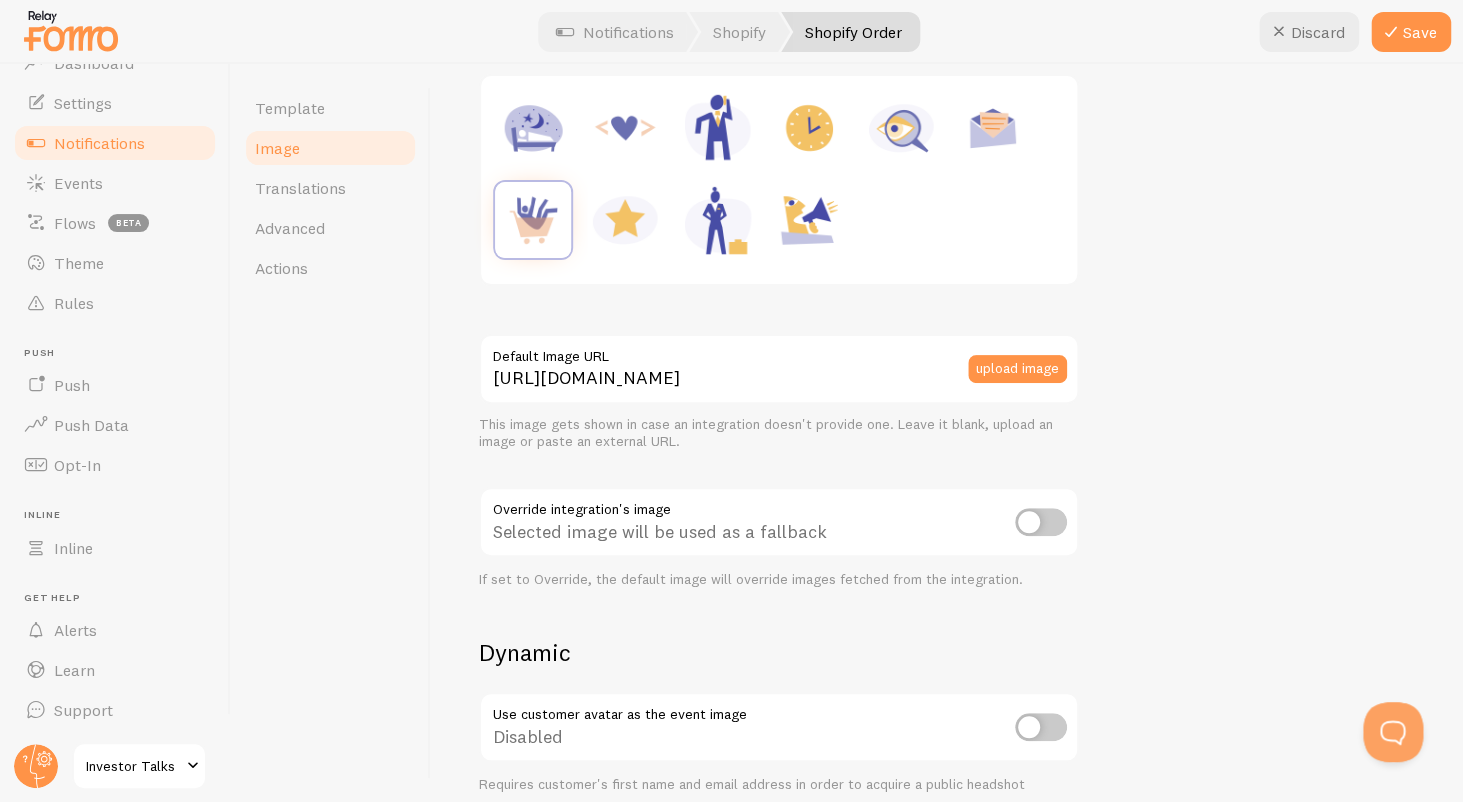 click on "Selected image will be used as a fallback" at bounding box center (779, 523) 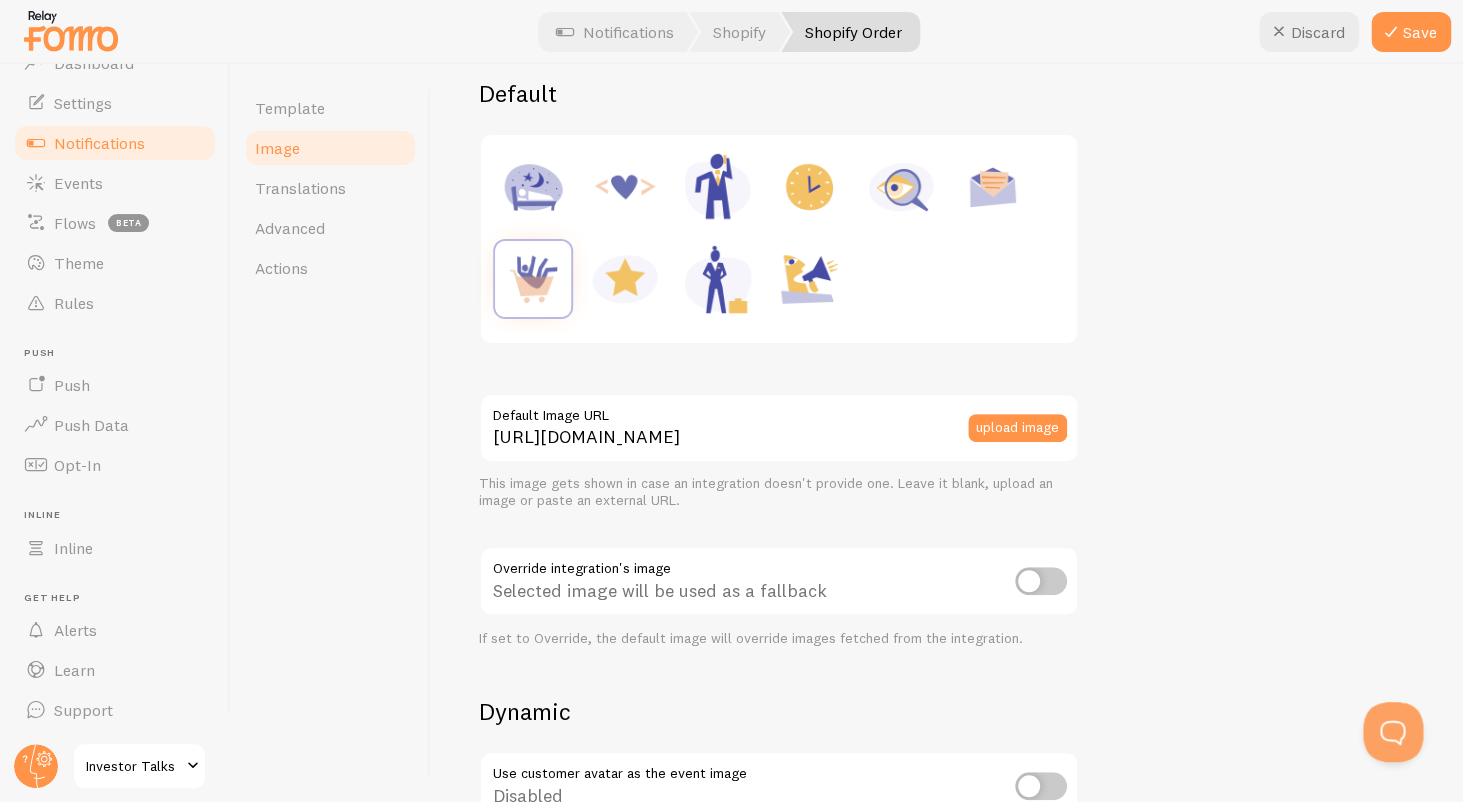 scroll, scrollTop: 310, scrollLeft: 0, axis: vertical 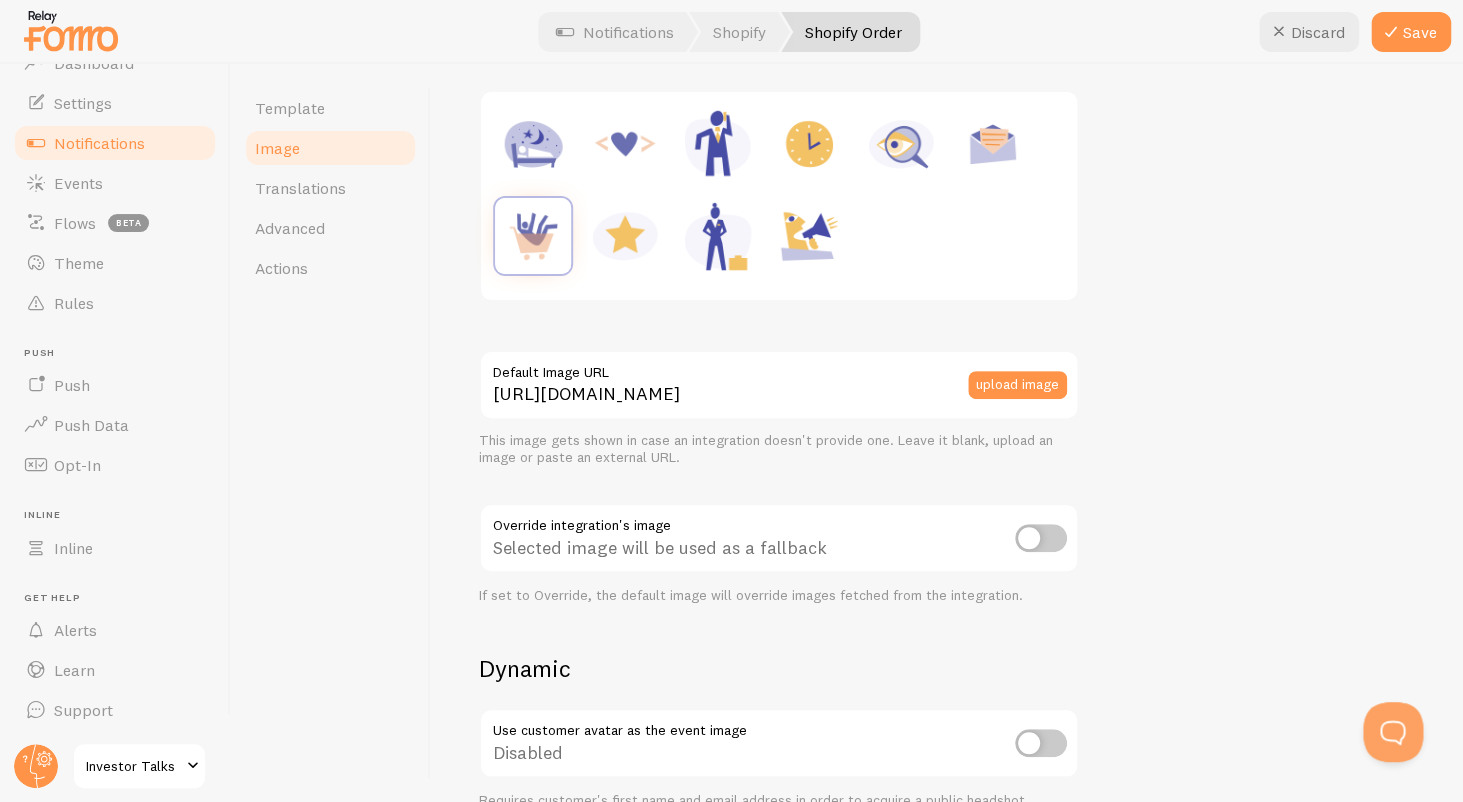click at bounding box center [1041, 538] 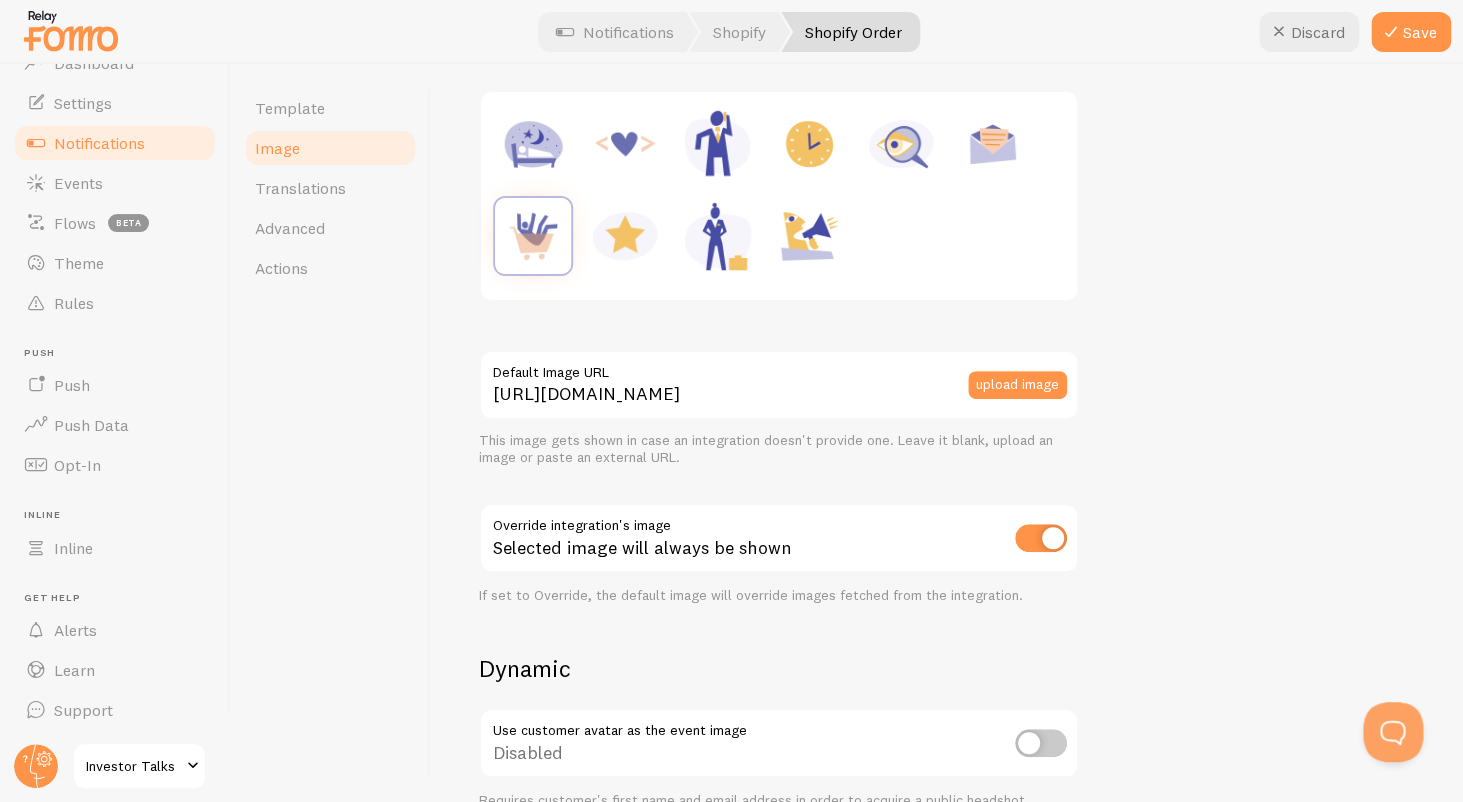click at bounding box center (1041, 538) 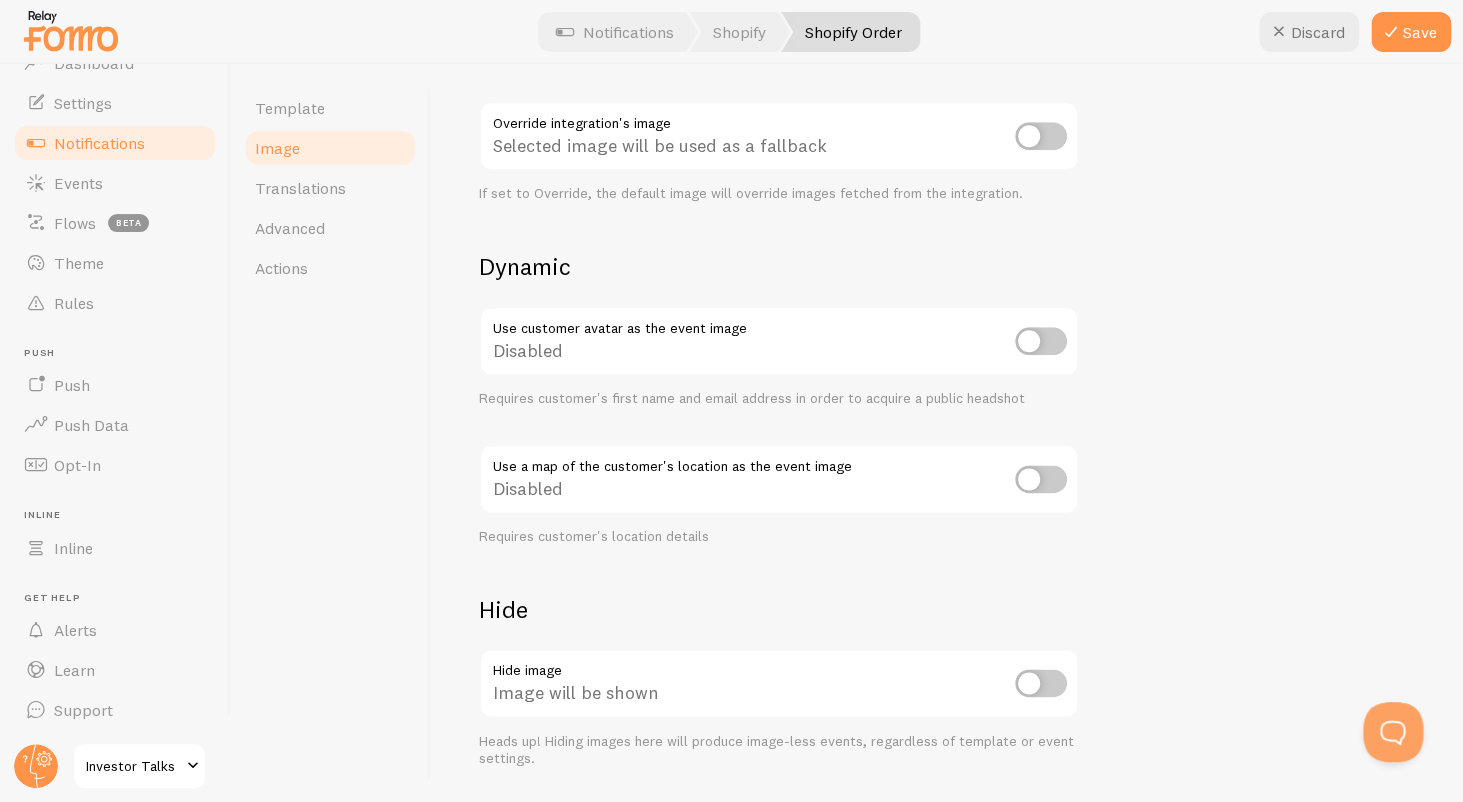 scroll, scrollTop: 740, scrollLeft: 0, axis: vertical 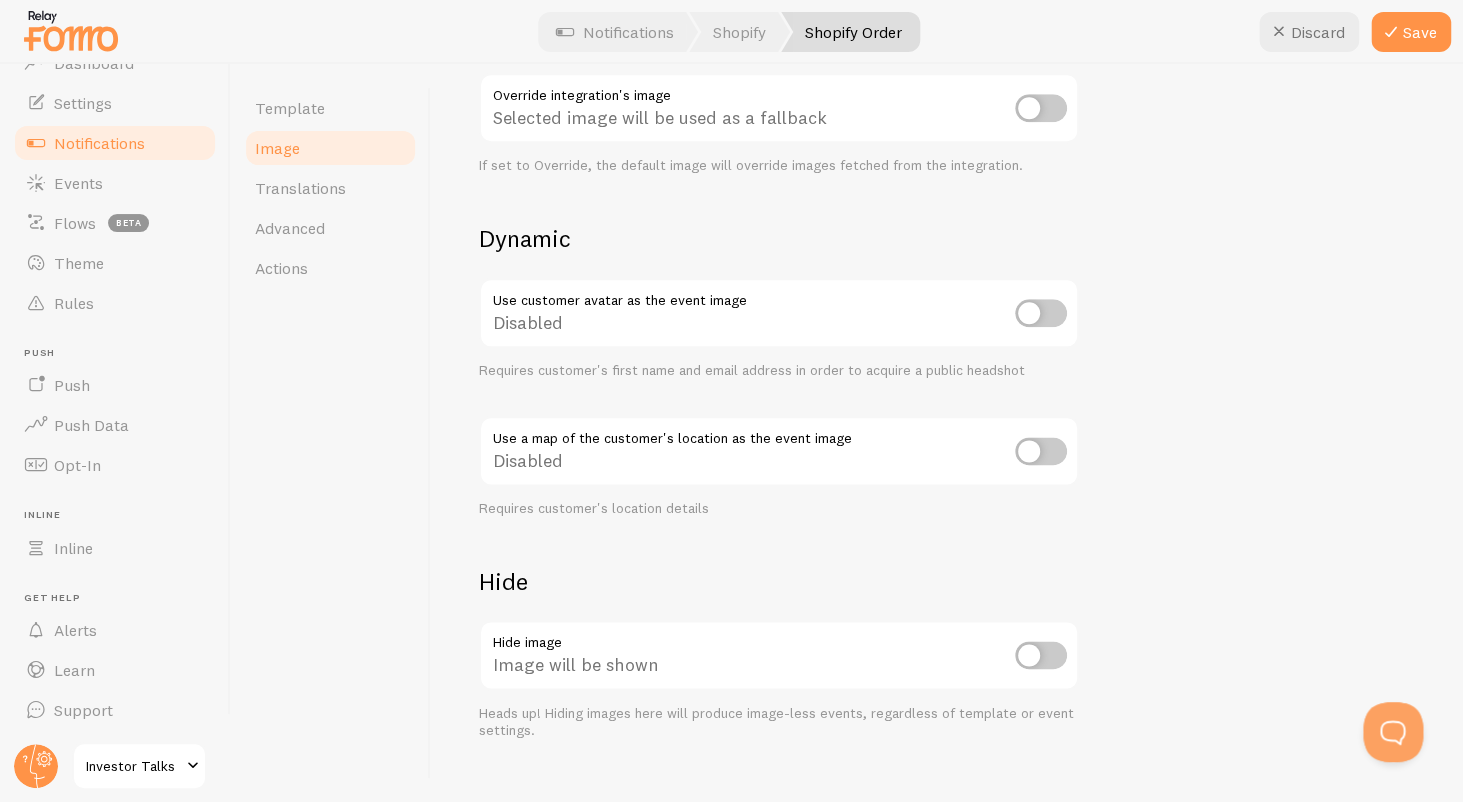 click at bounding box center (1041, 313) 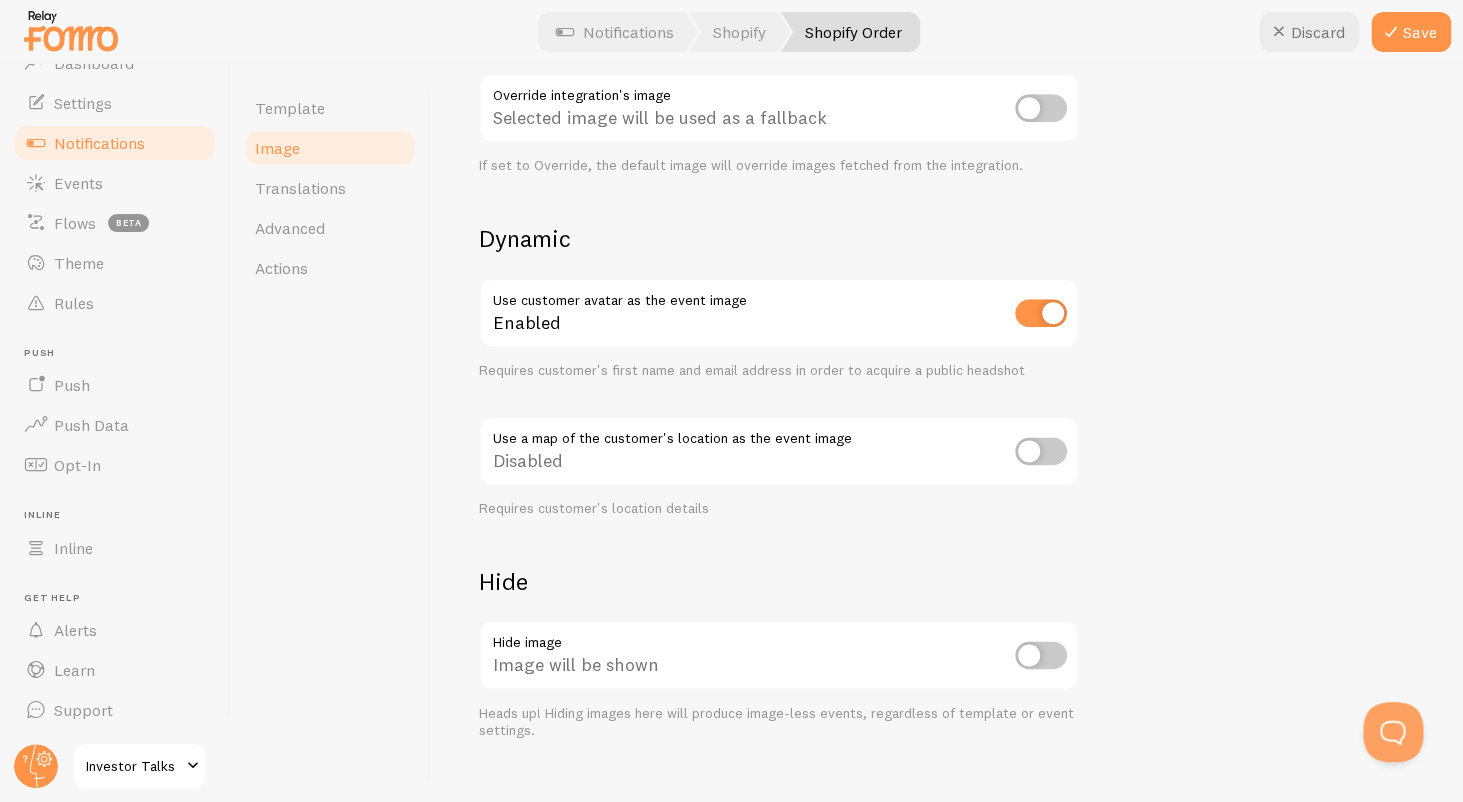 click at bounding box center (1041, 313) 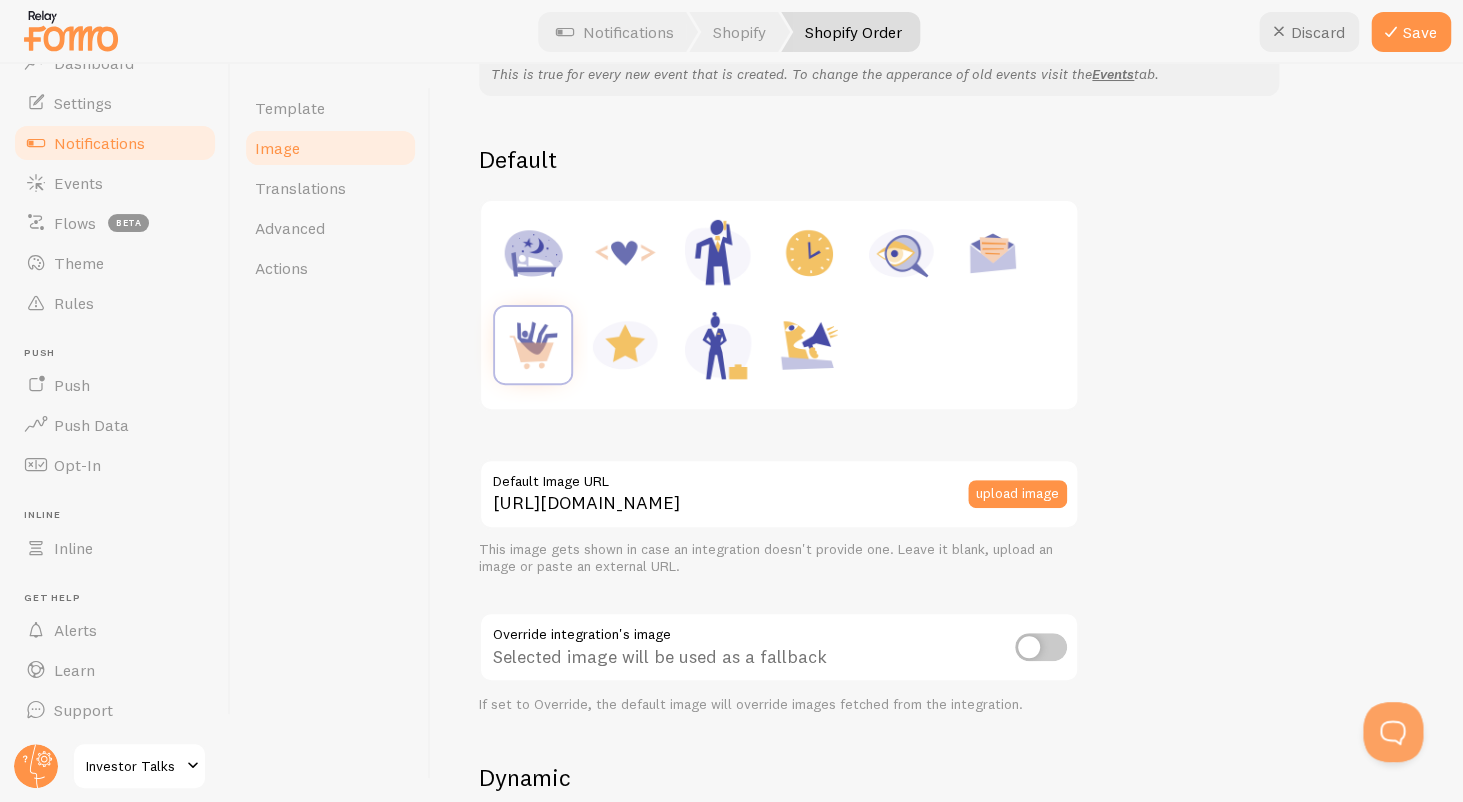 scroll, scrollTop: 0, scrollLeft: 0, axis: both 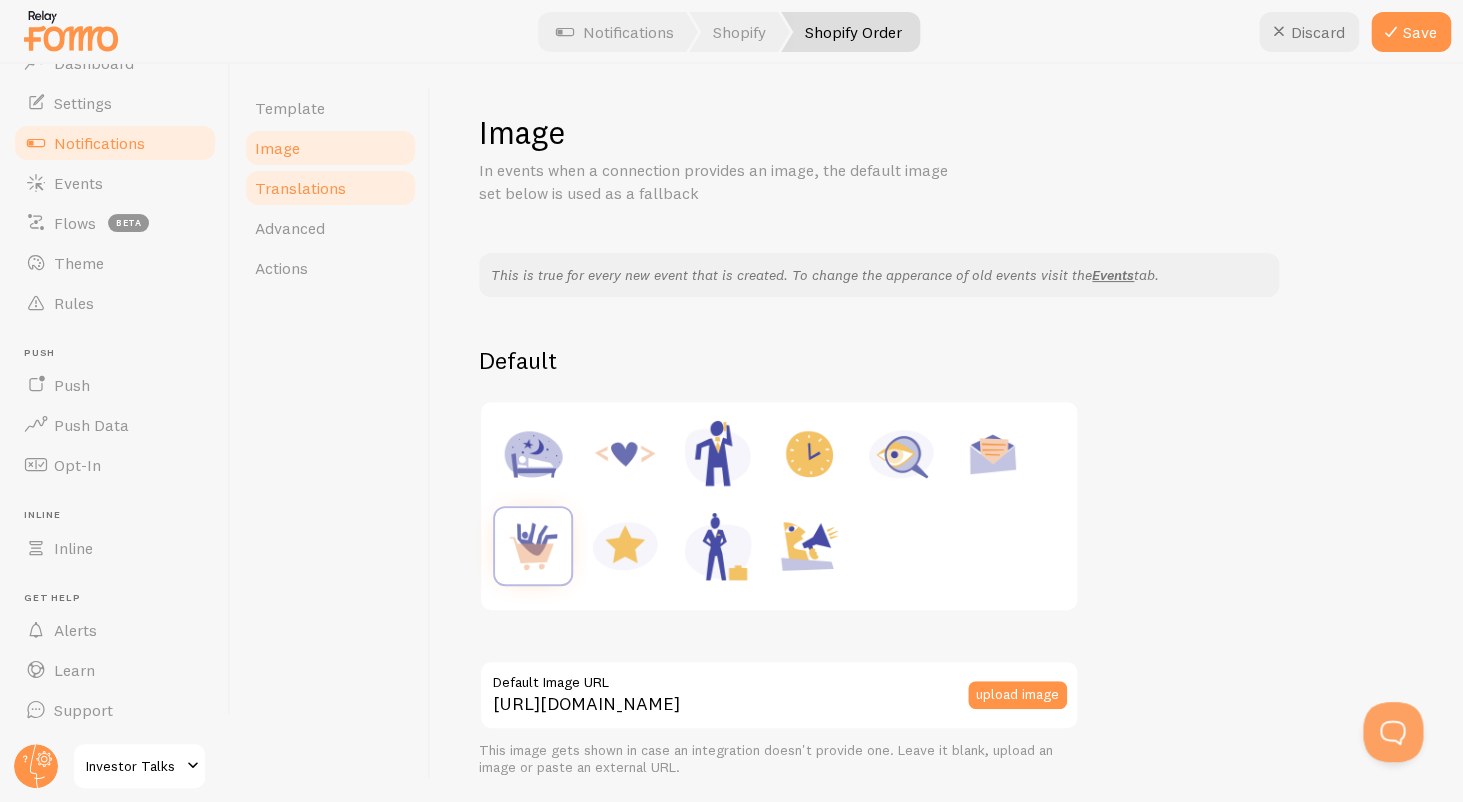 click on "Translations" at bounding box center [330, 188] 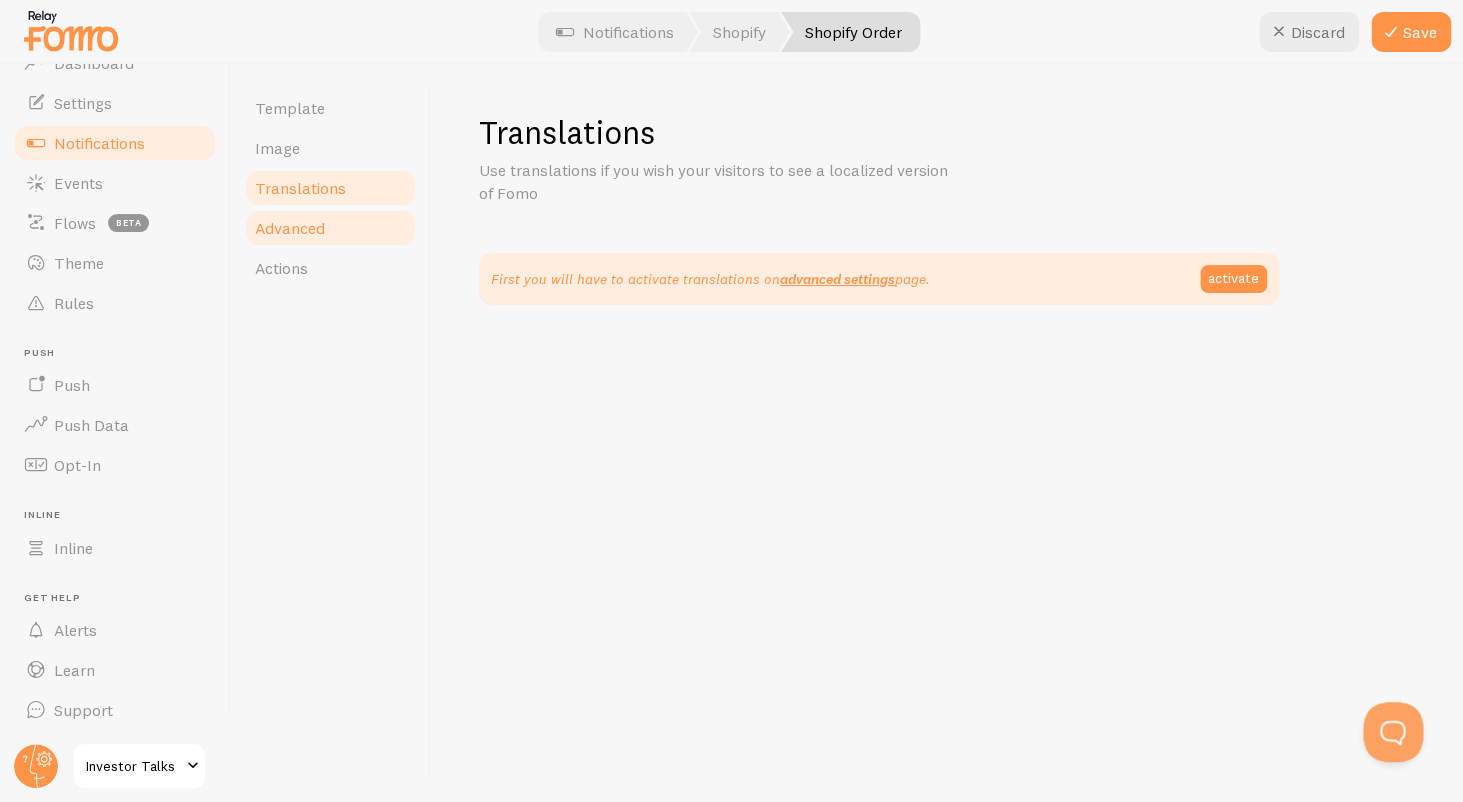 click on "Advanced" at bounding box center [330, 228] 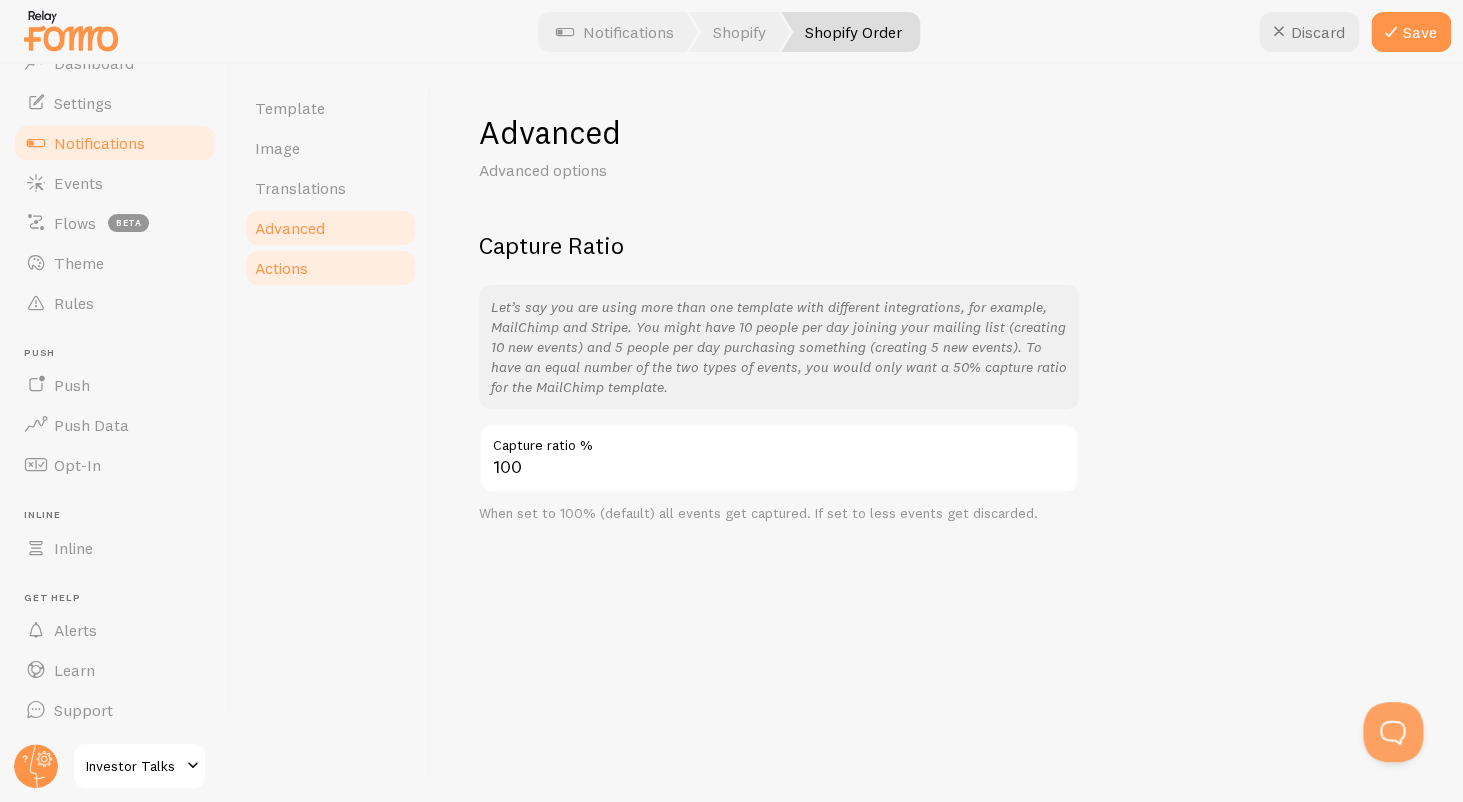 click on "Actions" at bounding box center (330, 268) 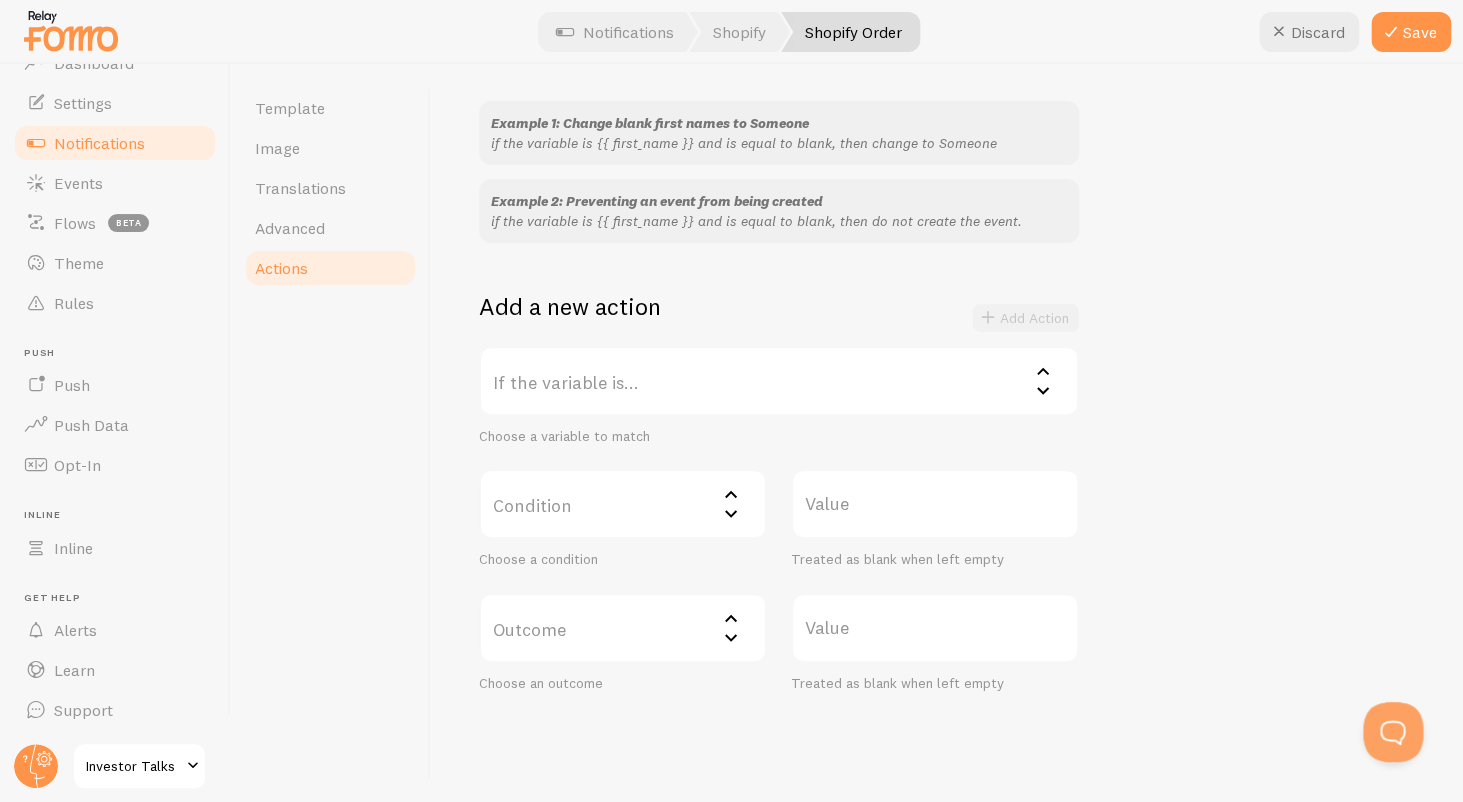 scroll, scrollTop: 238, scrollLeft: 0, axis: vertical 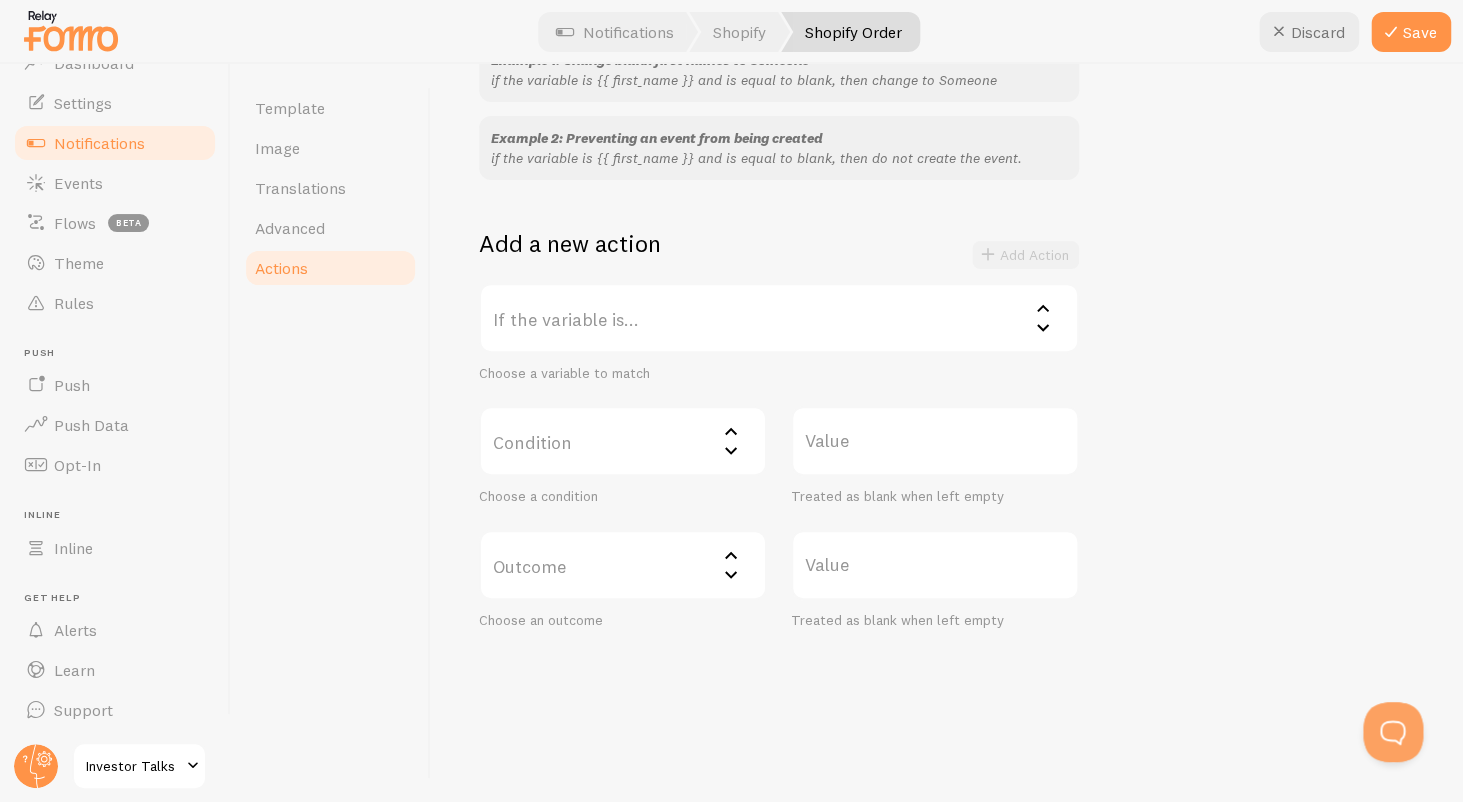 click on "If the variable is..." at bounding box center (779, 318) 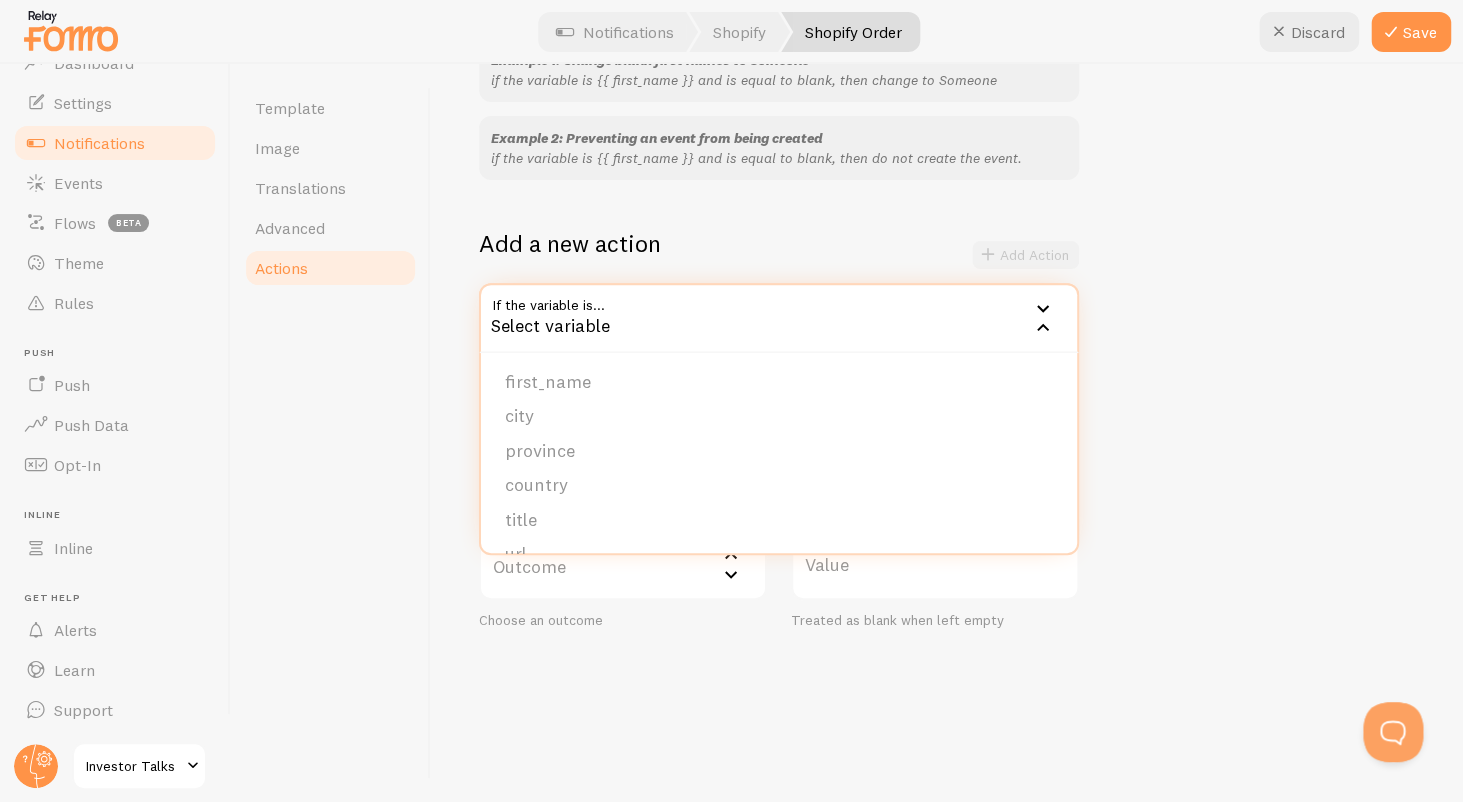 click on "Add a new action" at bounding box center [570, 243] 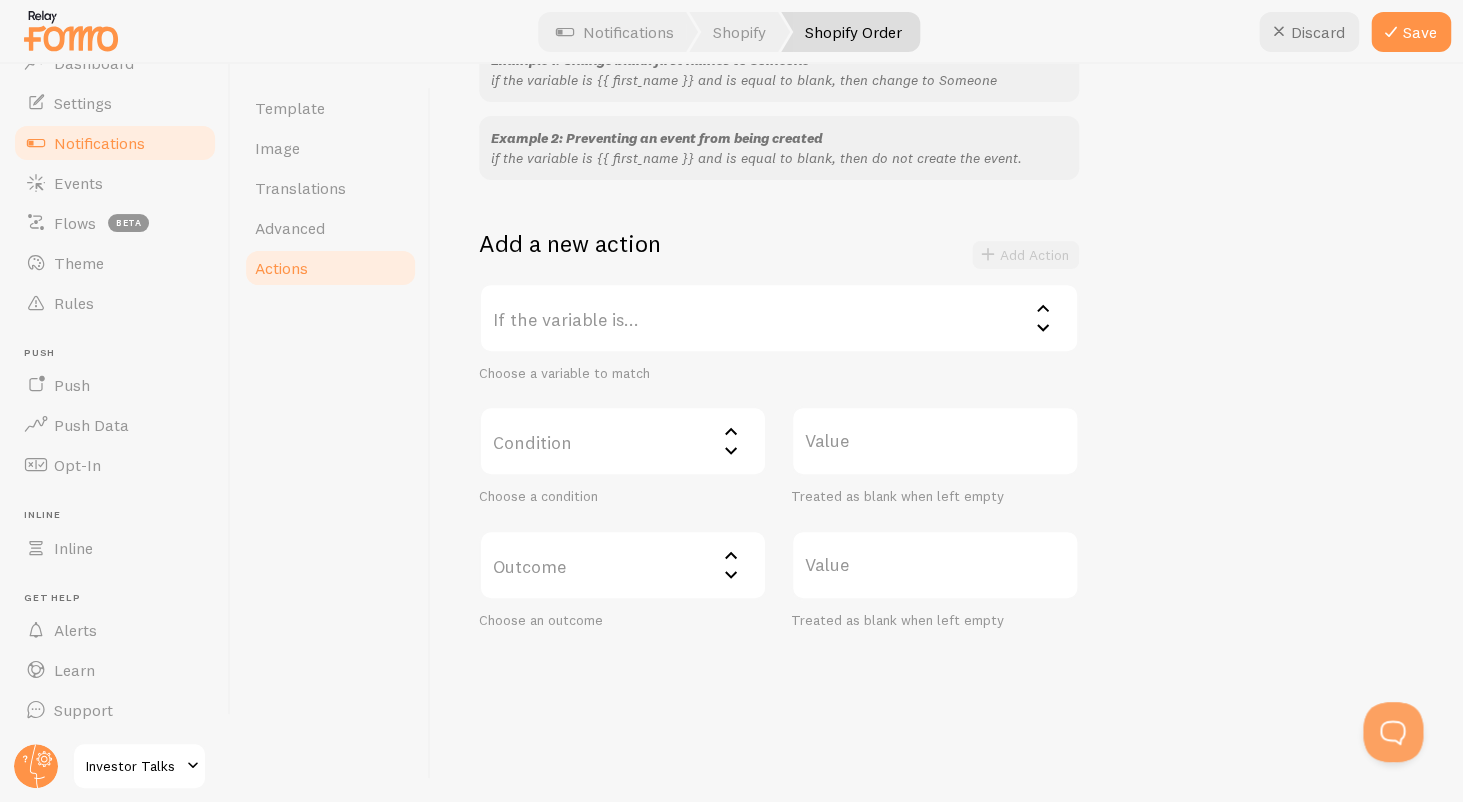 scroll, scrollTop: 0, scrollLeft: 0, axis: both 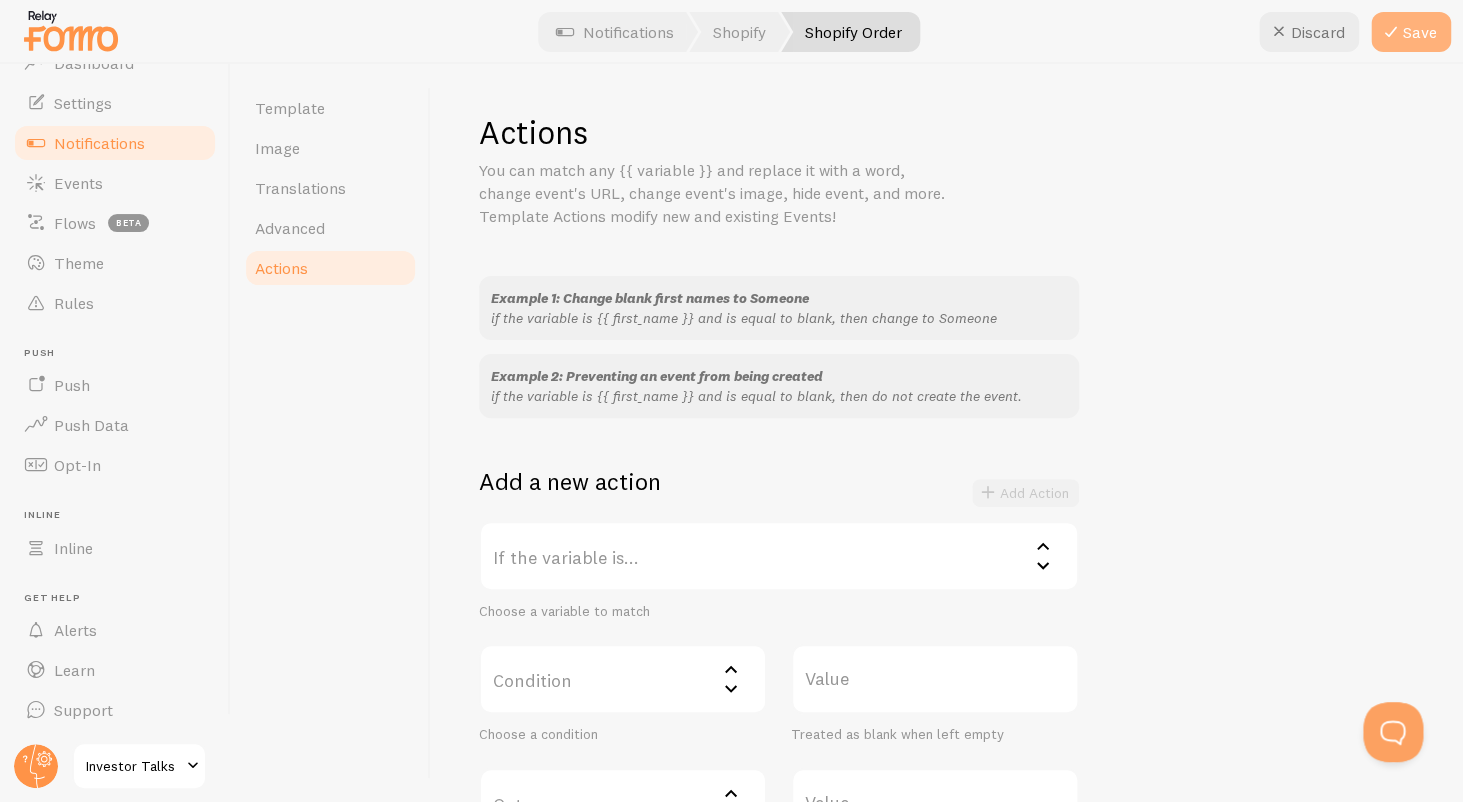click on "Save" at bounding box center (1411, 32) 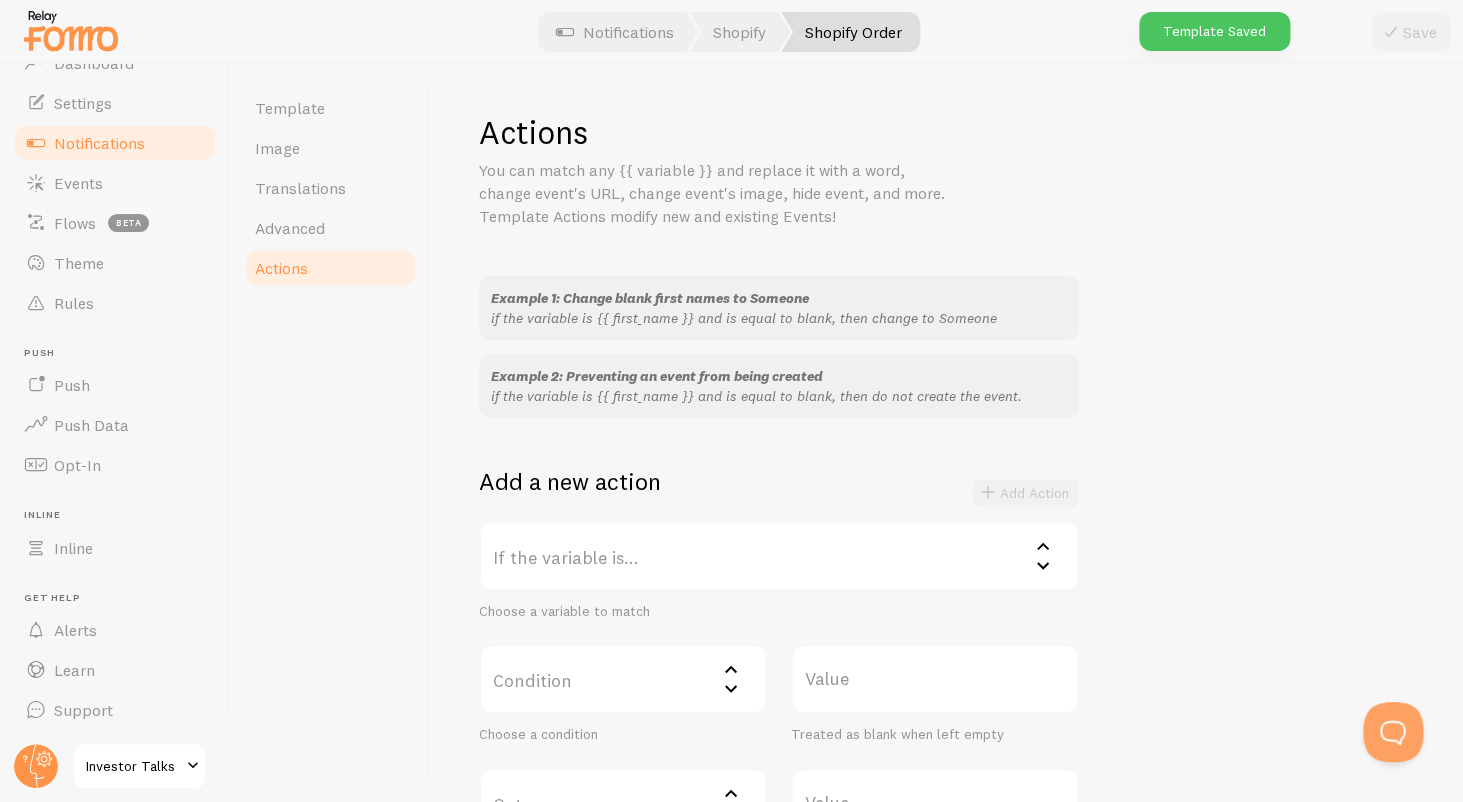 click on "Notifications" at bounding box center (99, 143) 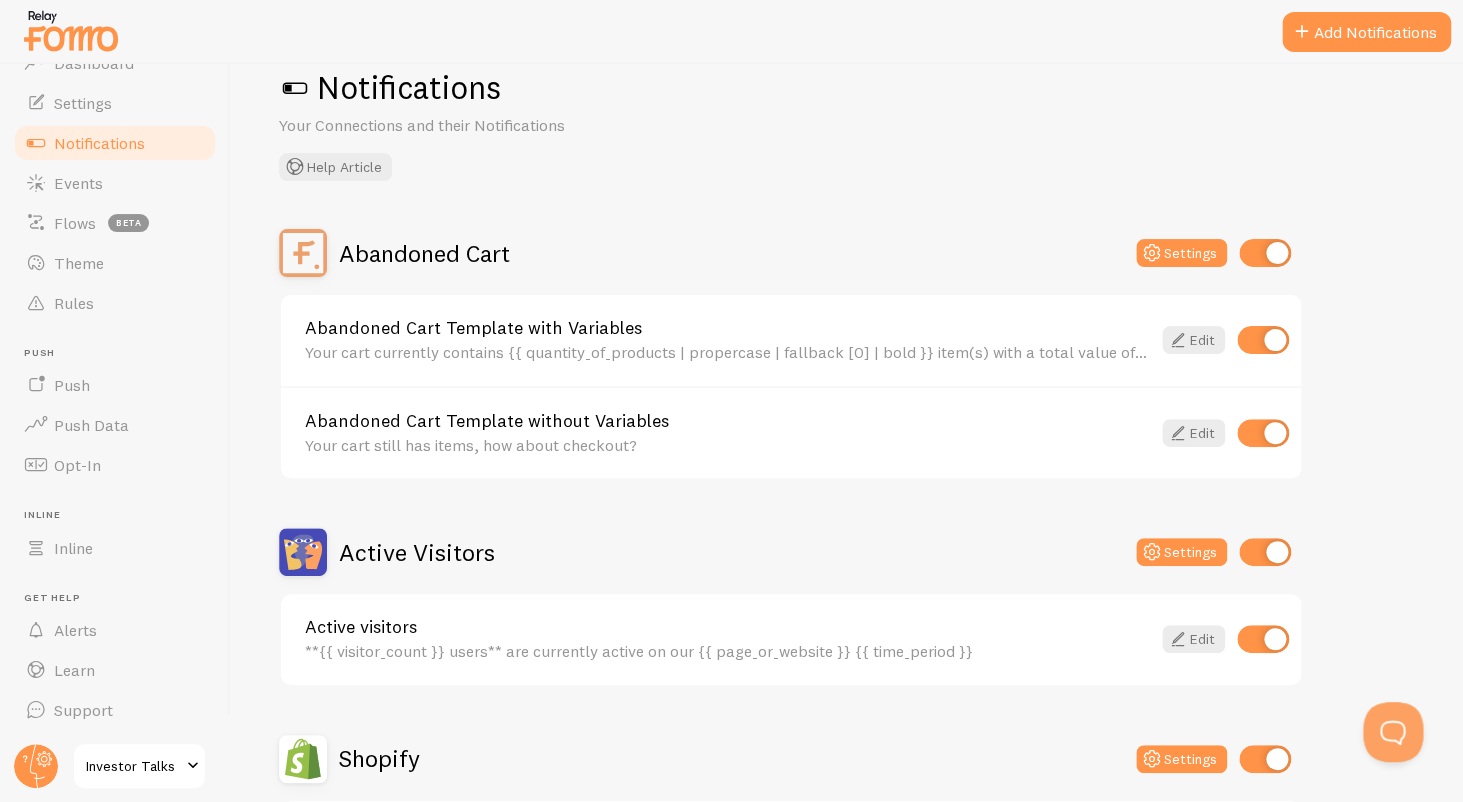 scroll, scrollTop: 0, scrollLeft: 0, axis: both 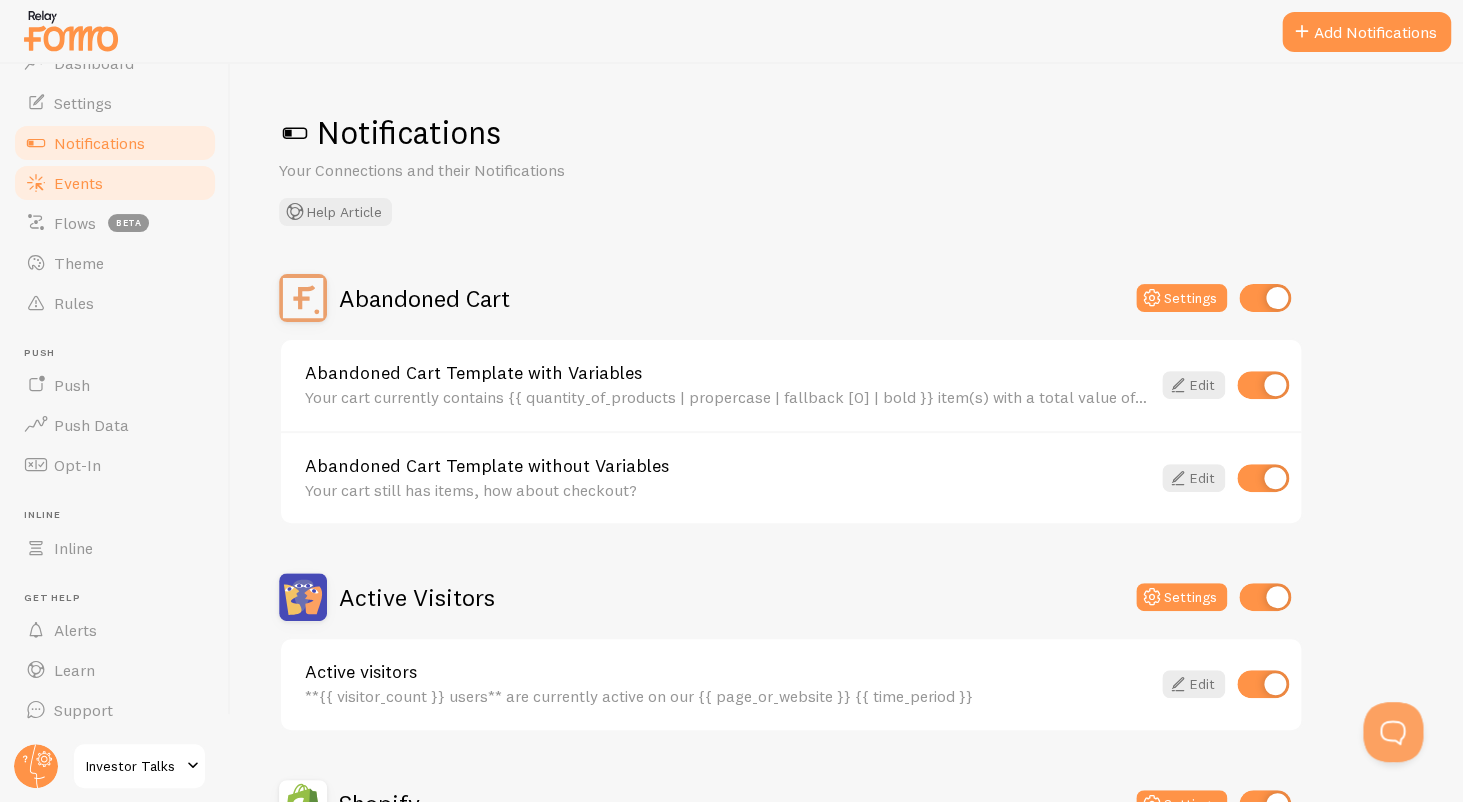 click on "Events" at bounding box center (115, 183) 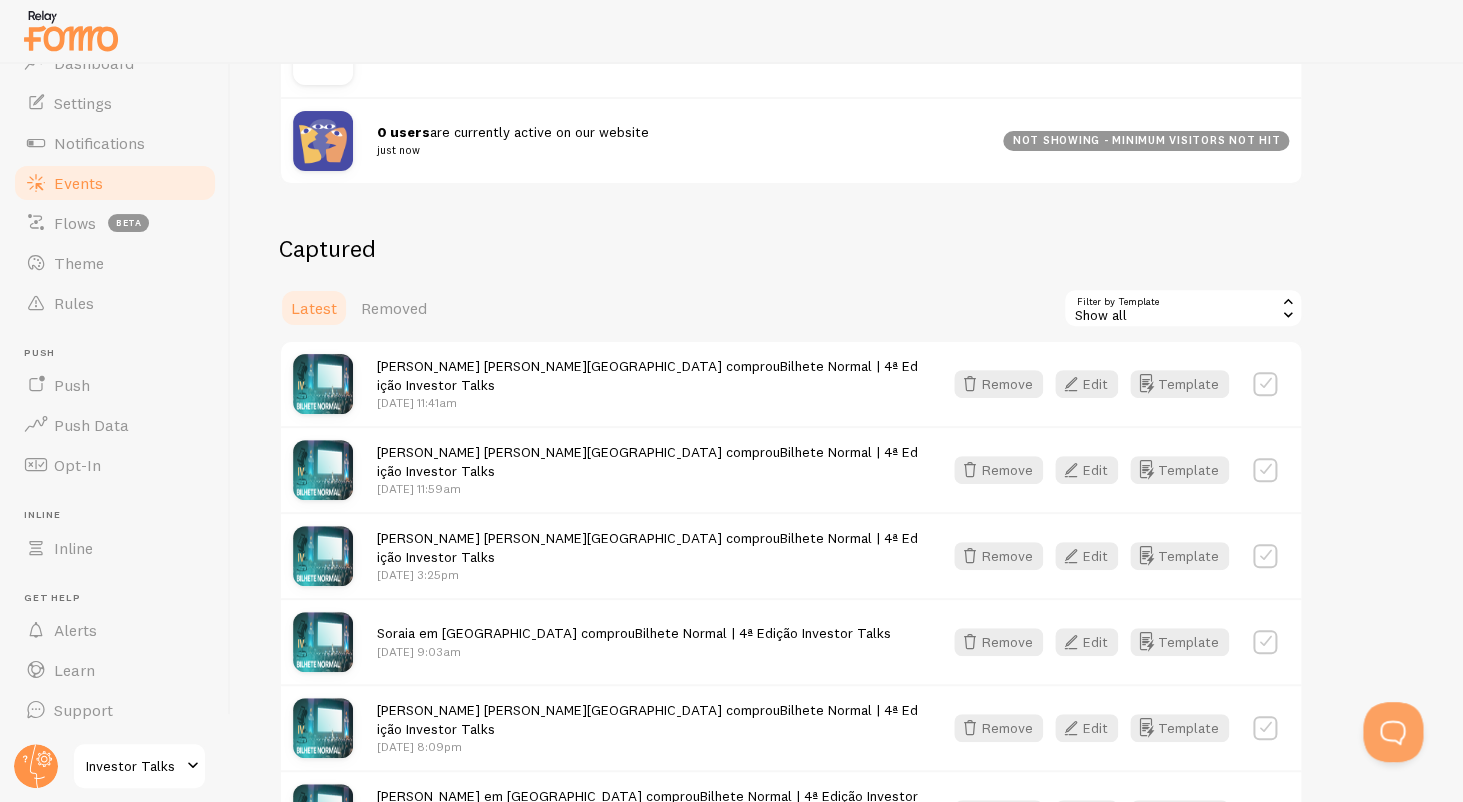 scroll, scrollTop: 307, scrollLeft: 0, axis: vertical 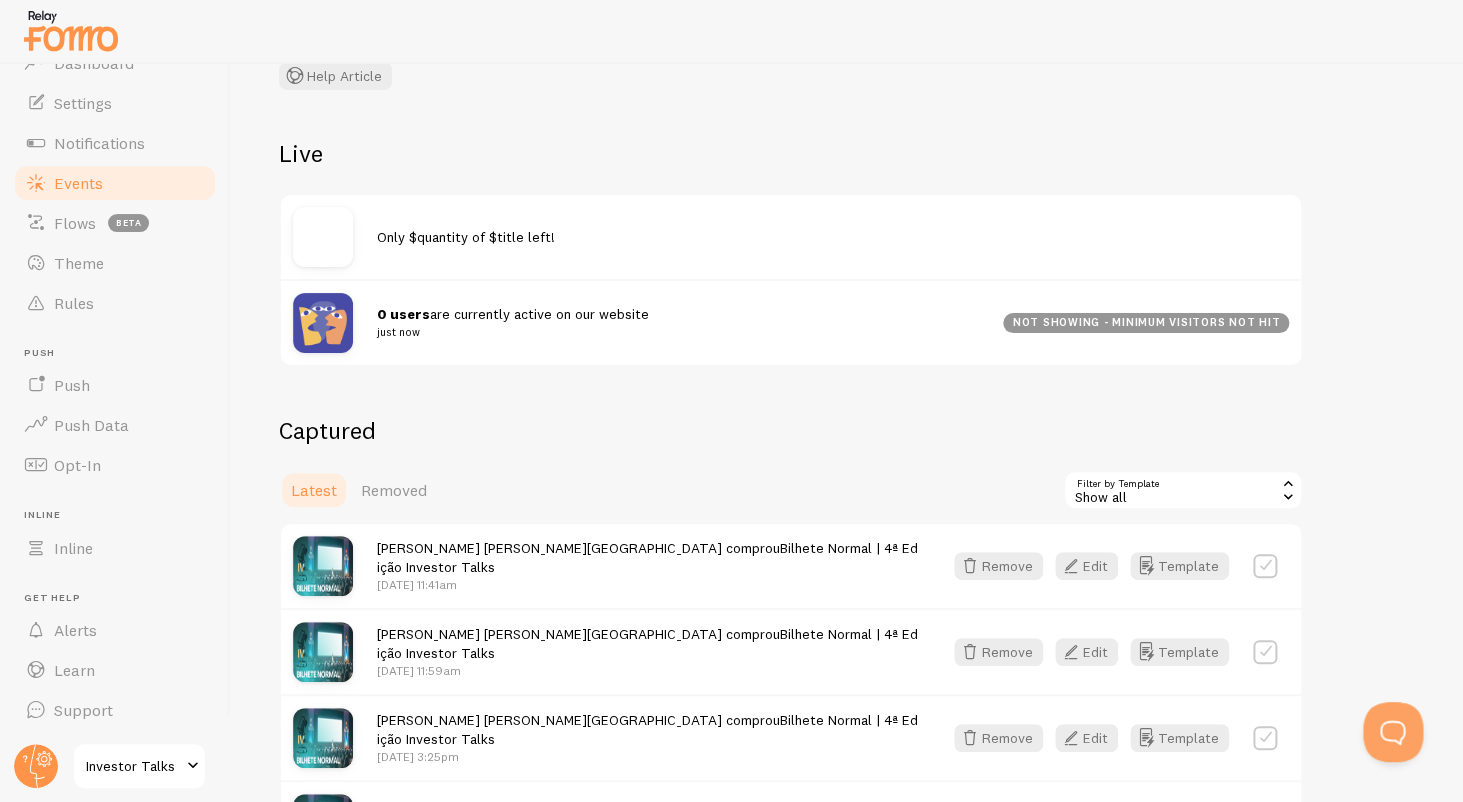 click on "0 users  are currently active on our website just now
not showing - minimum visitors not hit" at bounding box center [791, 322] 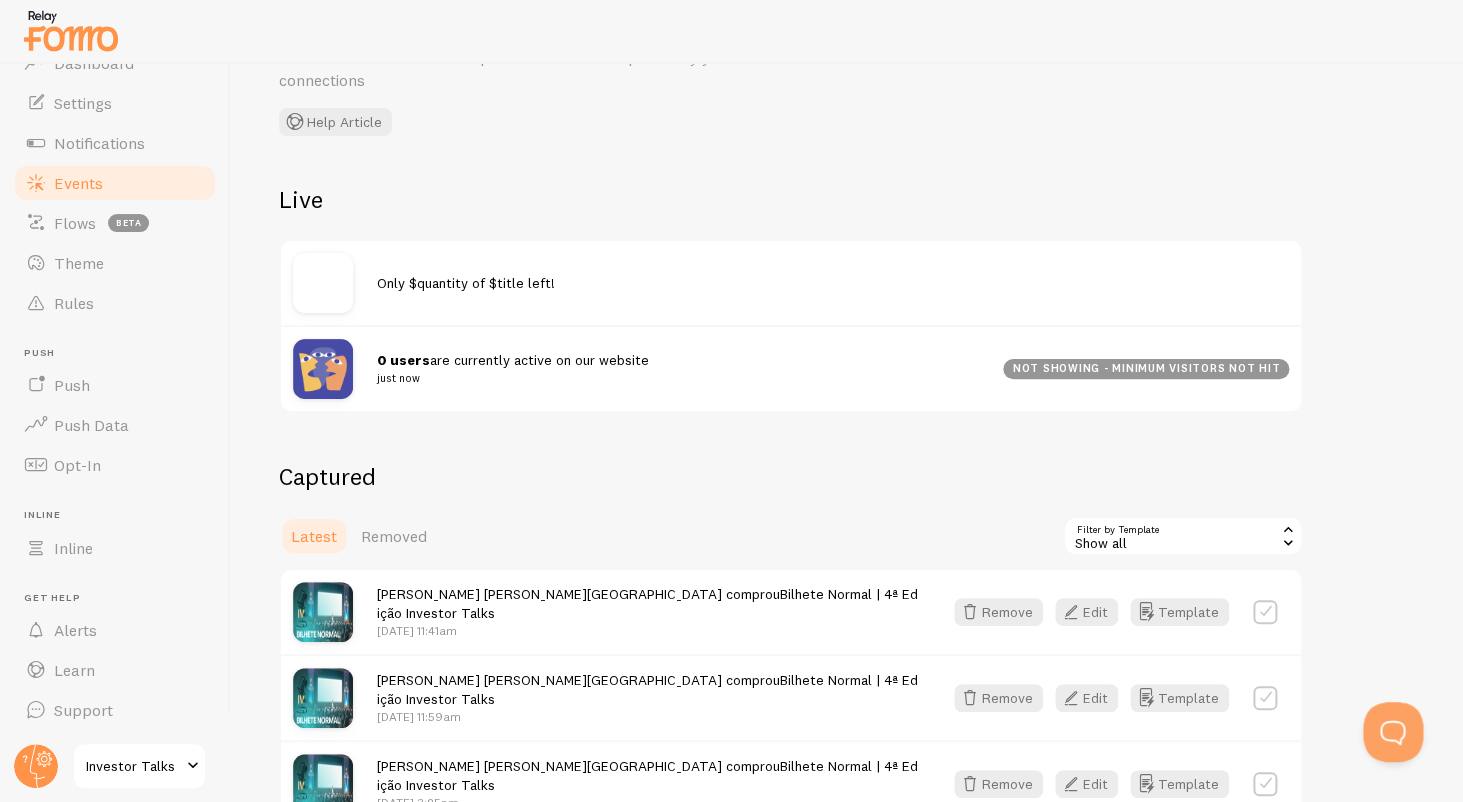 scroll, scrollTop: 0, scrollLeft: 0, axis: both 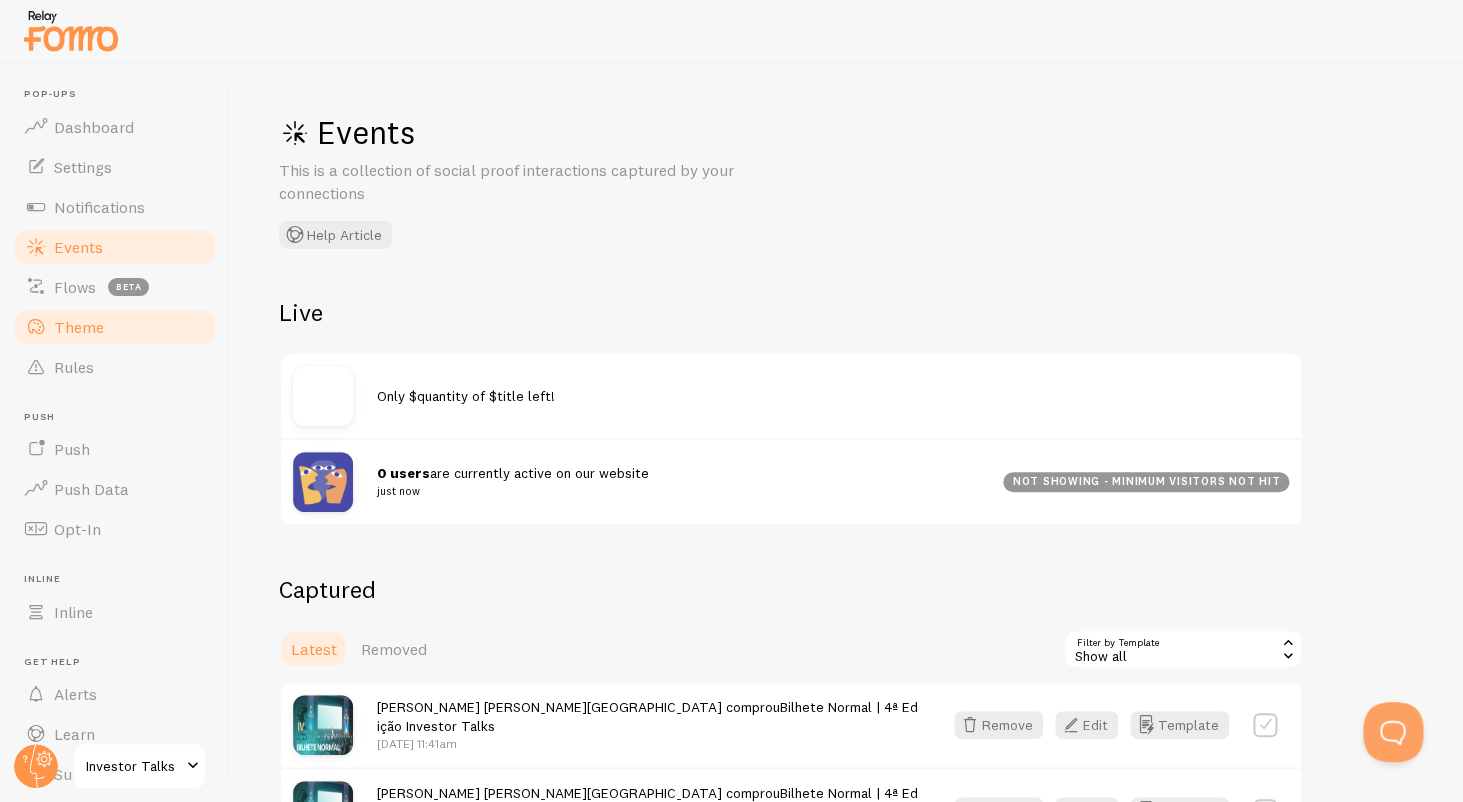 click on "Theme" at bounding box center (115, 327) 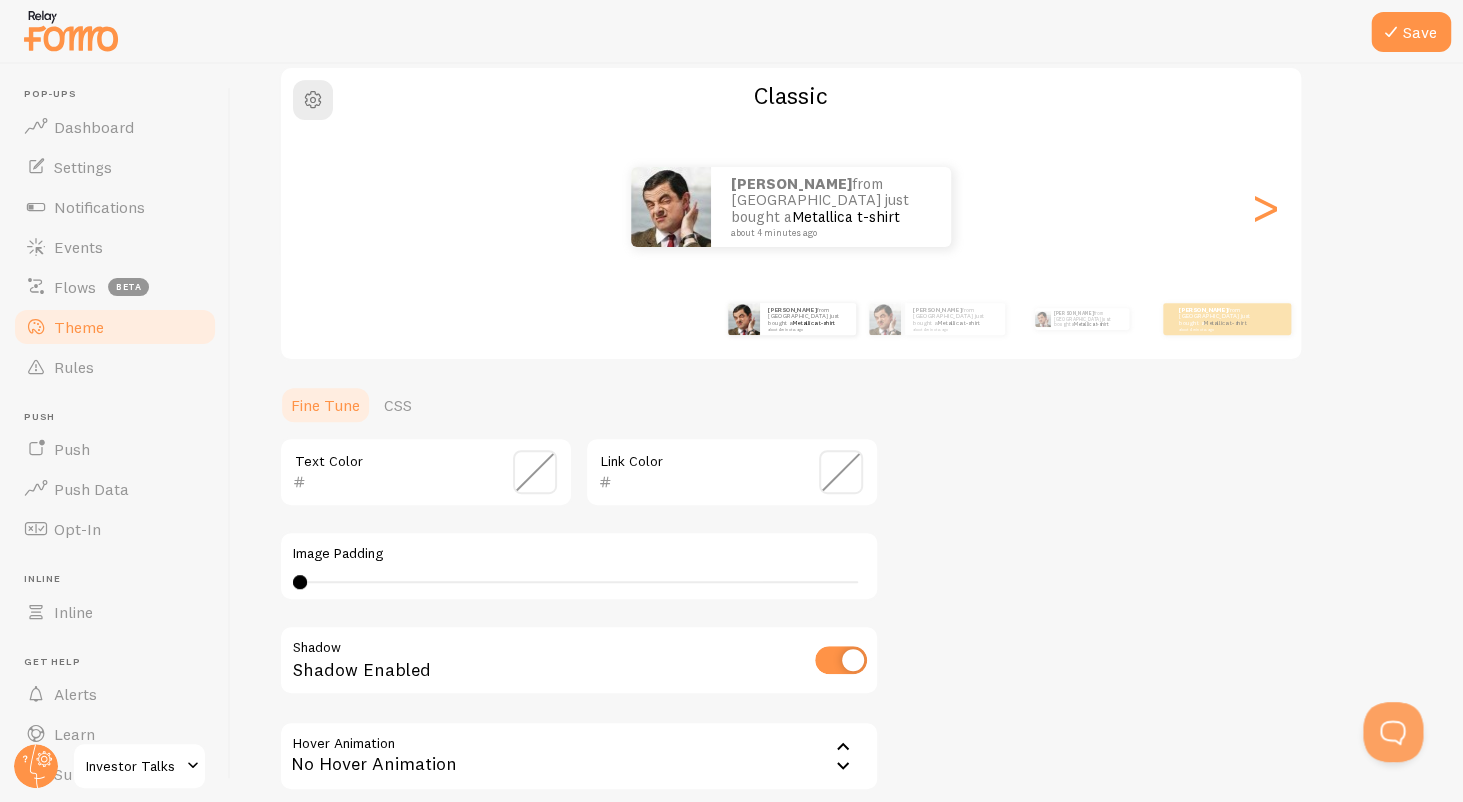scroll, scrollTop: 356, scrollLeft: 0, axis: vertical 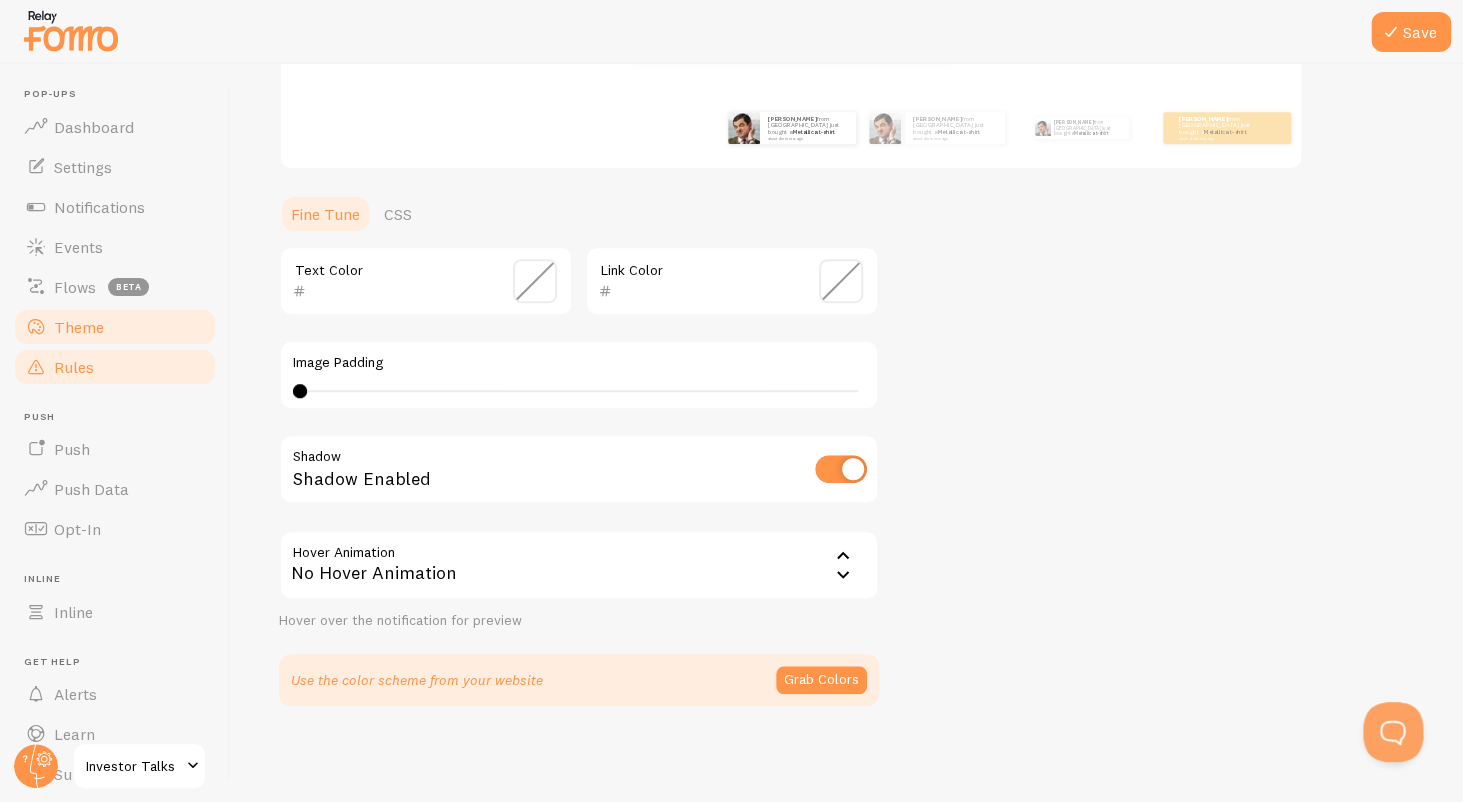click on "Rules" at bounding box center (115, 367) 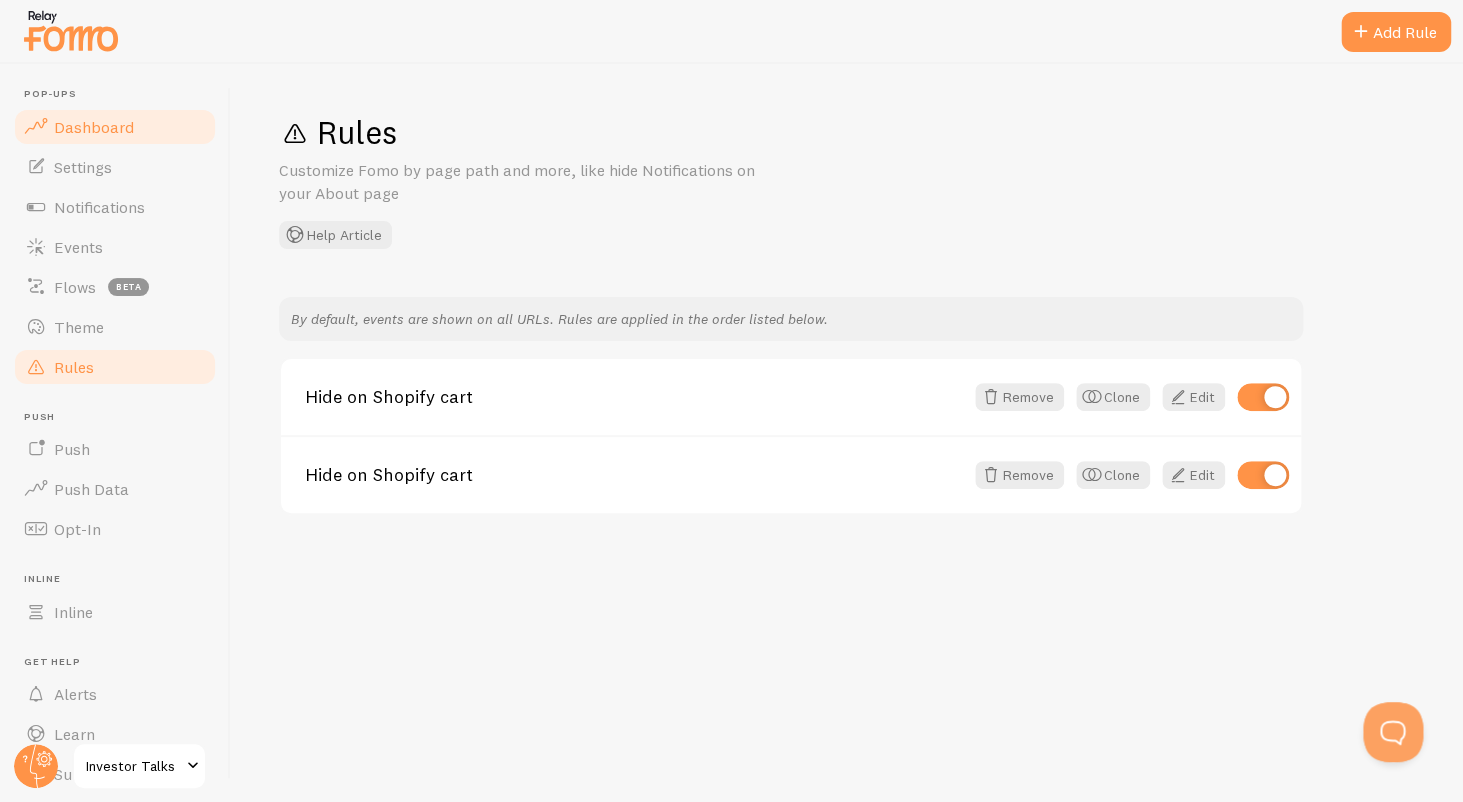 click on "Dashboard" at bounding box center (115, 127) 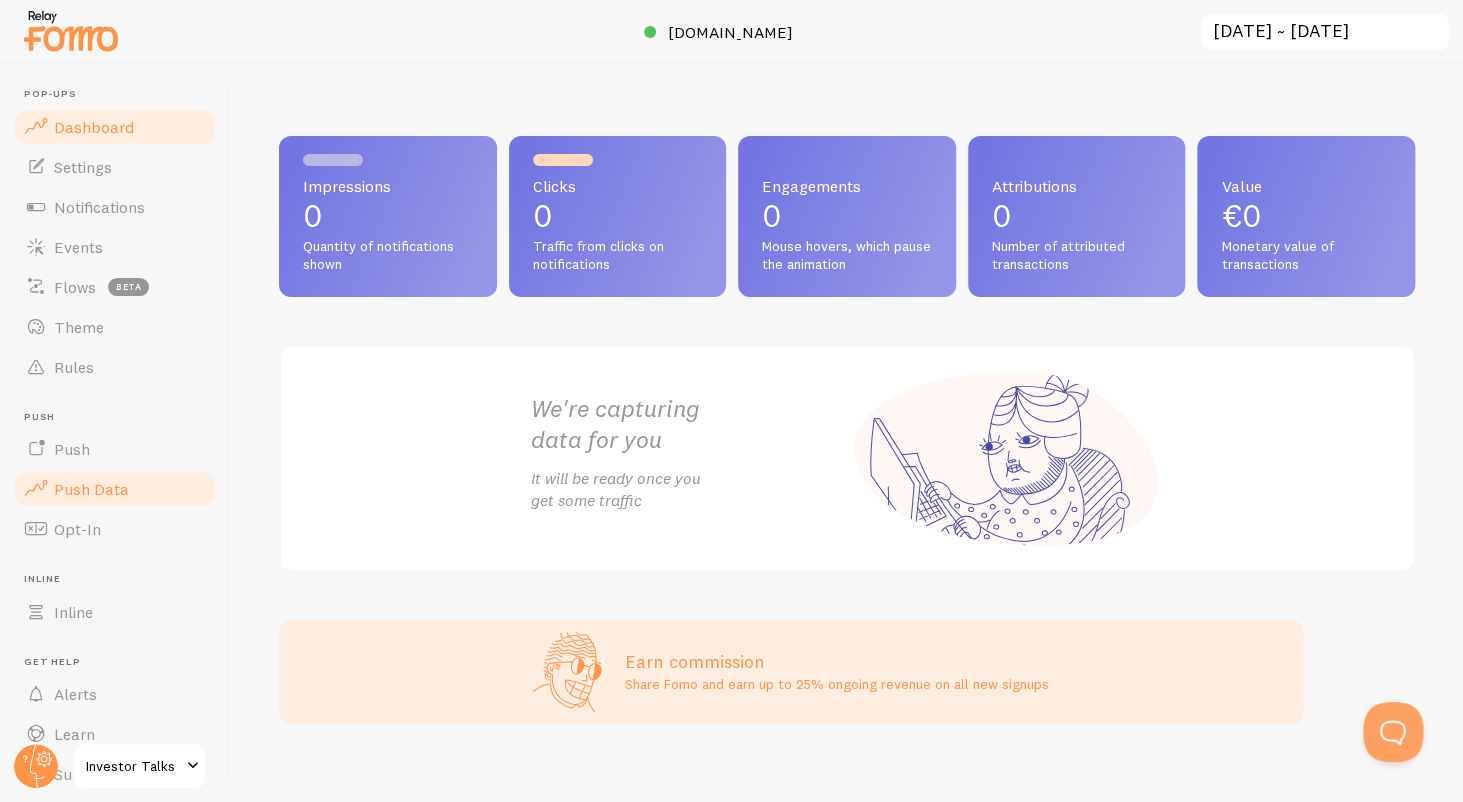 scroll, scrollTop: 65, scrollLeft: 0, axis: vertical 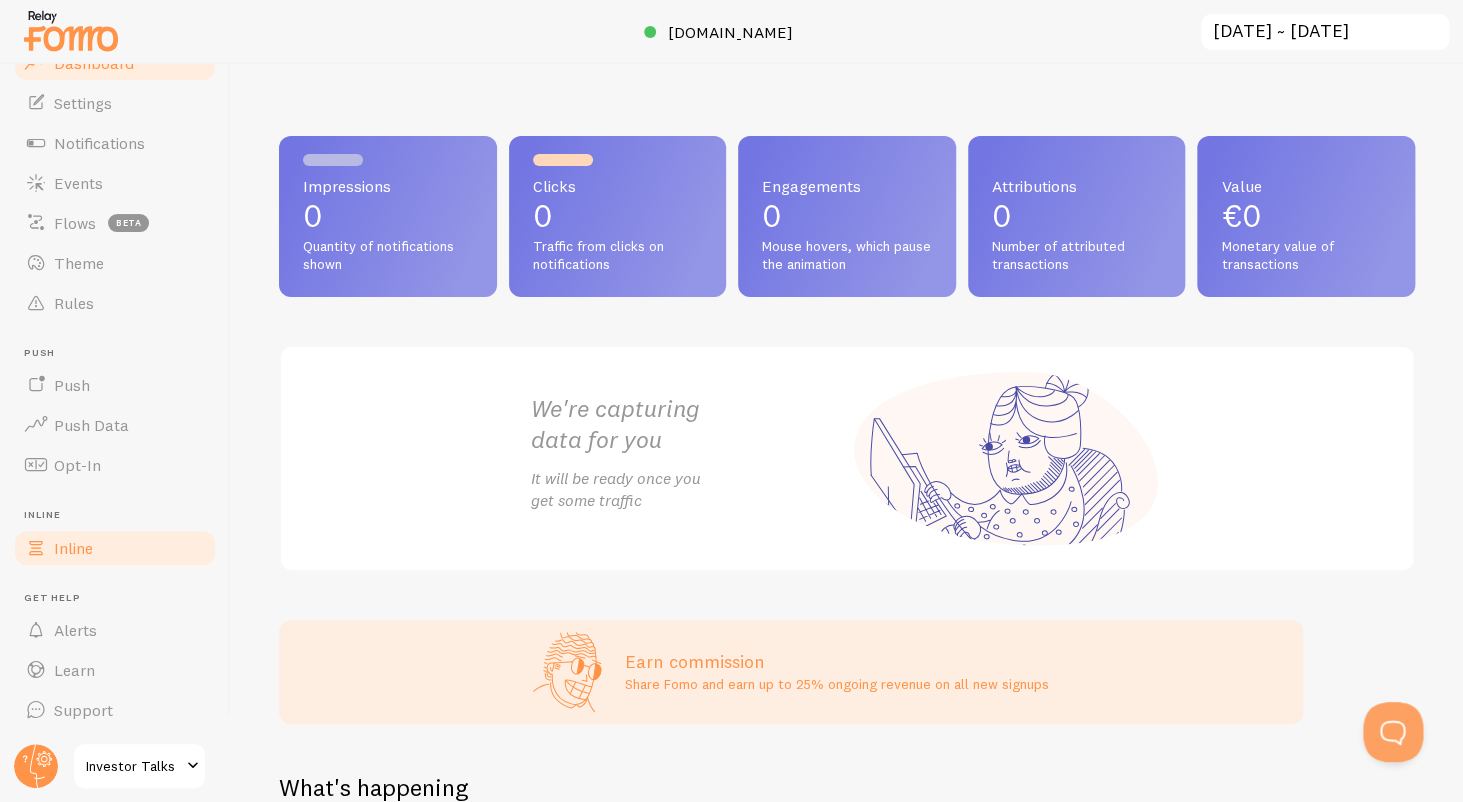 click on "Inline" at bounding box center (115, 548) 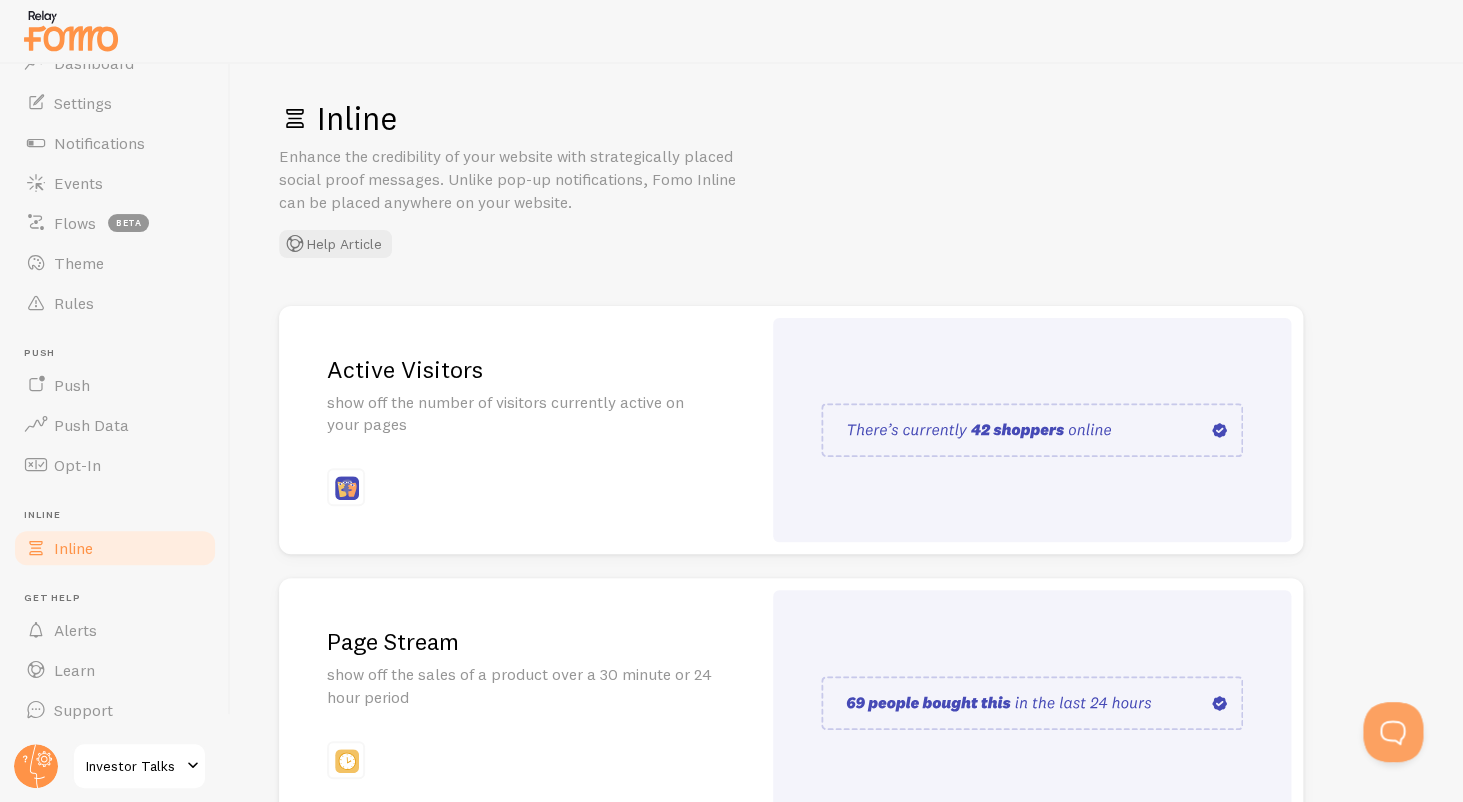 scroll, scrollTop: 0, scrollLeft: 0, axis: both 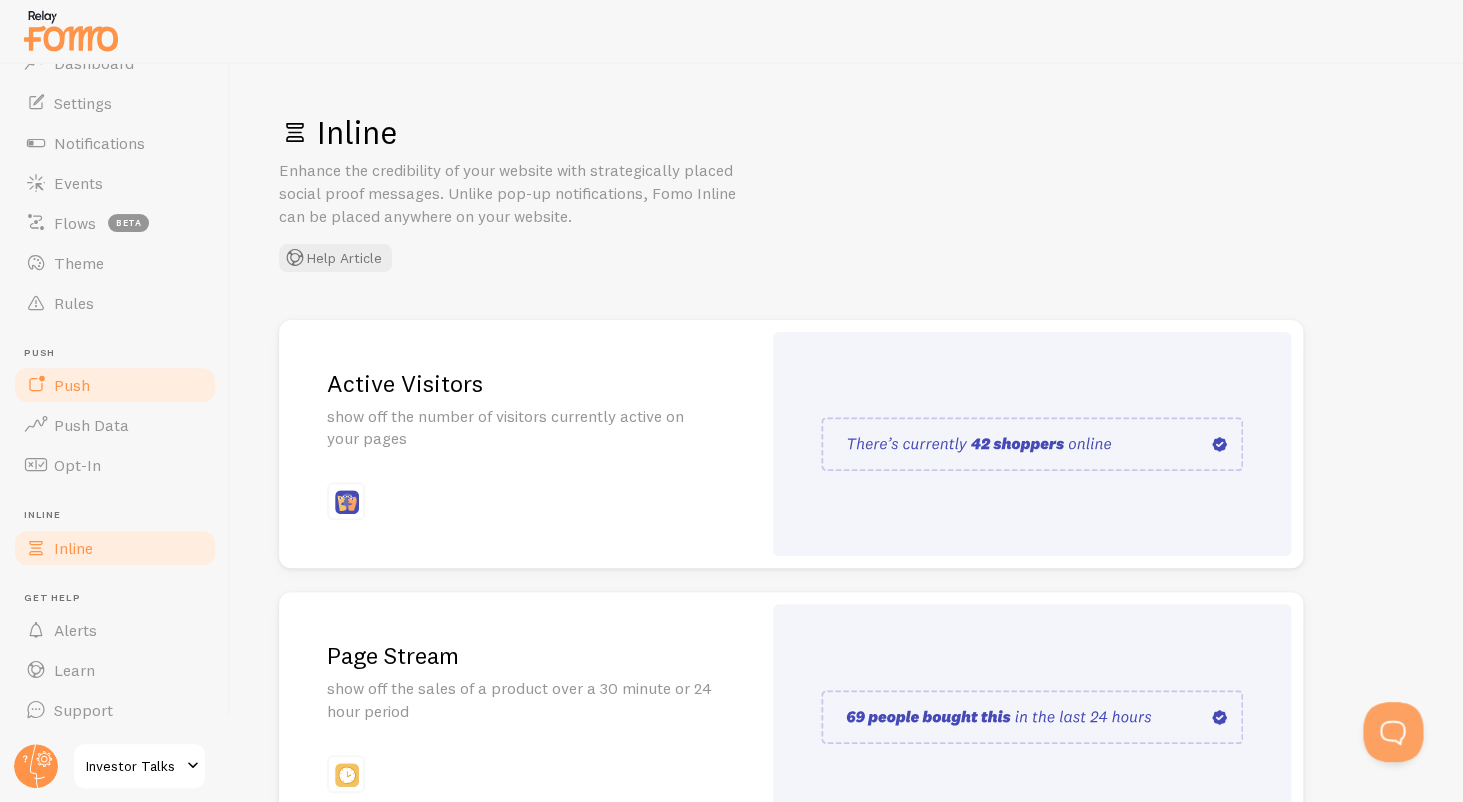click on "Push" at bounding box center (115, 385) 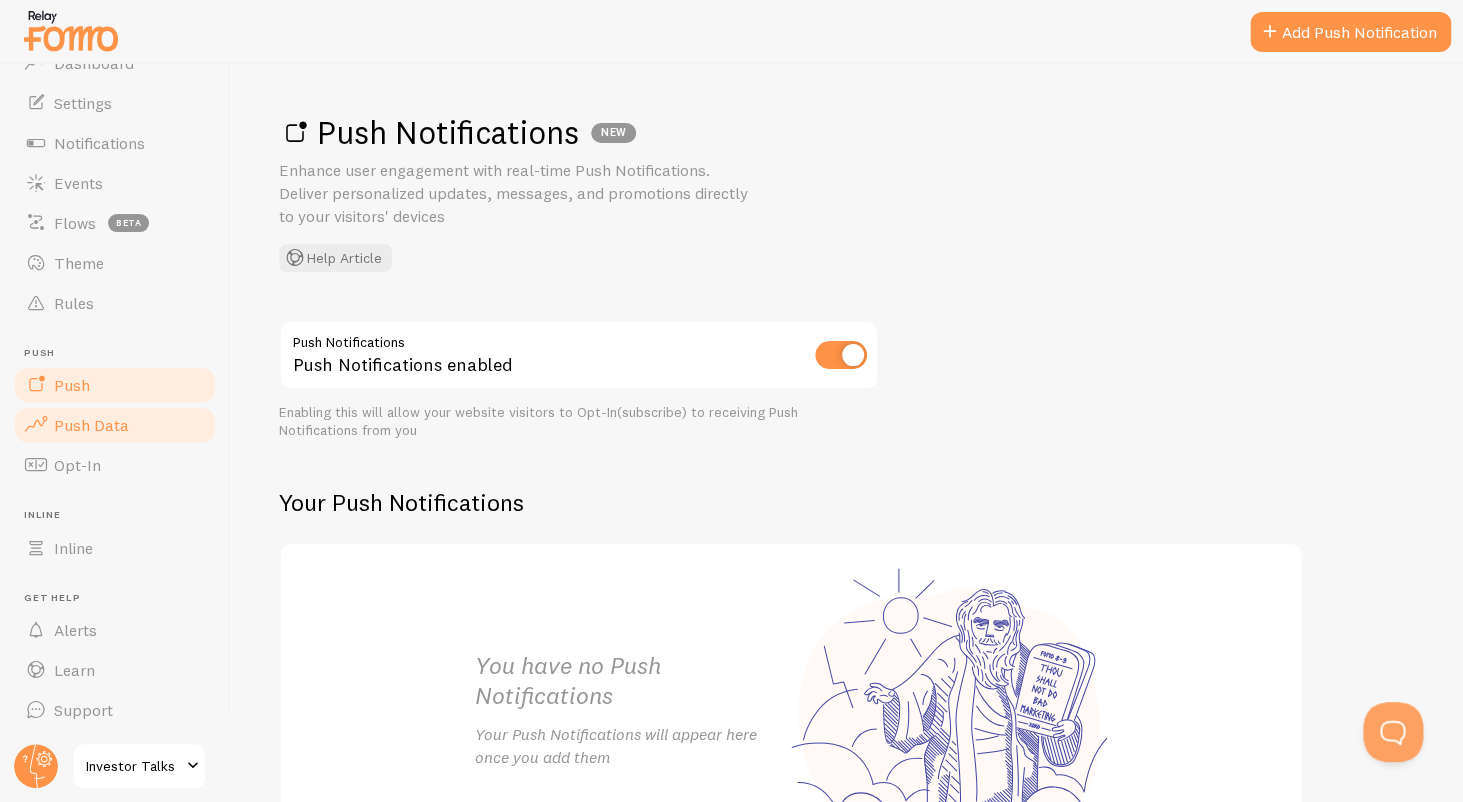 click on "Push Data" at bounding box center [115, 425] 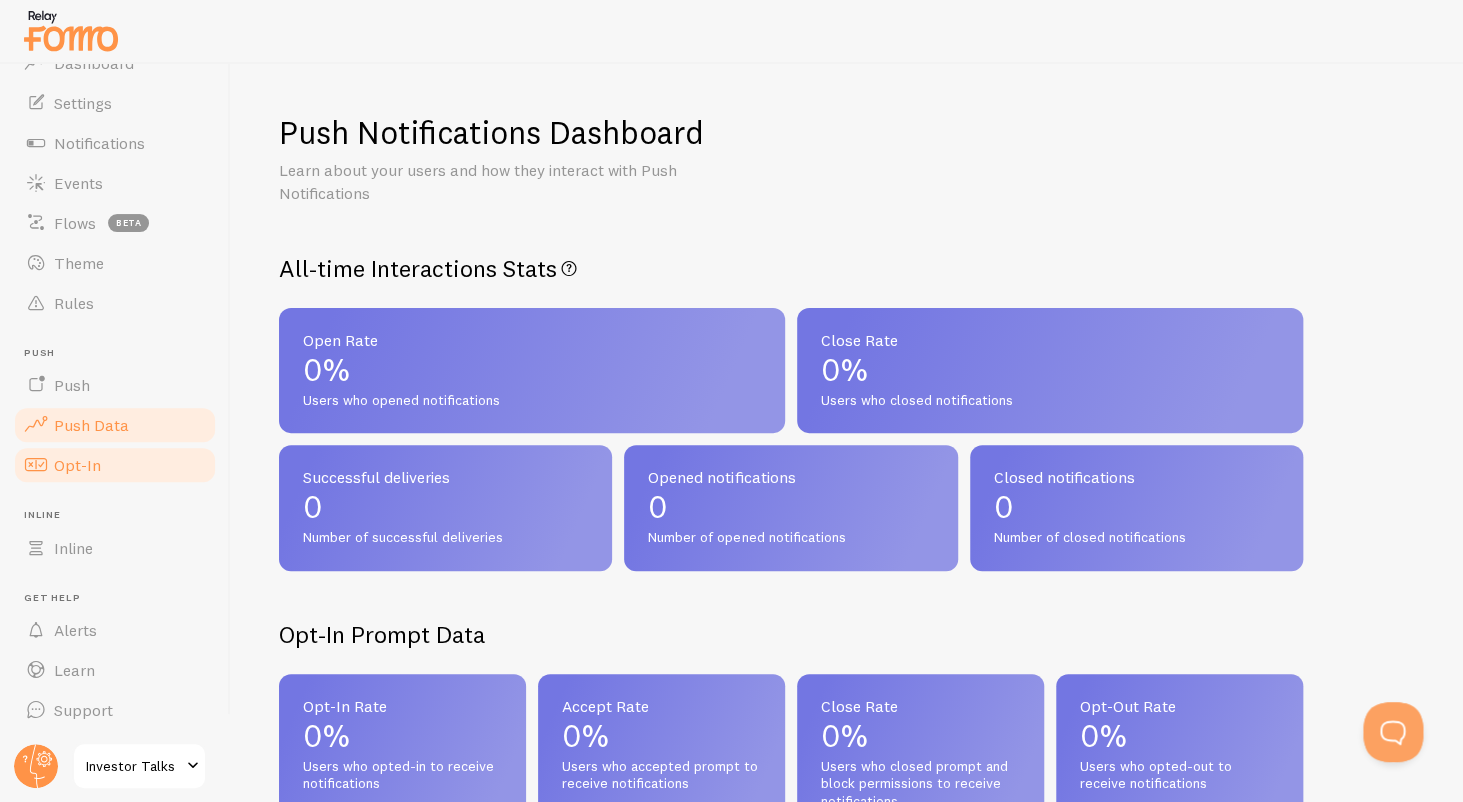 click on "Opt-In" at bounding box center (115, 465) 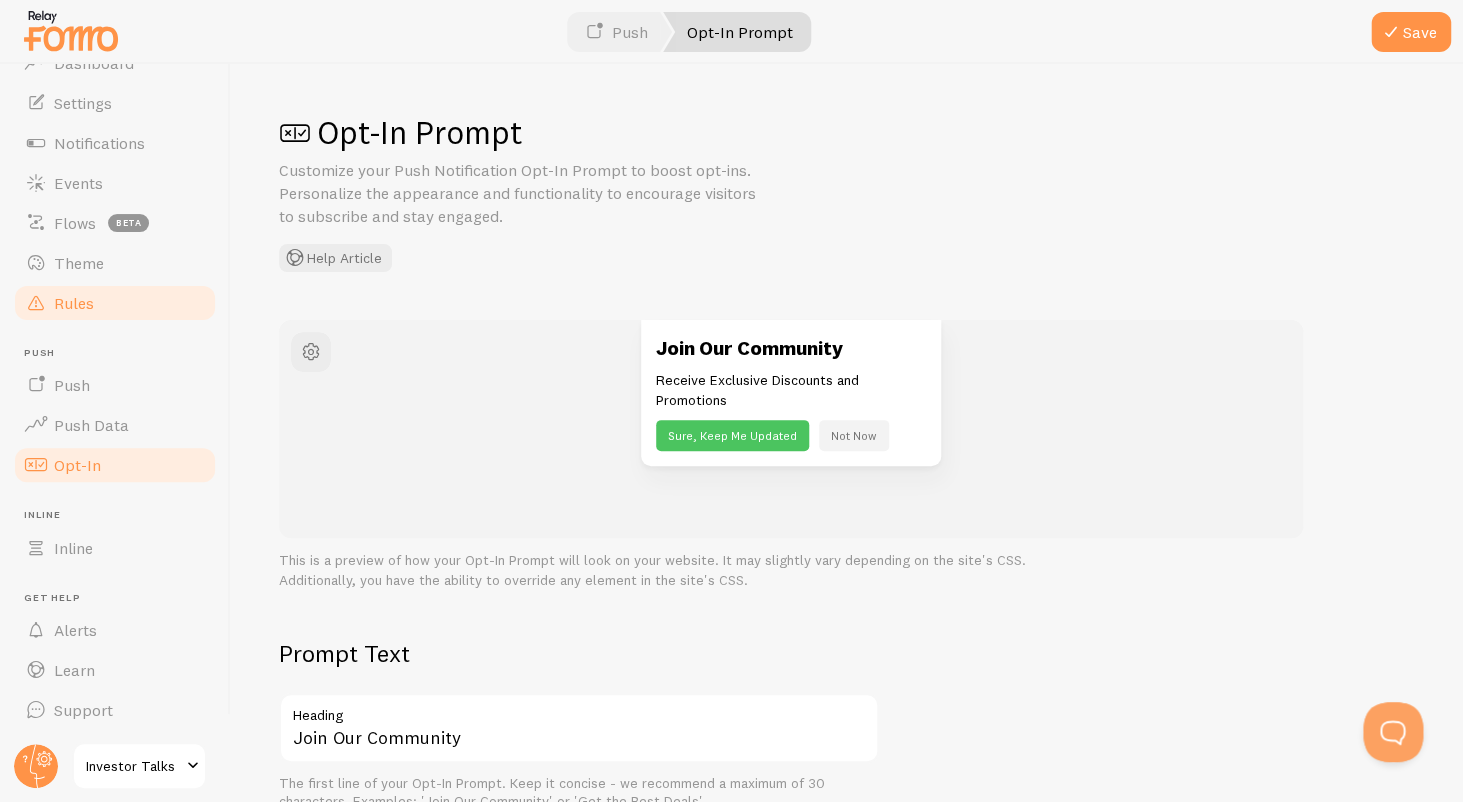 click on "Rules" at bounding box center [115, 303] 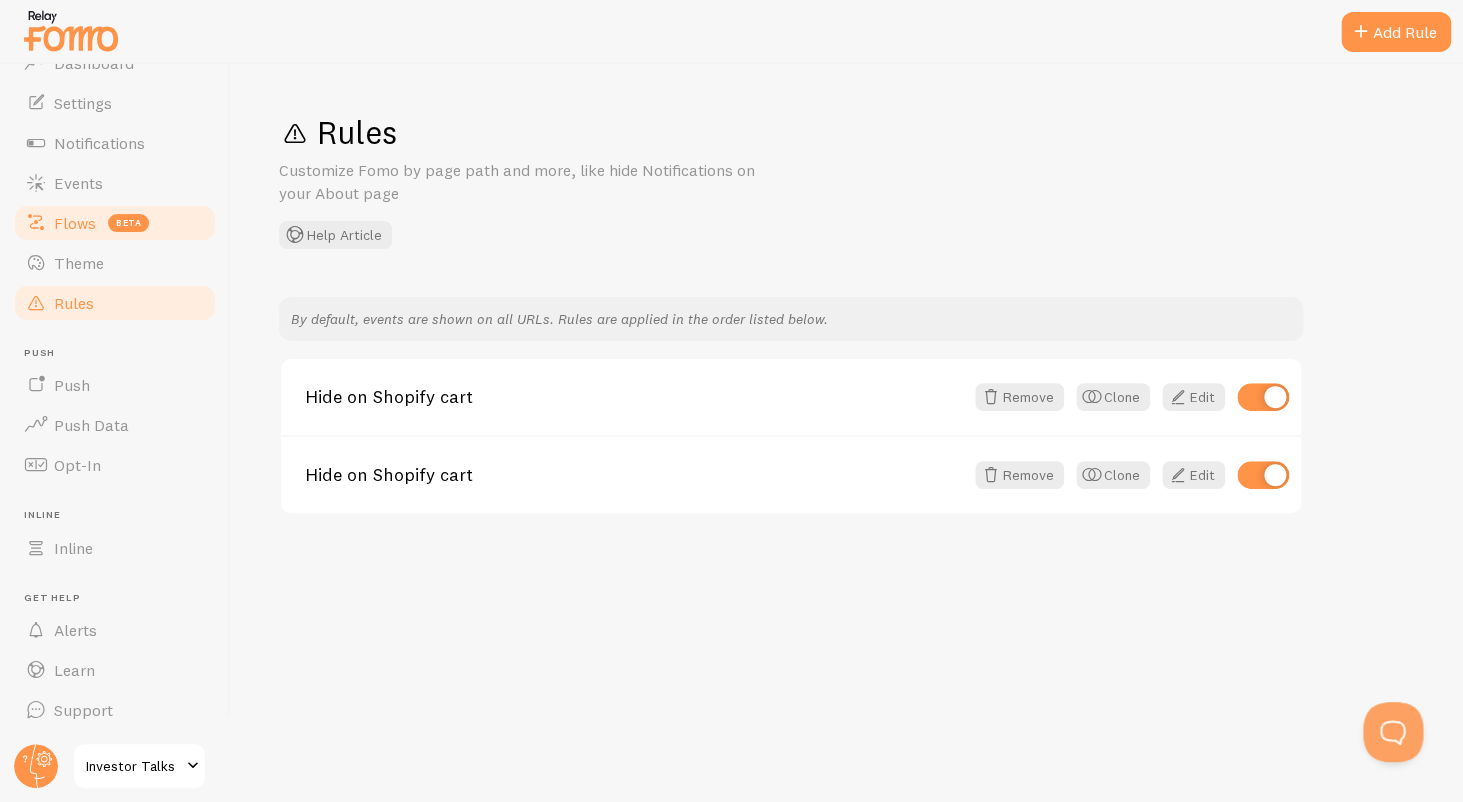 click on "Flows
beta" at bounding box center (115, 223) 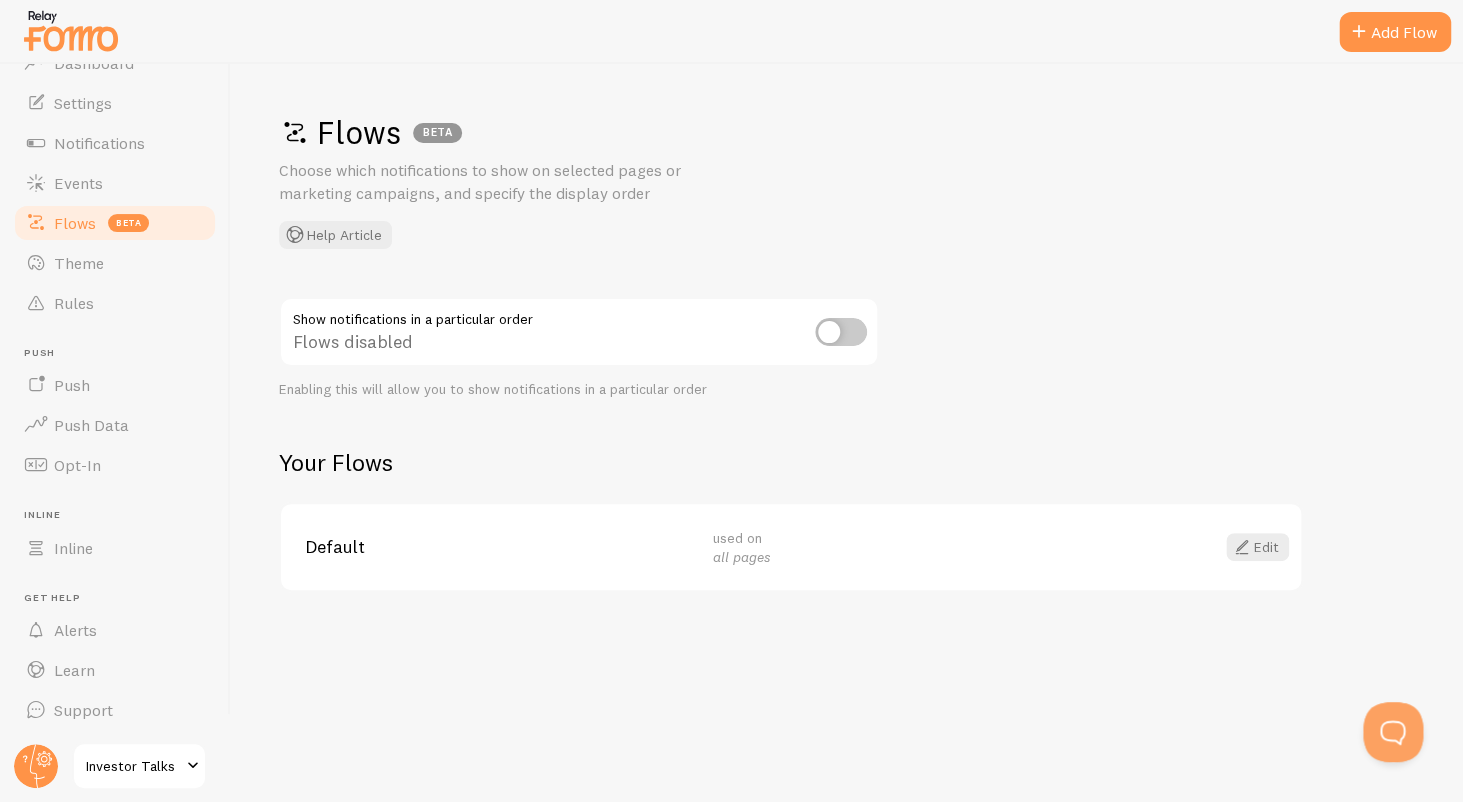 click at bounding box center [841, 332] 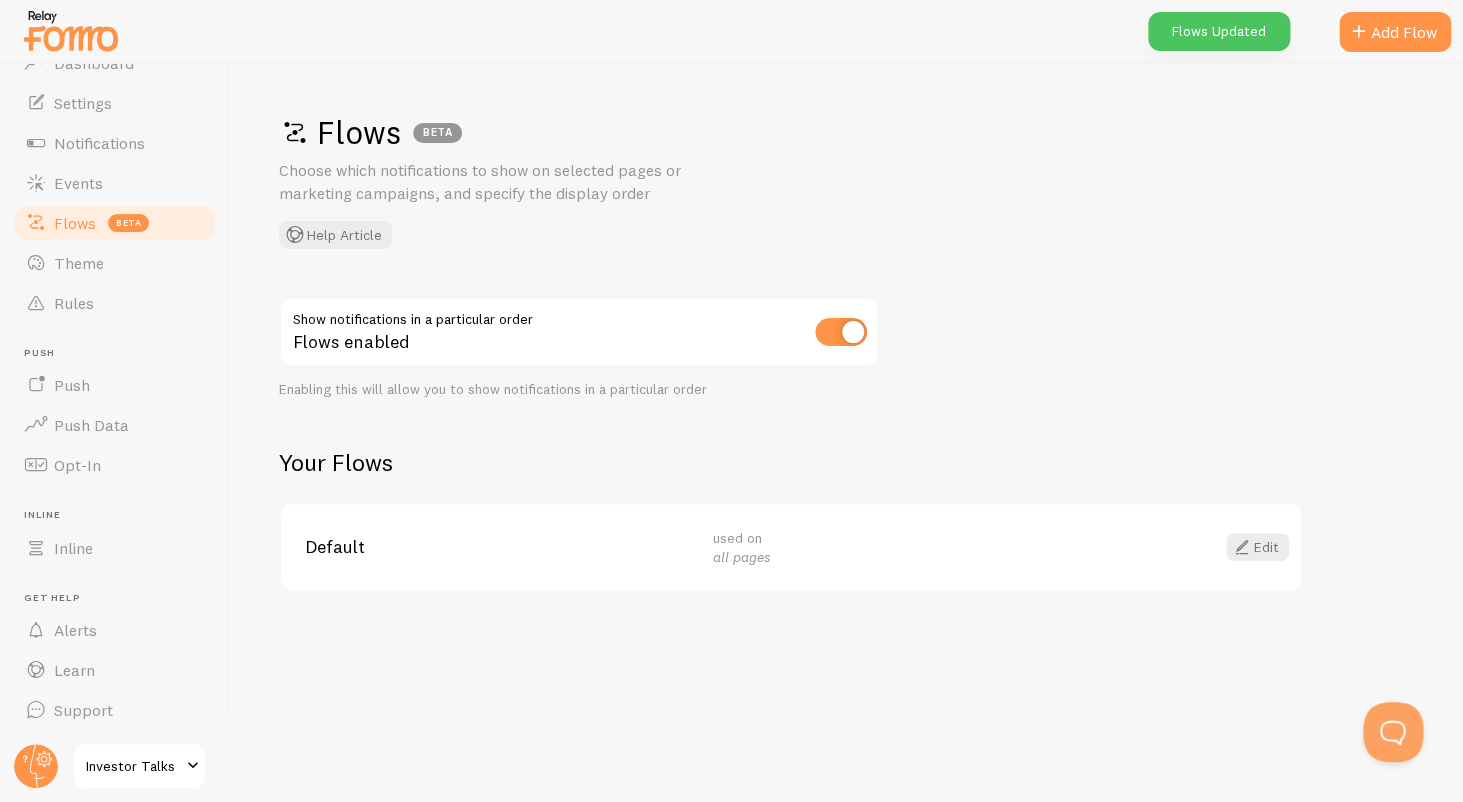 click at bounding box center (841, 332) 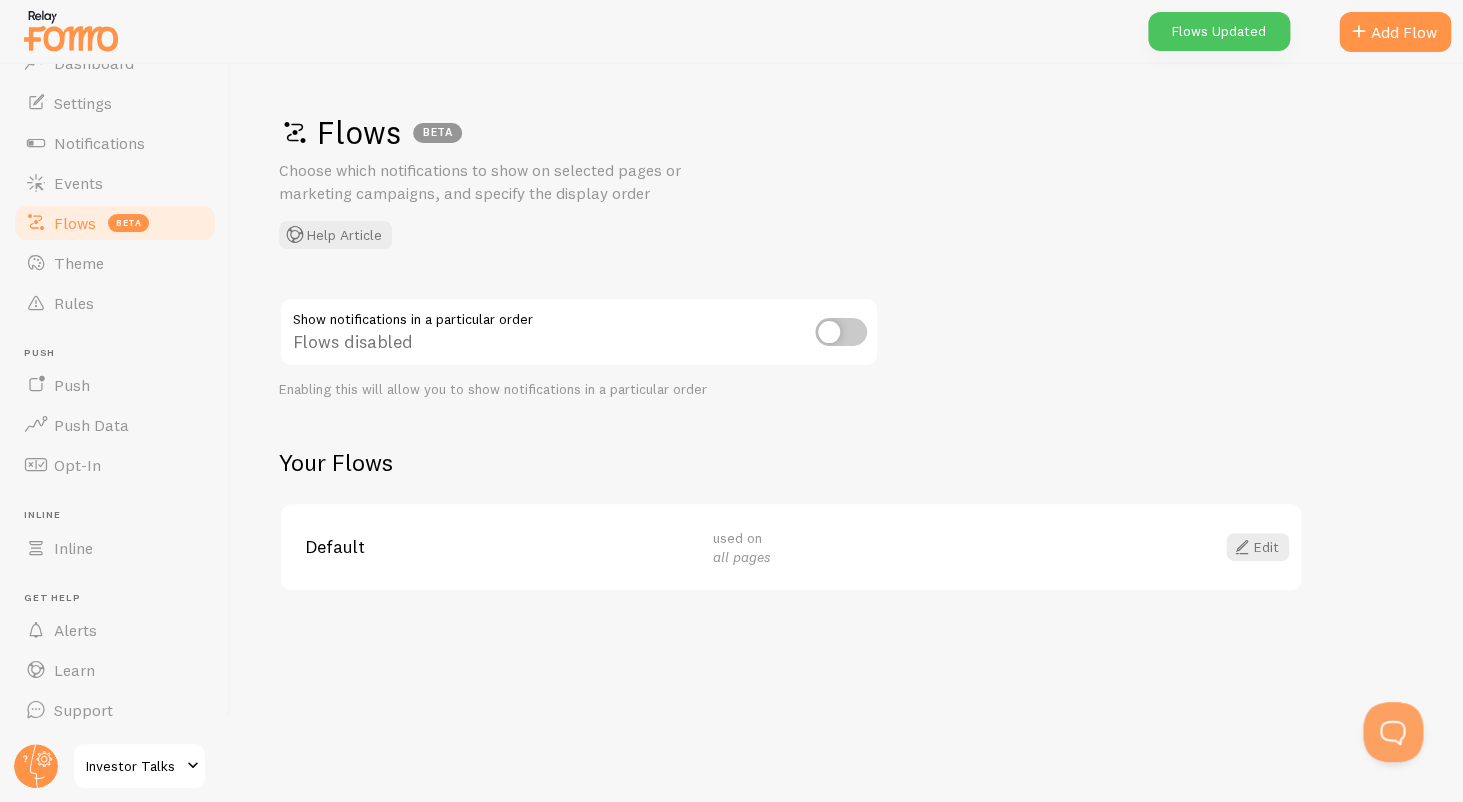 click at bounding box center (841, 332) 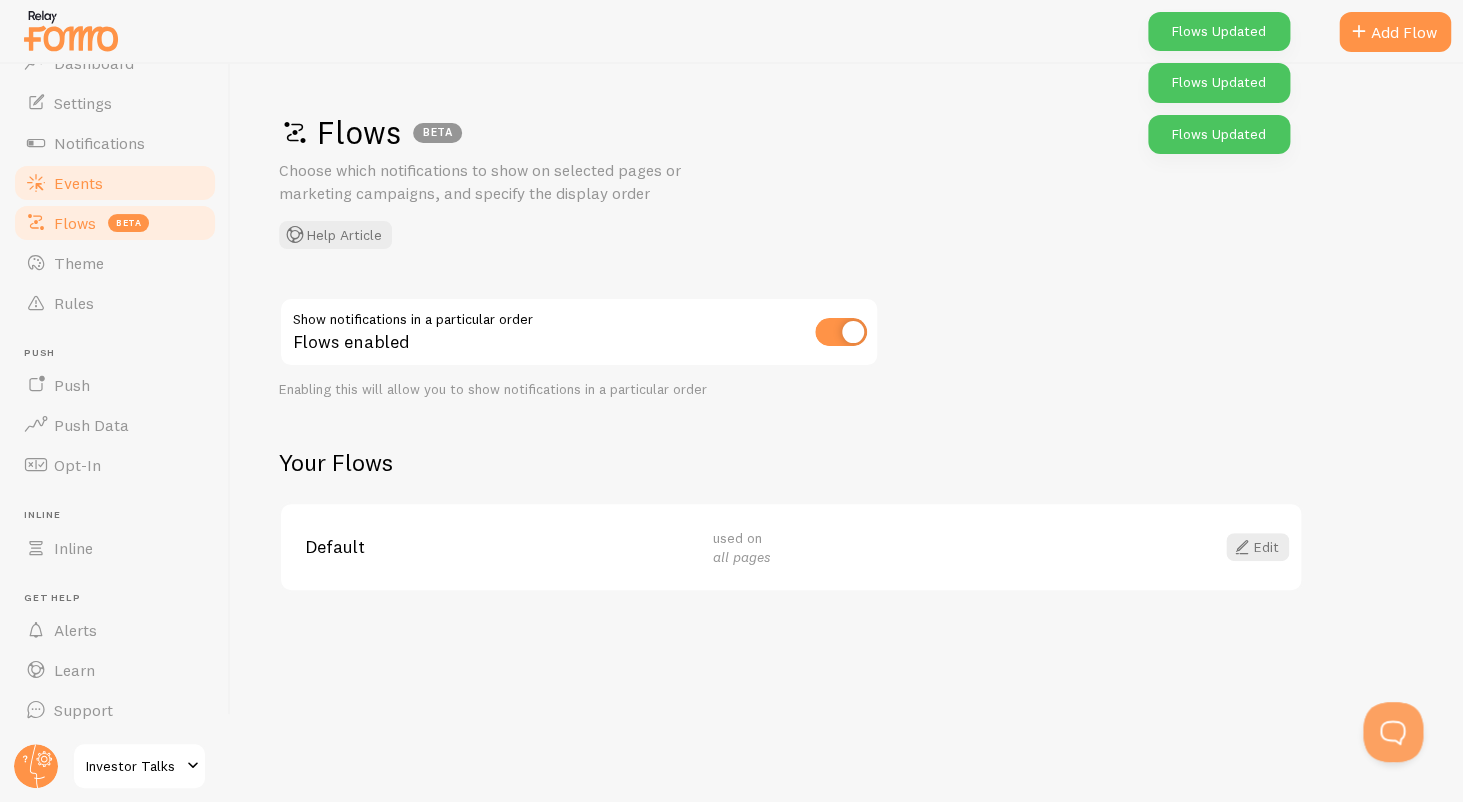 click on "Events" at bounding box center (115, 183) 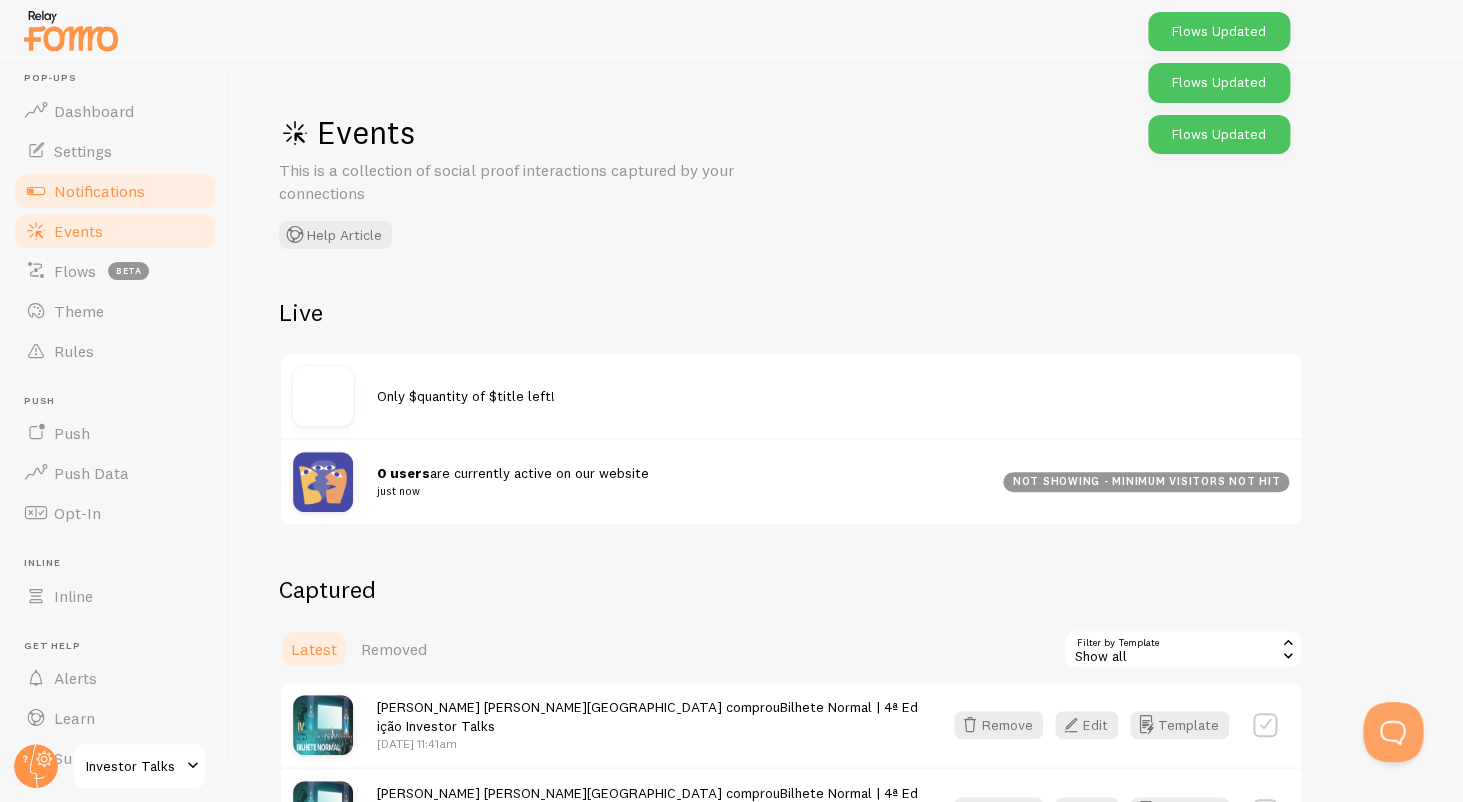 scroll, scrollTop: 0, scrollLeft: 0, axis: both 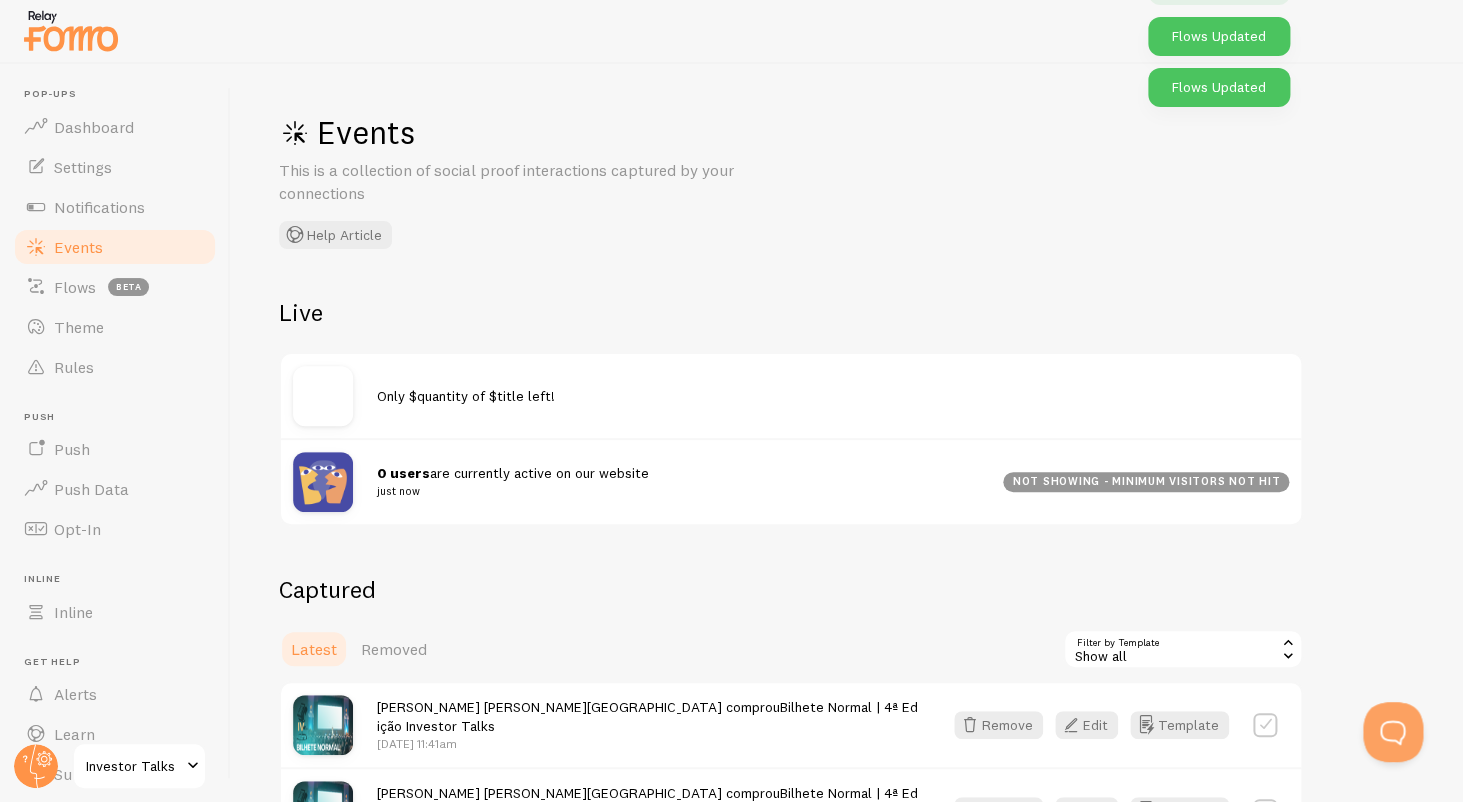 click on "Only $quantity of $title left!" at bounding box center [466, 396] 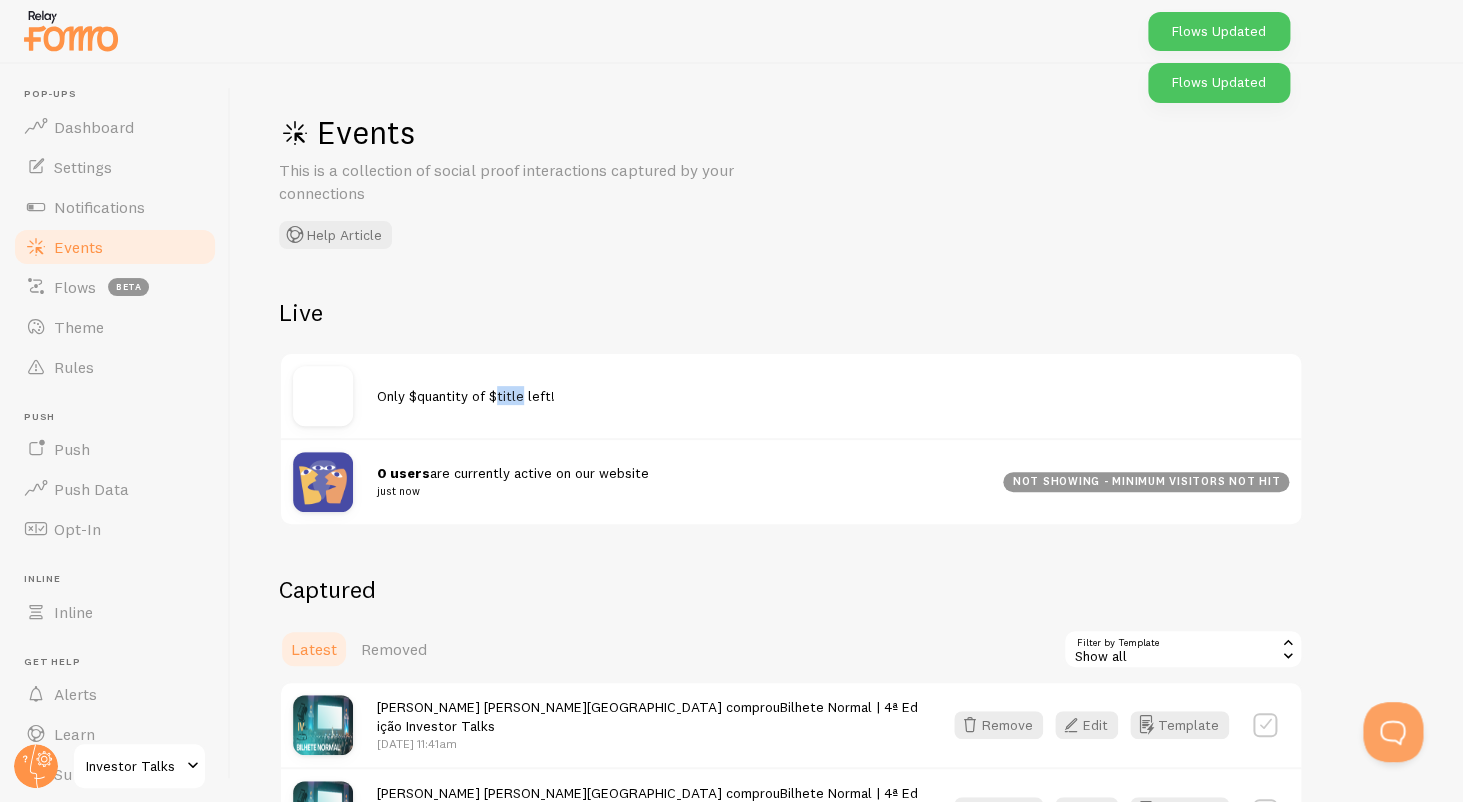 click on "Only $quantity of $title left!" at bounding box center (466, 396) 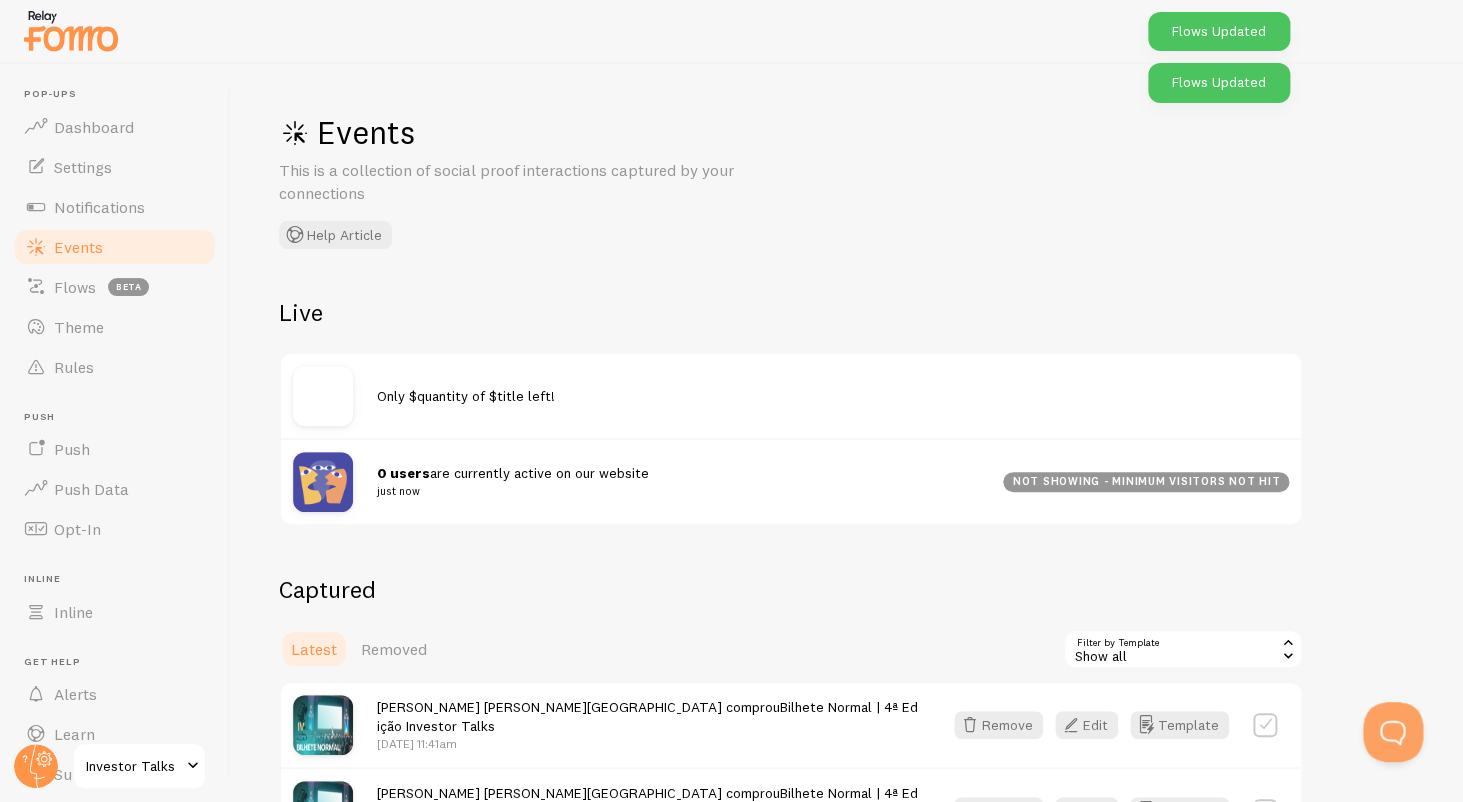 click on "Only $quantity of $title left!" at bounding box center [466, 396] 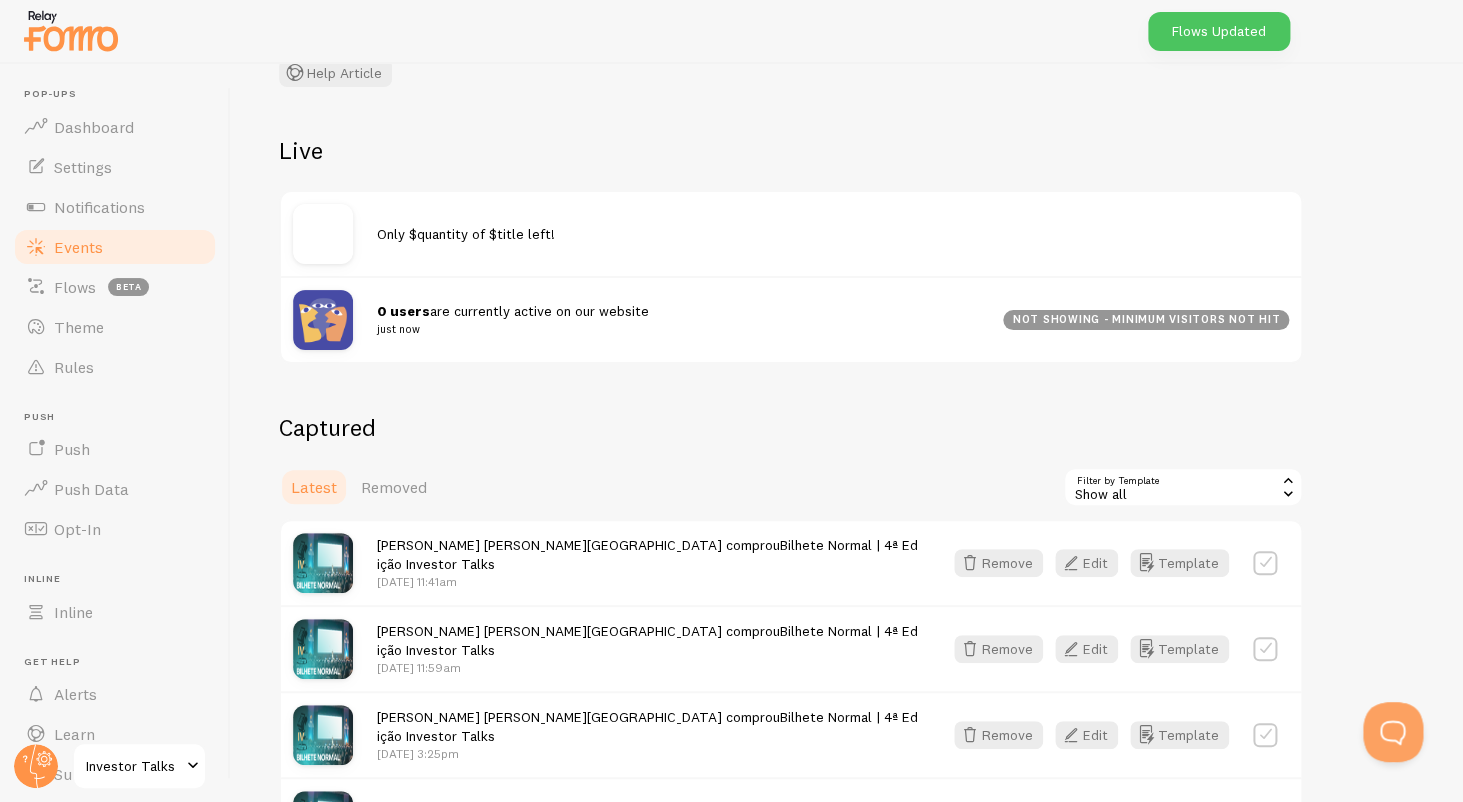 scroll, scrollTop: 98, scrollLeft: 0, axis: vertical 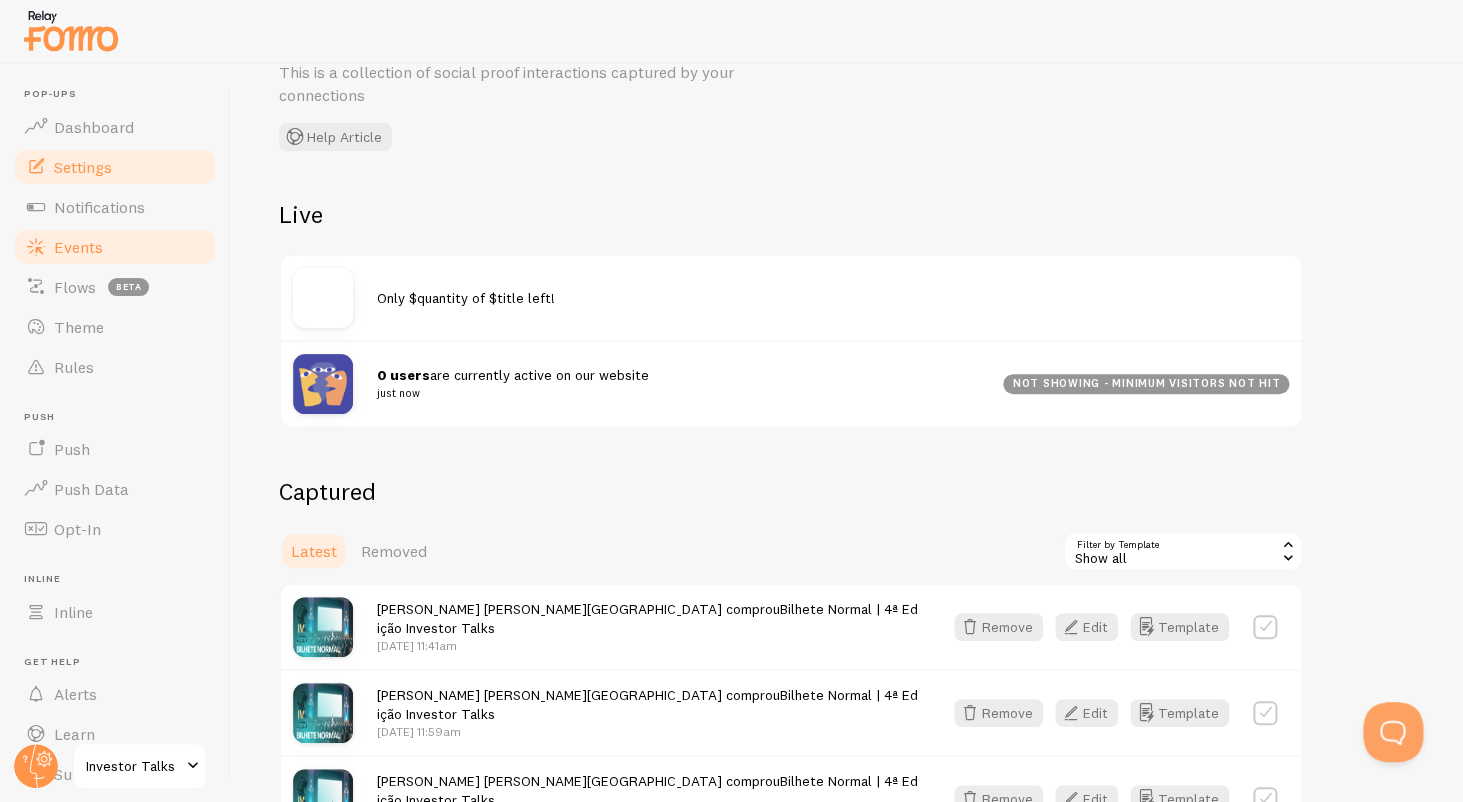 click on "Settings" at bounding box center (115, 167) 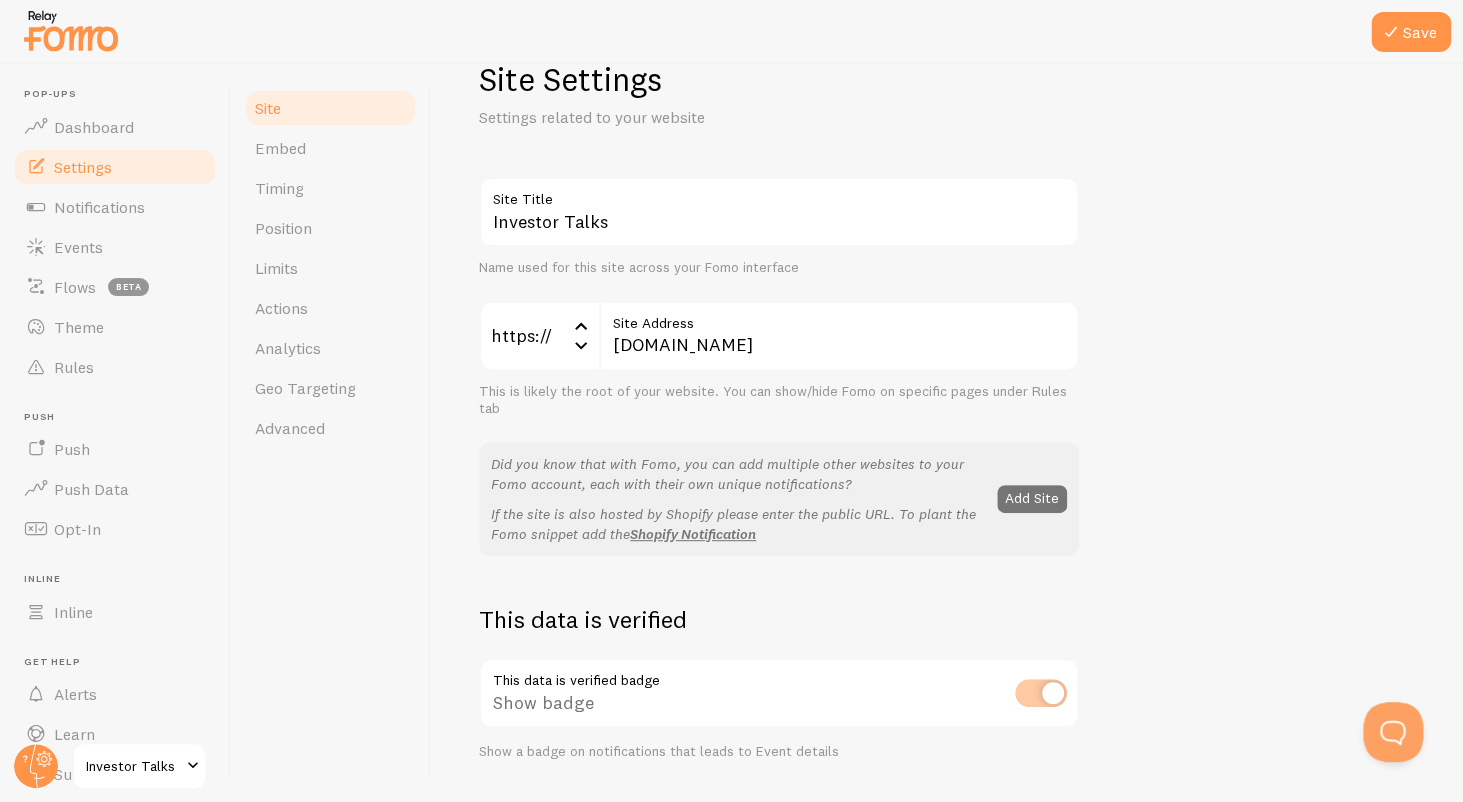 scroll, scrollTop: 65, scrollLeft: 0, axis: vertical 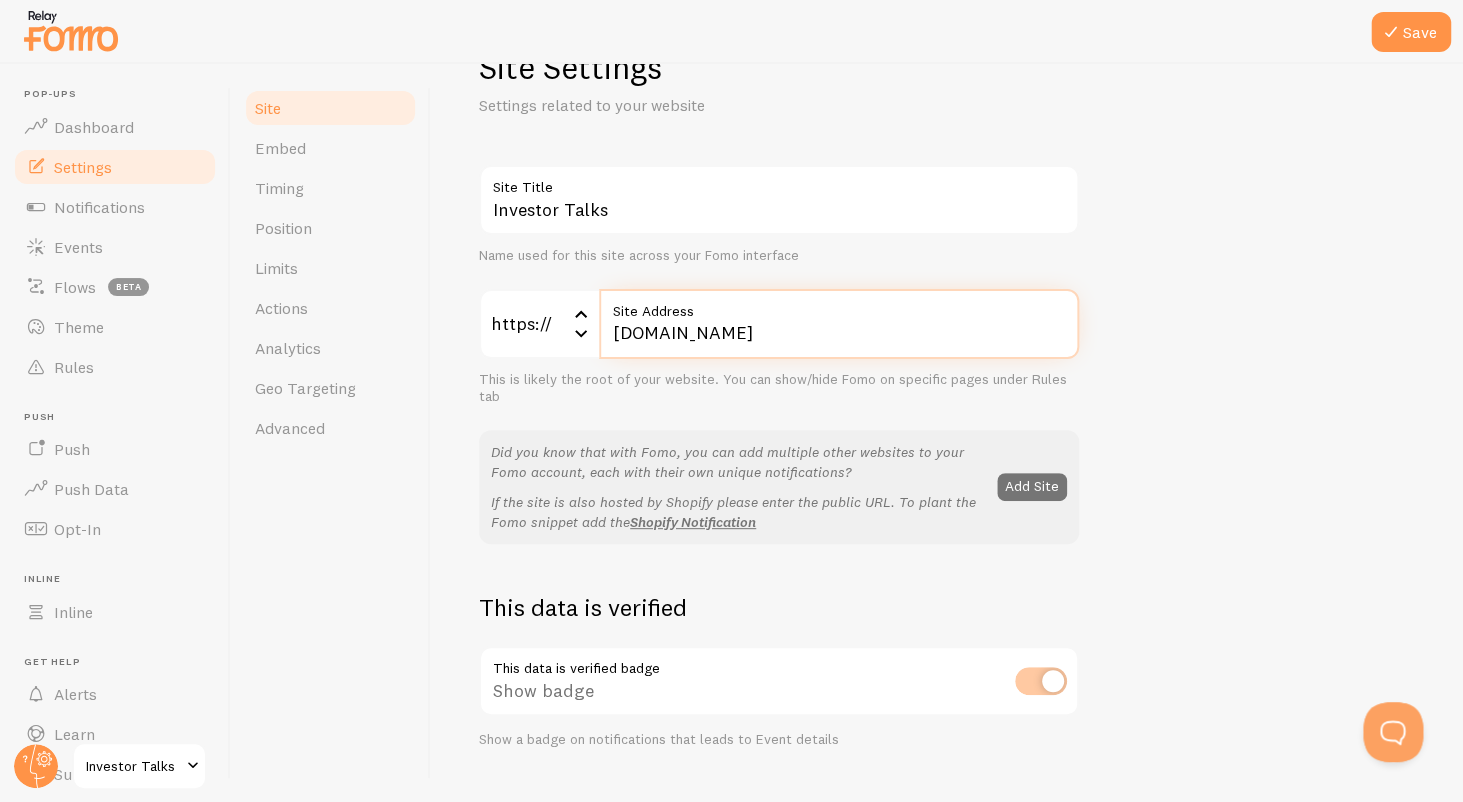 click on "shop.investortalks.pt" at bounding box center (839, 324) 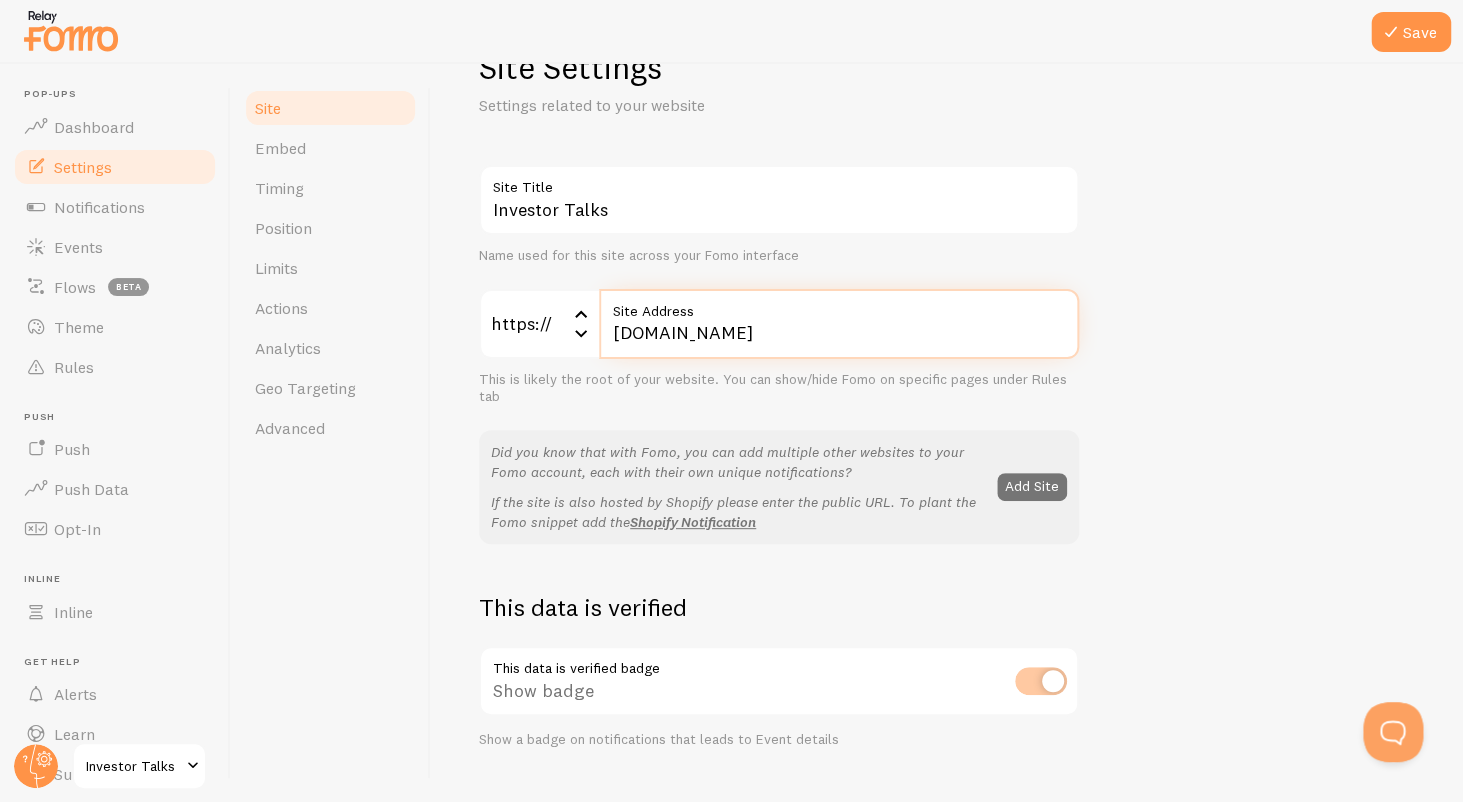 scroll, scrollTop: 111, scrollLeft: 0, axis: vertical 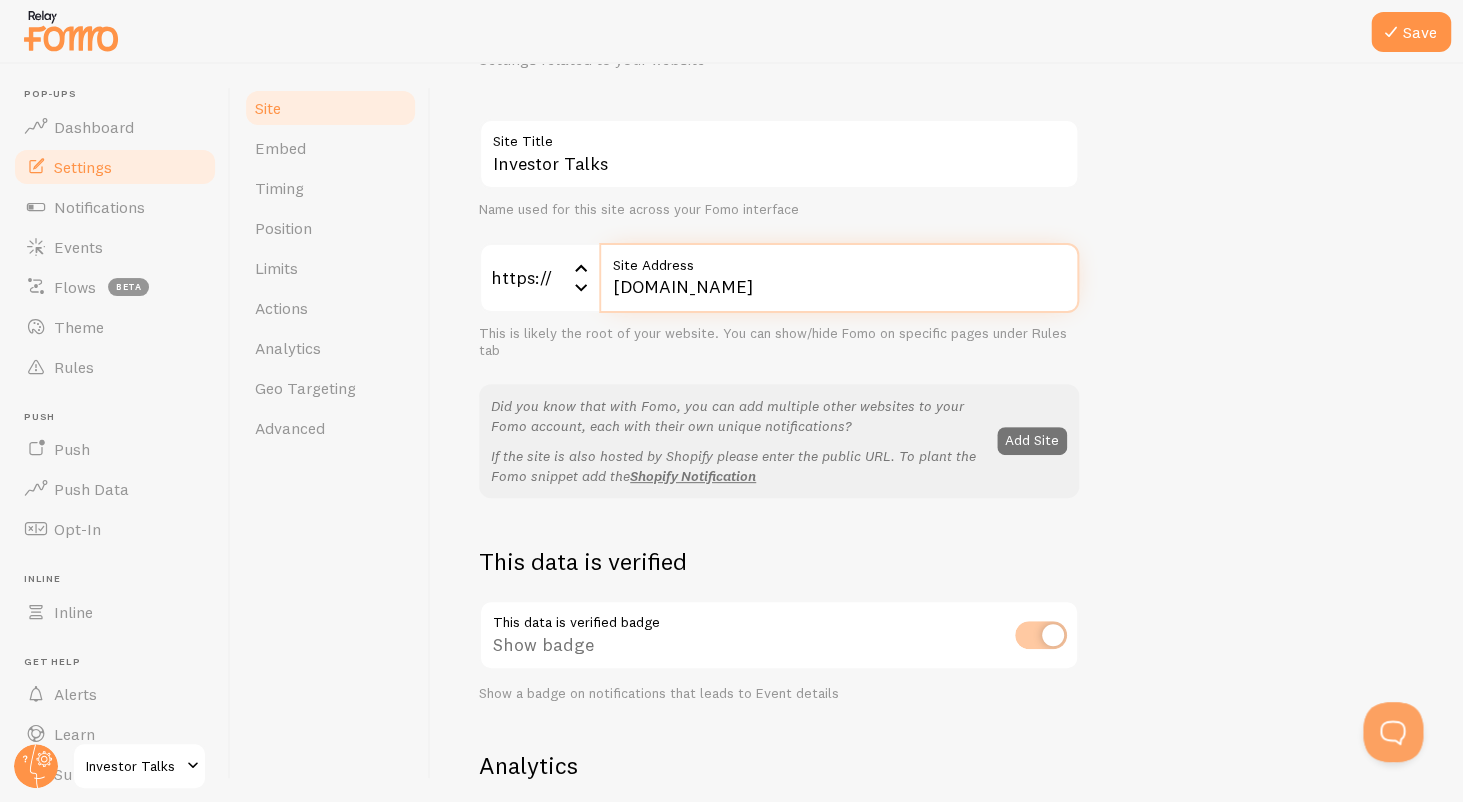 type on "[DOMAIN_NAME]" 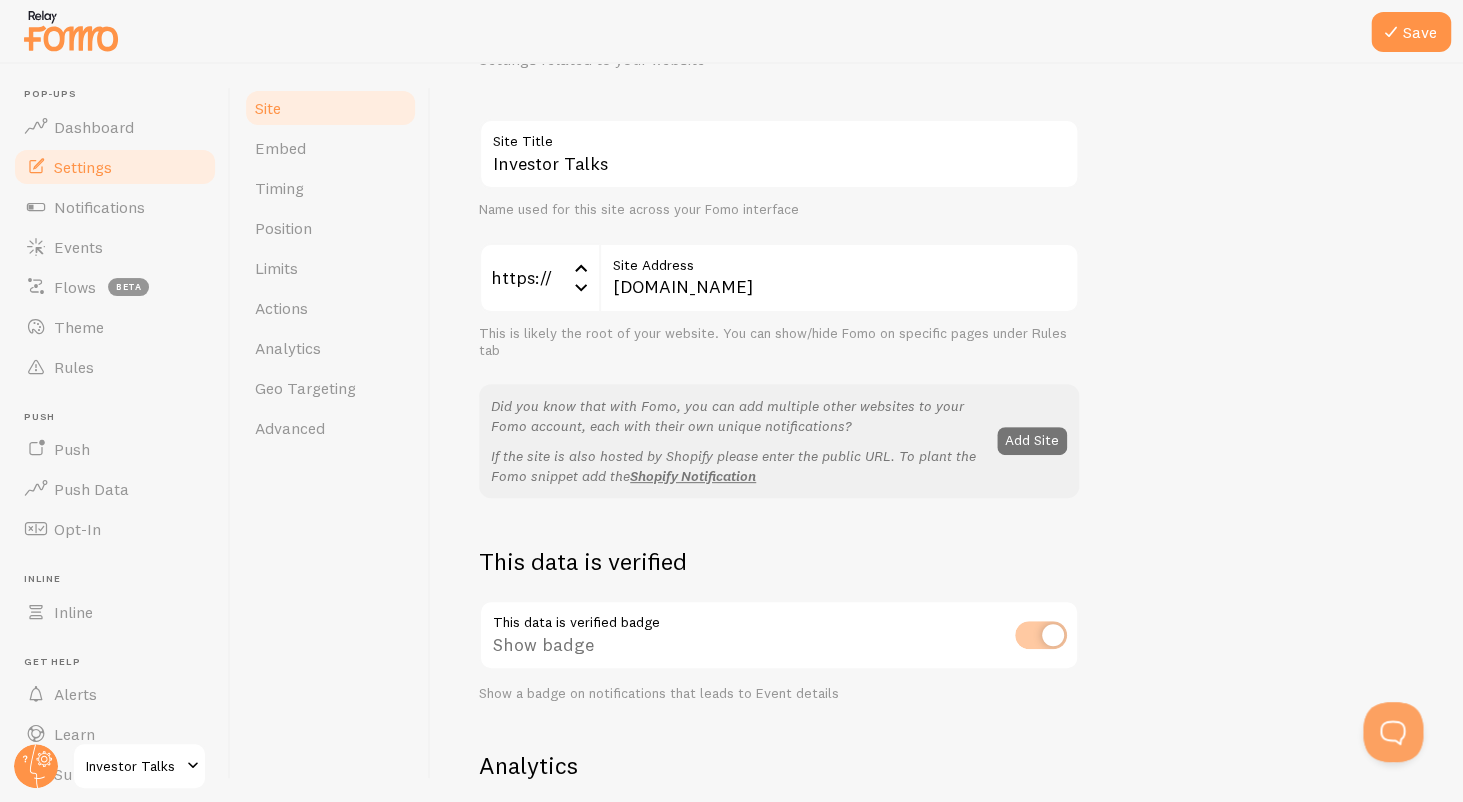 click on "Investor Talks   Site Title       Name used for this site across your Fomo interface     https://   https://       https://  http://      investortalks.pt   Site Address       This is likely the root of your website. You can show/hide Fomo on specific pages under Rules tab
Did you know that with Fomo, you can add multiple other websites
to your Fomo account, each with their own unique notifications?
If the site is also hosted by Shopify please enter the public
URL. To plant the Fomo snippet add the
Shopify Notification
Add Site
This data is verified       This data is verified badge   Show badge   Show a badge on notifications that leads to Event details   Analytics     fomo   UTM Source       Provide a unique identifier for measuring clicks on this notification from within your Google Analytics account (optional)     notification   UTM Medium           Fomo APIs       Auth Token" at bounding box center [947, 795] 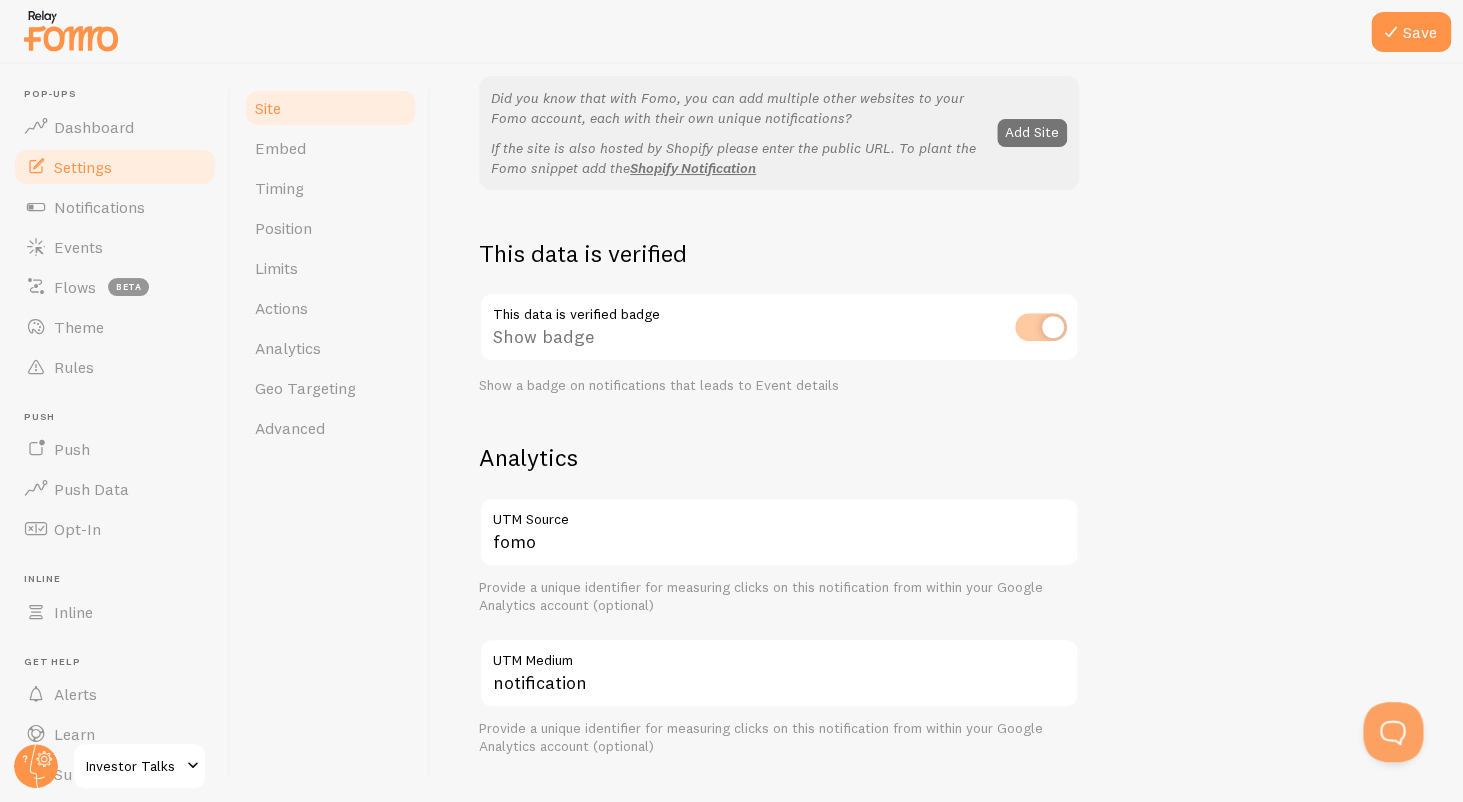 scroll, scrollTop: 0, scrollLeft: 0, axis: both 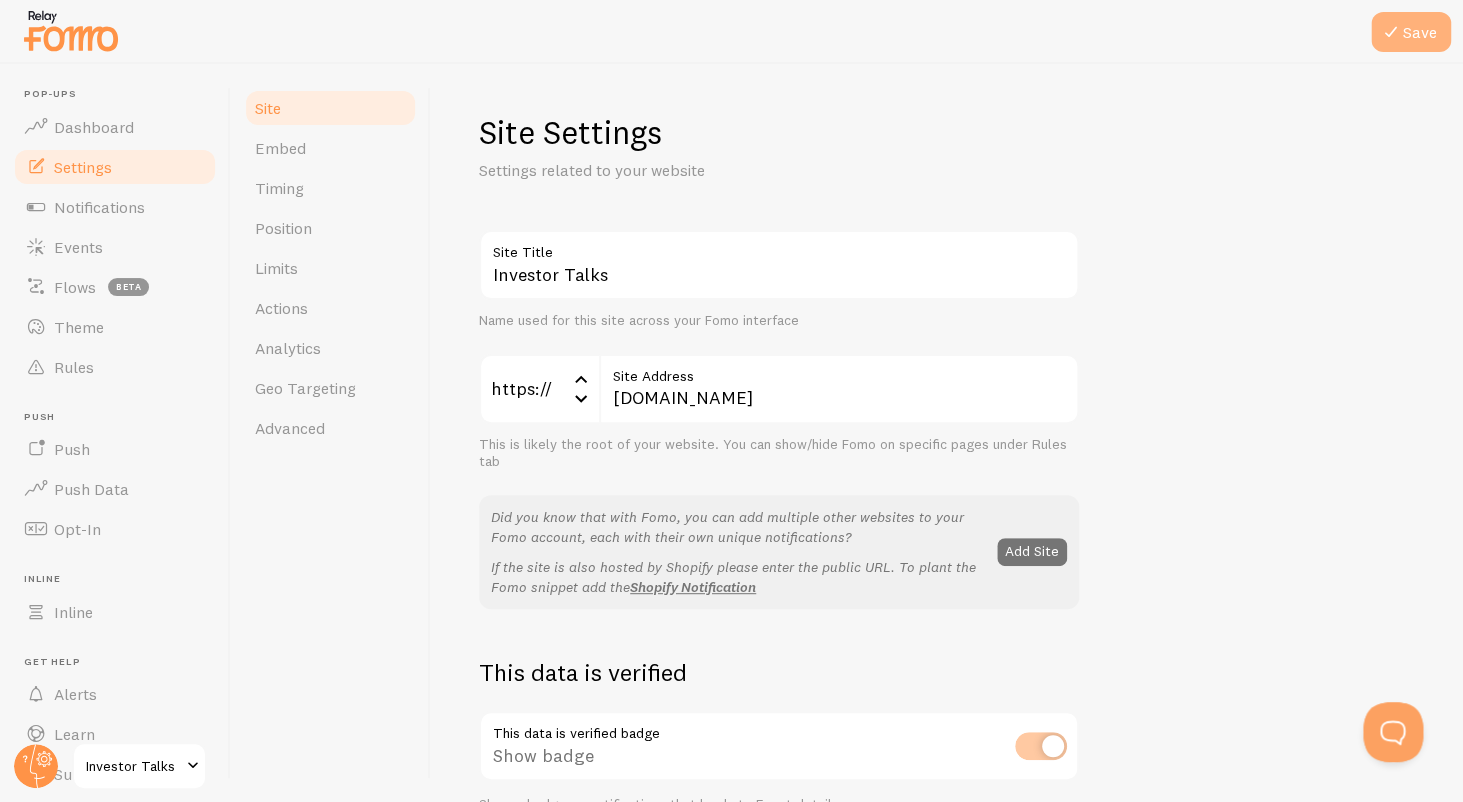 click on "Save" at bounding box center (1411, 32) 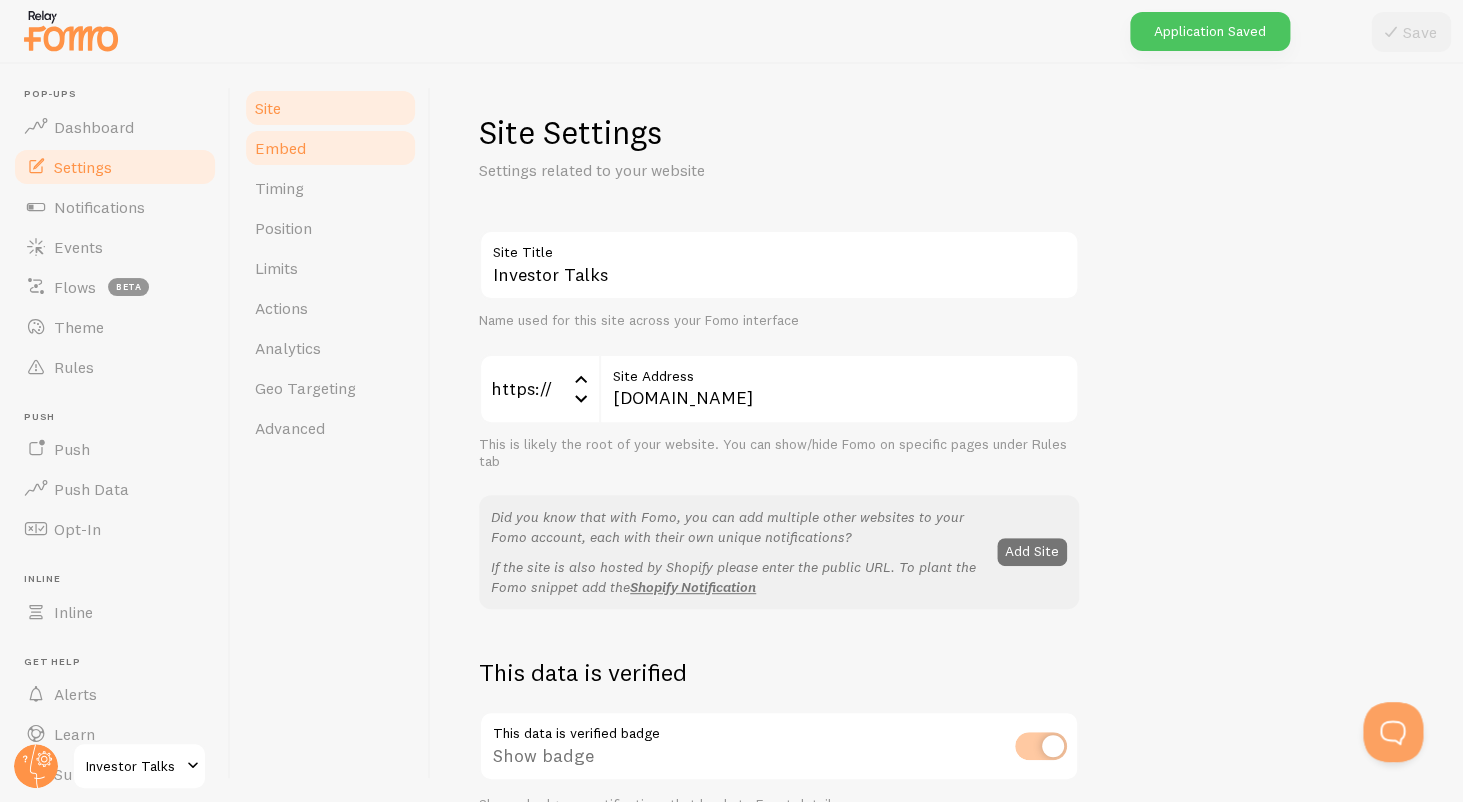 click on "Embed" at bounding box center [330, 148] 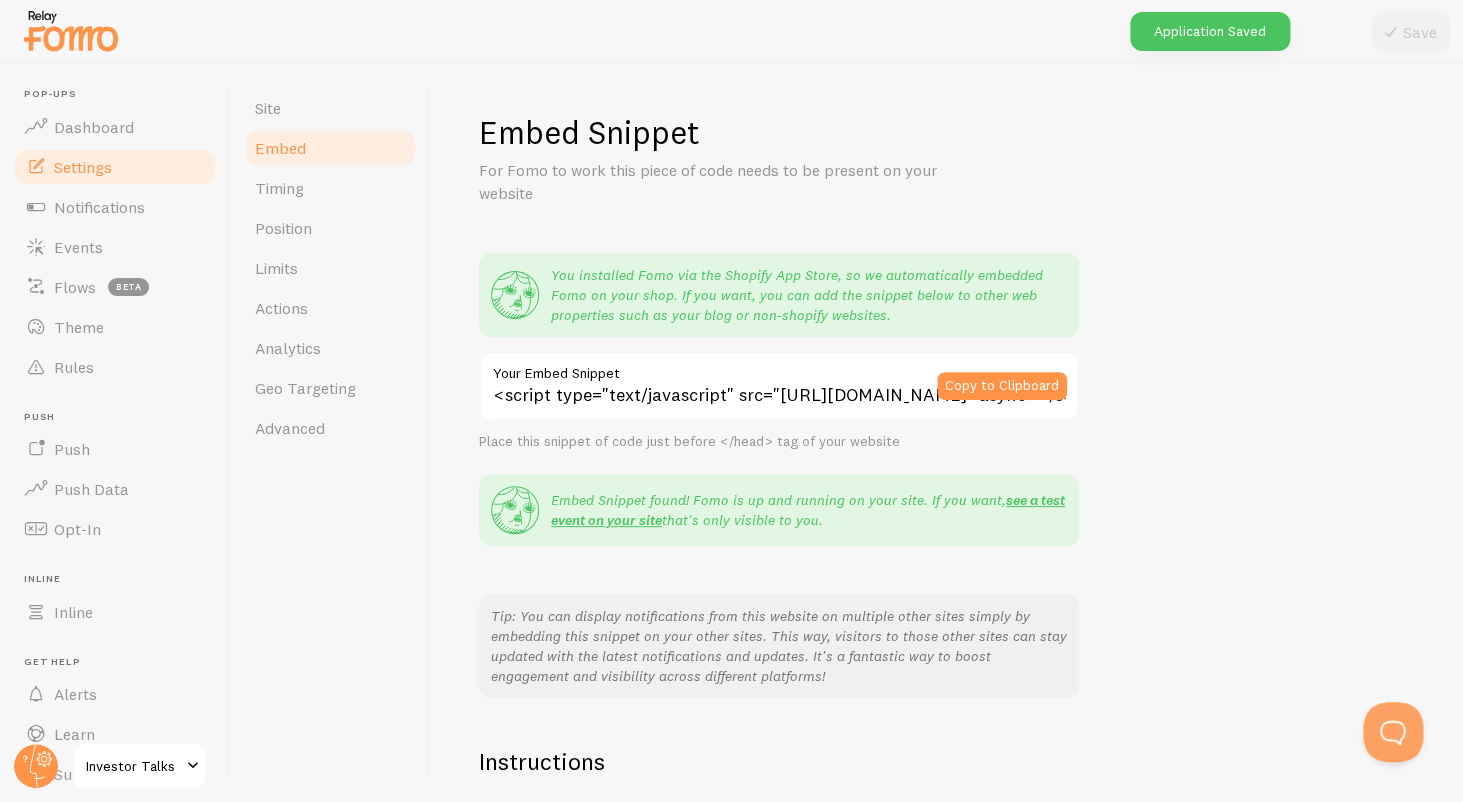 click on "Copy to Clipboard" at bounding box center [1008, 386] 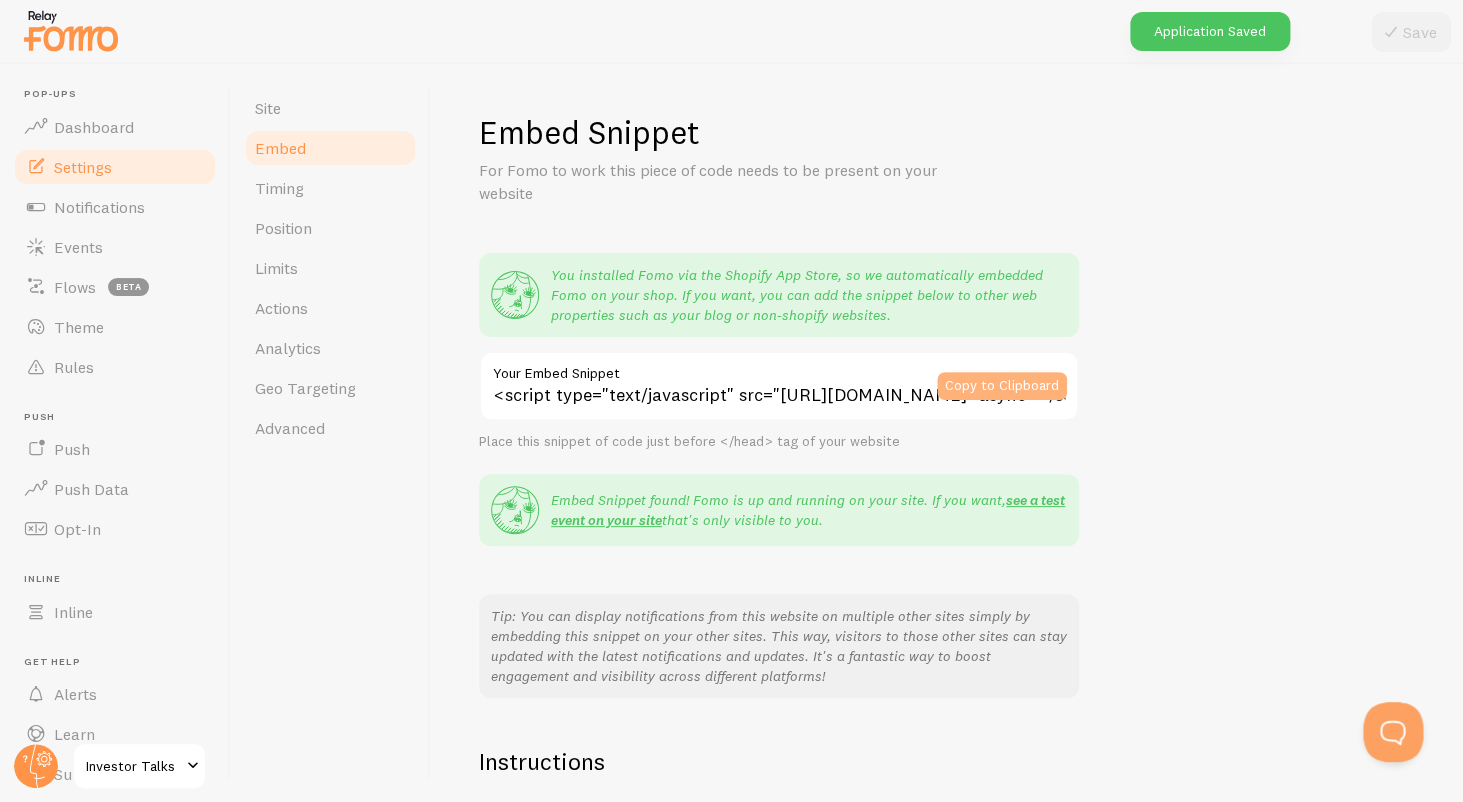 click on "Copy to Clipboard" at bounding box center (1002, 386) 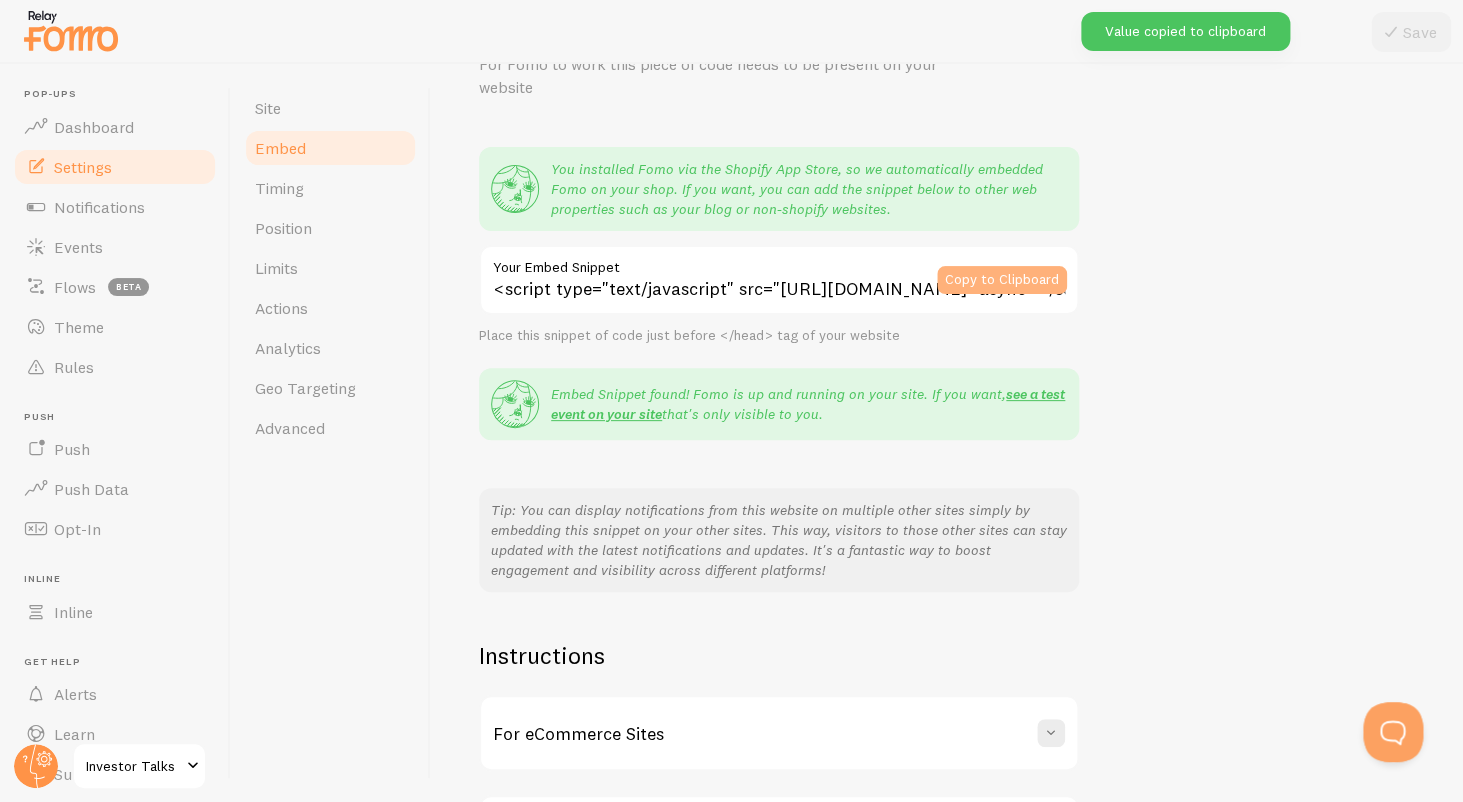 scroll, scrollTop: 272, scrollLeft: 0, axis: vertical 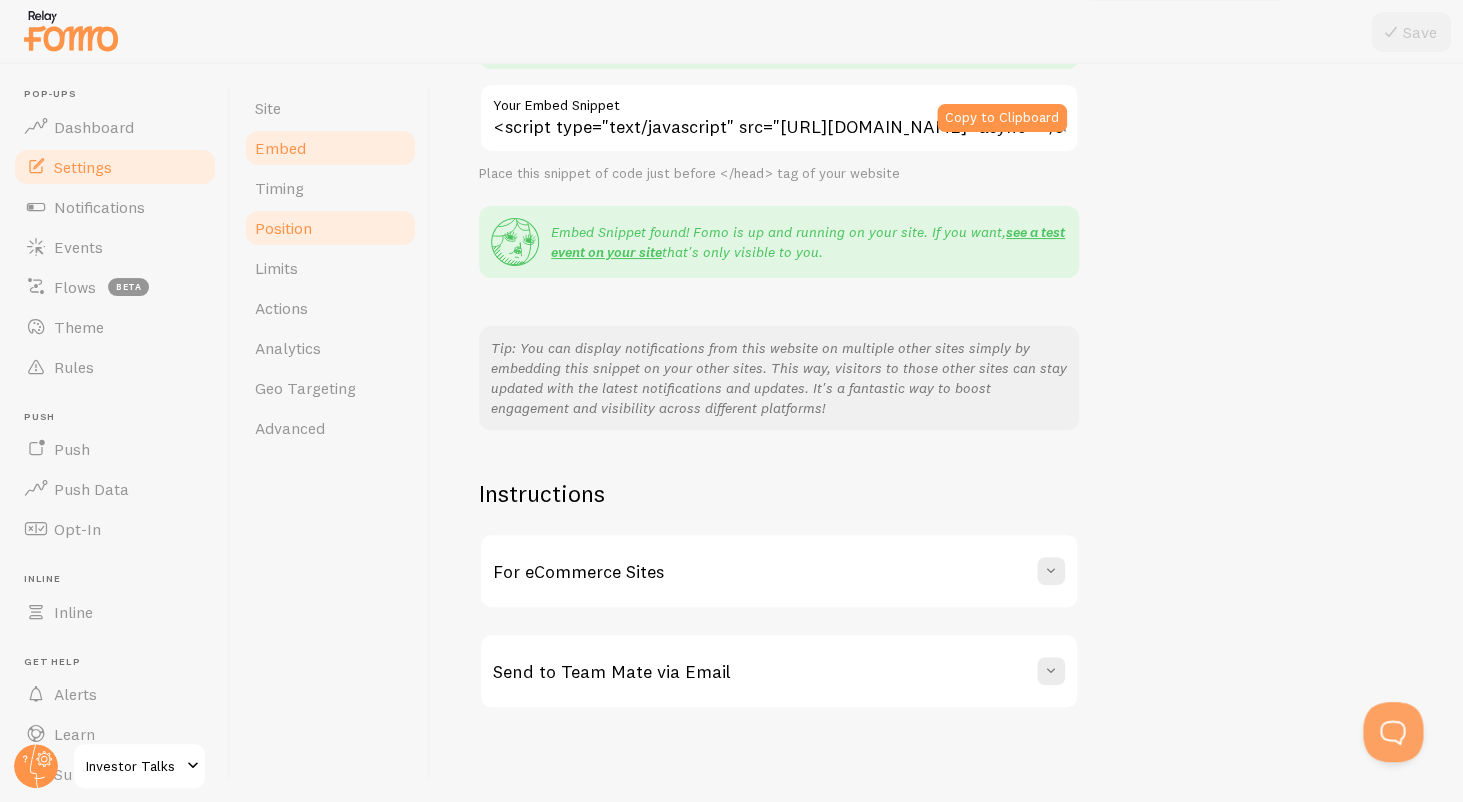 click on "Position" at bounding box center (330, 228) 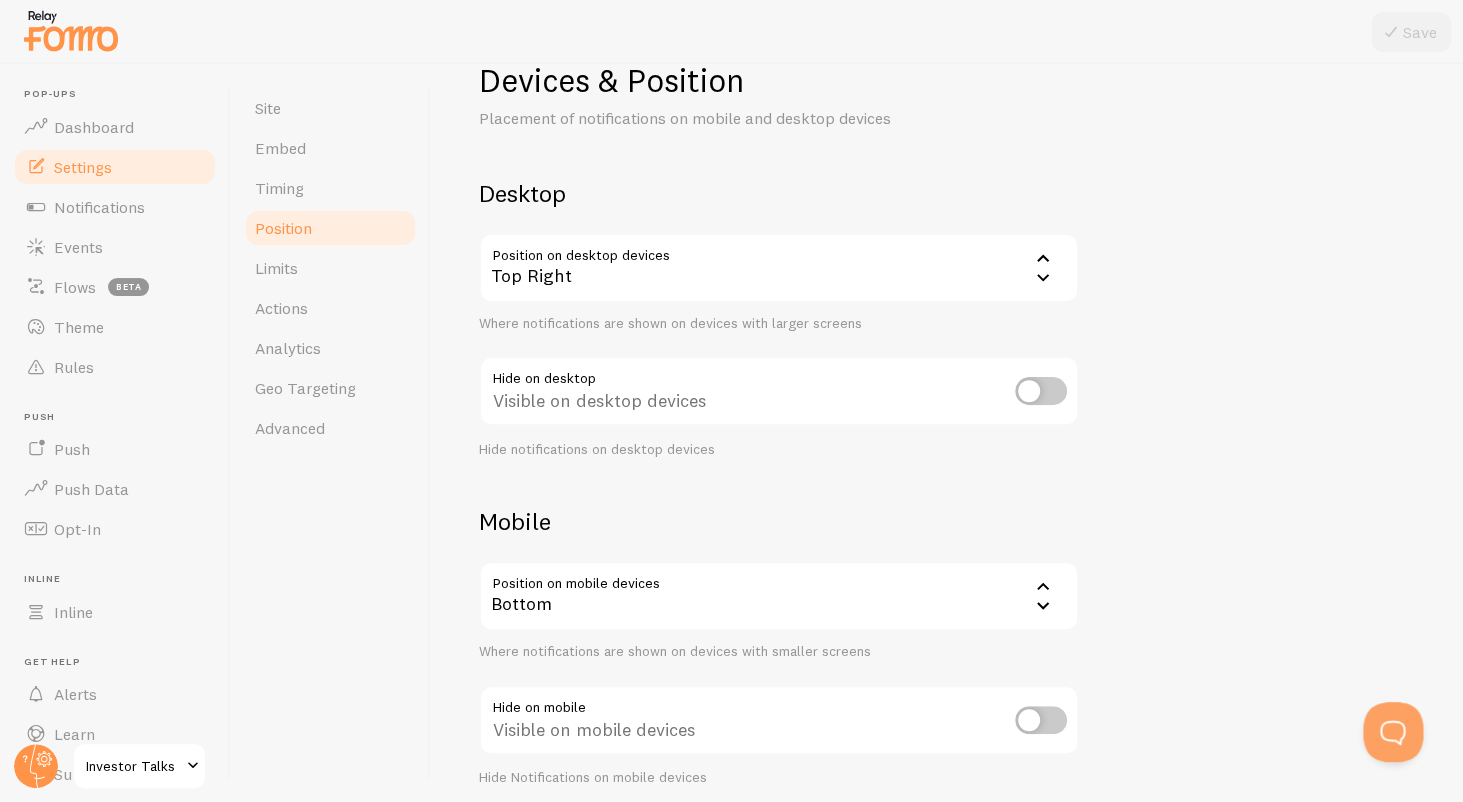 scroll, scrollTop: 62, scrollLeft: 0, axis: vertical 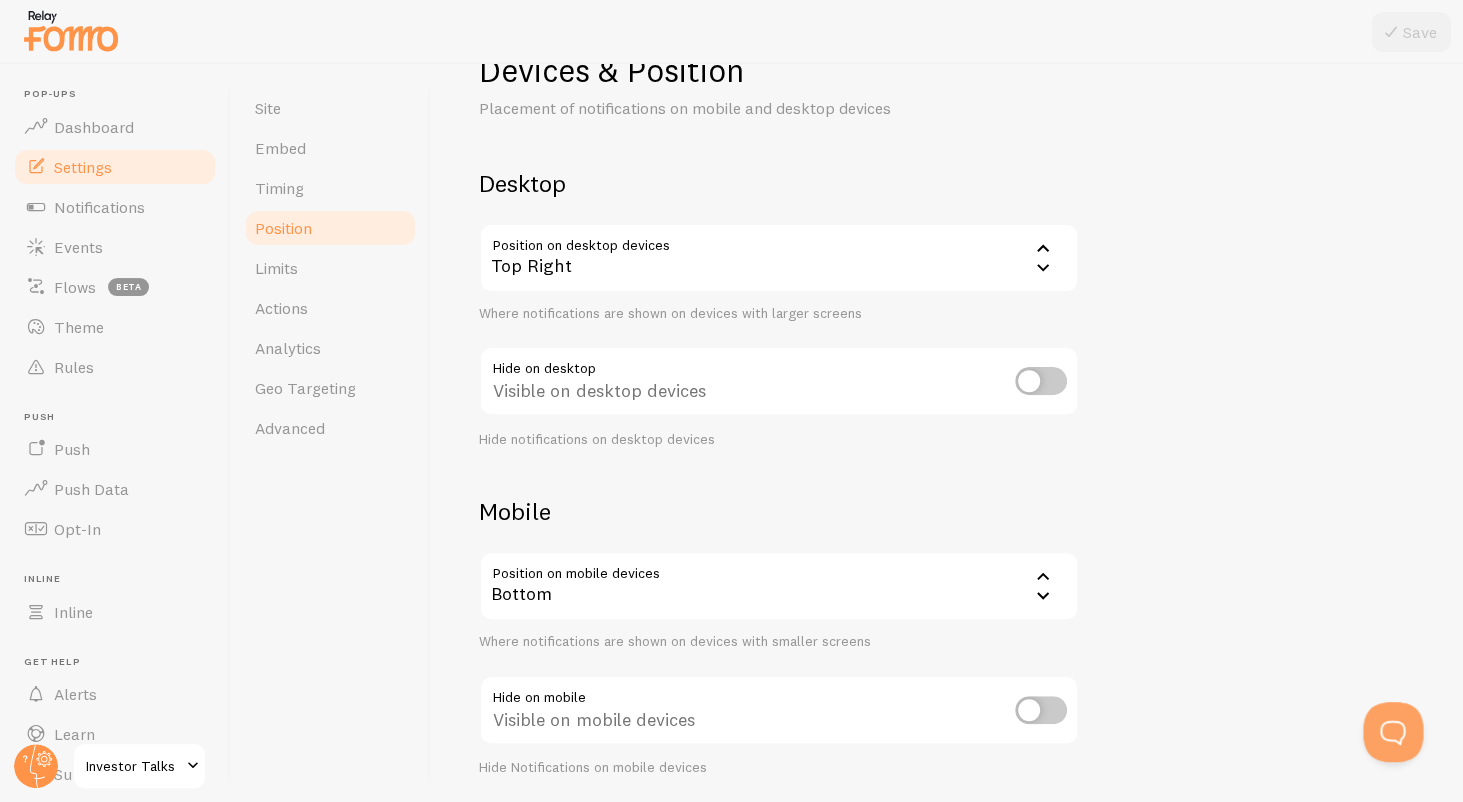 click on "Position on desktop devices   top_right   Top Right       Bottom Left  Bottom Right  Top Left  Top Right  Top Center  Bottom Center  Bottom Left - Slide In  Bottom Right - Slide In  Top Left - Slide In  Top Right - Slide In    Where notifications are shown on devices with larger screens" at bounding box center [779, 273] 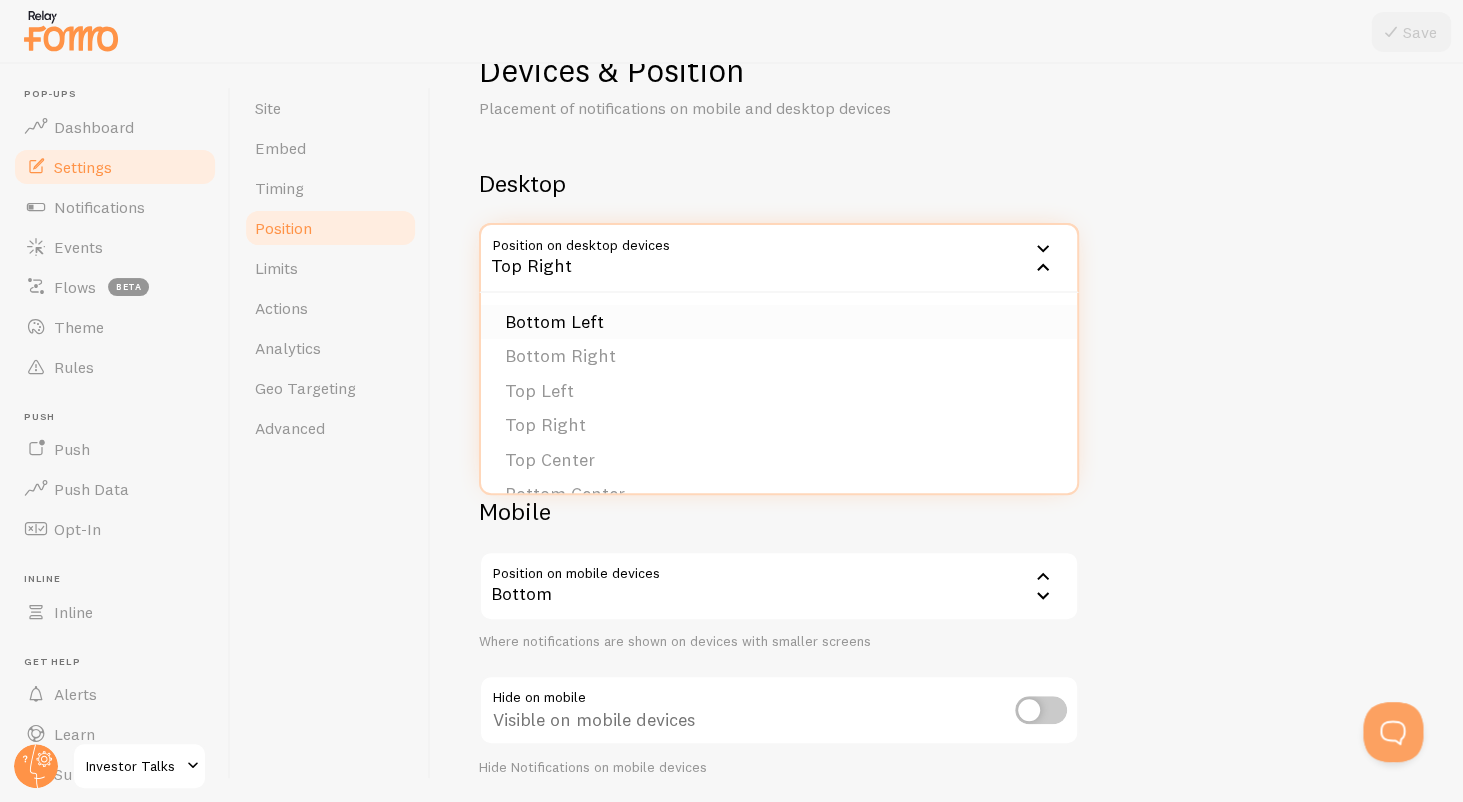 click on "Bottom Left" at bounding box center [779, 322] 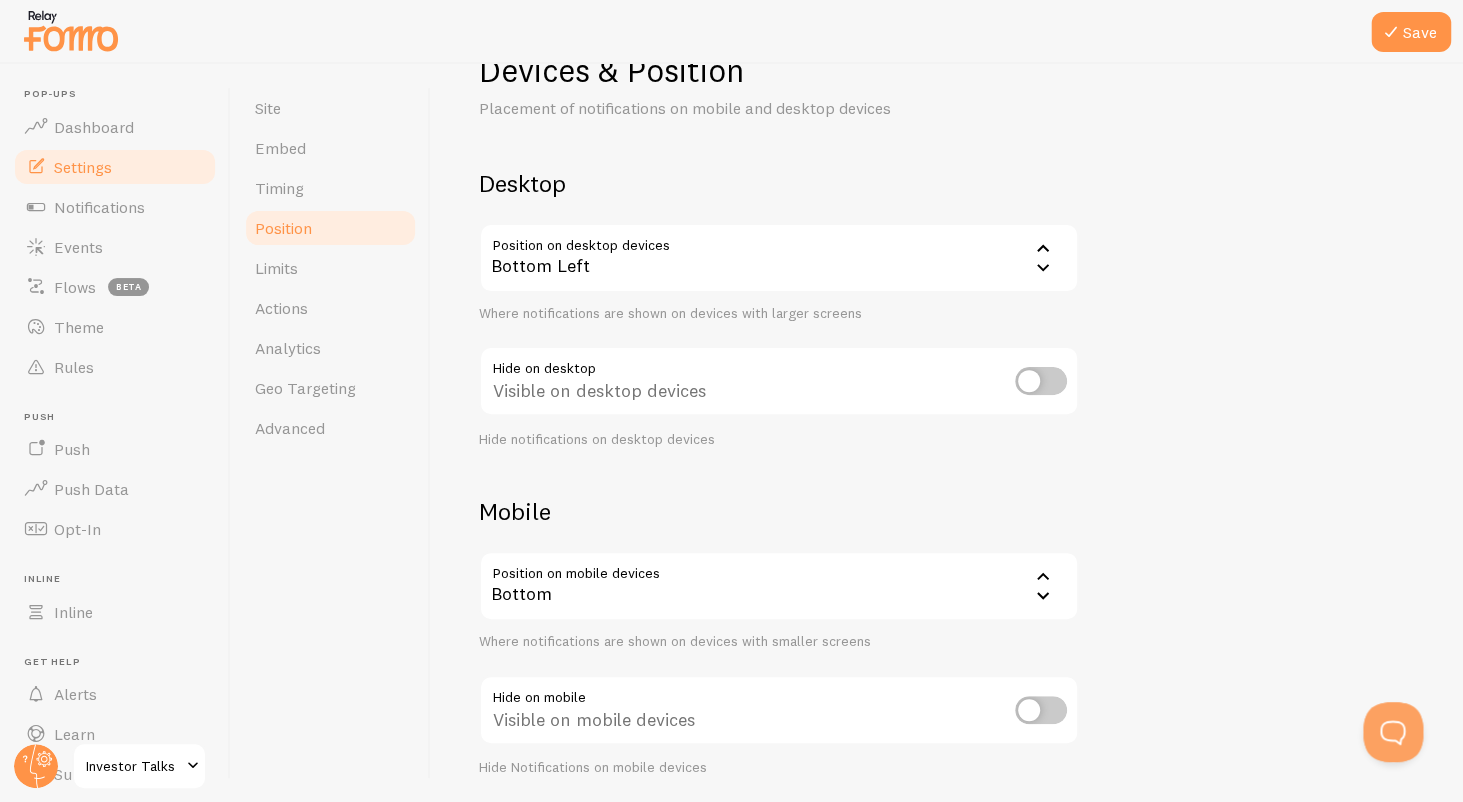 scroll, scrollTop: 133, scrollLeft: 0, axis: vertical 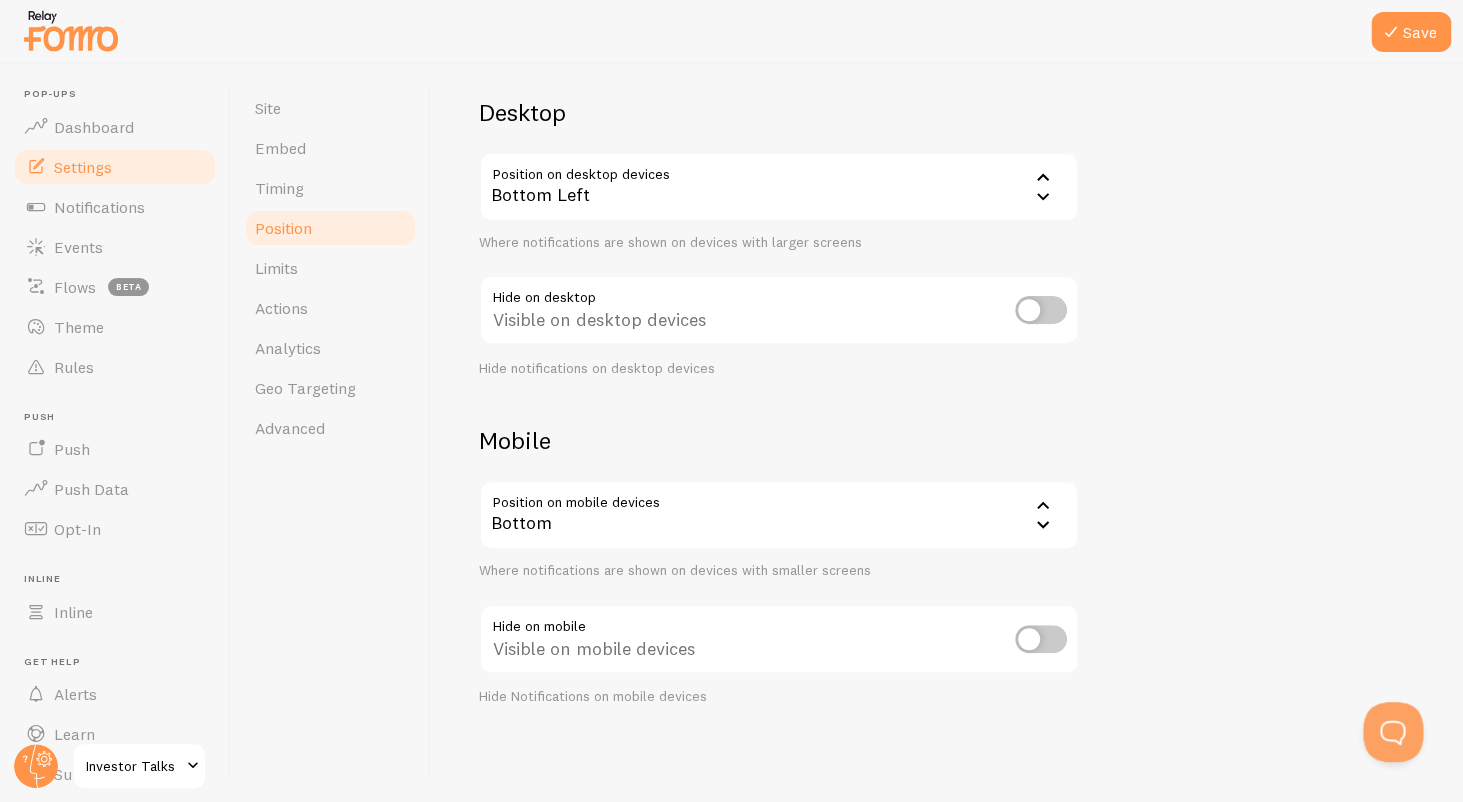 click at bounding box center (1041, 310) 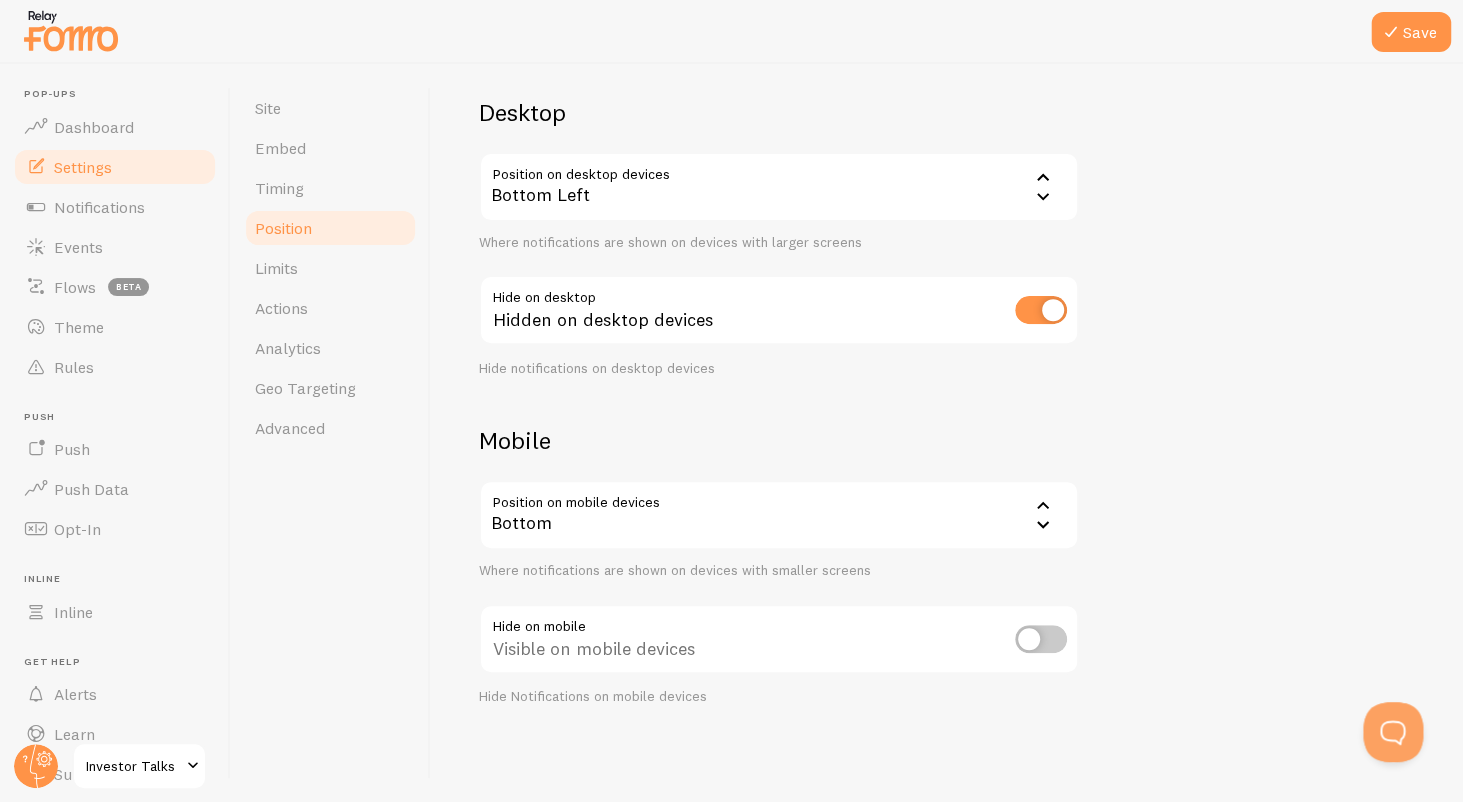 click on "Bottom" at bounding box center [779, 515] 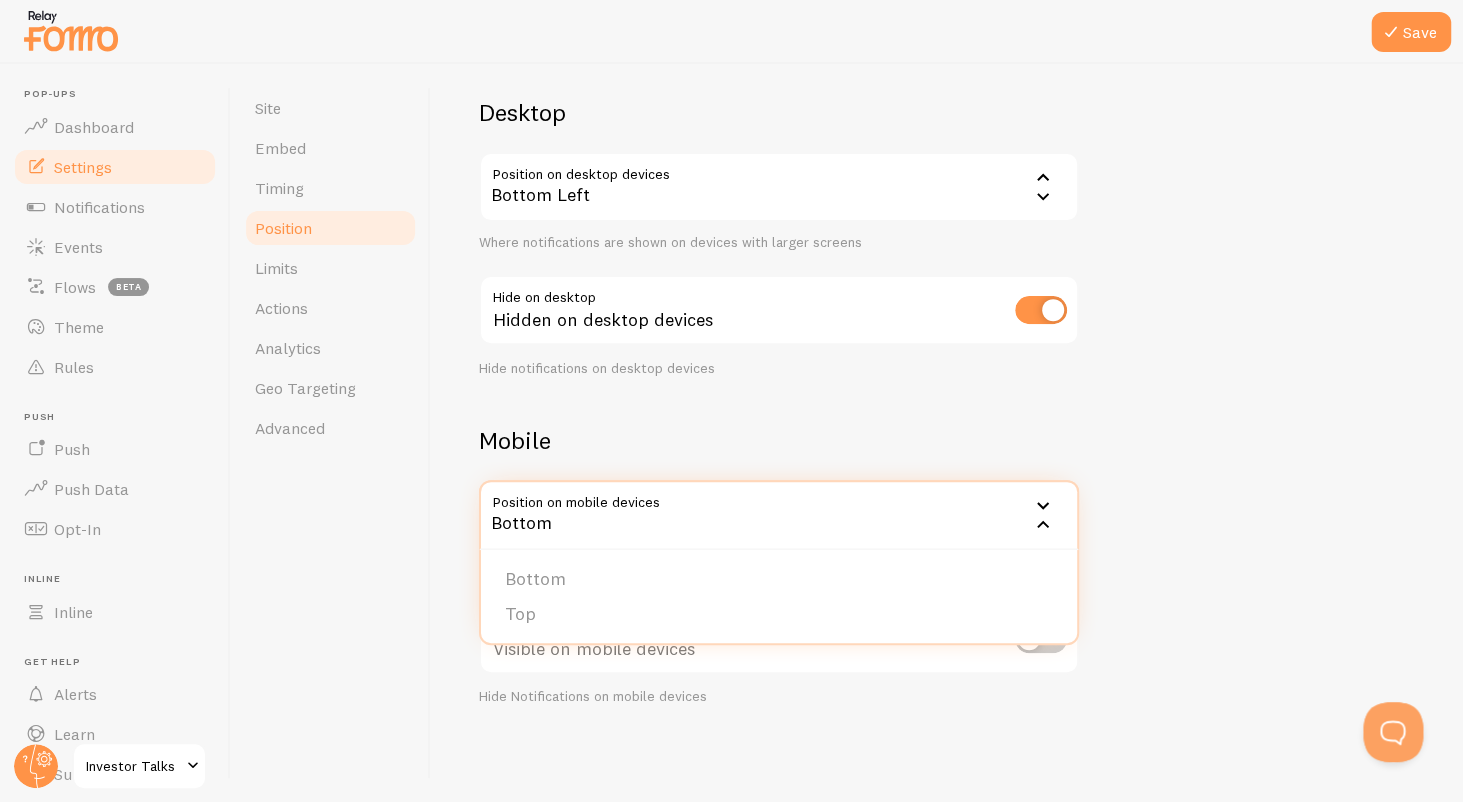 click on "Mobile" at bounding box center [779, 440] 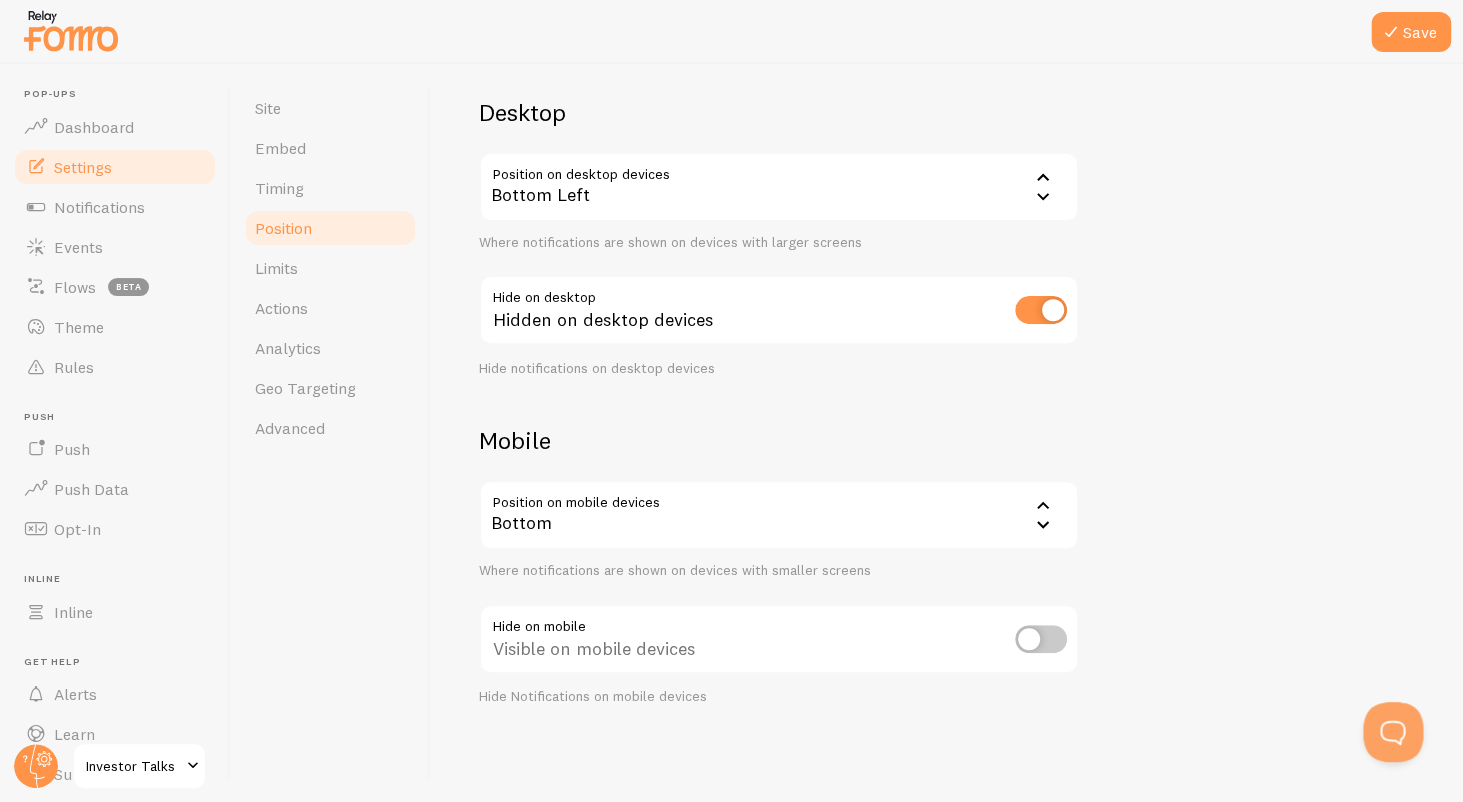 click at bounding box center (1041, 639) 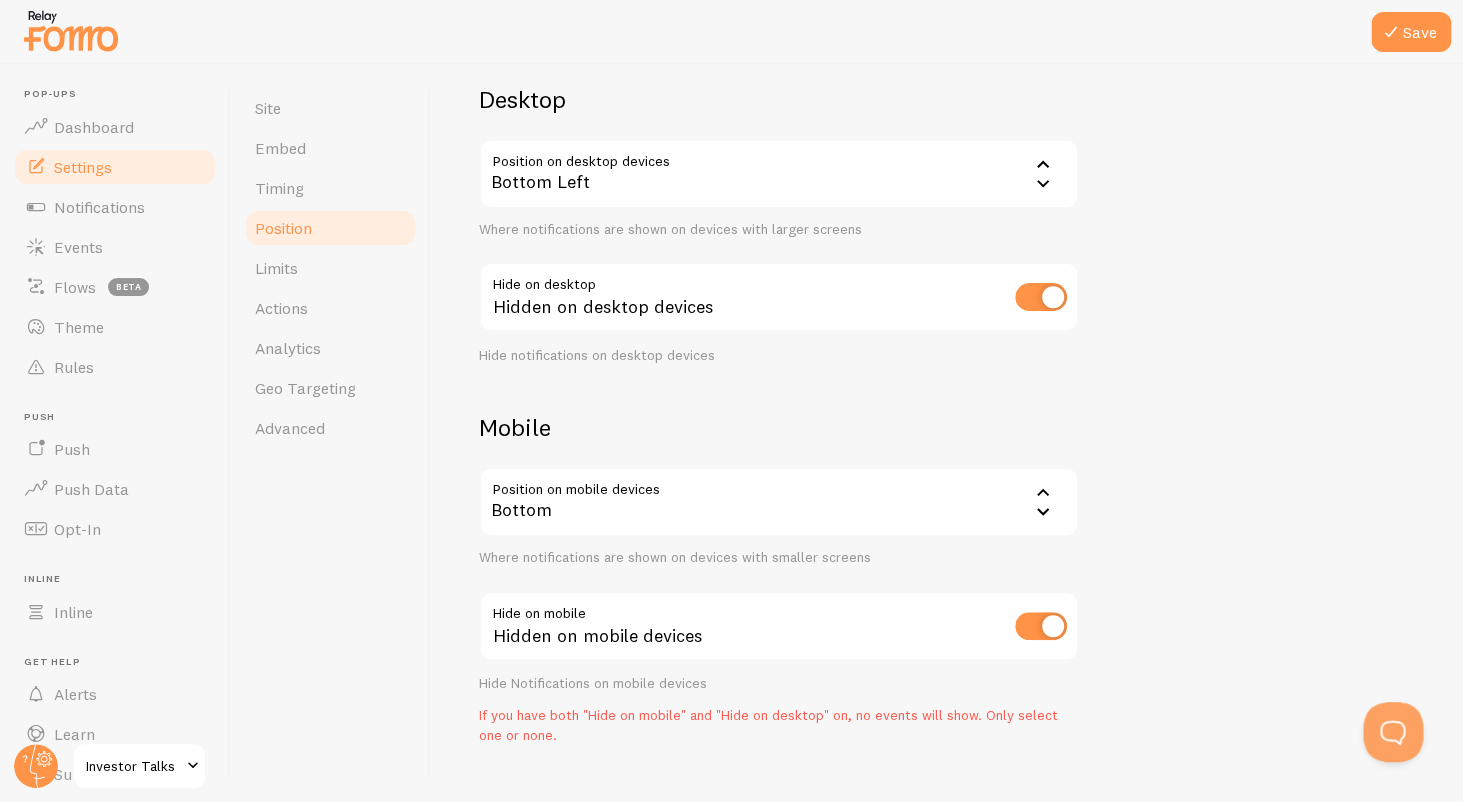 scroll, scrollTop: 185, scrollLeft: 0, axis: vertical 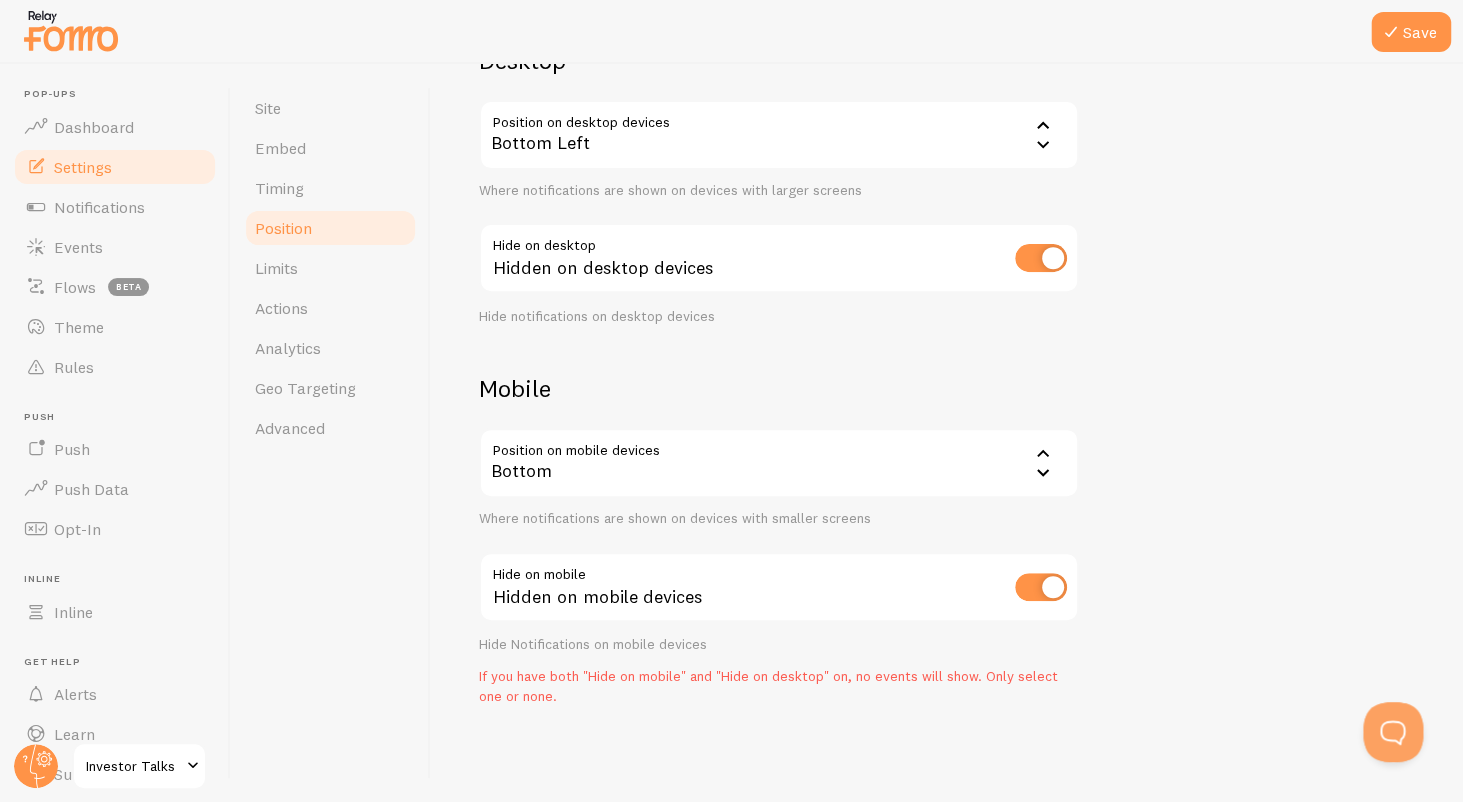 click at bounding box center [1041, 258] 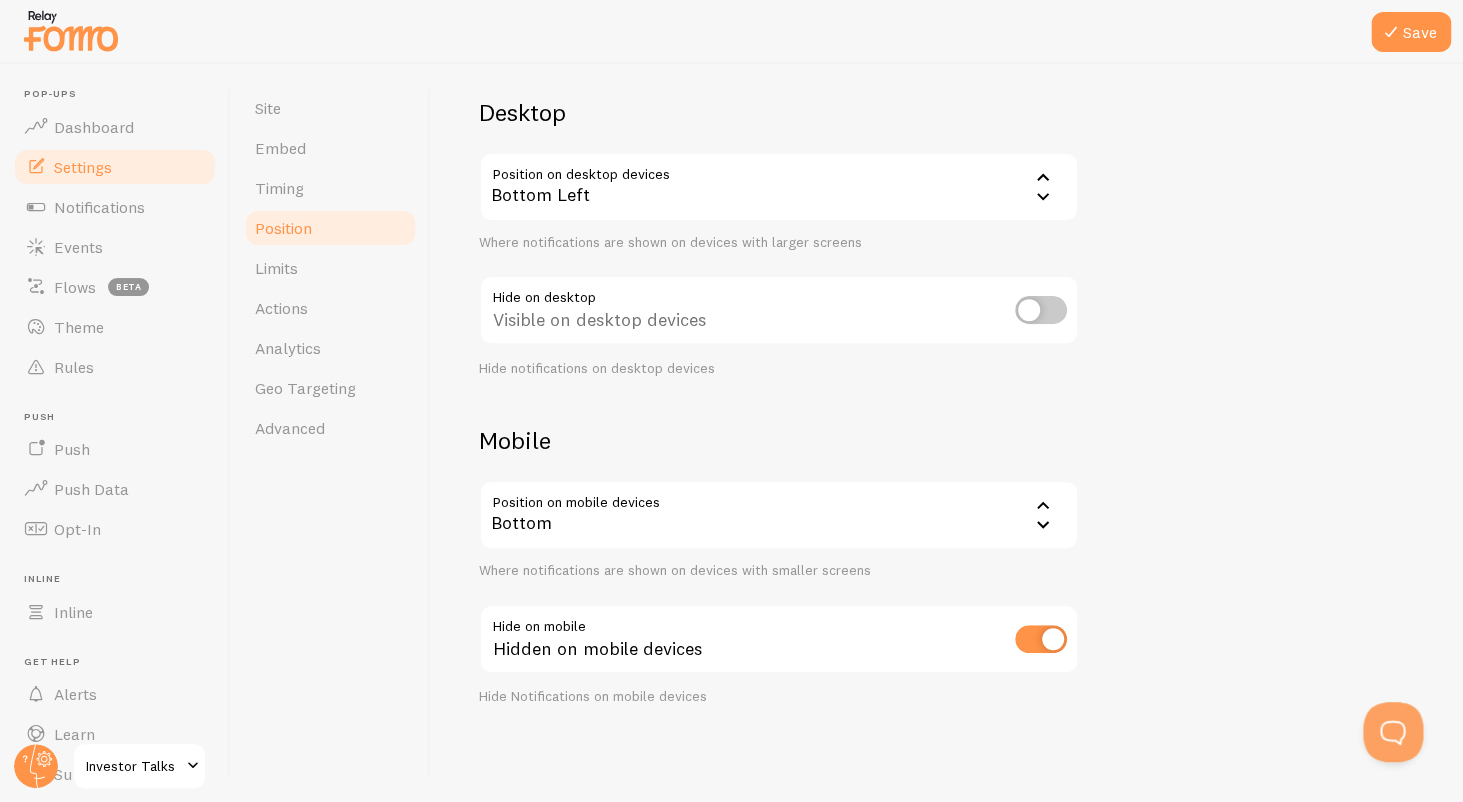 scroll, scrollTop: 133, scrollLeft: 0, axis: vertical 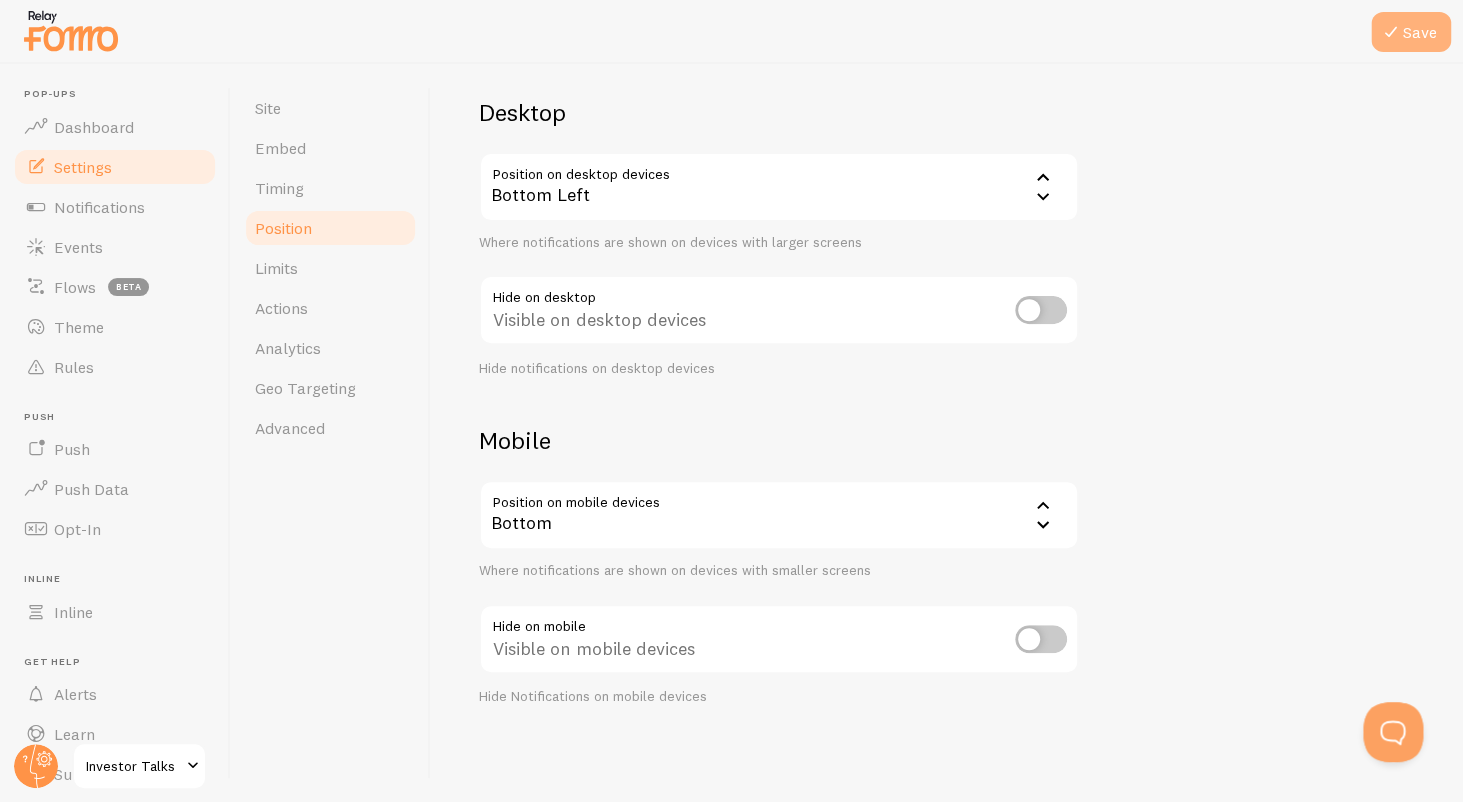 click at bounding box center [1391, 32] 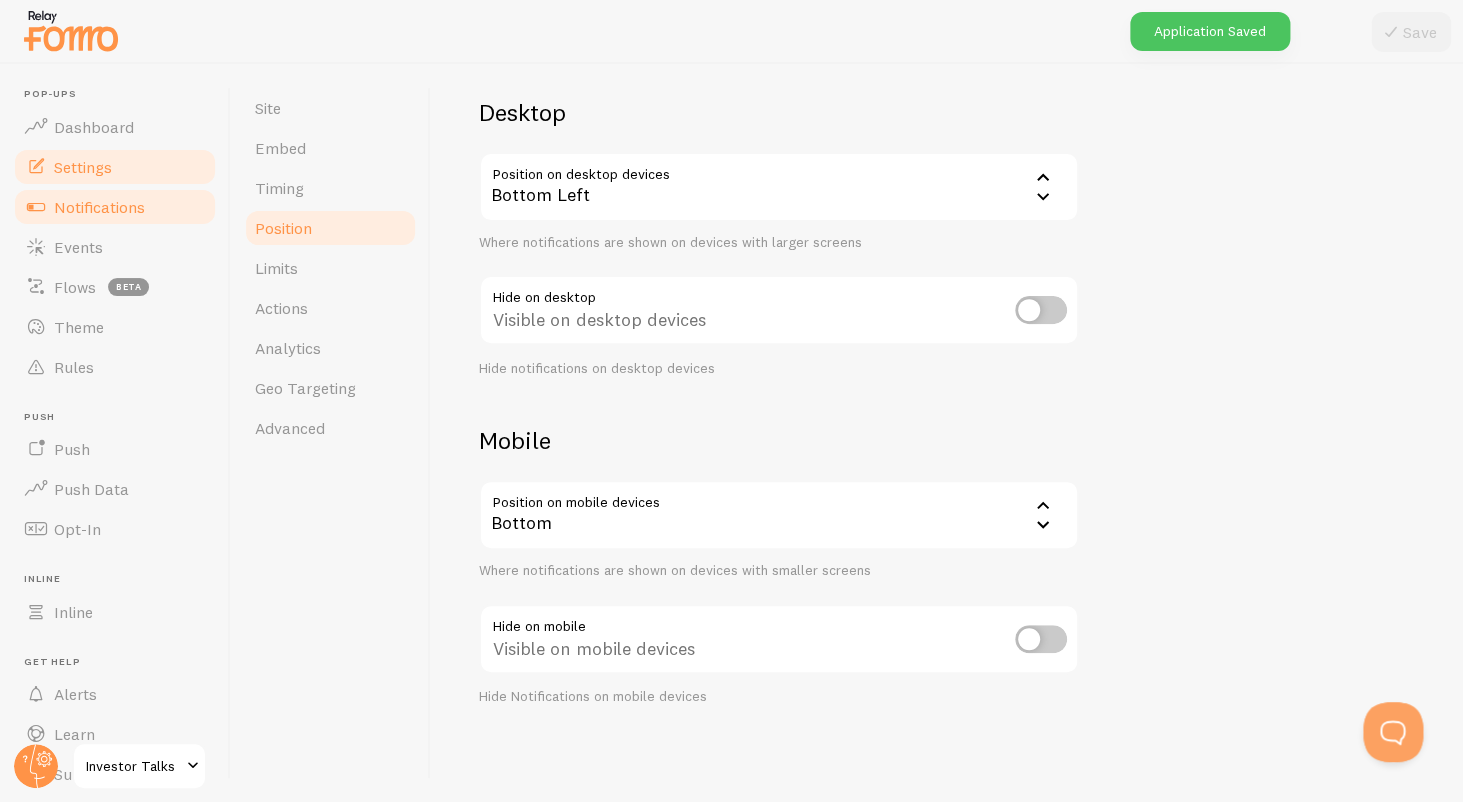 click on "Notifications" at bounding box center (115, 207) 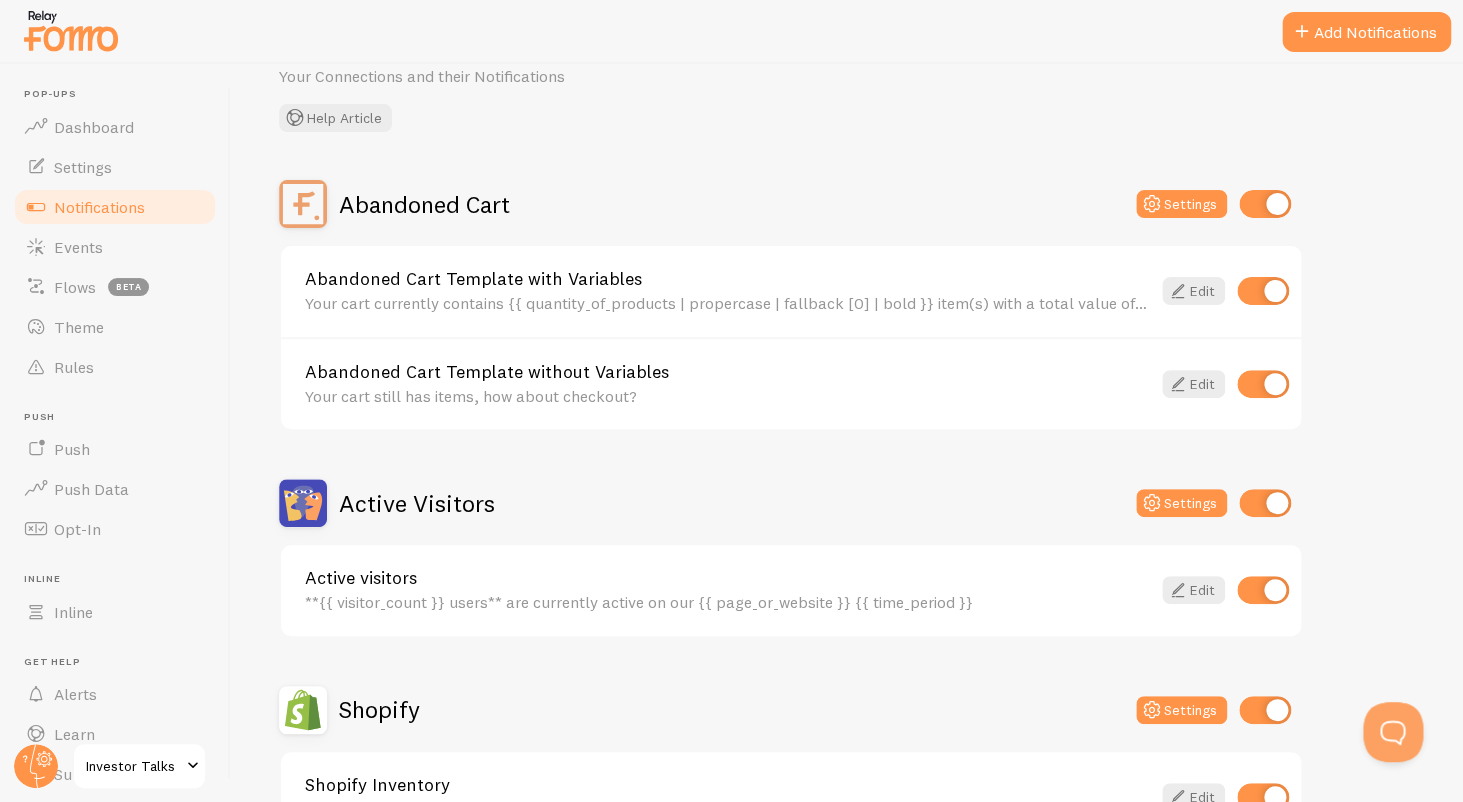 scroll, scrollTop: 97, scrollLeft: 0, axis: vertical 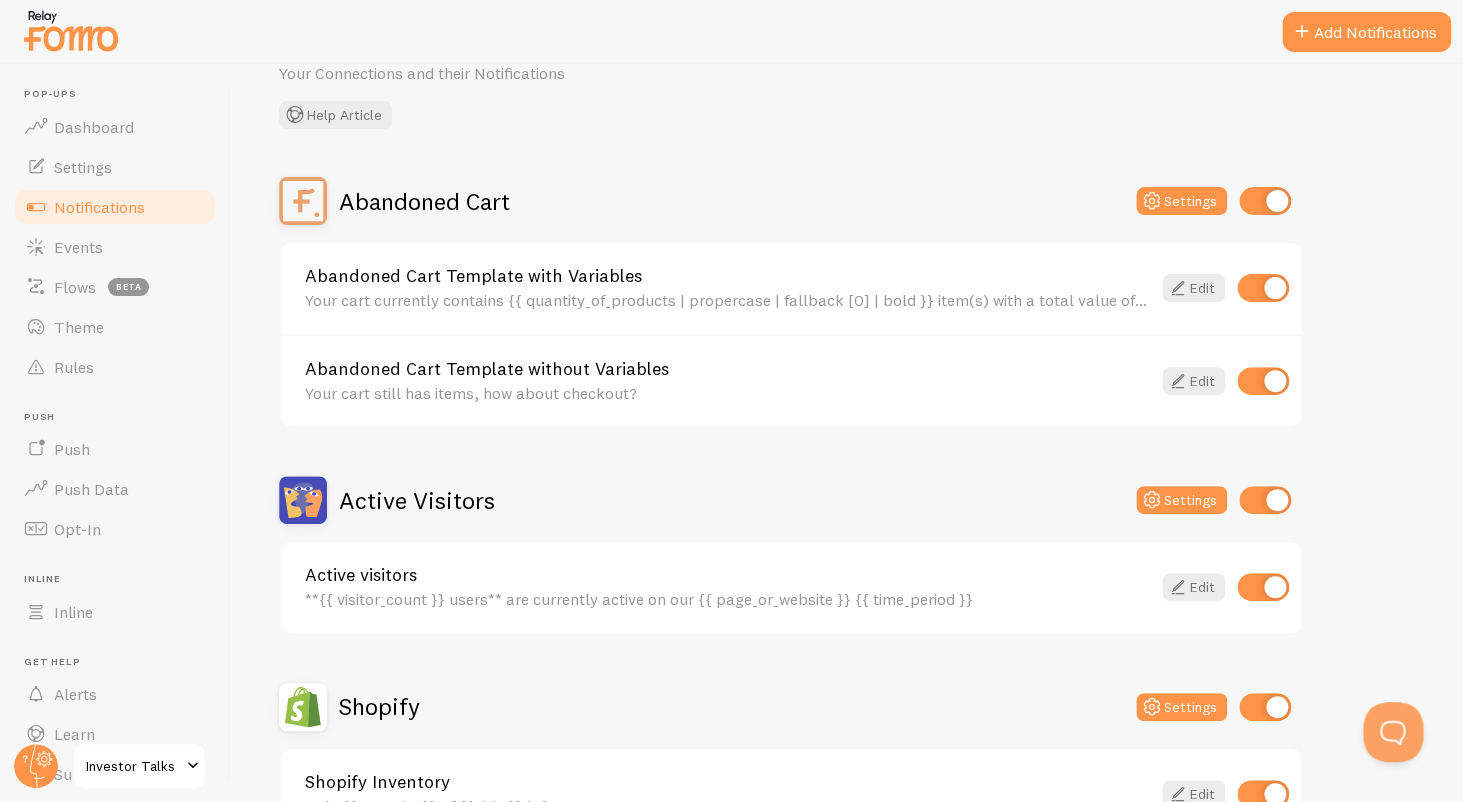 click at bounding box center [1265, 201] 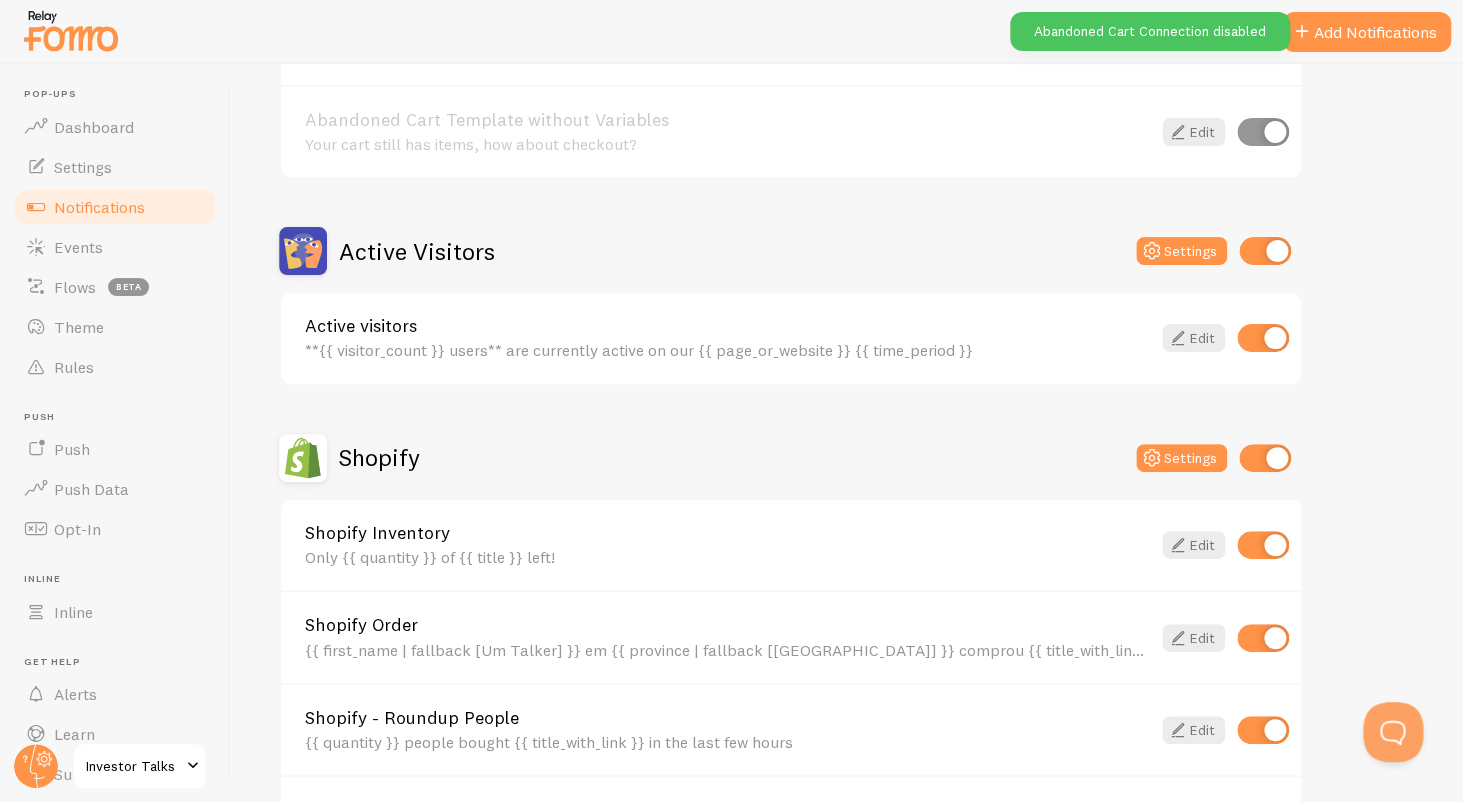 scroll, scrollTop: 349, scrollLeft: 0, axis: vertical 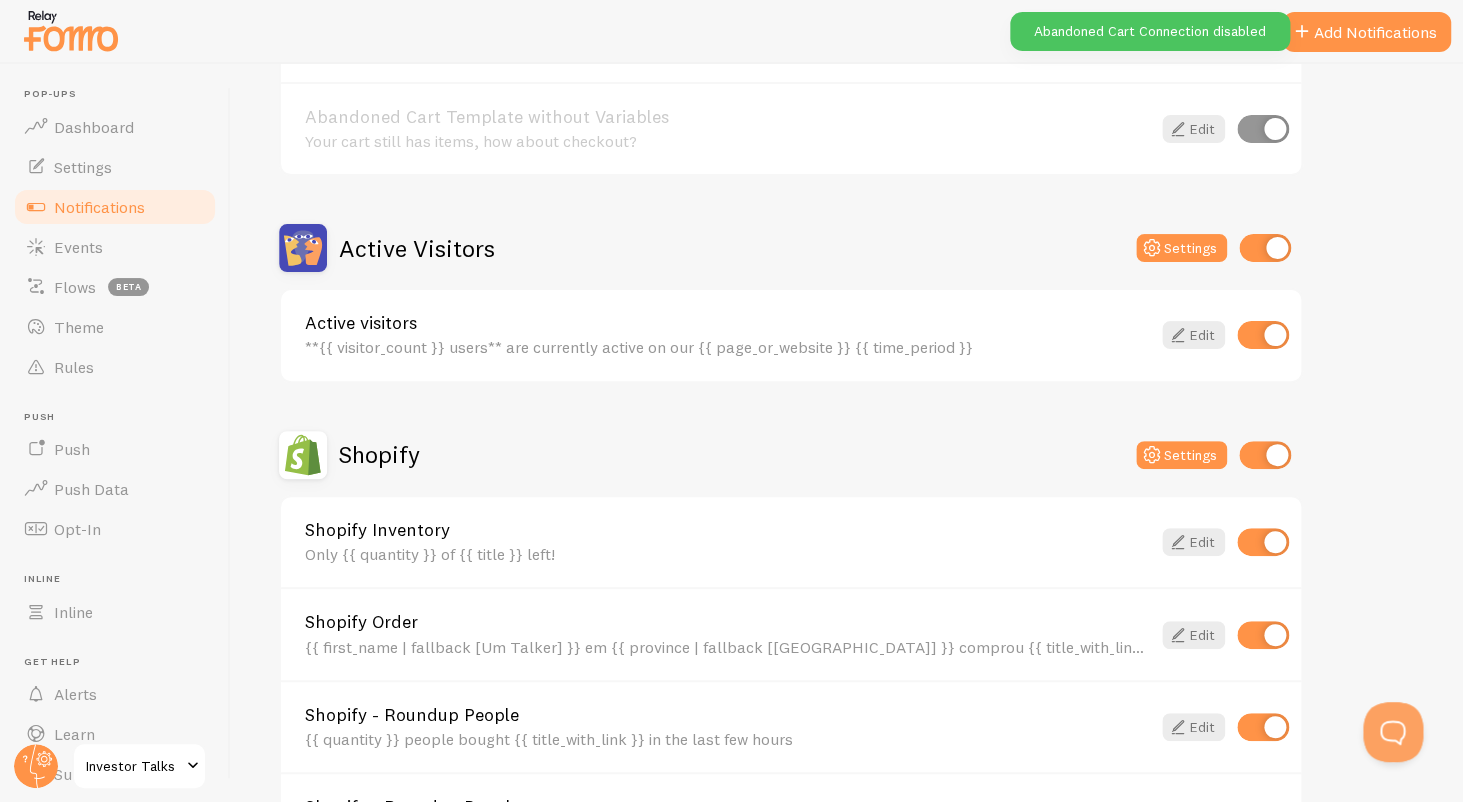click on "**{{ visitor_count }} users** are currently active on our {{ page_or_website }}
{{ time_period }}" at bounding box center [727, 347] 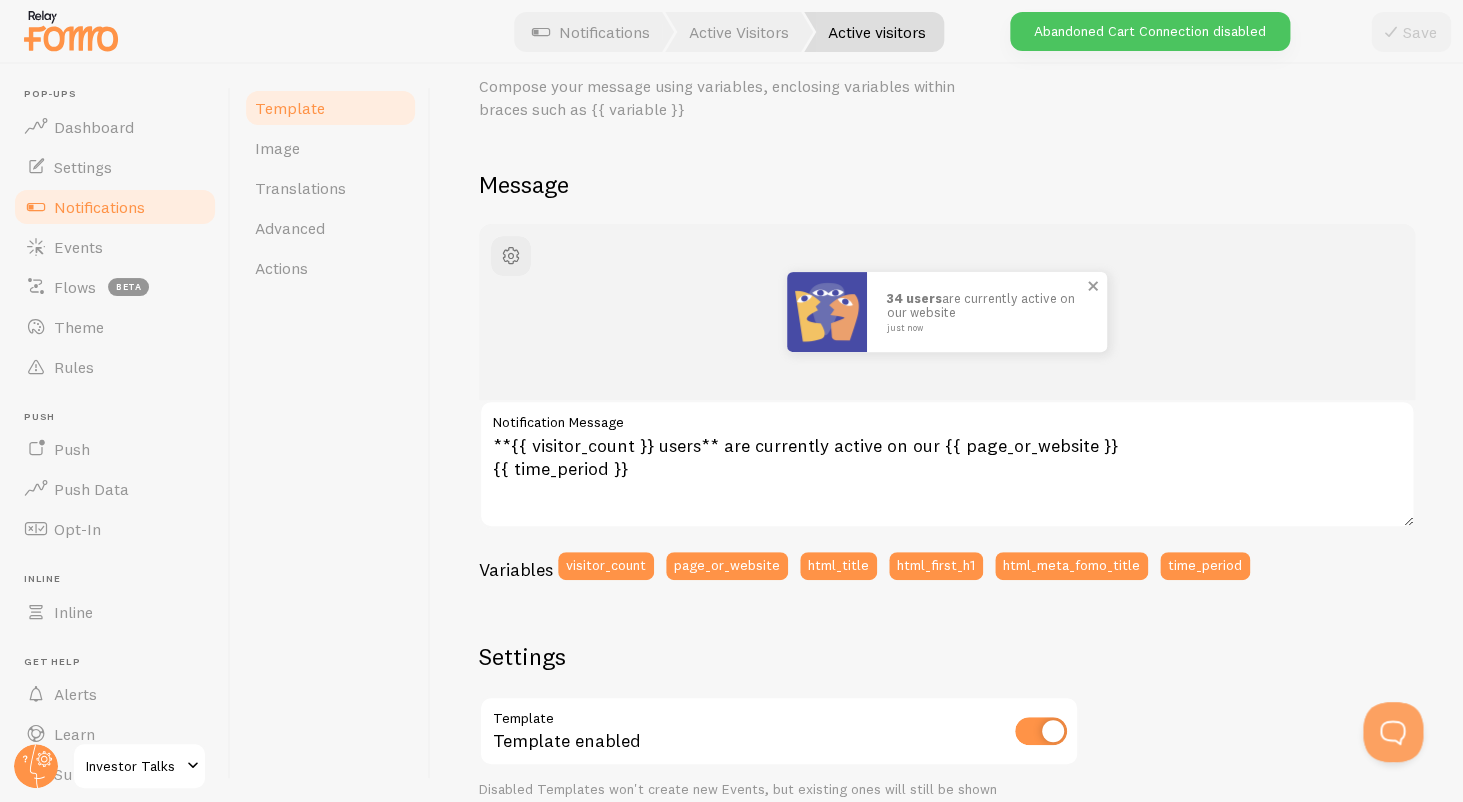 scroll, scrollTop: 90, scrollLeft: 0, axis: vertical 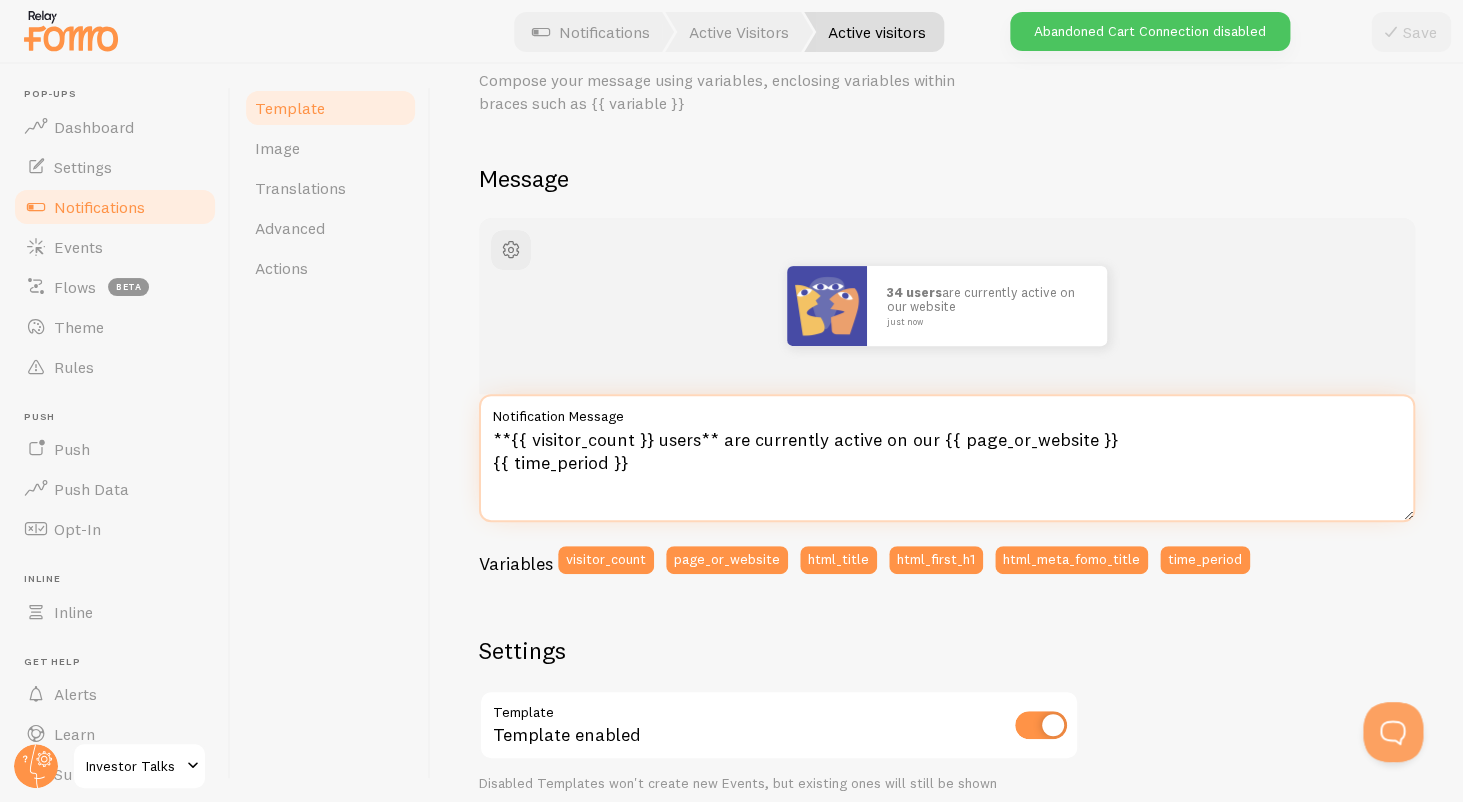 click on "**{{ visitor_count }} users** are currently active on our {{ page_or_website }}
{{ time_period }}" at bounding box center (947, 458) 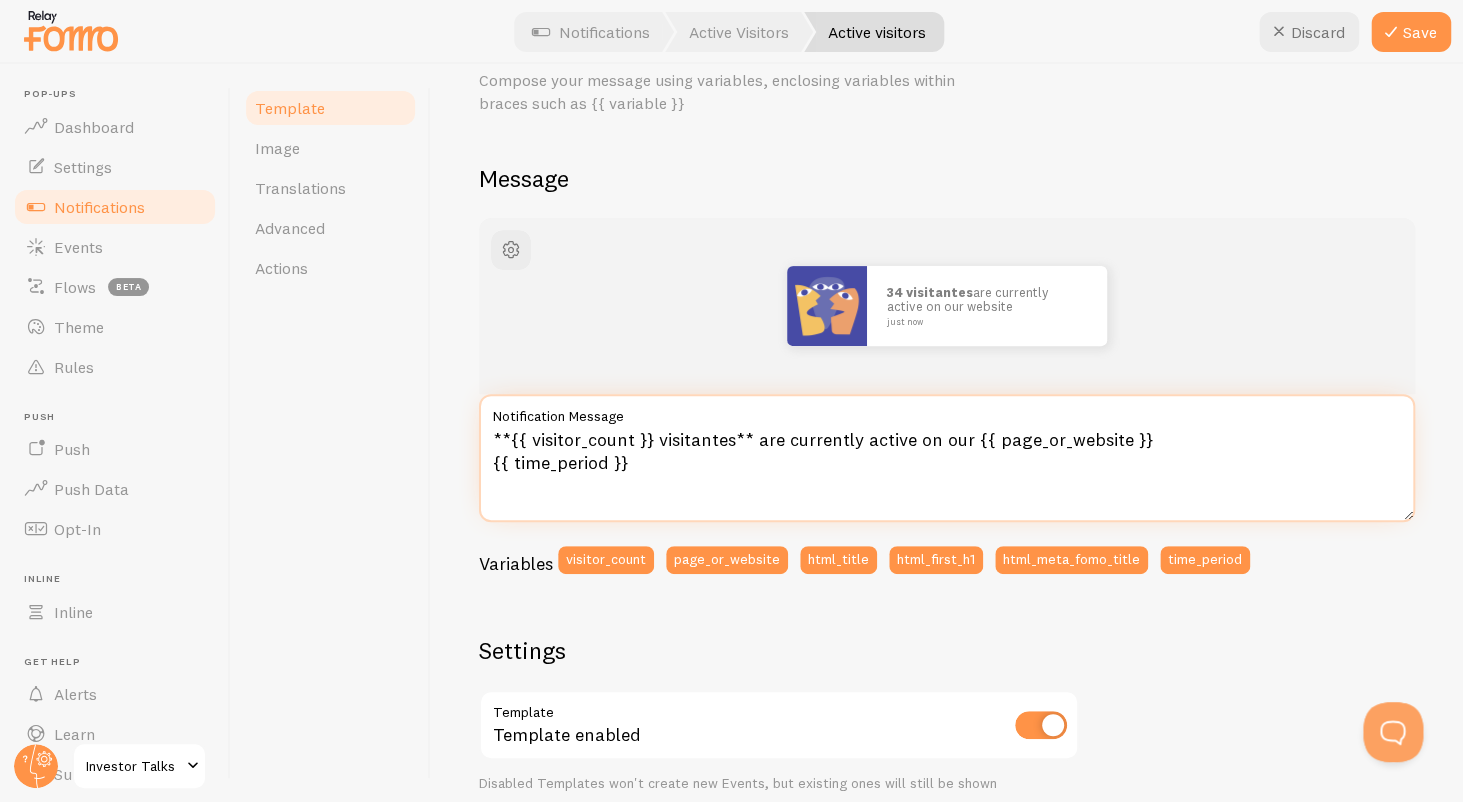 click on "**{{ visitor_count }} visitantes** are currently active on our {{ page_or_website }}
{{ time_period }}" at bounding box center [947, 458] 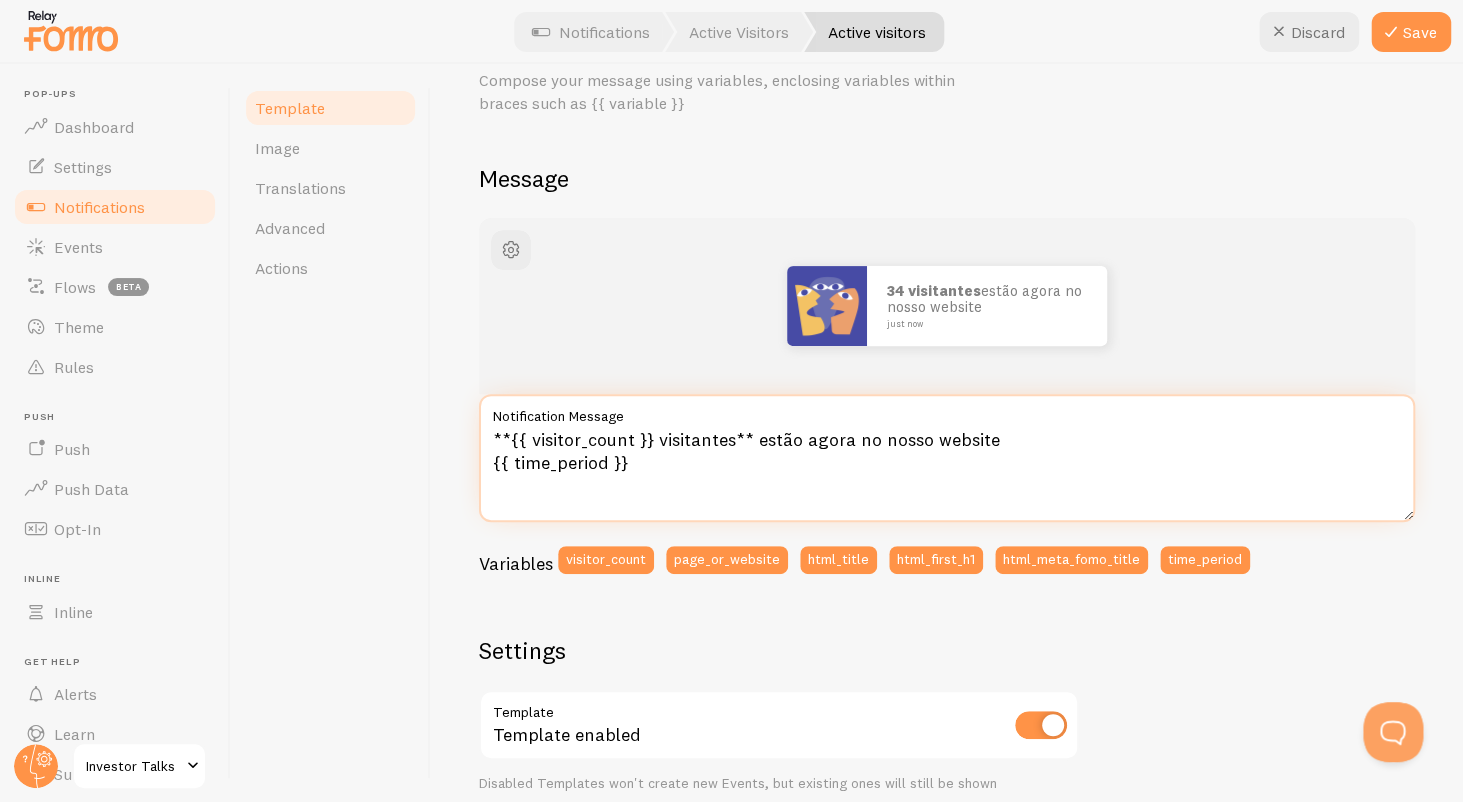 type on "**{{ visitor_count }} visitantes** estão agora no nosso website
{{ time_period }}" 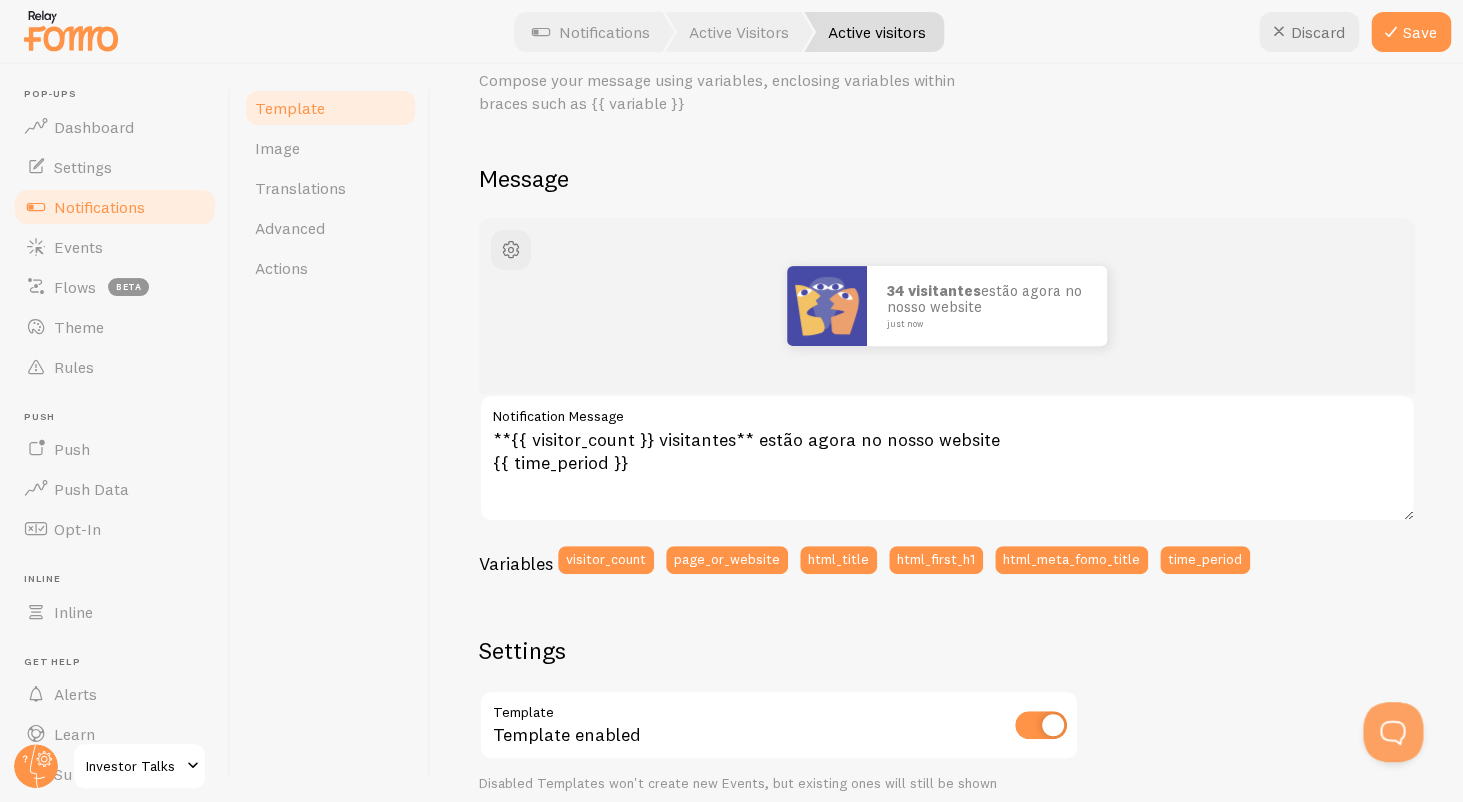 click on "34 visitantes  estão agora no nosso website just now" at bounding box center (947, 306) 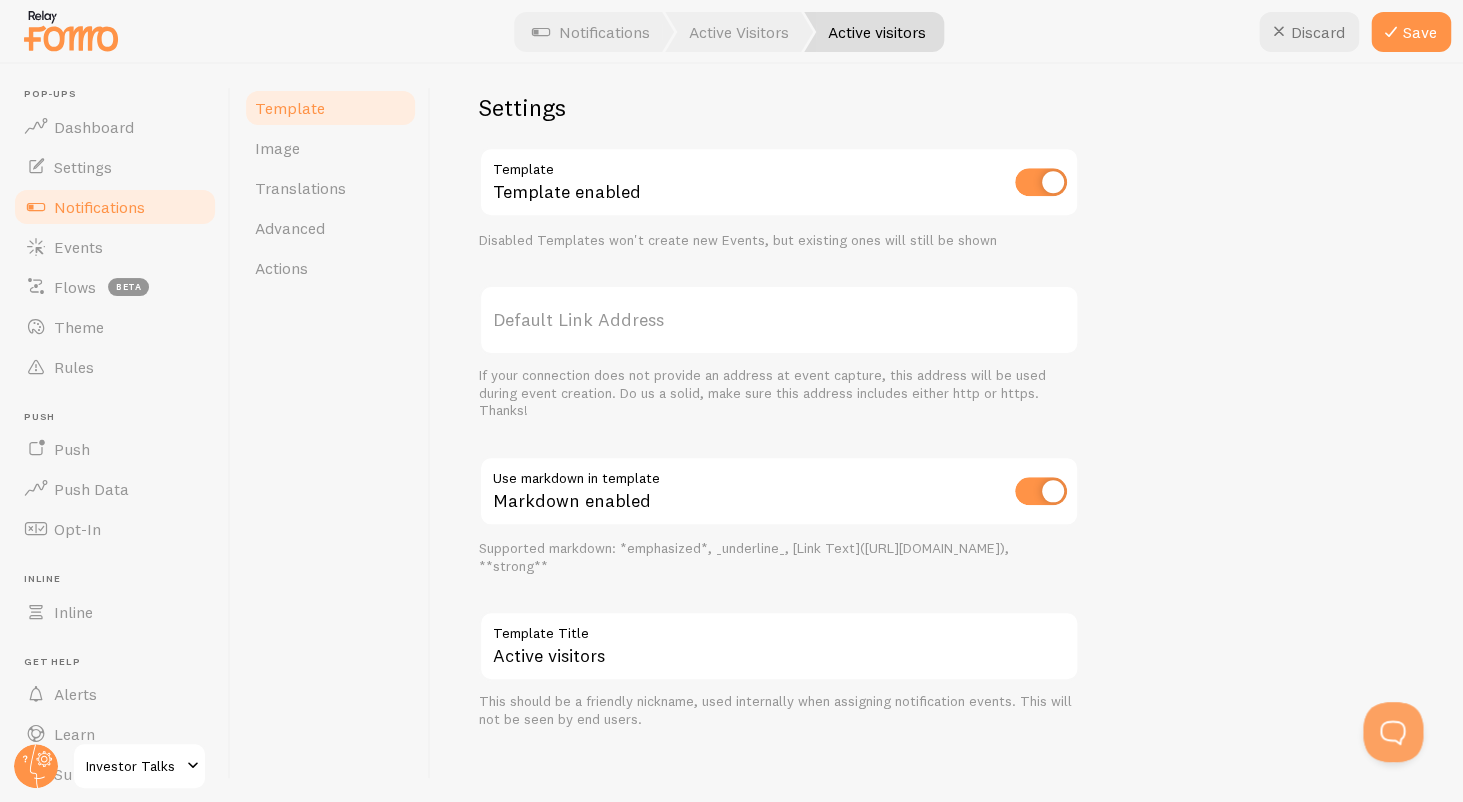 scroll, scrollTop: 644, scrollLeft: 0, axis: vertical 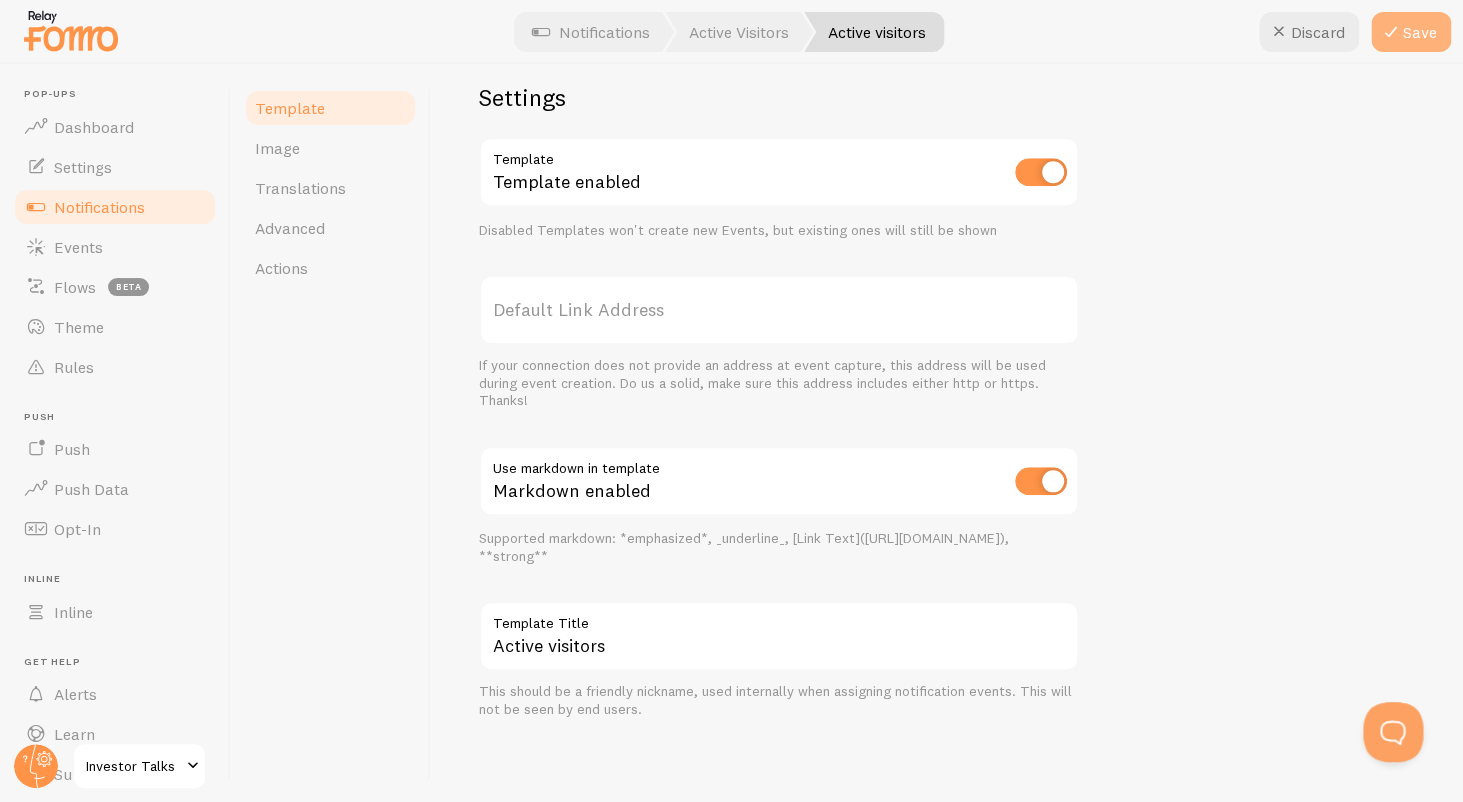 click on "Save" at bounding box center (1411, 32) 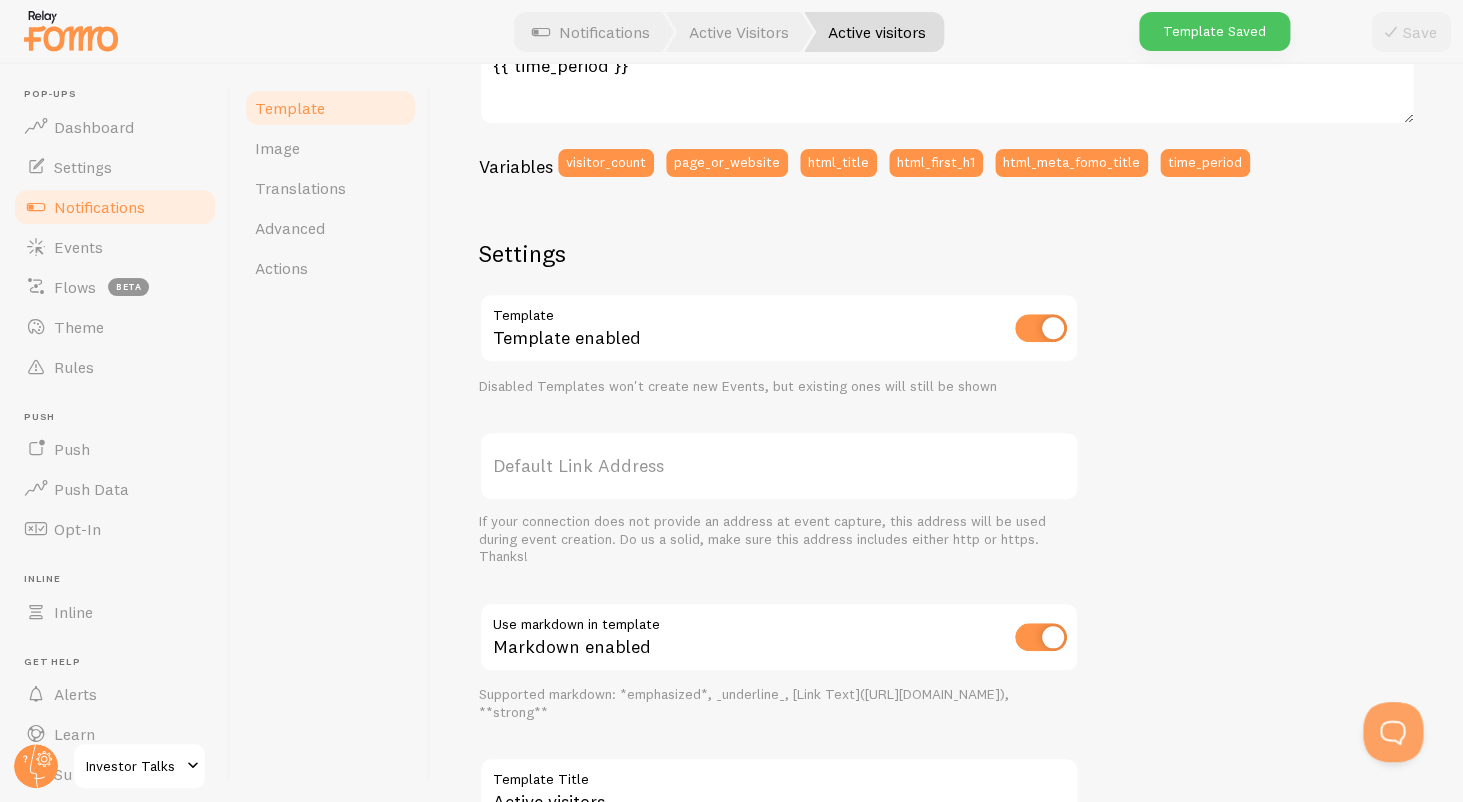 scroll, scrollTop: 0, scrollLeft: 0, axis: both 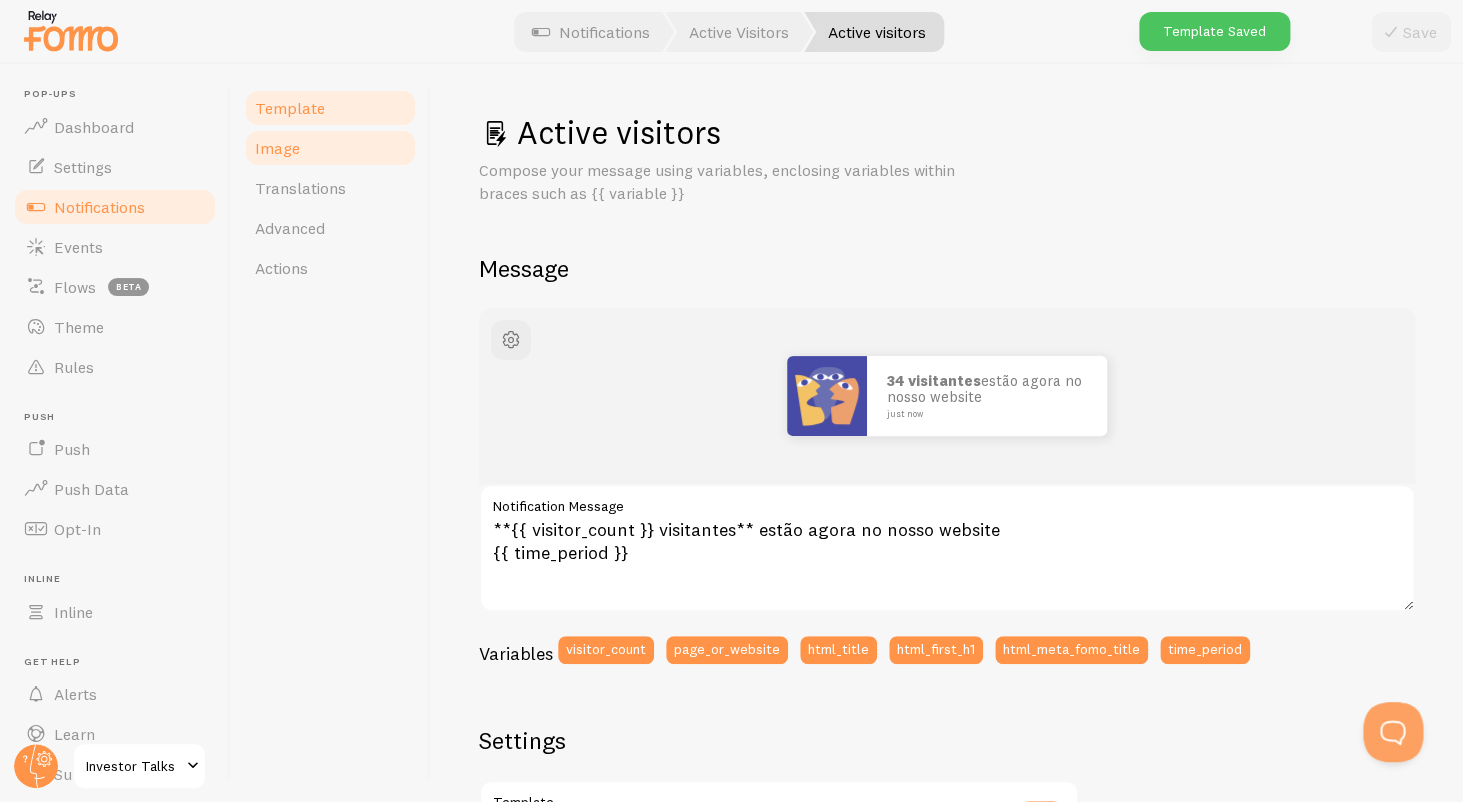 click on "Image" at bounding box center [330, 148] 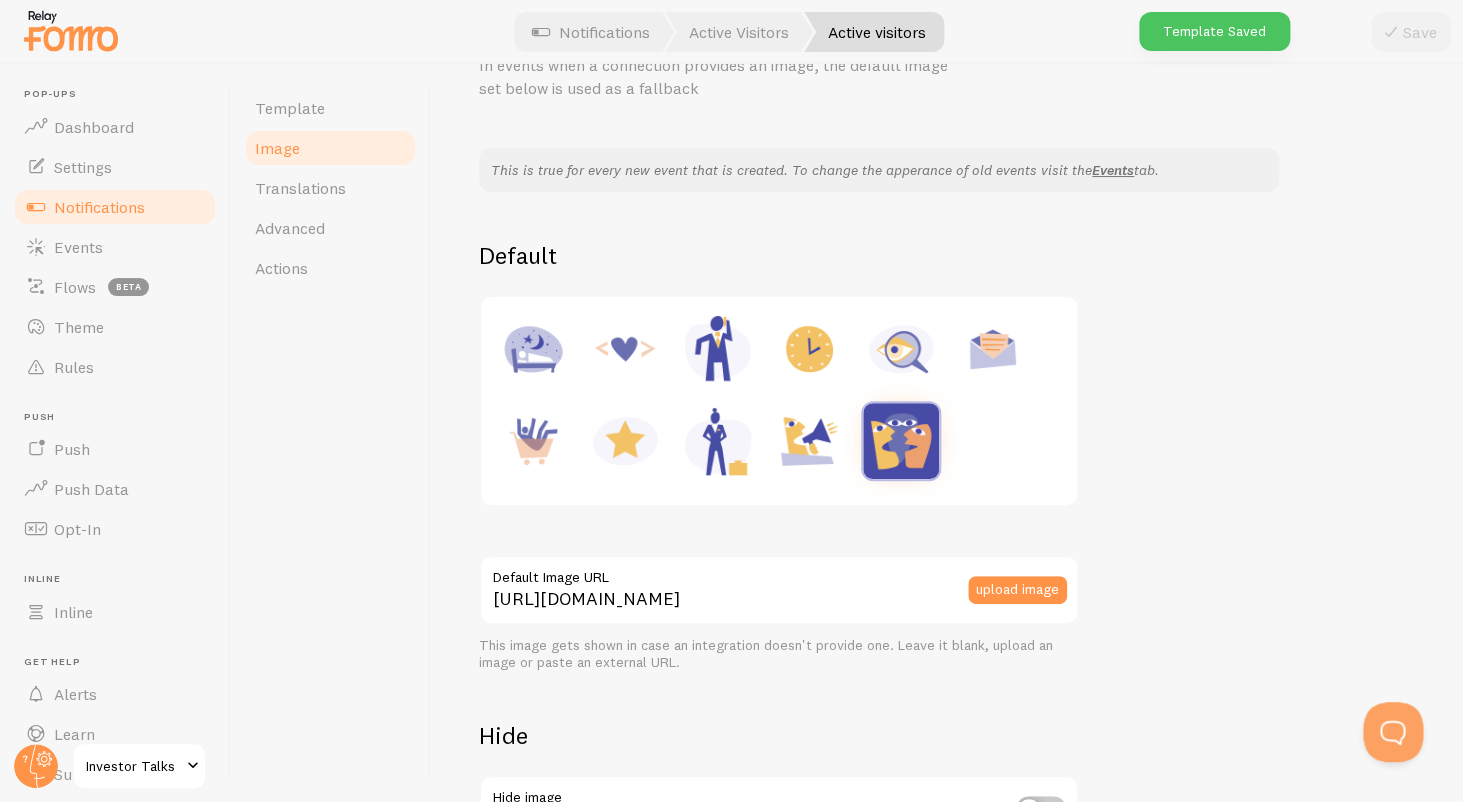 scroll, scrollTop: 150, scrollLeft: 0, axis: vertical 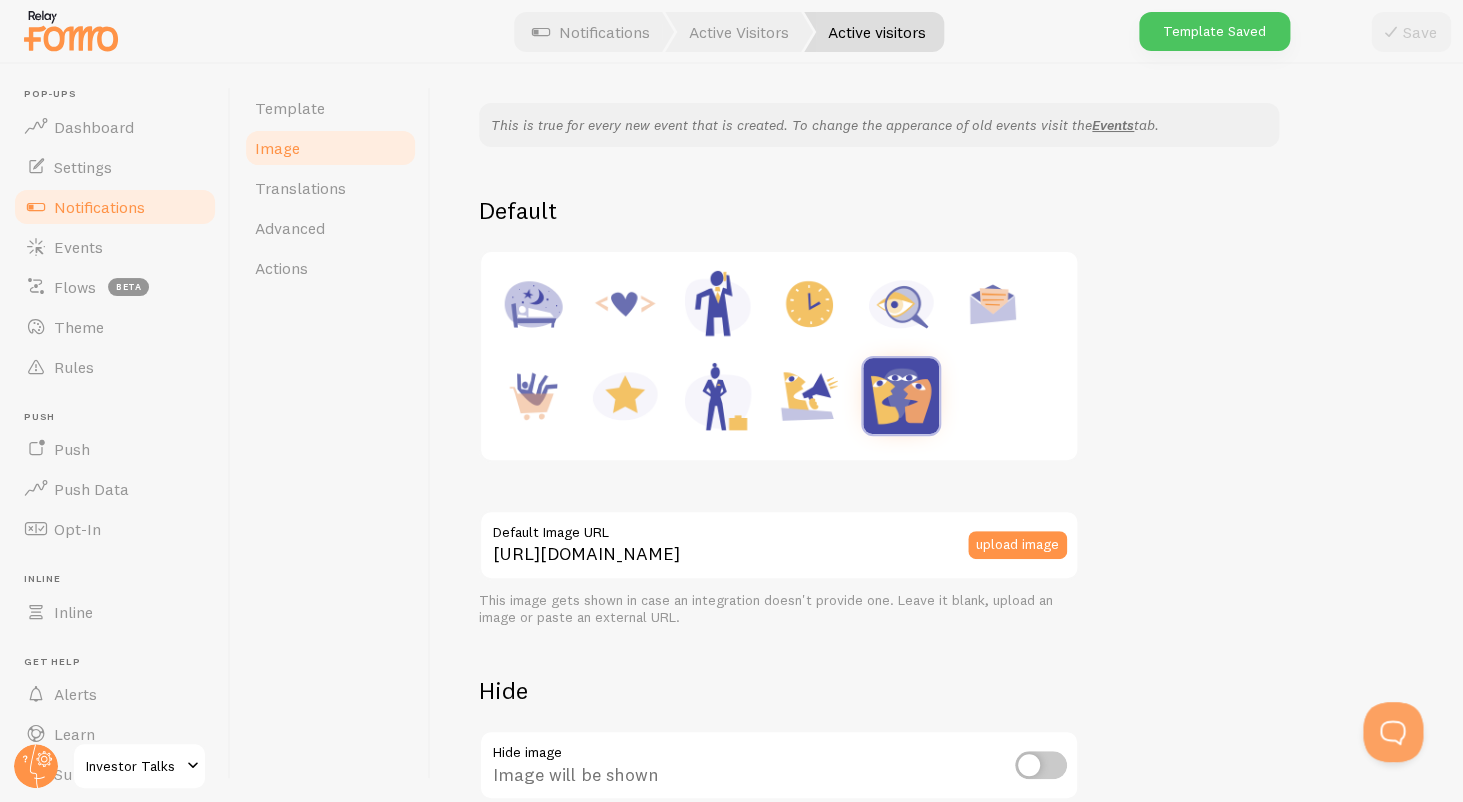 click at bounding box center [901, 396] 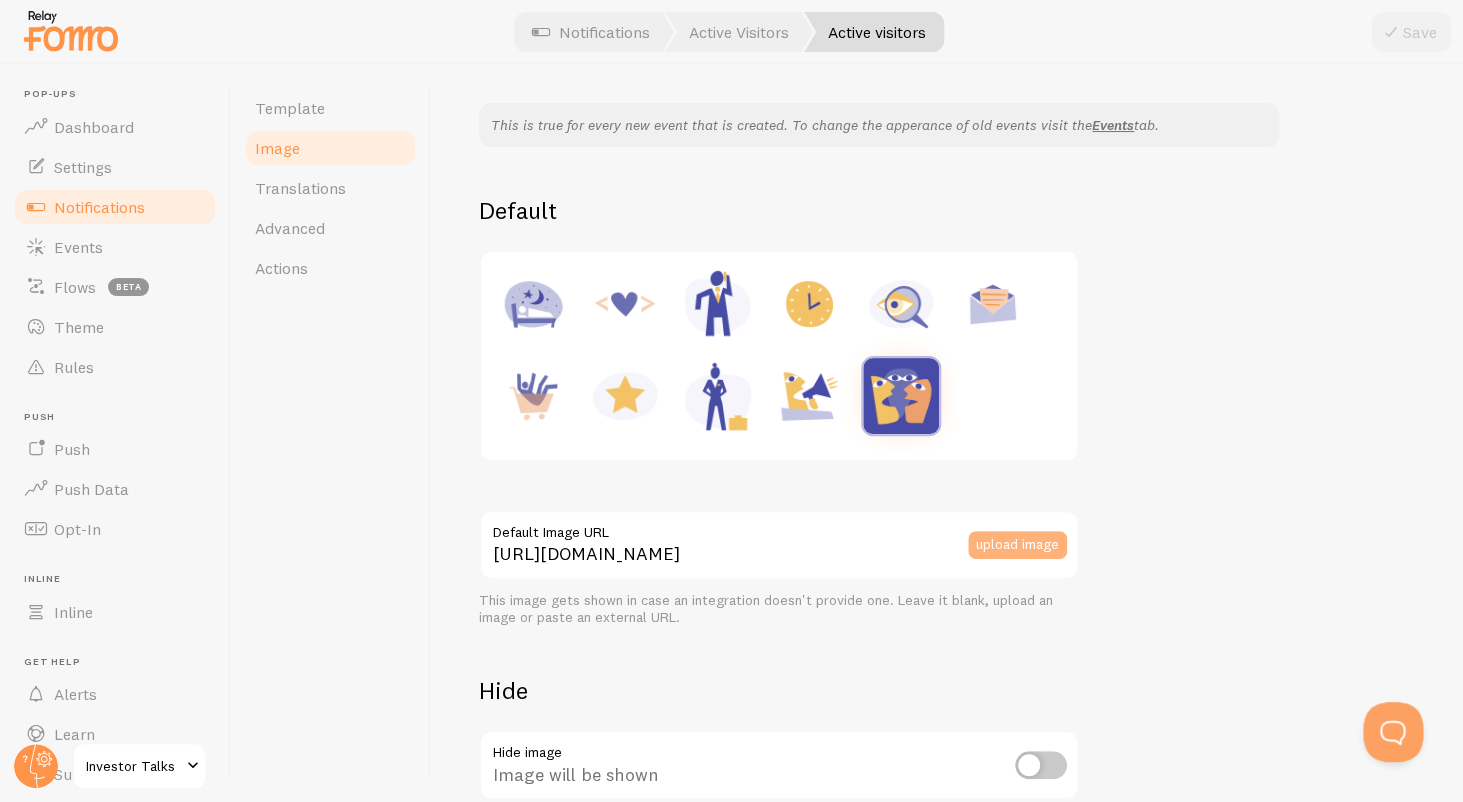 click on "upload image" at bounding box center (1017, 545) 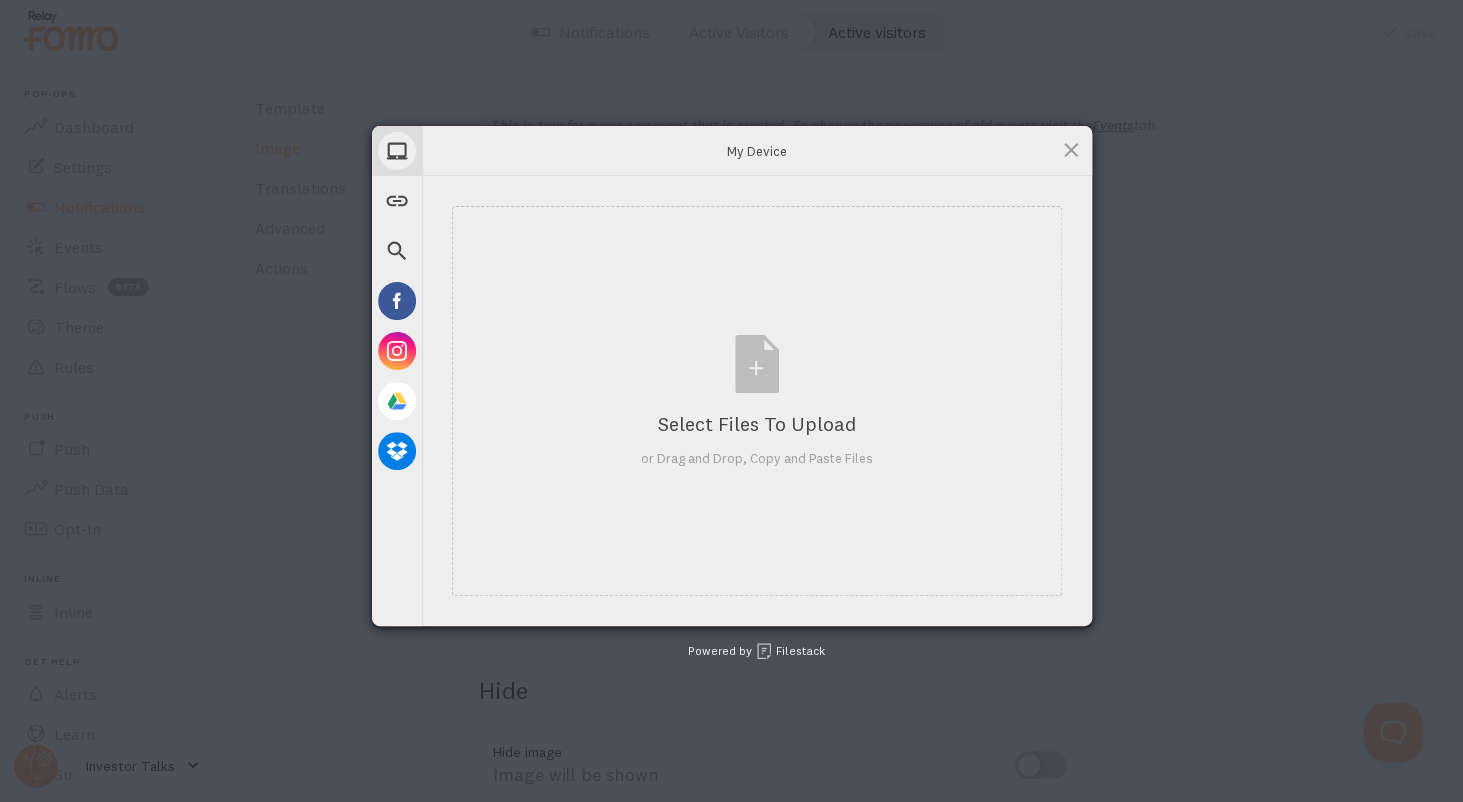click on "My Device" at bounding box center (757, 150) 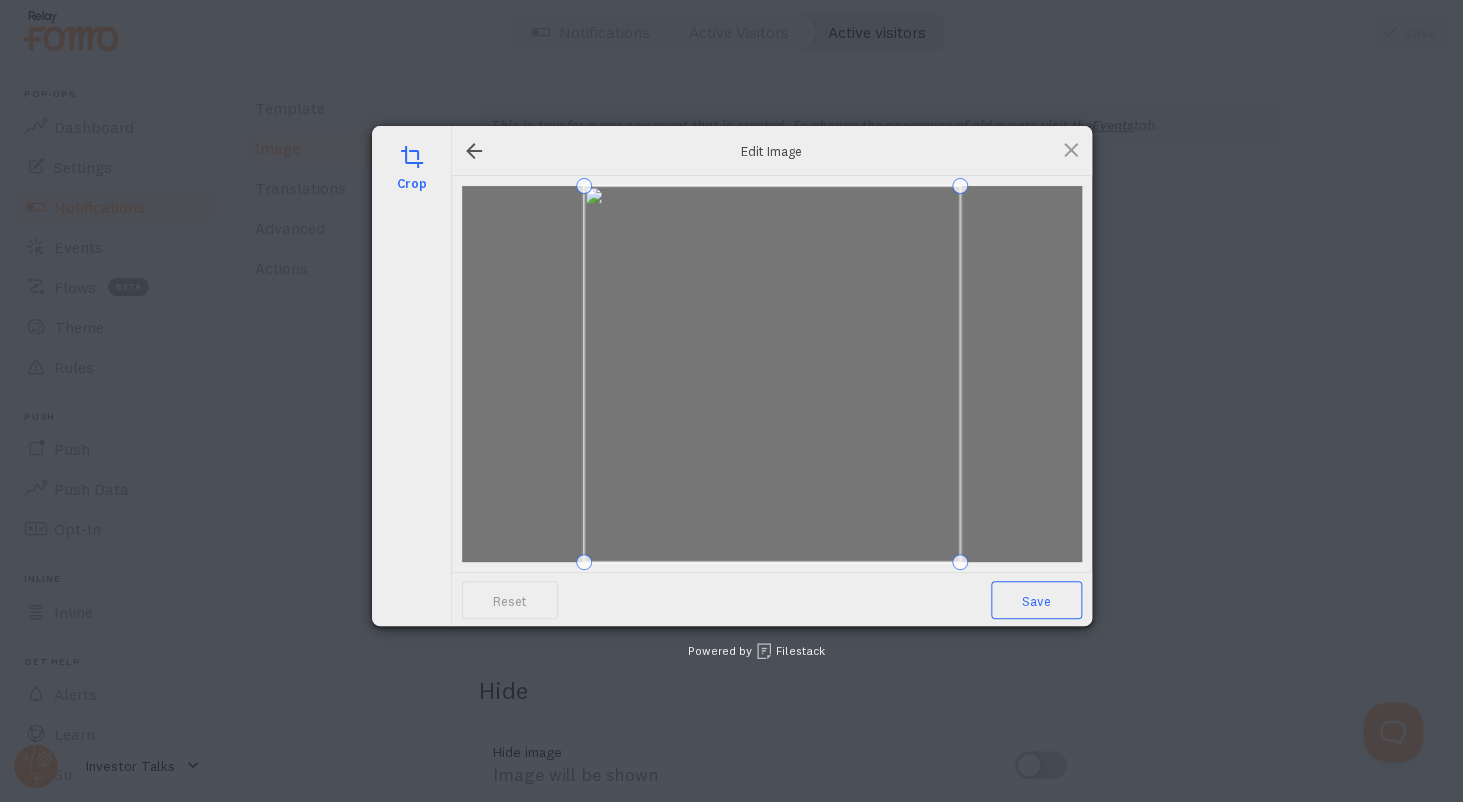 click on "Save" at bounding box center [1036, 600] 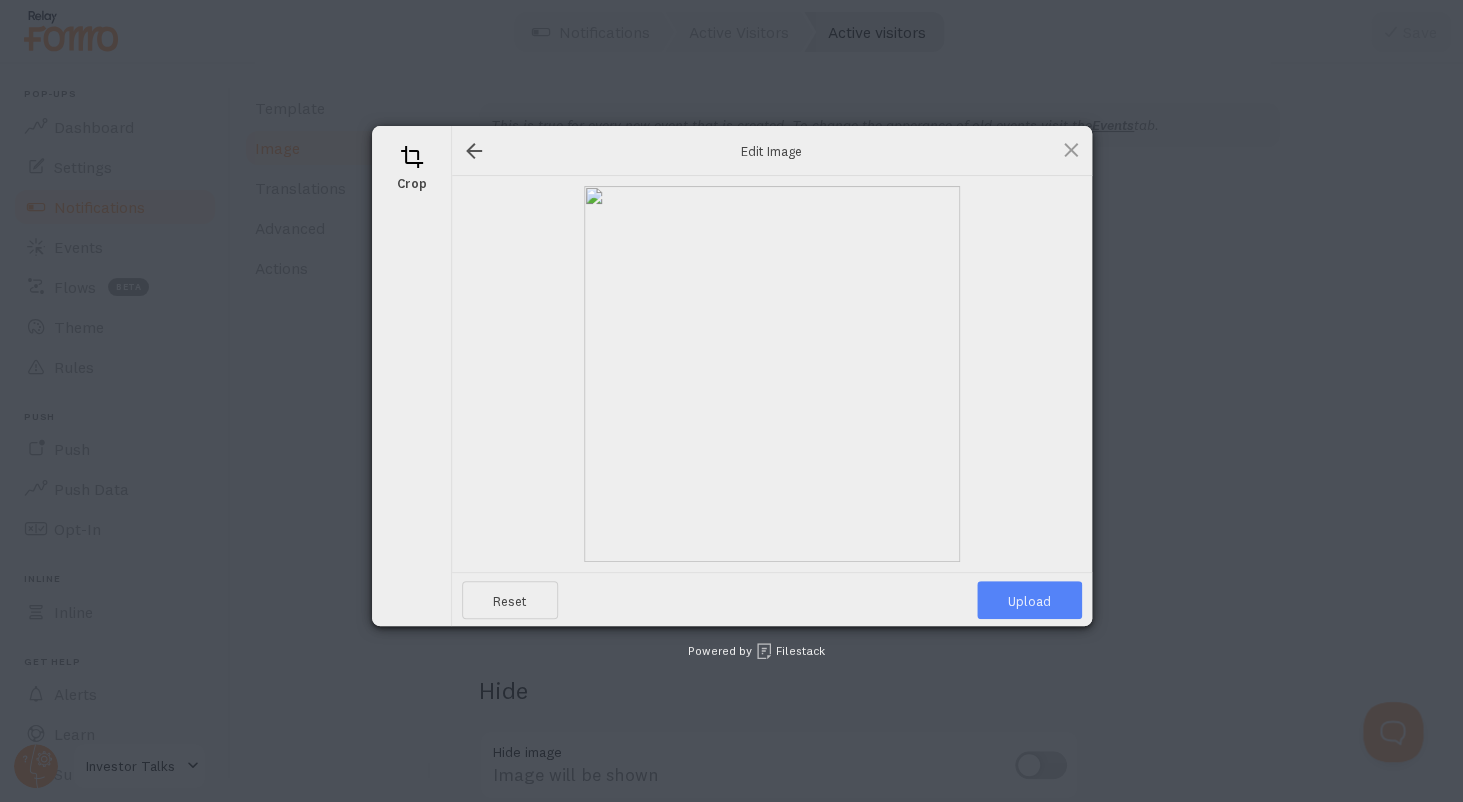 click on "Upload" at bounding box center [1029, 600] 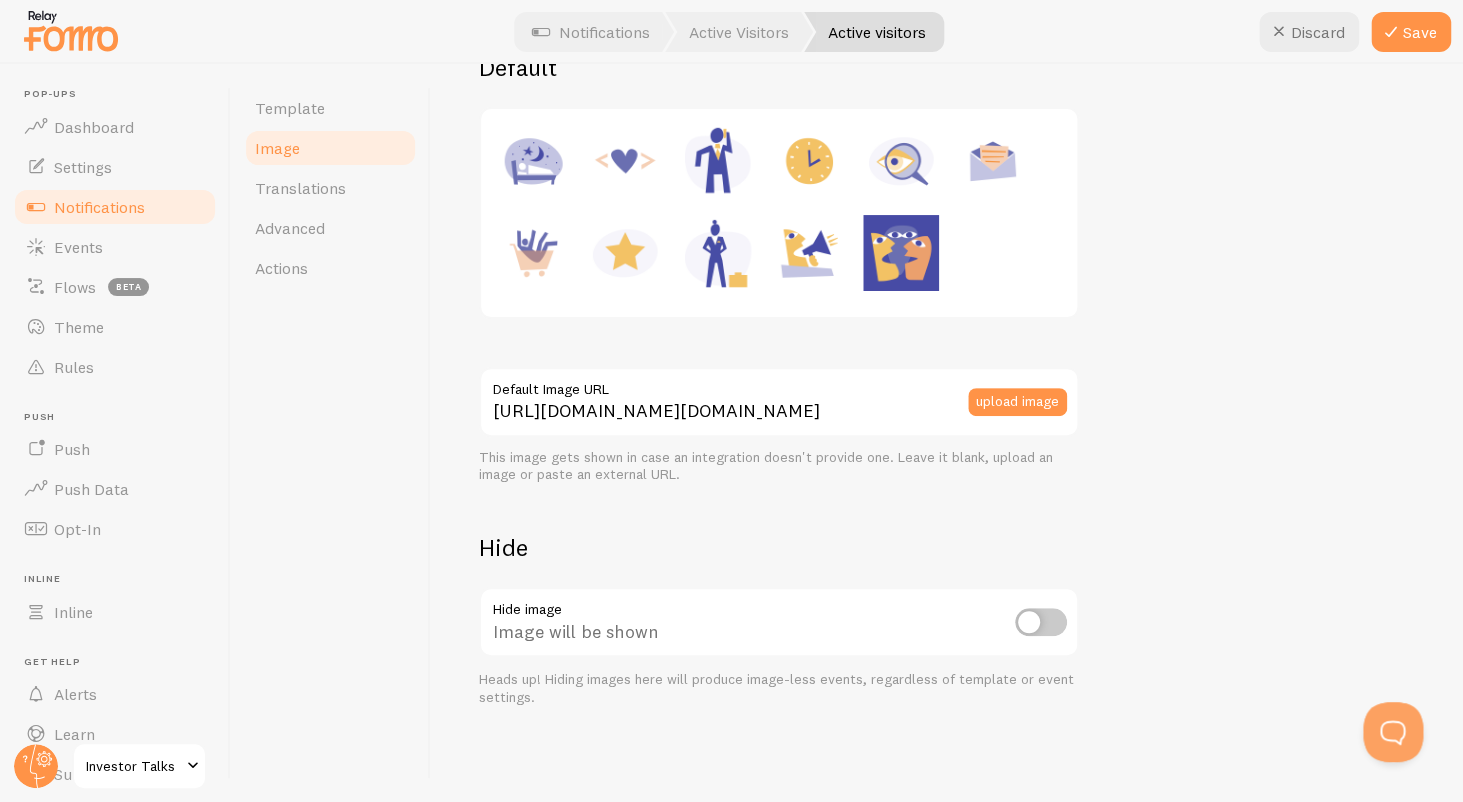 scroll, scrollTop: 0, scrollLeft: 0, axis: both 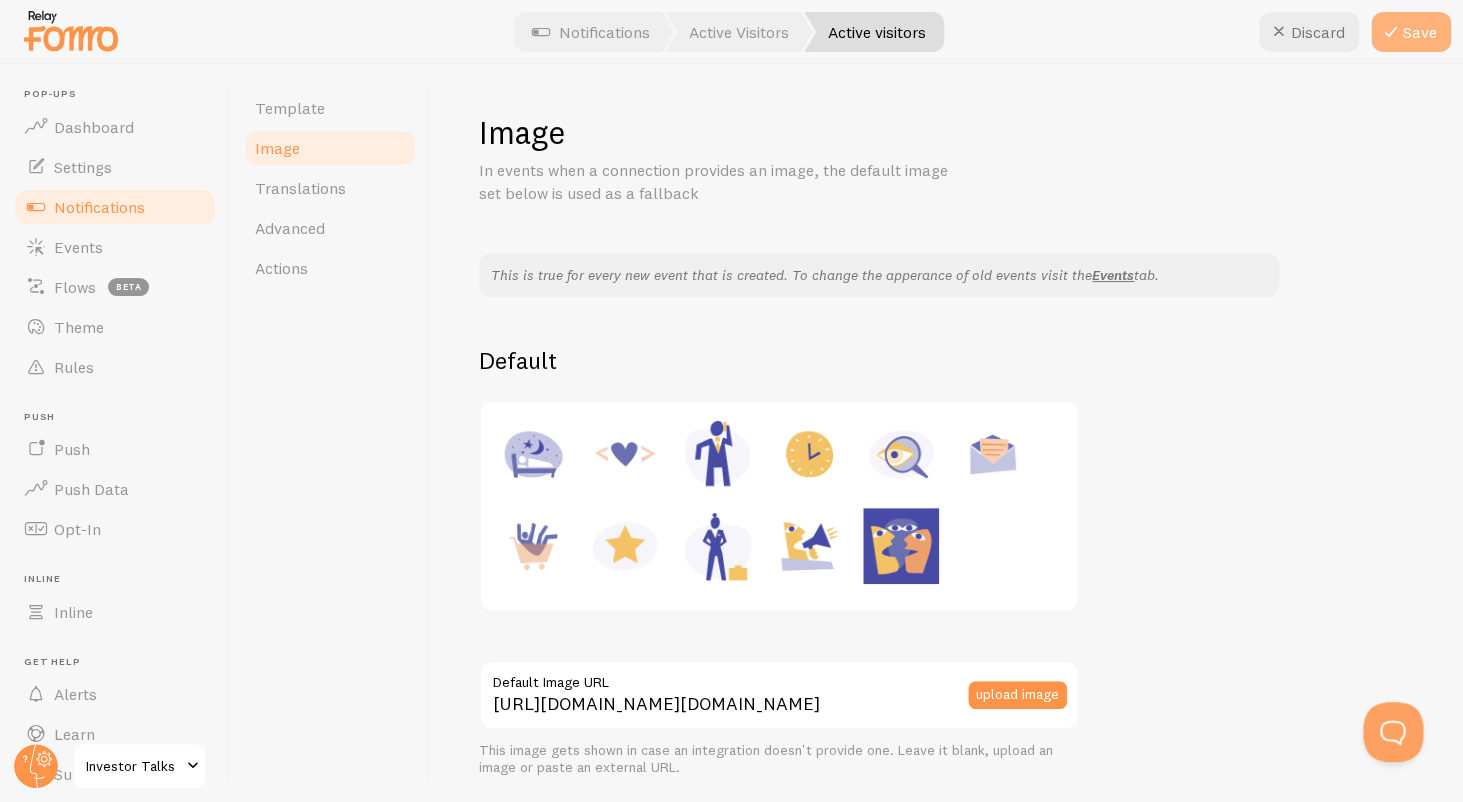 click on "Save" at bounding box center (1411, 32) 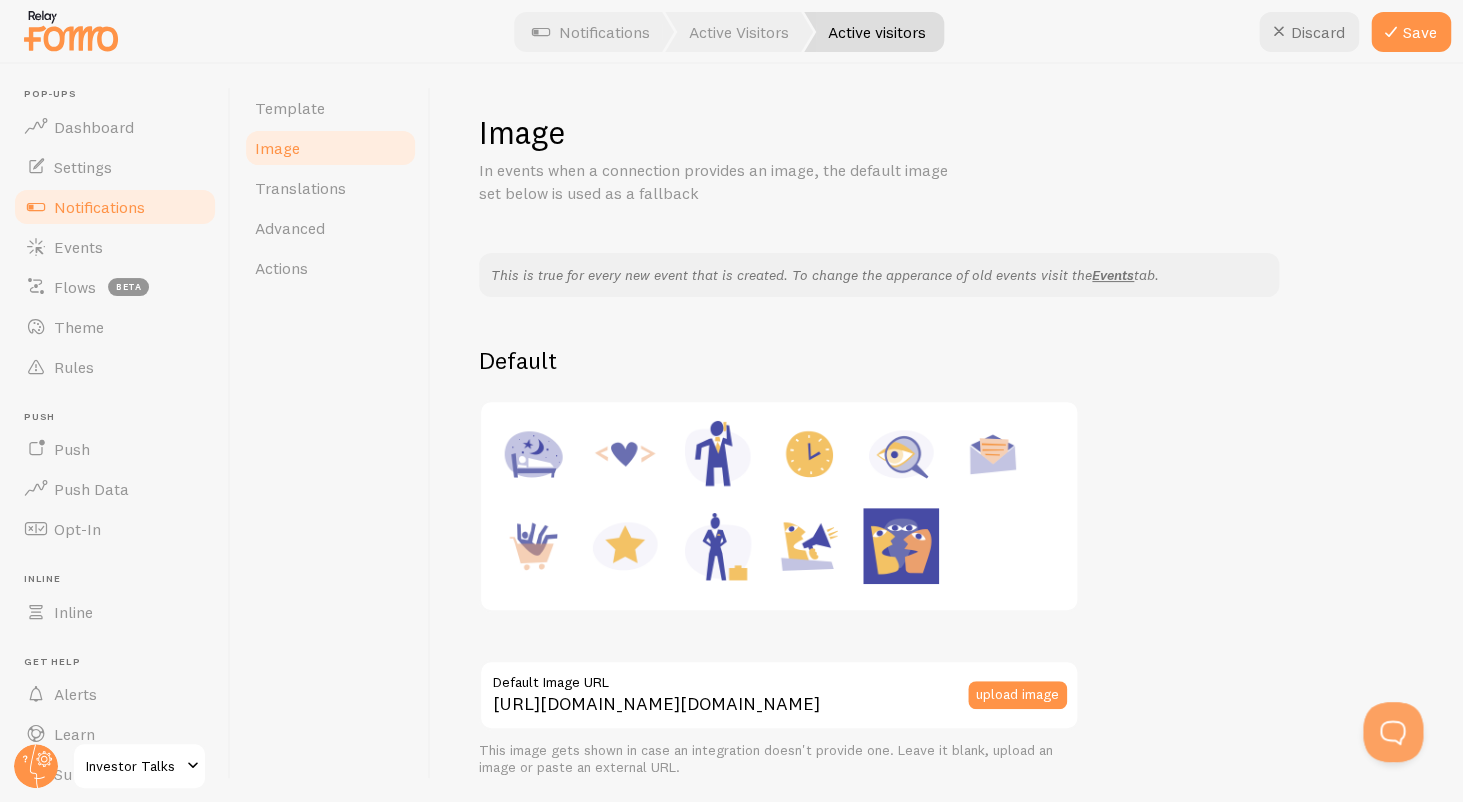 click on "Discard
Save" at bounding box center (1355, 32) 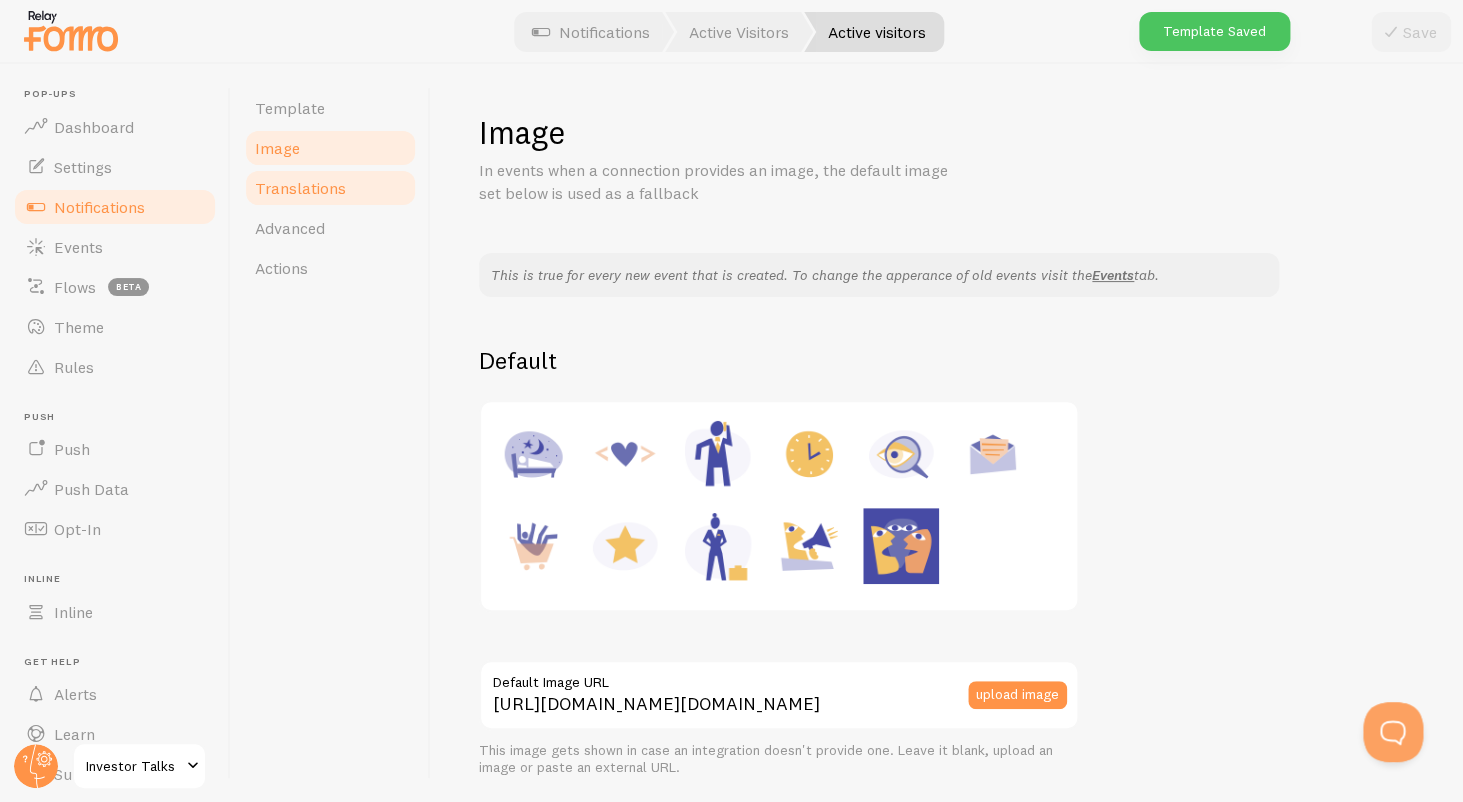 click on "Translations" at bounding box center (330, 188) 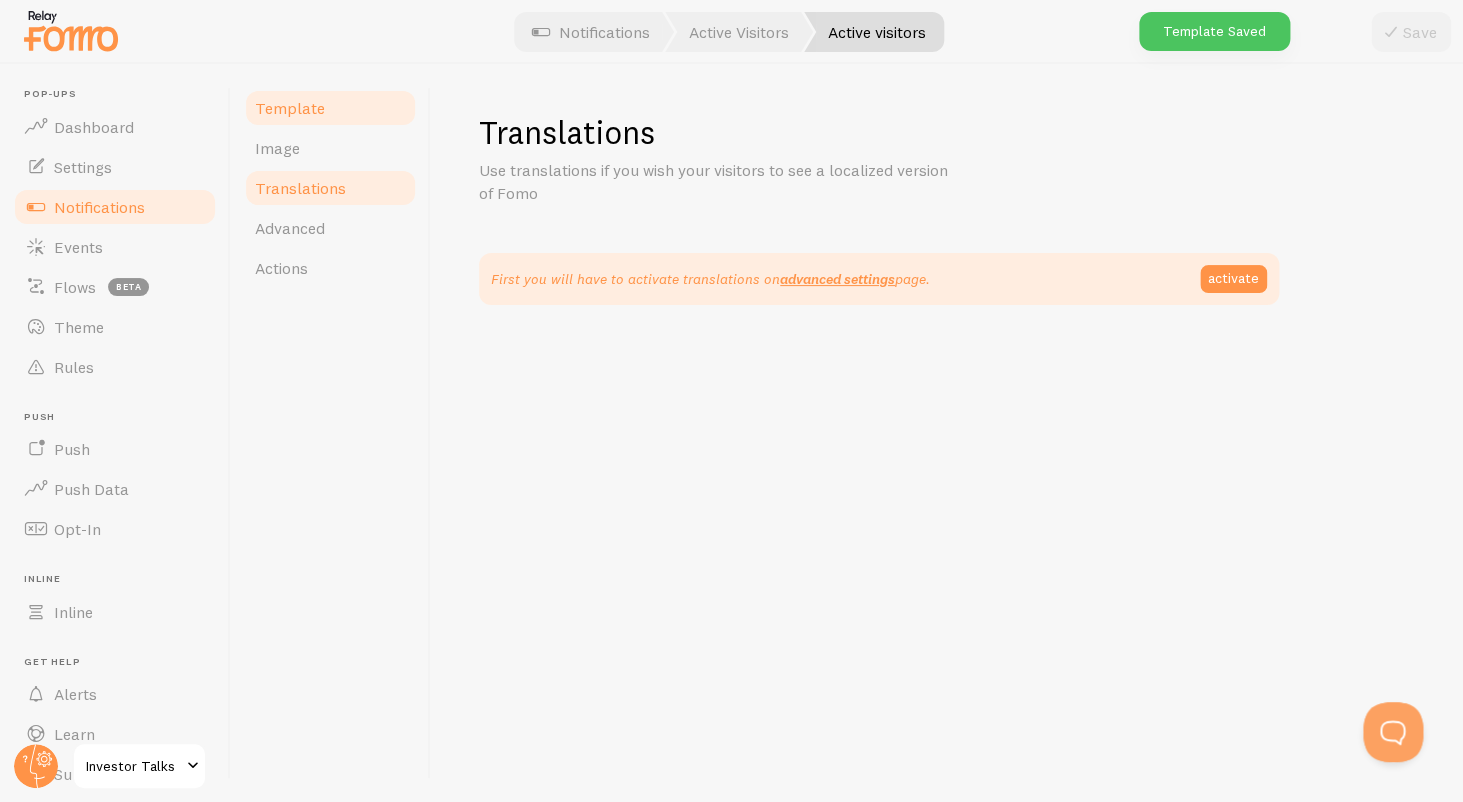 click on "Template" at bounding box center (330, 108) 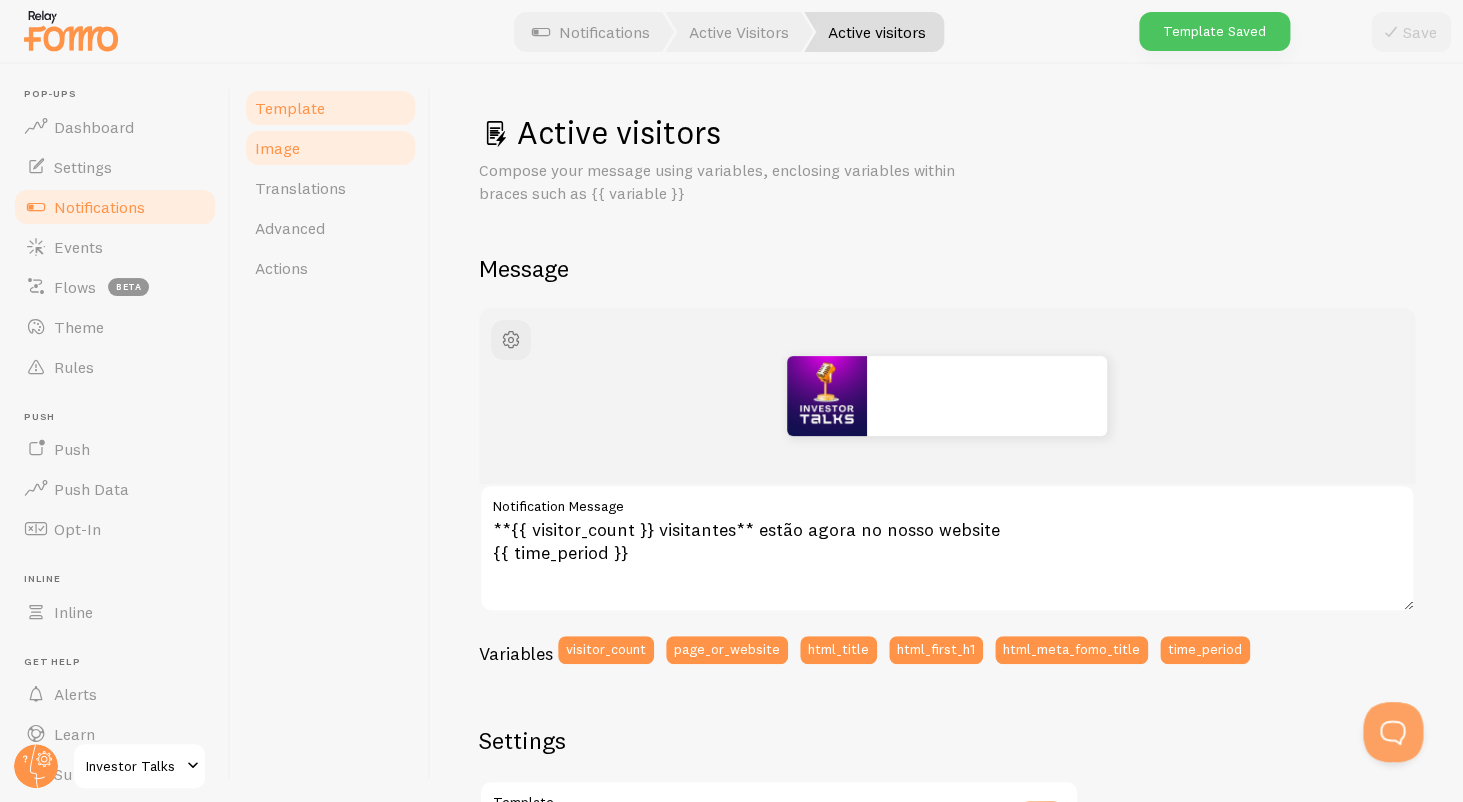 click on "Image" at bounding box center [330, 148] 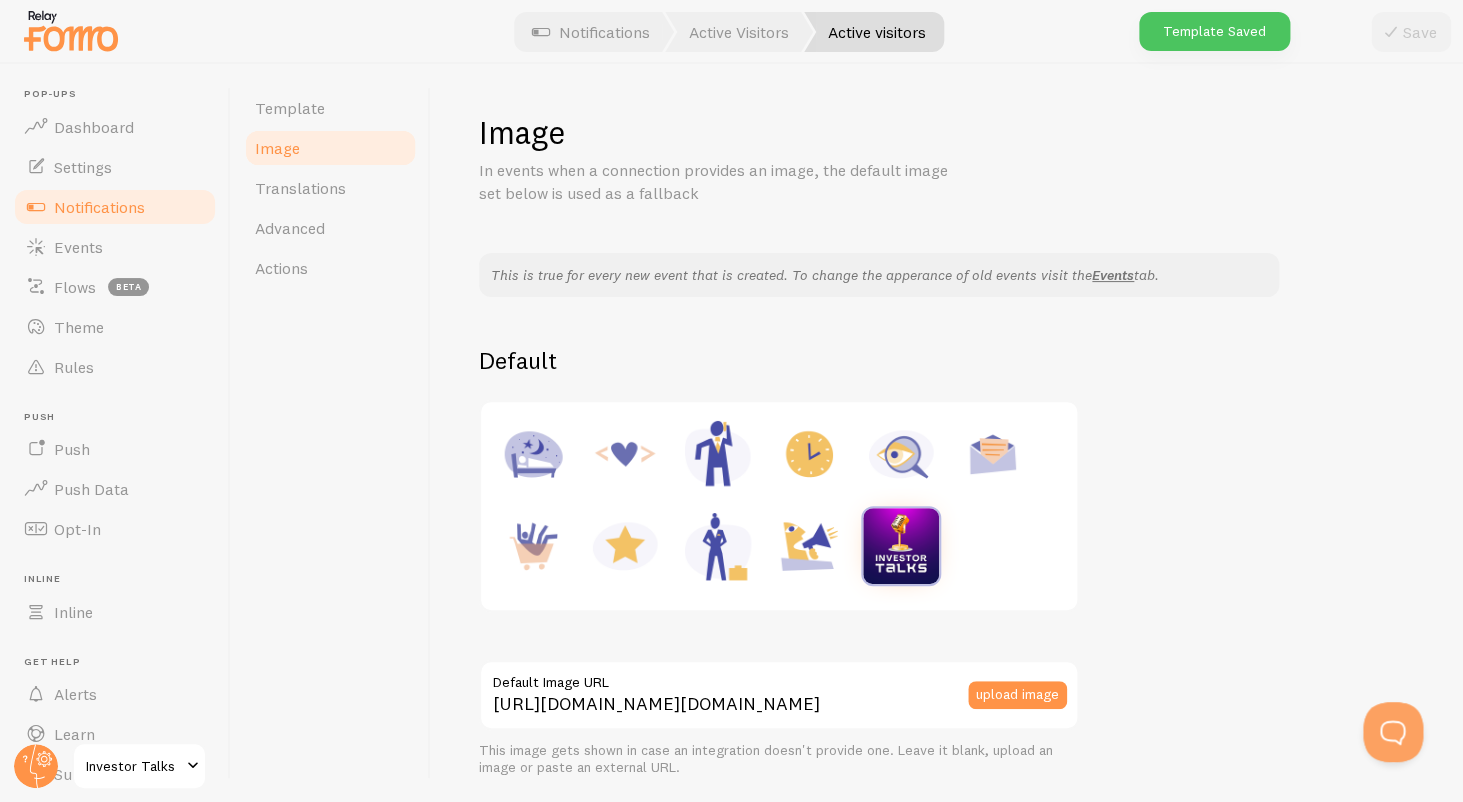click on "Image" at bounding box center [330, 148] 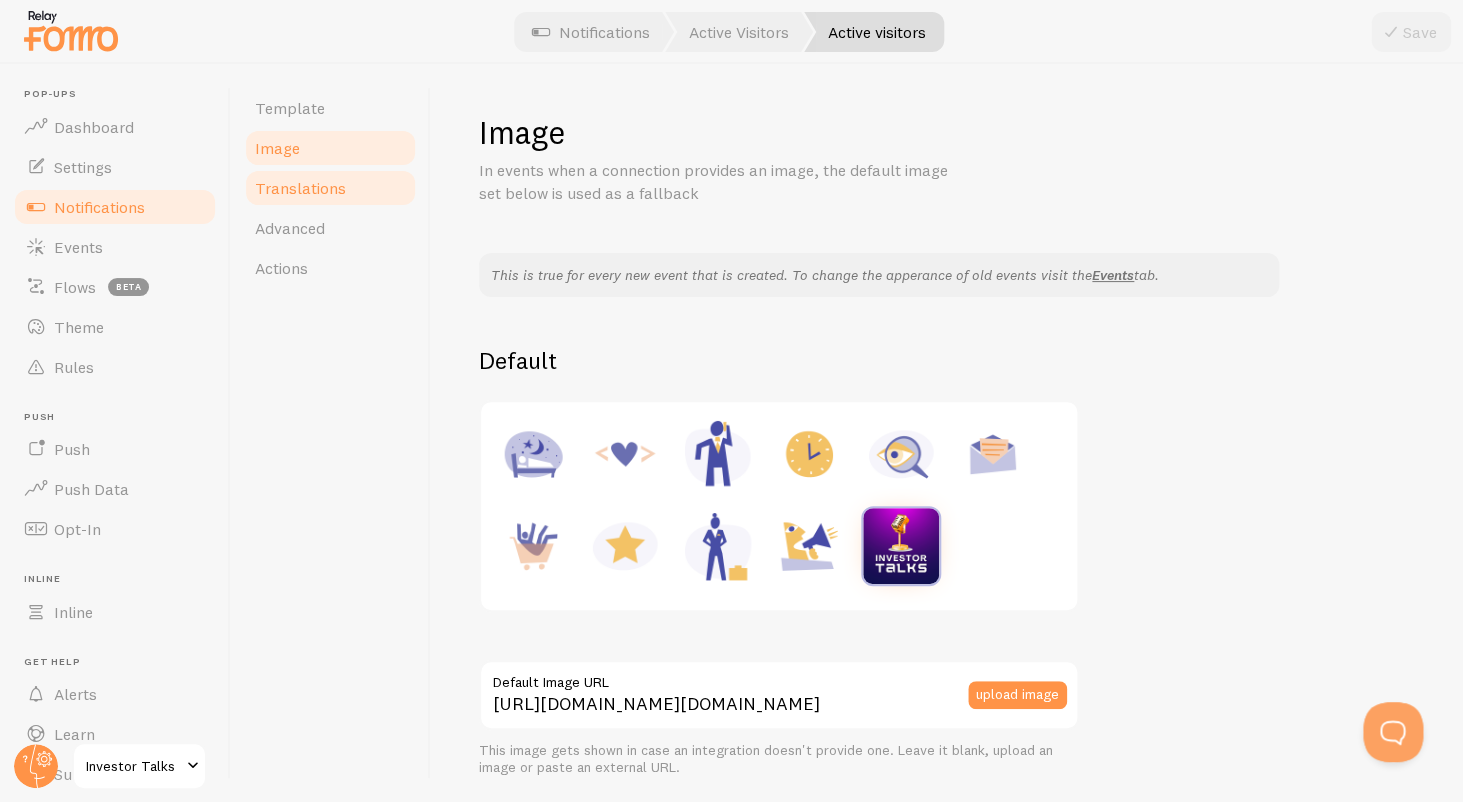 click on "Translations" at bounding box center [330, 188] 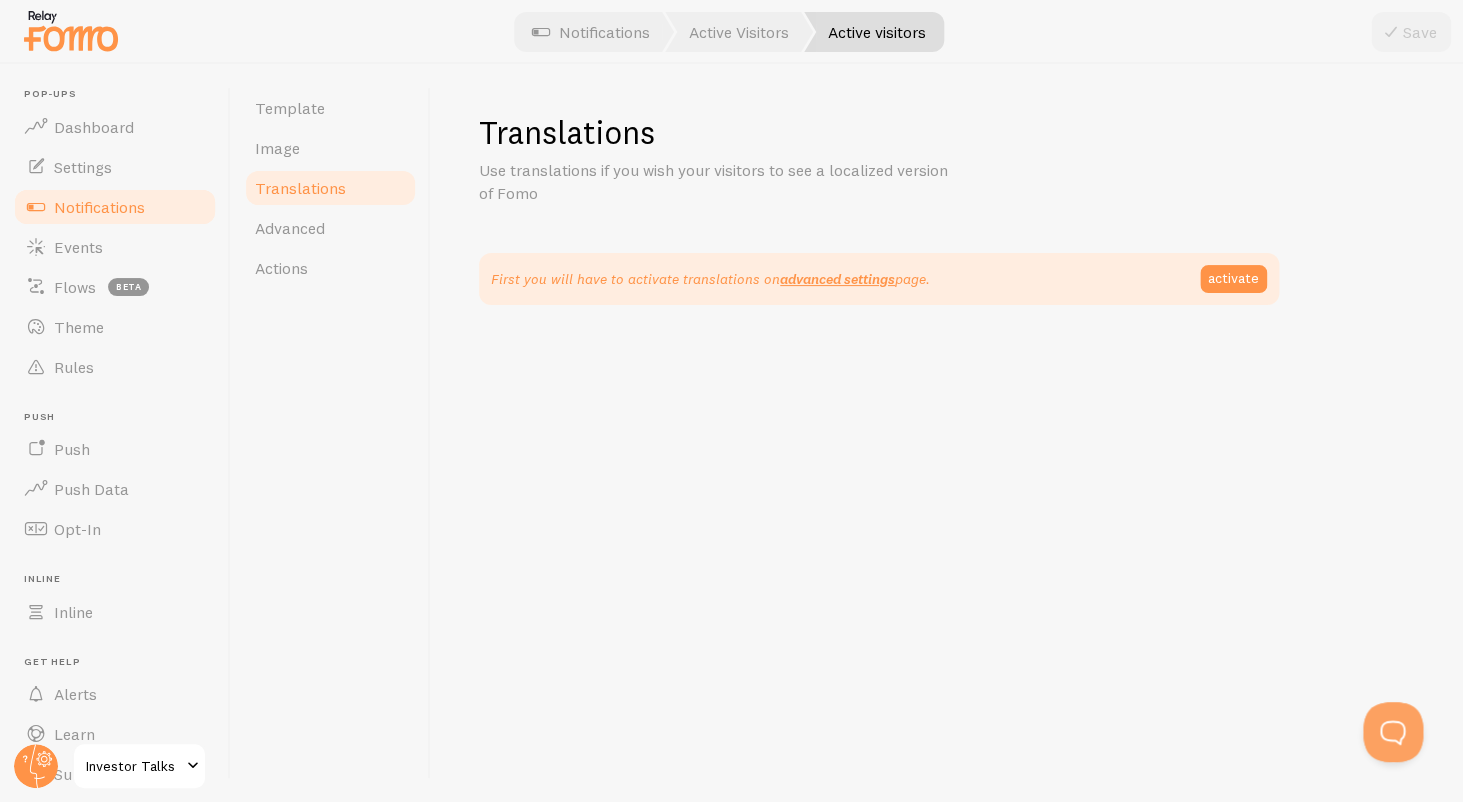 click on "Notifications" at bounding box center (115, 207) 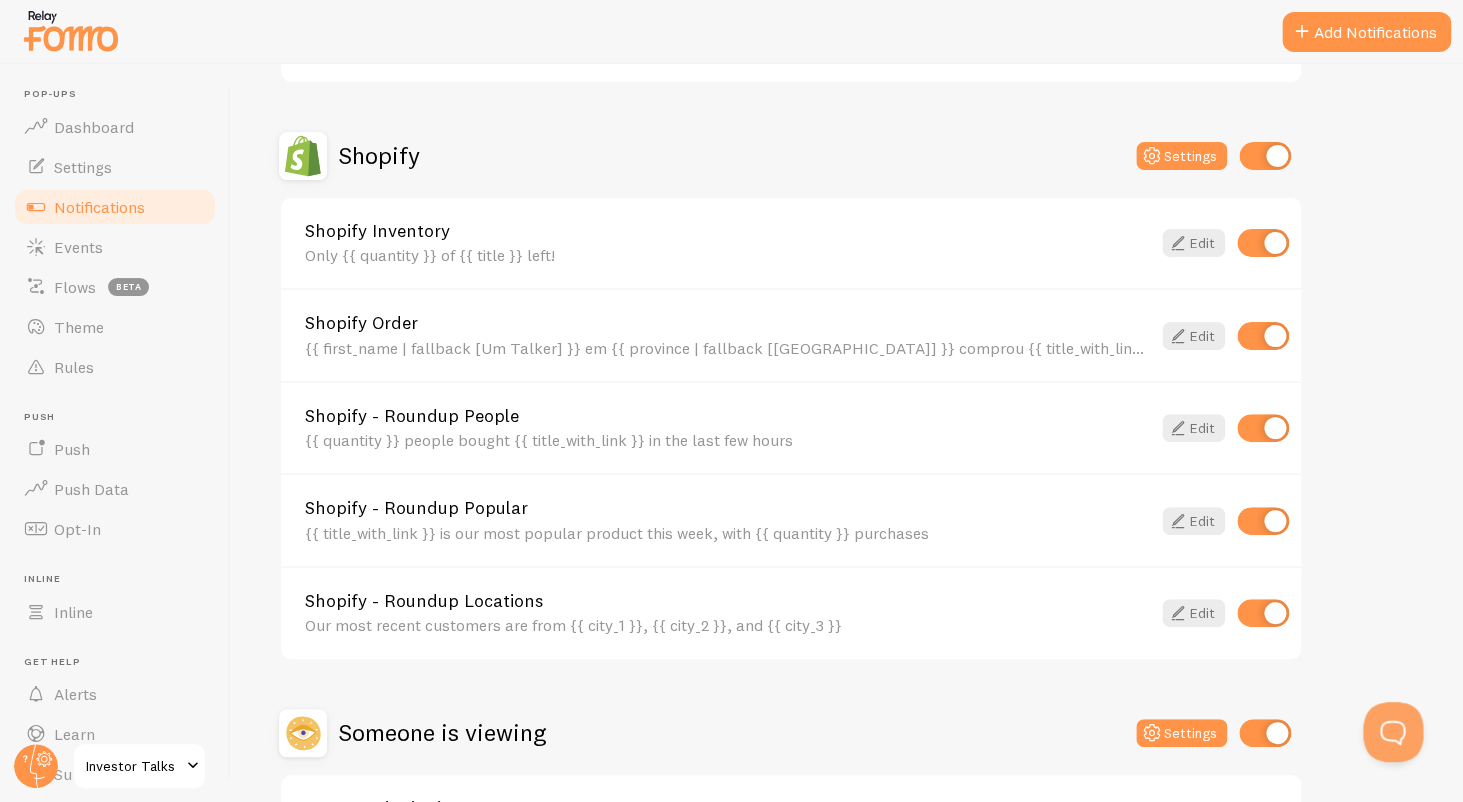 scroll, scrollTop: 656, scrollLeft: 0, axis: vertical 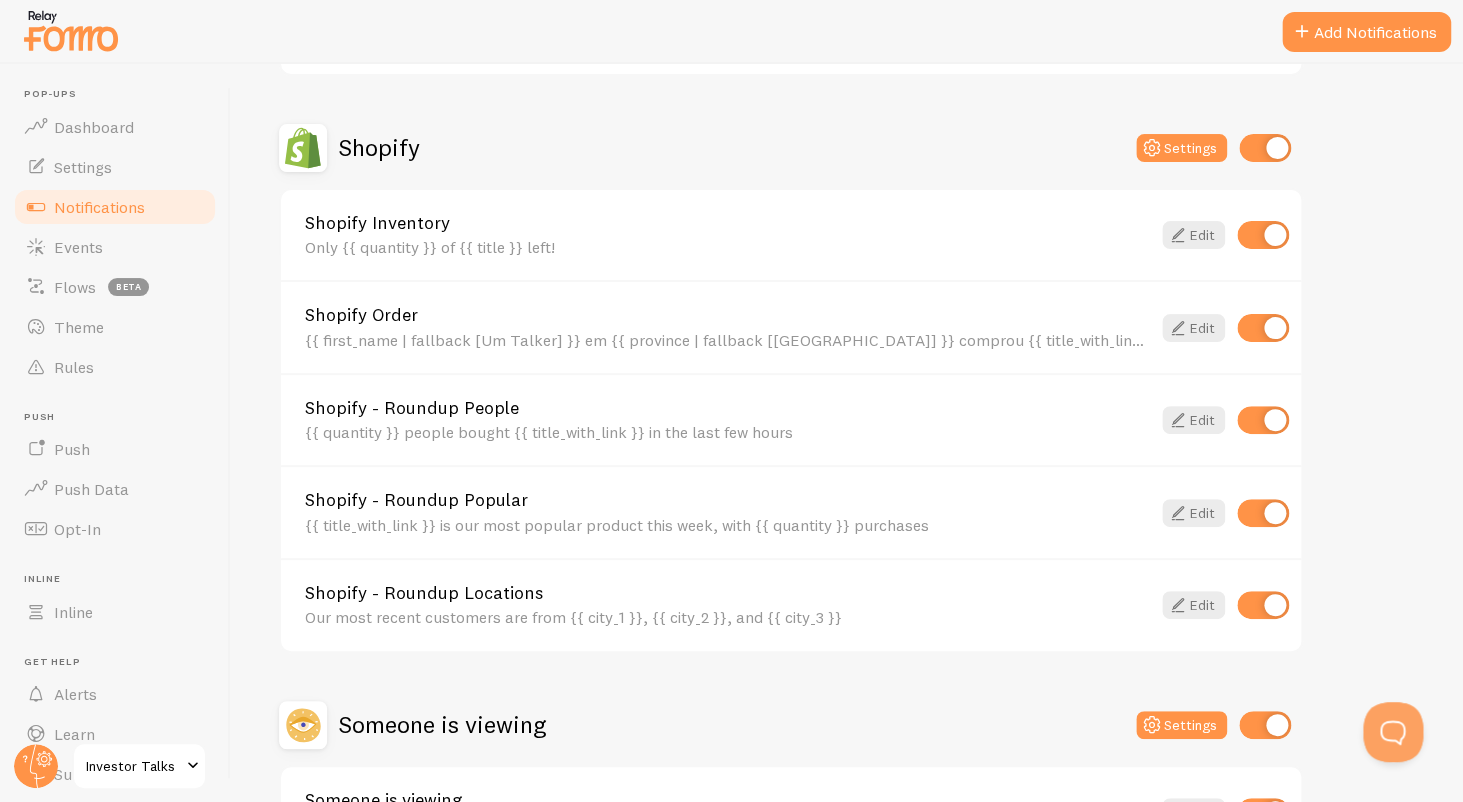 click on "Shopify Order
{{ first_name | fallback [Um Talker] }} em {{ province | fallback [Portugal] }} comprou {{ title_with_link | fallback [something] }}" at bounding box center [727, 327] 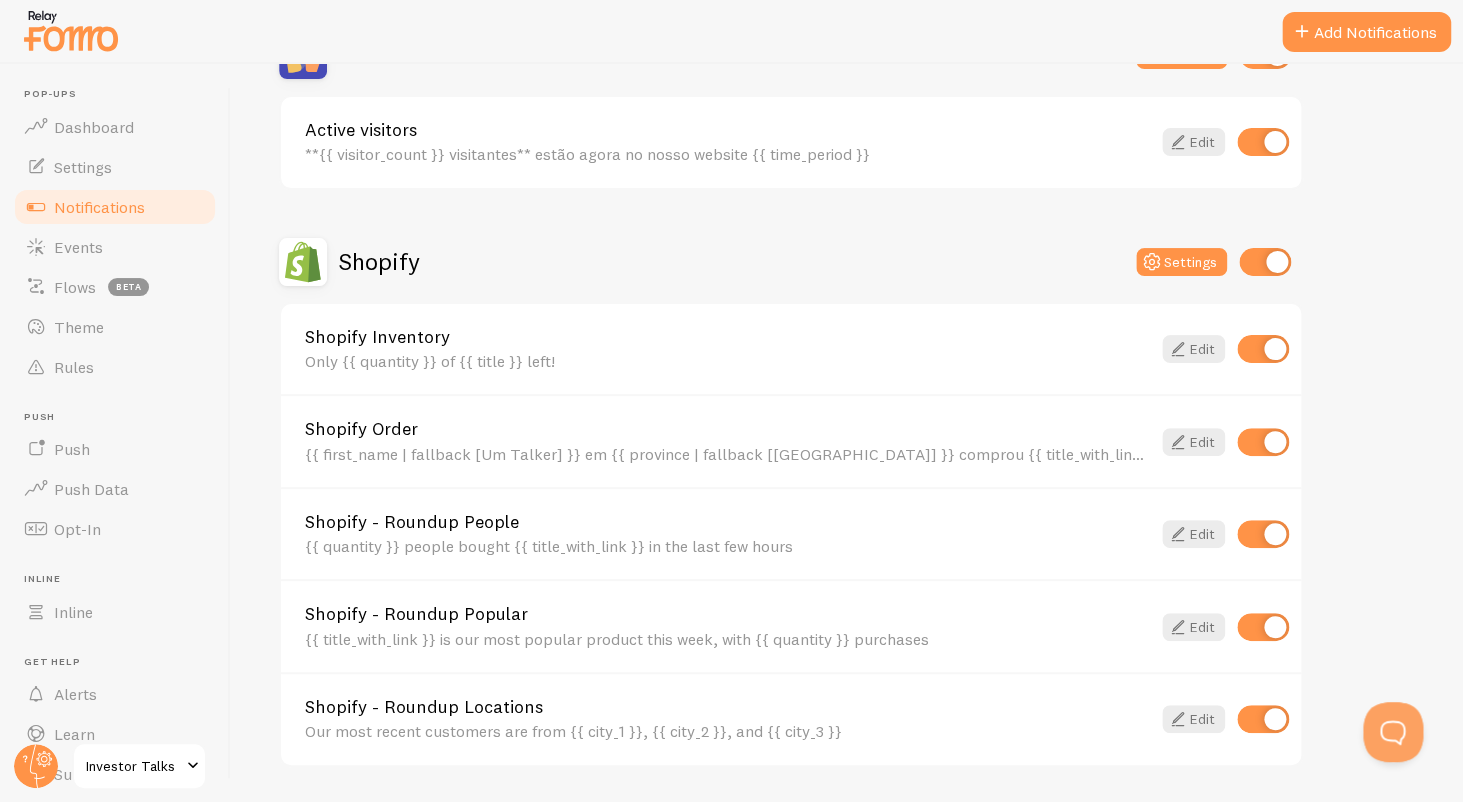 scroll, scrollTop: 620, scrollLeft: 0, axis: vertical 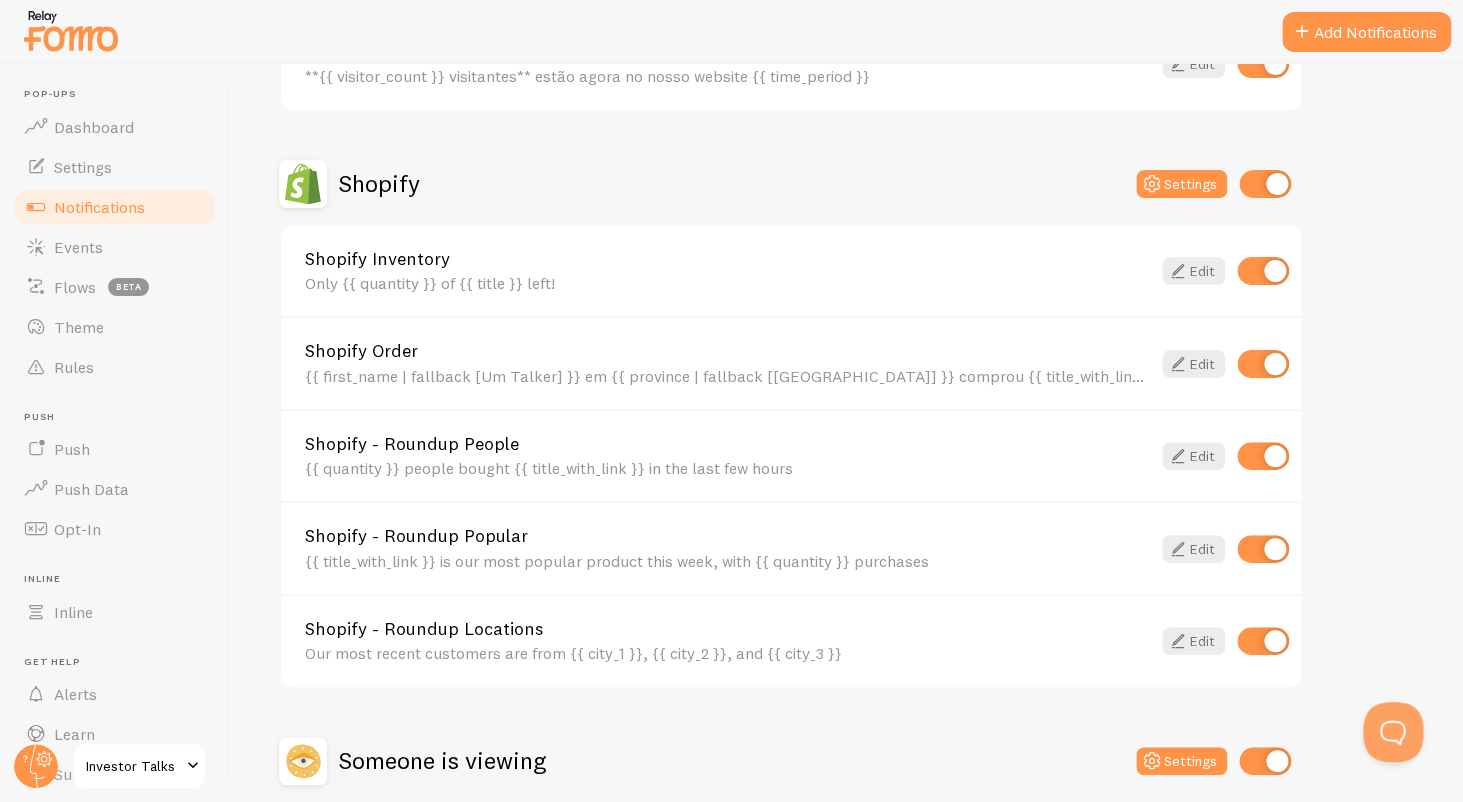 click at bounding box center [1263, 271] 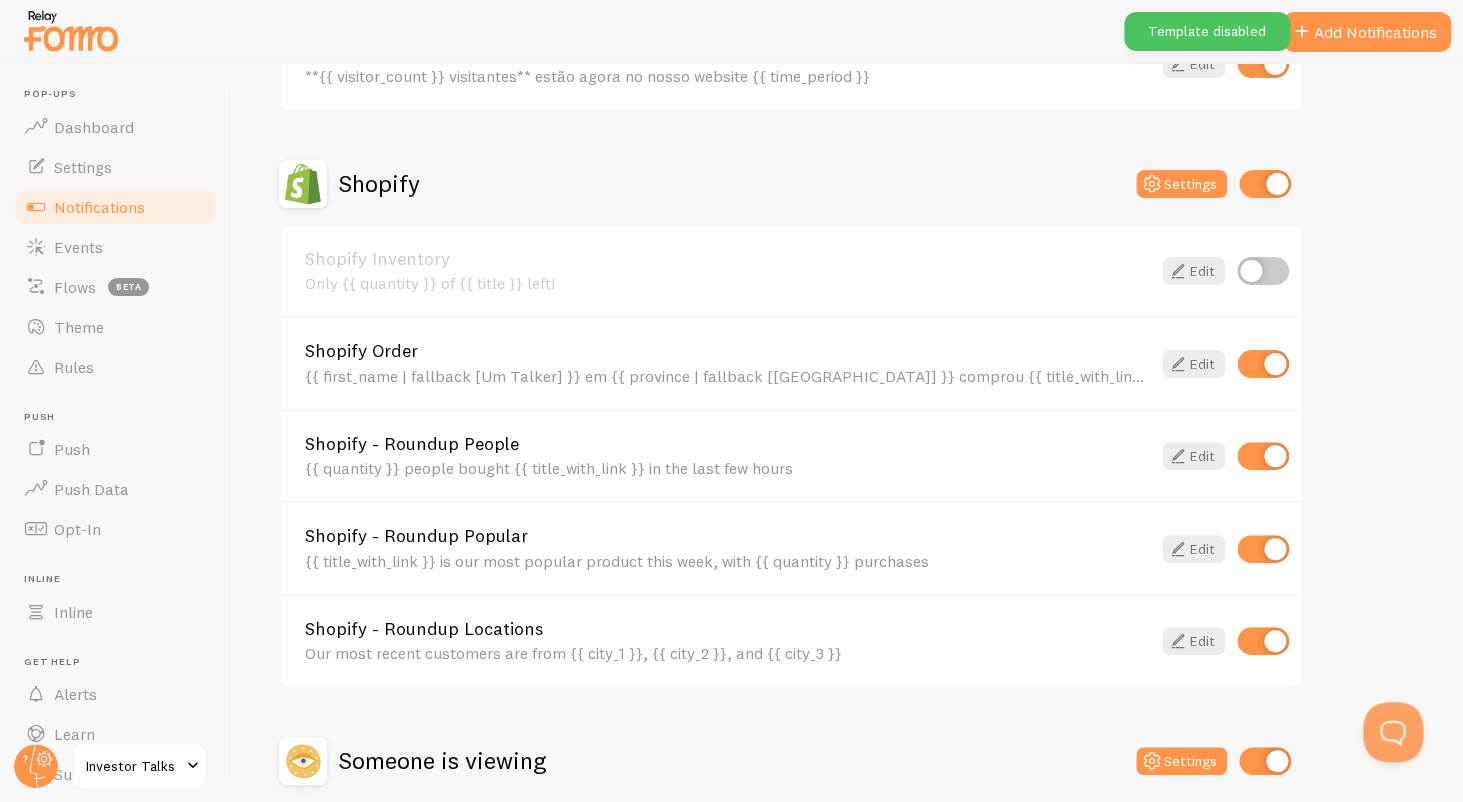 click at bounding box center (1263, 456) 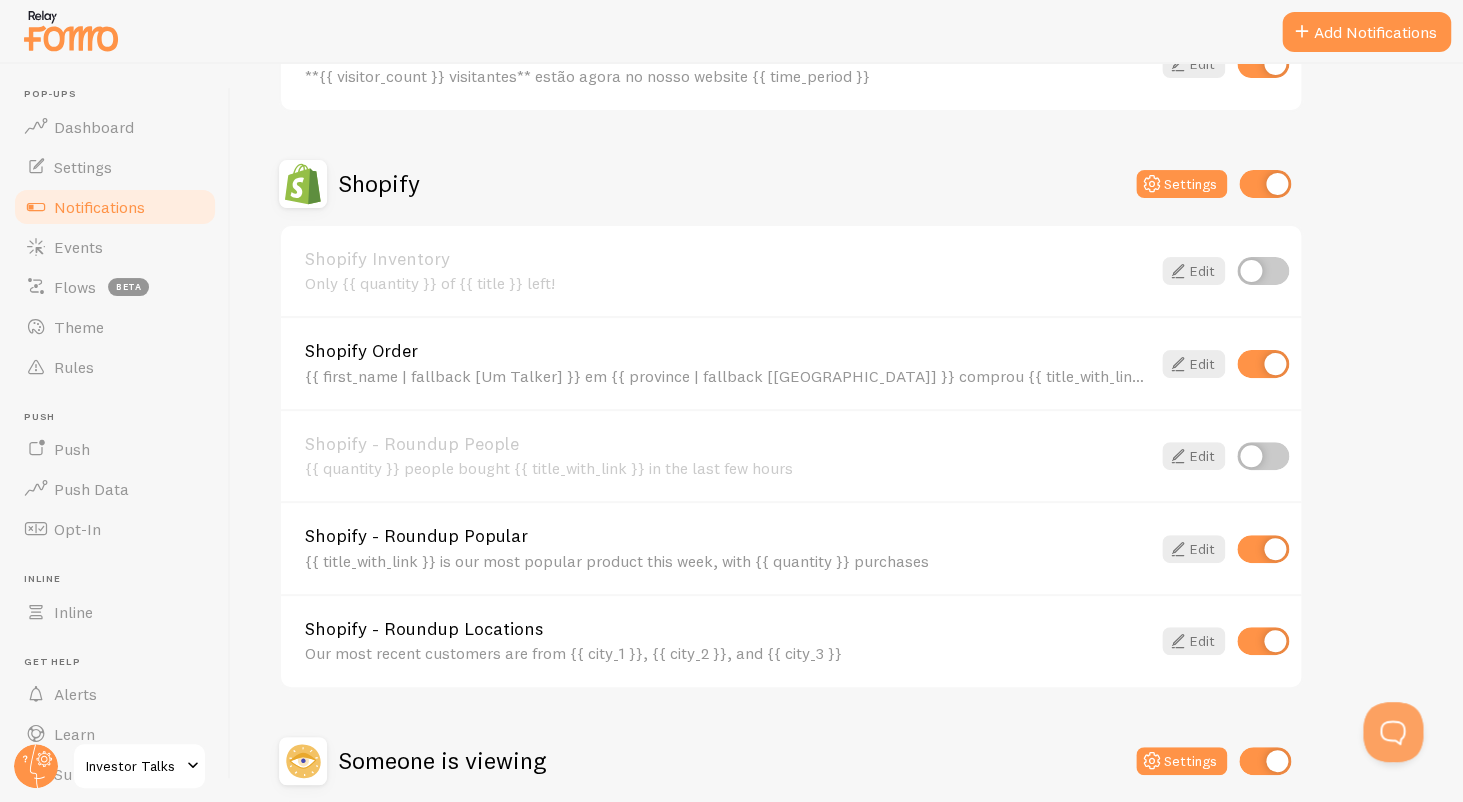 scroll, scrollTop: 675, scrollLeft: 0, axis: vertical 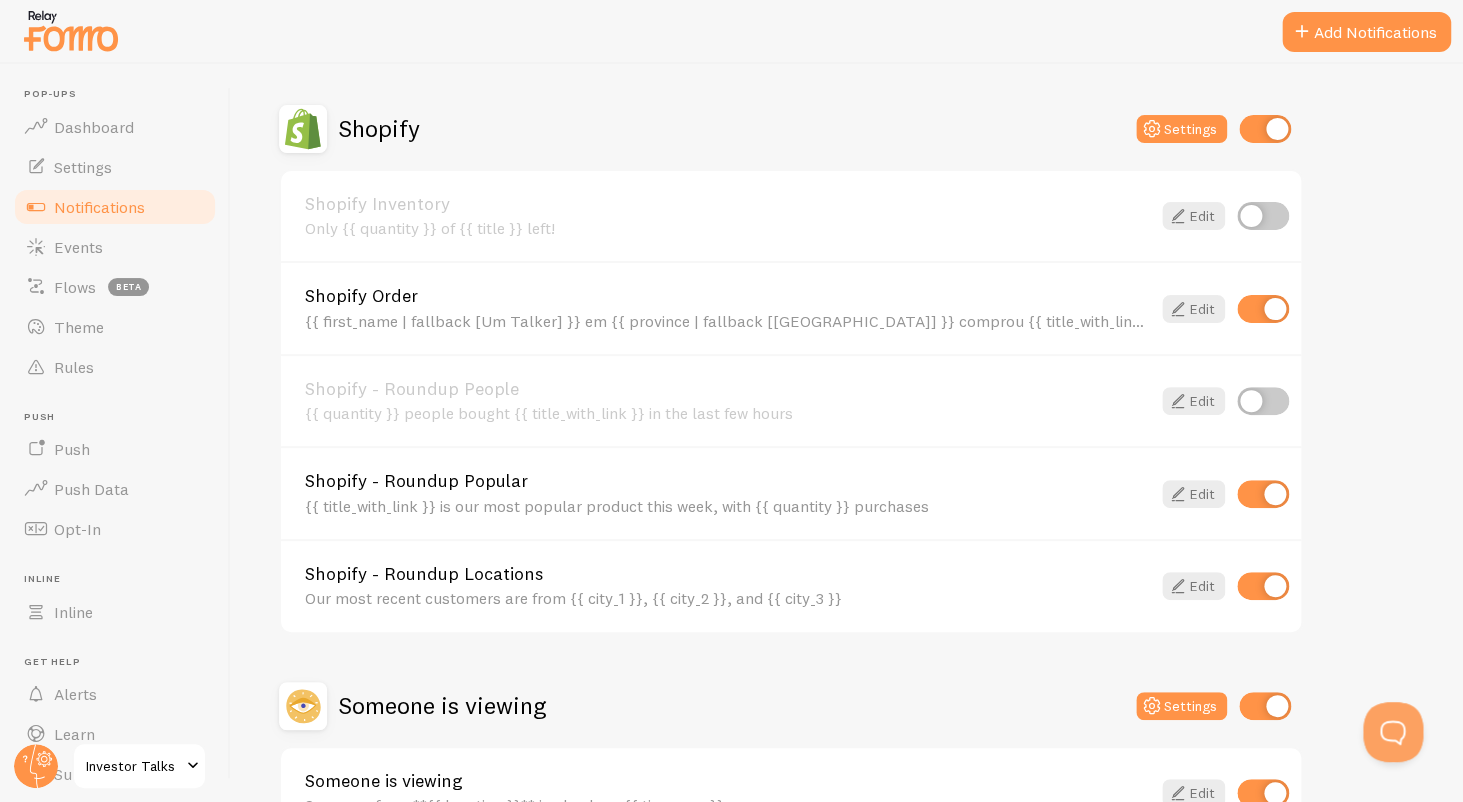 click at bounding box center [1263, 494] 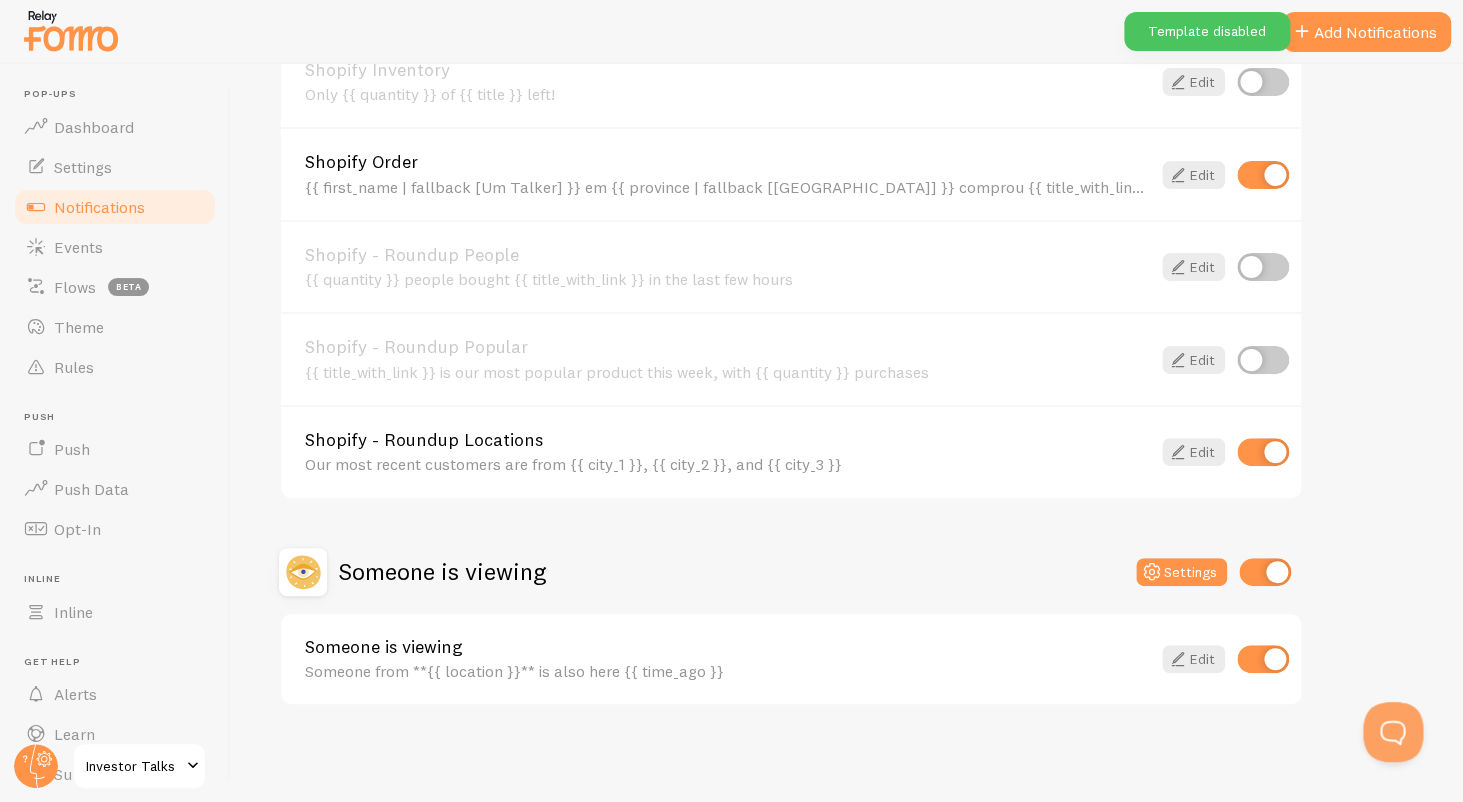 scroll, scrollTop: 781, scrollLeft: 0, axis: vertical 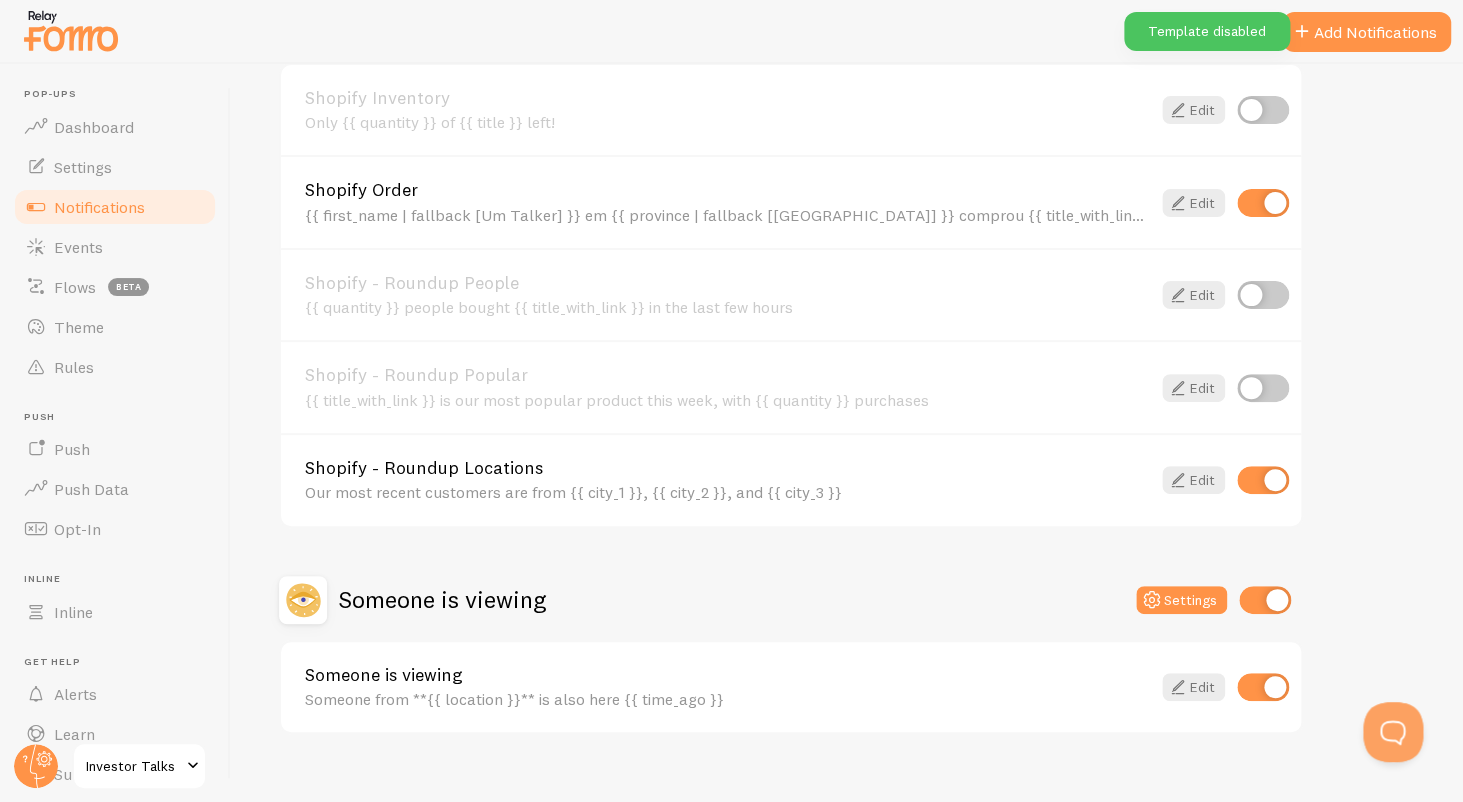 click at bounding box center [1263, 480] 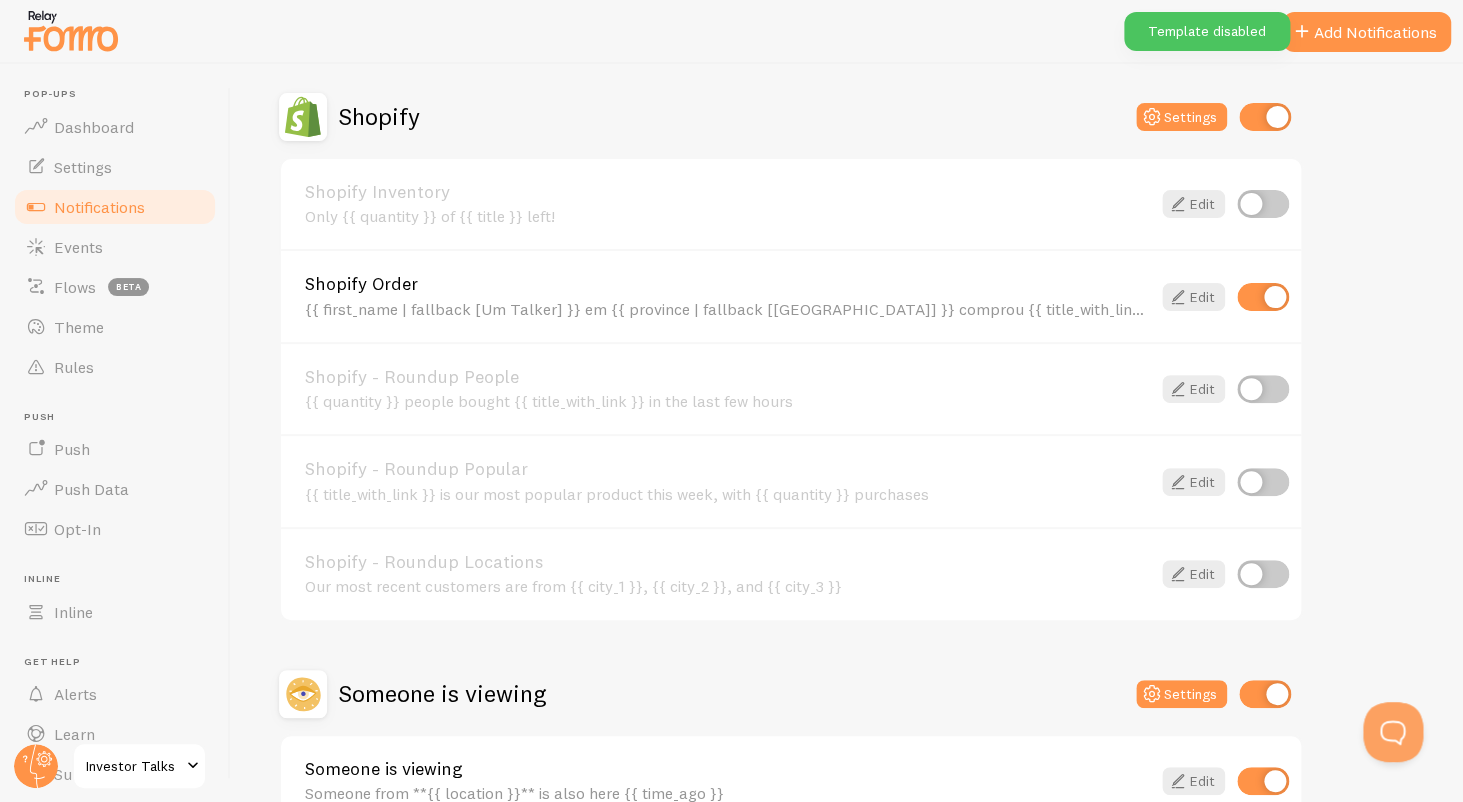 scroll, scrollTop: 602, scrollLeft: 0, axis: vertical 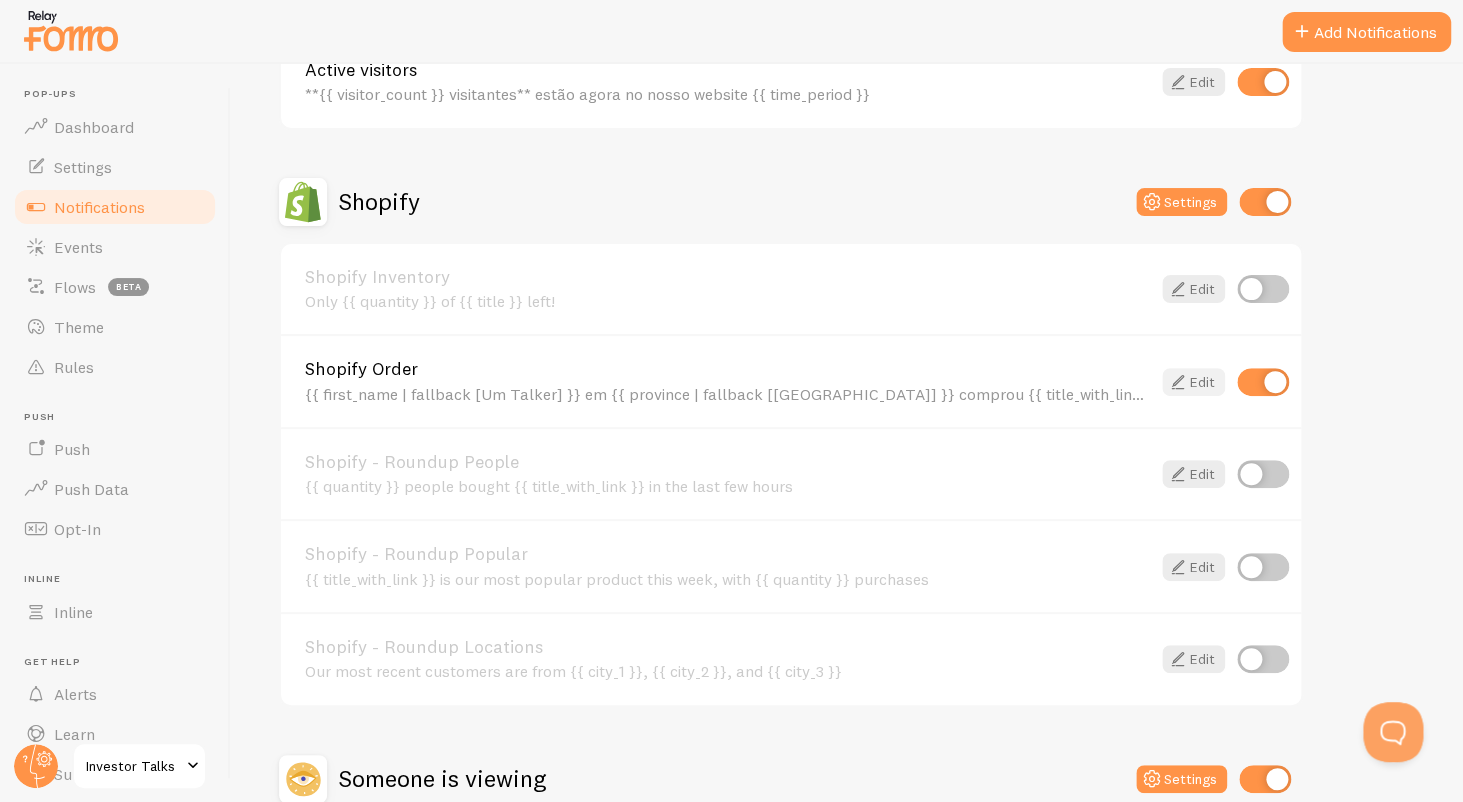 click at bounding box center (1178, 382) 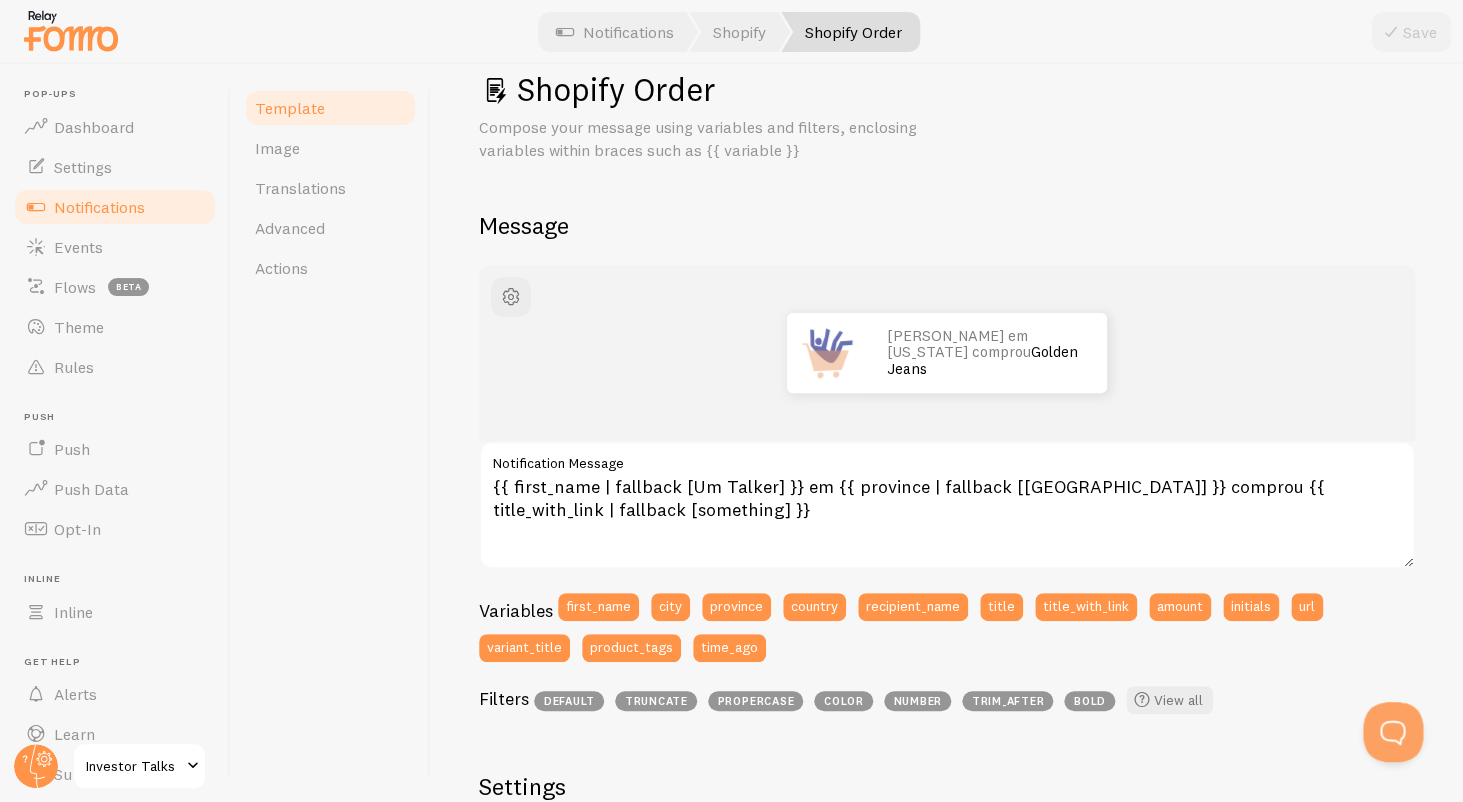 scroll, scrollTop: 0, scrollLeft: 0, axis: both 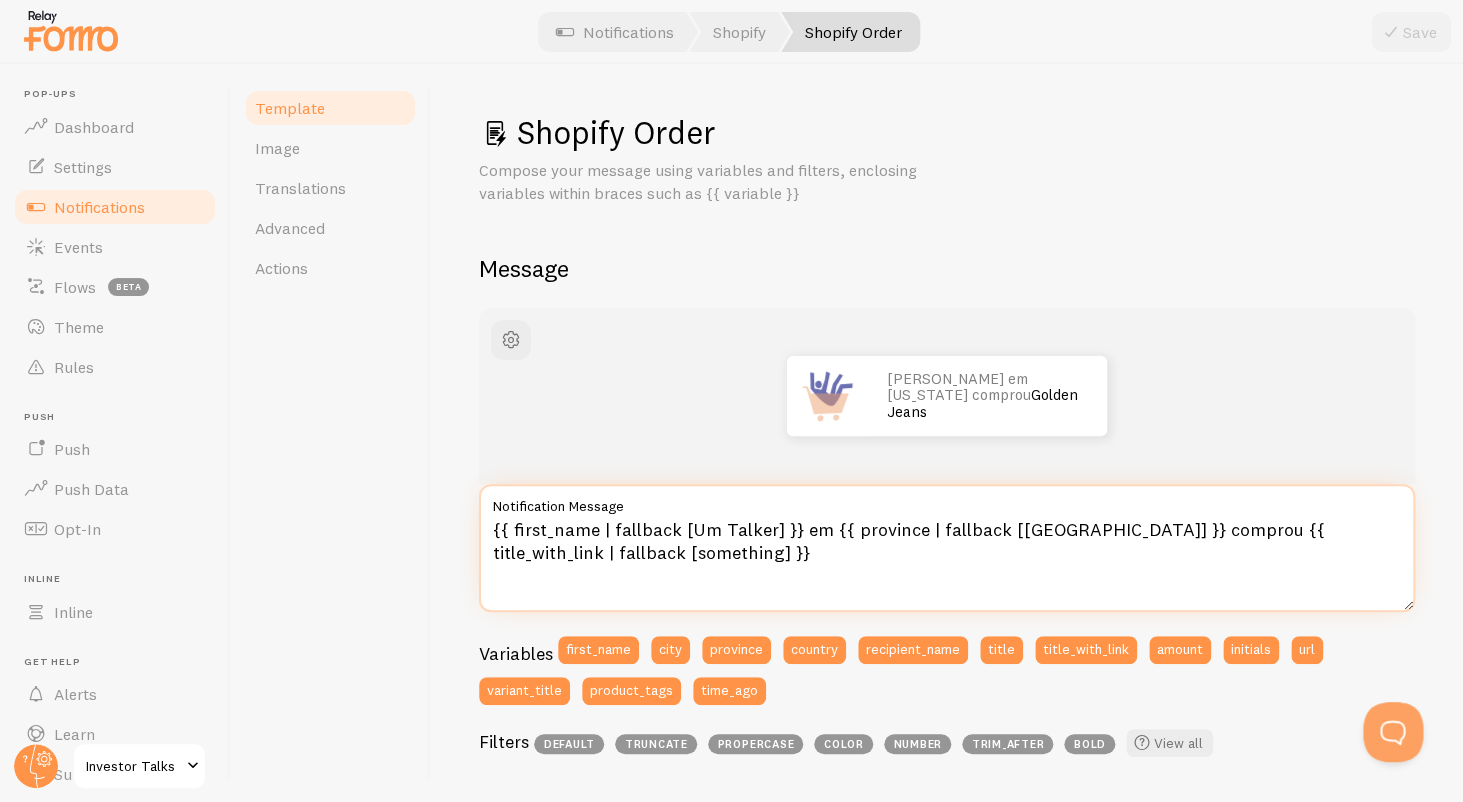click on "{{ first_name | fallback [Um Talker] }} em {{ province | fallback [Portugal] }} comprou {{ title_with_link | fallback [something] }}" at bounding box center [947, 548] 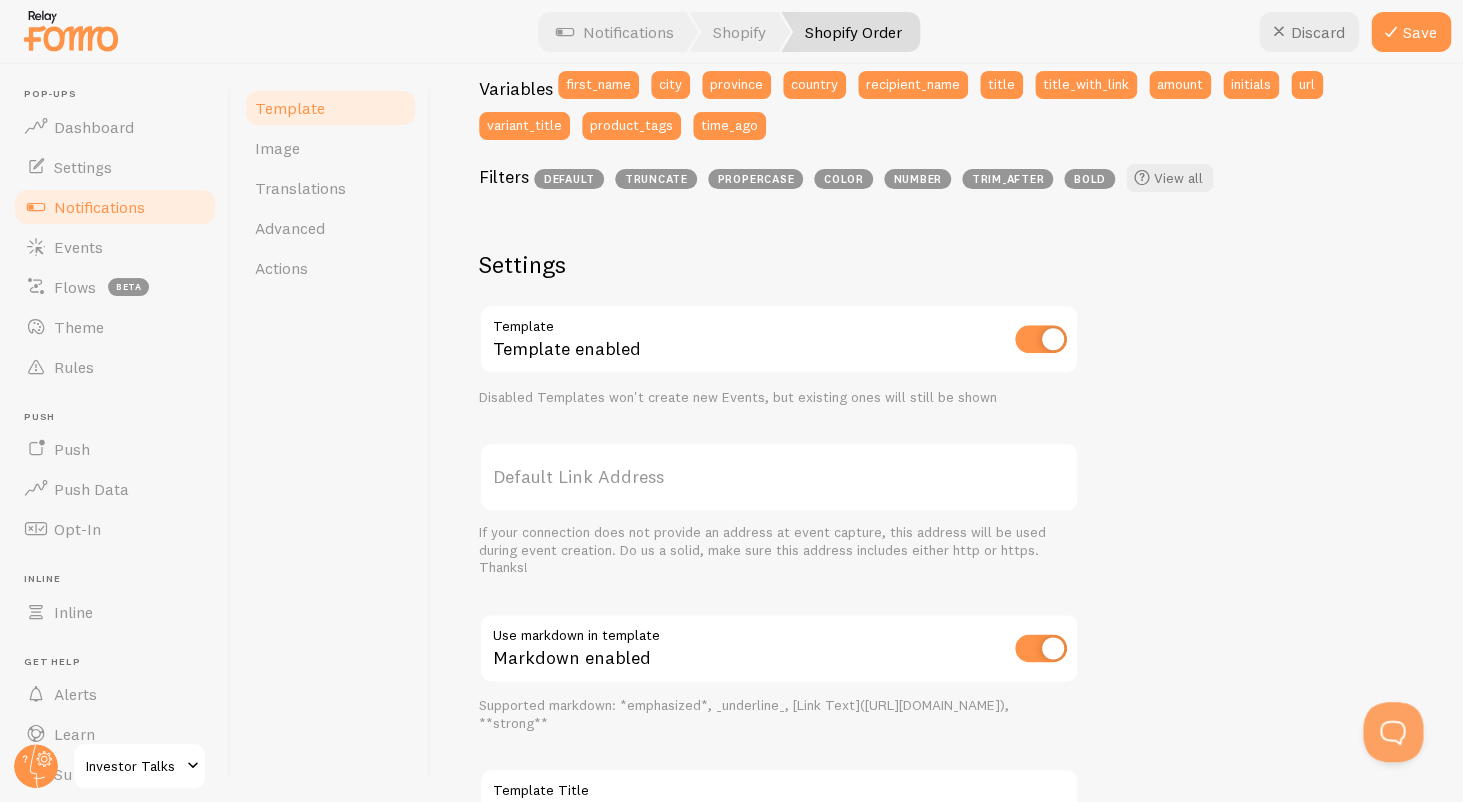 scroll, scrollTop: 733, scrollLeft: 0, axis: vertical 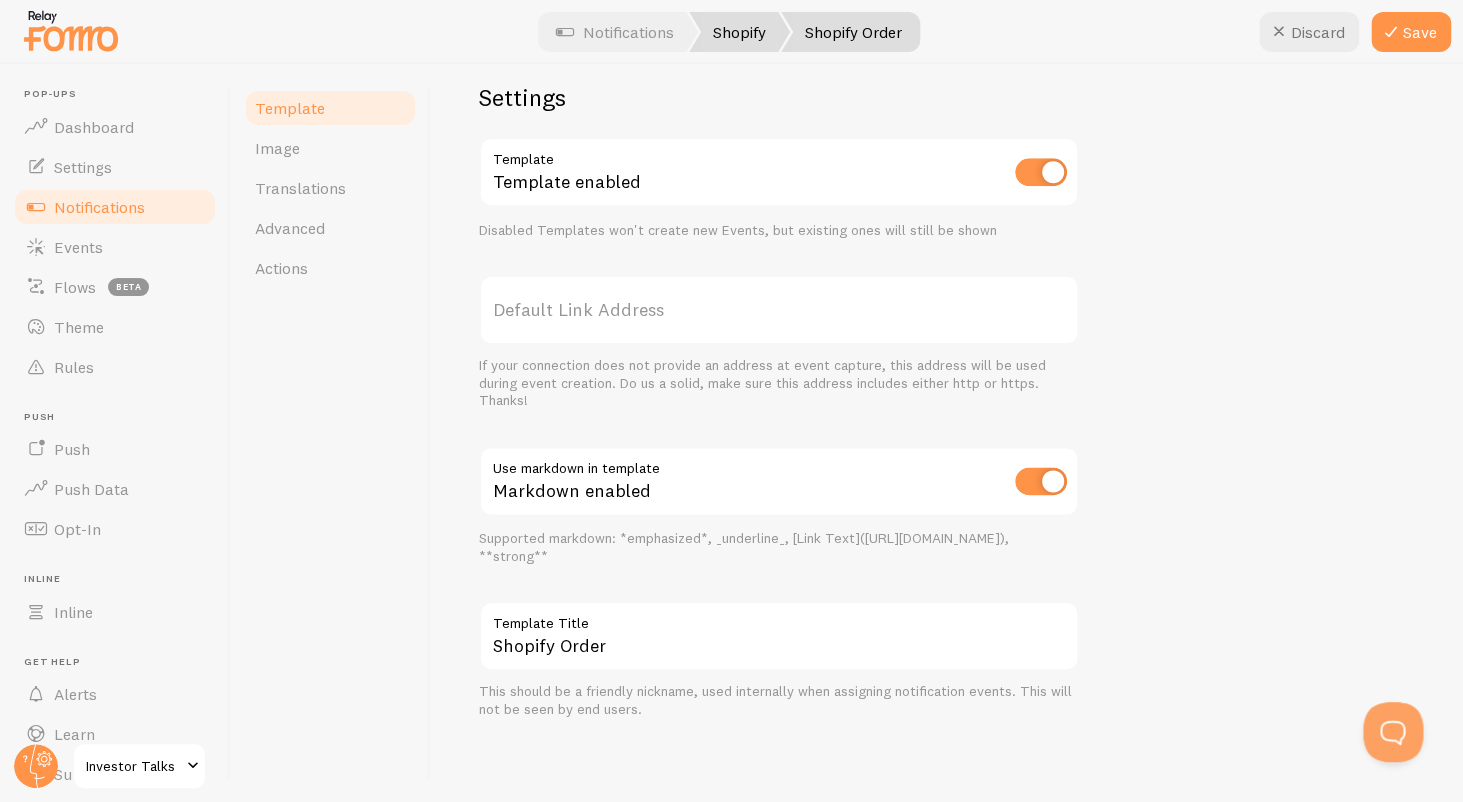 type on "{{ first_name | fallback [Um Talker] }} em {{ province | fallback [[GEOGRAPHIC_DATA]] }} comprou o {{ title_with_link | fallback [something] }}" 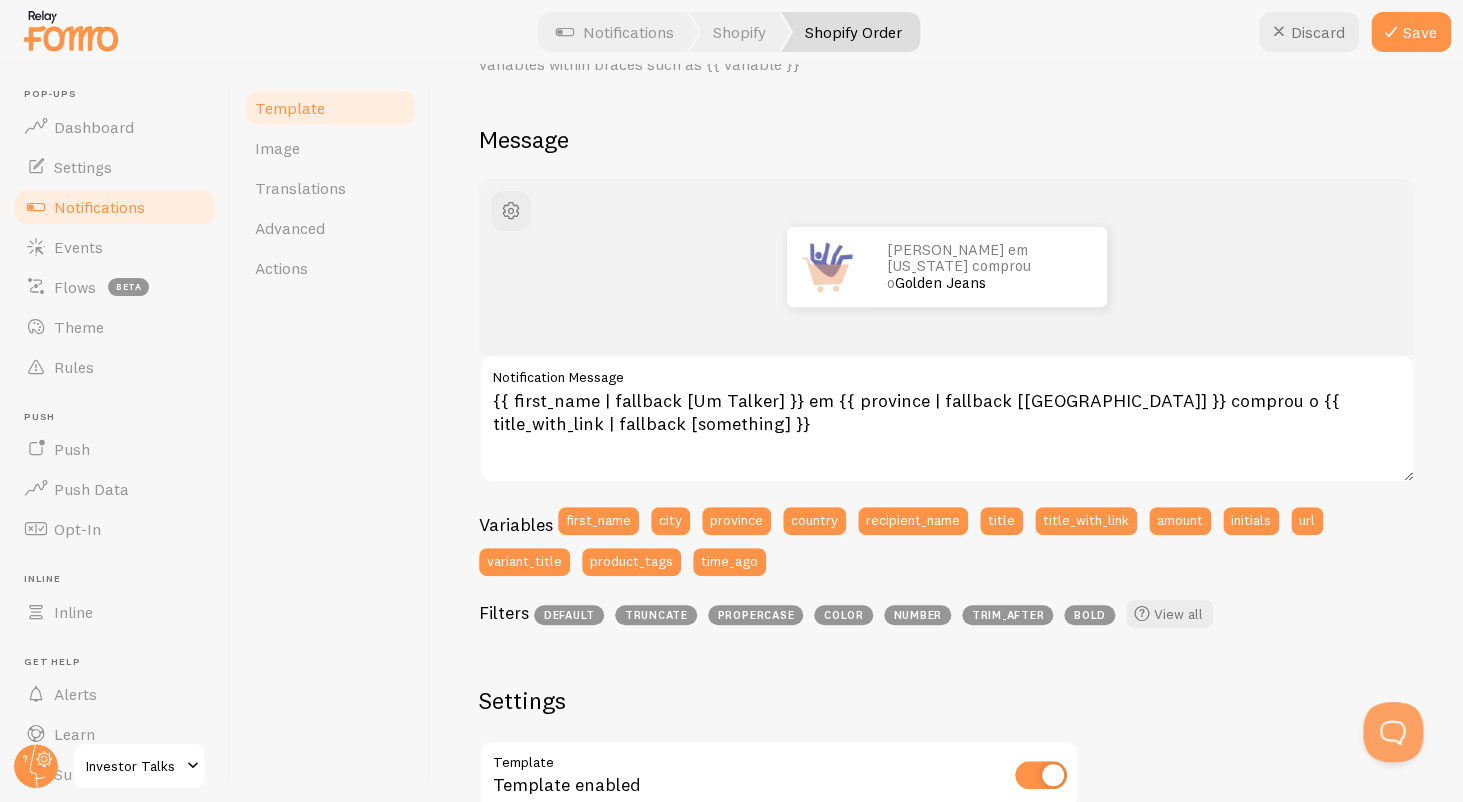 scroll, scrollTop: 121, scrollLeft: 0, axis: vertical 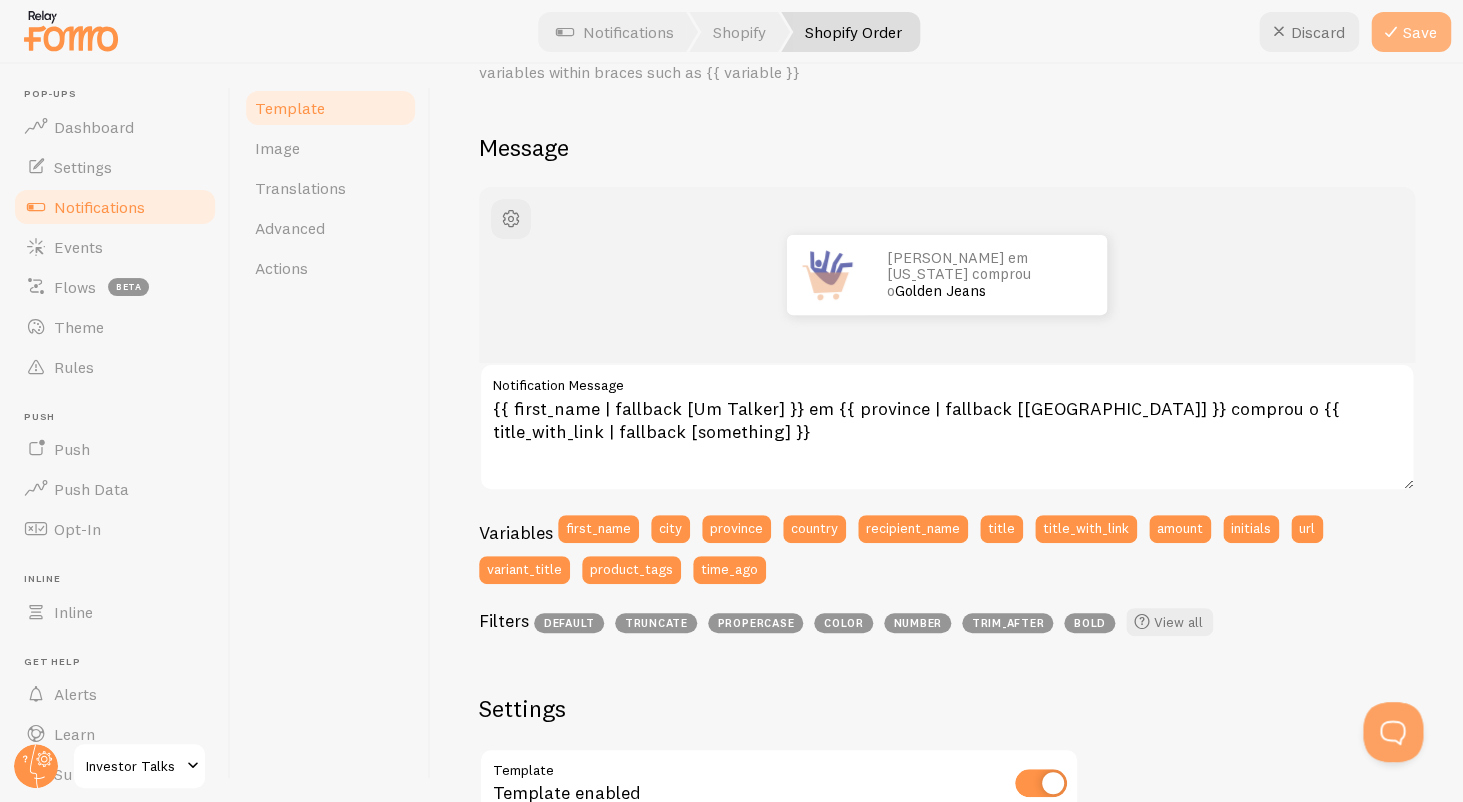 click at bounding box center (1391, 32) 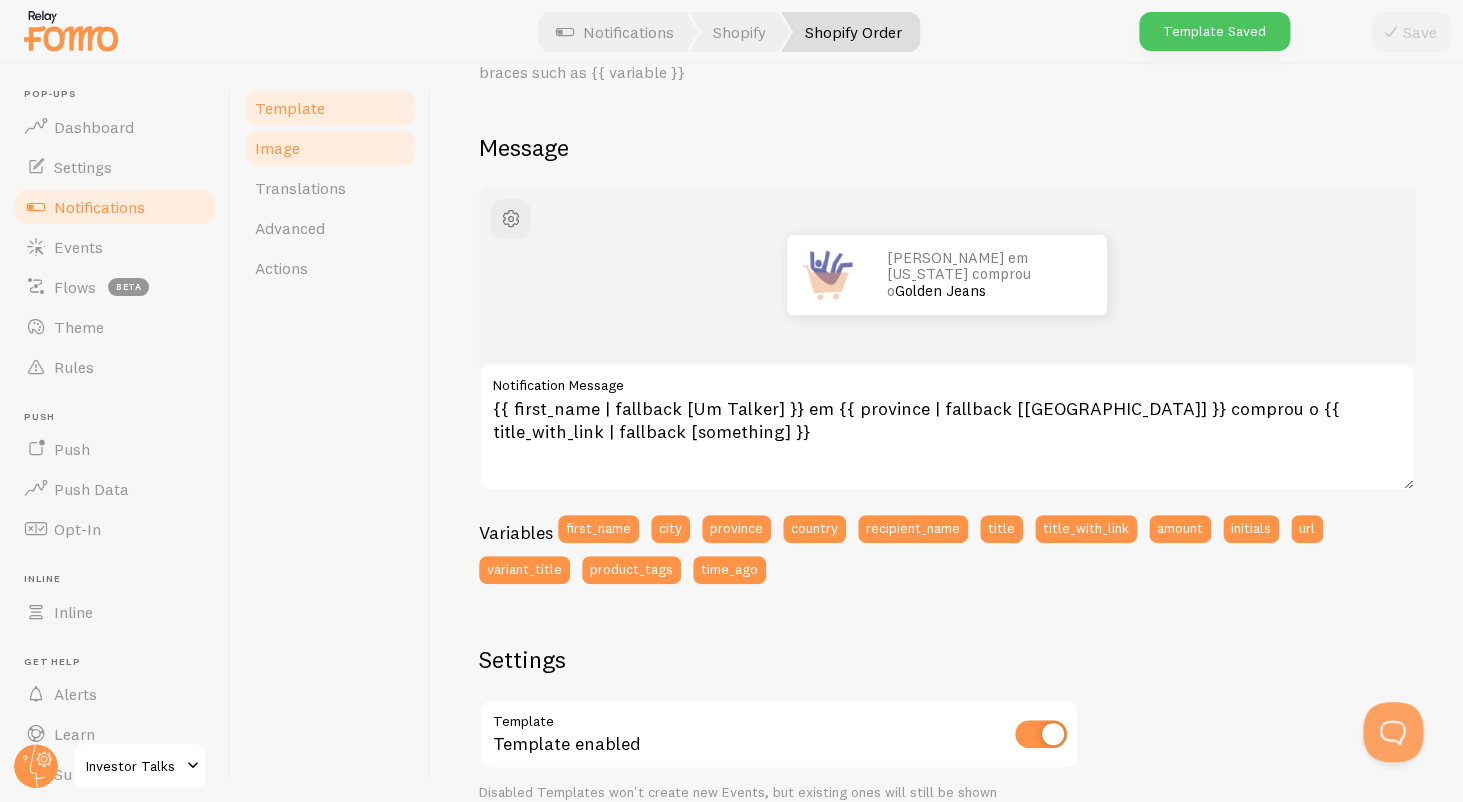 click on "Image" at bounding box center [330, 148] 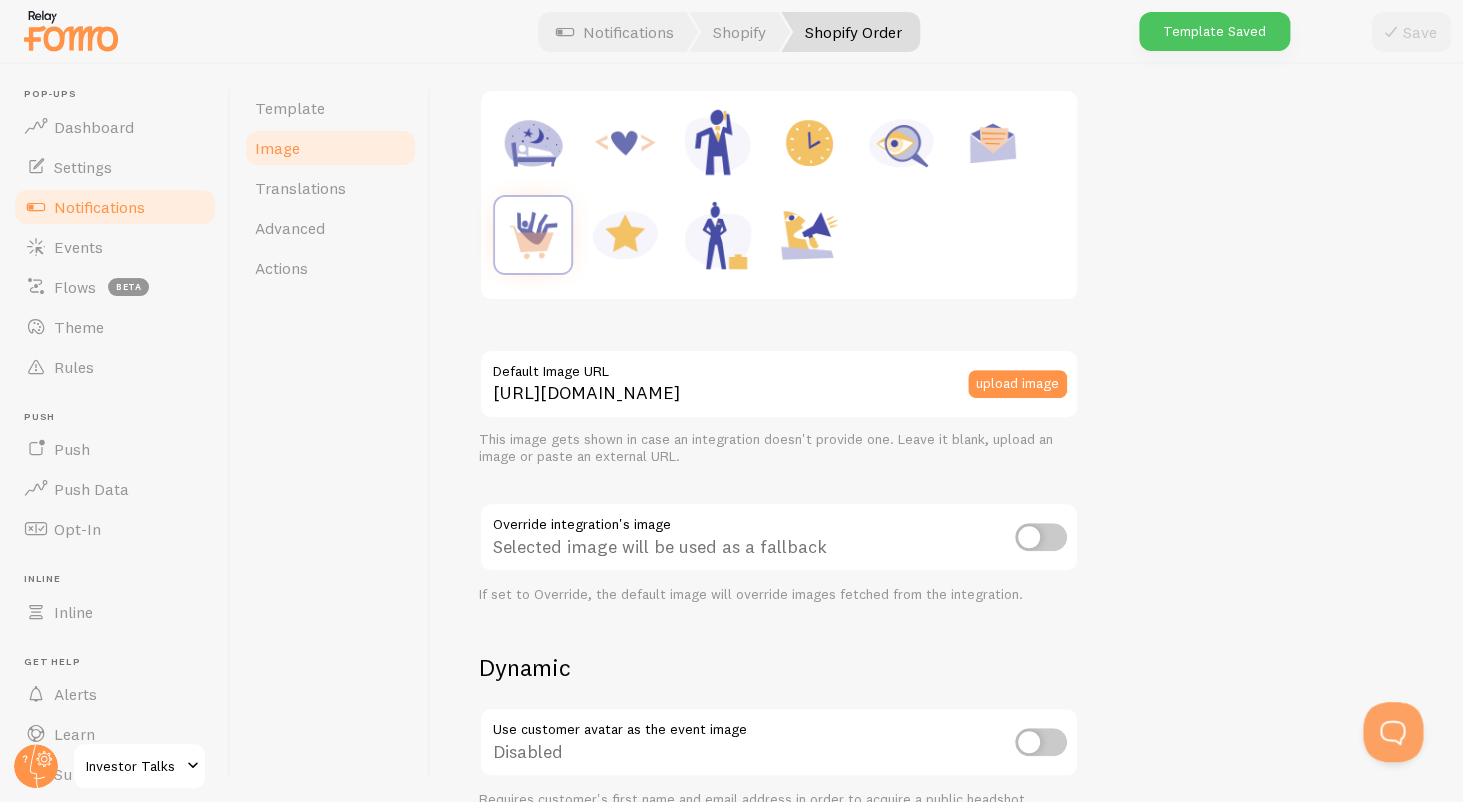 scroll, scrollTop: 283, scrollLeft: 0, axis: vertical 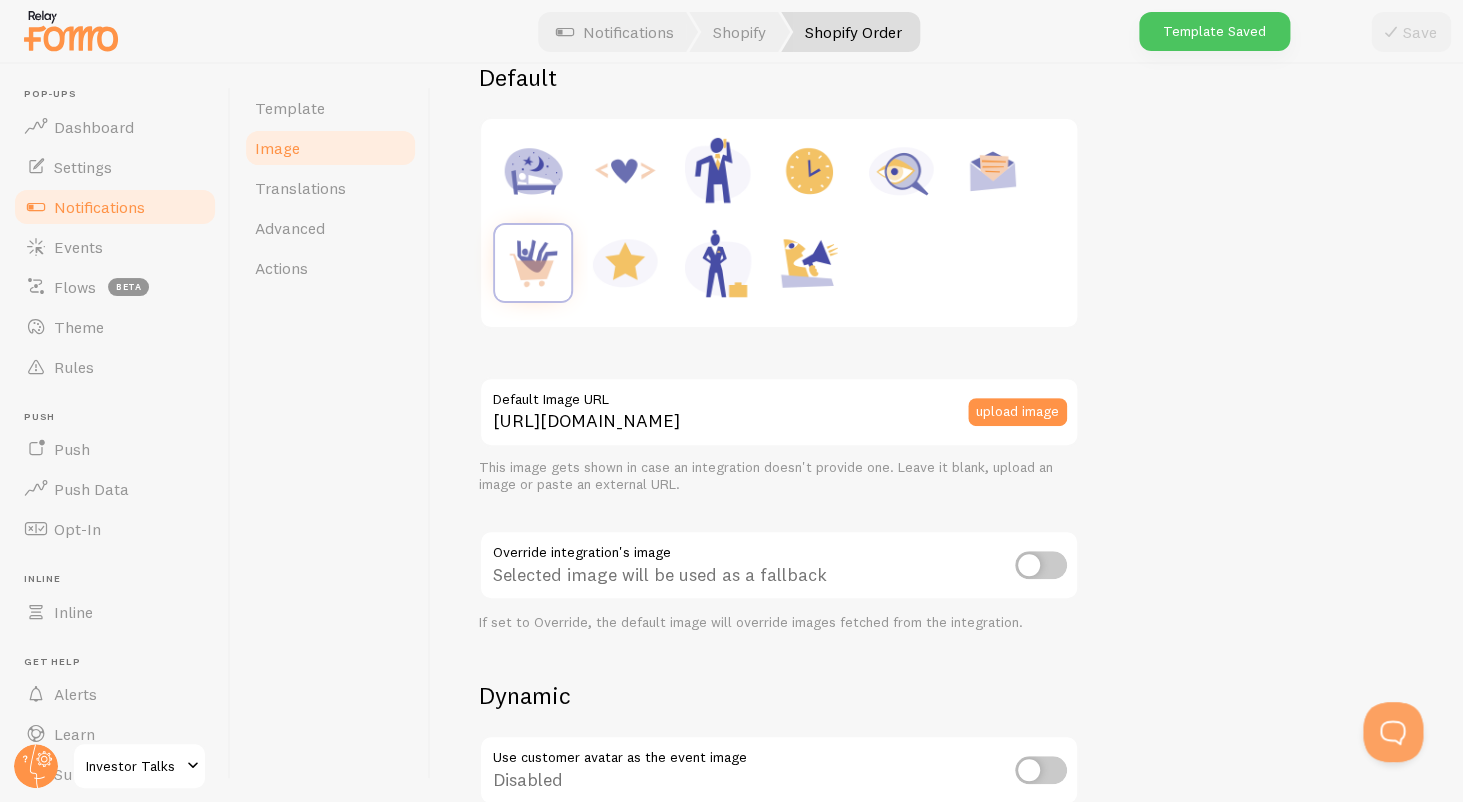 click at bounding box center (533, 263) 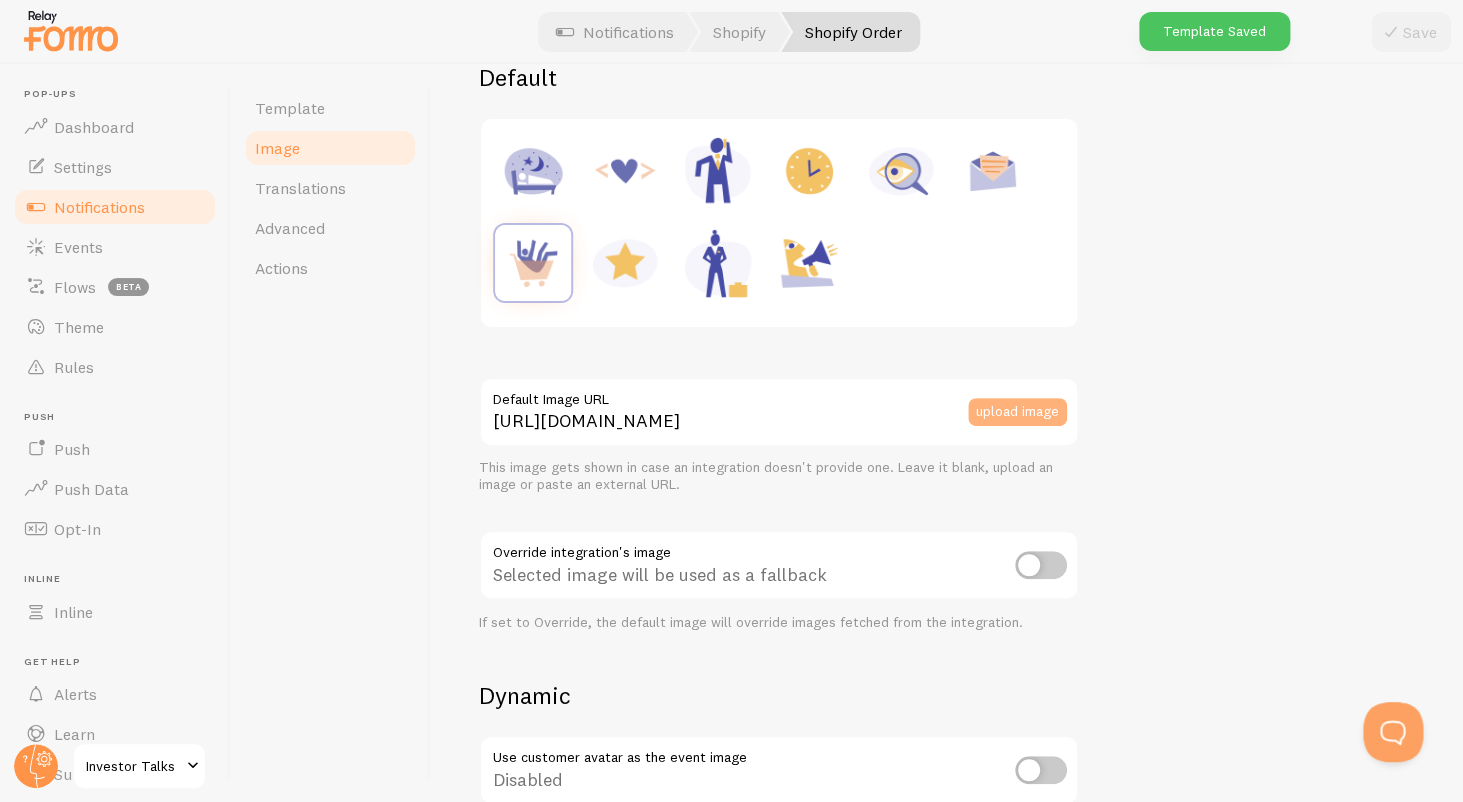 click on "upload image" at bounding box center [1017, 412] 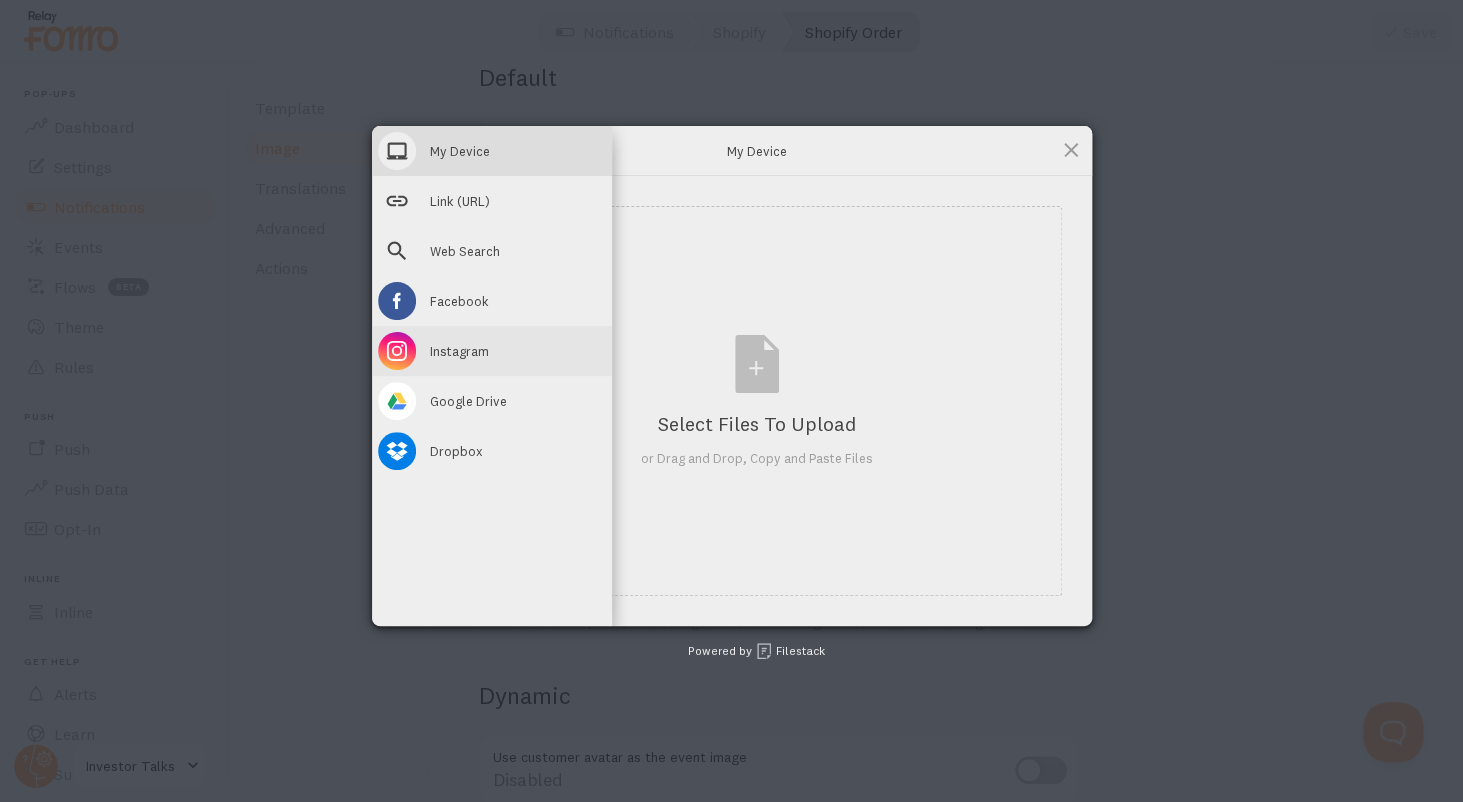 click at bounding box center (397, 351) 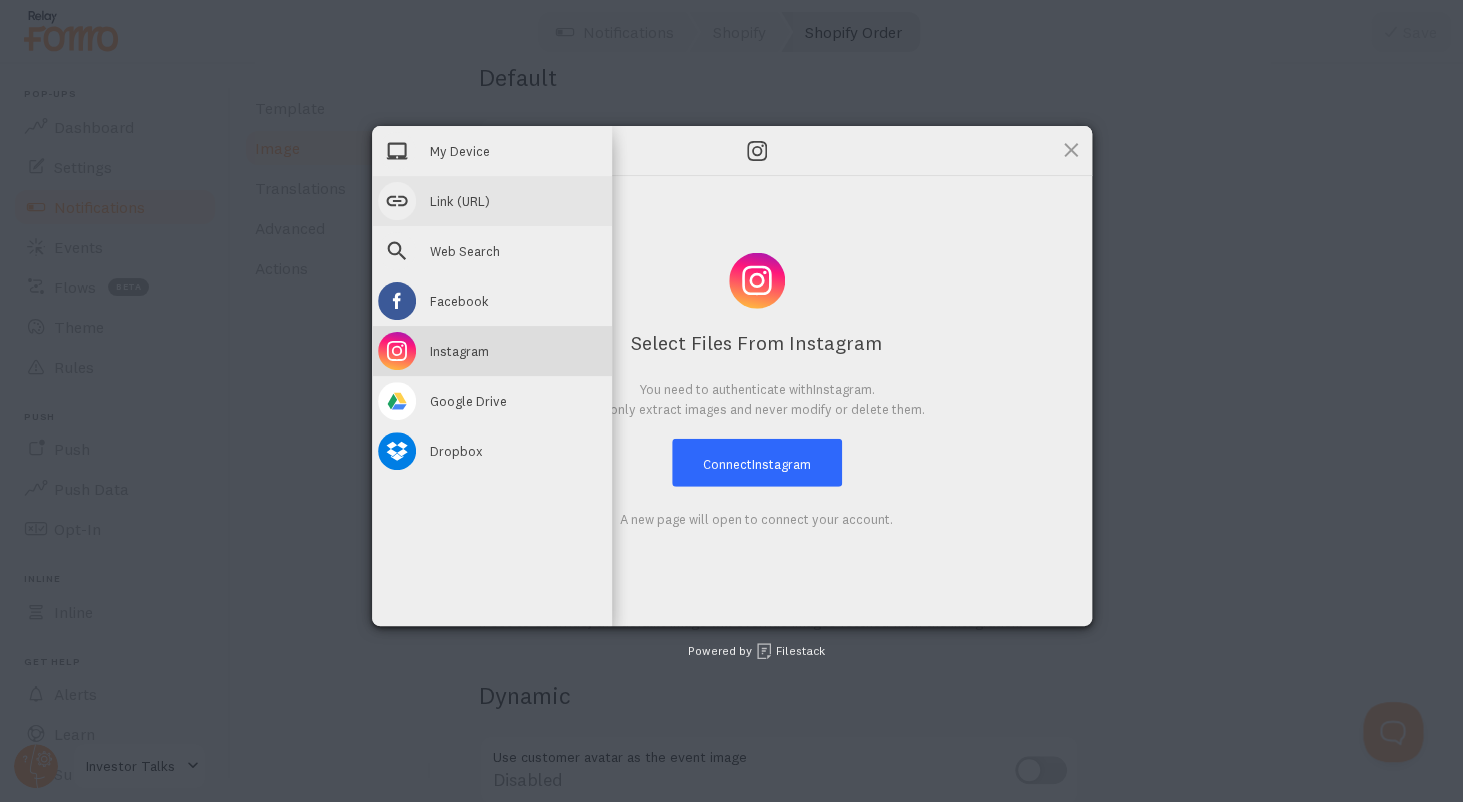 click at bounding box center (397, 201) 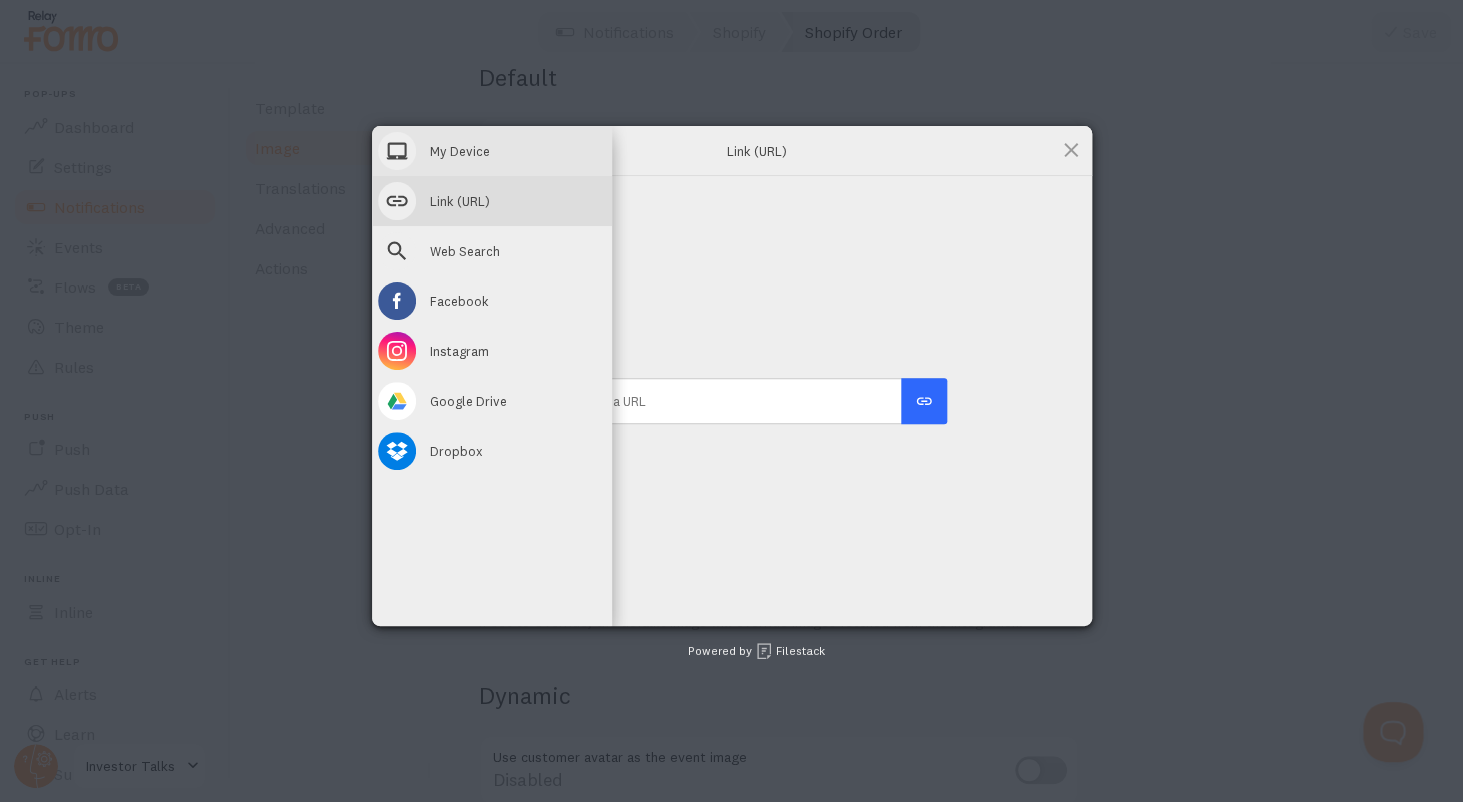 click at bounding box center (397, 151) 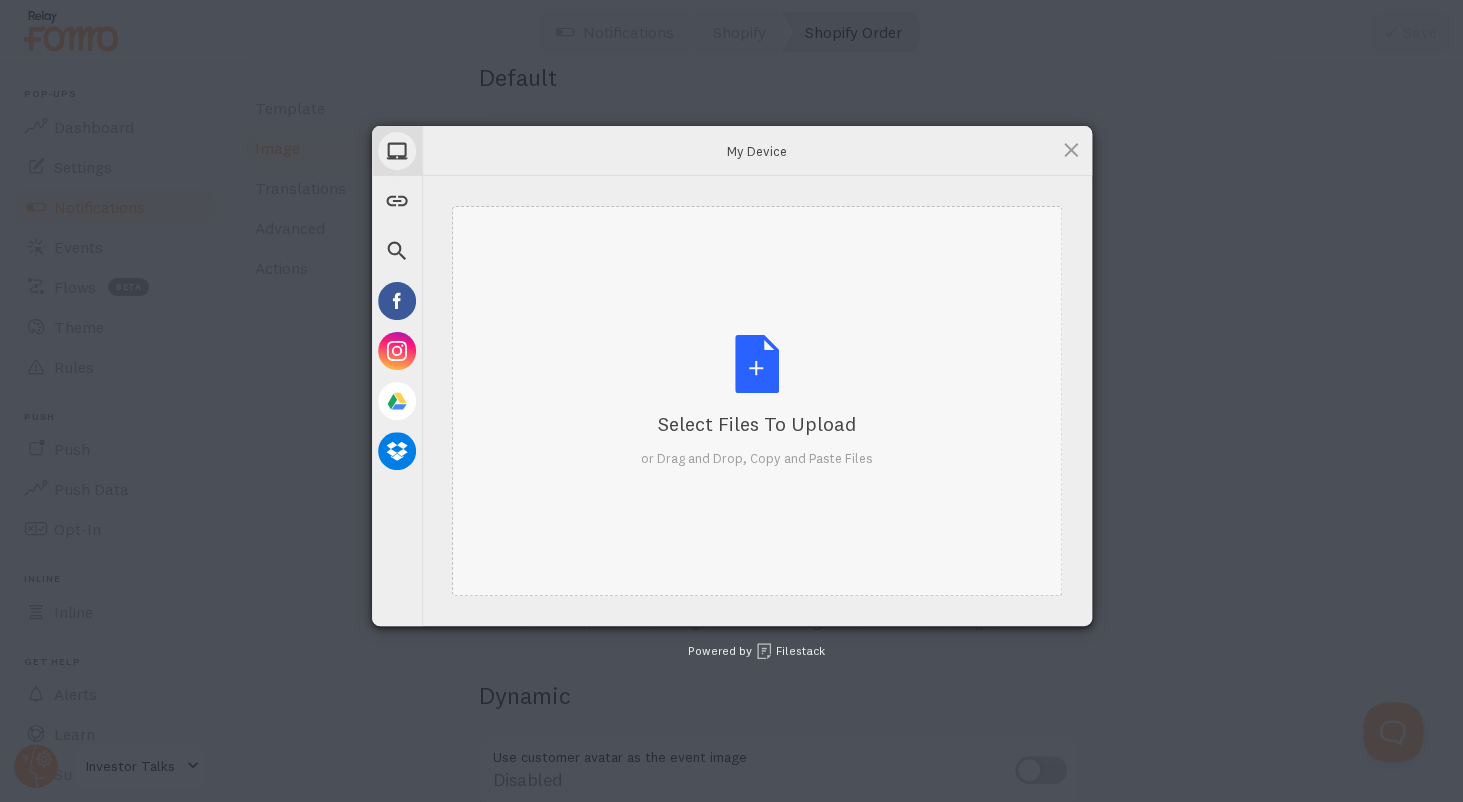 click on "Select Files to Upload     or Drag and Drop, Copy and Paste Files" at bounding box center [757, 401] 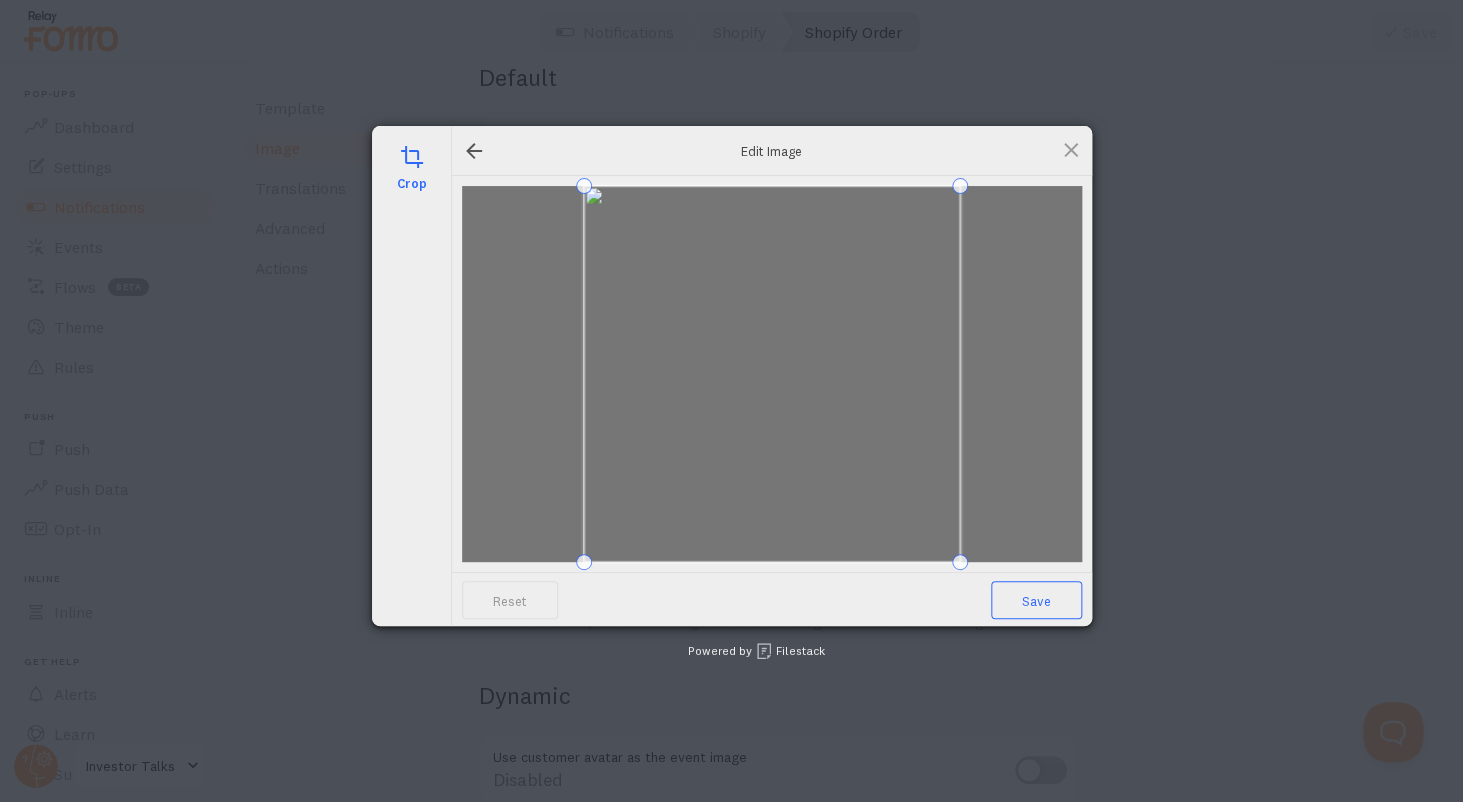 click on "Save" at bounding box center (1036, 600) 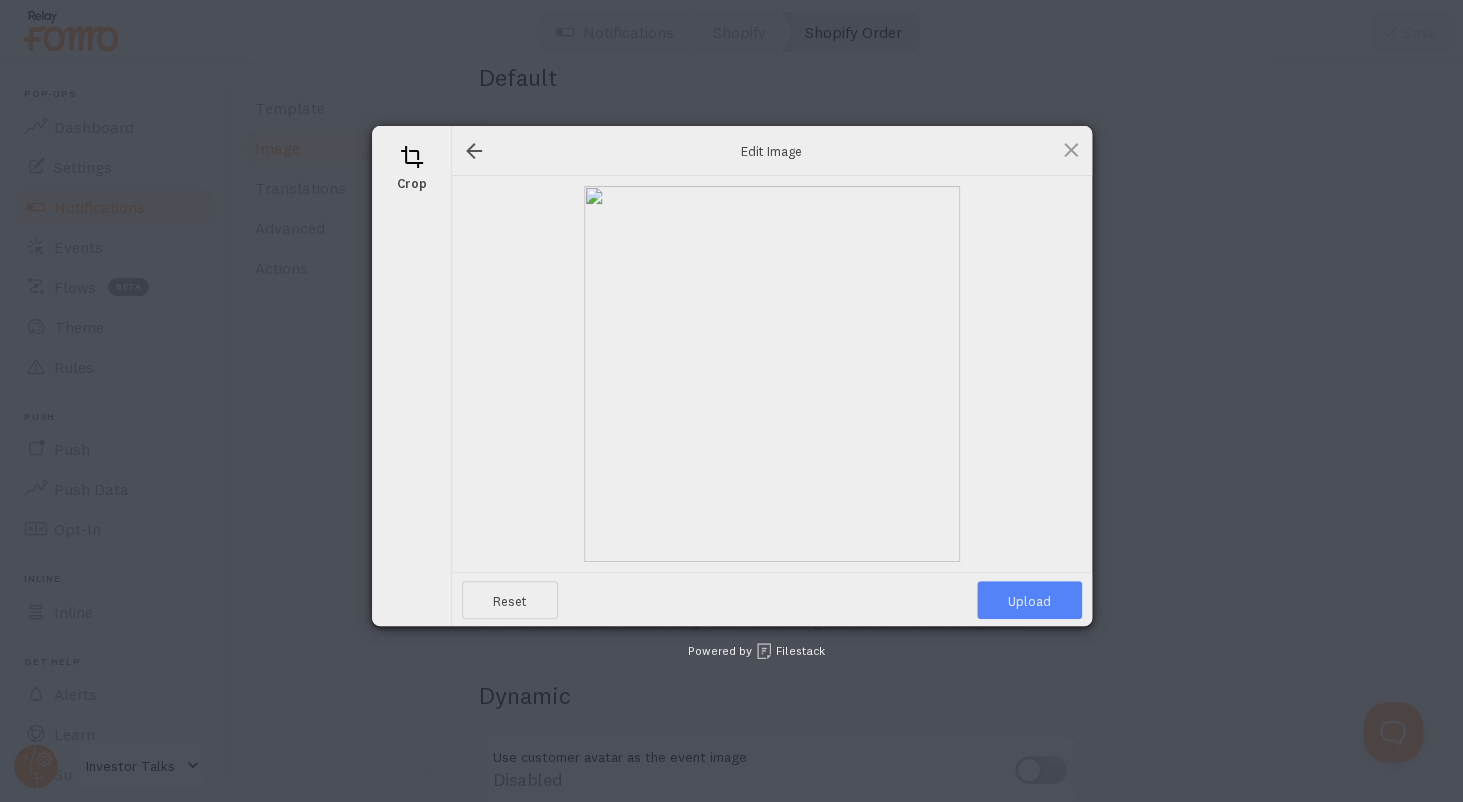 click on "Upload" at bounding box center (1029, 600) 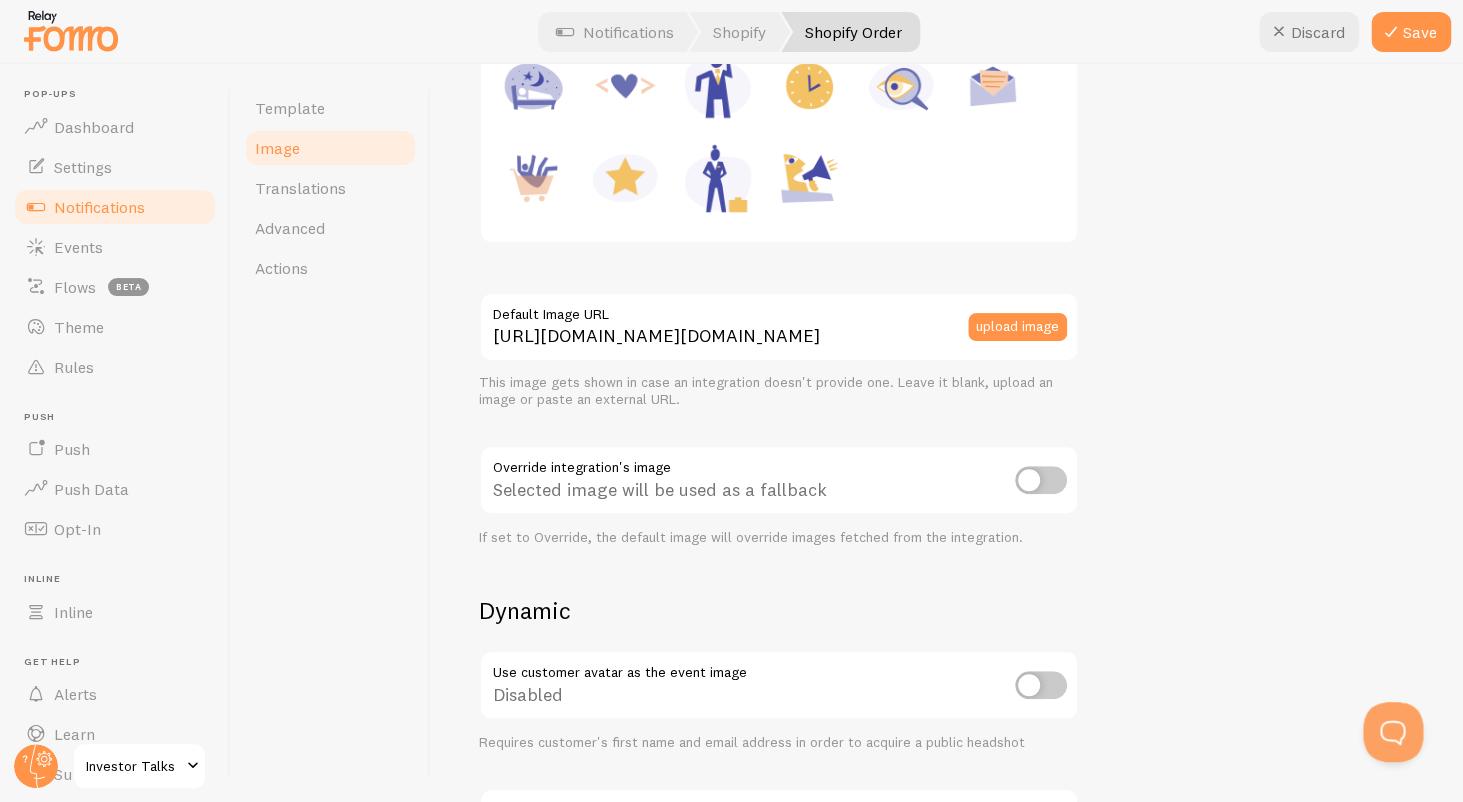 scroll, scrollTop: 425, scrollLeft: 0, axis: vertical 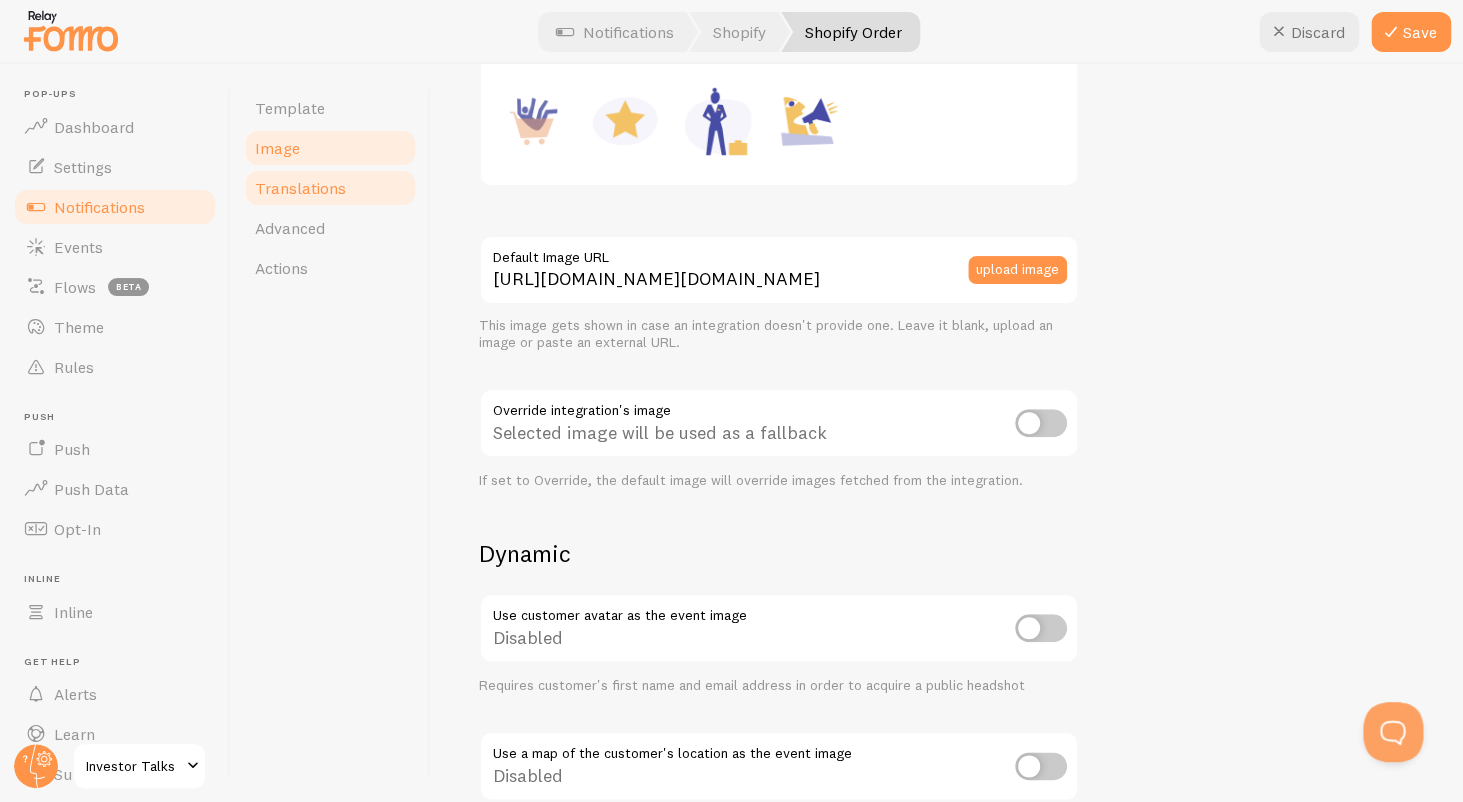 click on "Translations" at bounding box center (300, 188) 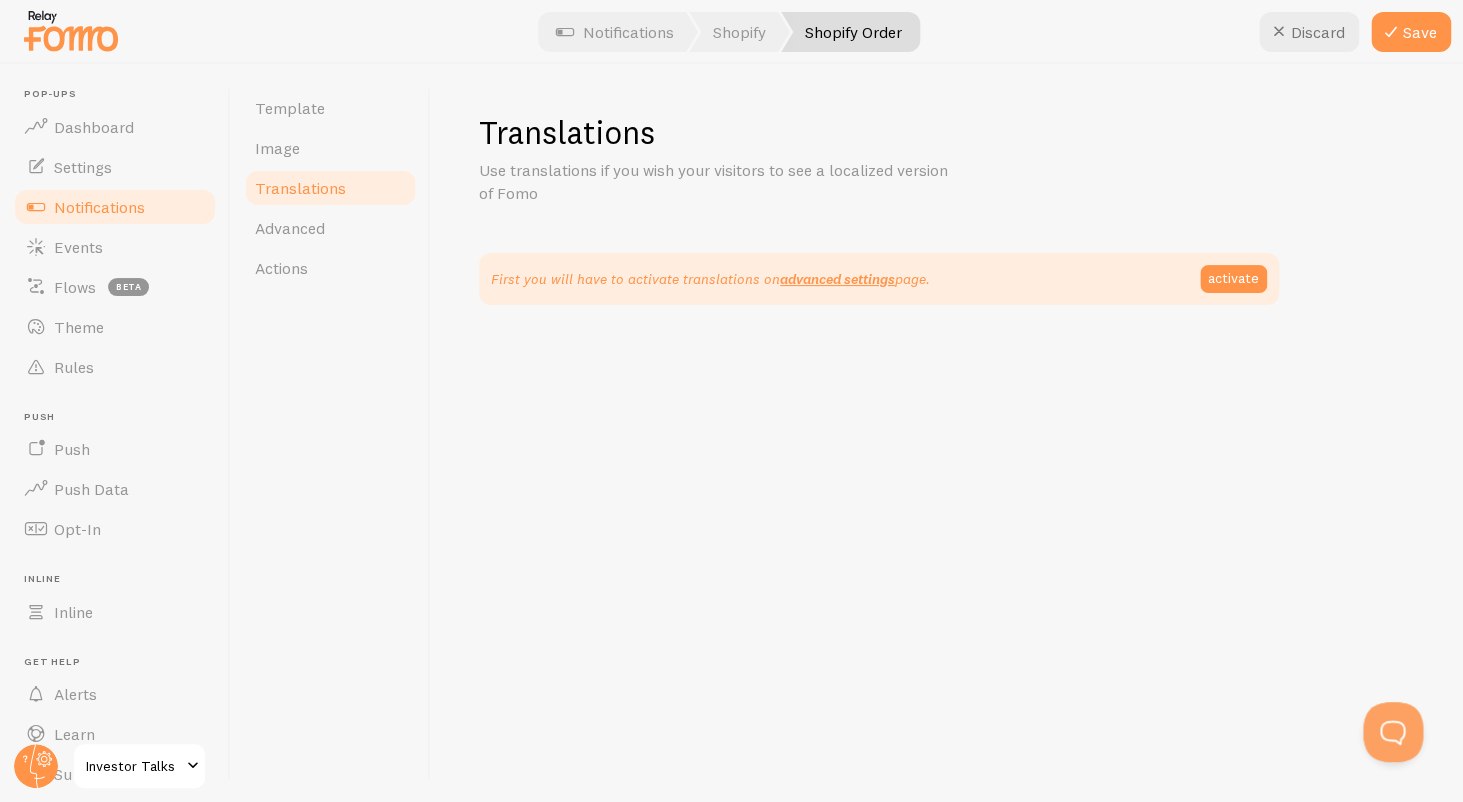 scroll, scrollTop: 0, scrollLeft: 0, axis: both 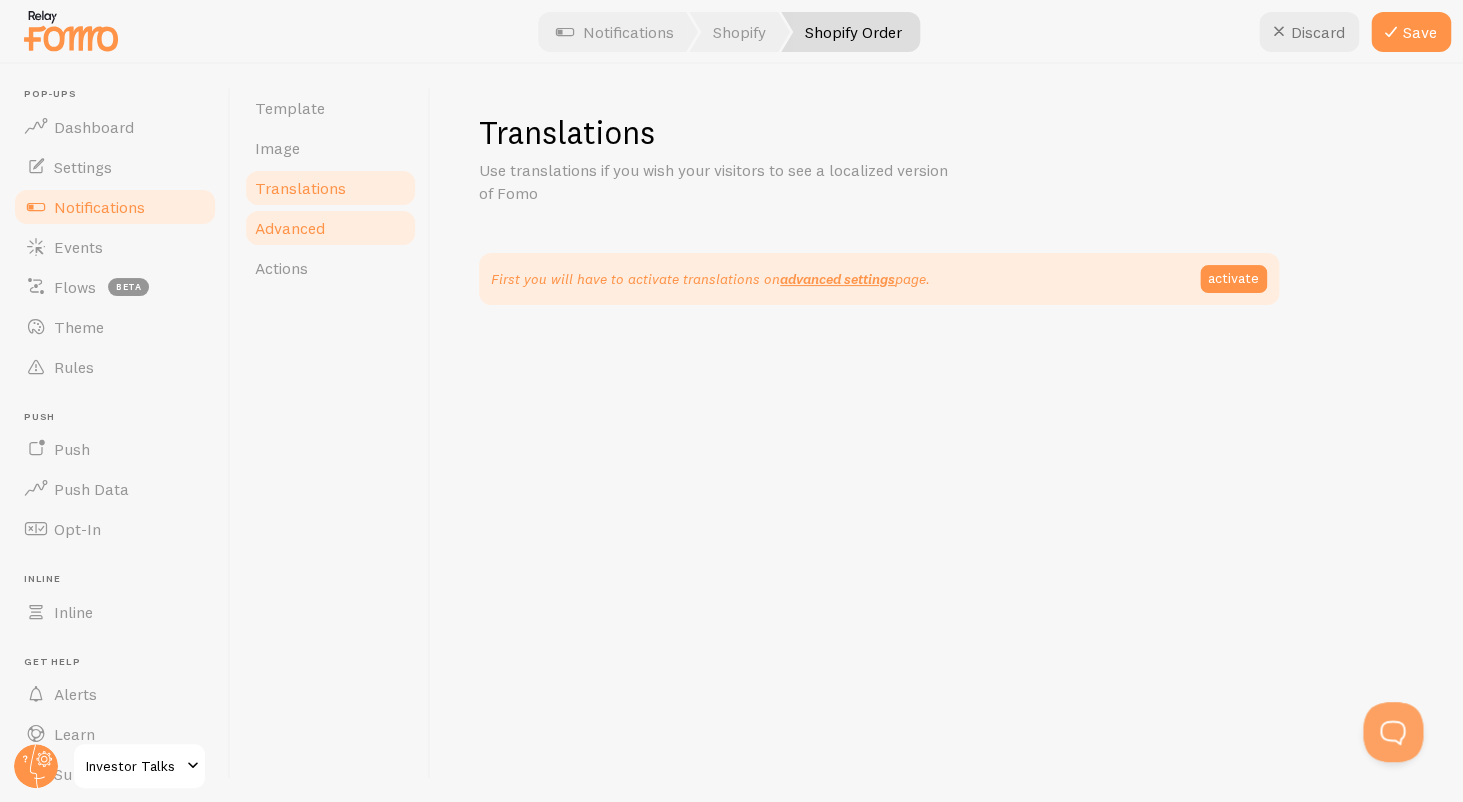 click on "Advanced" at bounding box center (330, 228) 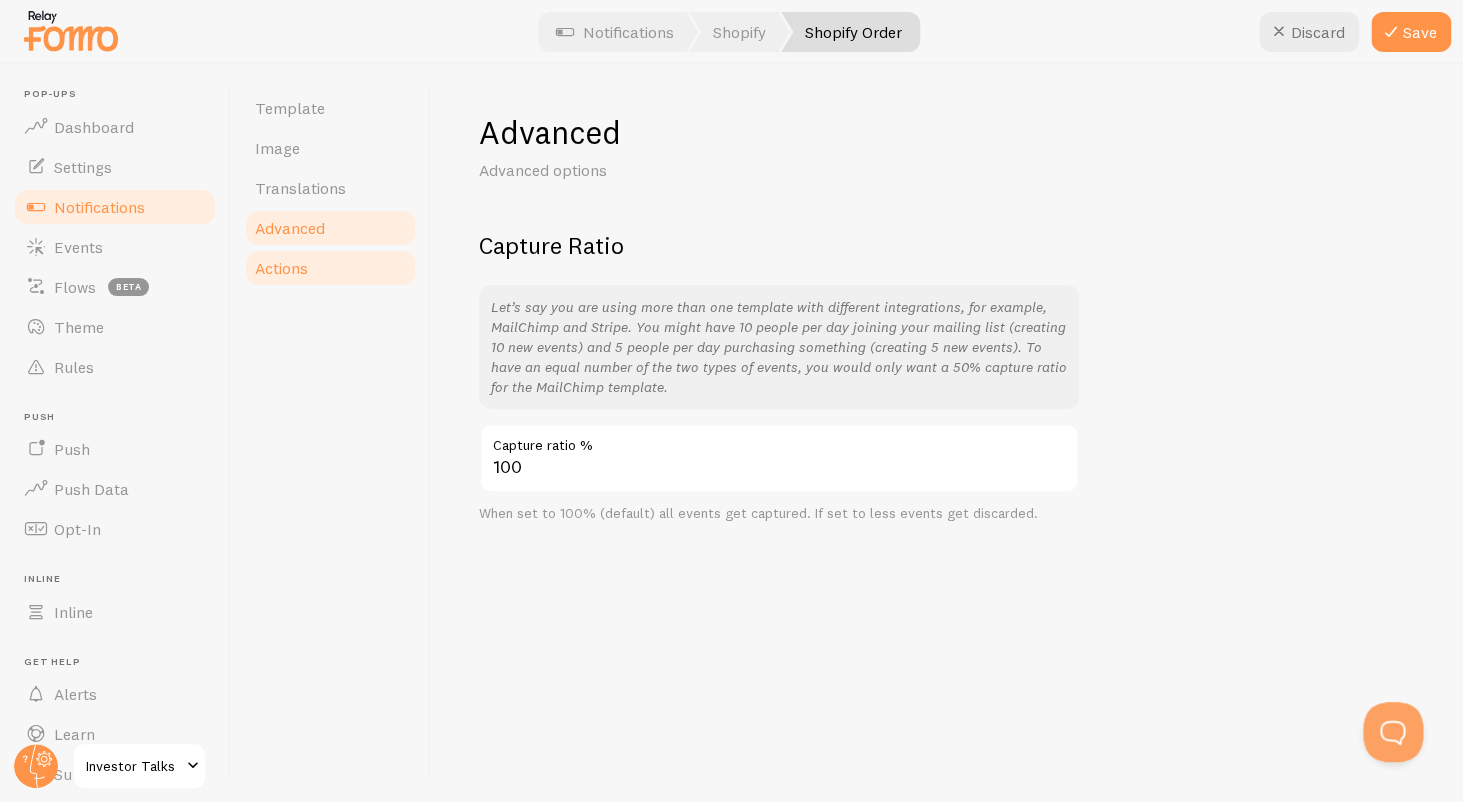 click on "Actions" at bounding box center [330, 268] 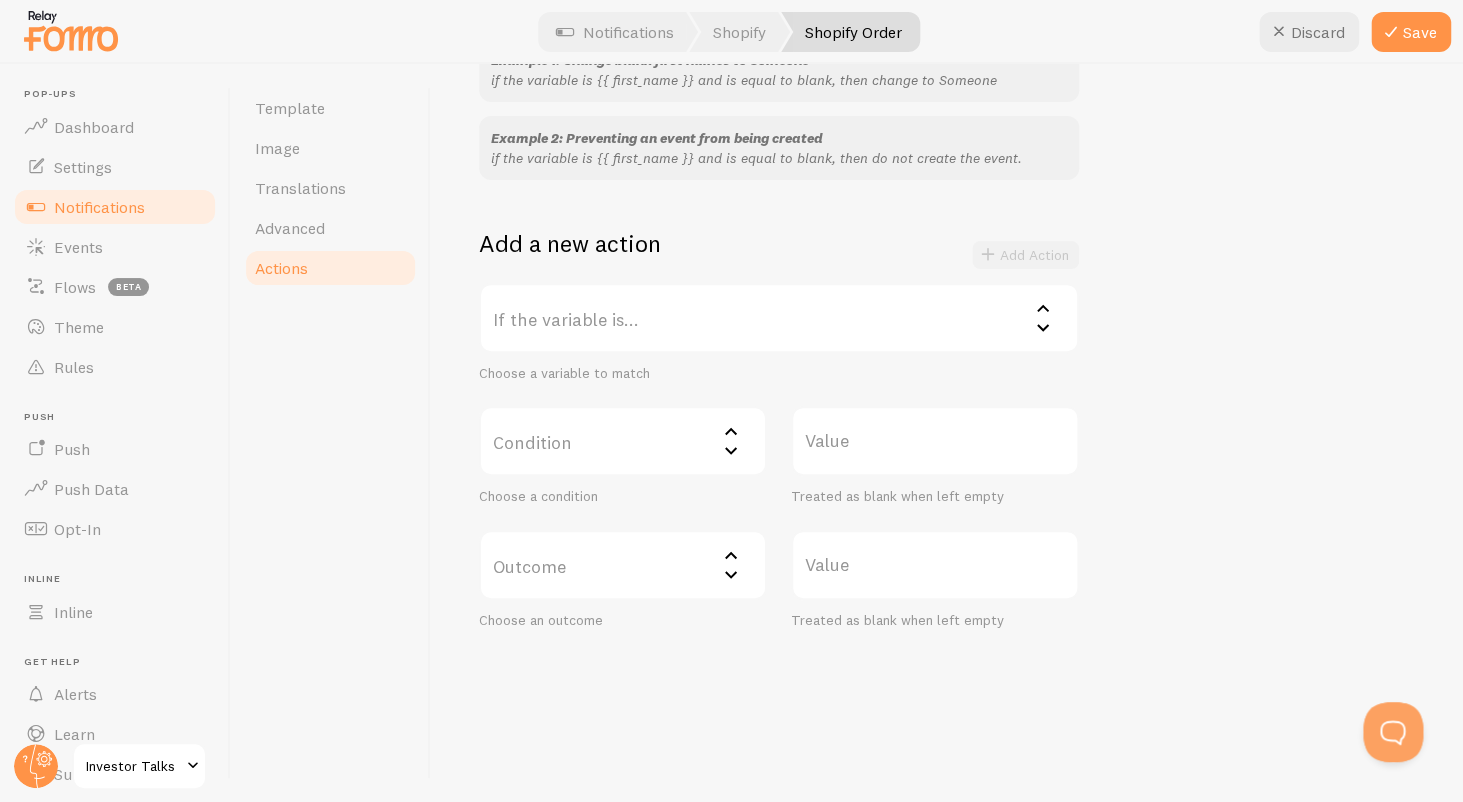 scroll, scrollTop: 0, scrollLeft: 0, axis: both 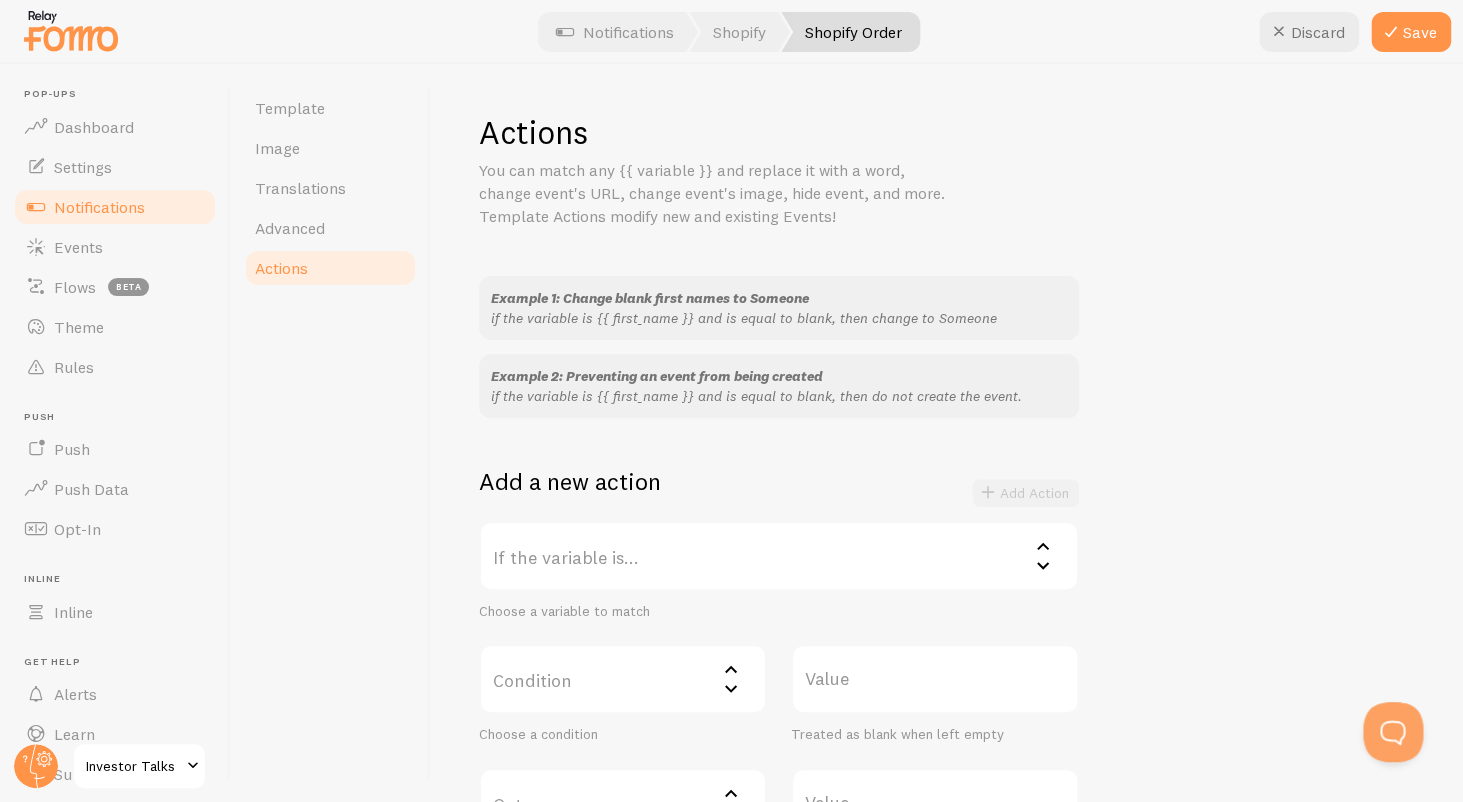 click at bounding box center (731, 32) 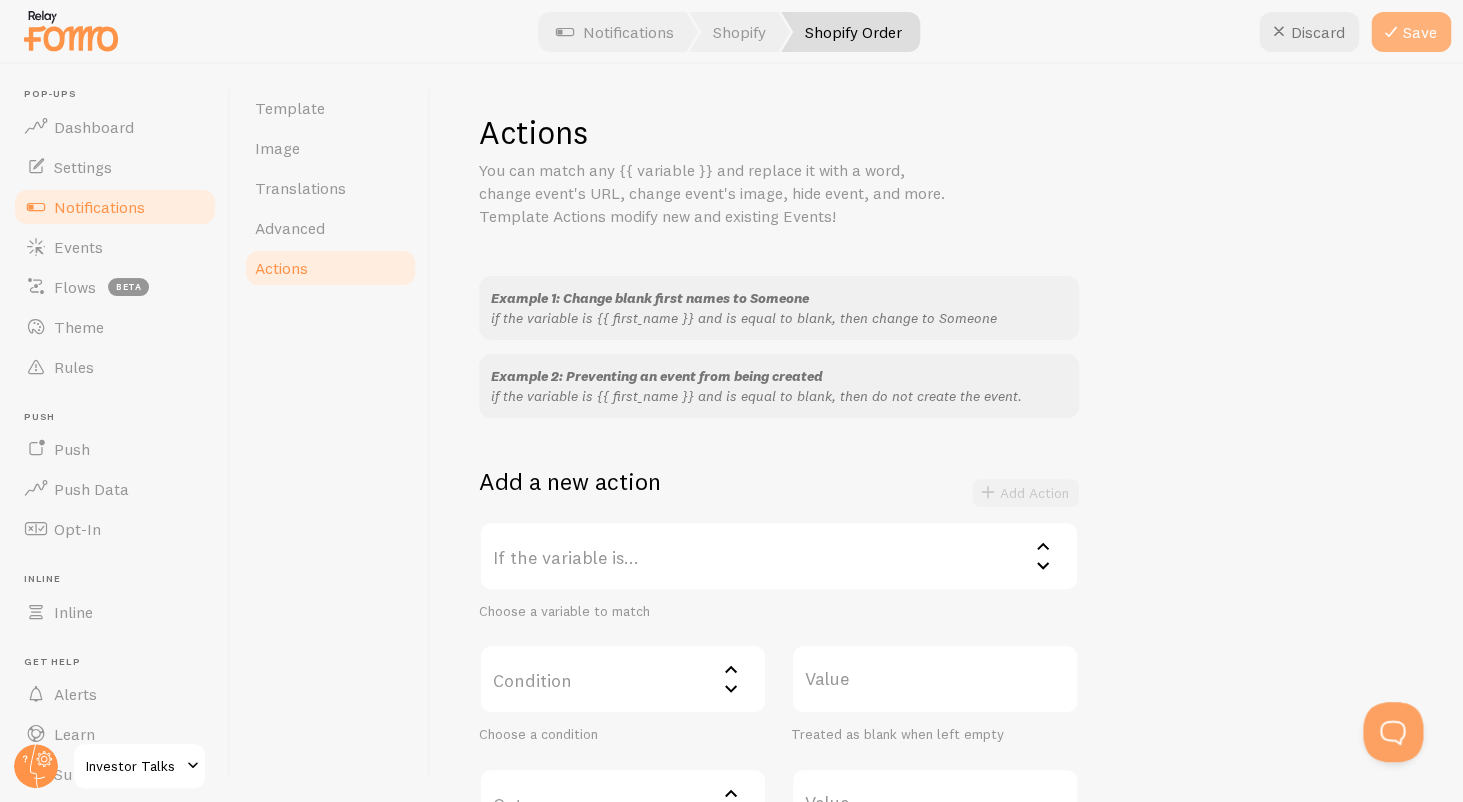 click at bounding box center [1391, 32] 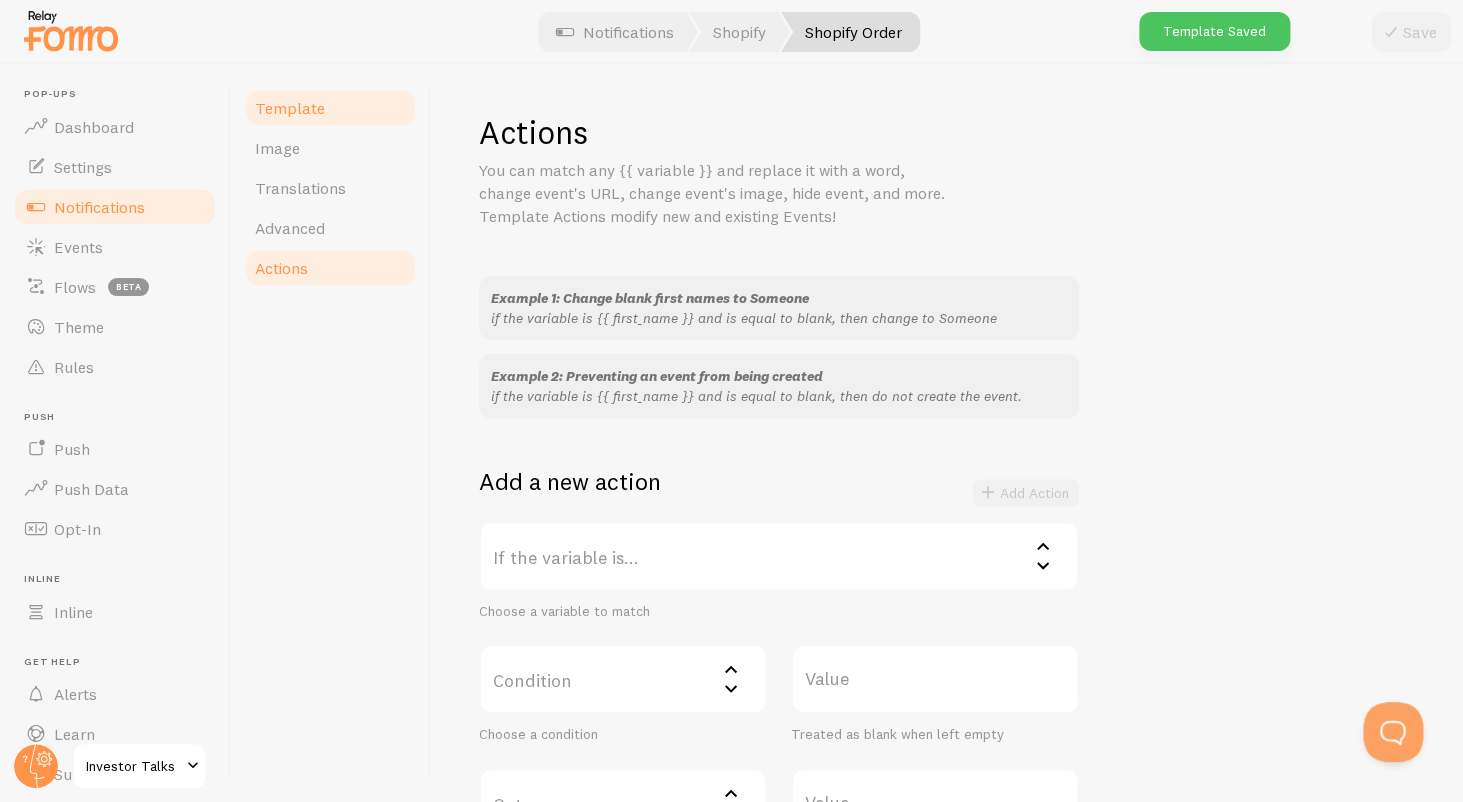 click on "Template" at bounding box center (330, 108) 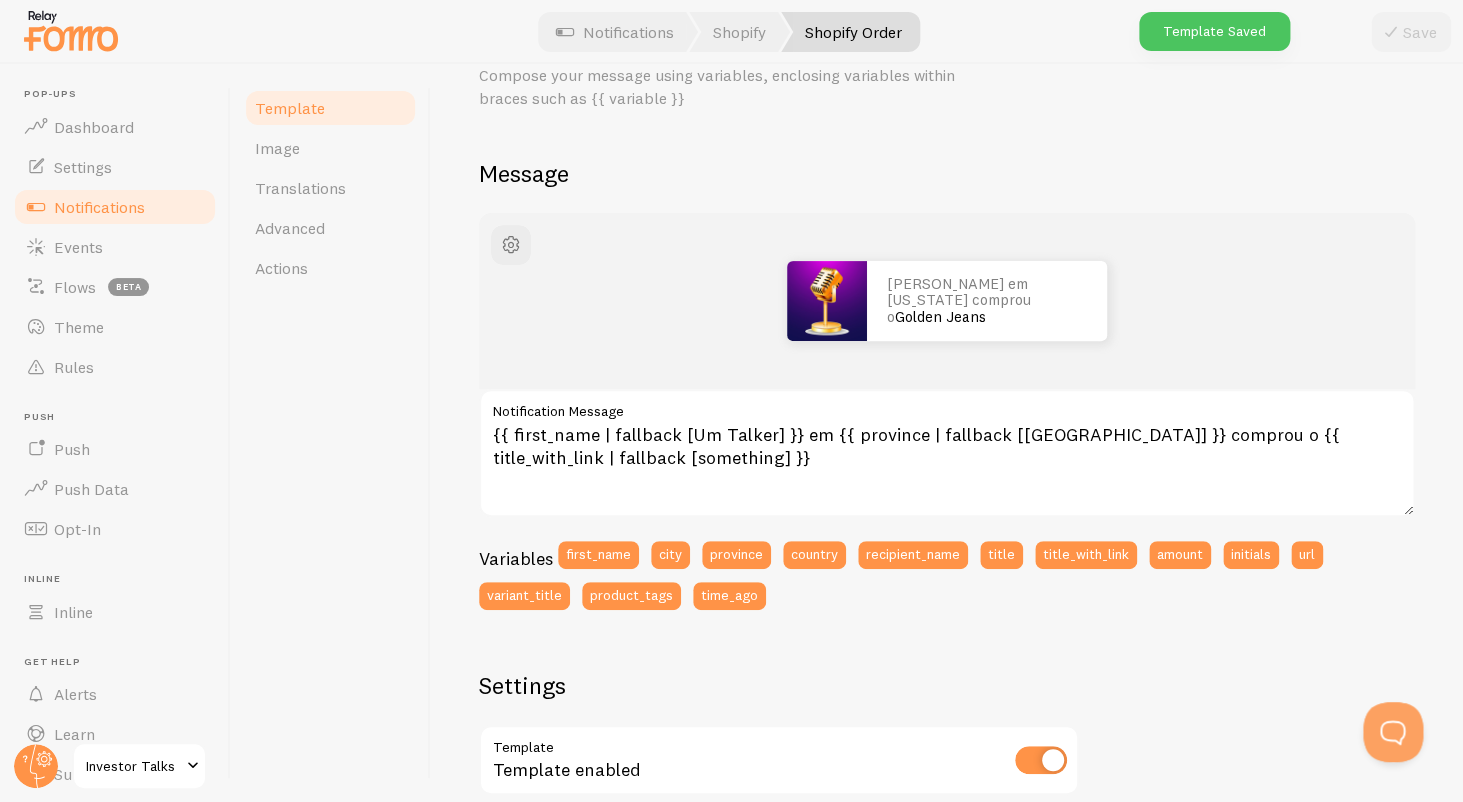 scroll, scrollTop: 94, scrollLeft: 0, axis: vertical 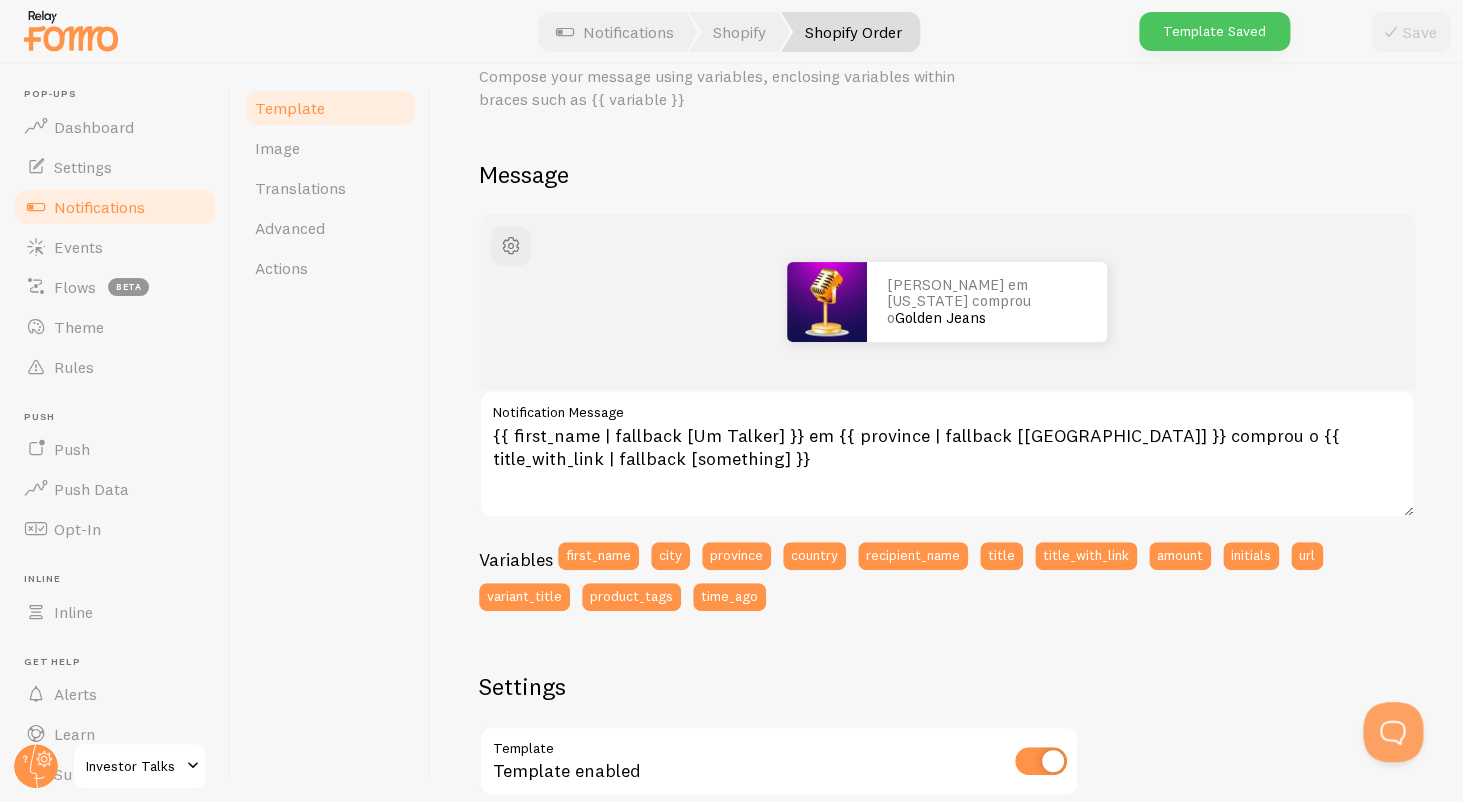 click at bounding box center [731, 32] 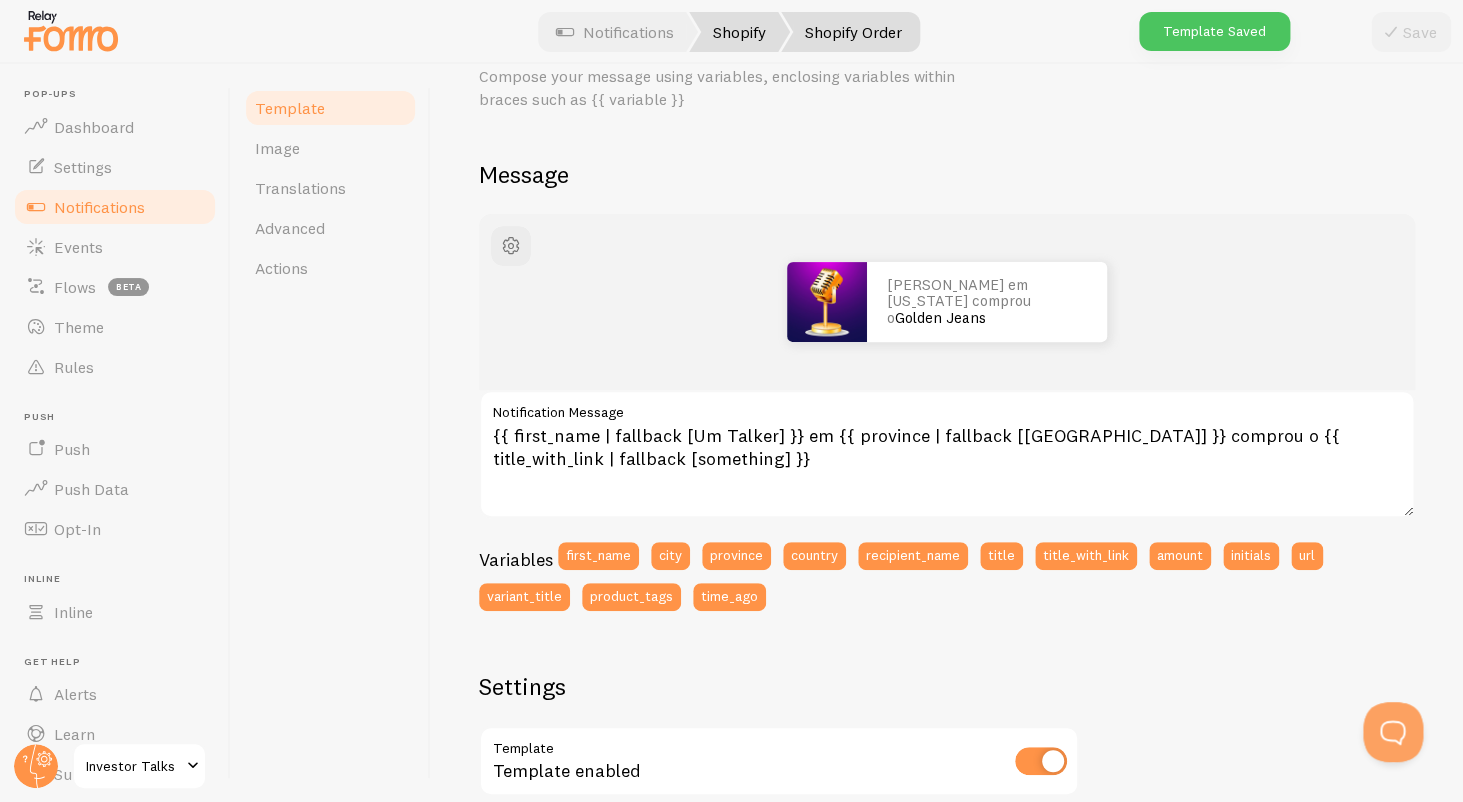 click on "Shopify" at bounding box center (739, 32) 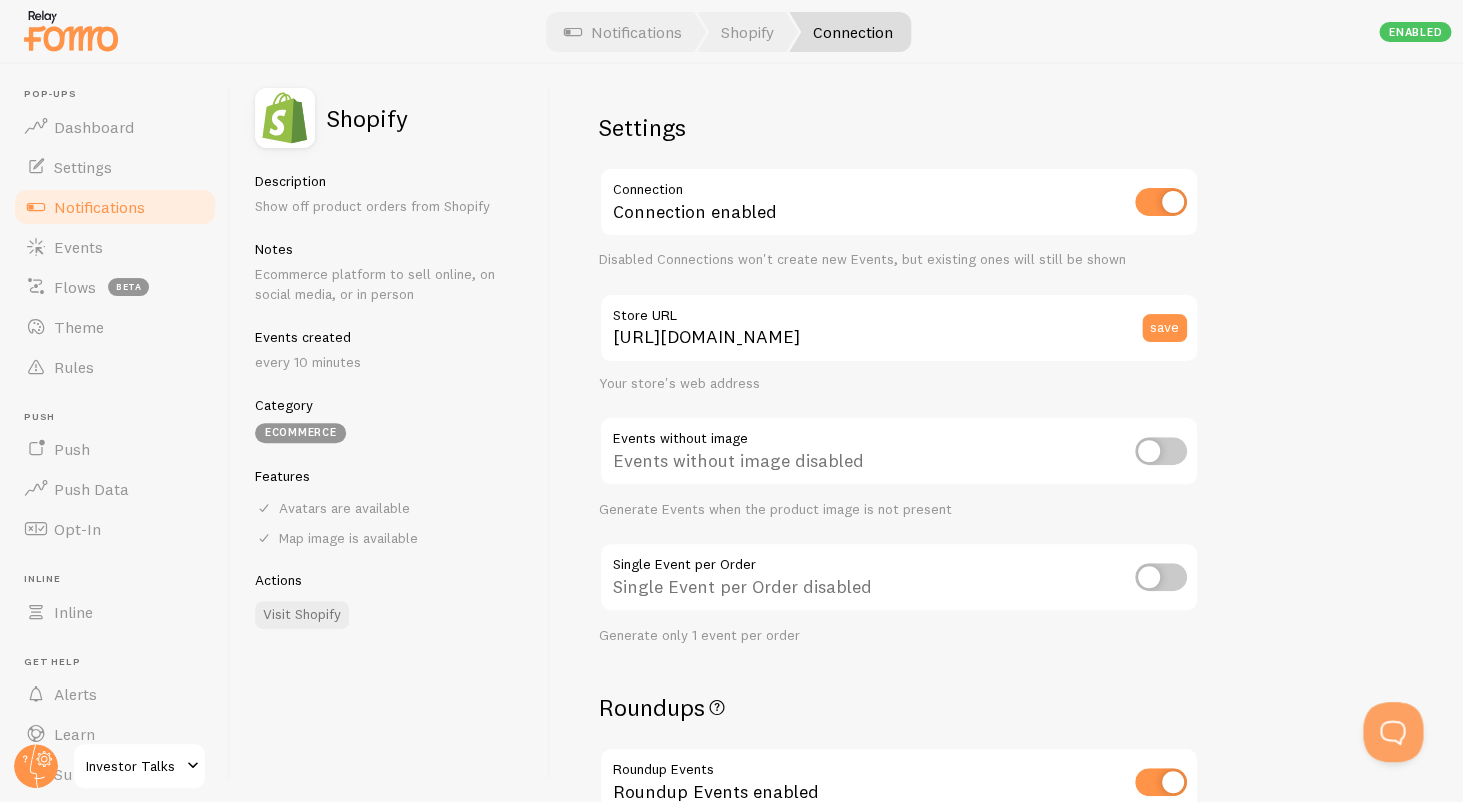 click on "Notifications" at bounding box center [115, 207] 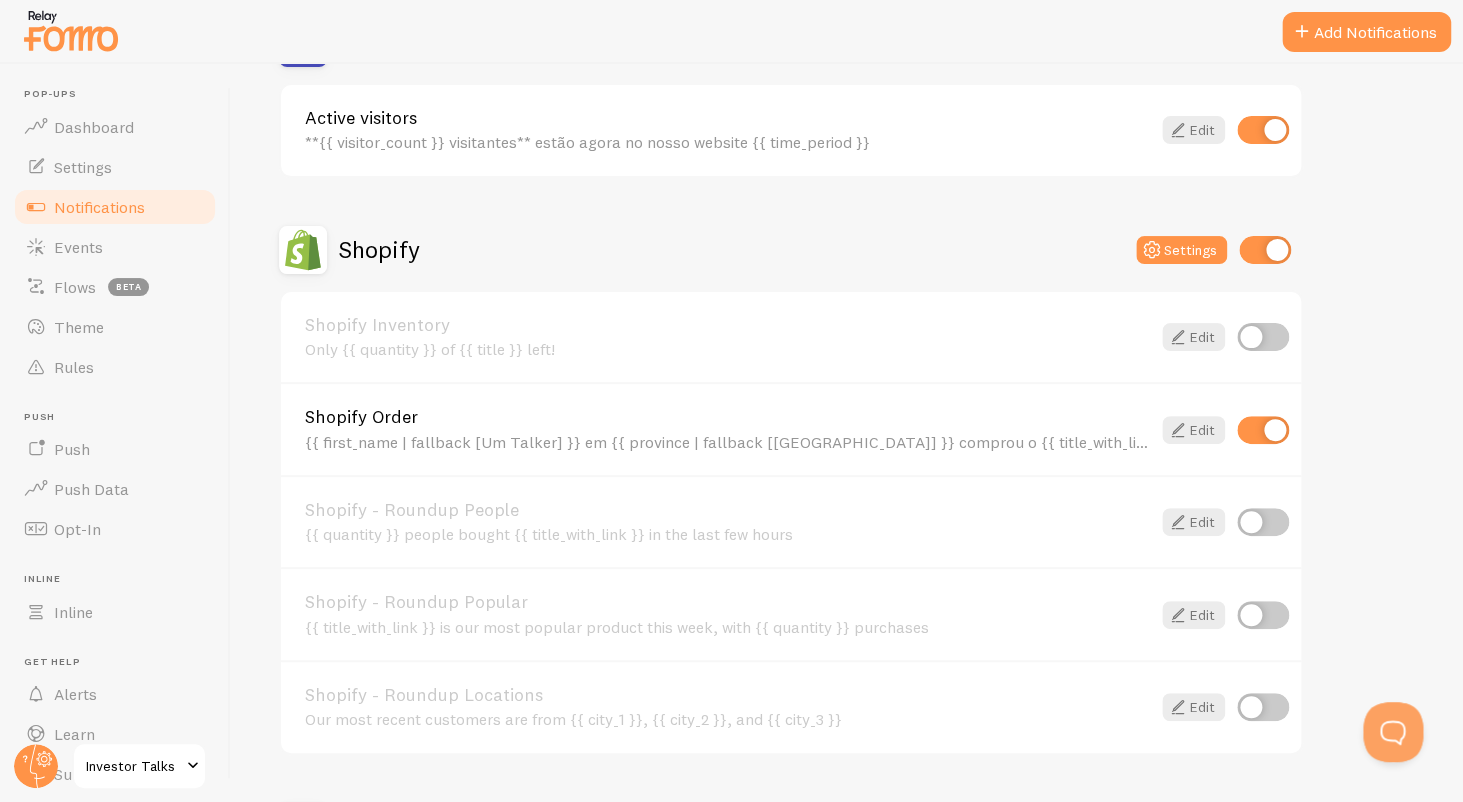scroll, scrollTop: 810, scrollLeft: 0, axis: vertical 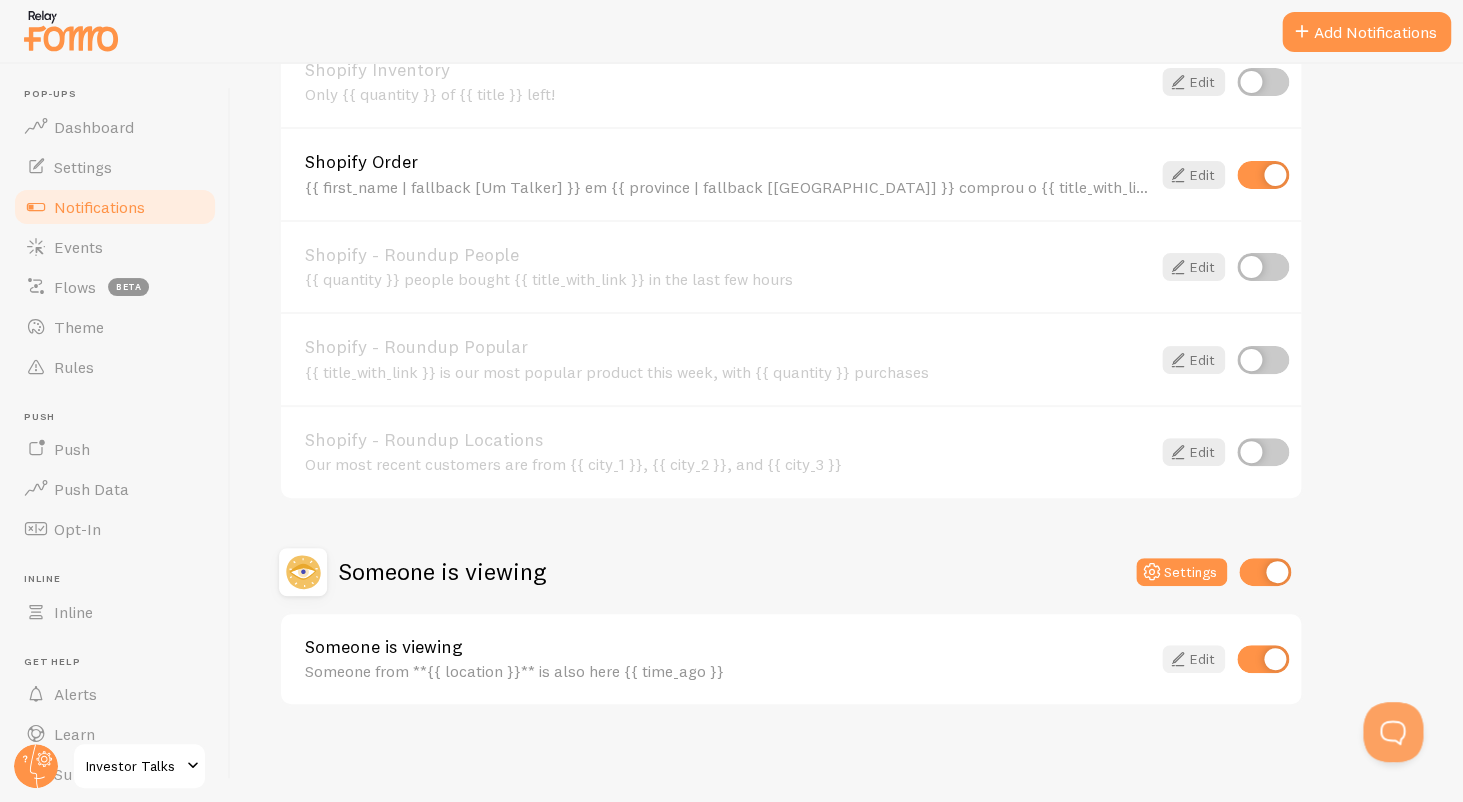 click on "Edit" at bounding box center (1193, 659) 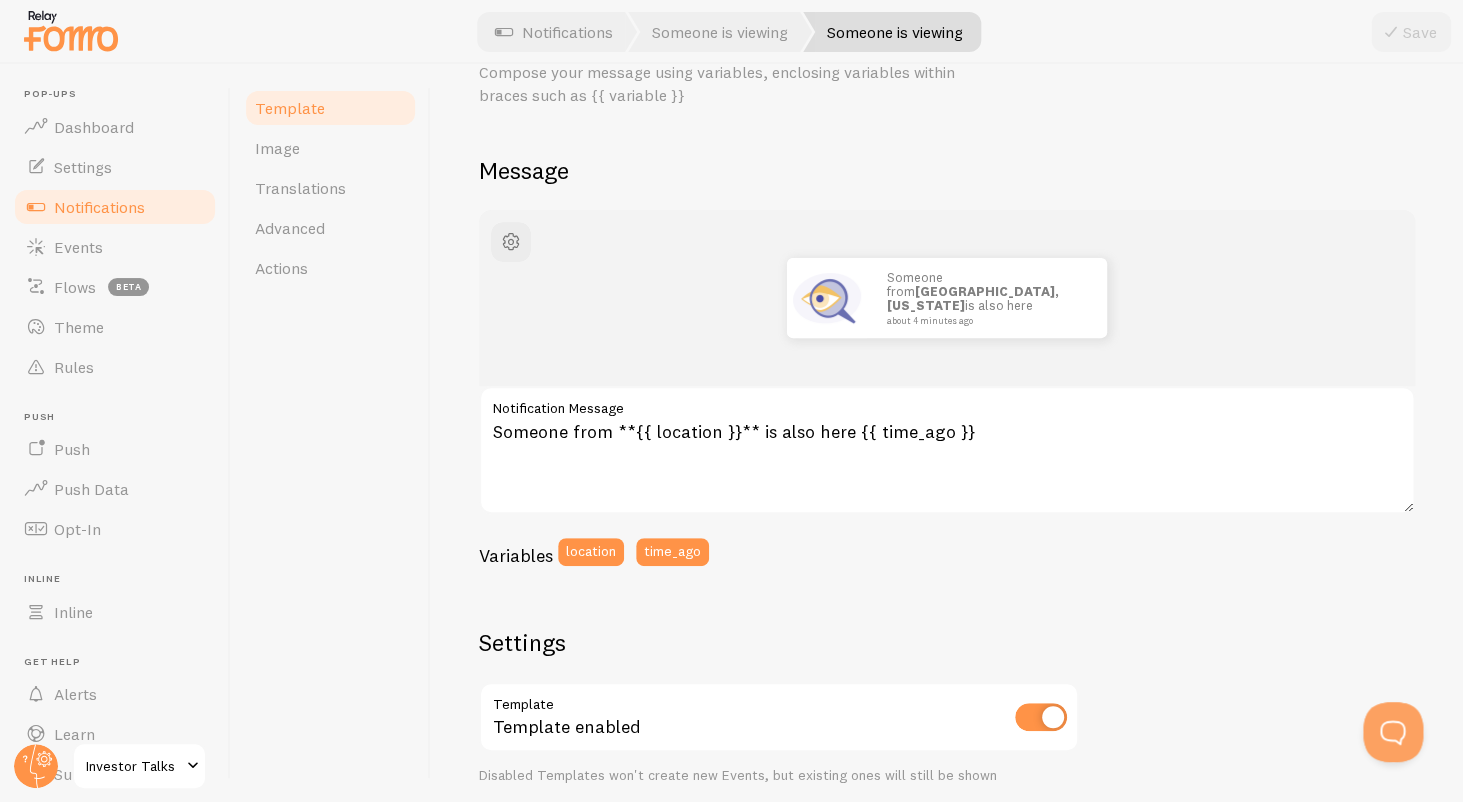 scroll, scrollTop: 119, scrollLeft: 0, axis: vertical 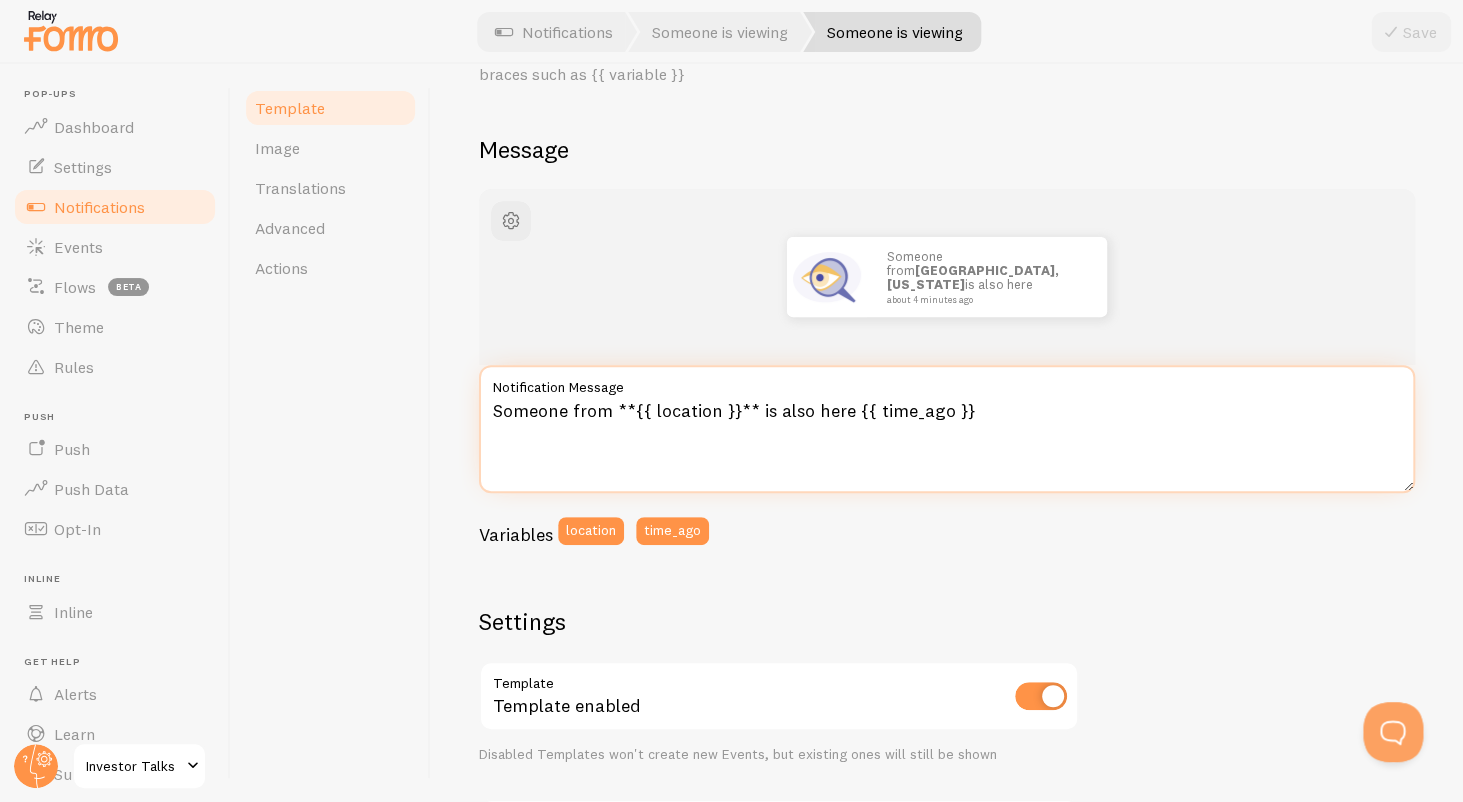 click on "Someone from **{{ location }}** is also here {{ time_ago }}" at bounding box center [947, 429] 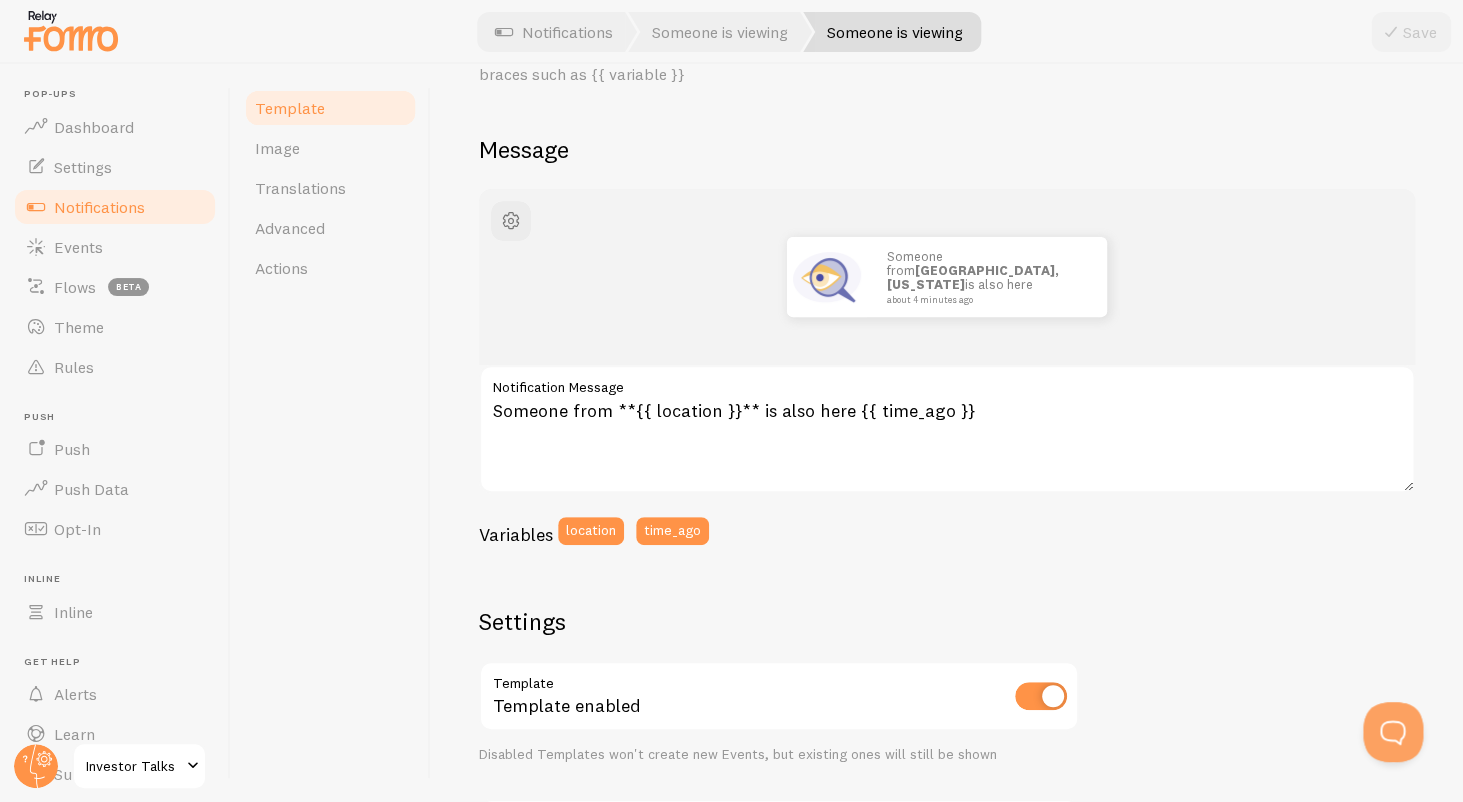 click on "Template" at bounding box center (330, 108) 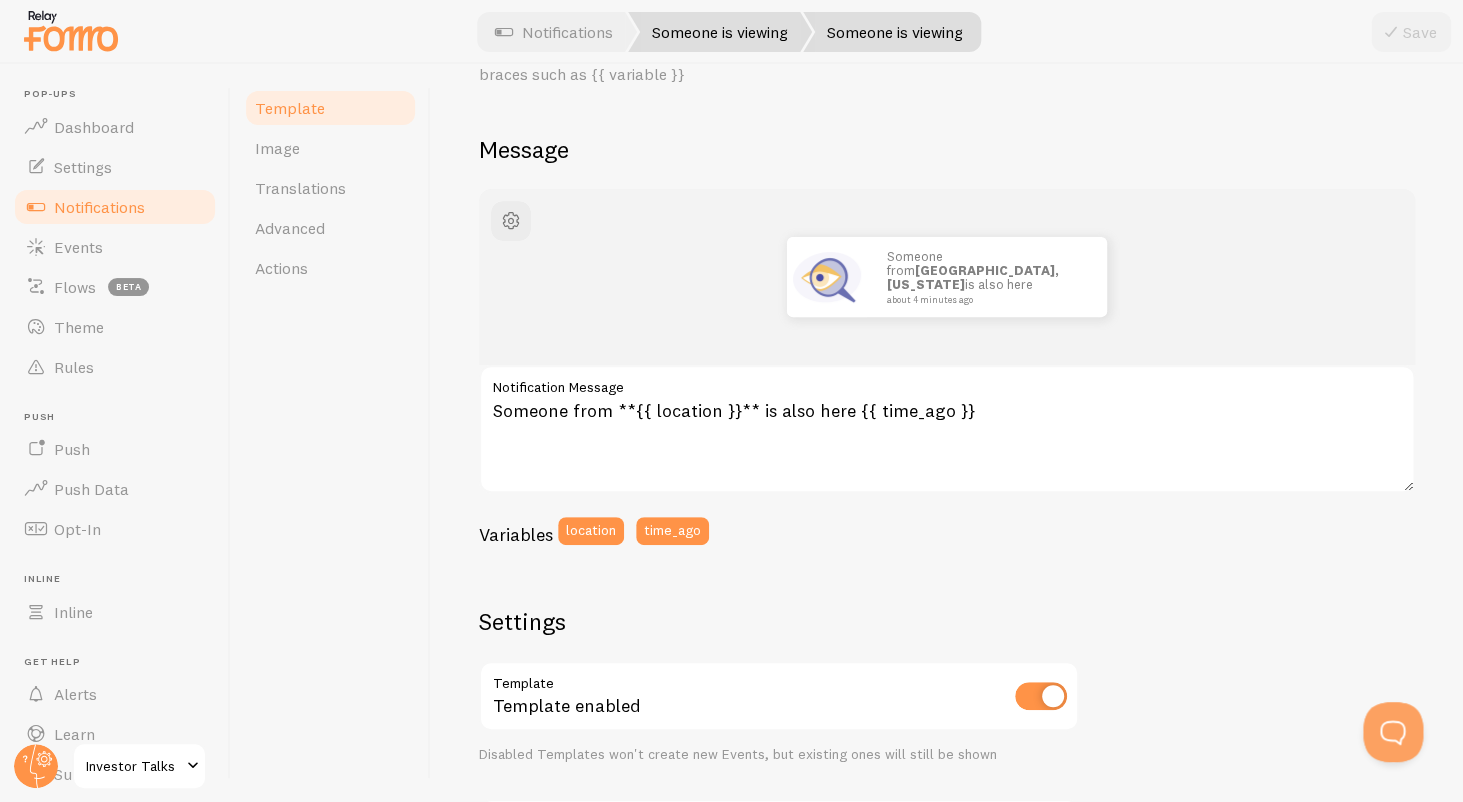 click on "Someone is viewing" at bounding box center [720, 32] 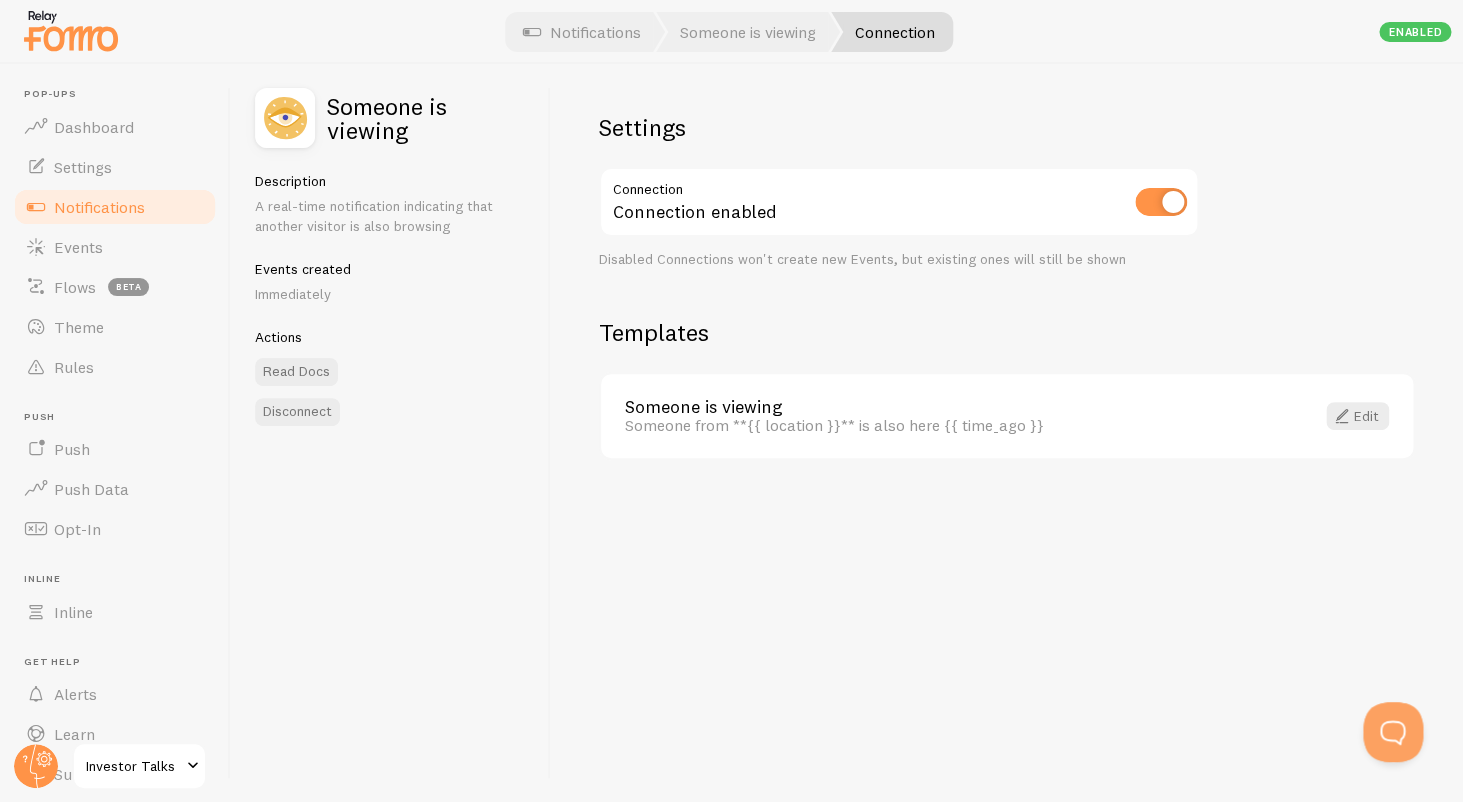 click on "Notifications" at bounding box center (115, 207) 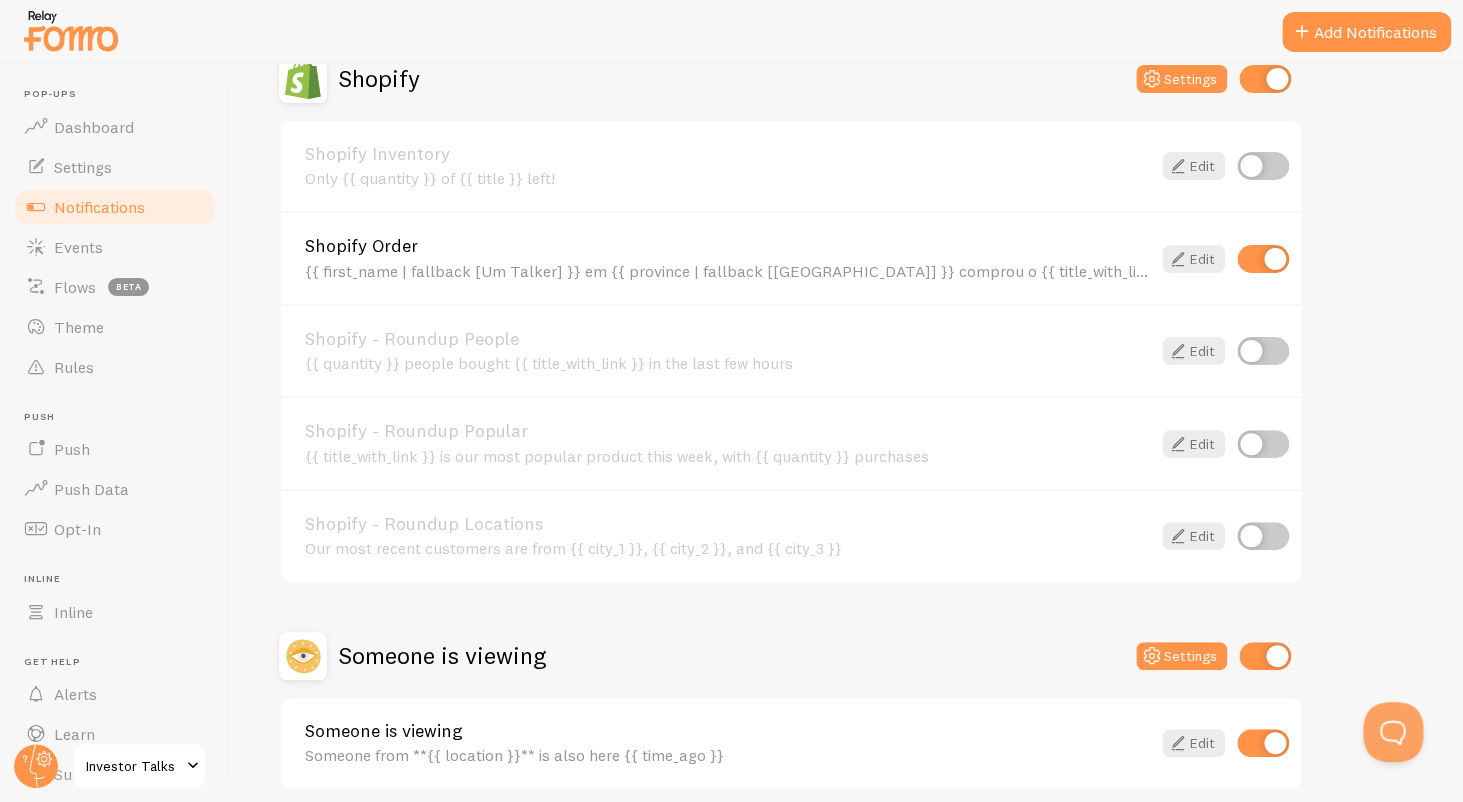 scroll, scrollTop: 810, scrollLeft: 0, axis: vertical 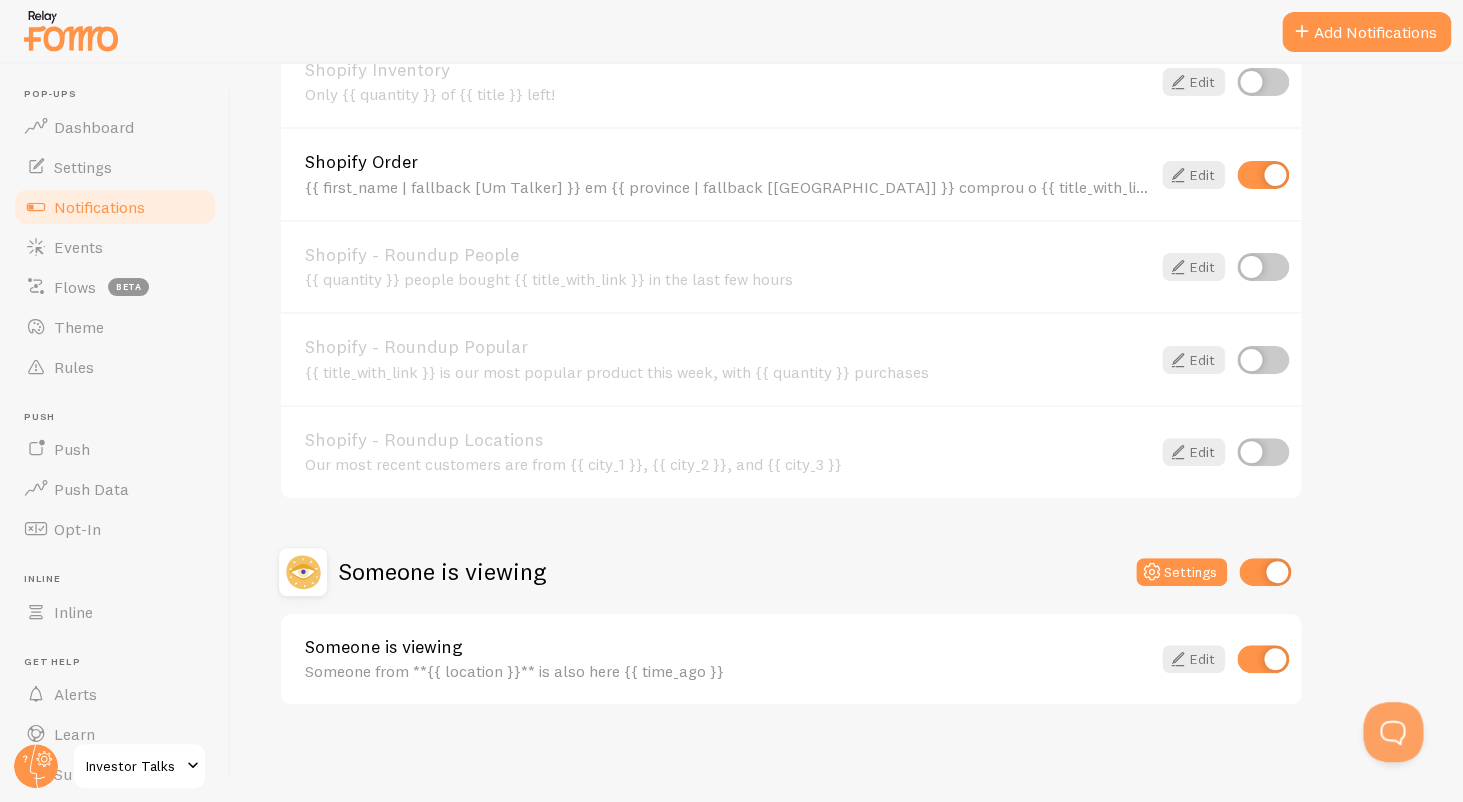 click at bounding box center [1265, 572] 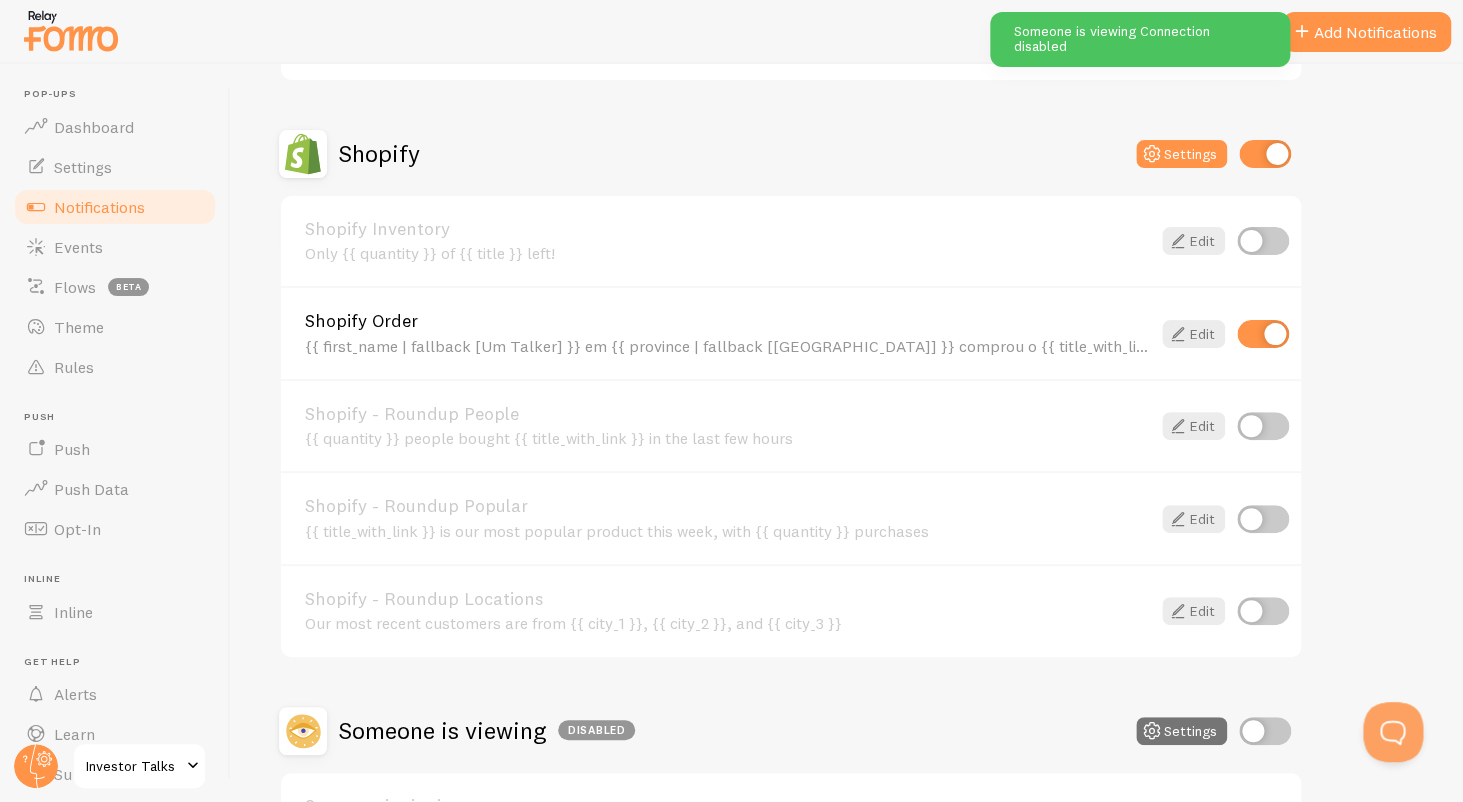 scroll, scrollTop: 674, scrollLeft: 0, axis: vertical 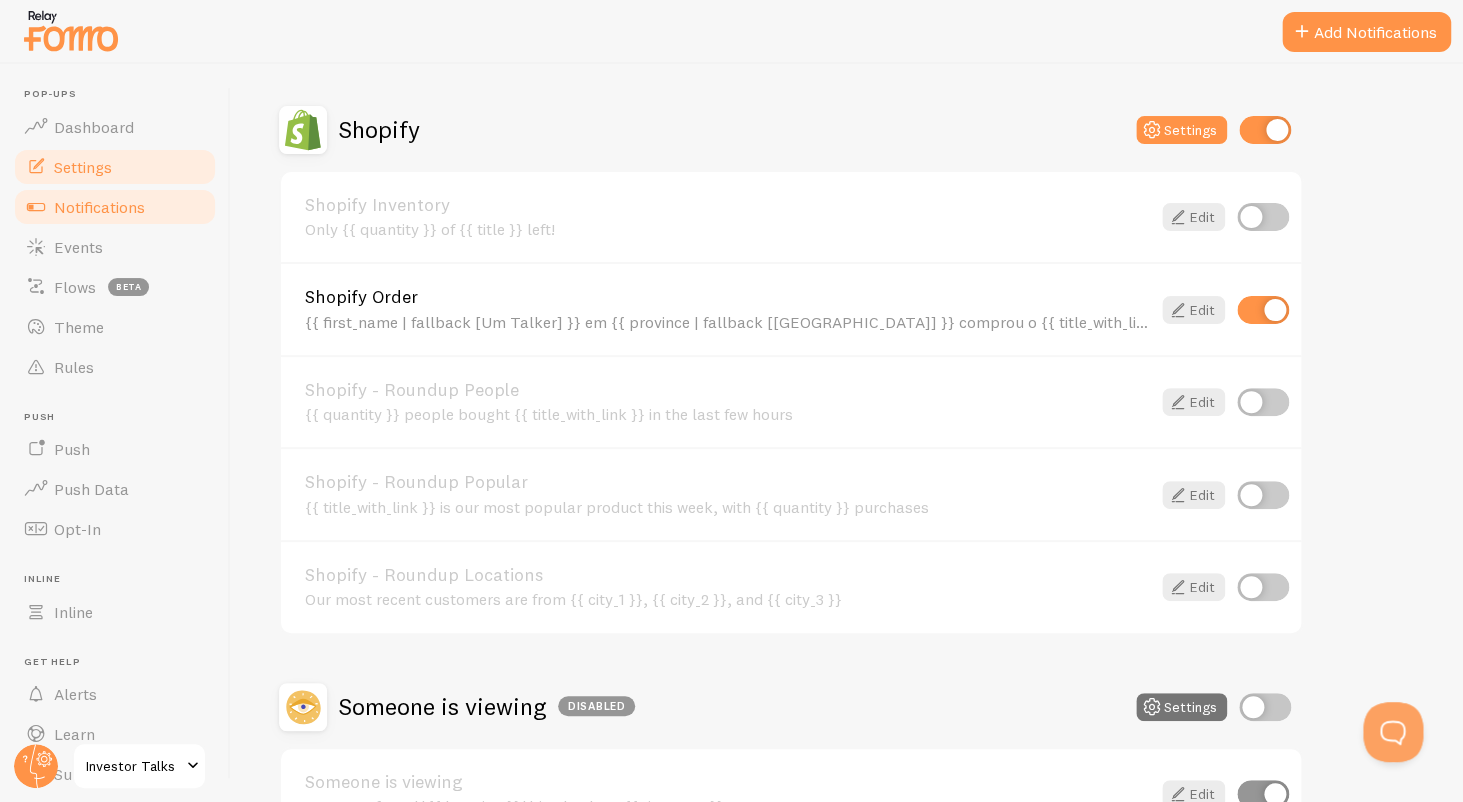 click on "Settings" at bounding box center (115, 167) 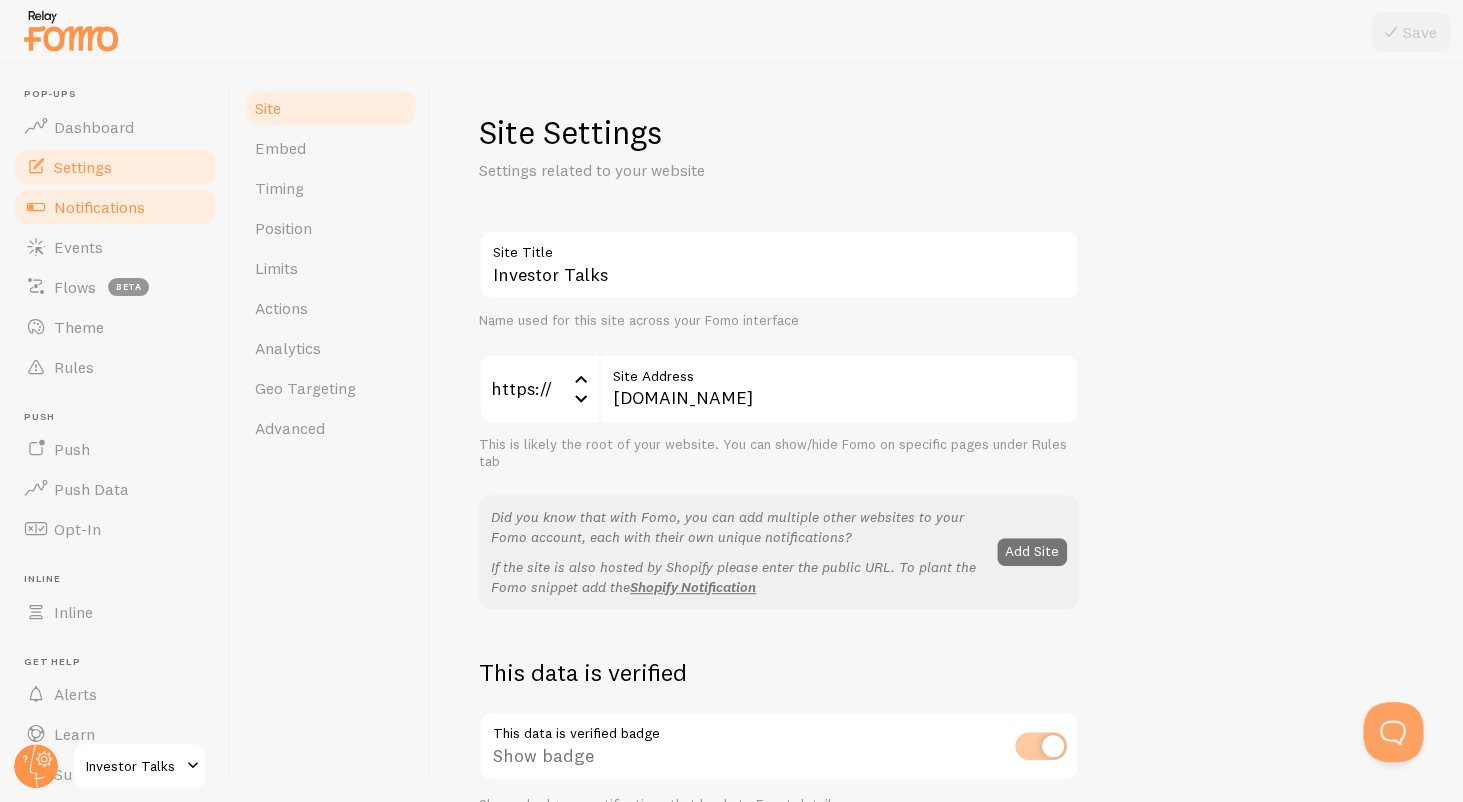 click on "Notifications" at bounding box center [115, 207] 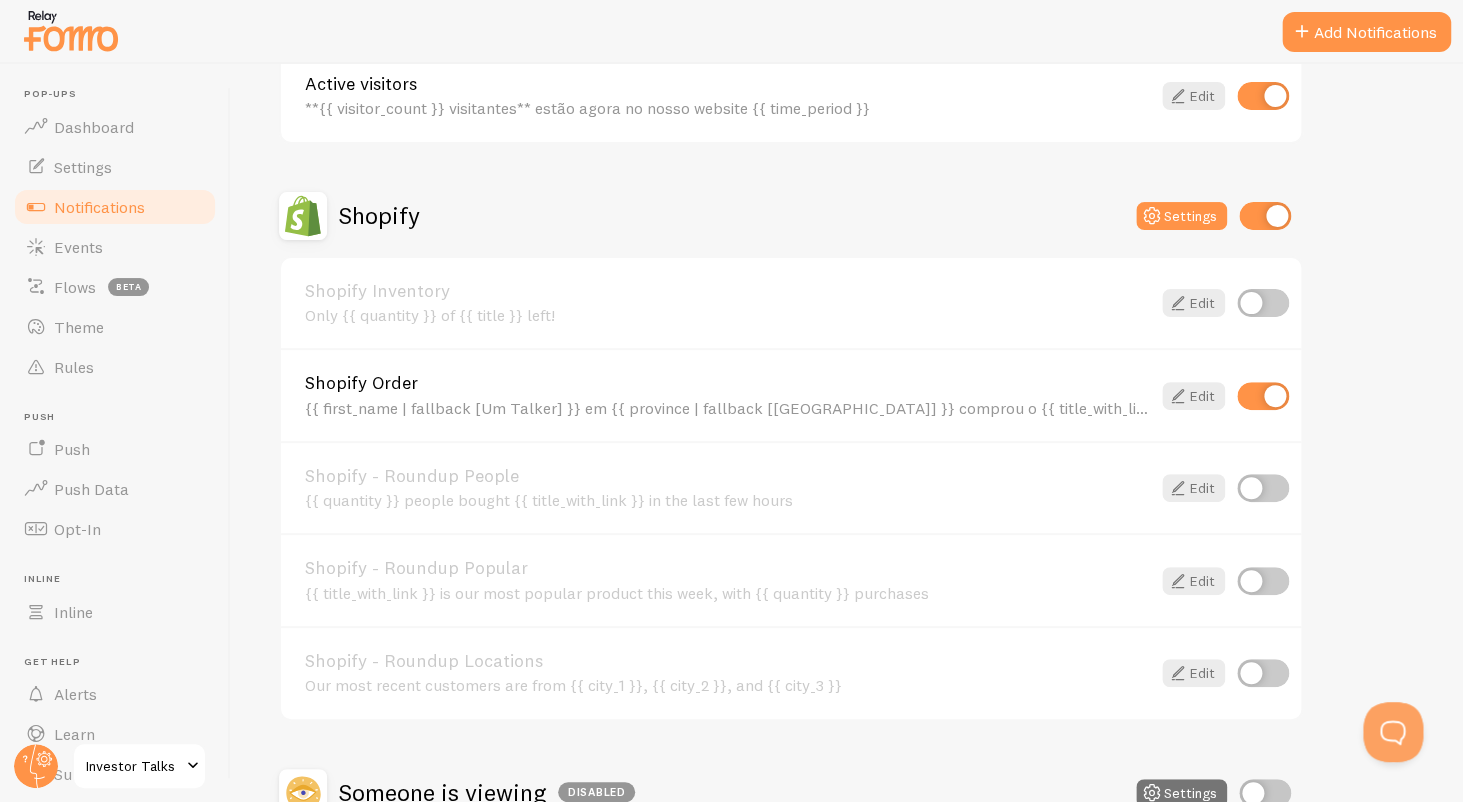scroll, scrollTop: 545, scrollLeft: 0, axis: vertical 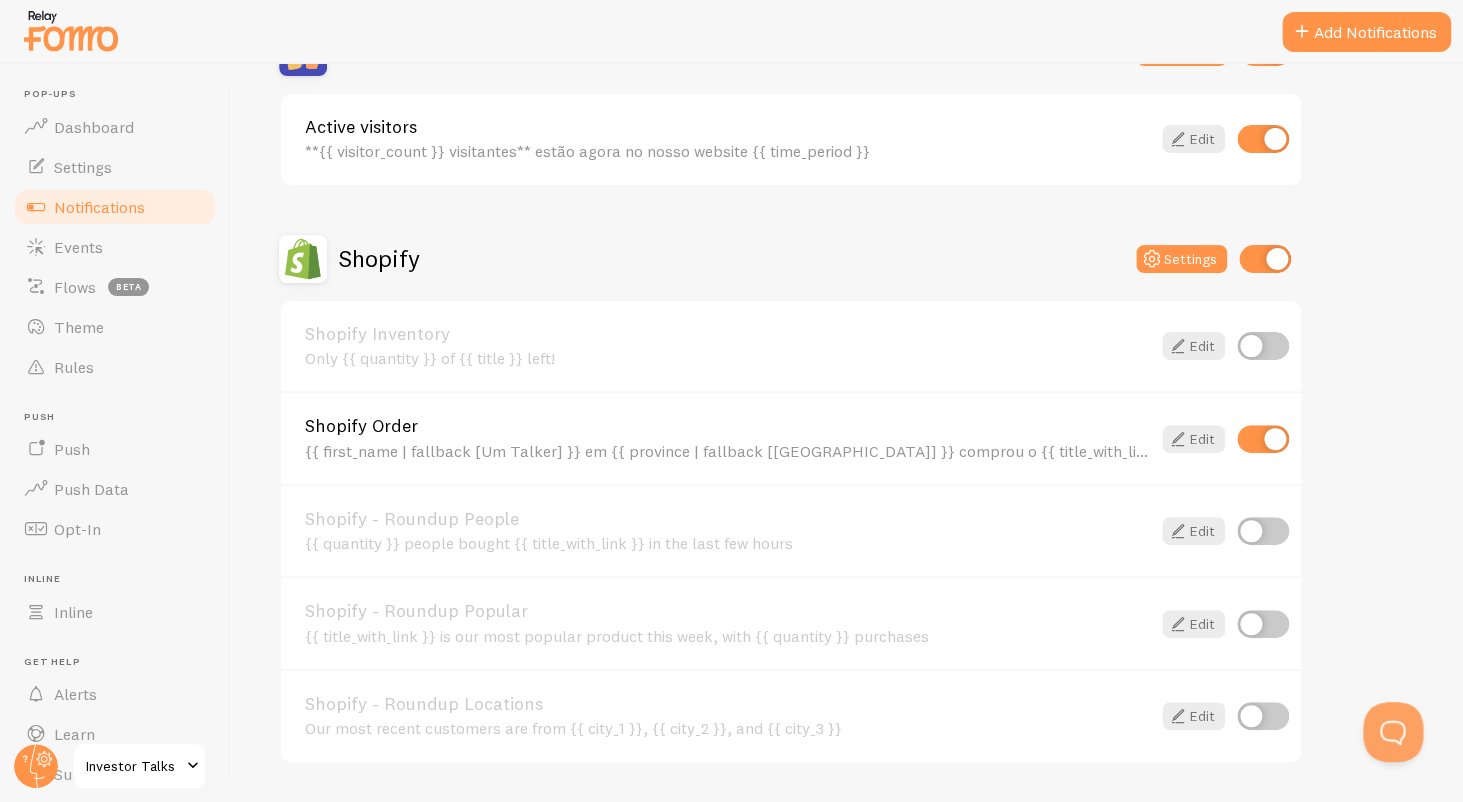 click on "Shopify - Roundup People
{{ quantity }} people bought {{ title_with_link }}
in the last few hours
Edit" at bounding box center (791, 530) 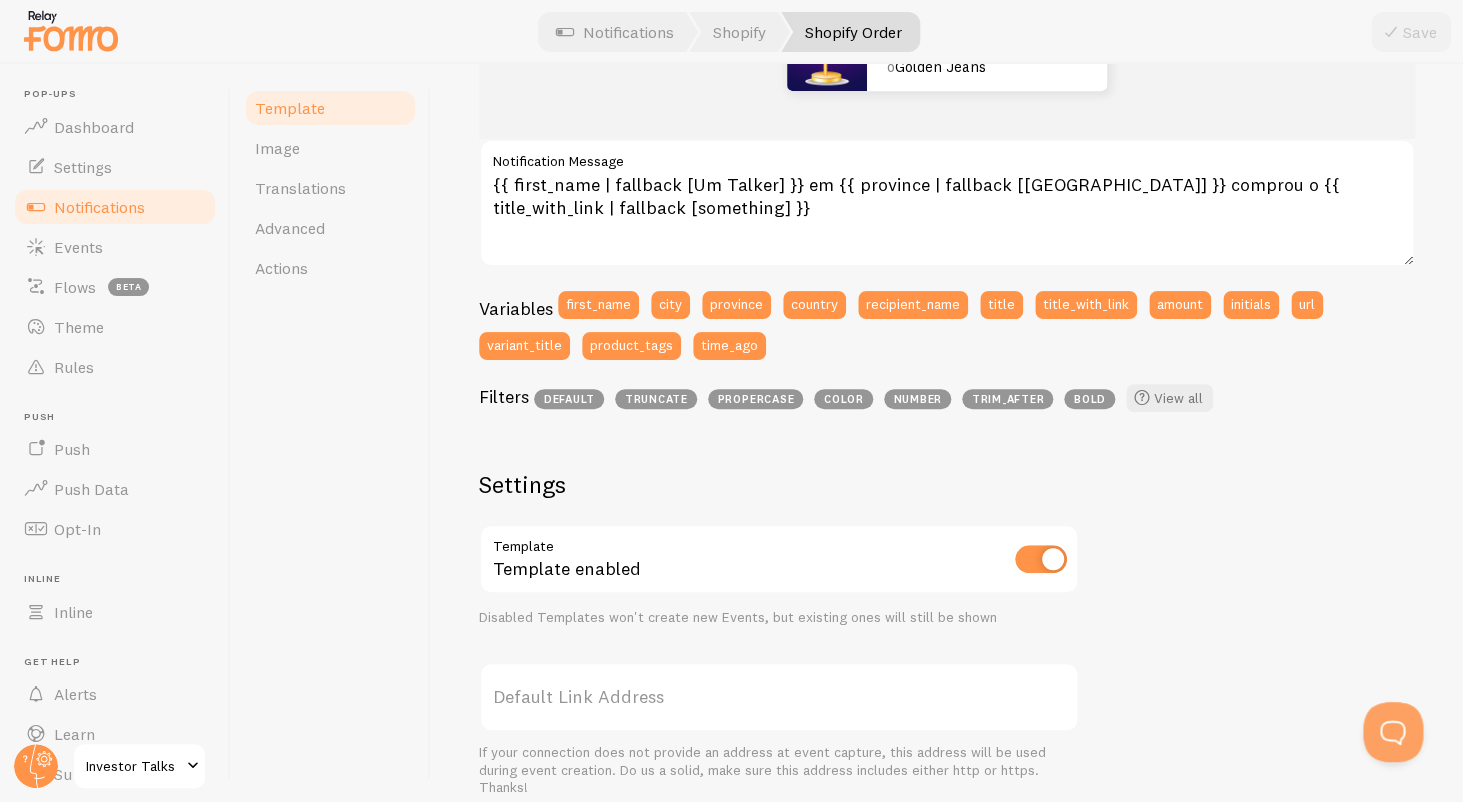 scroll, scrollTop: 0, scrollLeft: 0, axis: both 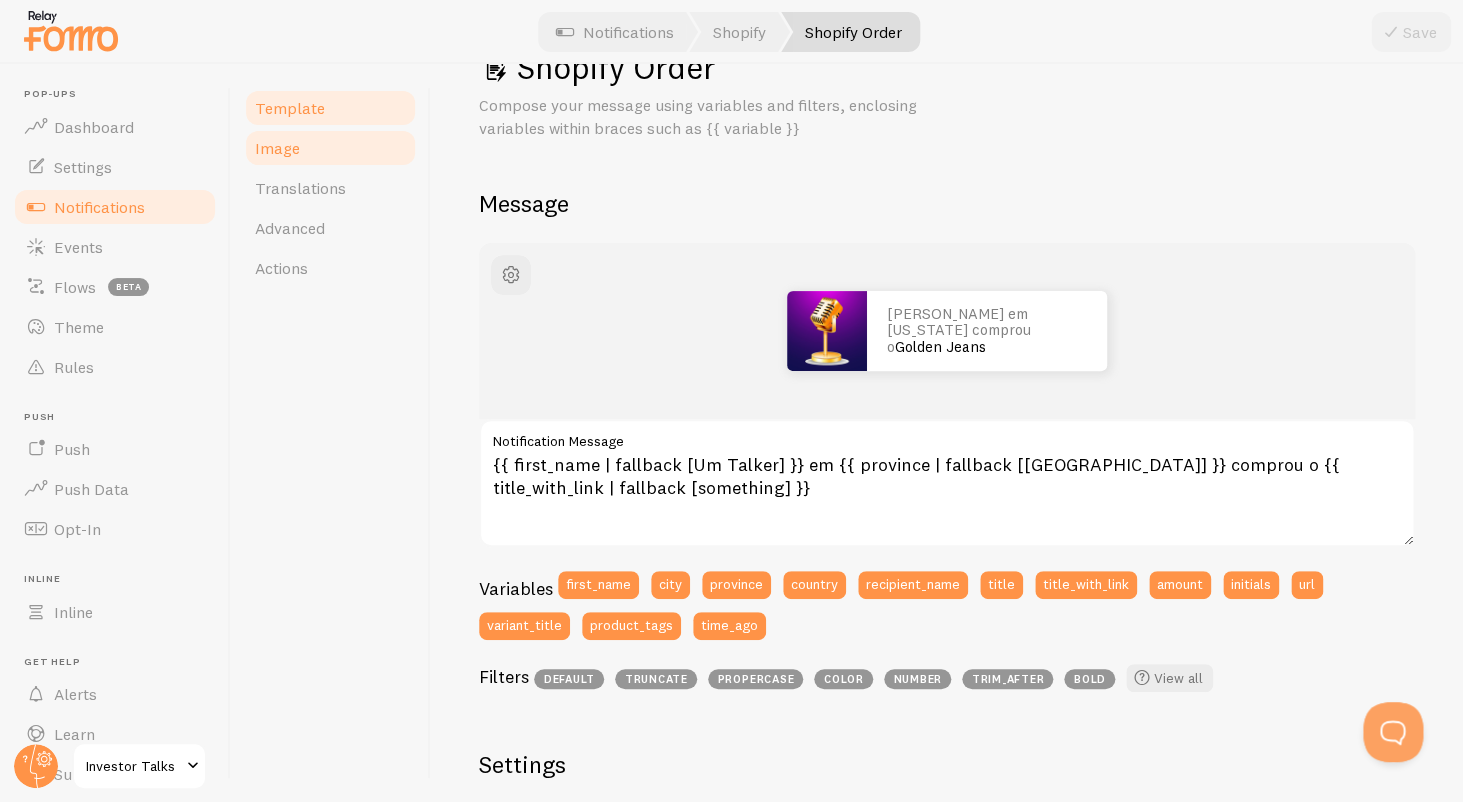click on "Image" at bounding box center [330, 148] 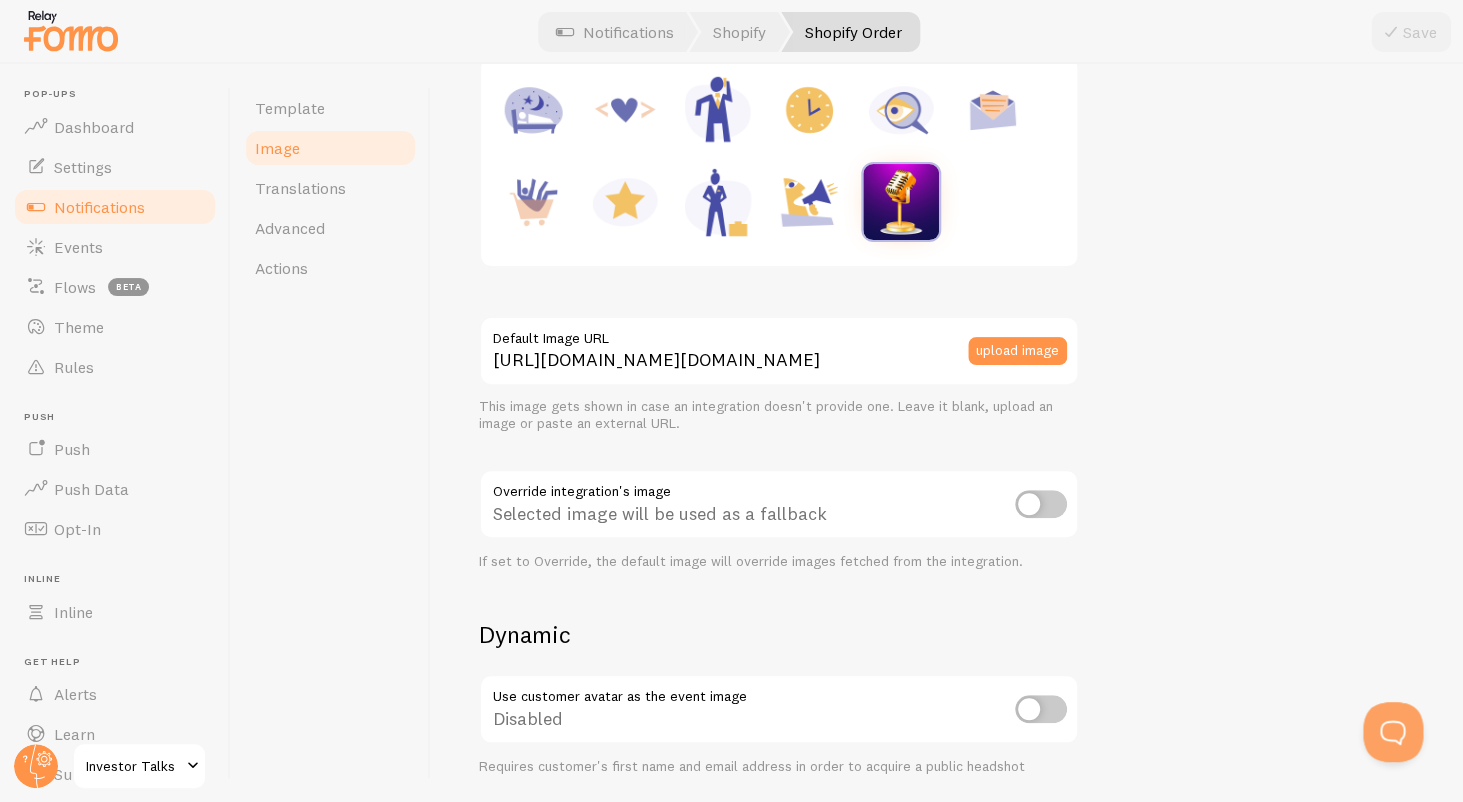 scroll, scrollTop: 406, scrollLeft: 0, axis: vertical 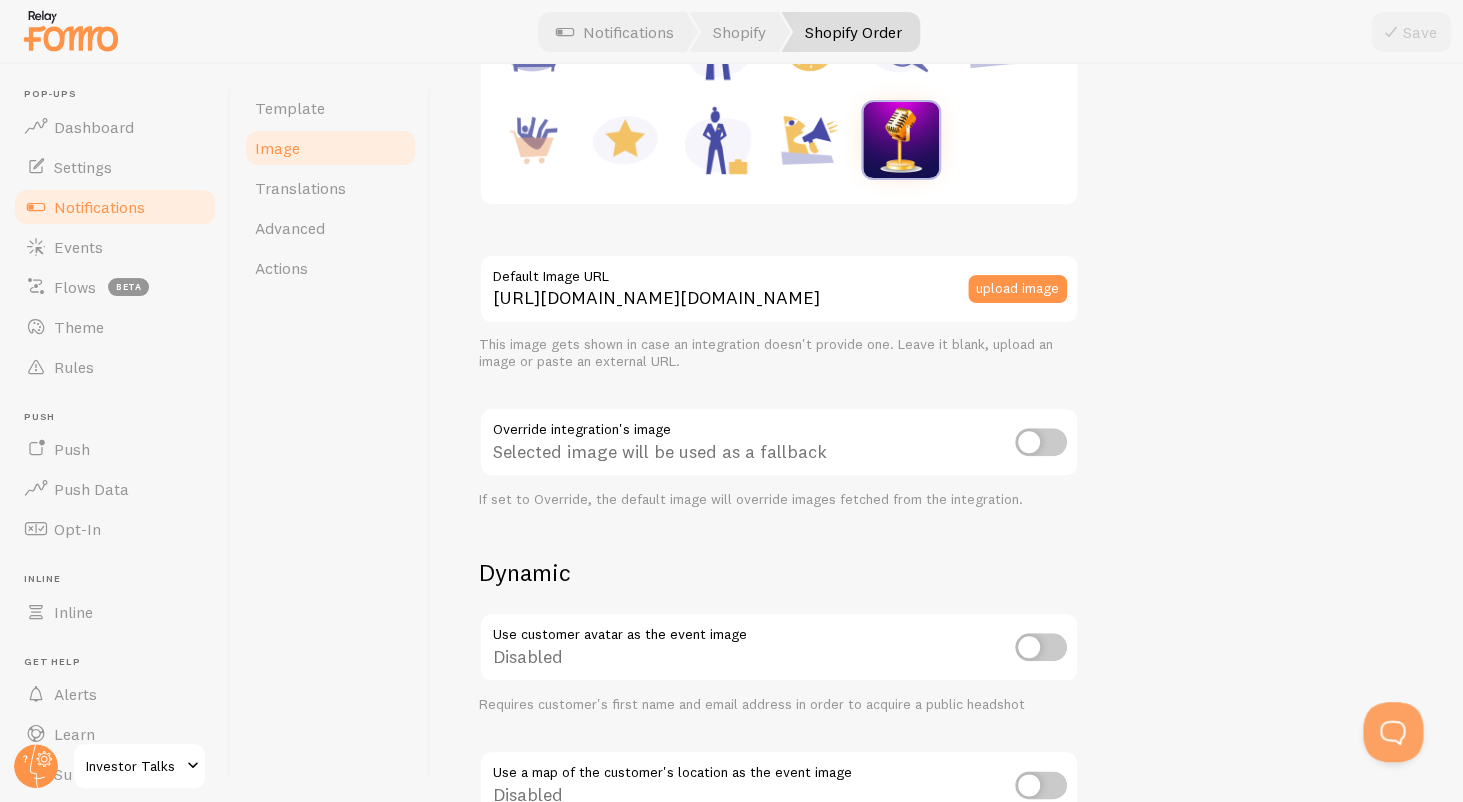 click on "Notifications" at bounding box center (115, 207) 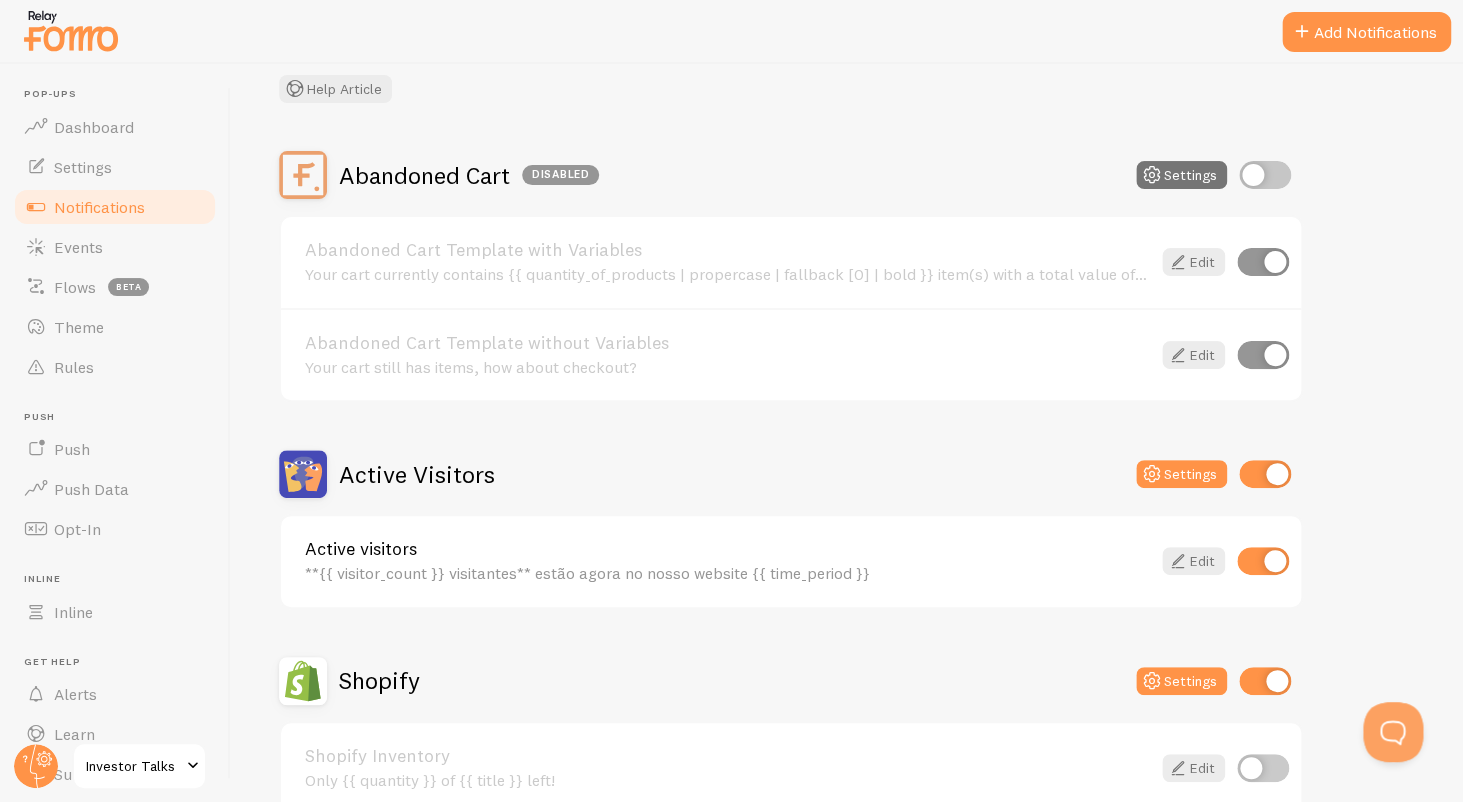 scroll, scrollTop: 0, scrollLeft: 0, axis: both 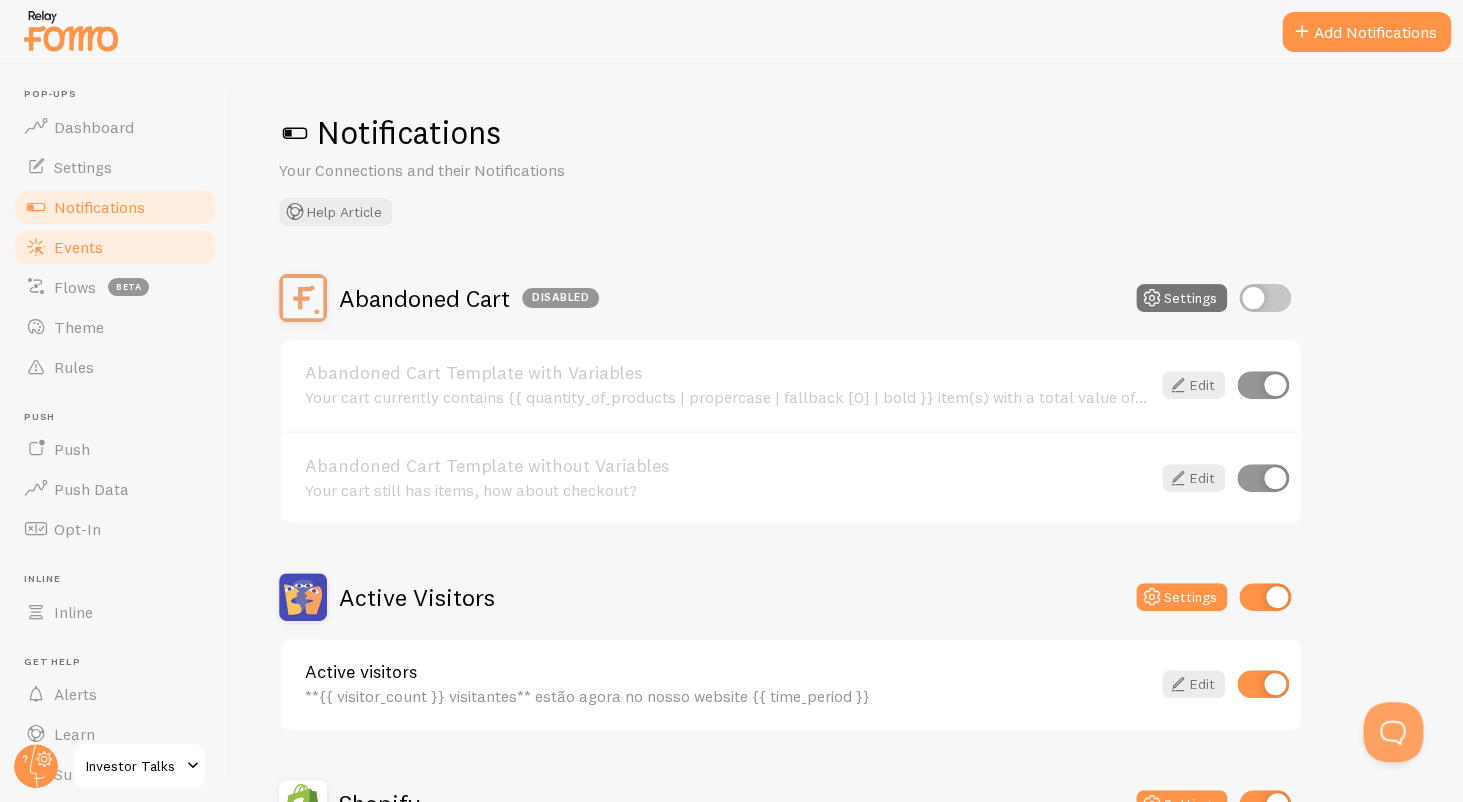 click on "Events" at bounding box center [115, 247] 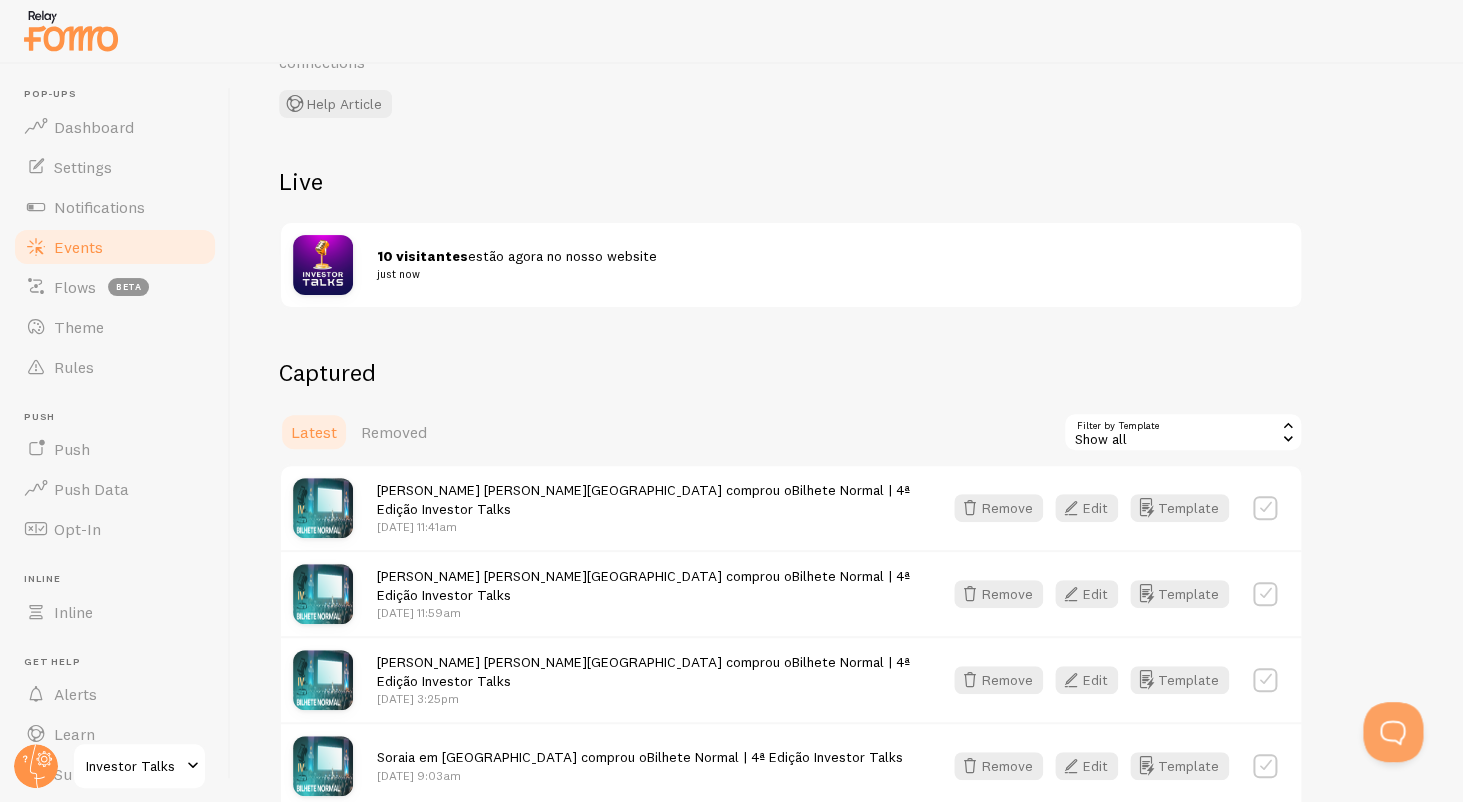 scroll, scrollTop: 133, scrollLeft: 0, axis: vertical 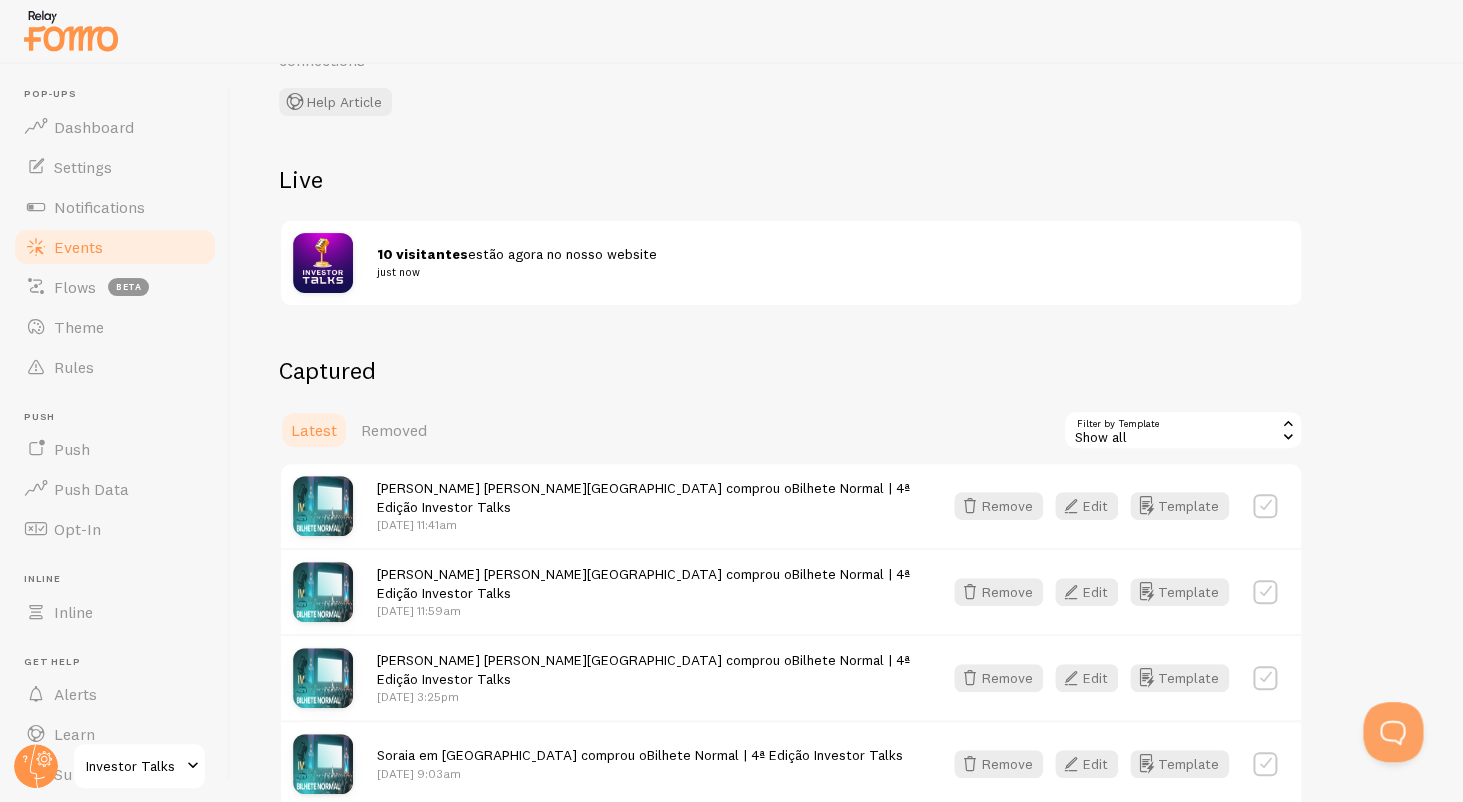 click at bounding box center [323, 263] 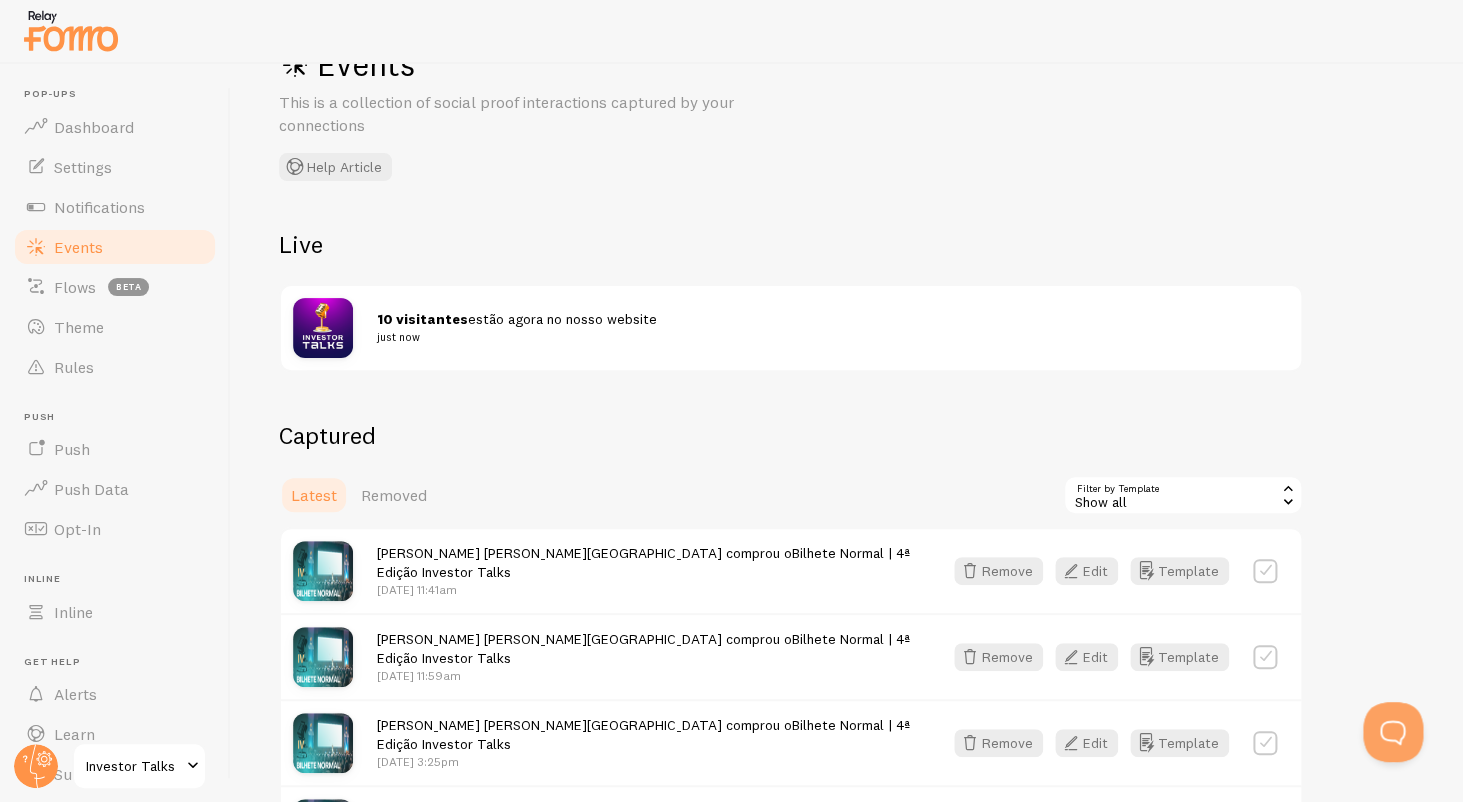scroll, scrollTop: 0, scrollLeft: 0, axis: both 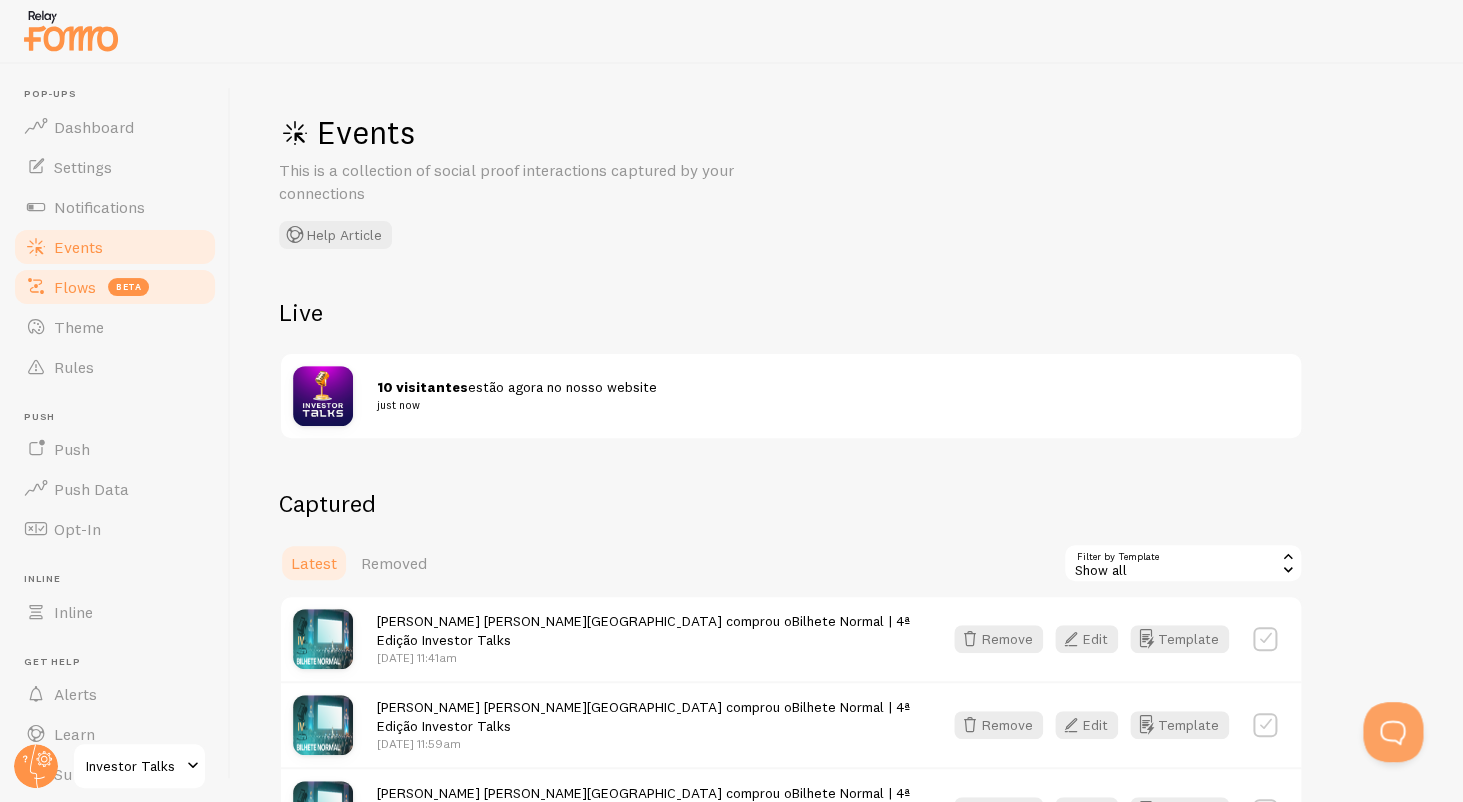 click on "Flows
beta" at bounding box center [115, 287] 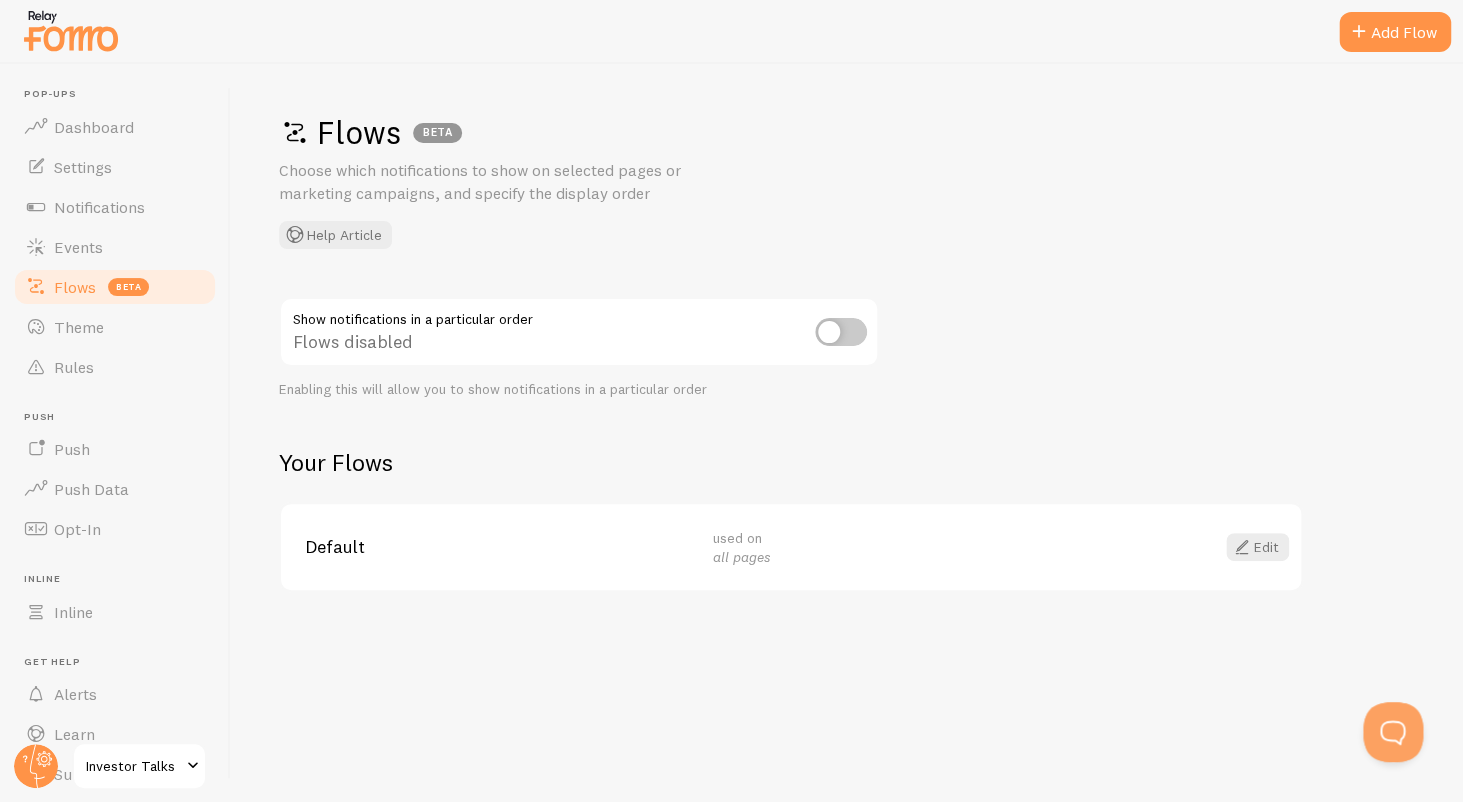 click at bounding box center [841, 332] 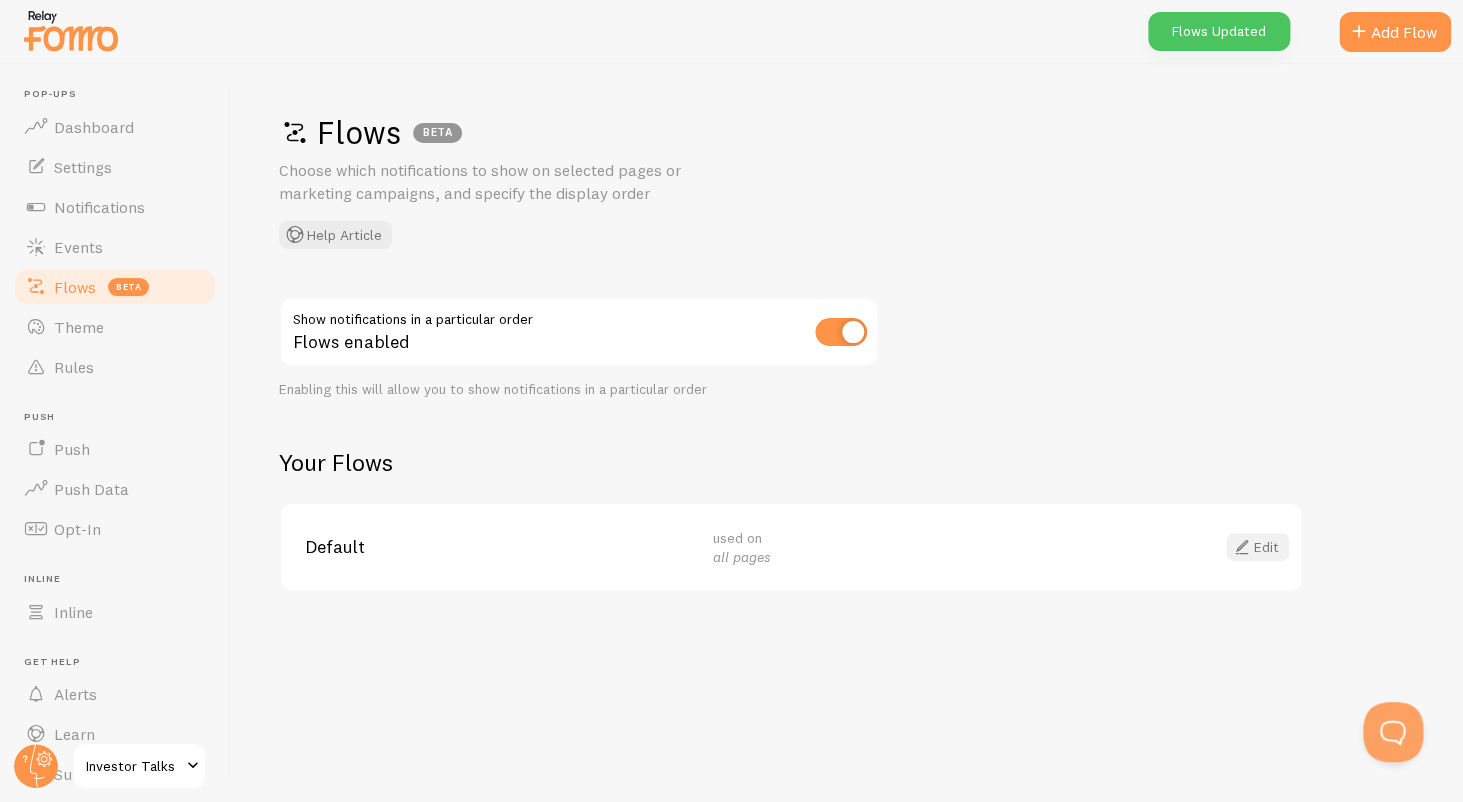 click on "Edit" at bounding box center [1257, 547] 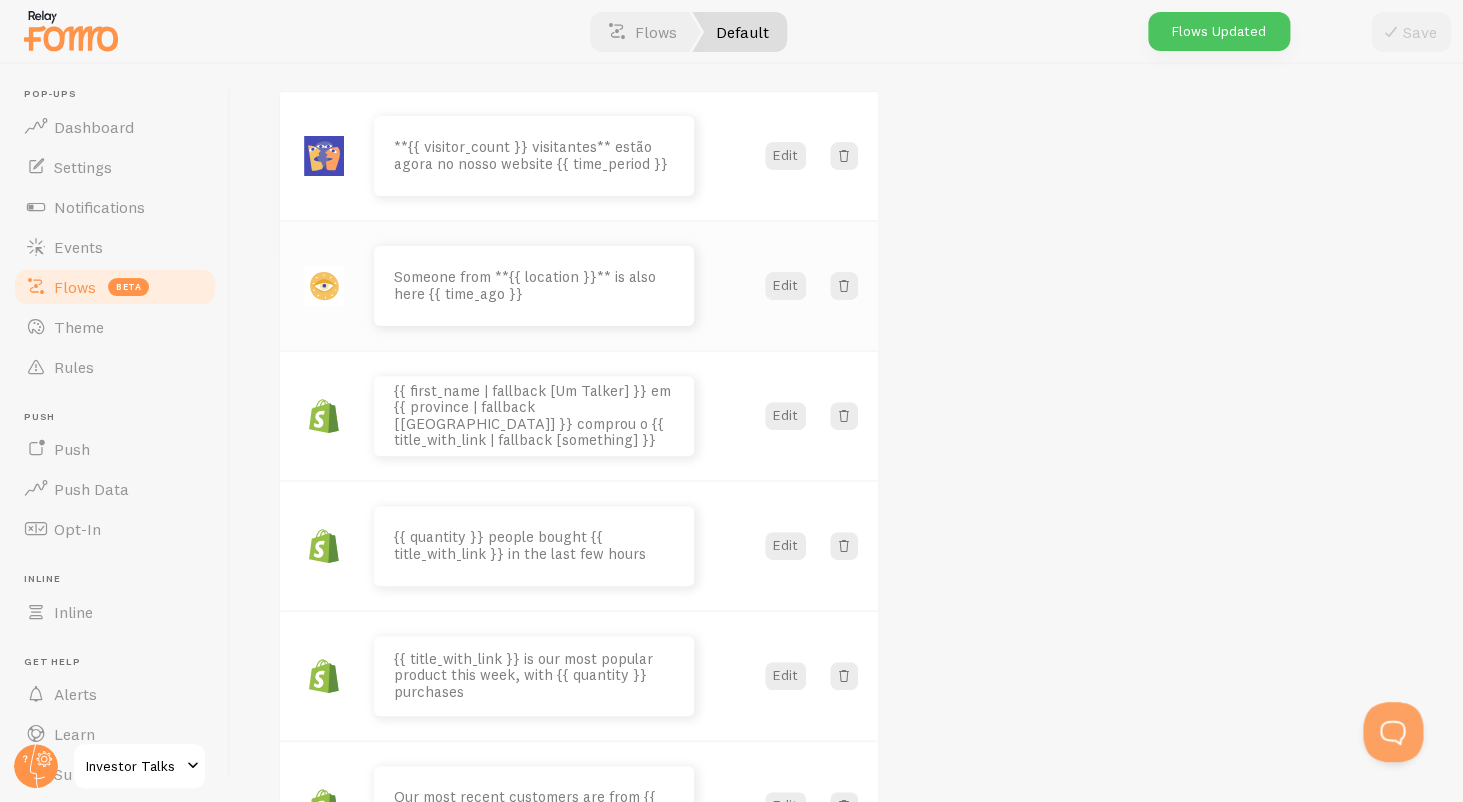 scroll, scrollTop: 209, scrollLeft: 0, axis: vertical 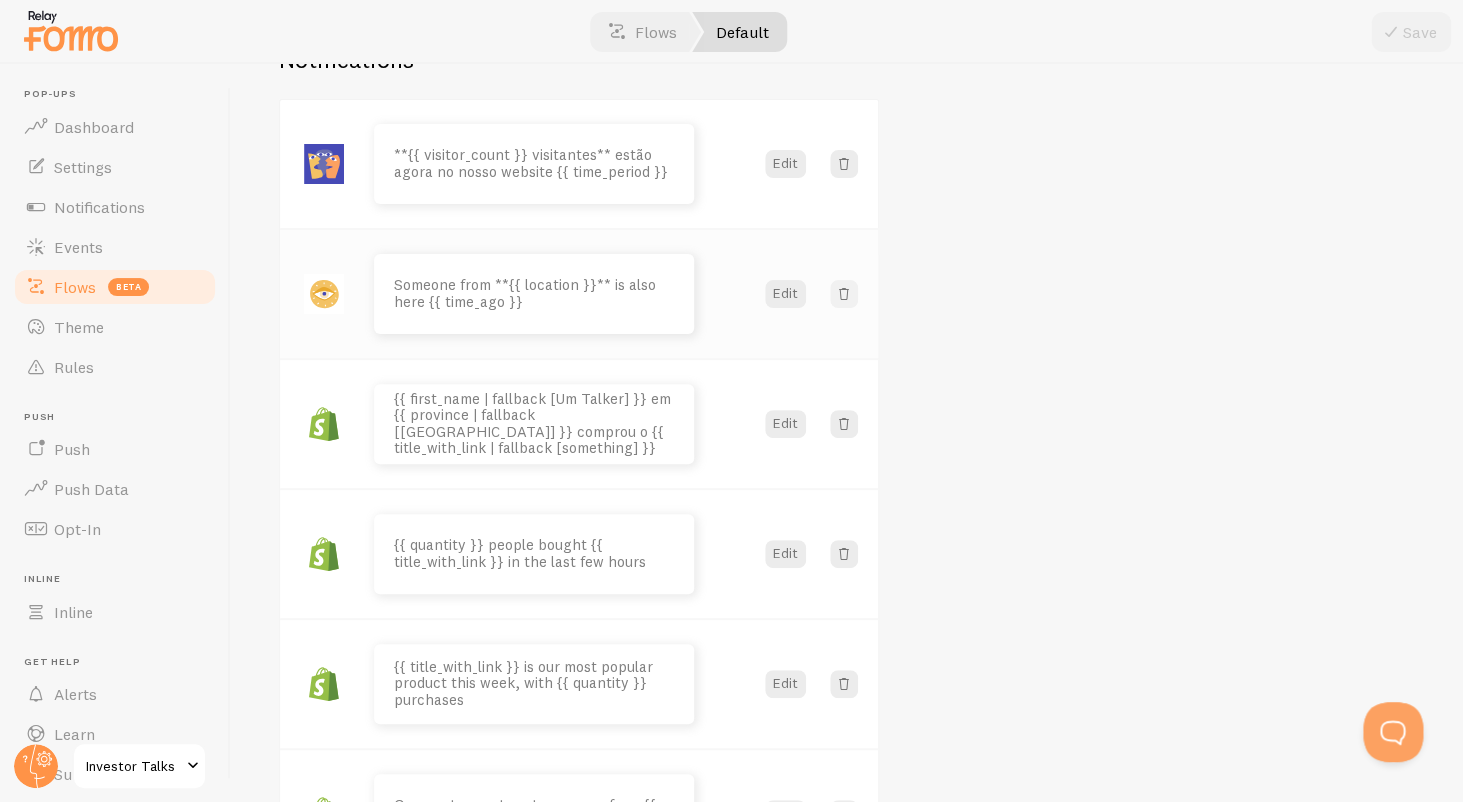 click at bounding box center [844, 294] 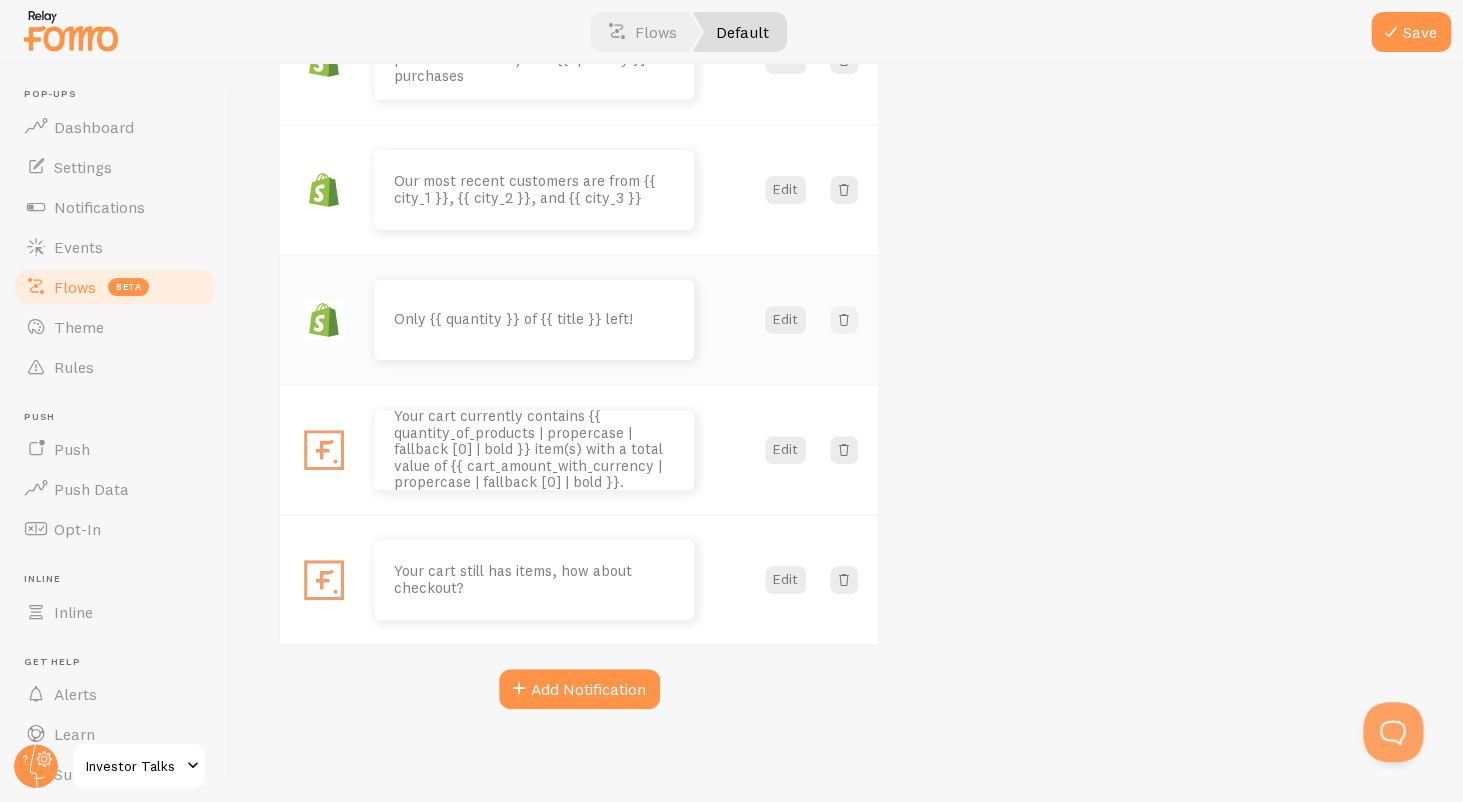 scroll, scrollTop: 706, scrollLeft: 0, axis: vertical 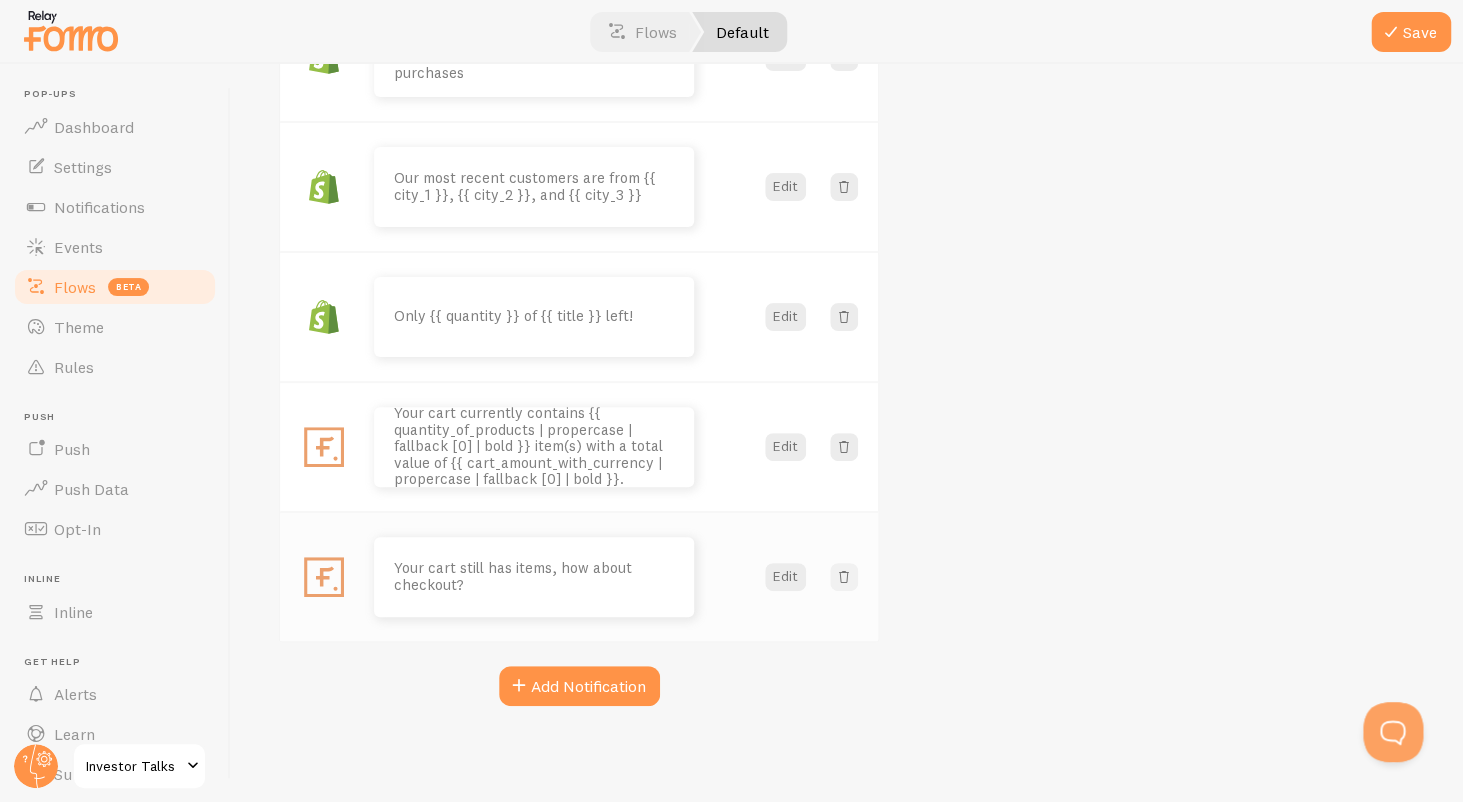 click at bounding box center (844, 577) 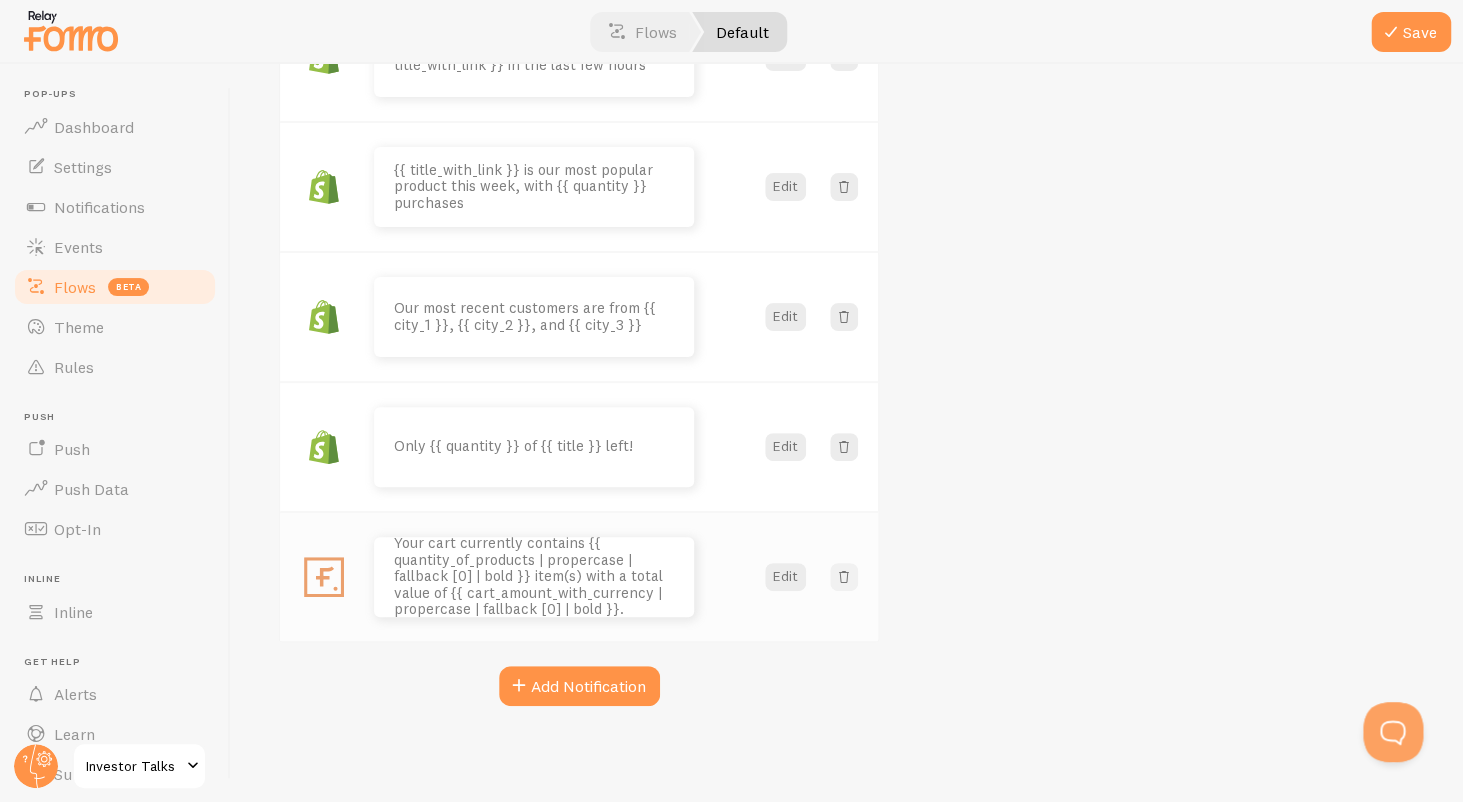 click at bounding box center (844, 577) 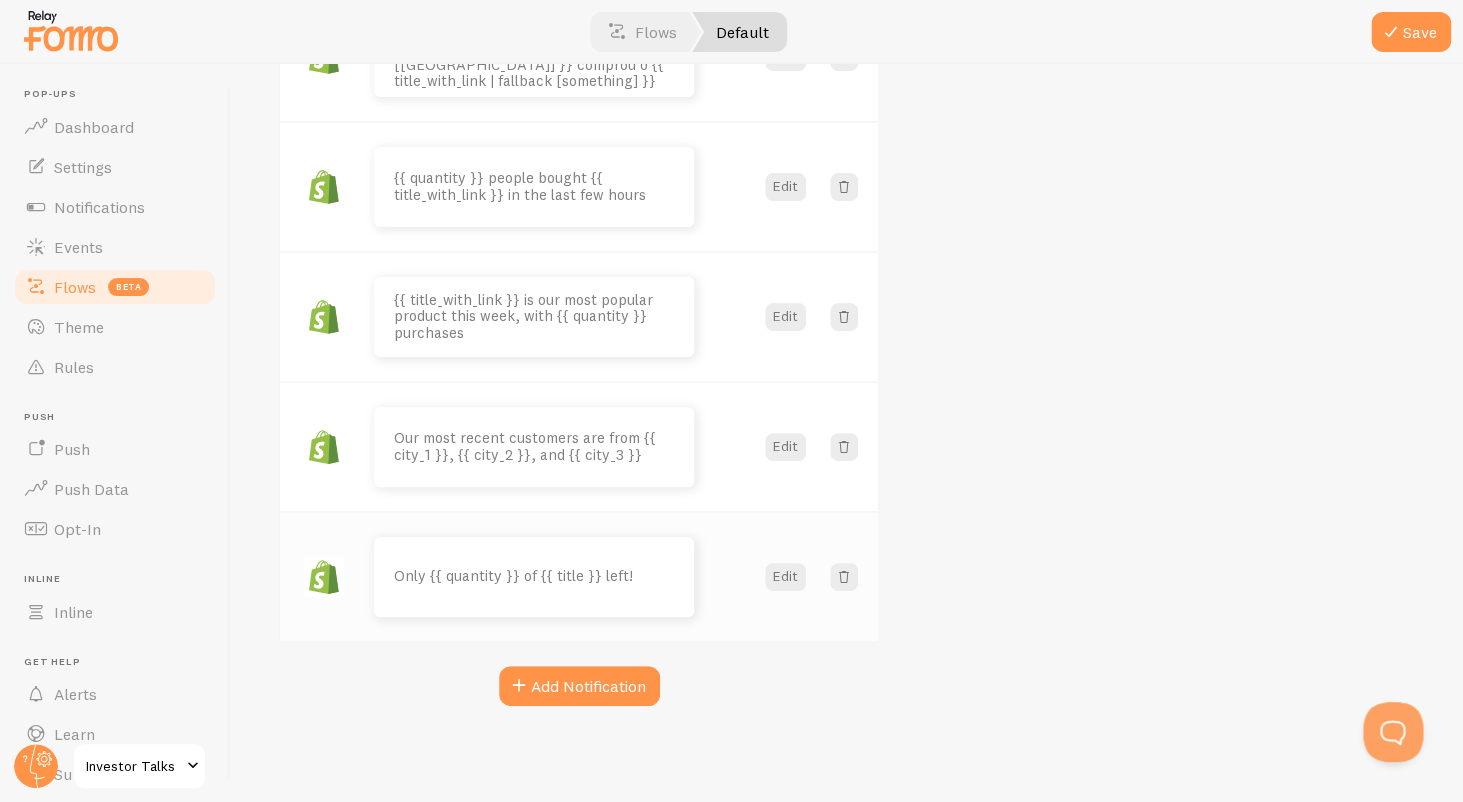 scroll, scrollTop: 393, scrollLeft: 0, axis: vertical 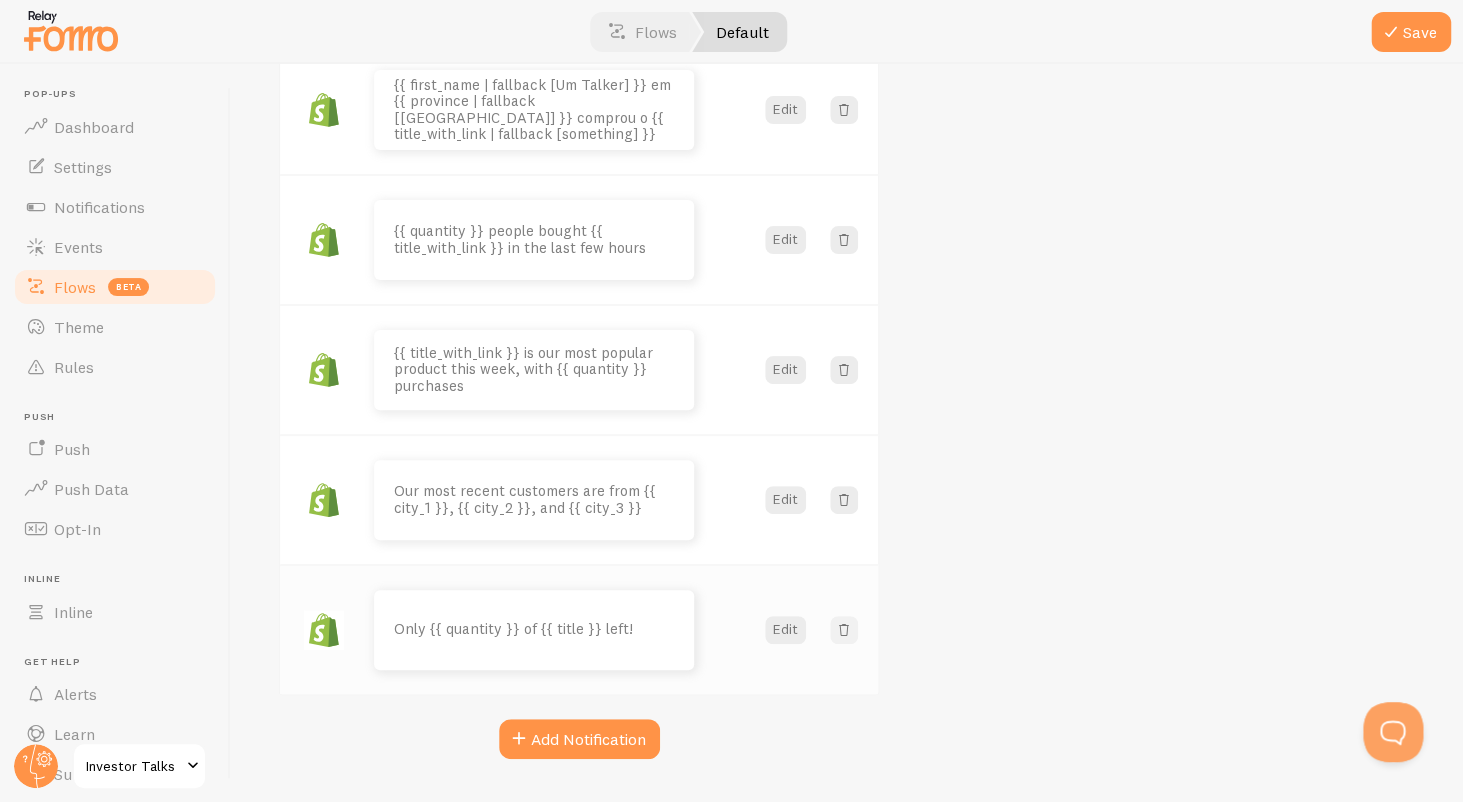 click at bounding box center [844, 630] 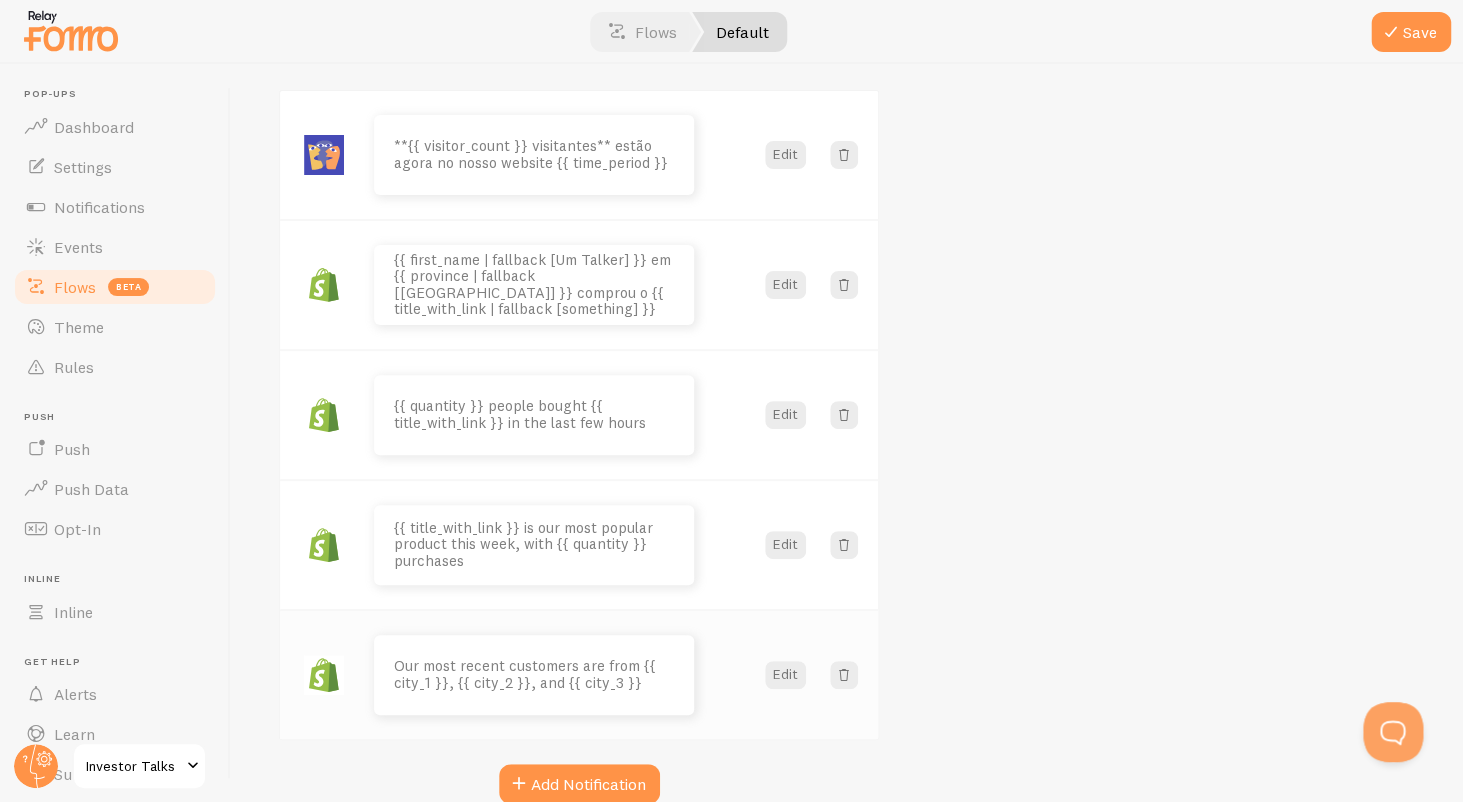 scroll, scrollTop: 231, scrollLeft: 0, axis: vertical 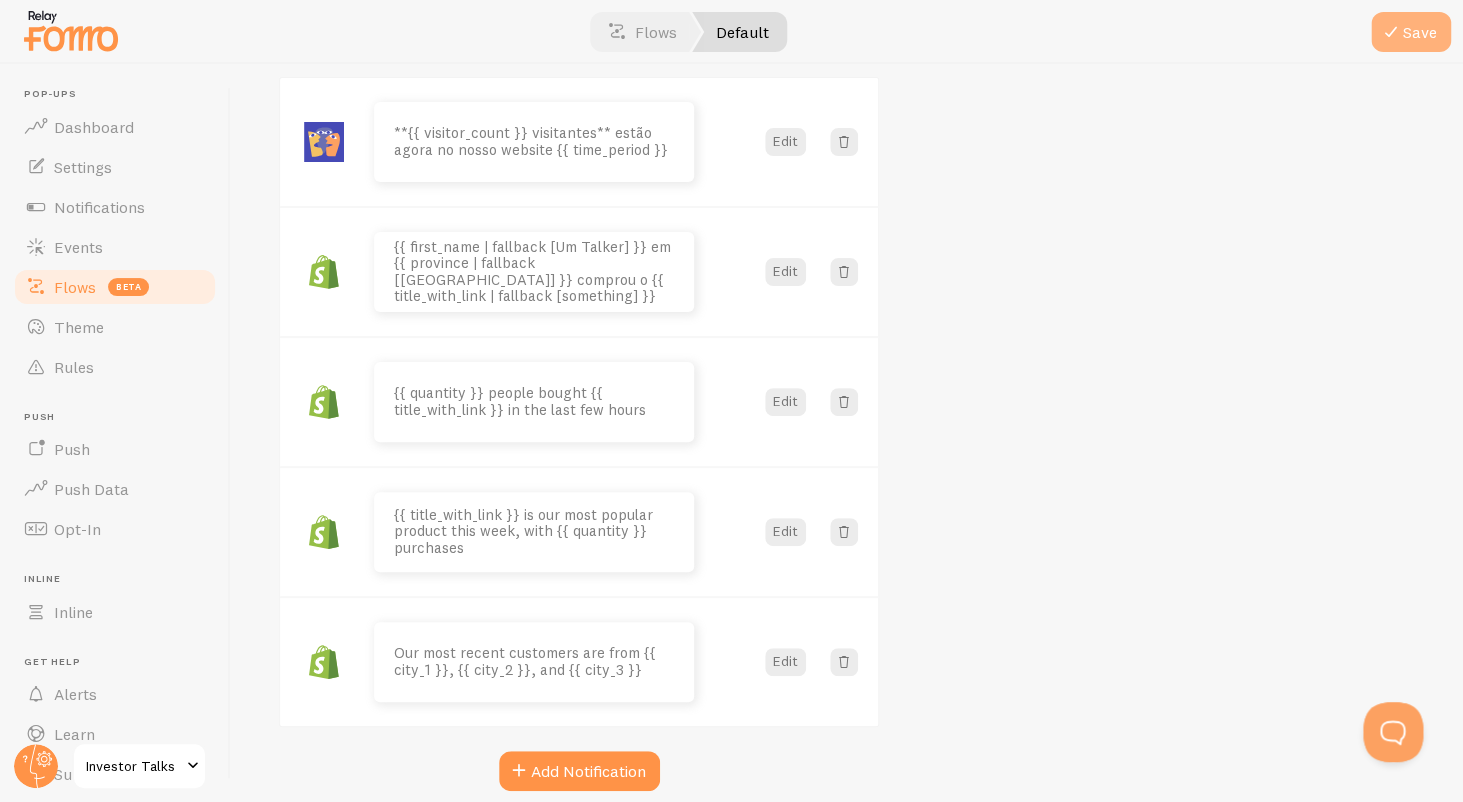 click on "Save" at bounding box center [1411, 32] 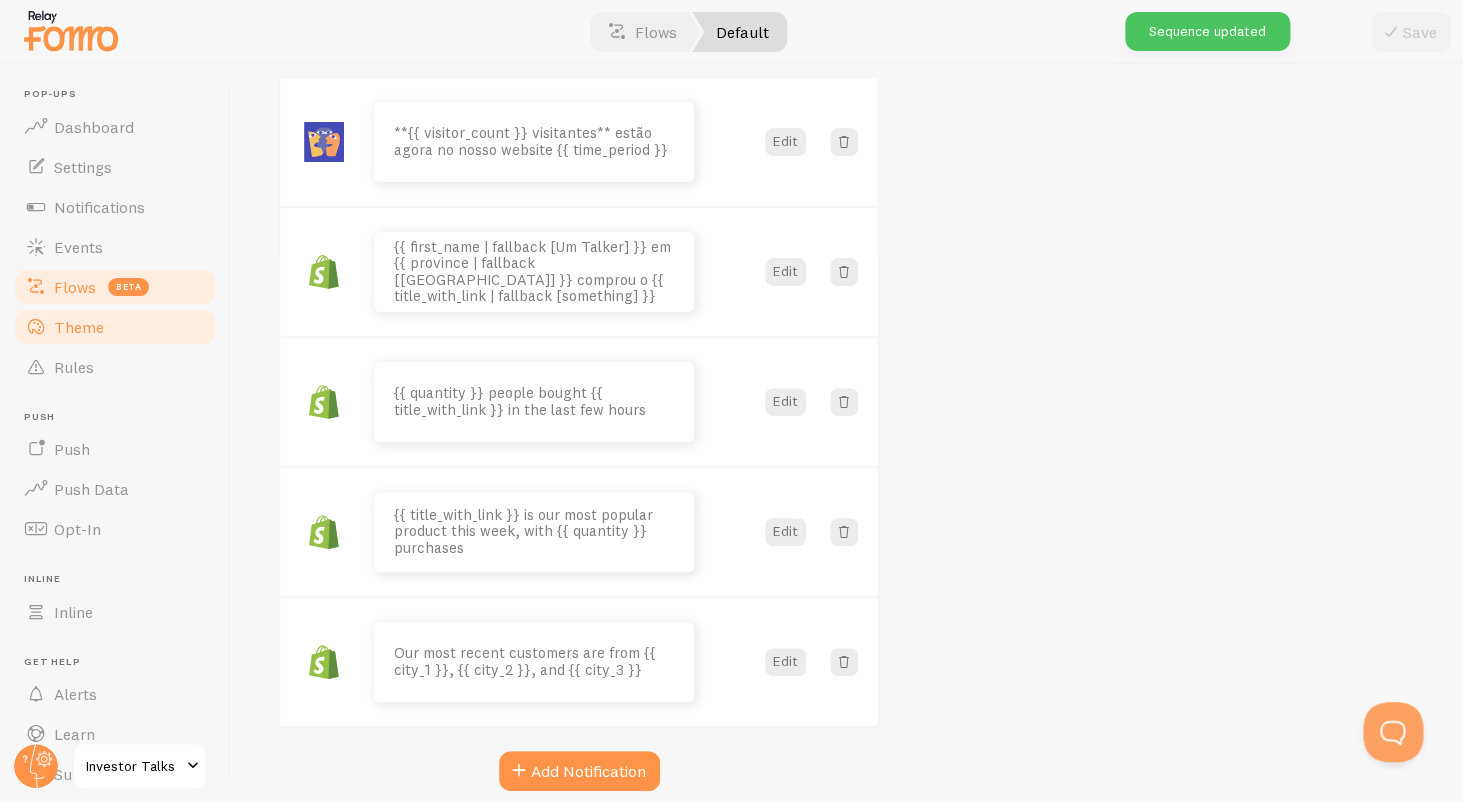 click on "Theme" at bounding box center (115, 327) 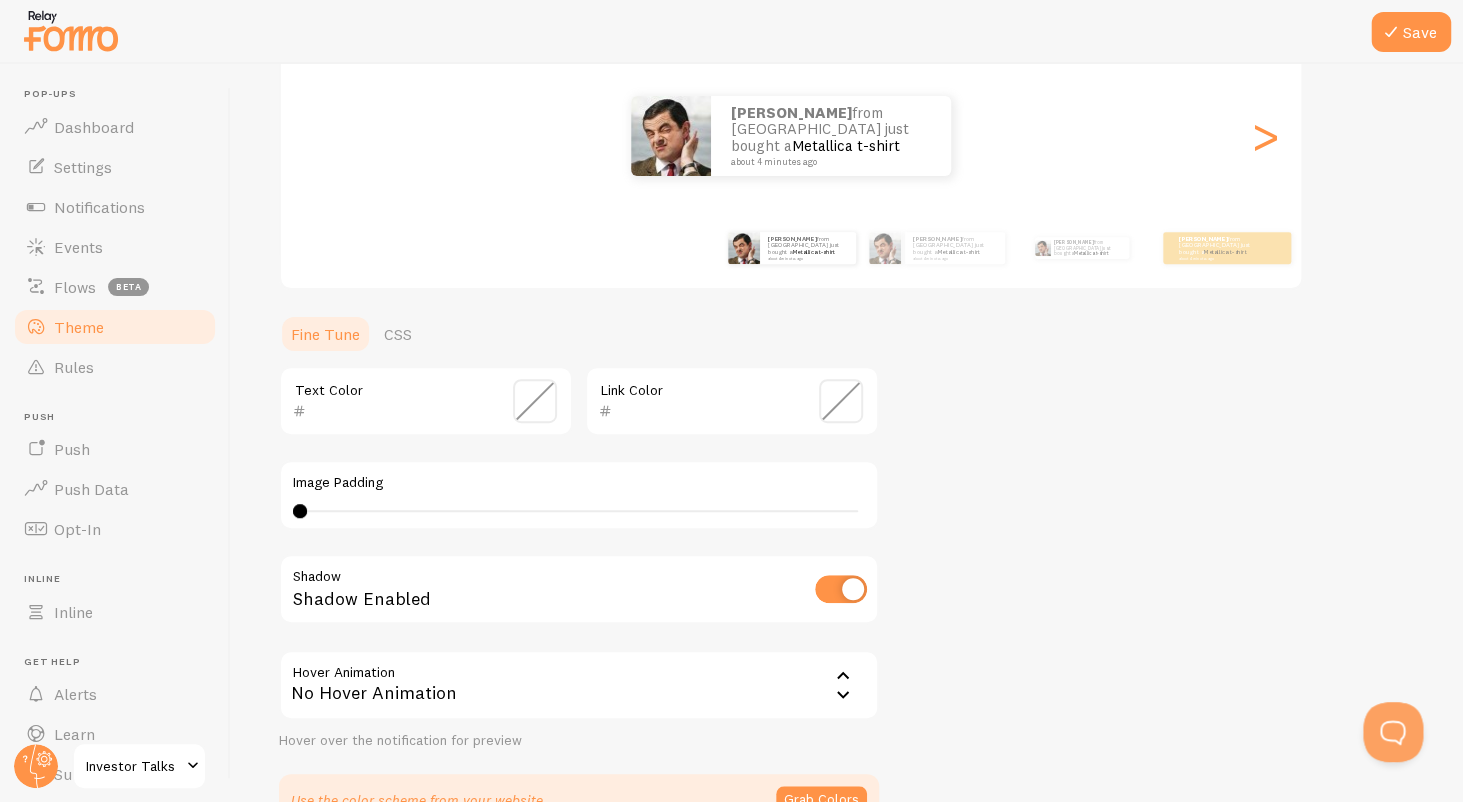 scroll, scrollTop: 155, scrollLeft: 0, axis: vertical 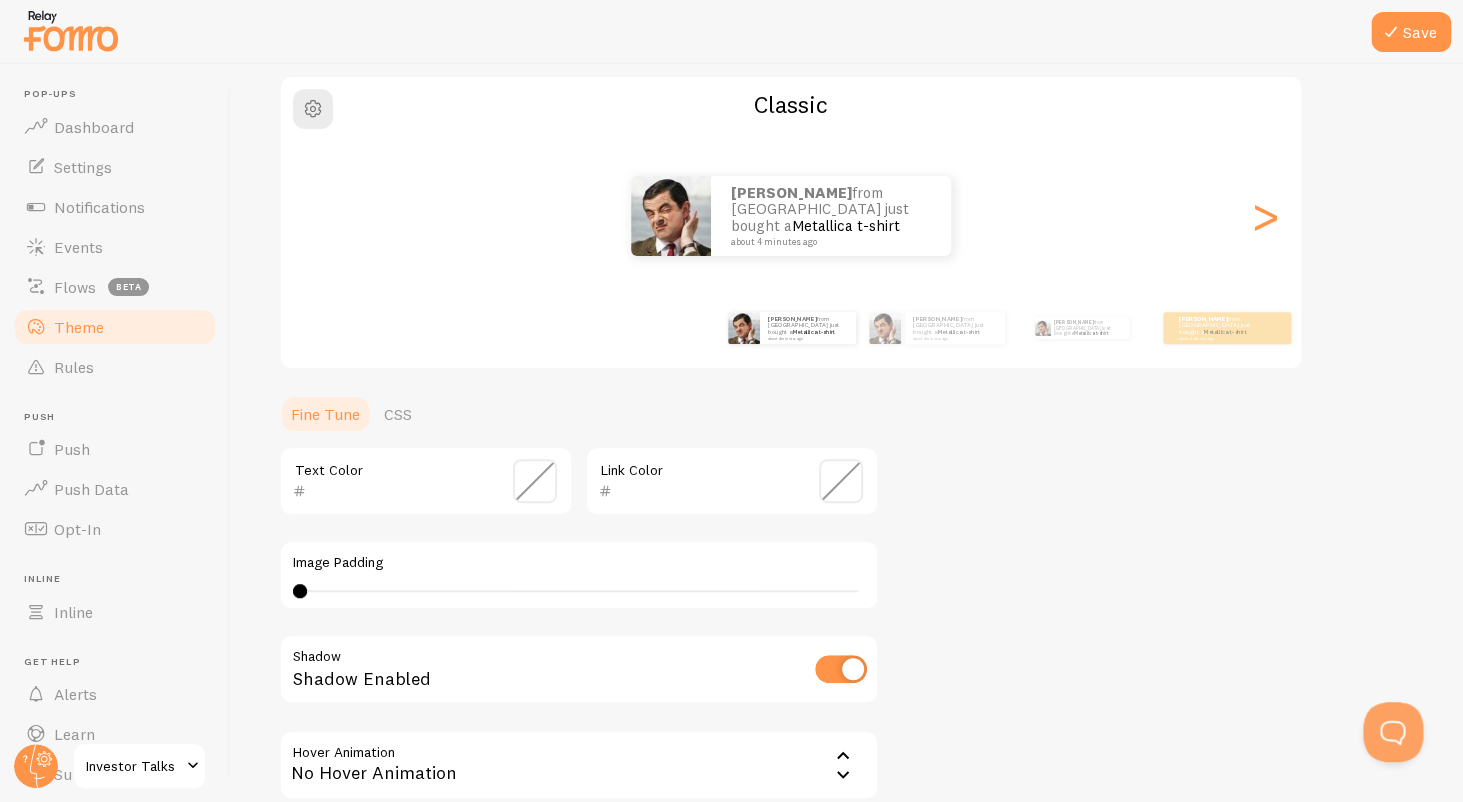 drag, startPoint x: 316, startPoint y: 597, endPoint x: 402, endPoint y: 597, distance: 86 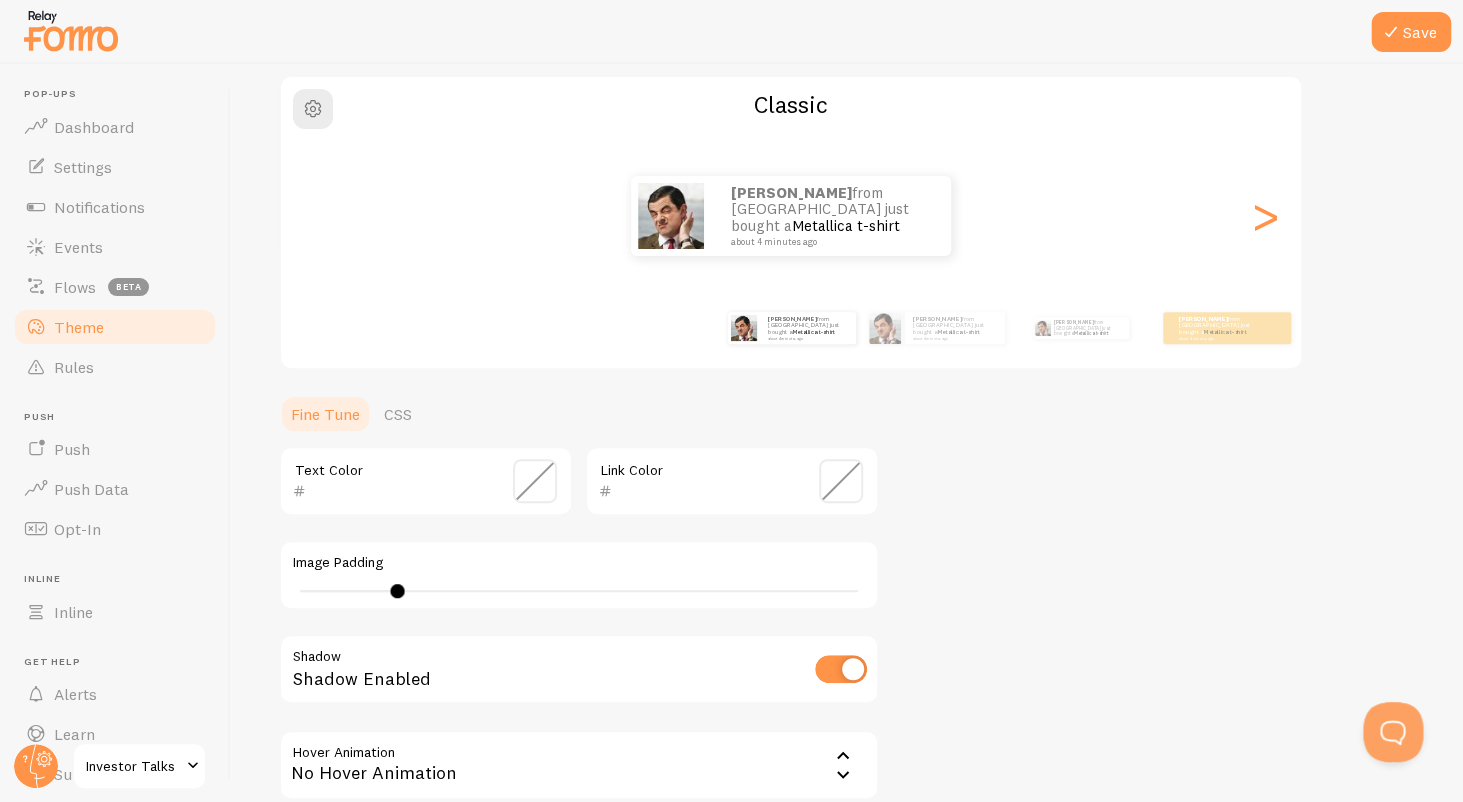 click on "Image Padding       7" at bounding box center (579, 575) 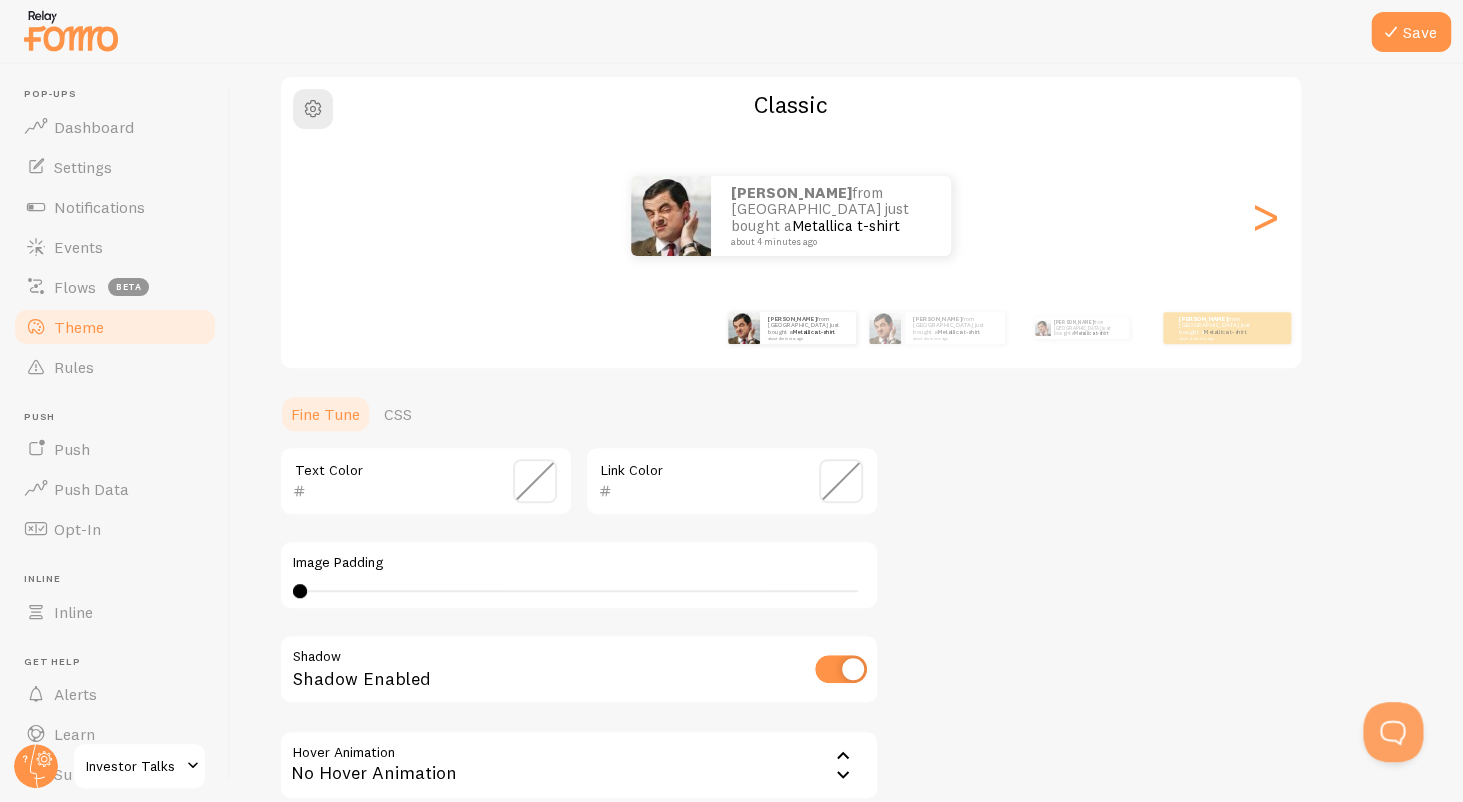 click on "0" at bounding box center (579, 591) 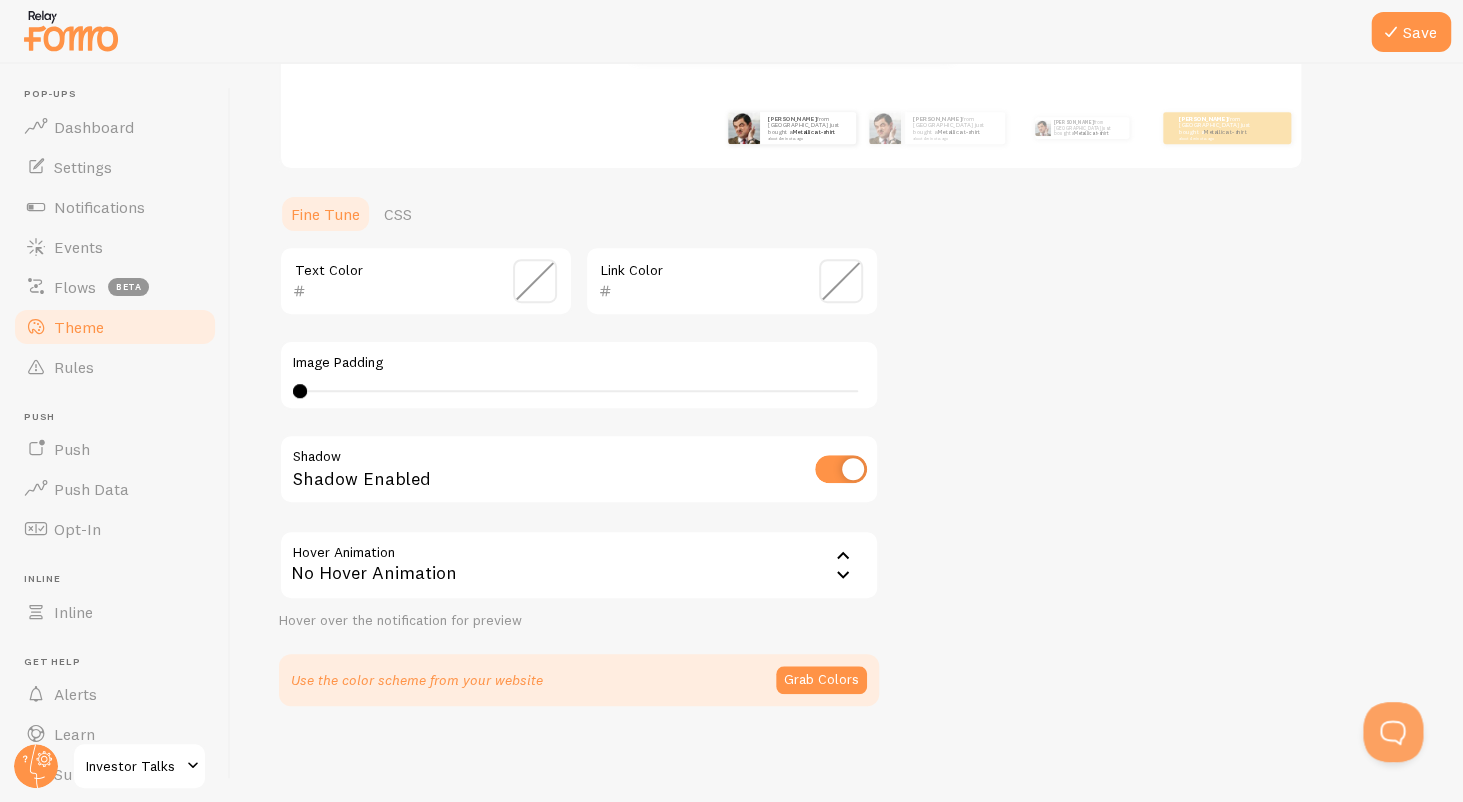 scroll, scrollTop: 196, scrollLeft: 0, axis: vertical 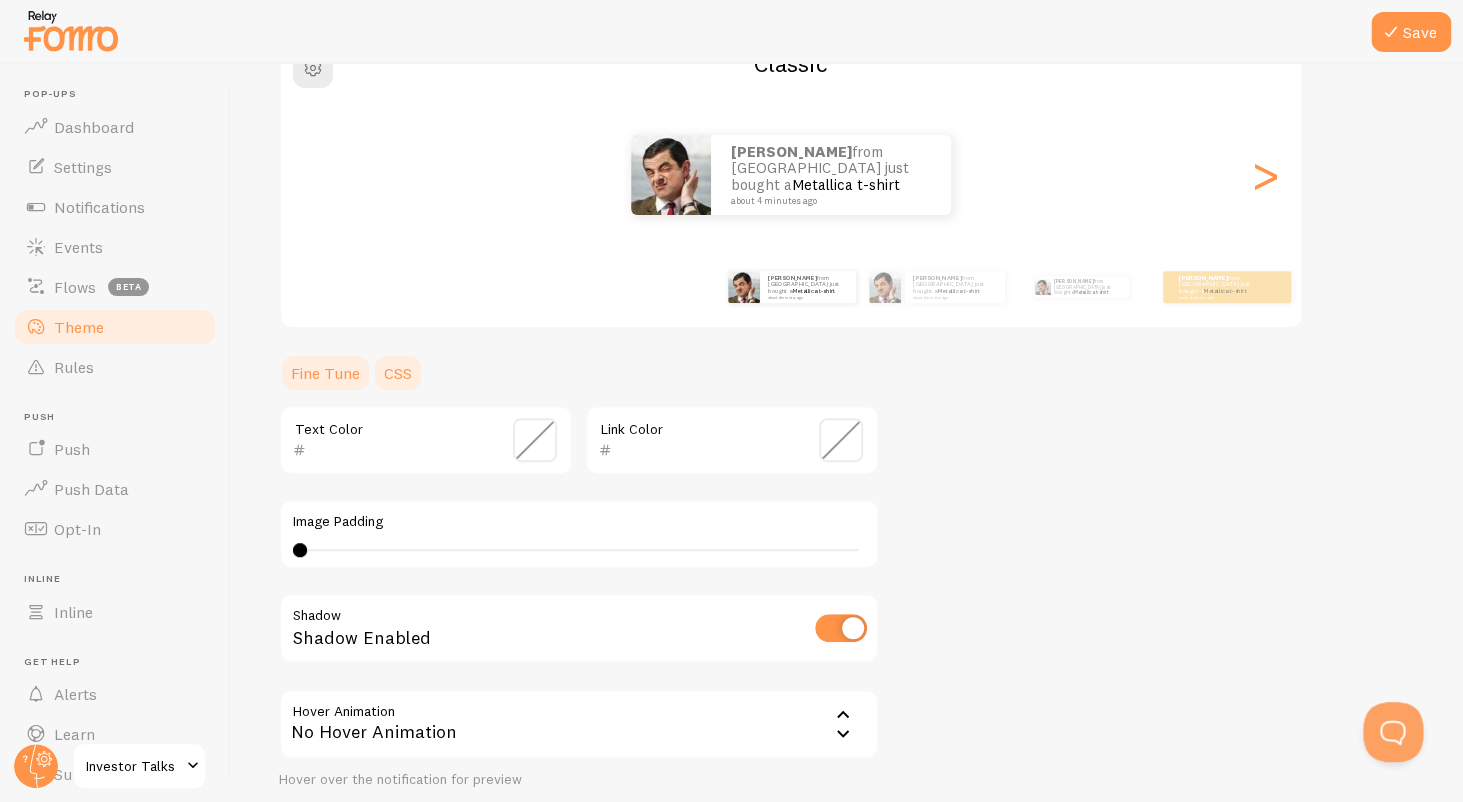 click on "CSS" at bounding box center (398, 373) 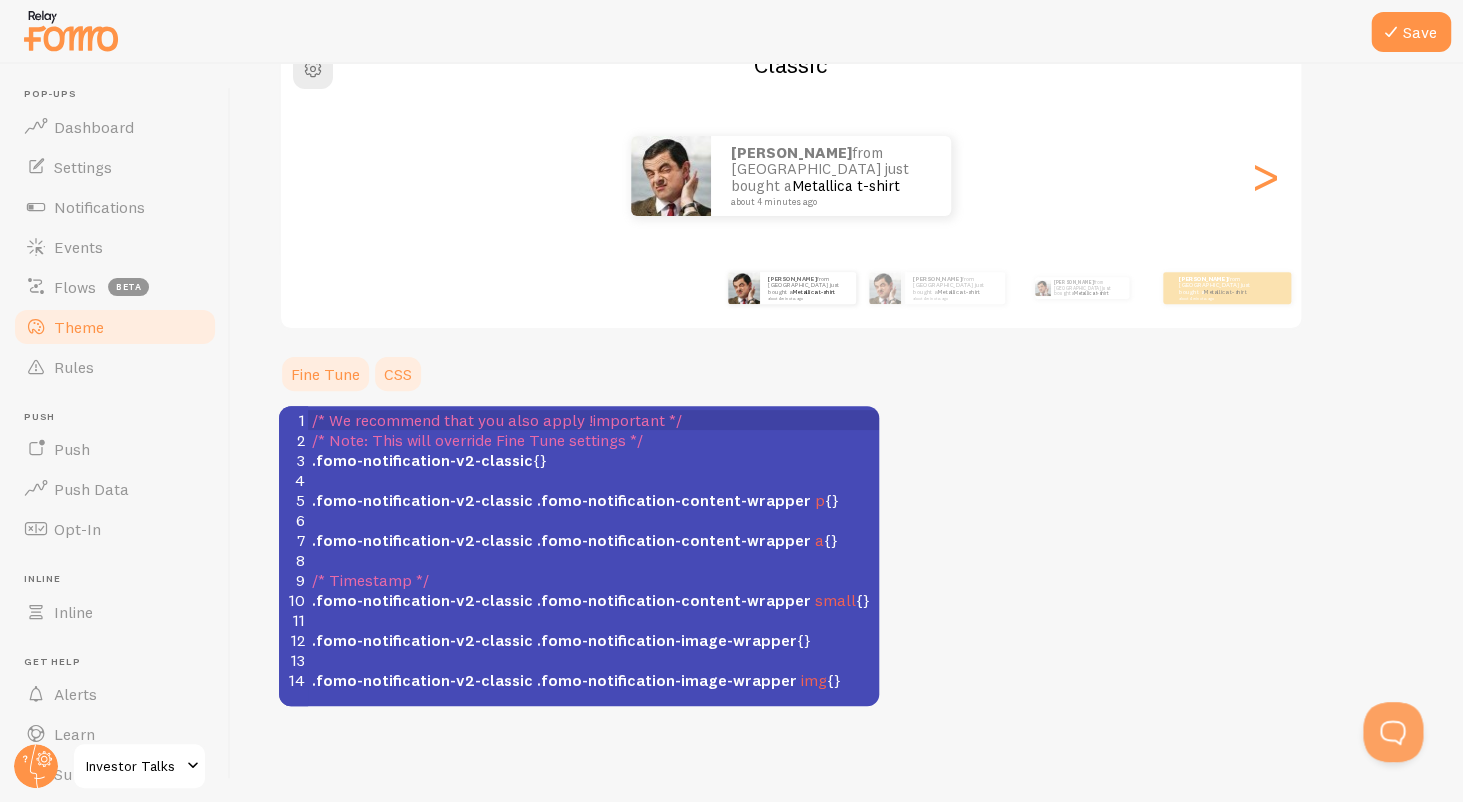 click on "Fine Tune" at bounding box center (325, 374) 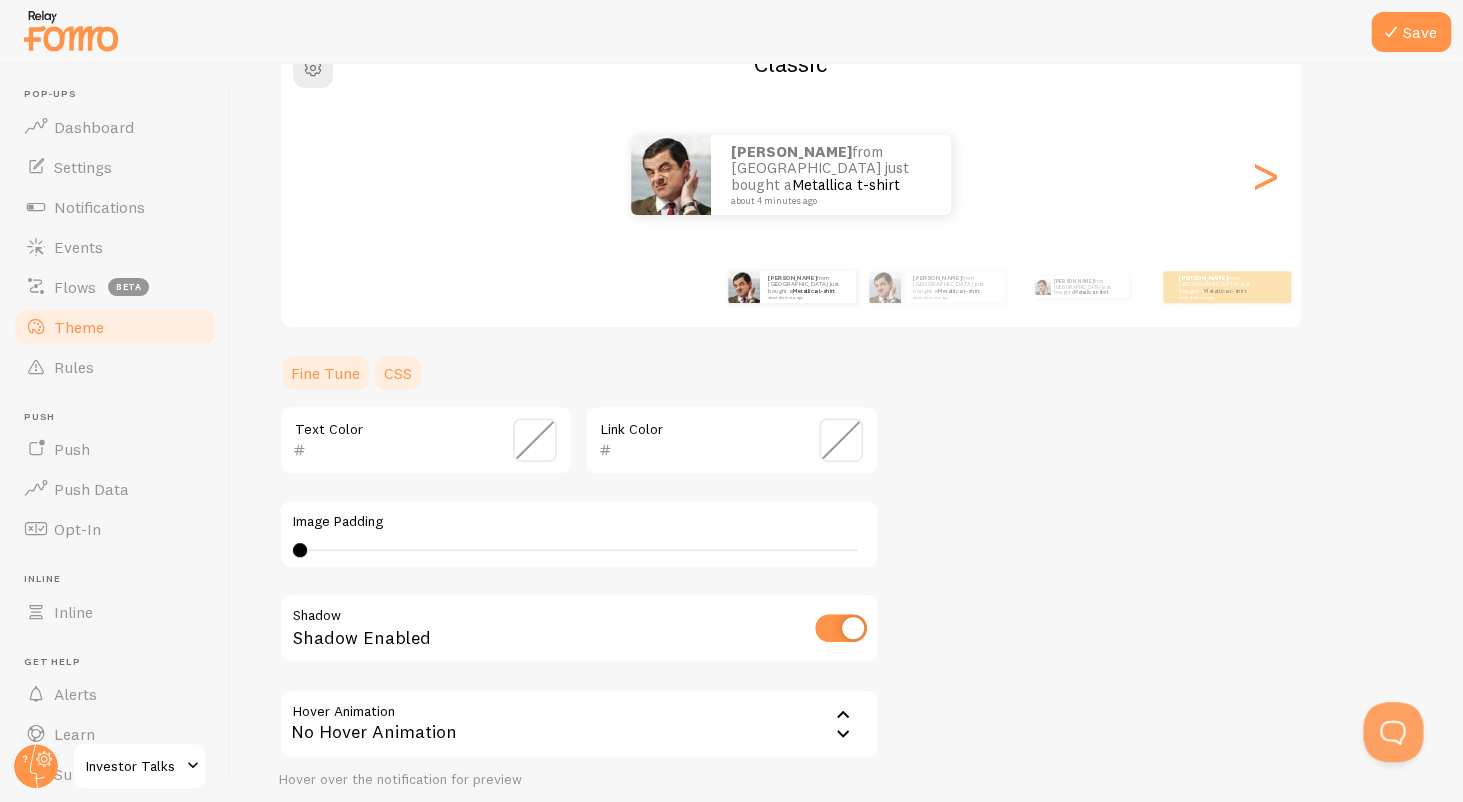 click on "CSS" at bounding box center [398, 373] 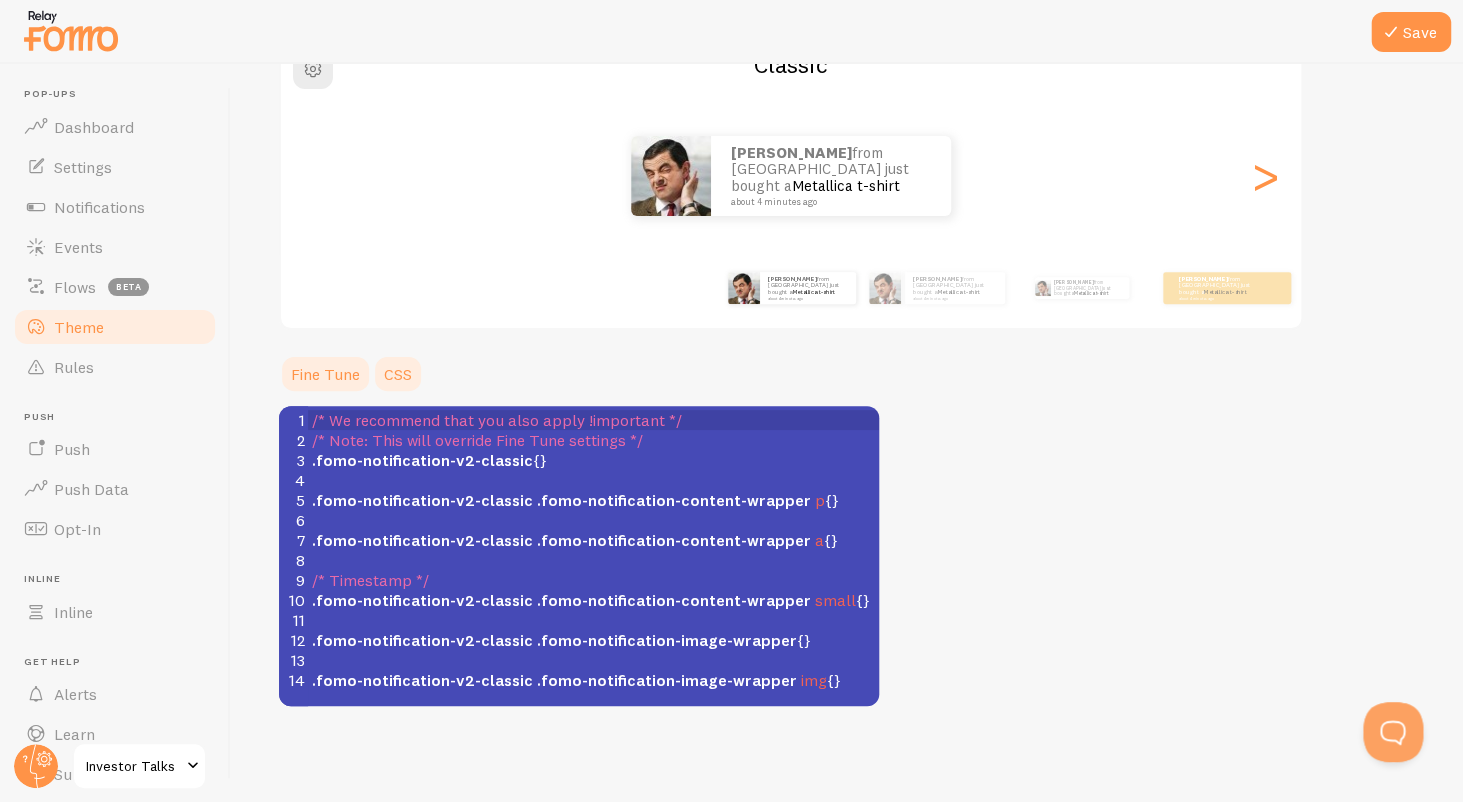 click on "Fine Tune" at bounding box center (325, 374) 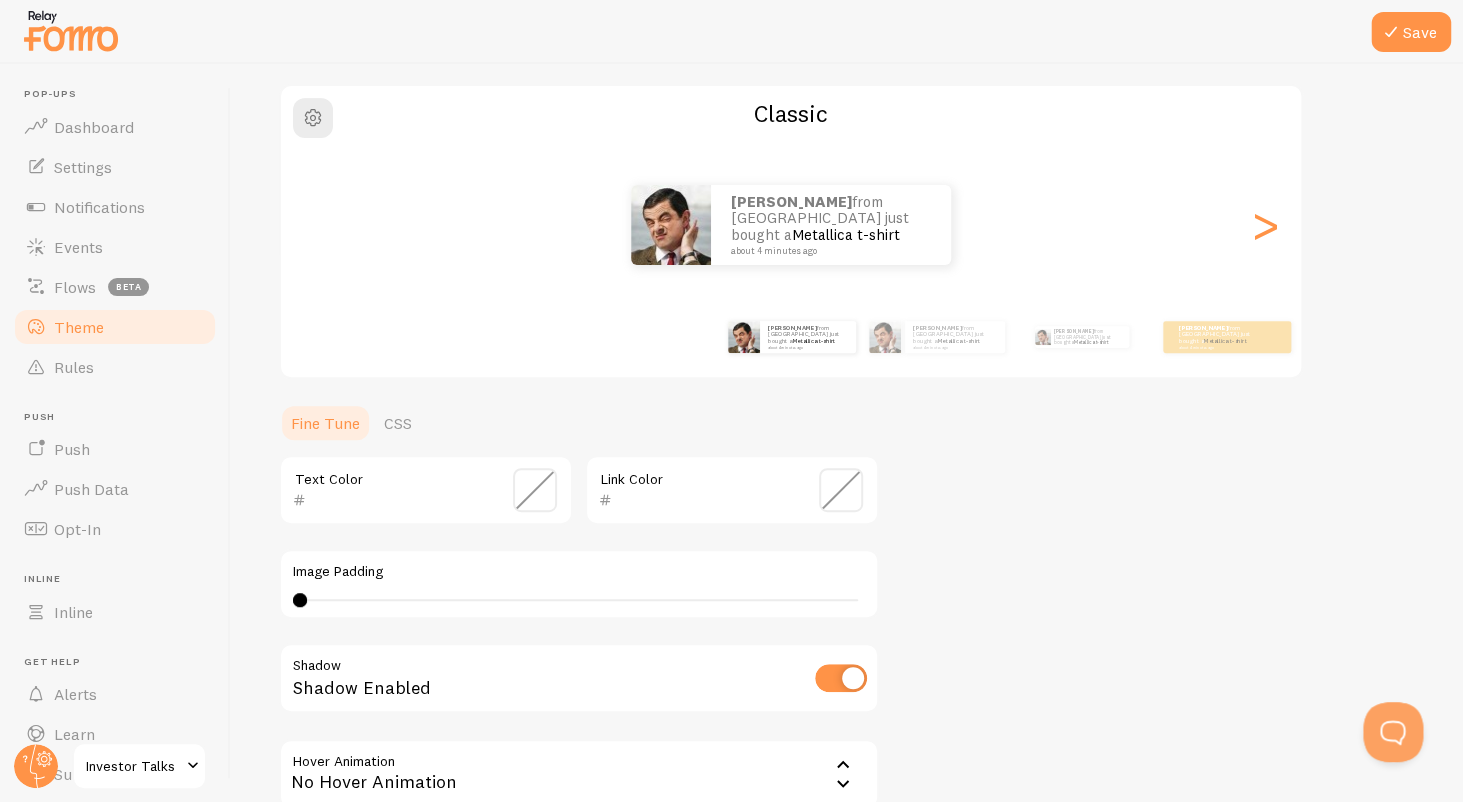 scroll, scrollTop: 149, scrollLeft: 0, axis: vertical 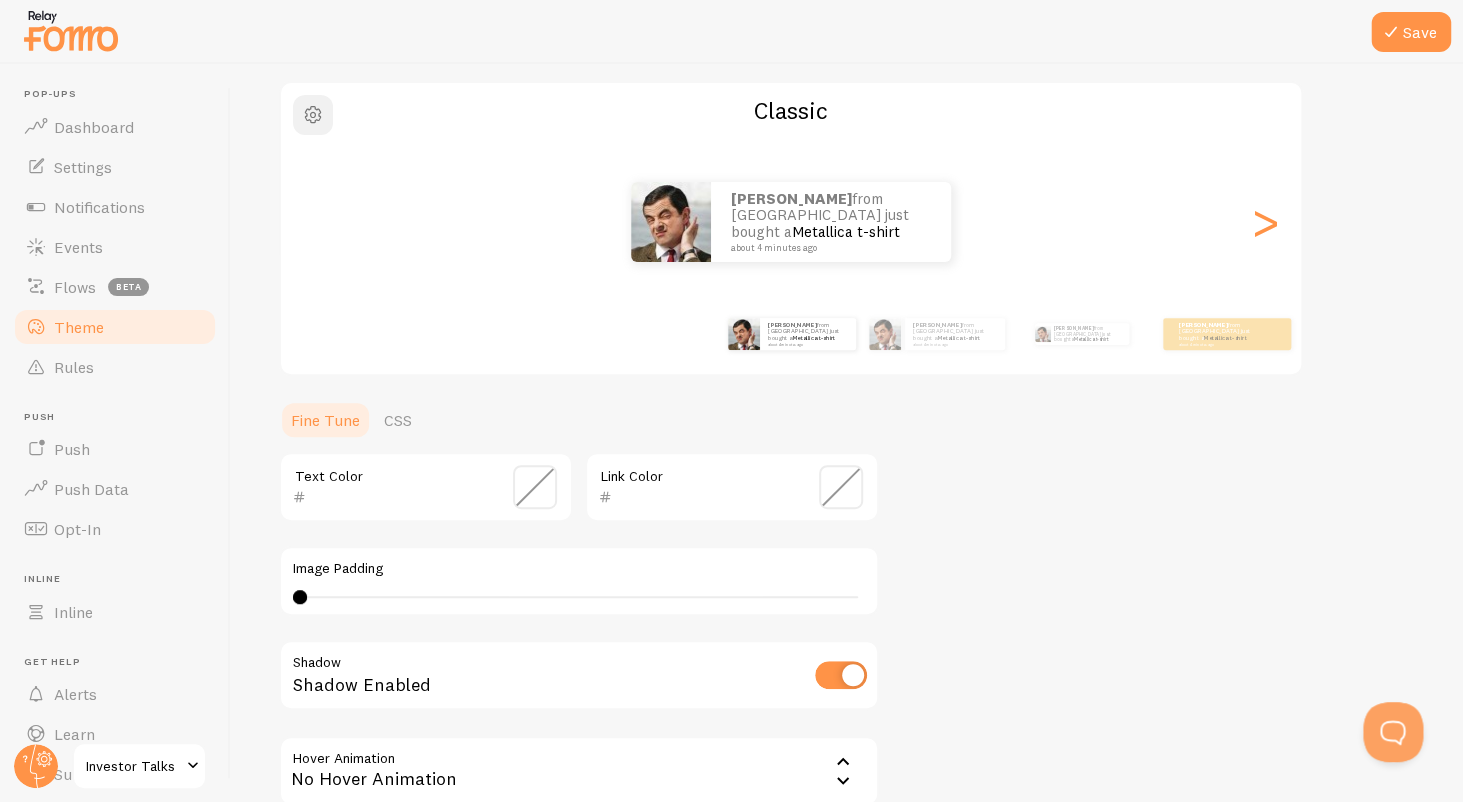 click at bounding box center [313, 115] 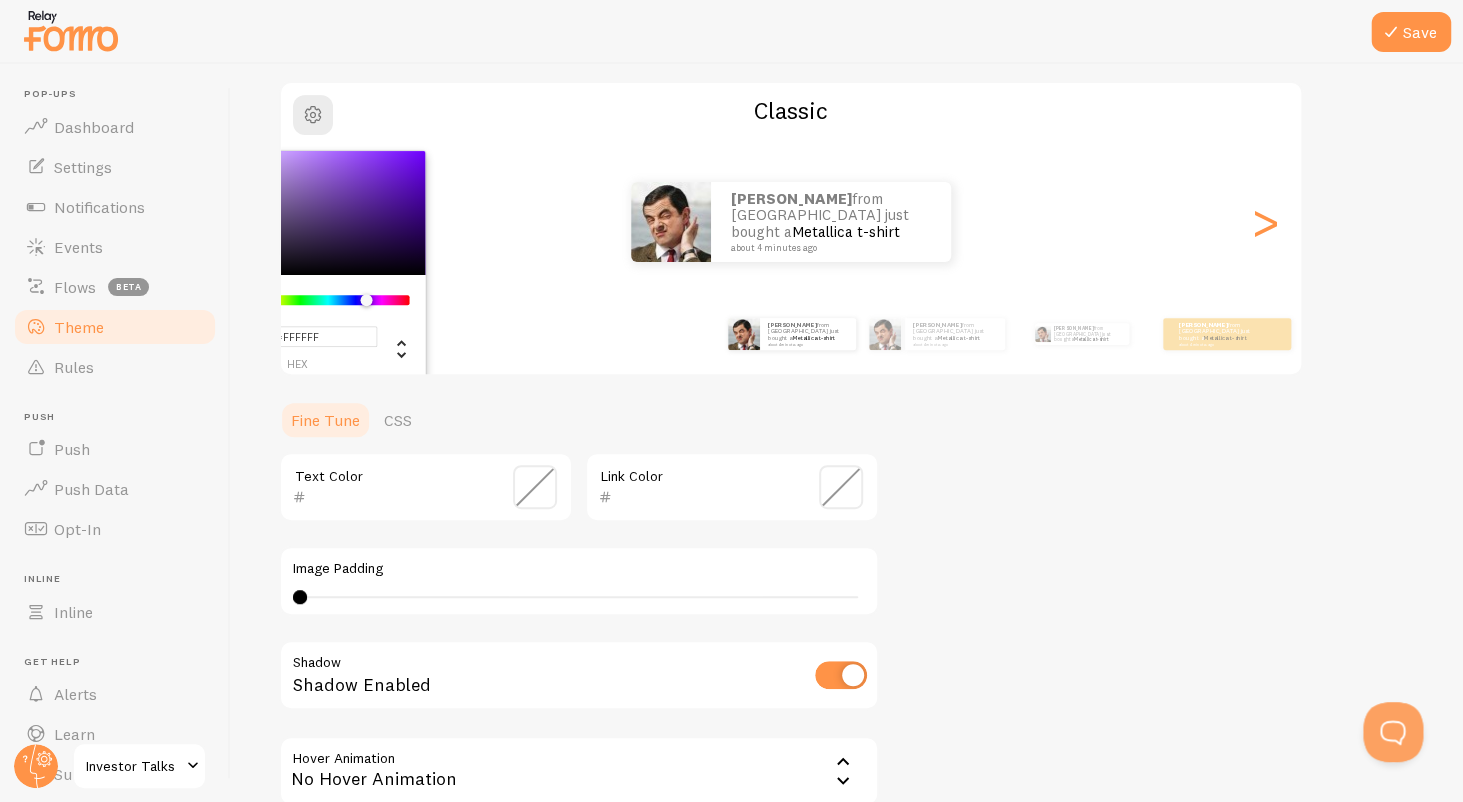 drag, startPoint x: 342, startPoint y: 299, endPoint x: 366, endPoint y: 299, distance: 24 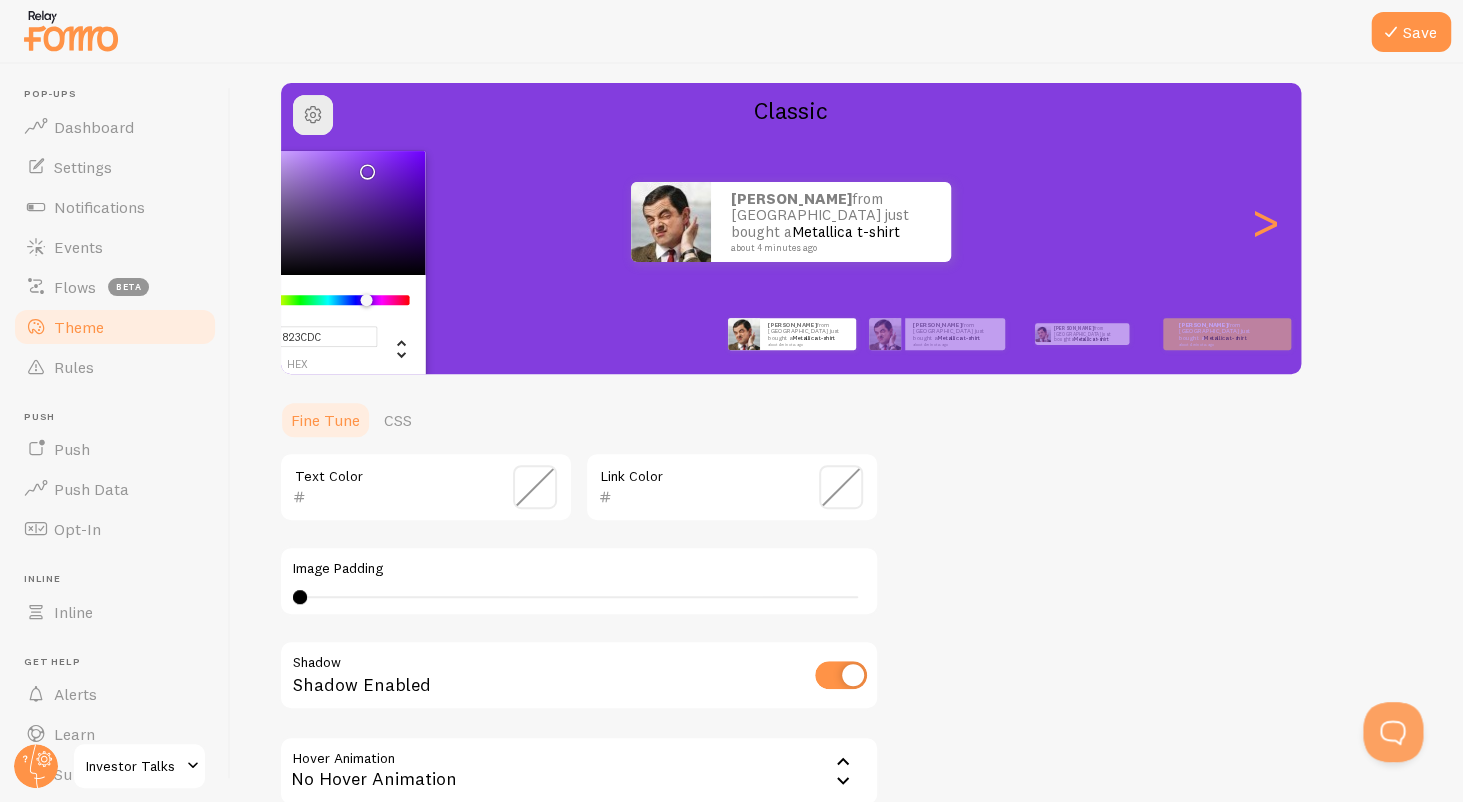 type on "#803CDA" 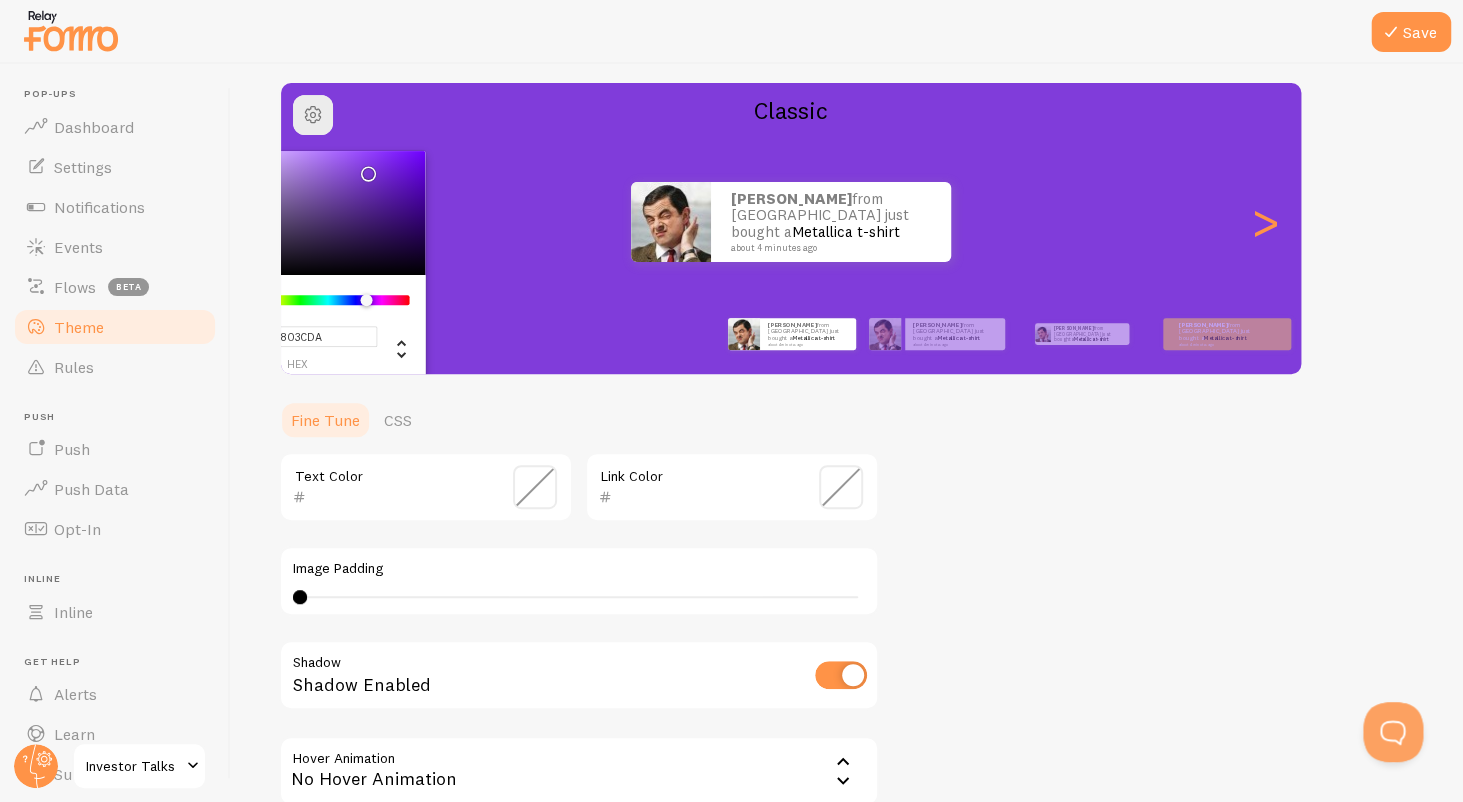 drag, startPoint x: 364, startPoint y: 223, endPoint x: 364, endPoint y: 169, distance: 54 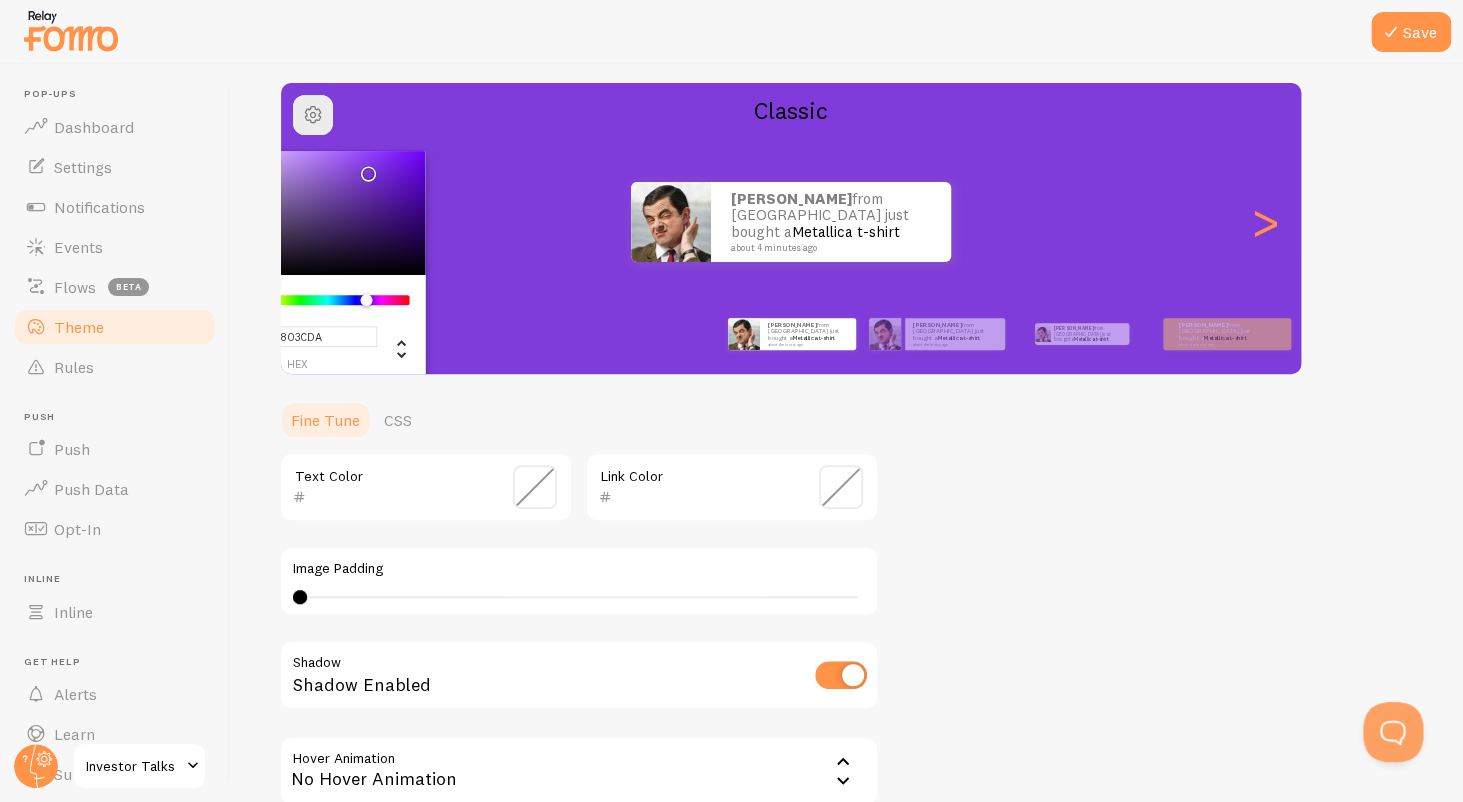 click on "Ruben  from Portugal just bought a  Metallica t-shirt   about 4 minutes ago Ruben  from Portugal just bought a  Metallica t-shirt   about 4 minutes ago Ruben  from Portugal just bought a  Metallica t-shirt   about 4 minutes ago Ruben  from Portugal just bought a  Metallica t-shirt   about 4 minutes ago Ruben  from Portugal just bought a  Metallica t-shirt   about 4 minutes ago Ruben  from Portugal just bought a  Metallica t-shirt   about 4 minutes ago Ruben  from Portugal just bought a  Metallica t-shirt   about 4 minutes ago Ruben  from Portugal just bought a  Metallica t-shirt   about 4 minutes ago Ruben  from Portugal just bought a  Metallica t-shirt   about 4 minutes ago Ruben  from Portugal just bought a  Metallica t-shirt   about 4 minutes ago Ruben  from Portugal just bought a  Metallica t-shirt   about 4 minutes ago Ruben  from Portugal just bought a  Metallica t-shirt   about 4 minutes ago Ruben  from Portugal just bought a  Metallica t-shirt   about 4 minutes ago Ruben  from Portugal just bought a" at bounding box center [791, 222] 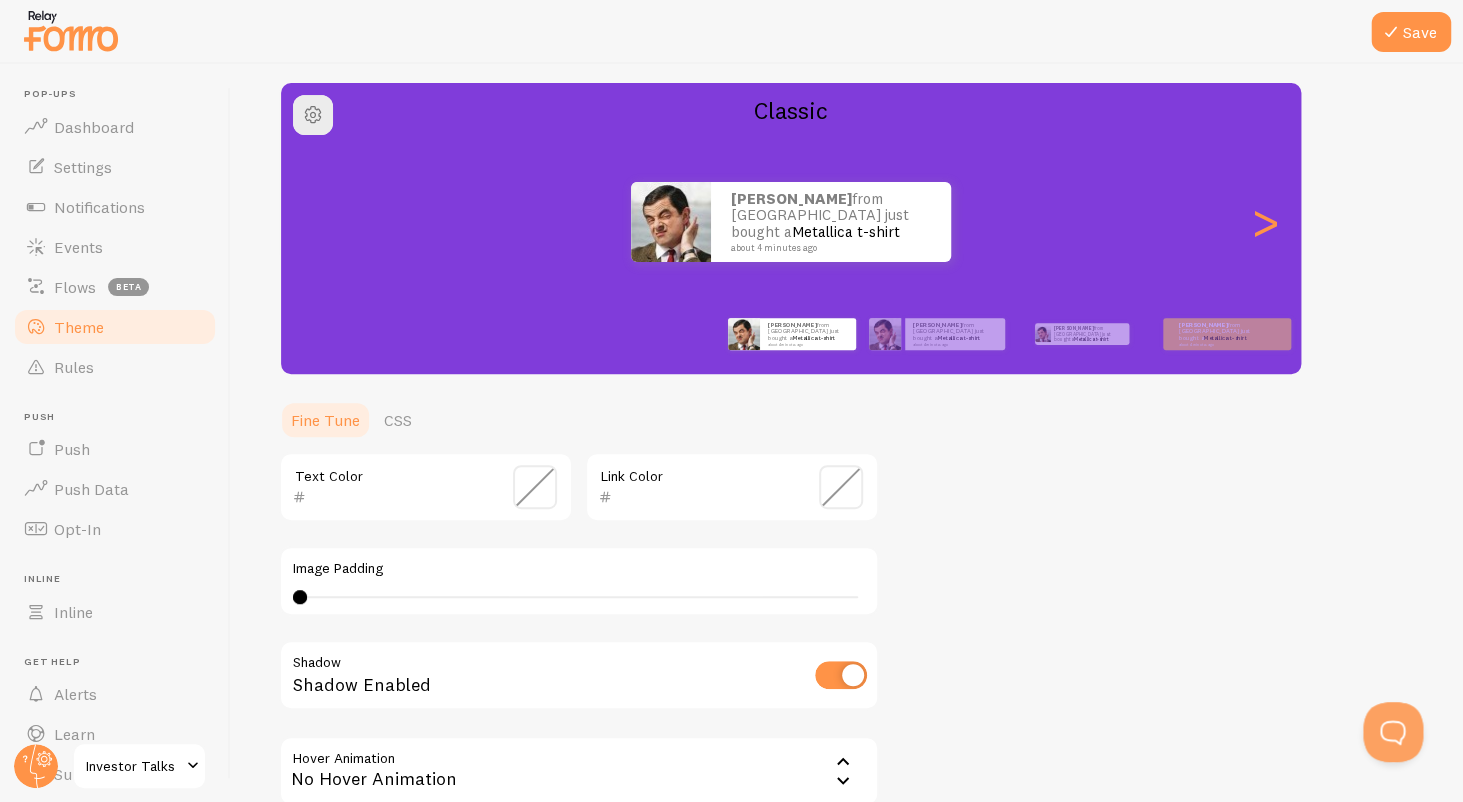 scroll, scrollTop: 0, scrollLeft: 0, axis: both 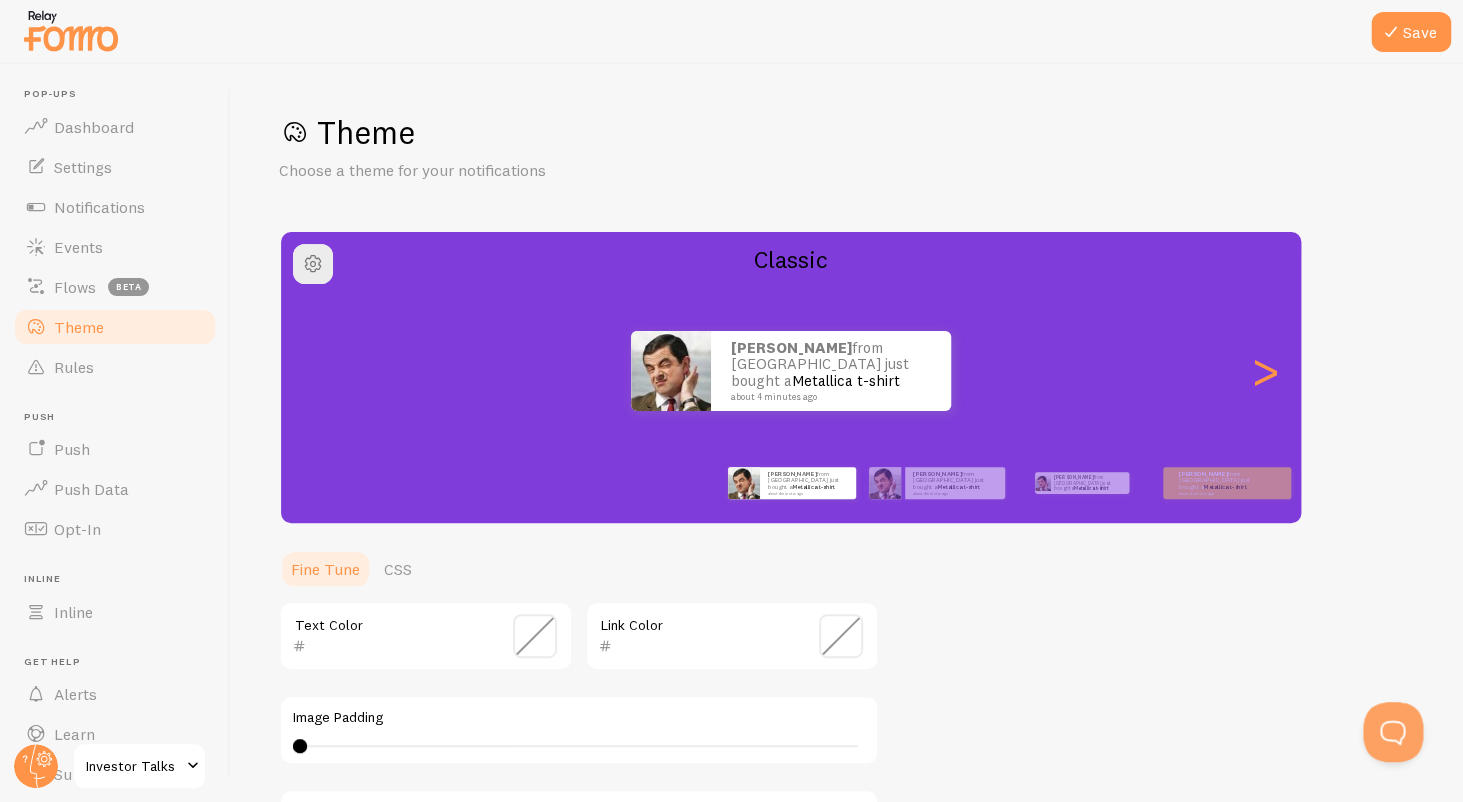 click on "Theme" at bounding box center [115, 327] 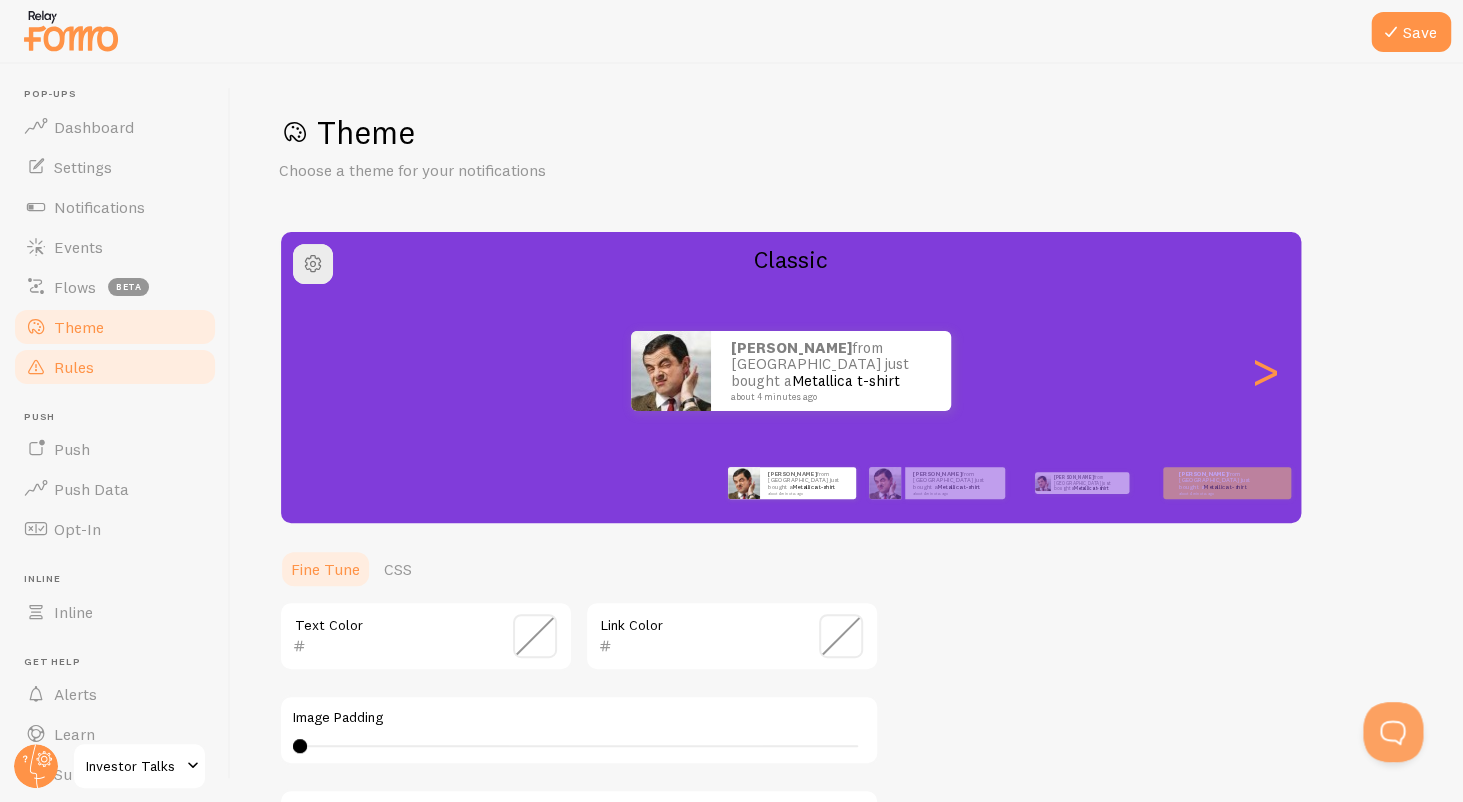 click on "Rules" at bounding box center (115, 367) 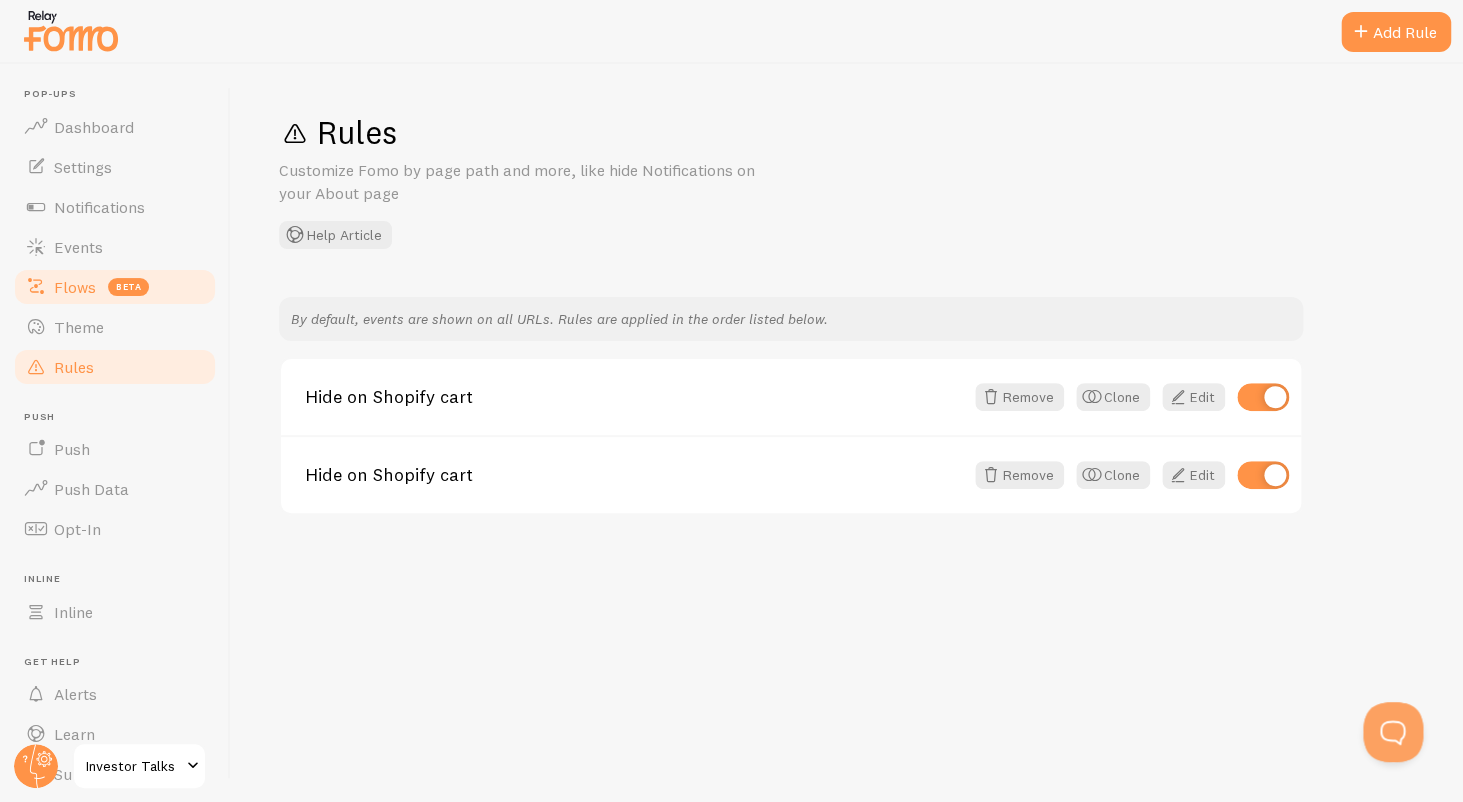 click on "beta" at bounding box center (128, 287) 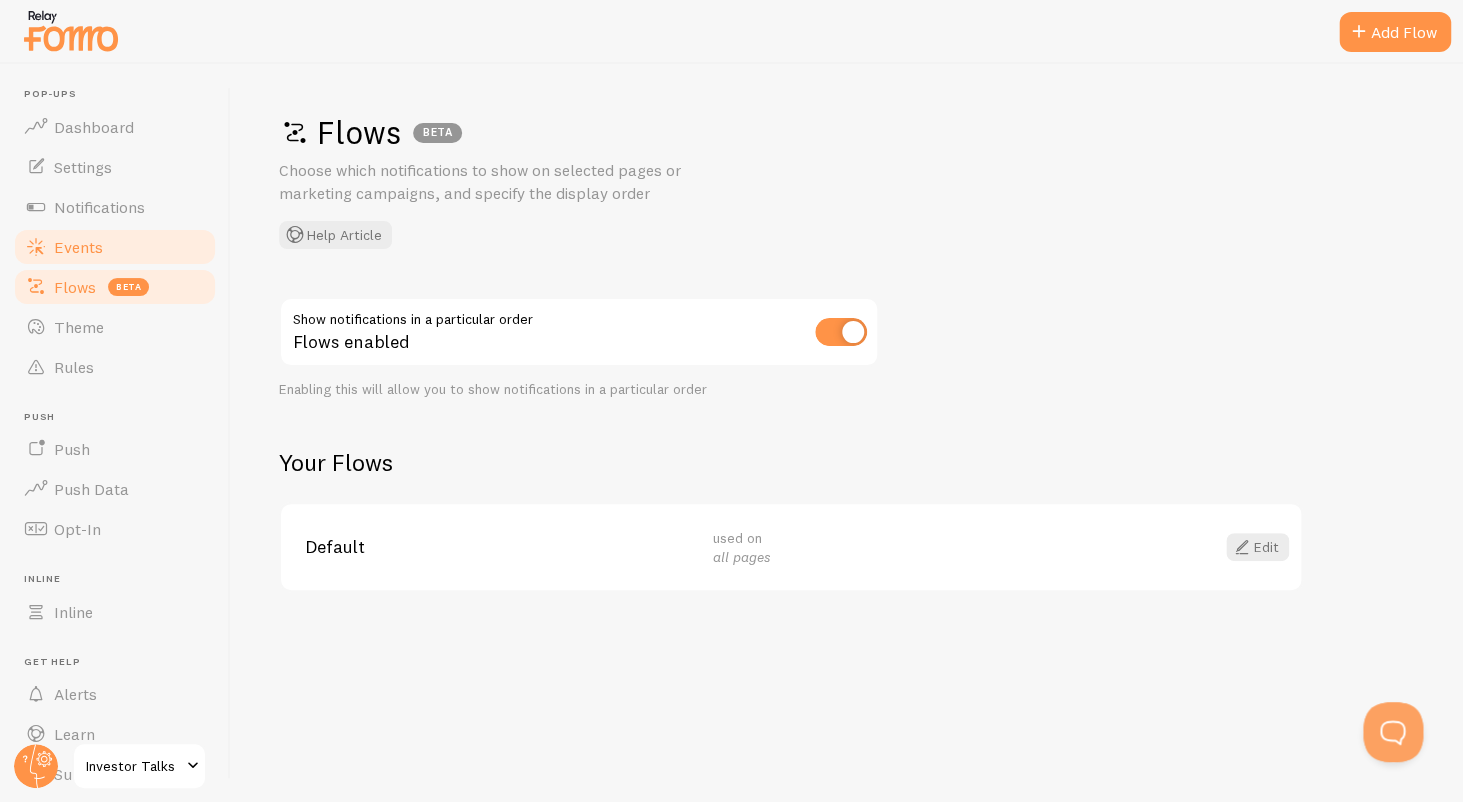 click on "Events" at bounding box center [115, 247] 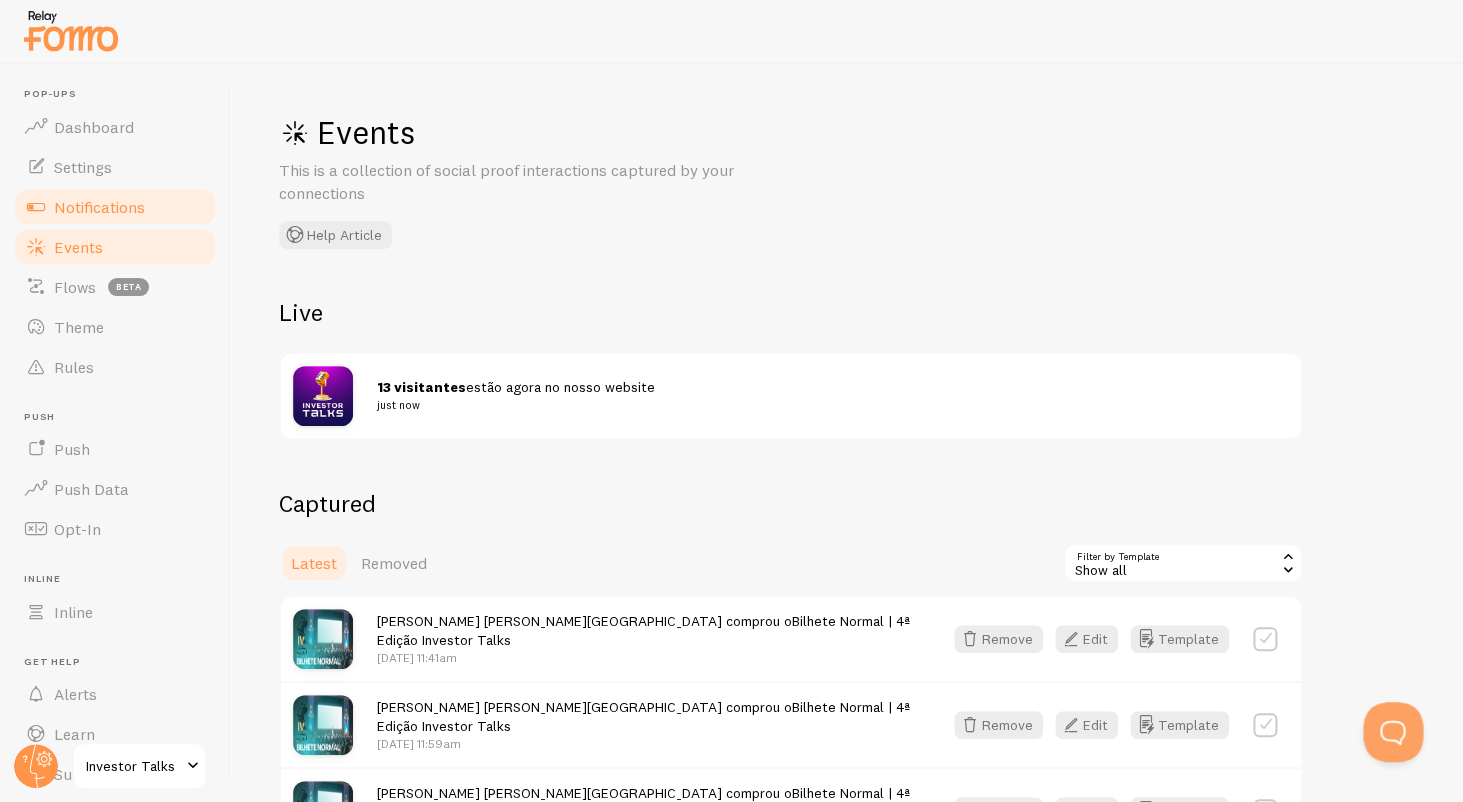 click on "Notifications" at bounding box center (115, 207) 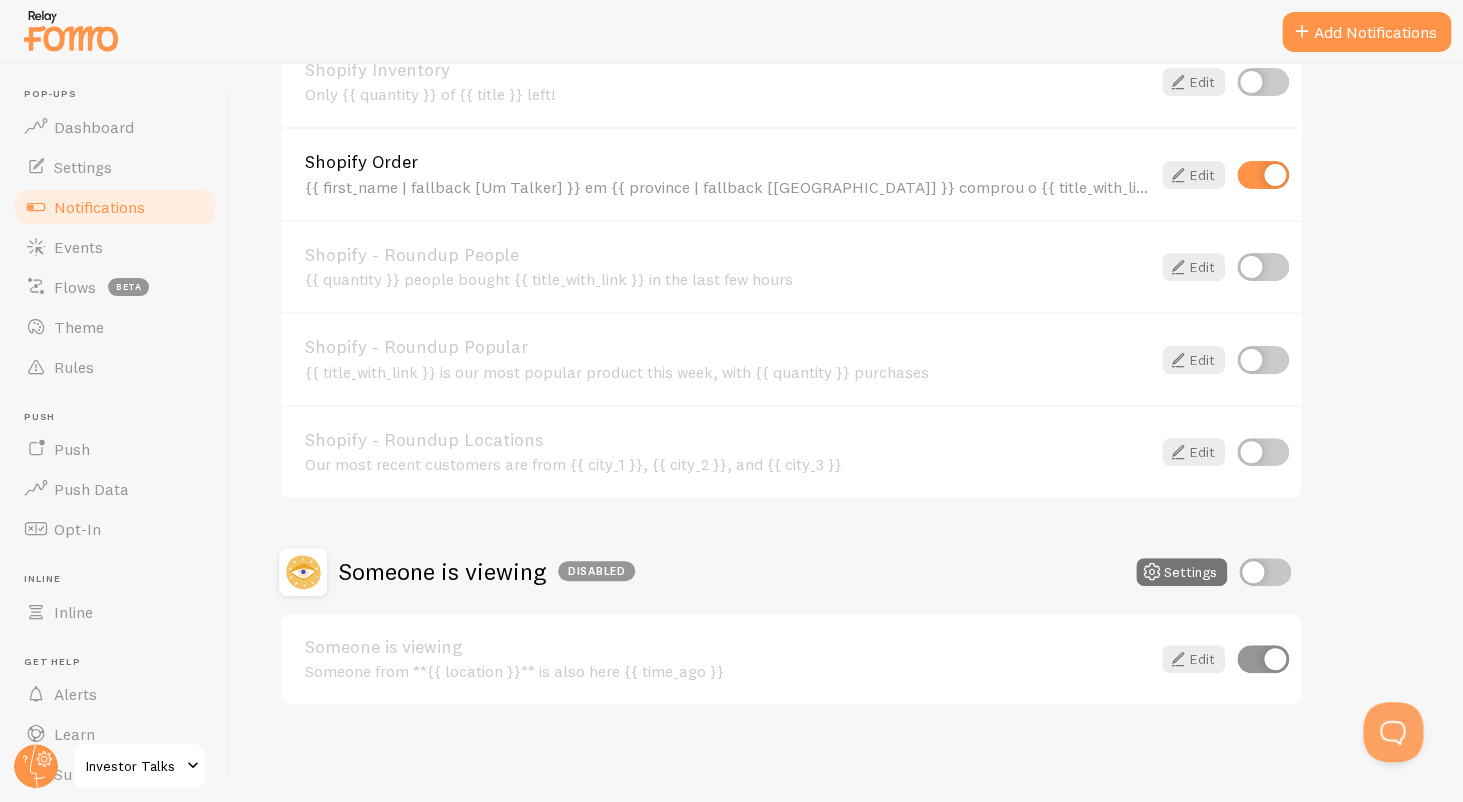 scroll, scrollTop: 744, scrollLeft: 0, axis: vertical 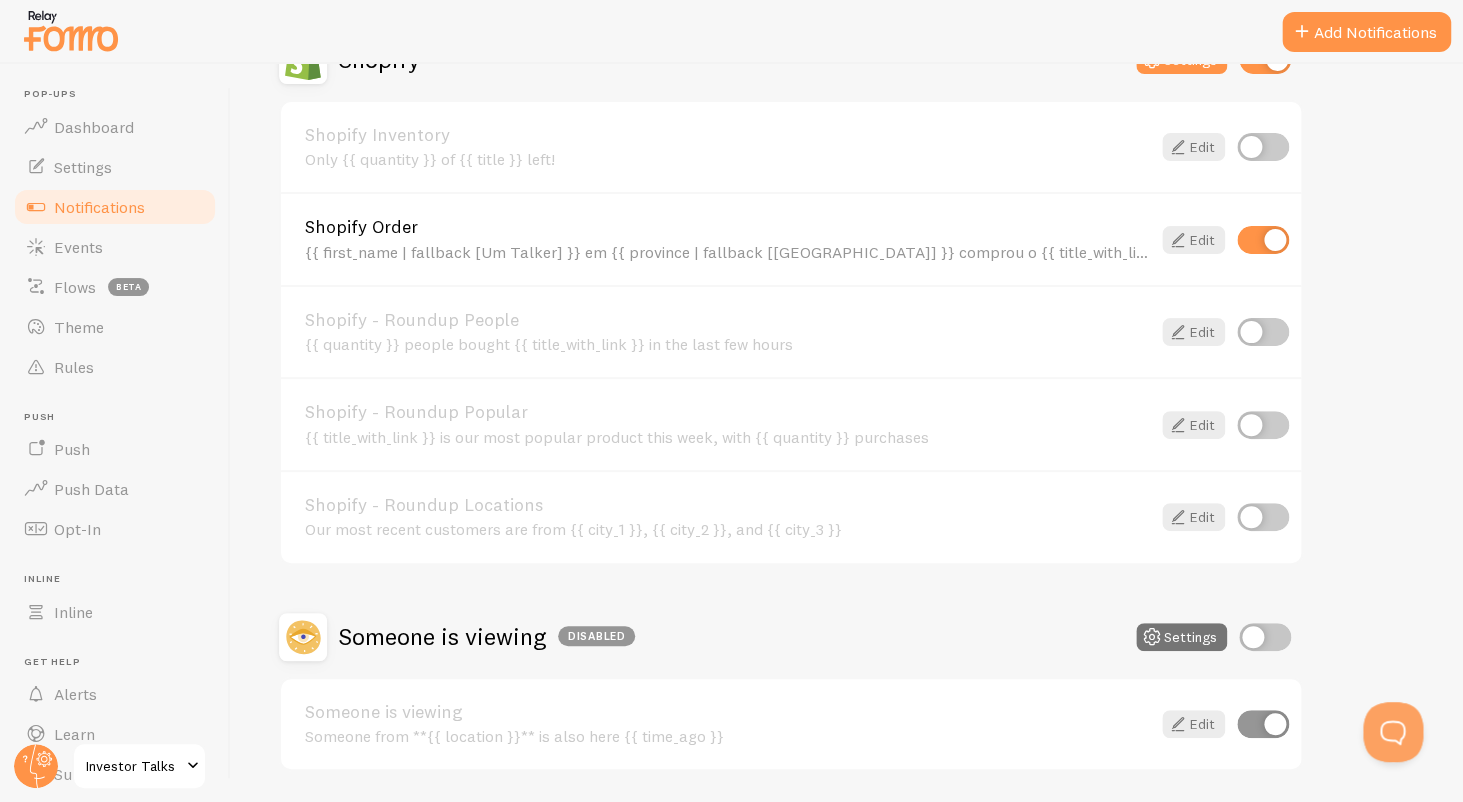 click at bounding box center [1263, 332] 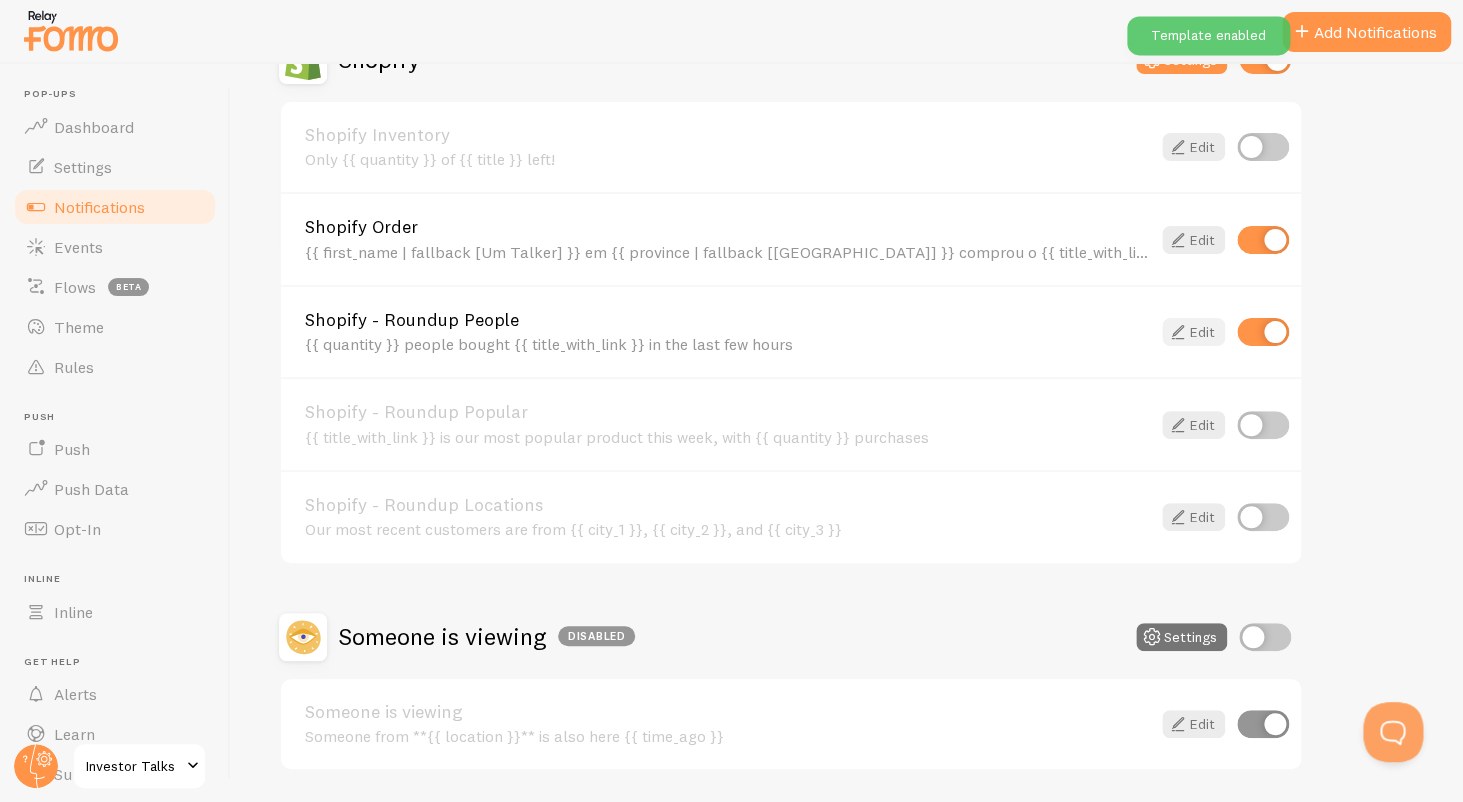 click on "Edit" at bounding box center (1193, 332) 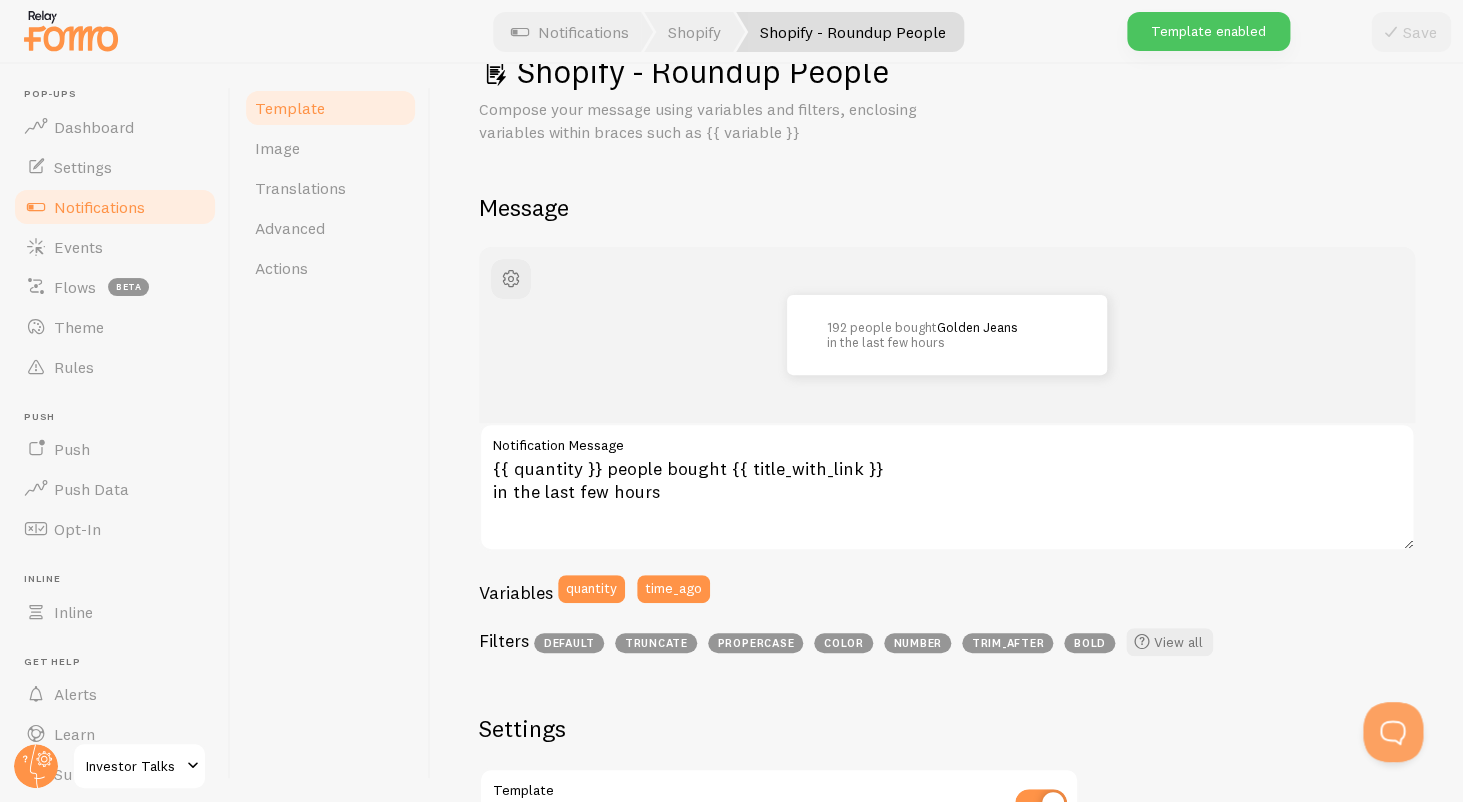scroll, scrollTop: 62, scrollLeft: 0, axis: vertical 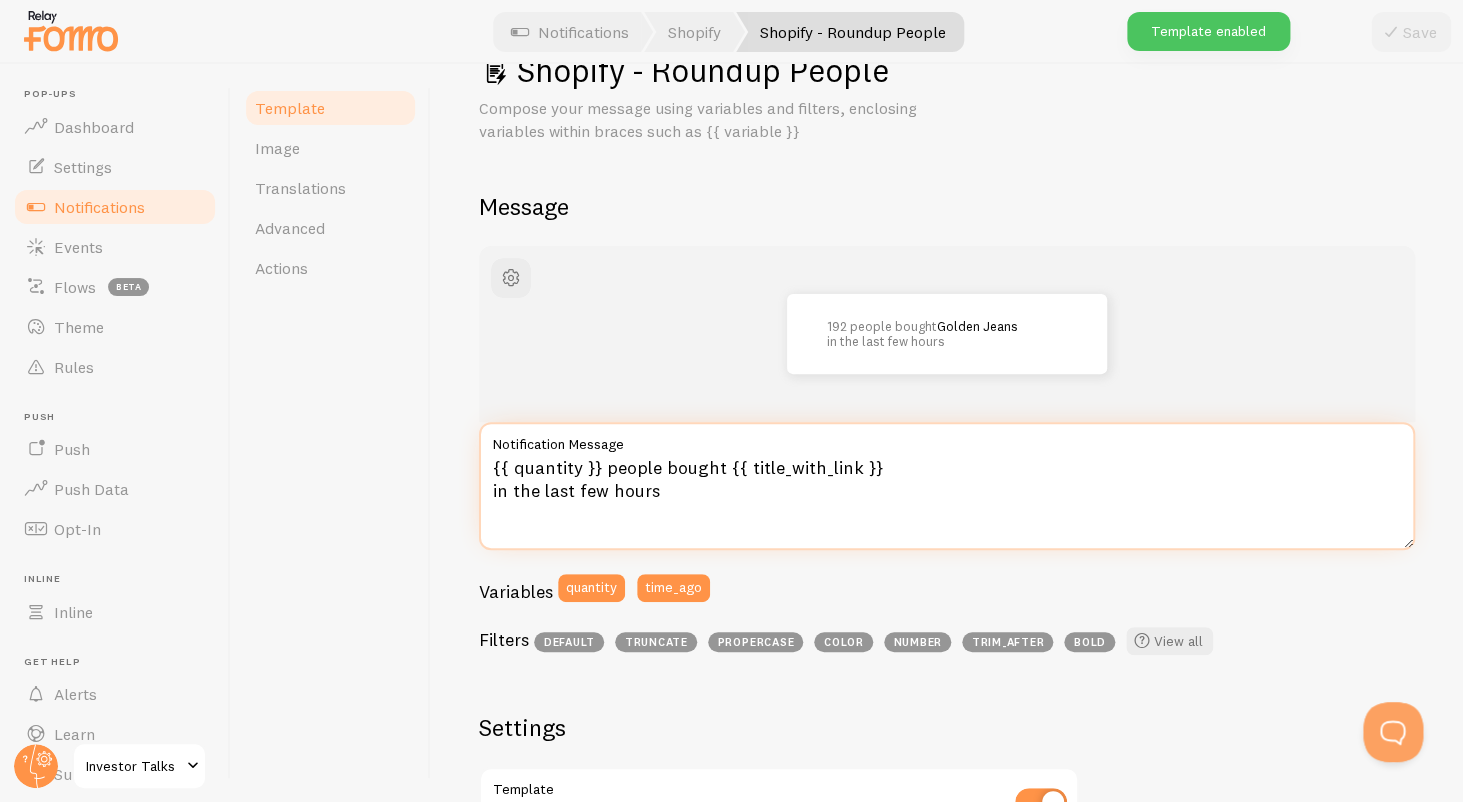 click on "{{ quantity }} people bought {{ title_with_link }}
in the last few hours" at bounding box center (947, 486) 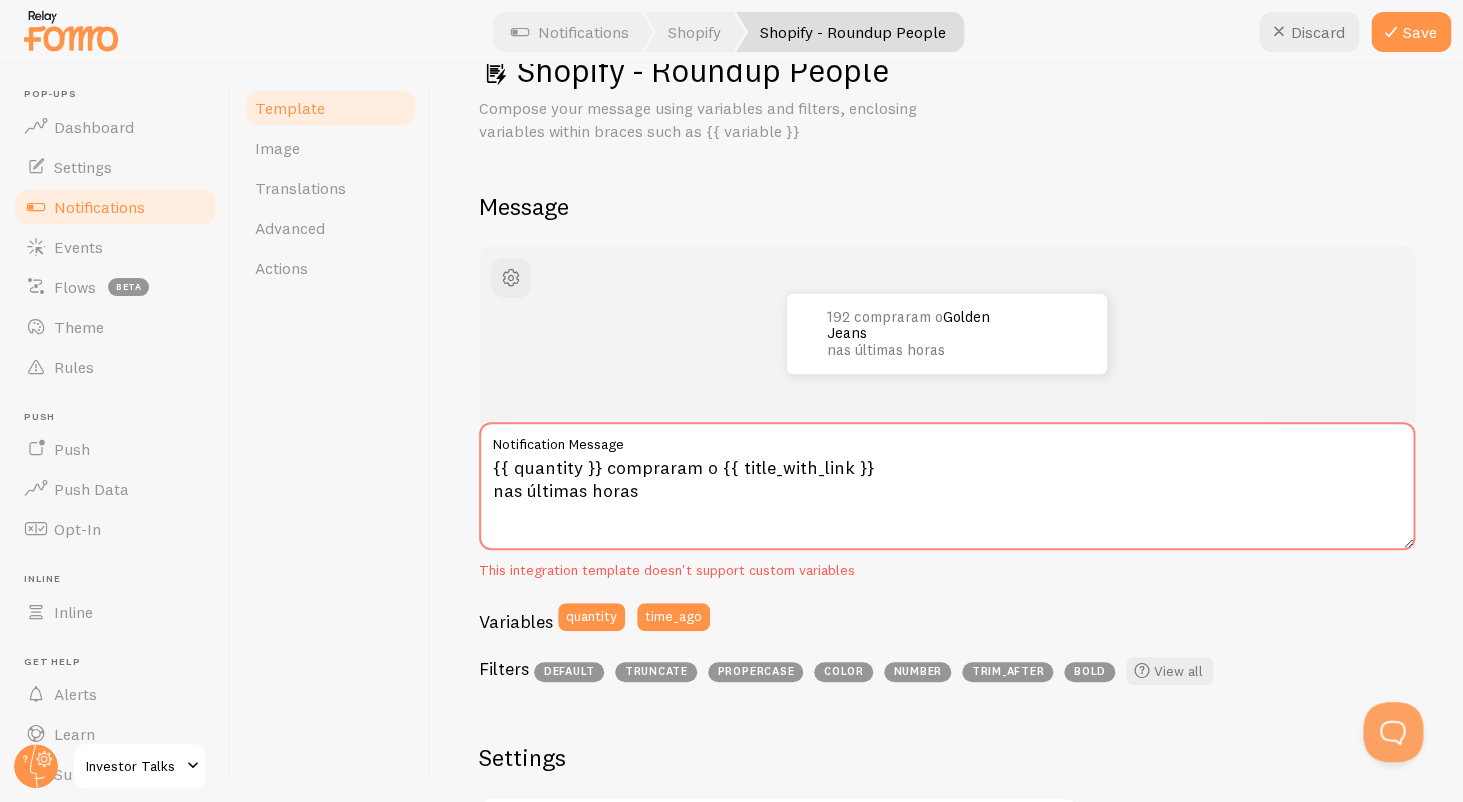 click on "This integration template doesn't support custom variables" at bounding box center (947, 571) 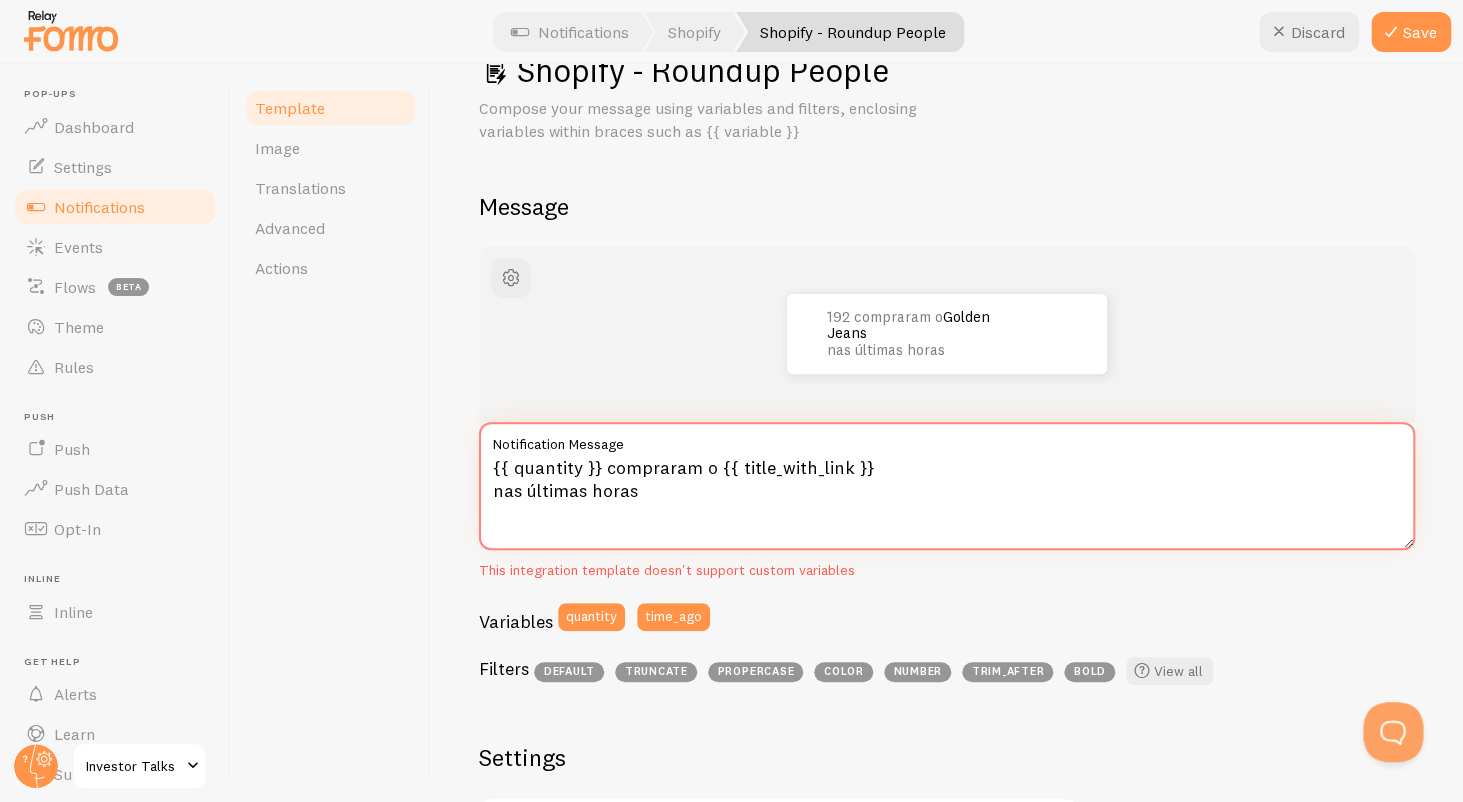 click on "{{ quantity }} compraram o {{ title_with_link }}
nas últimas horas" at bounding box center (947, 486) 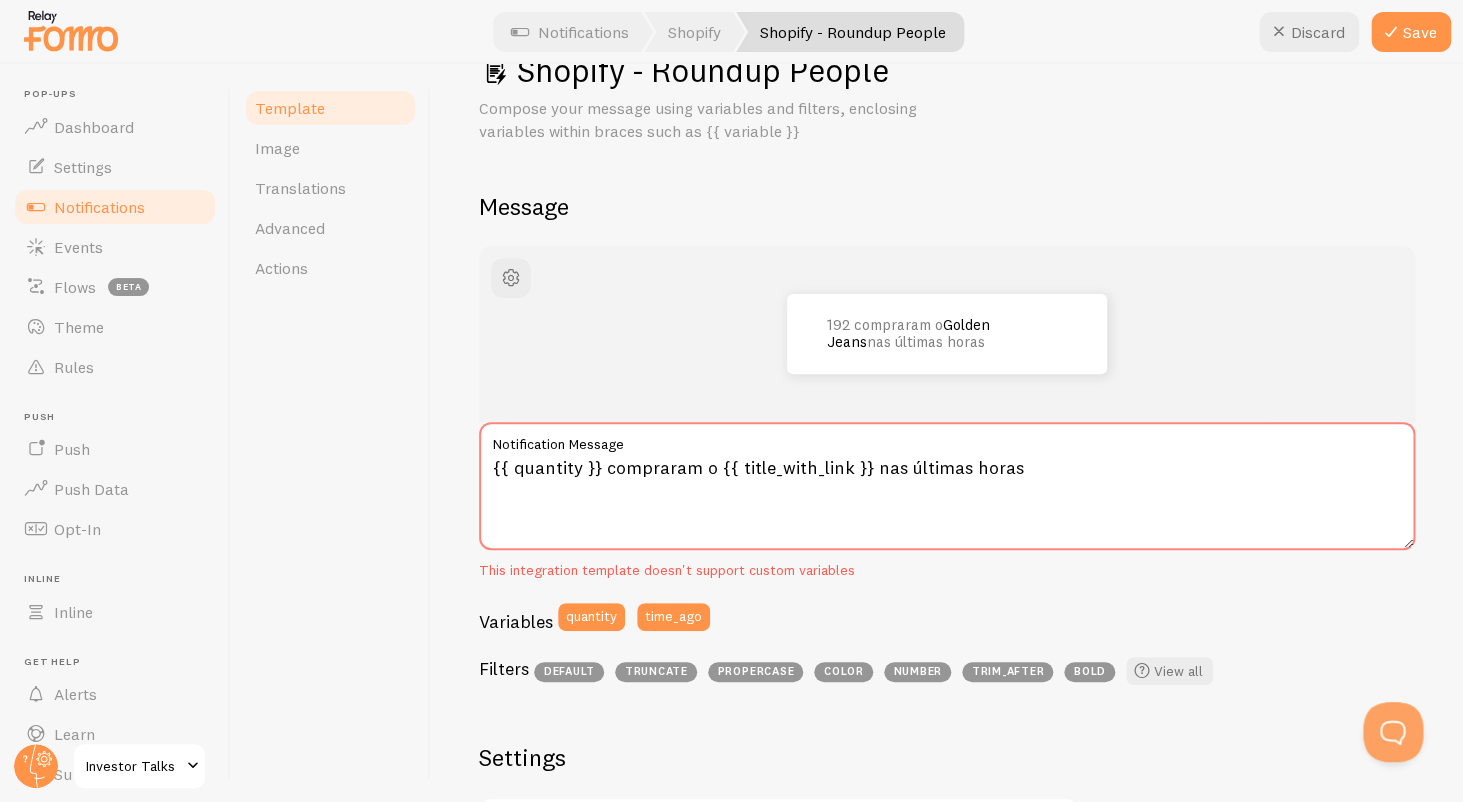 click on "This integration template doesn't support custom variables" at bounding box center [947, 571] 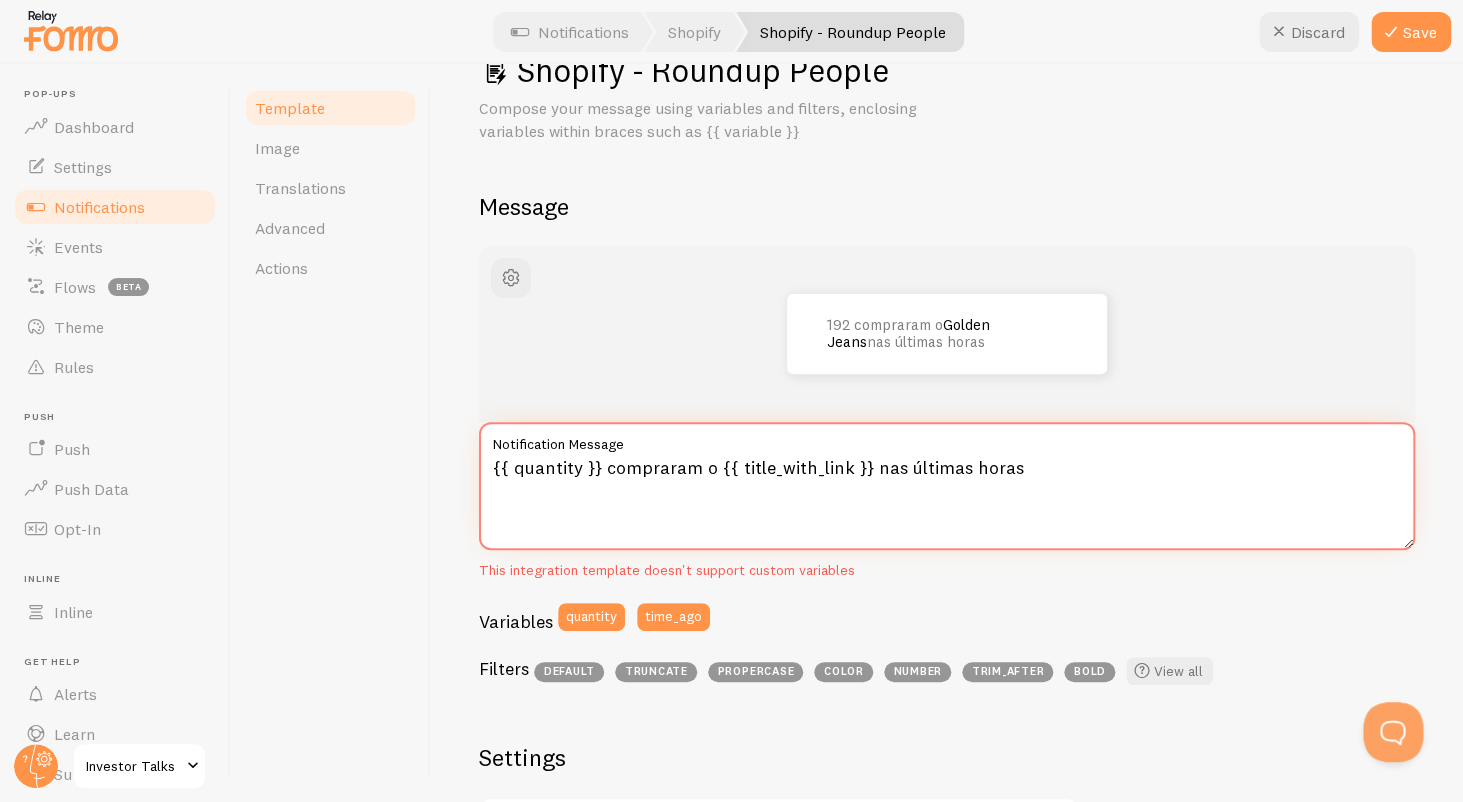 click on "{{ quantity }} compraram o {{ title_with_link }} nas últimas horas" at bounding box center (947, 486) 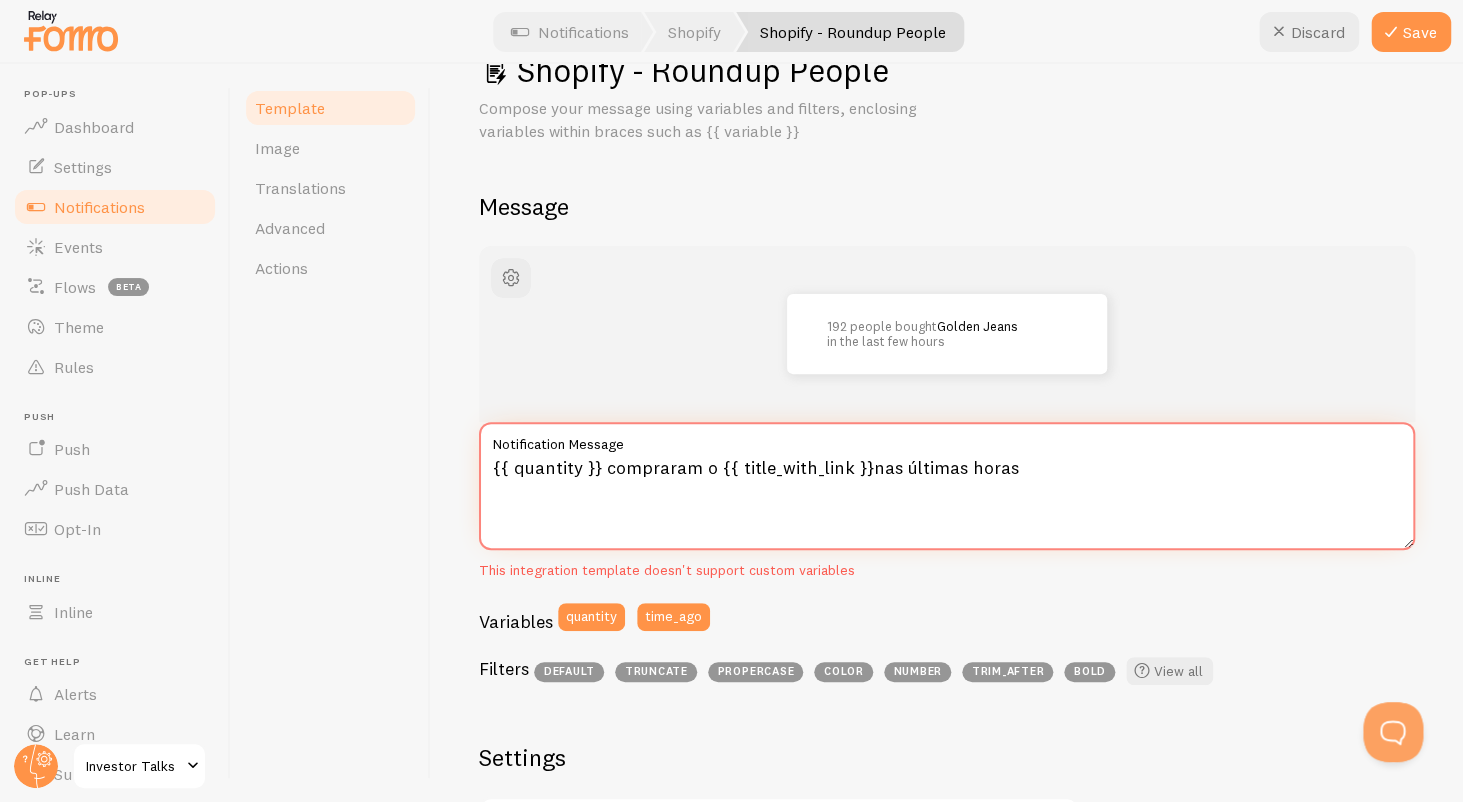 type on "{{ quantity }} compraram o {{ title_with_link }} nas últimas horas" 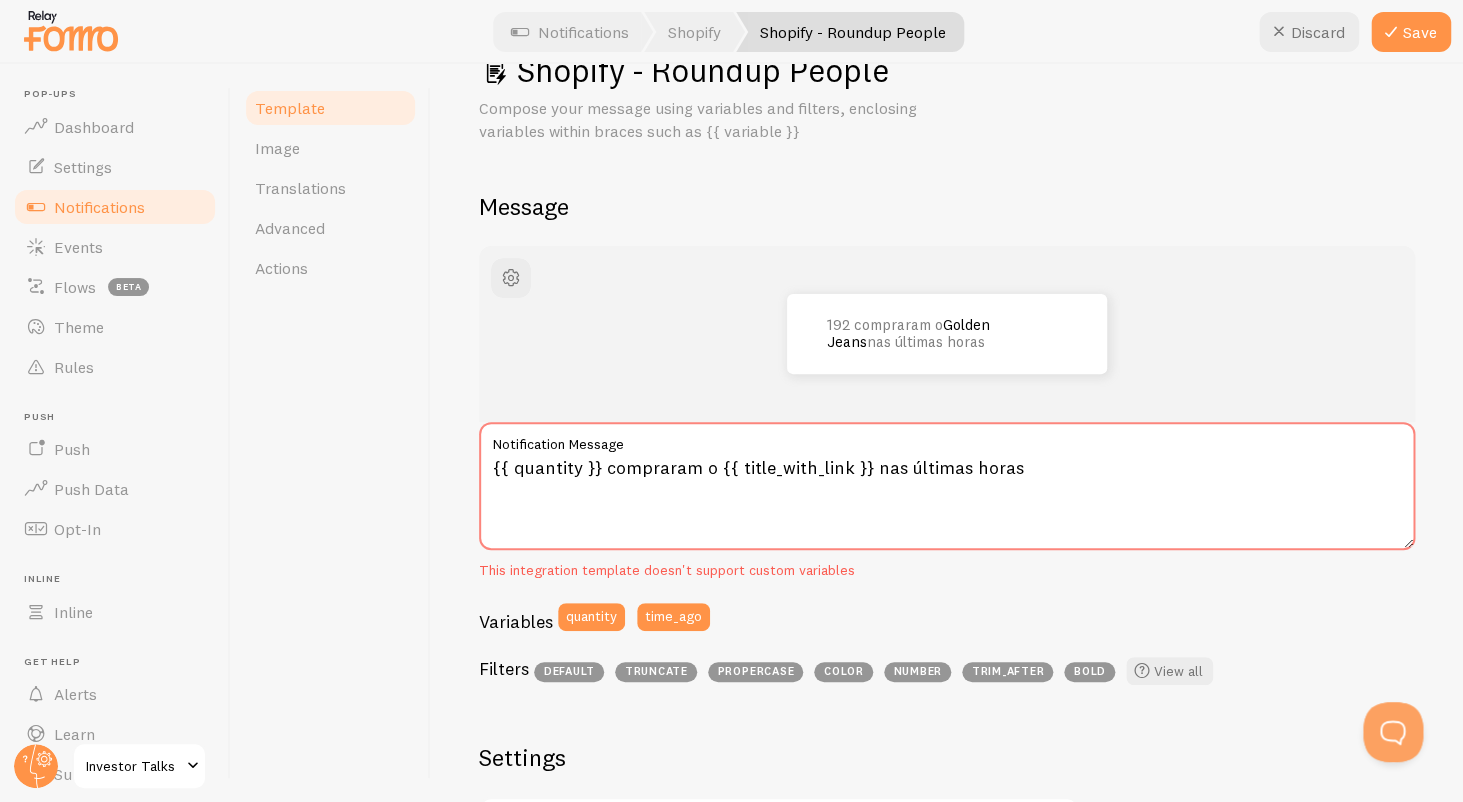 click on "Variables
quantity
time_ago" at bounding box center [947, 624] 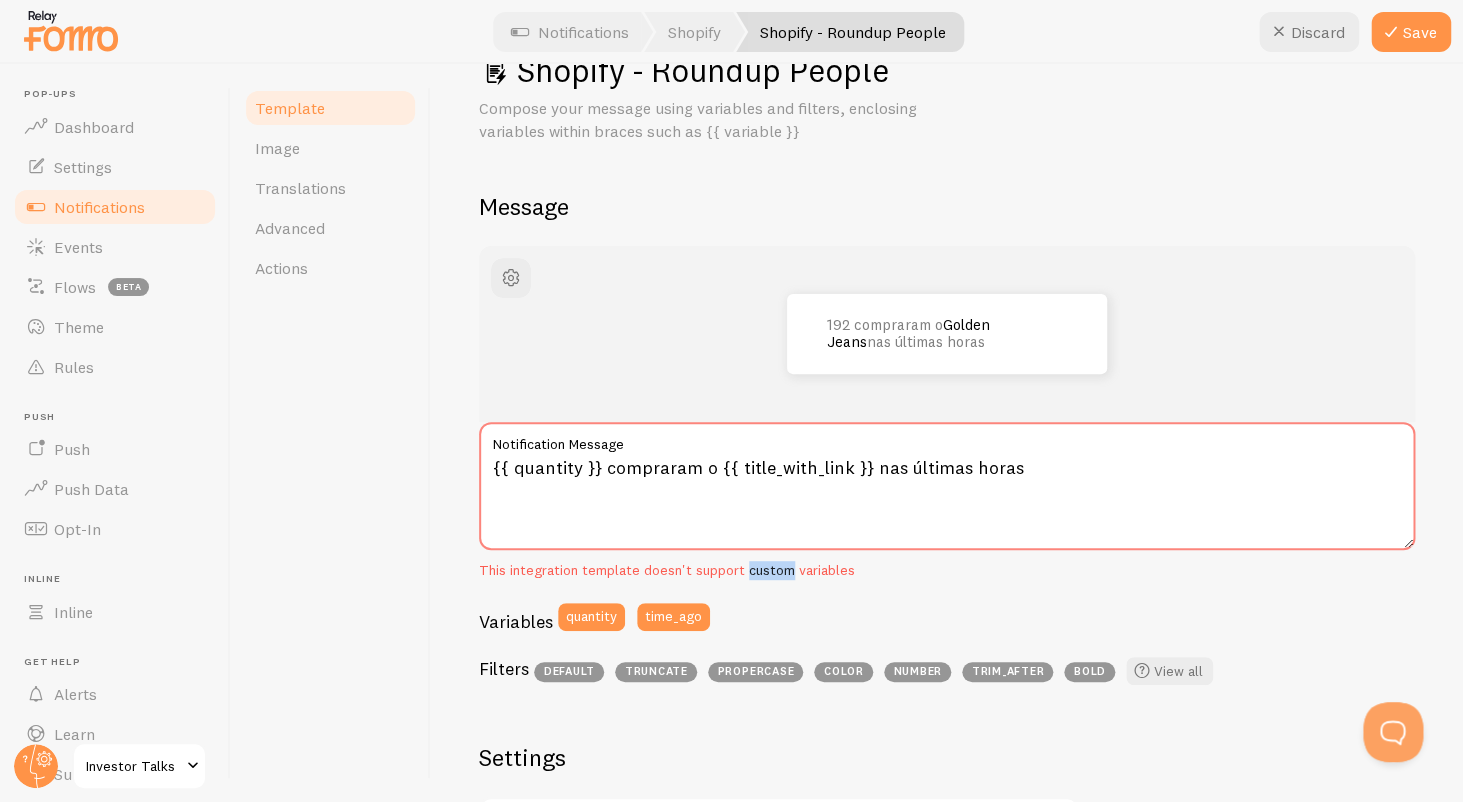 click on "This integration template doesn't support custom variables" at bounding box center (947, 571) 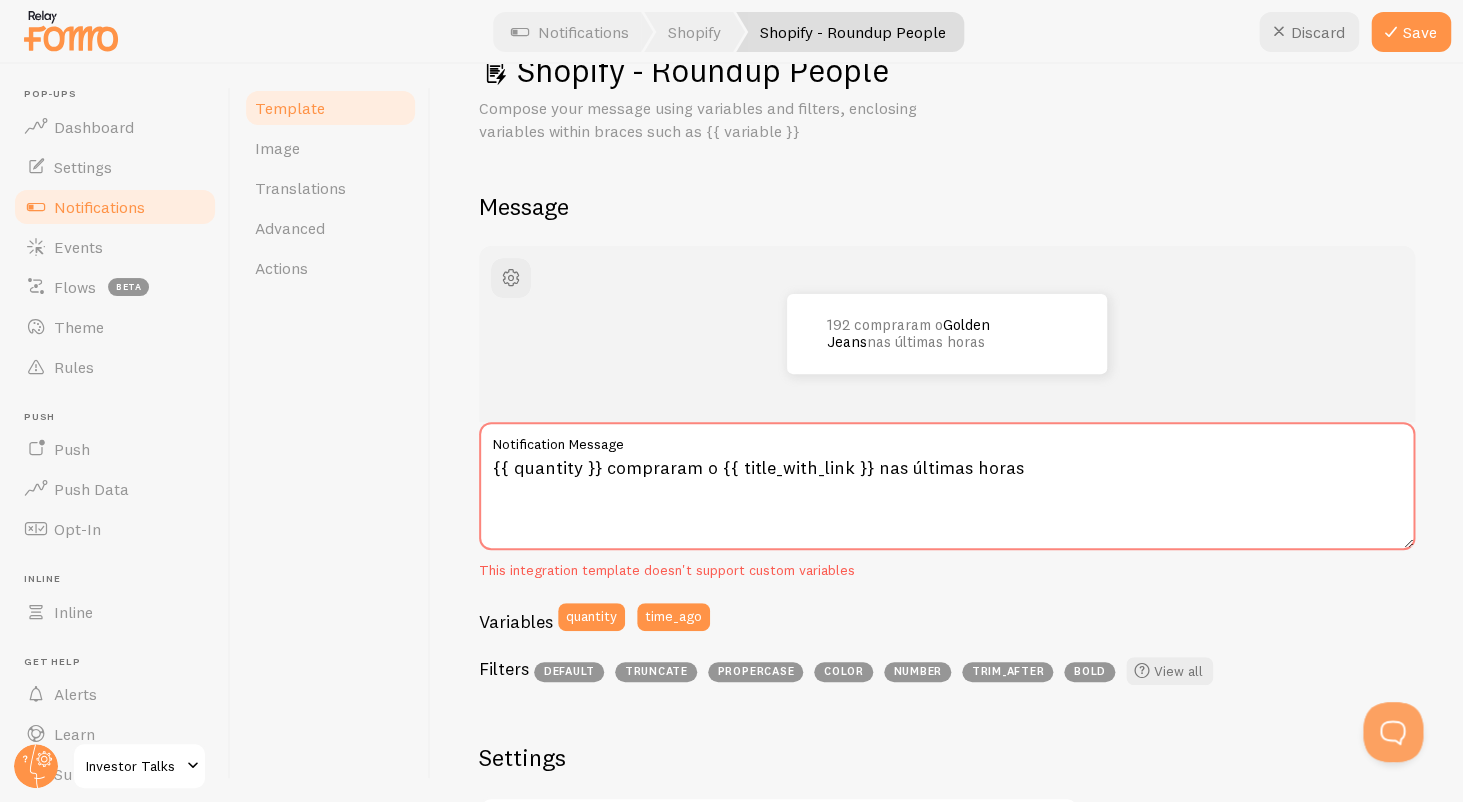 click on "This integration template doesn't support custom variables" at bounding box center [947, 571] 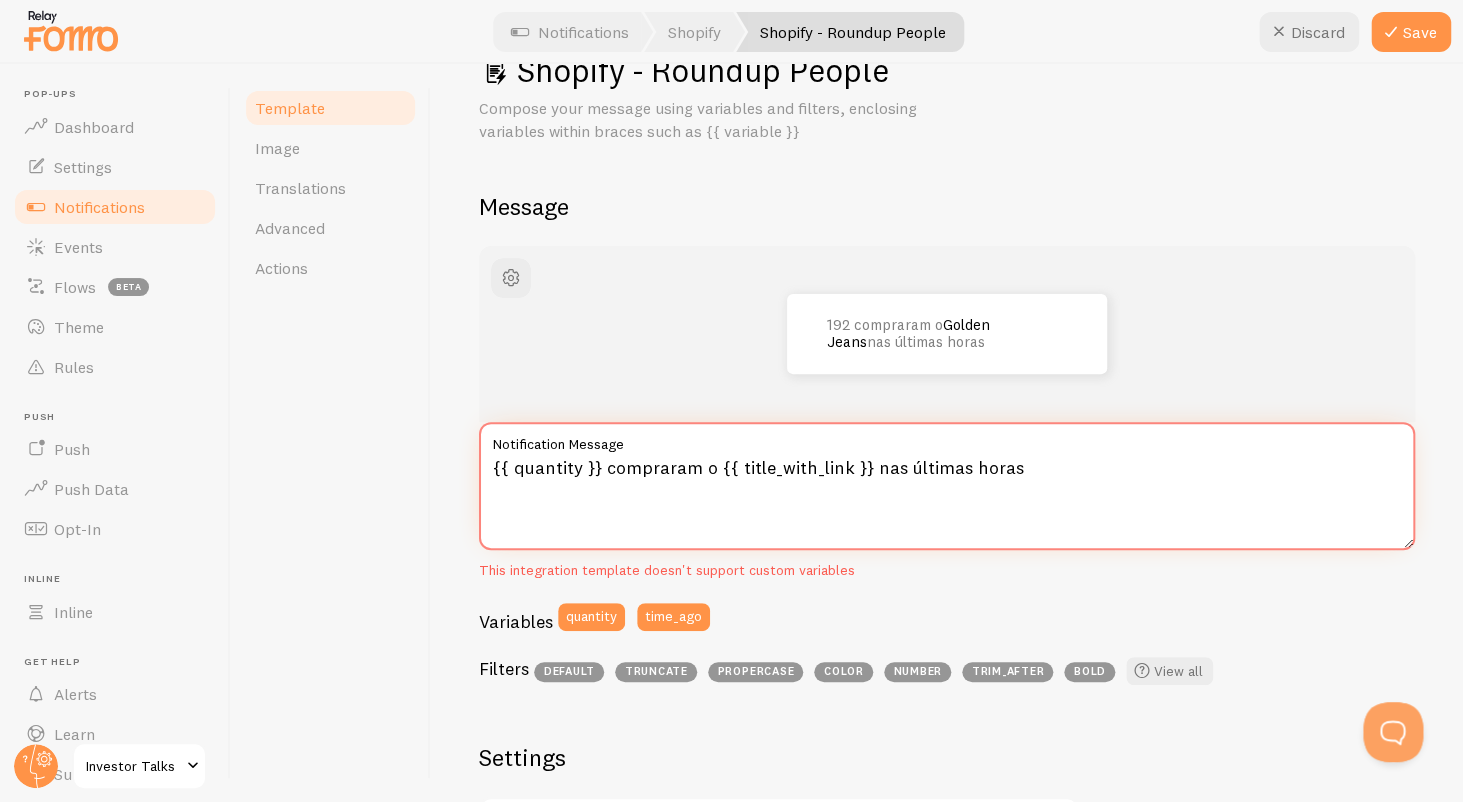 click on "{{ quantity }} compraram o {{ title_with_link }} nas últimas horas" at bounding box center [947, 486] 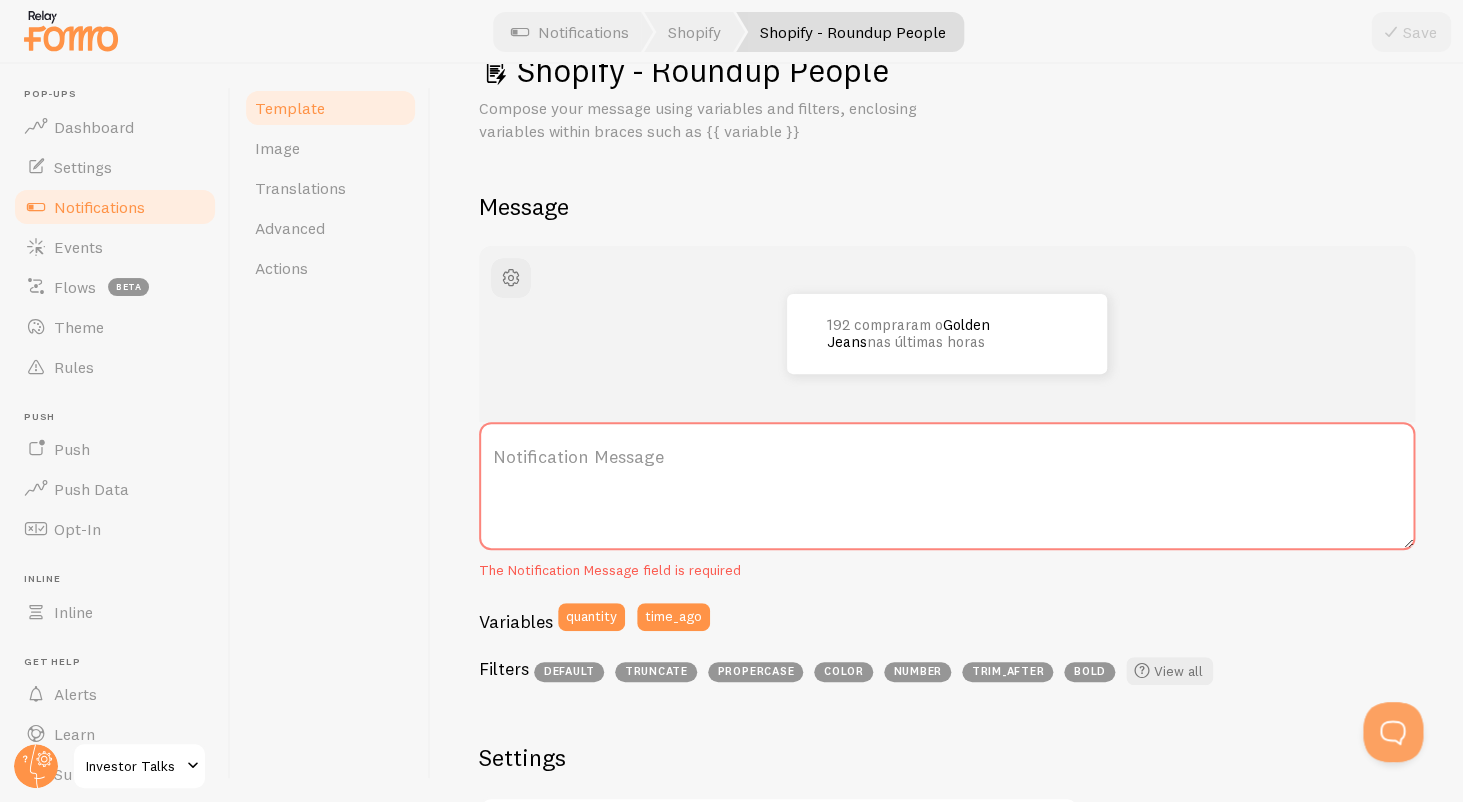 click on "Notification Message" at bounding box center (947, 457) 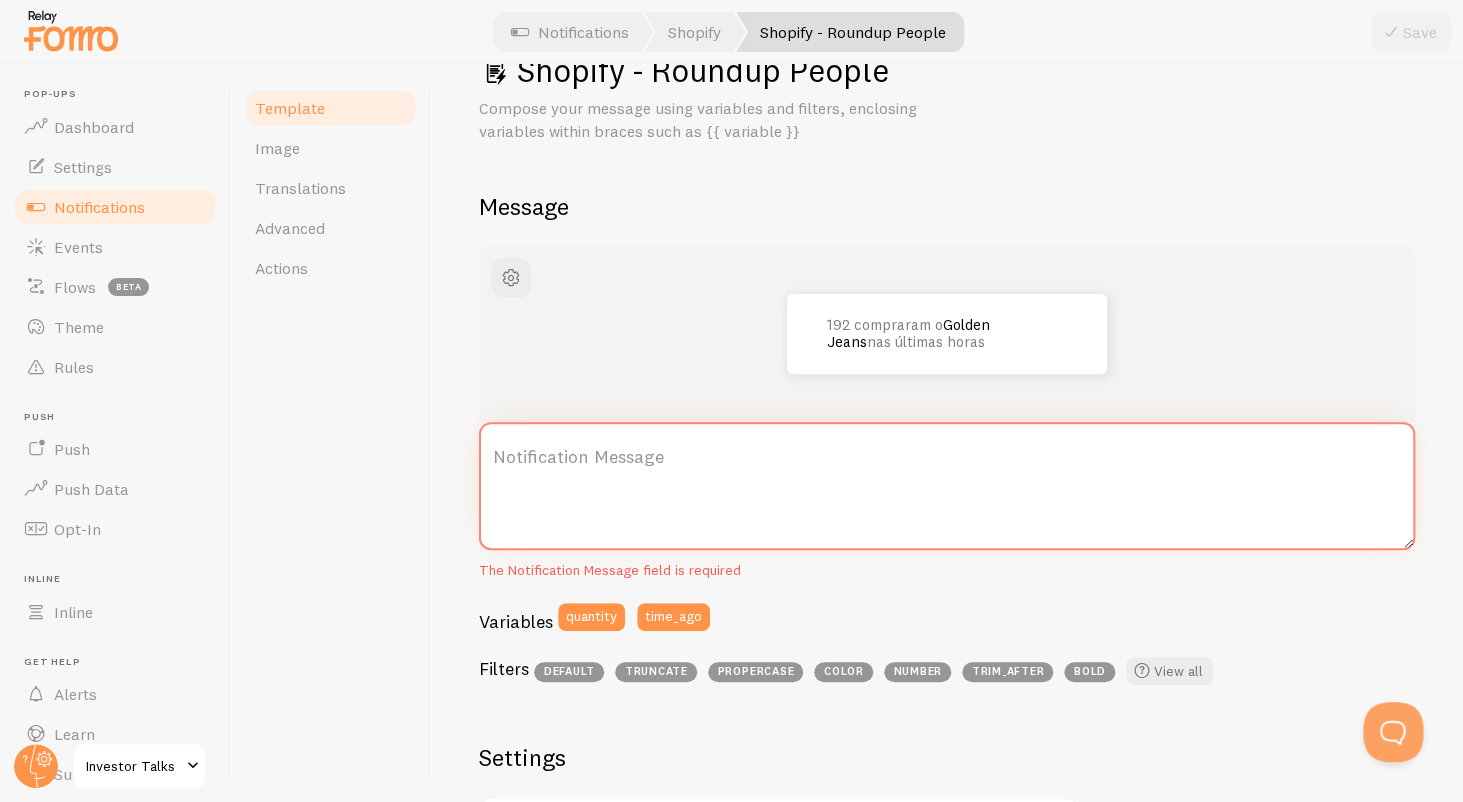 click on "Notification Message" at bounding box center (947, 486) 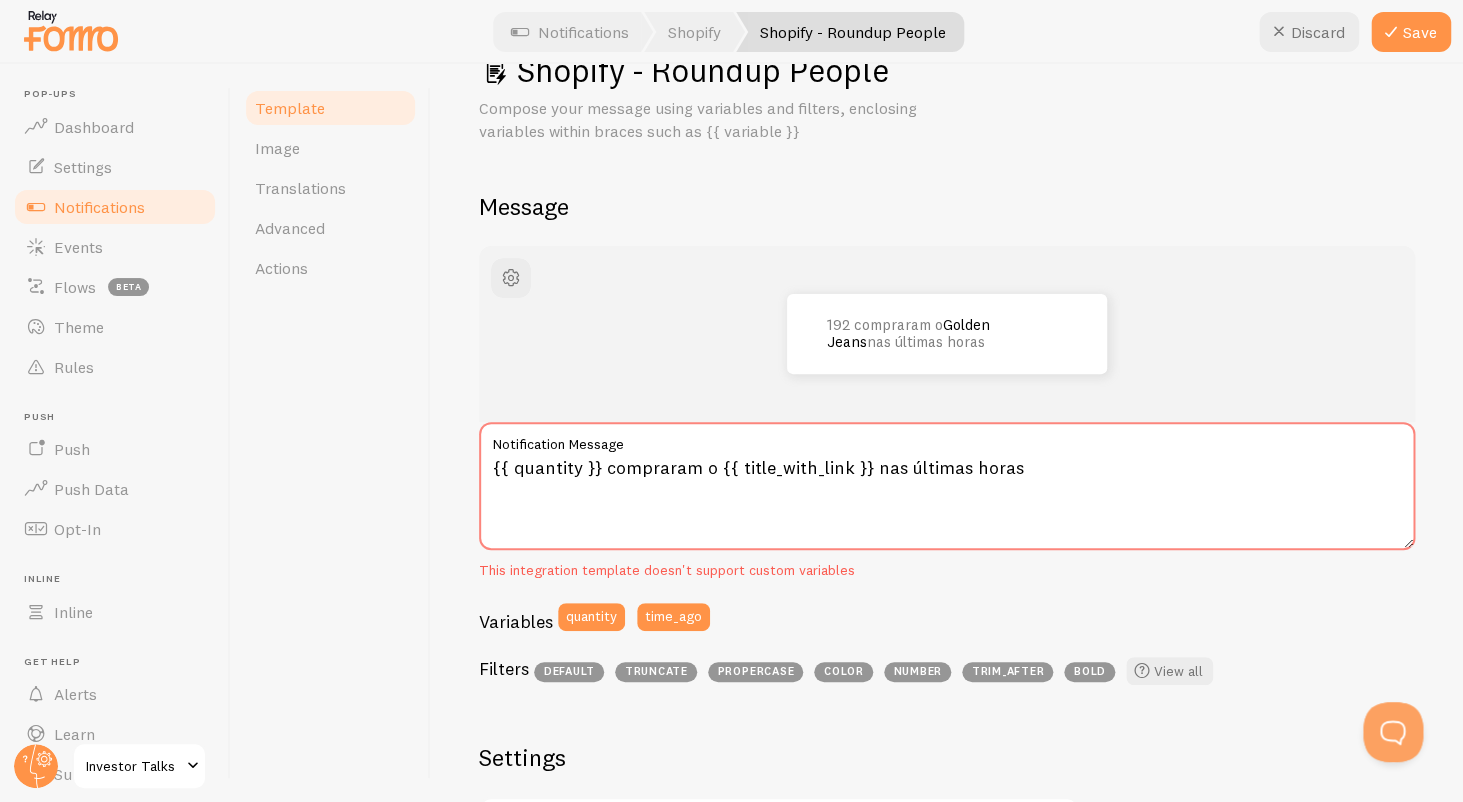 click on "This integration template doesn't support custom variables" at bounding box center (947, 571) 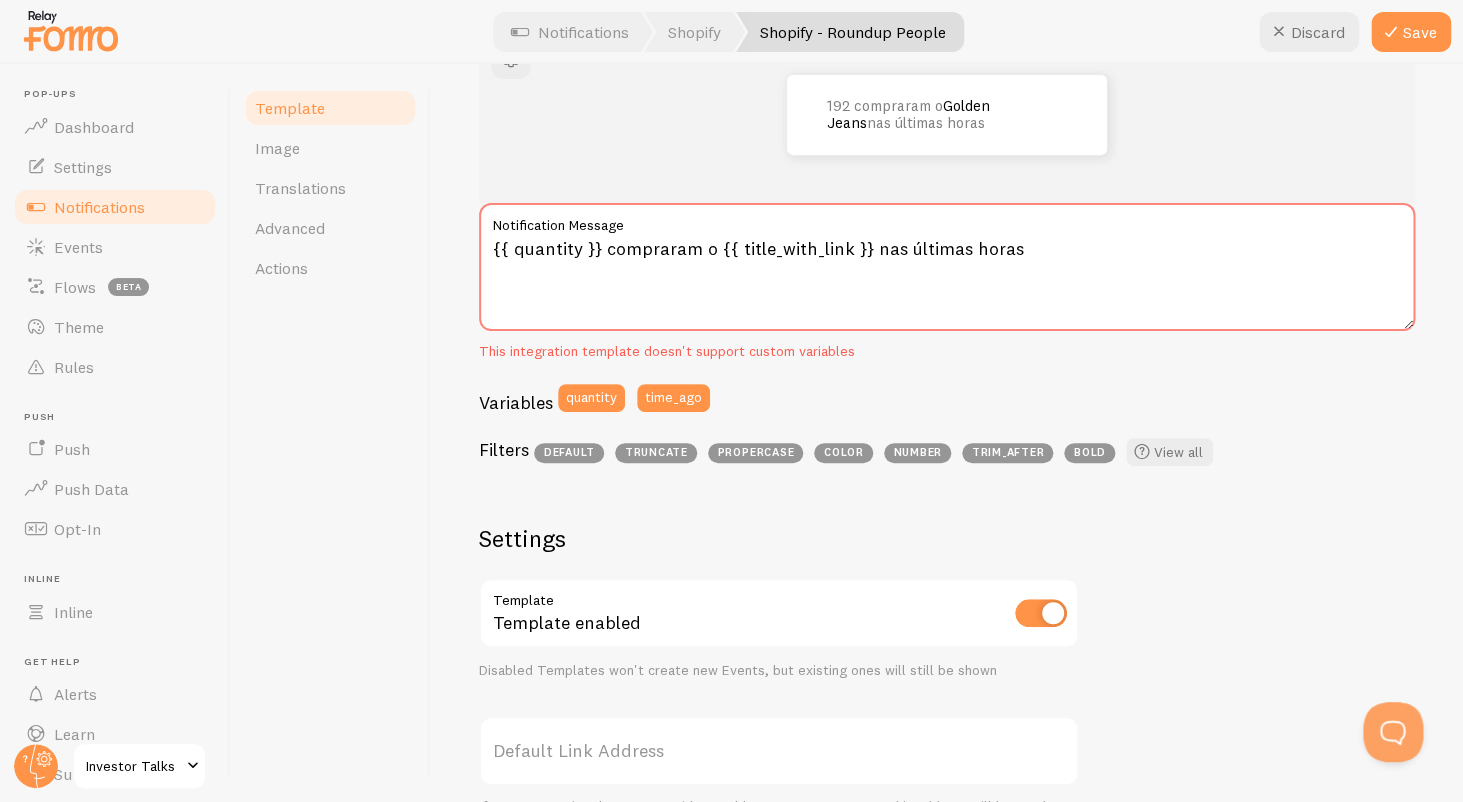 scroll, scrollTop: 200, scrollLeft: 0, axis: vertical 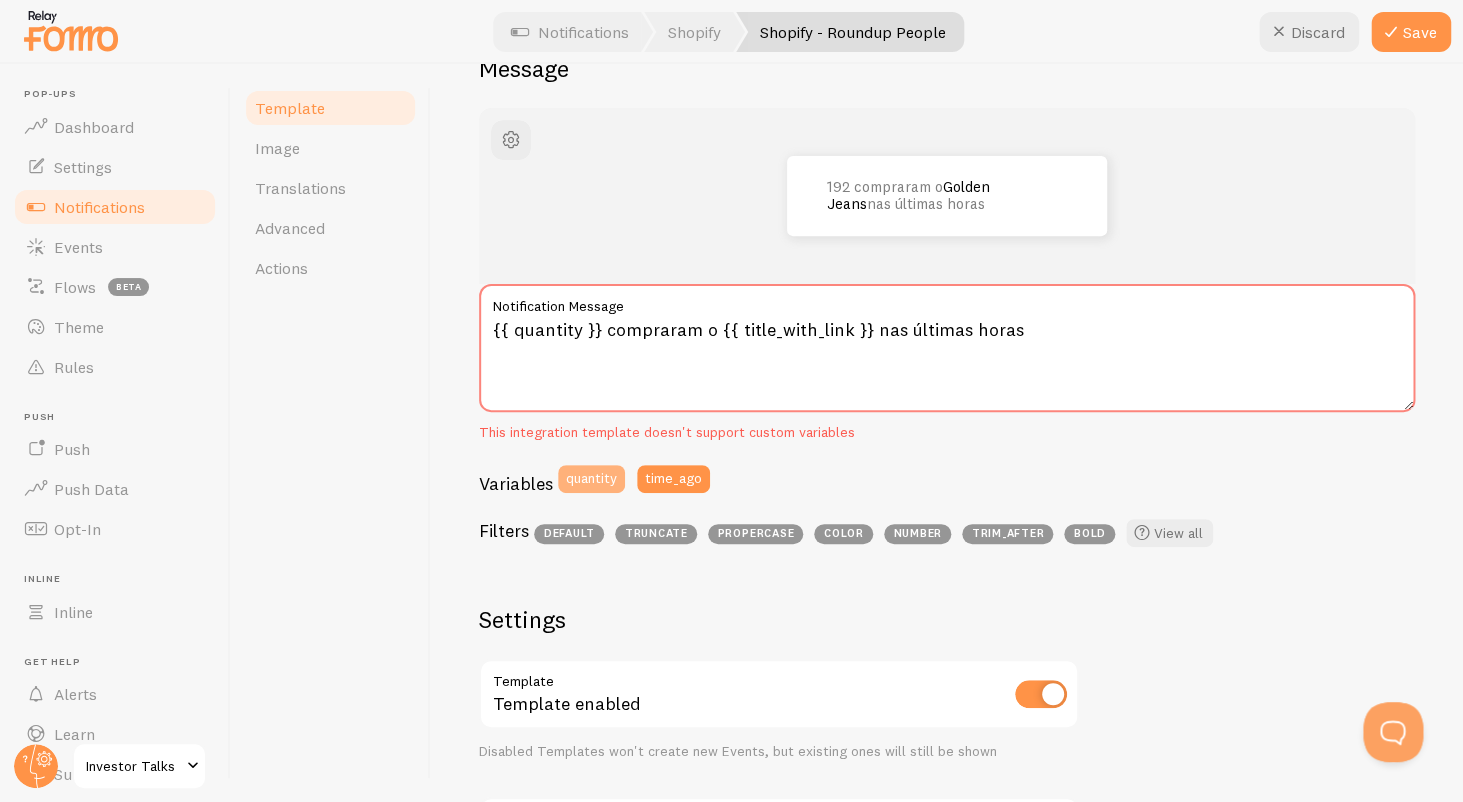 click on "quantity" at bounding box center (591, 479) 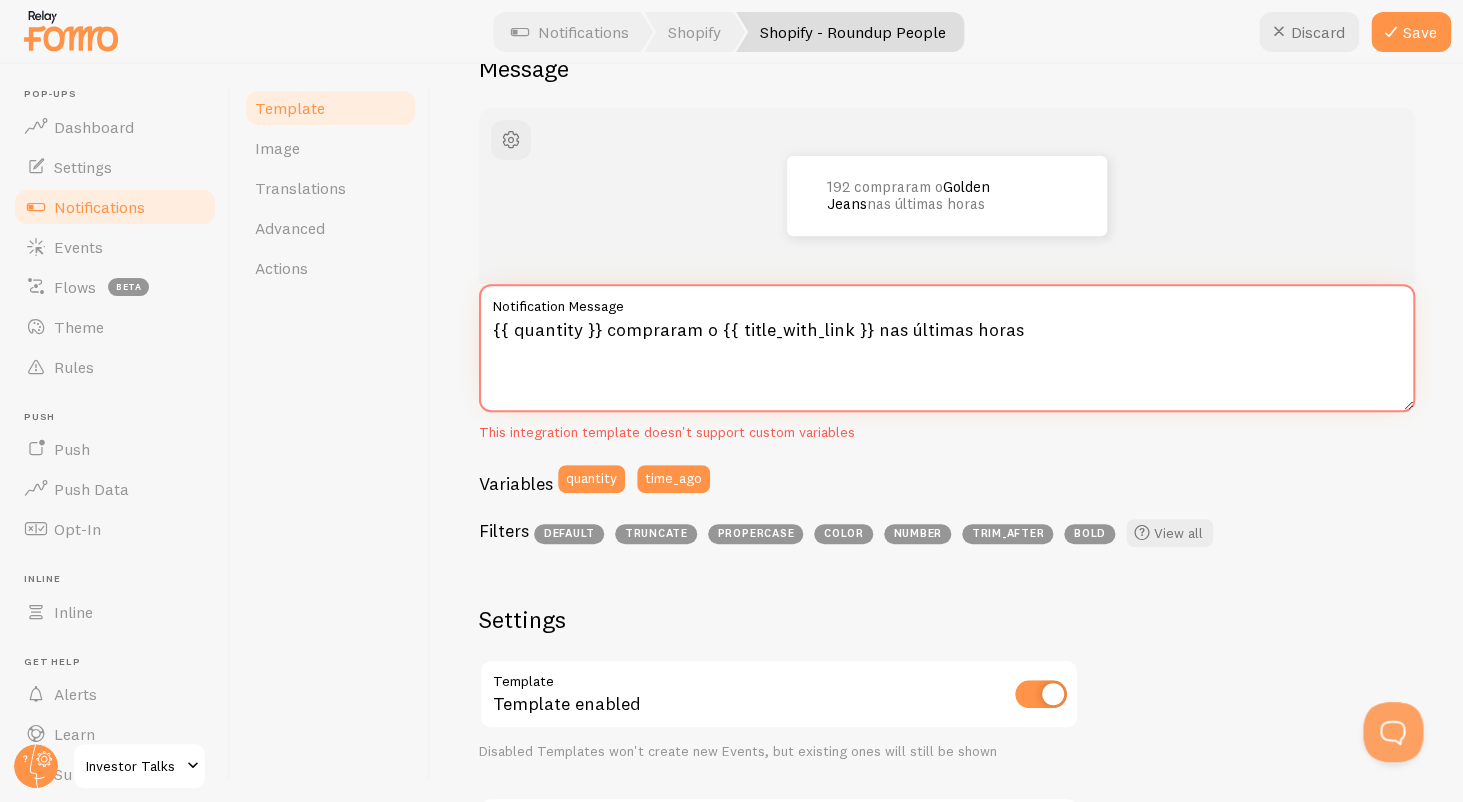 click on "{{ quantity }} compraram o {{ title_with_link }} nas últimas horas" at bounding box center [947, 348] 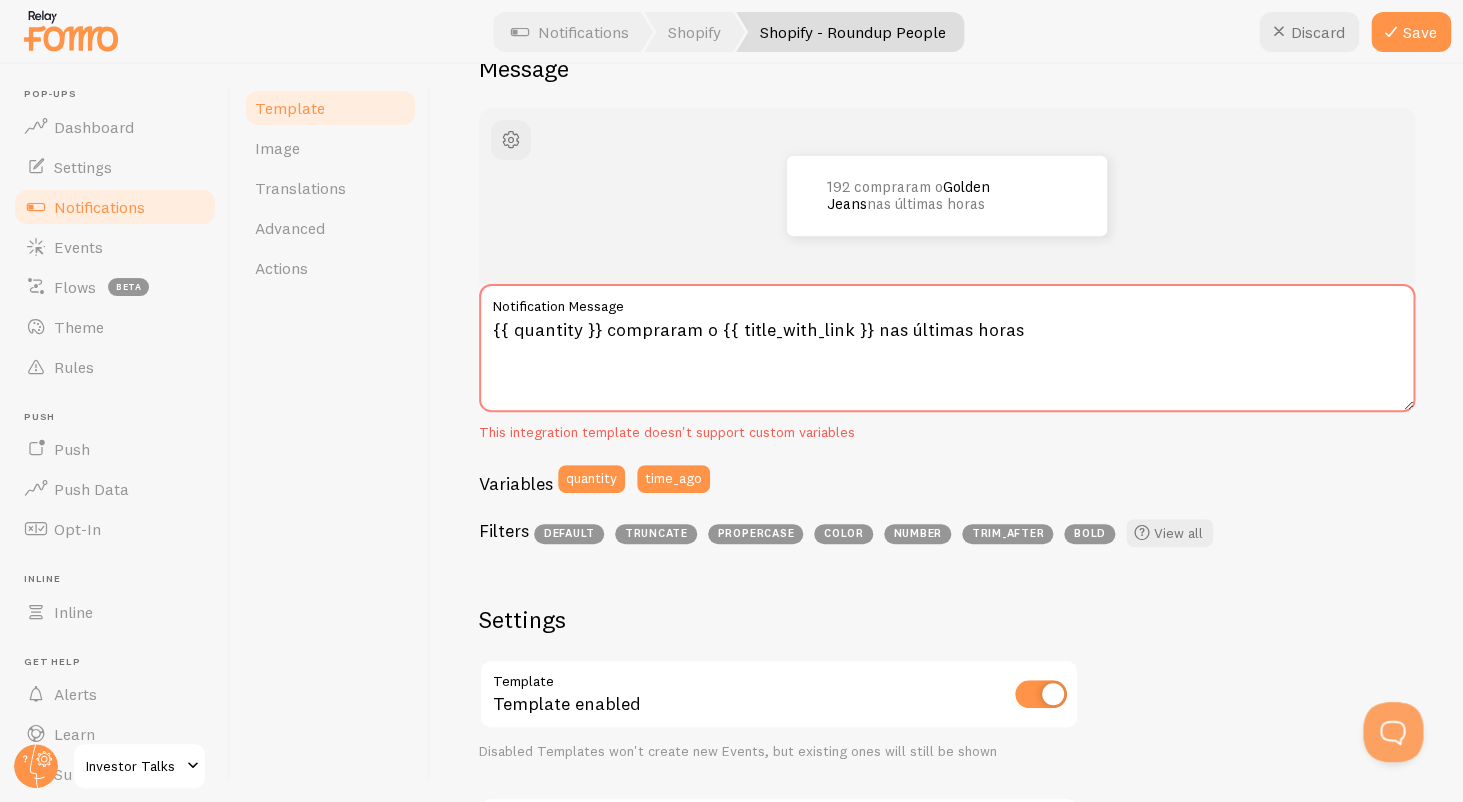 click on "This integration template doesn't support custom variables" at bounding box center (947, 433) 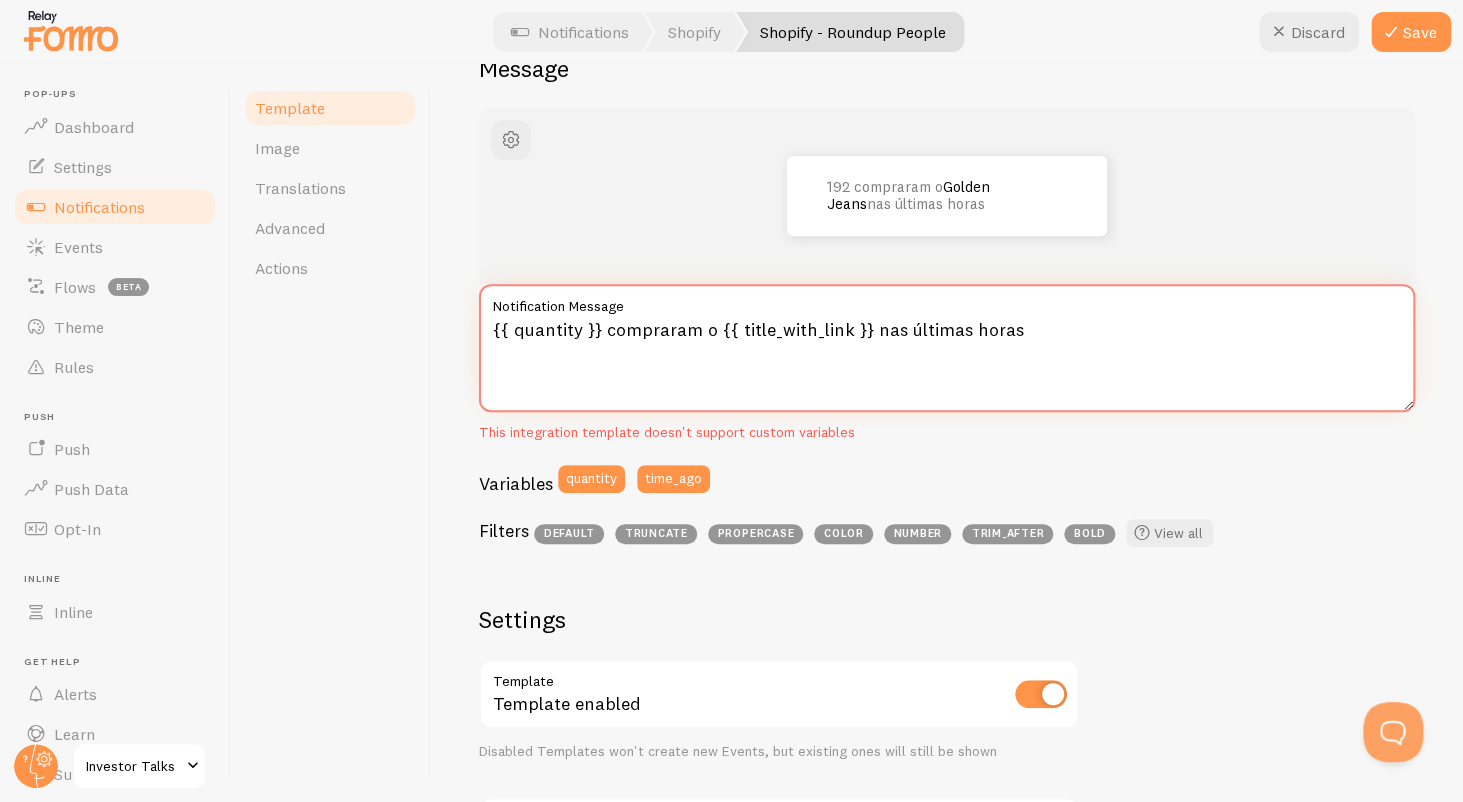 click on "{{ quantity }} compraram o {{ title_with_link }} nas últimas horas" at bounding box center (947, 348) 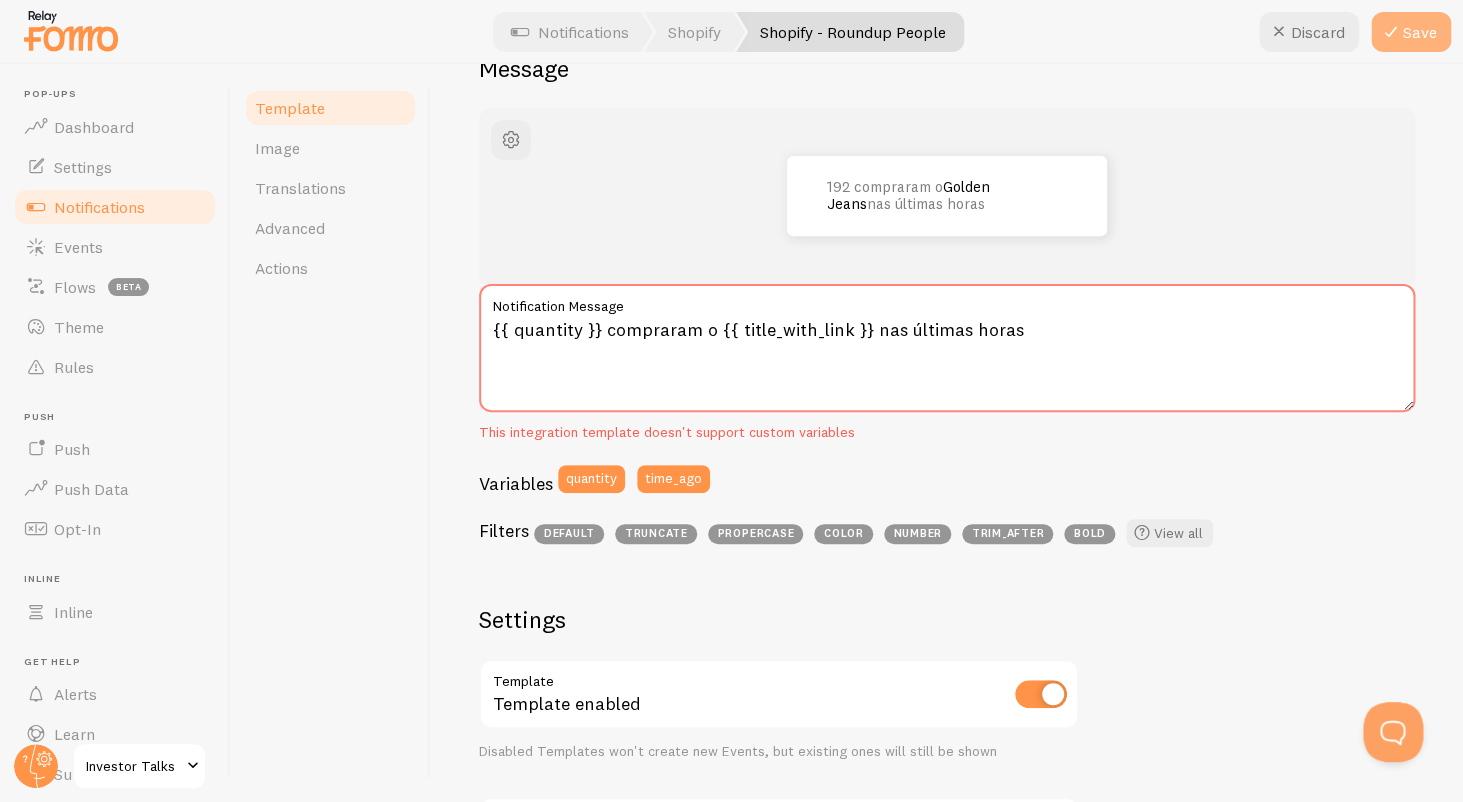 click on "Save" at bounding box center [1411, 32] 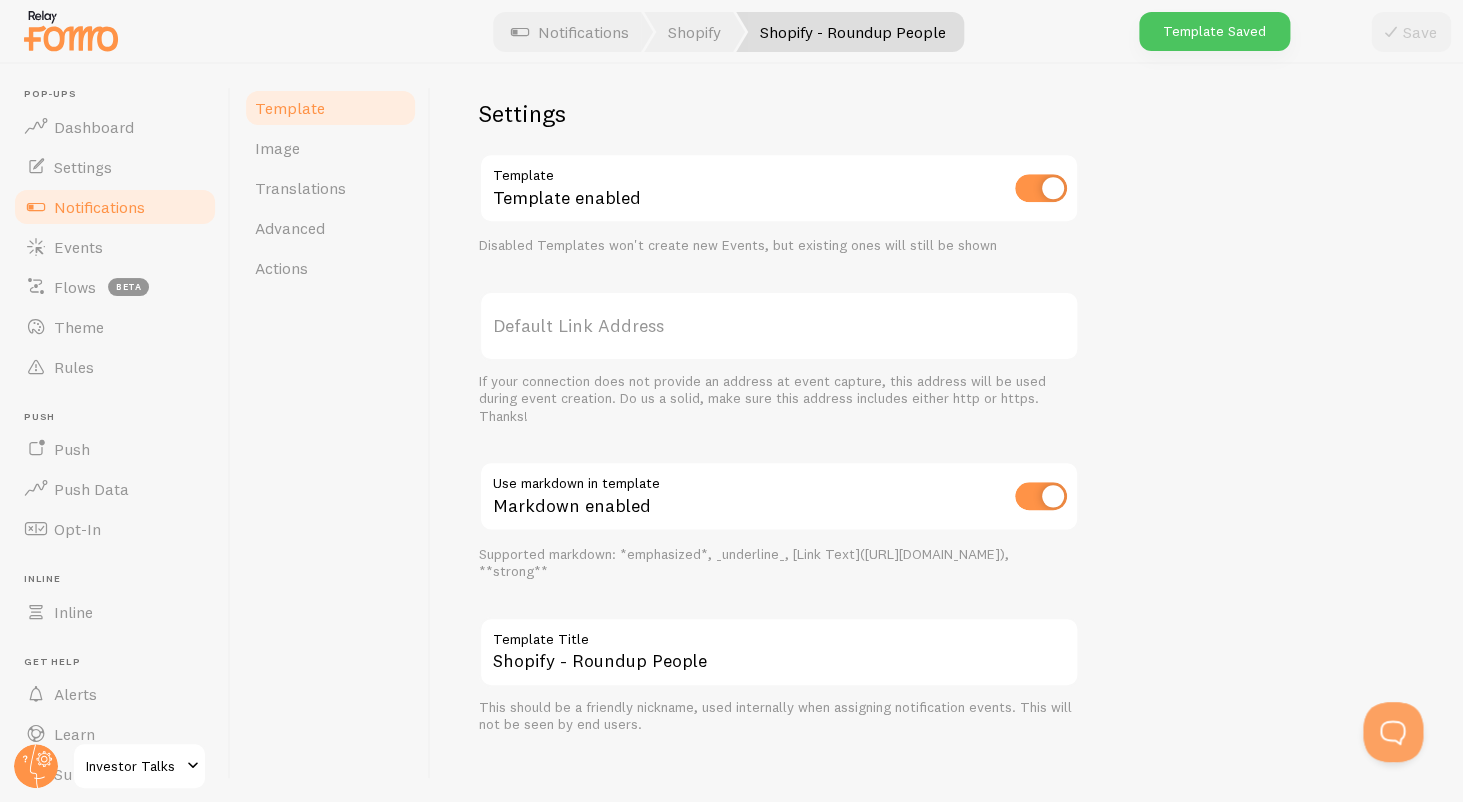 scroll, scrollTop: 673, scrollLeft: 0, axis: vertical 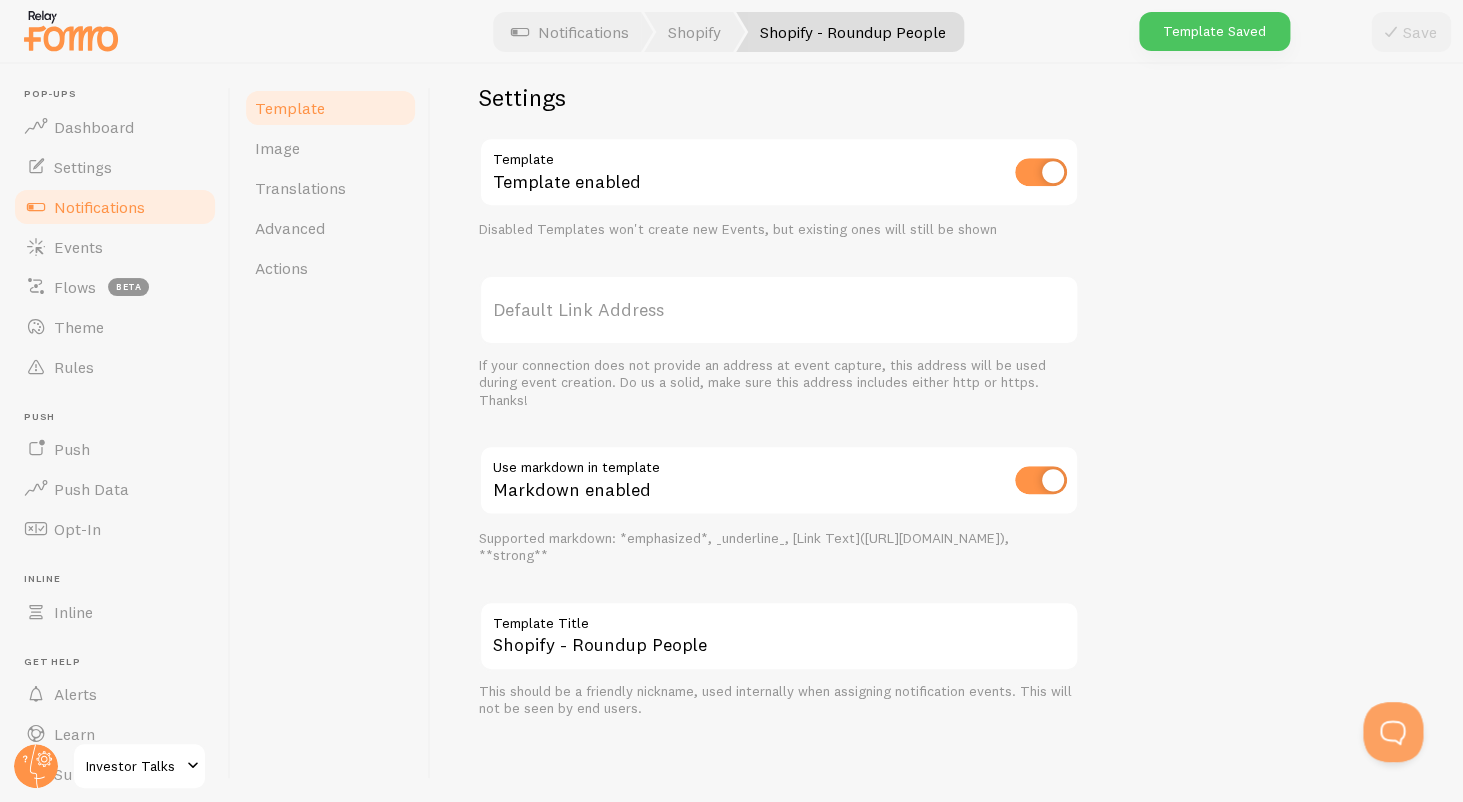click on "Default Link Address" at bounding box center [779, 310] 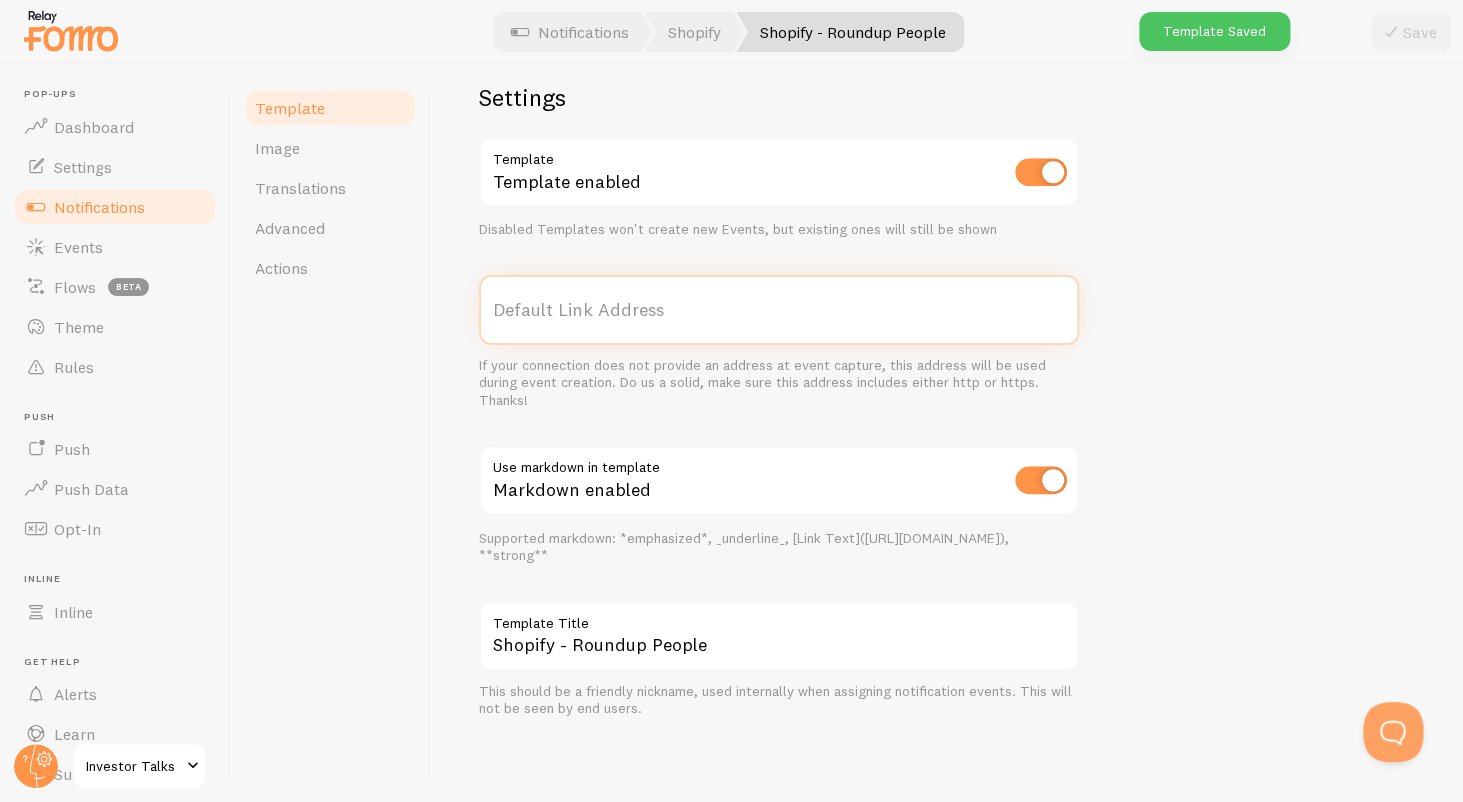 click on "Default Link Address" at bounding box center [779, 310] 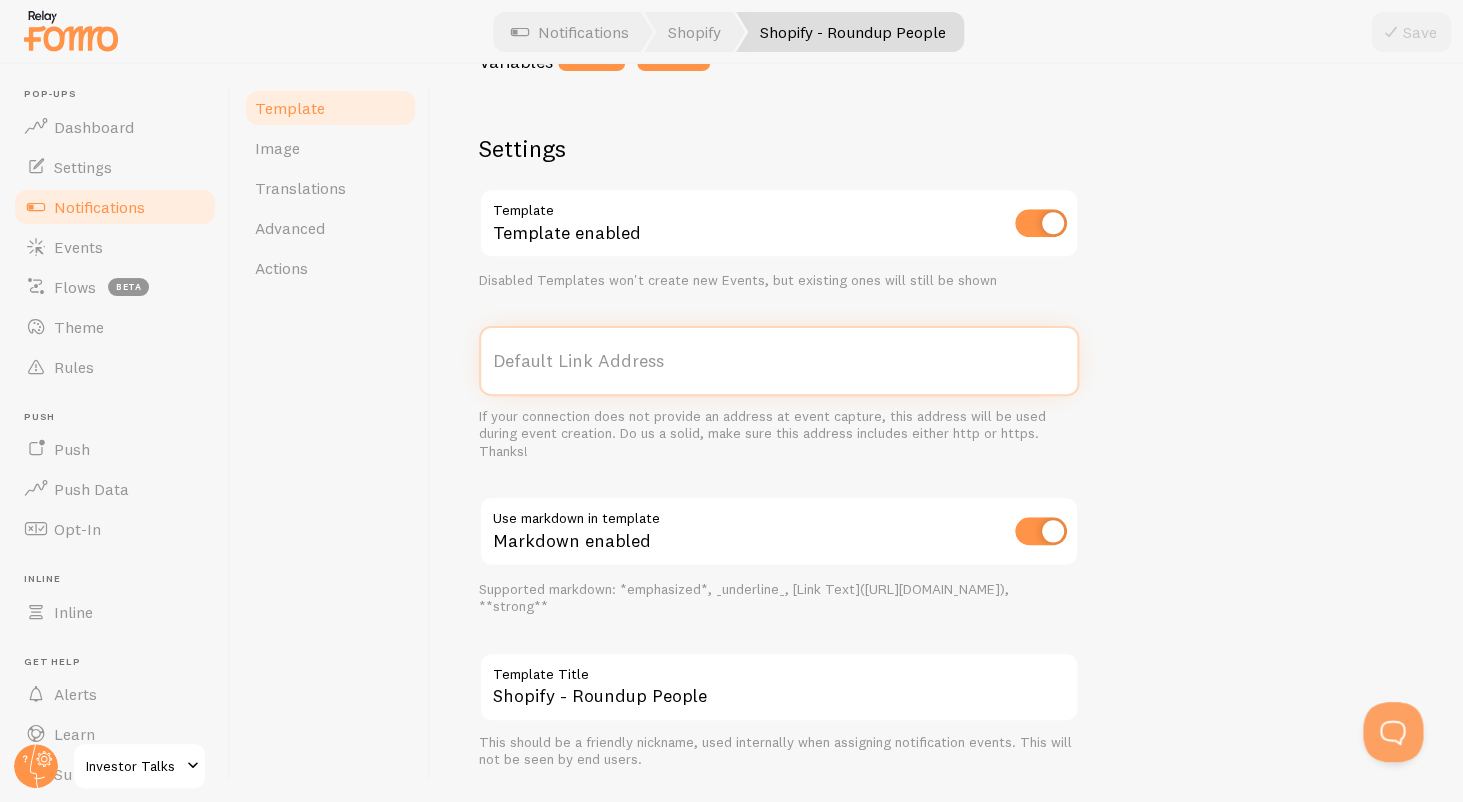 scroll, scrollTop: 637, scrollLeft: 0, axis: vertical 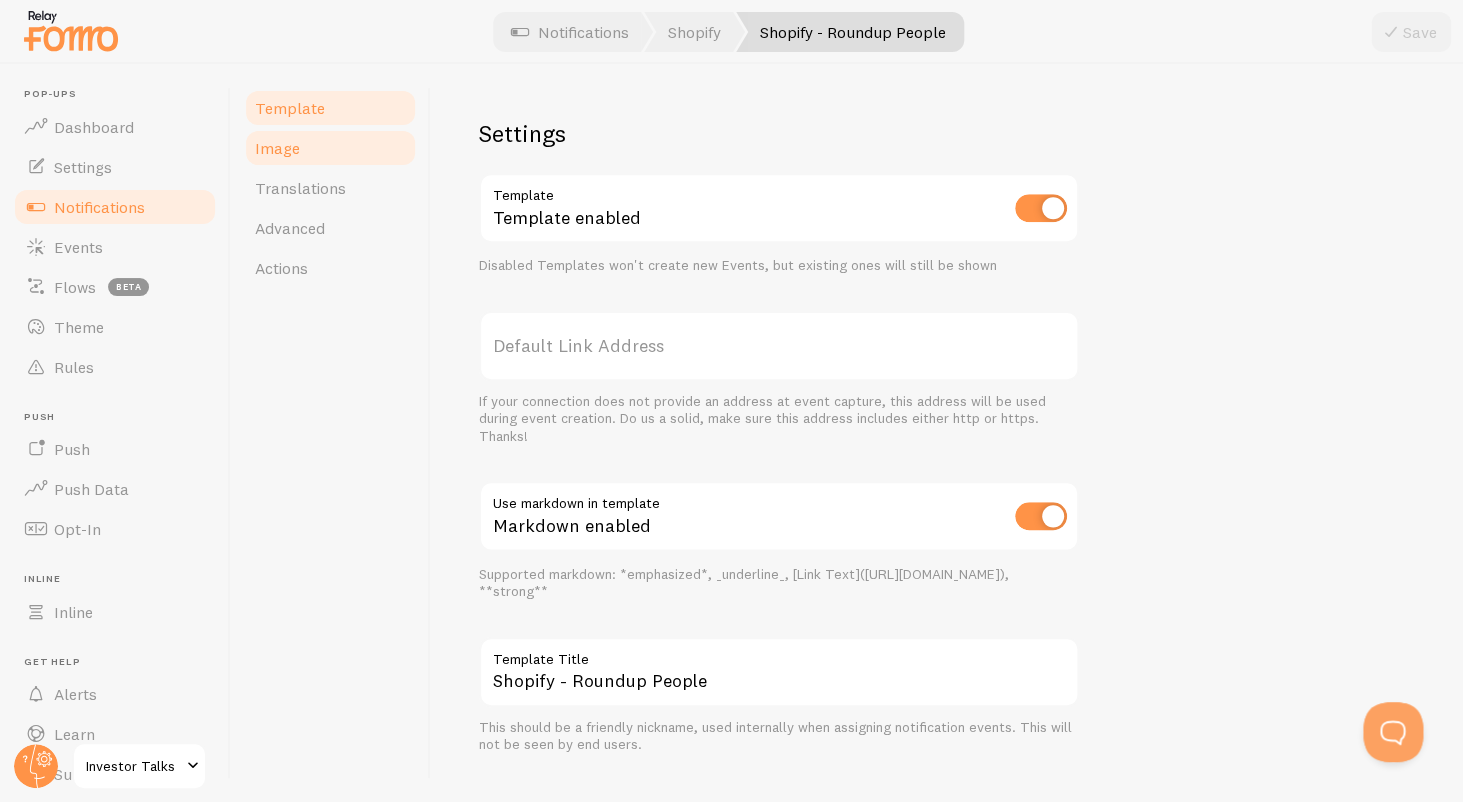 click on "Image" at bounding box center [330, 148] 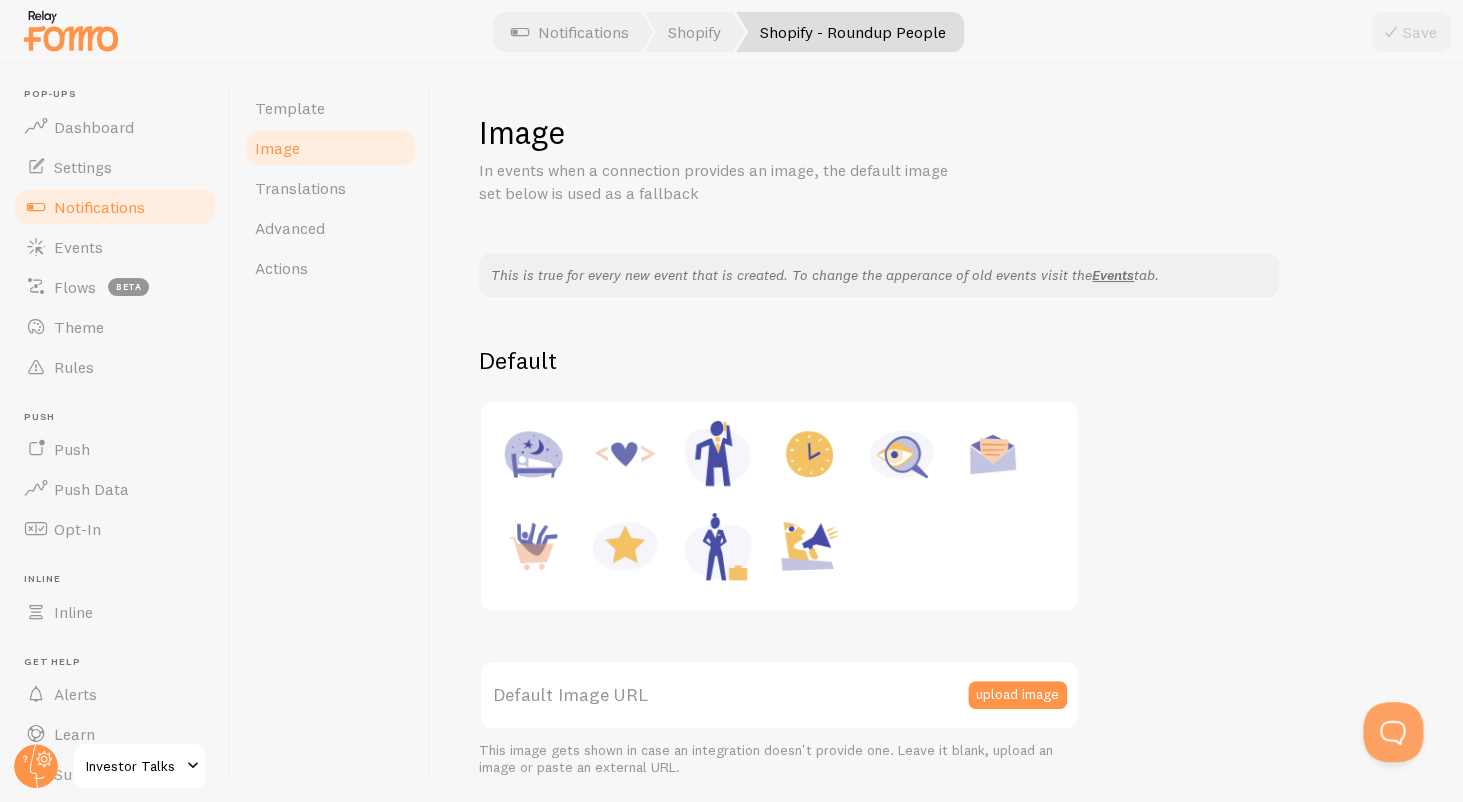 click on "upload image" at bounding box center [1023, 695] 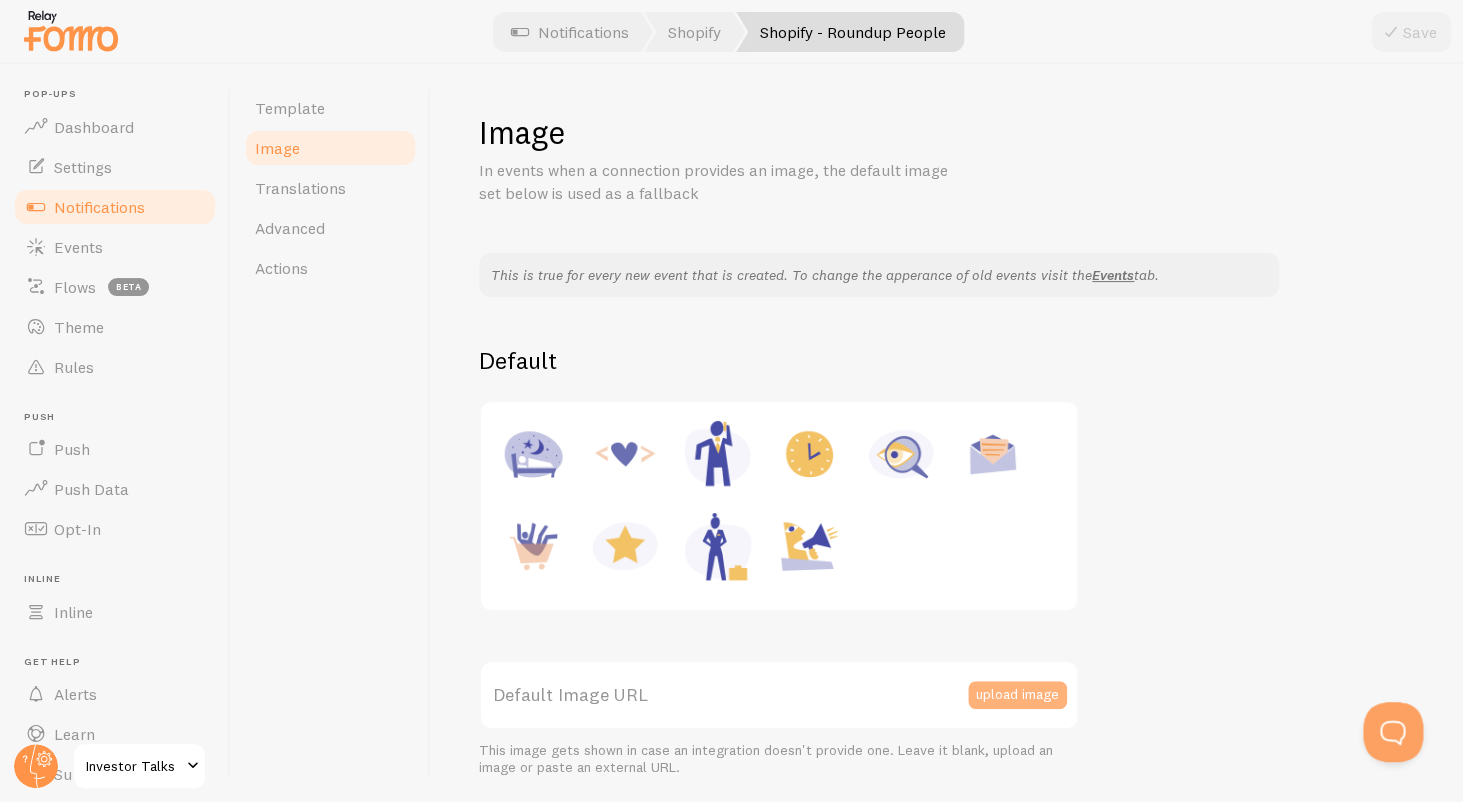 click on "upload image" at bounding box center [1017, 695] 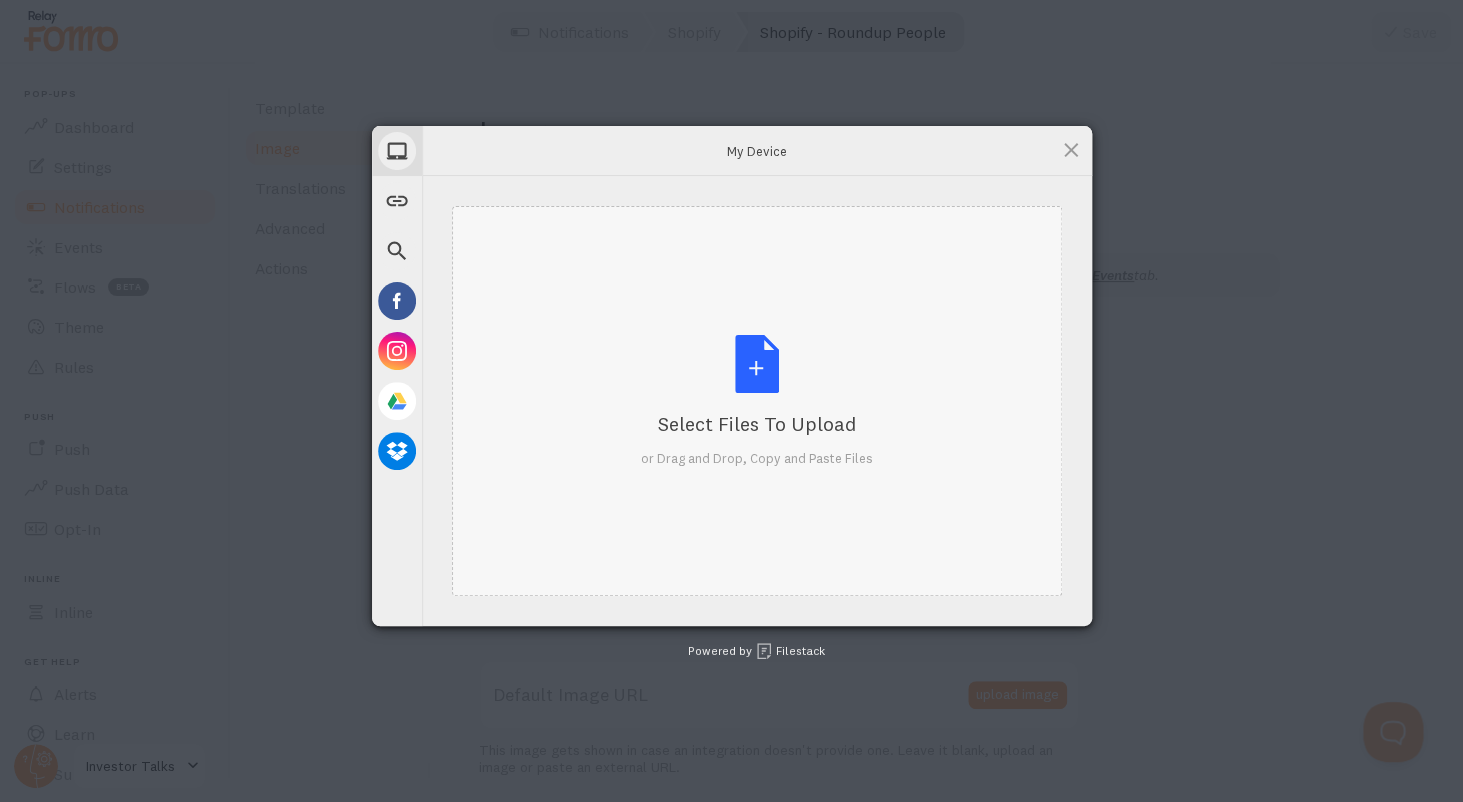 type 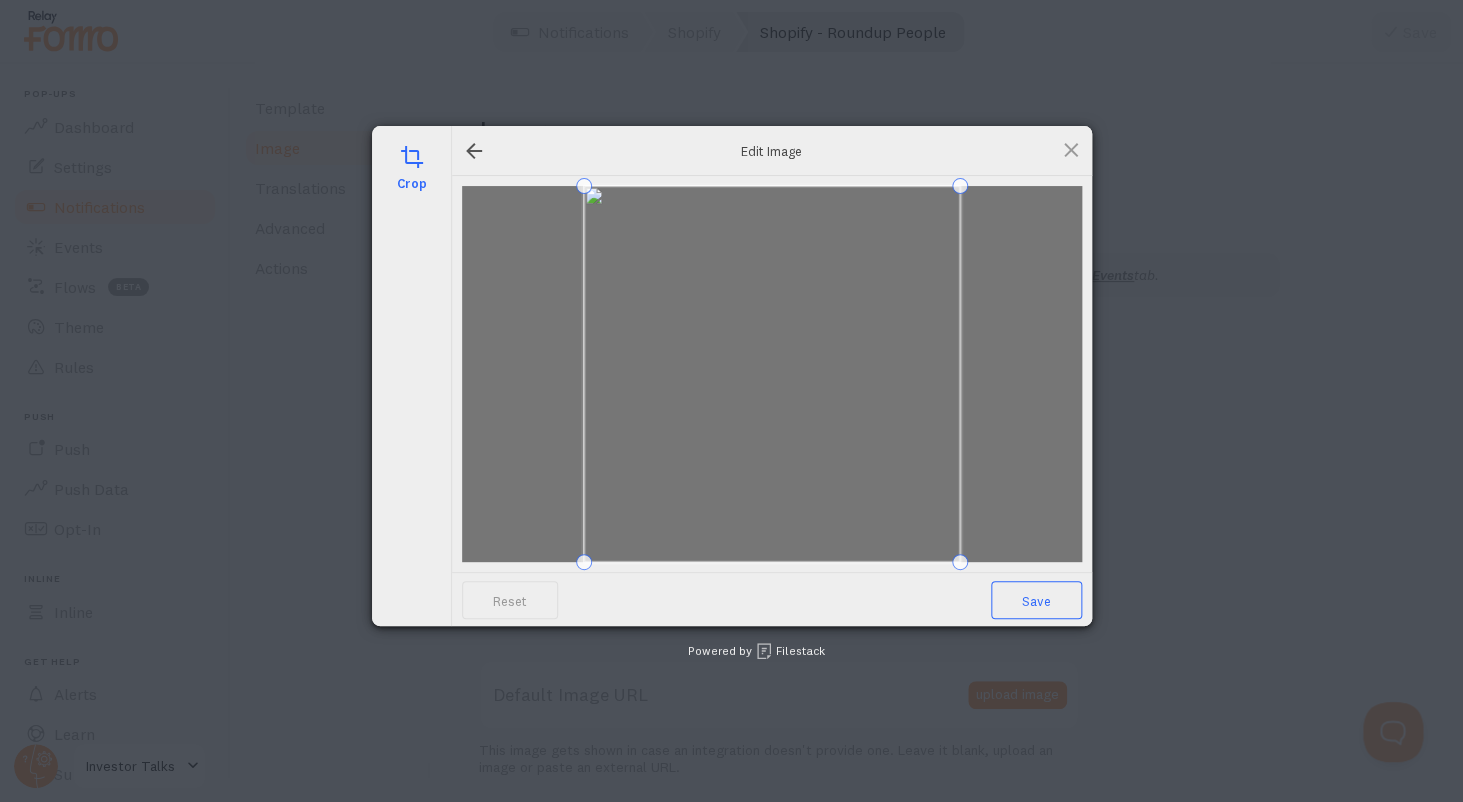 click on "Save" at bounding box center [1036, 600] 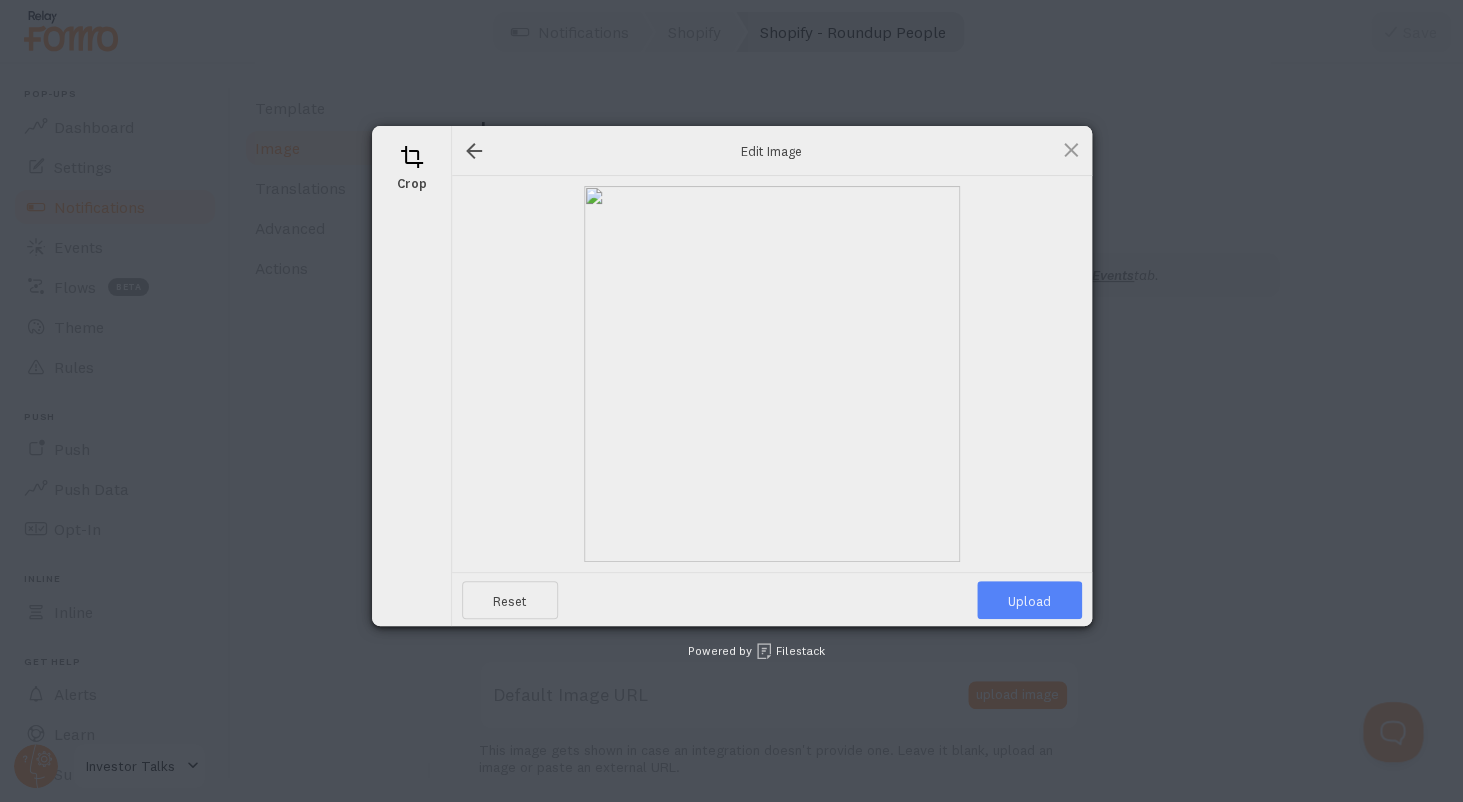 click on "Upload" at bounding box center [1029, 600] 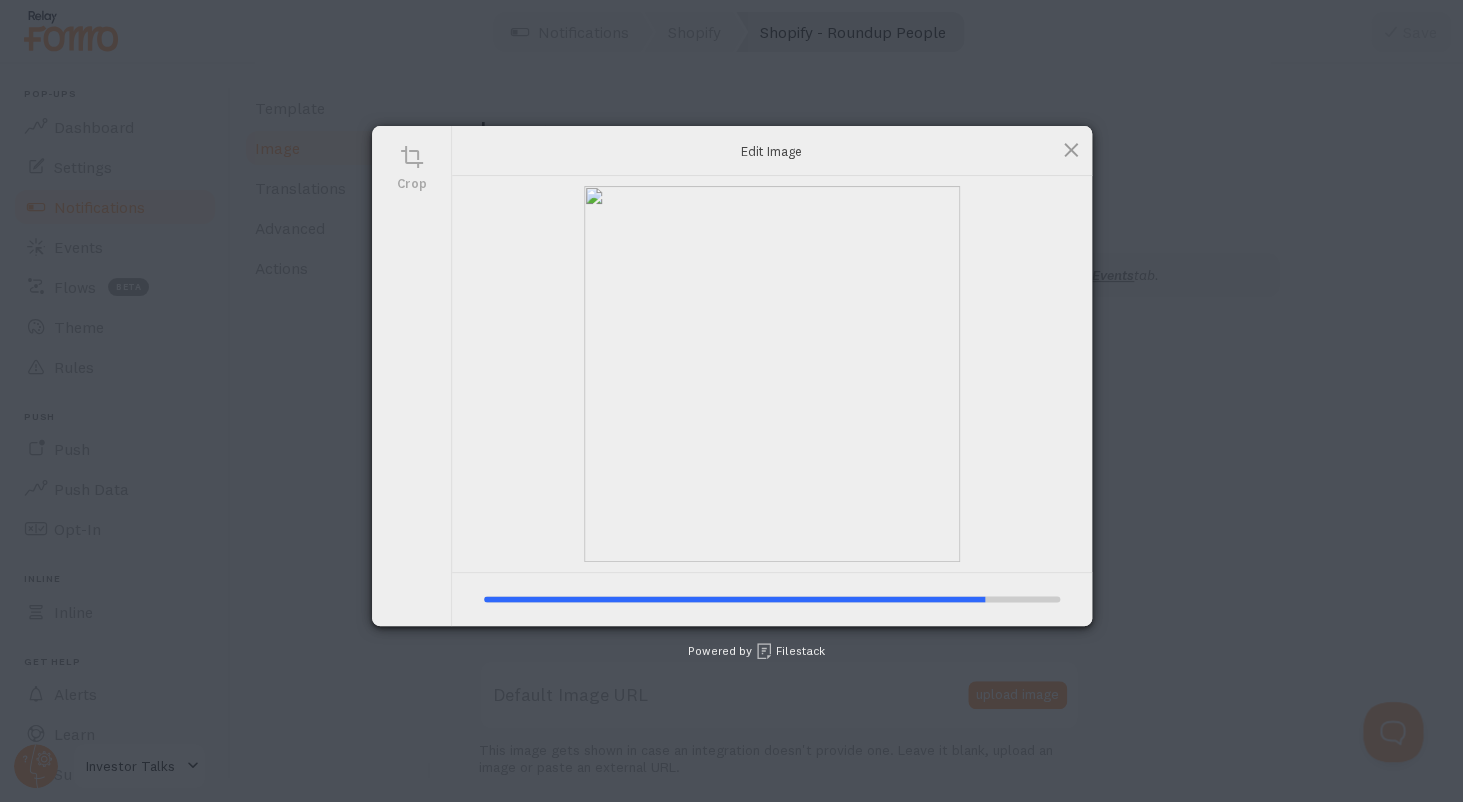 type on "https://process.filestackapi.com/ApqhzE1ldTzuKSj33adqez/resize=width:170,height:170/https://cdn.filestackcontent.com/UPVLn38TSW6AYTN1EEpZ" 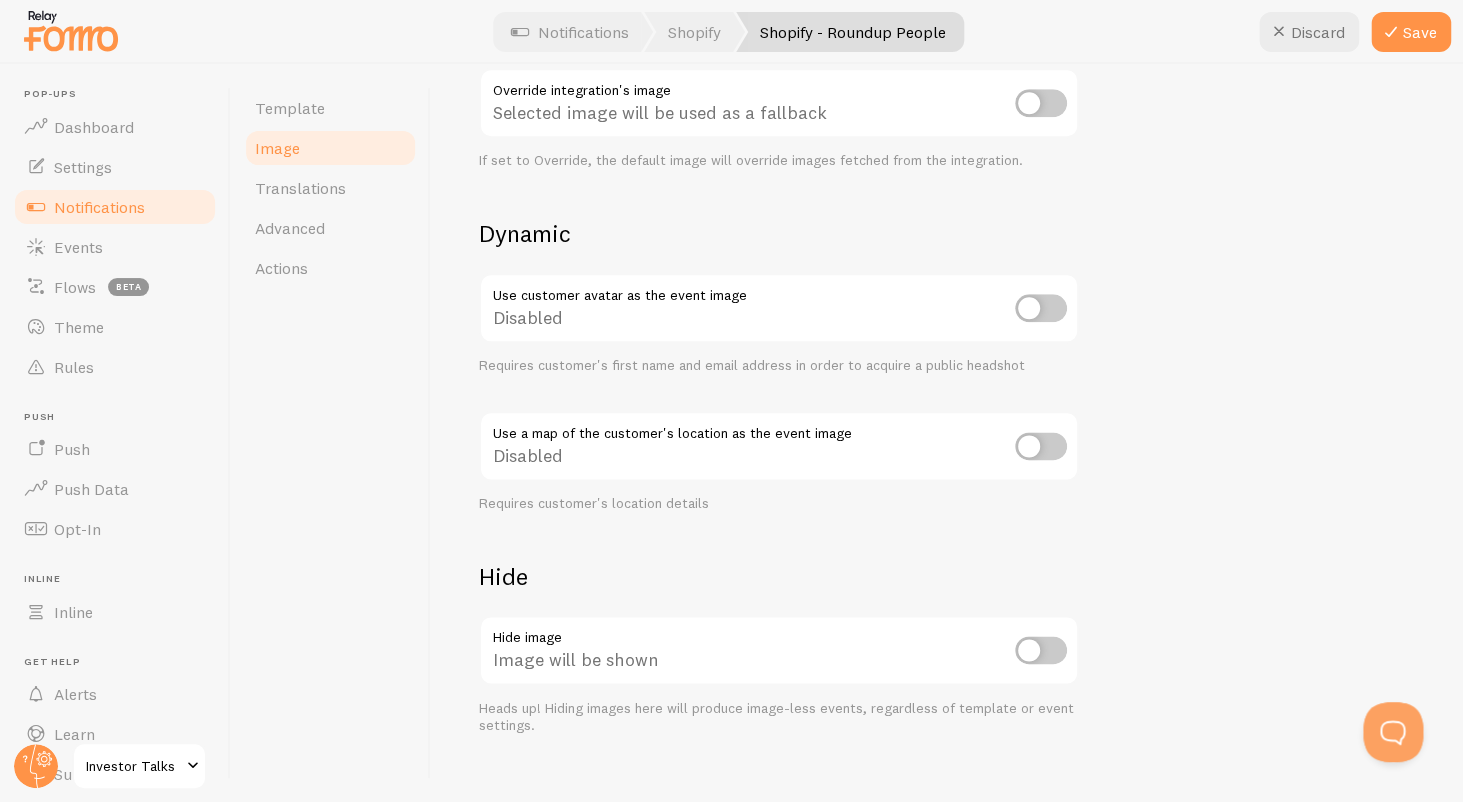 scroll, scrollTop: 731, scrollLeft: 0, axis: vertical 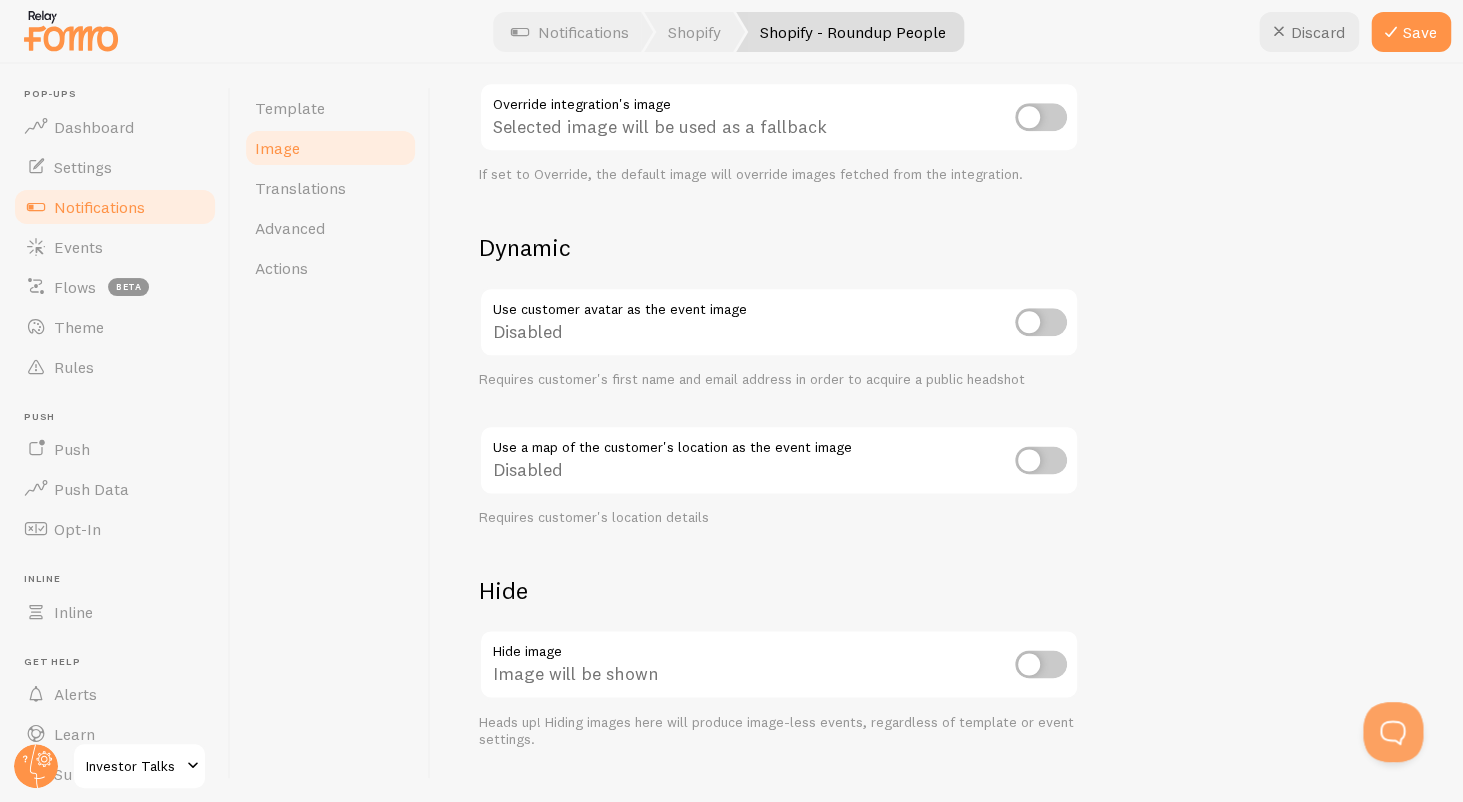 click at bounding box center [1041, 117] 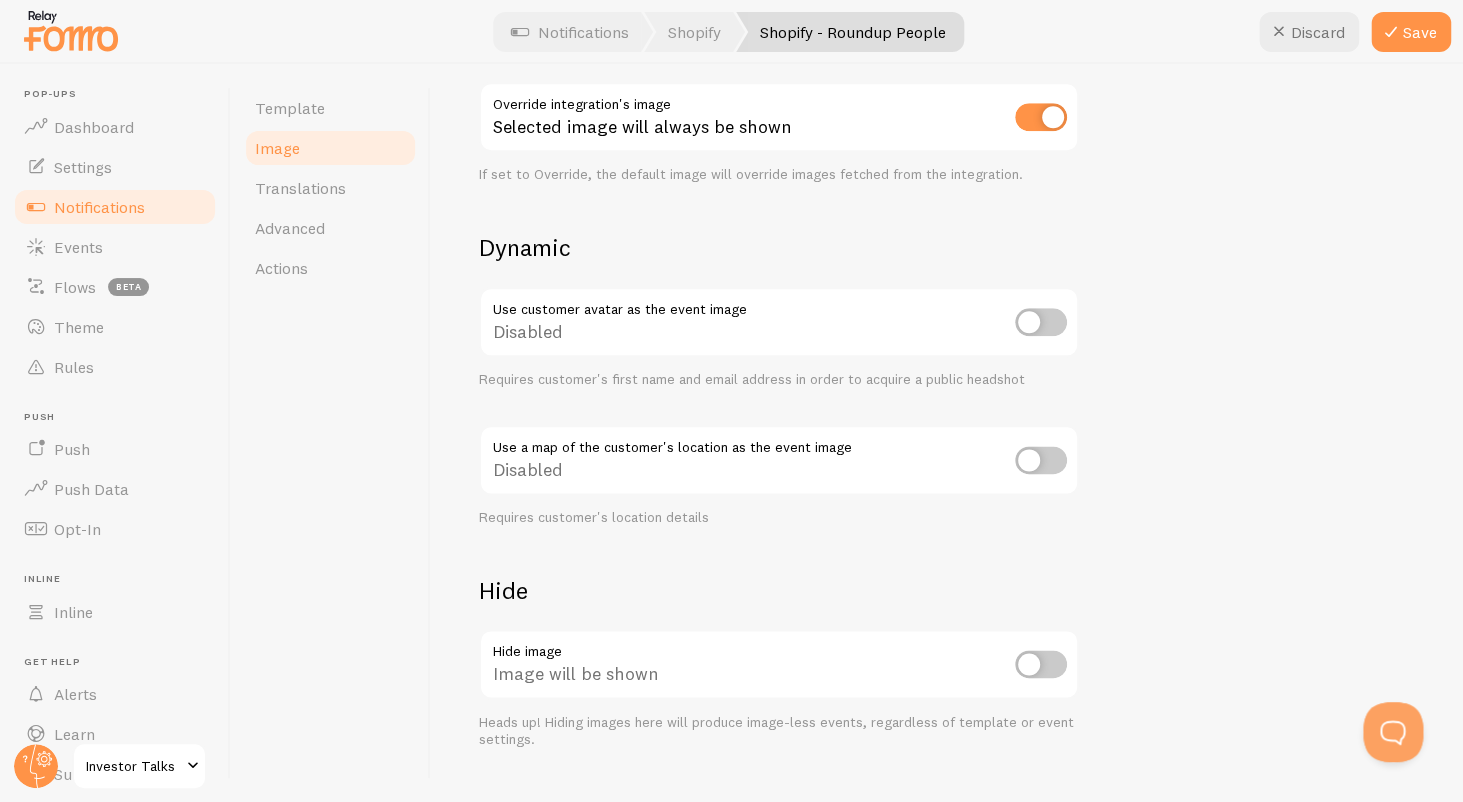 scroll, scrollTop: 694, scrollLeft: 0, axis: vertical 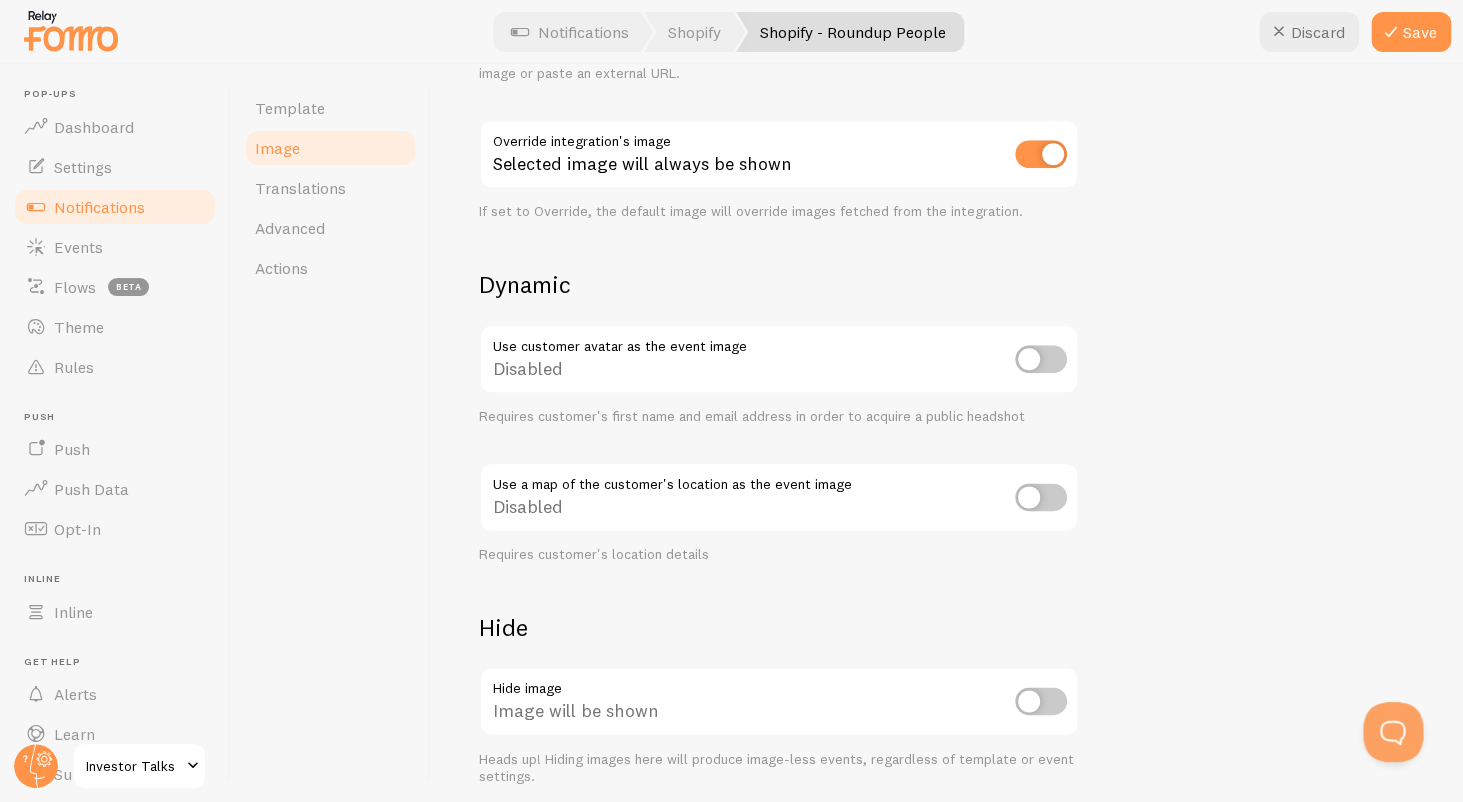 click at bounding box center (1041, 154) 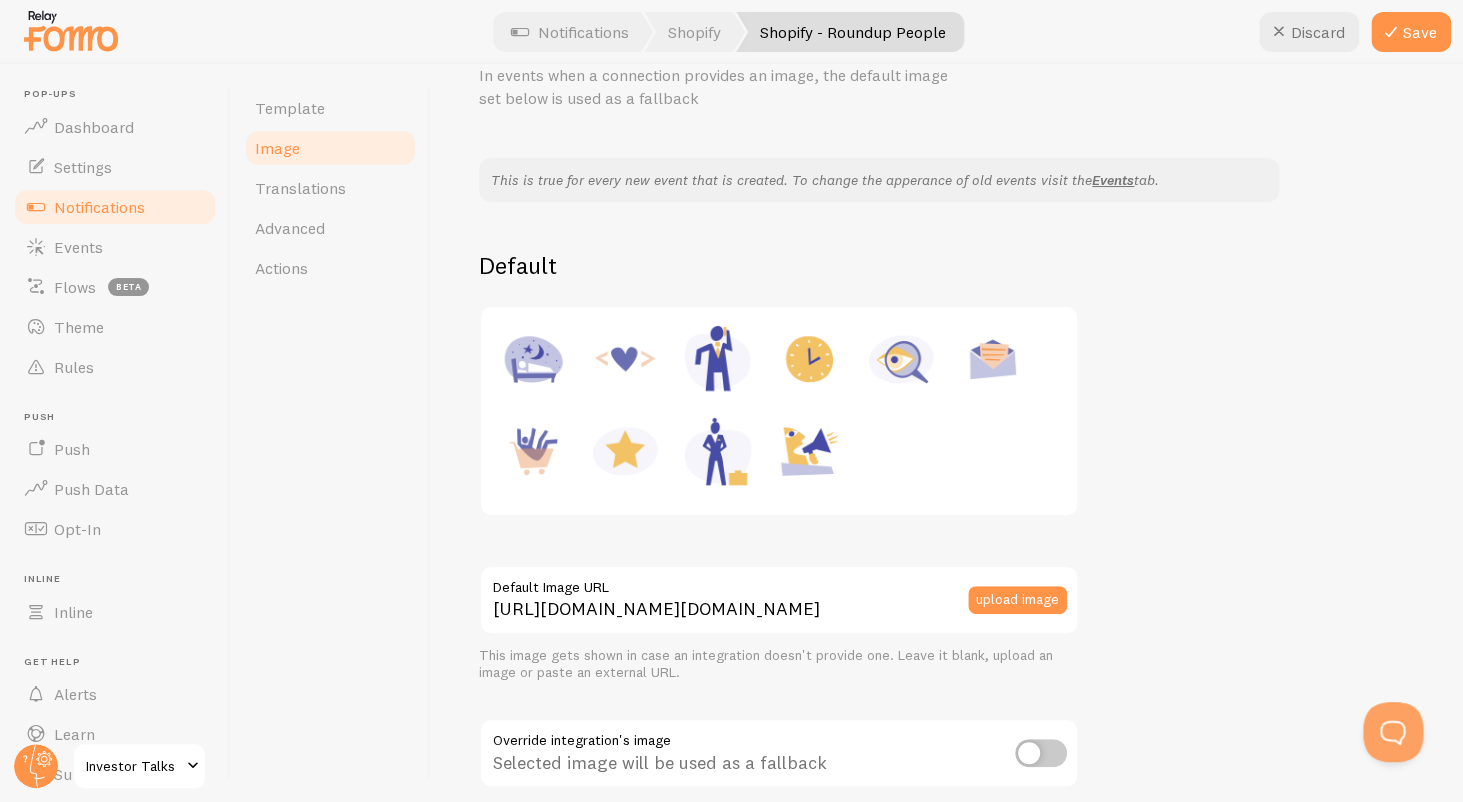 scroll, scrollTop: 82, scrollLeft: 0, axis: vertical 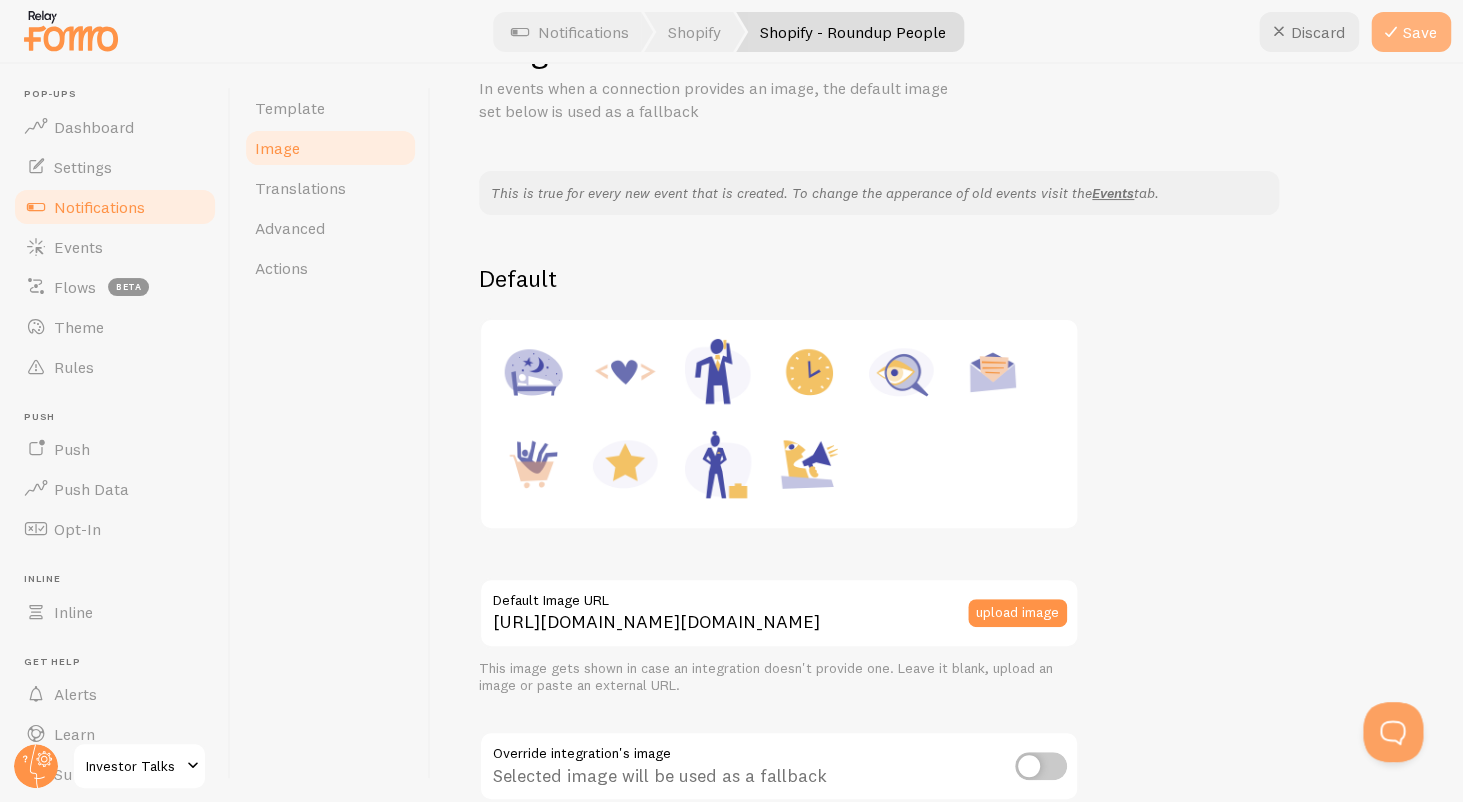 click on "Save" at bounding box center (1411, 32) 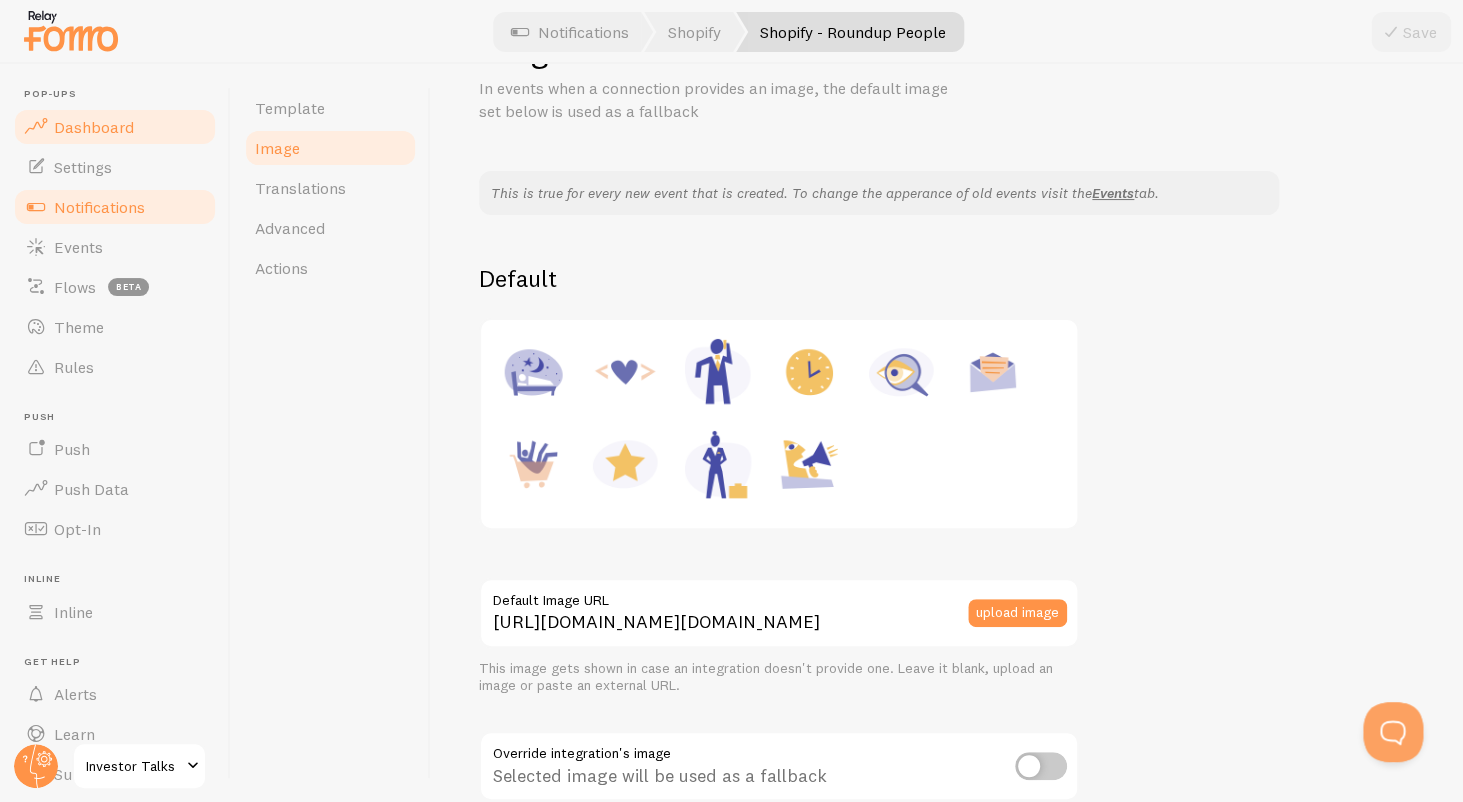 click on "Dashboard" at bounding box center [115, 127] 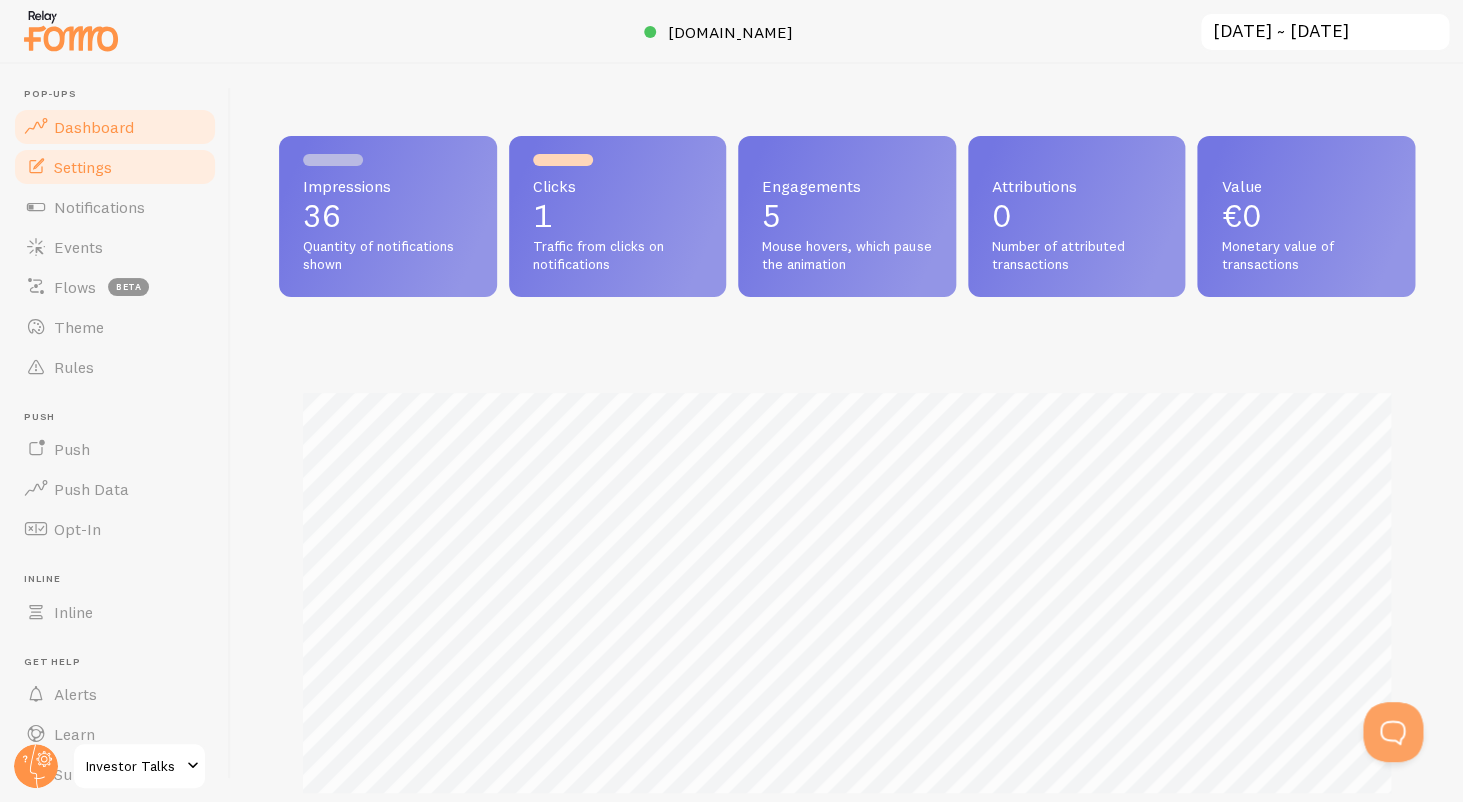 scroll, scrollTop: 999475, scrollLeft: 998865, axis: both 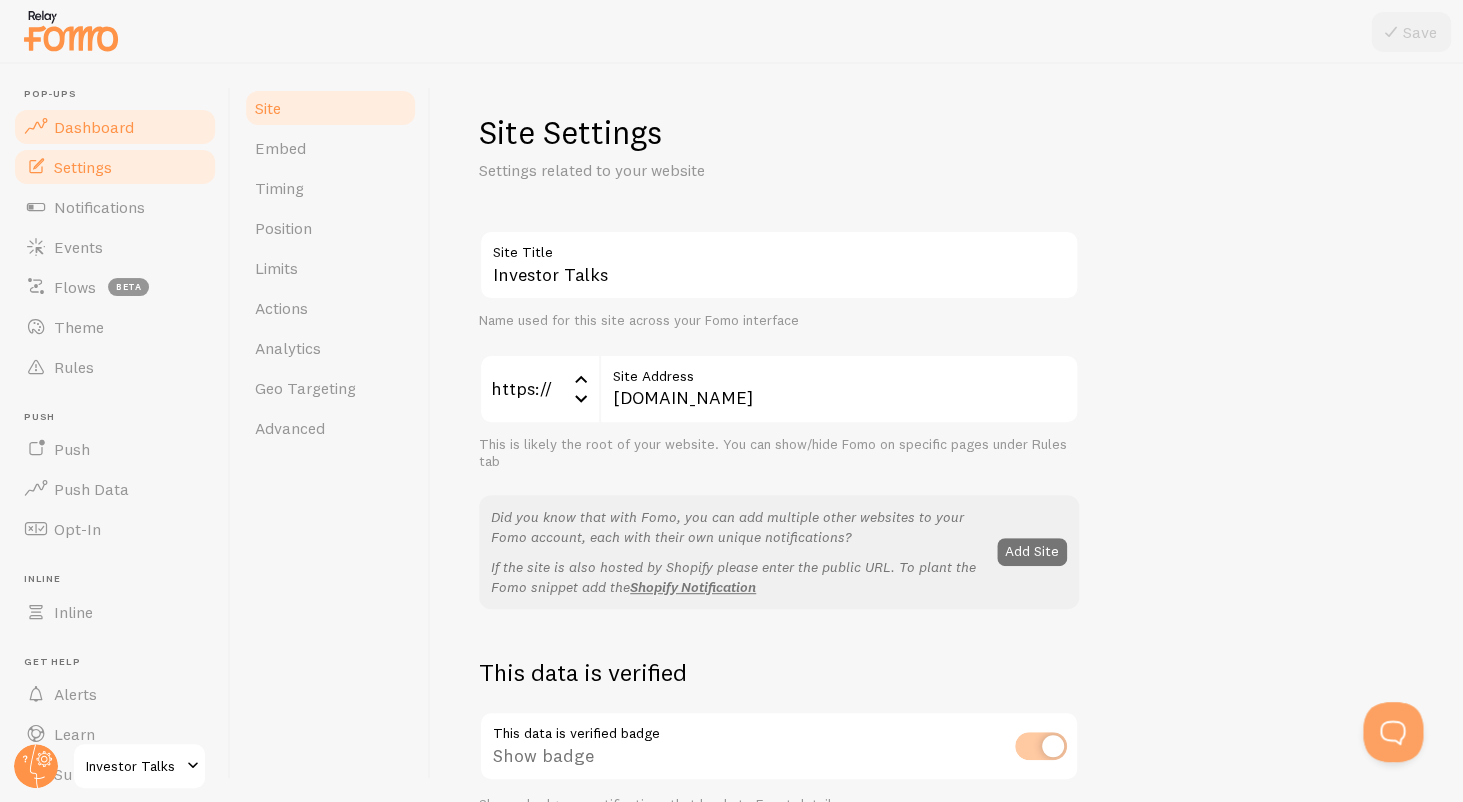 click on "Dashboard" at bounding box center (115, 127) 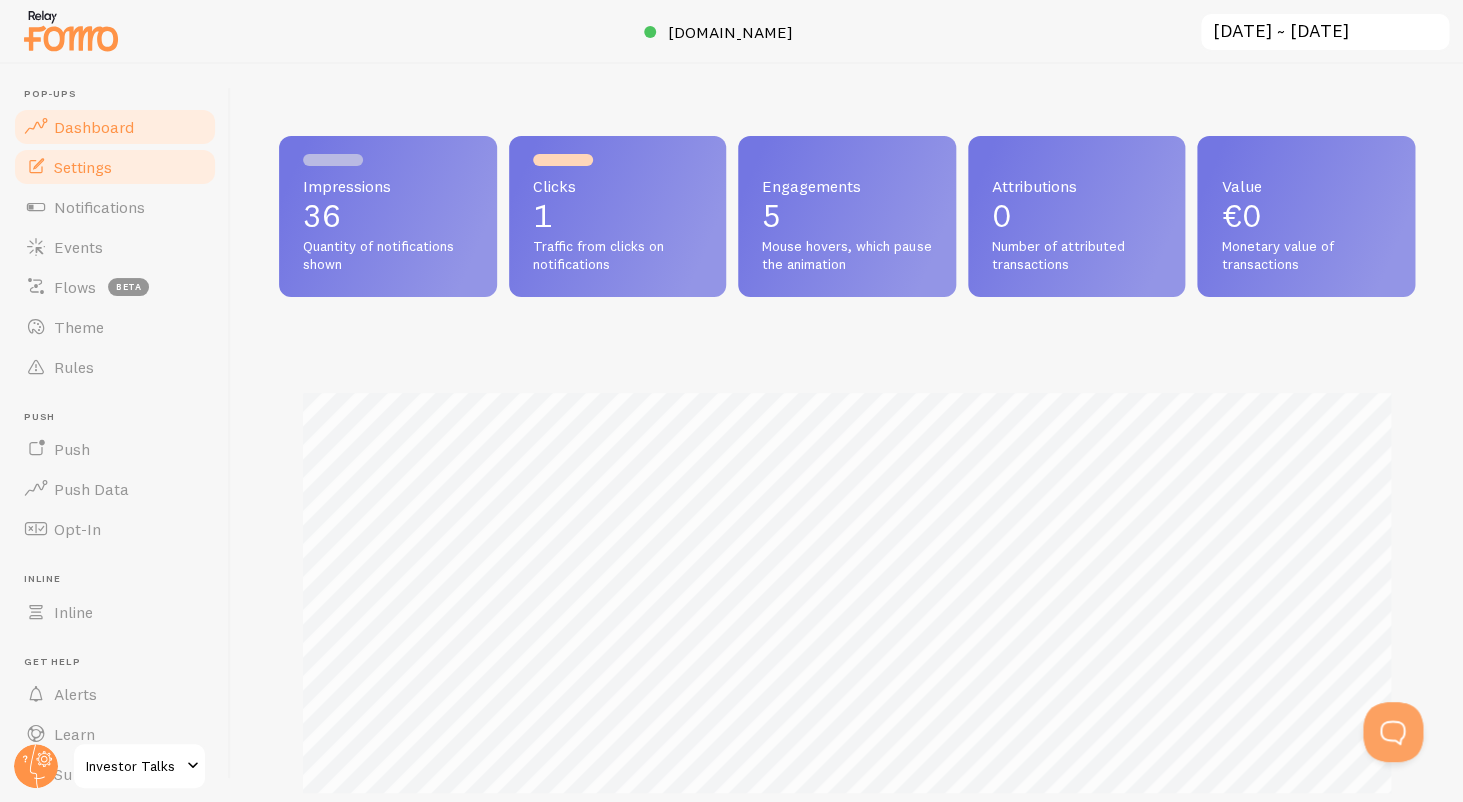 scroll, scrollTop: 999475, scrollLeft: 998865, axis: both 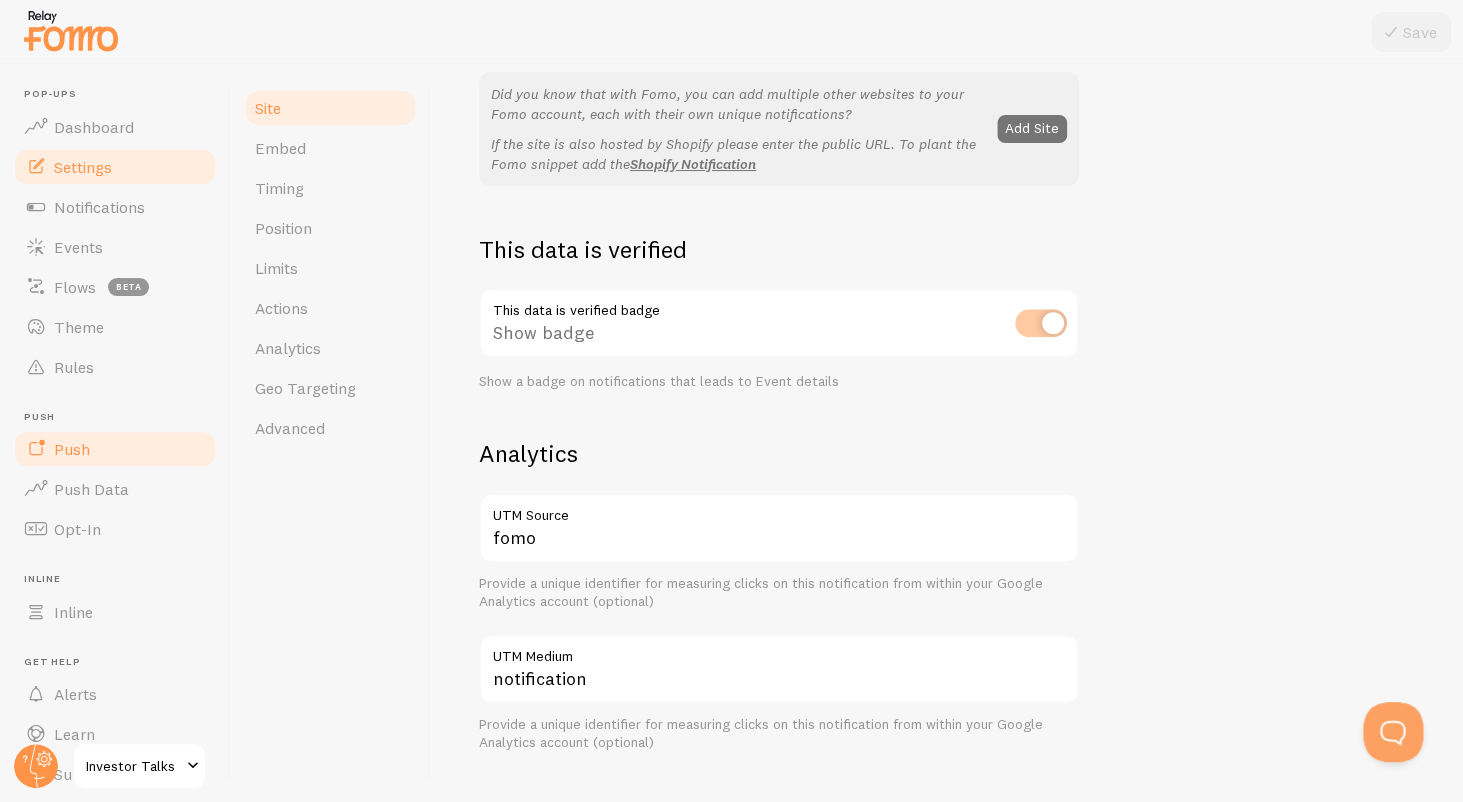 click on "Push" at bounding box center [115, 449] 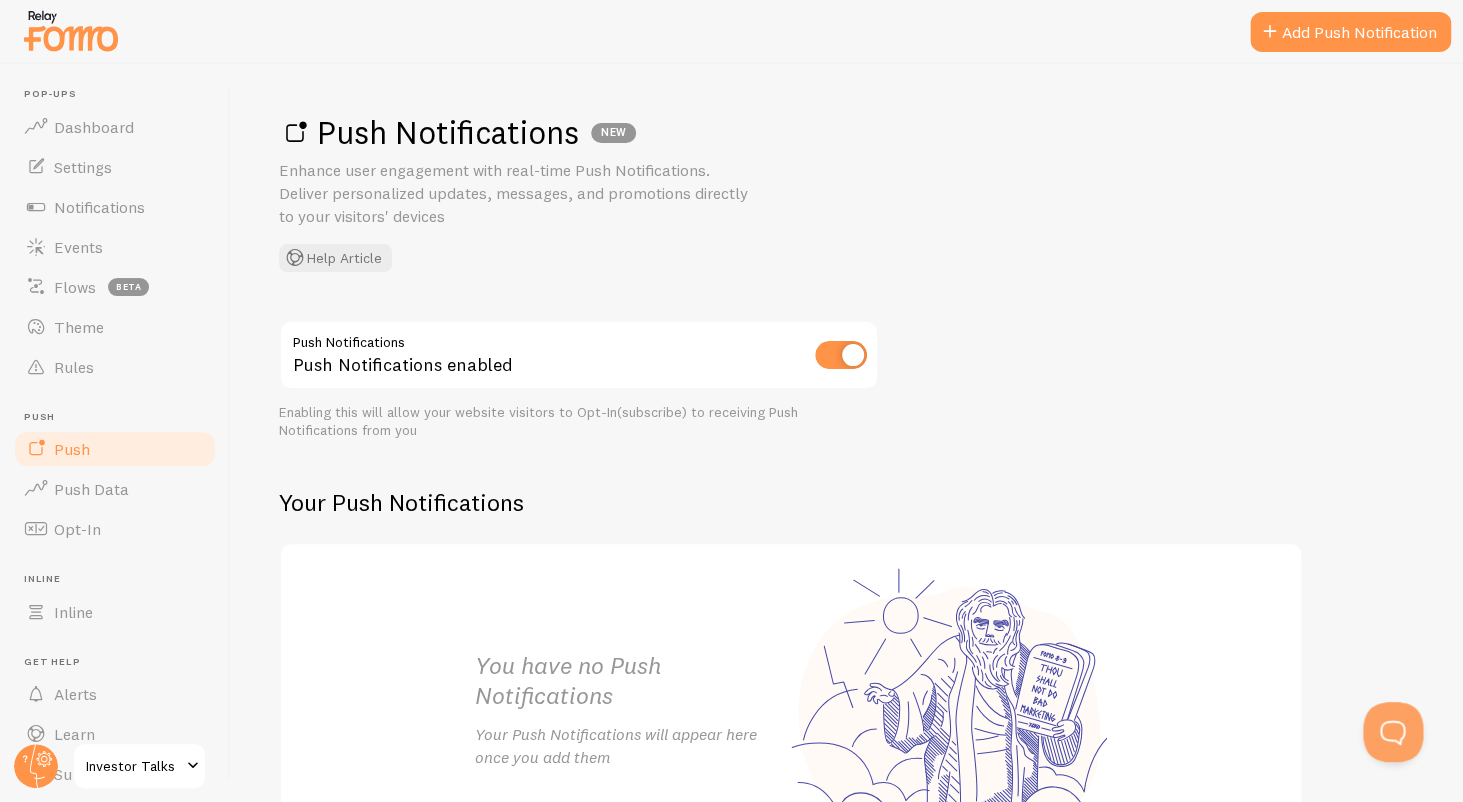 scroll, scrollTop: 183, scrollLeft: 0, axis: vertical 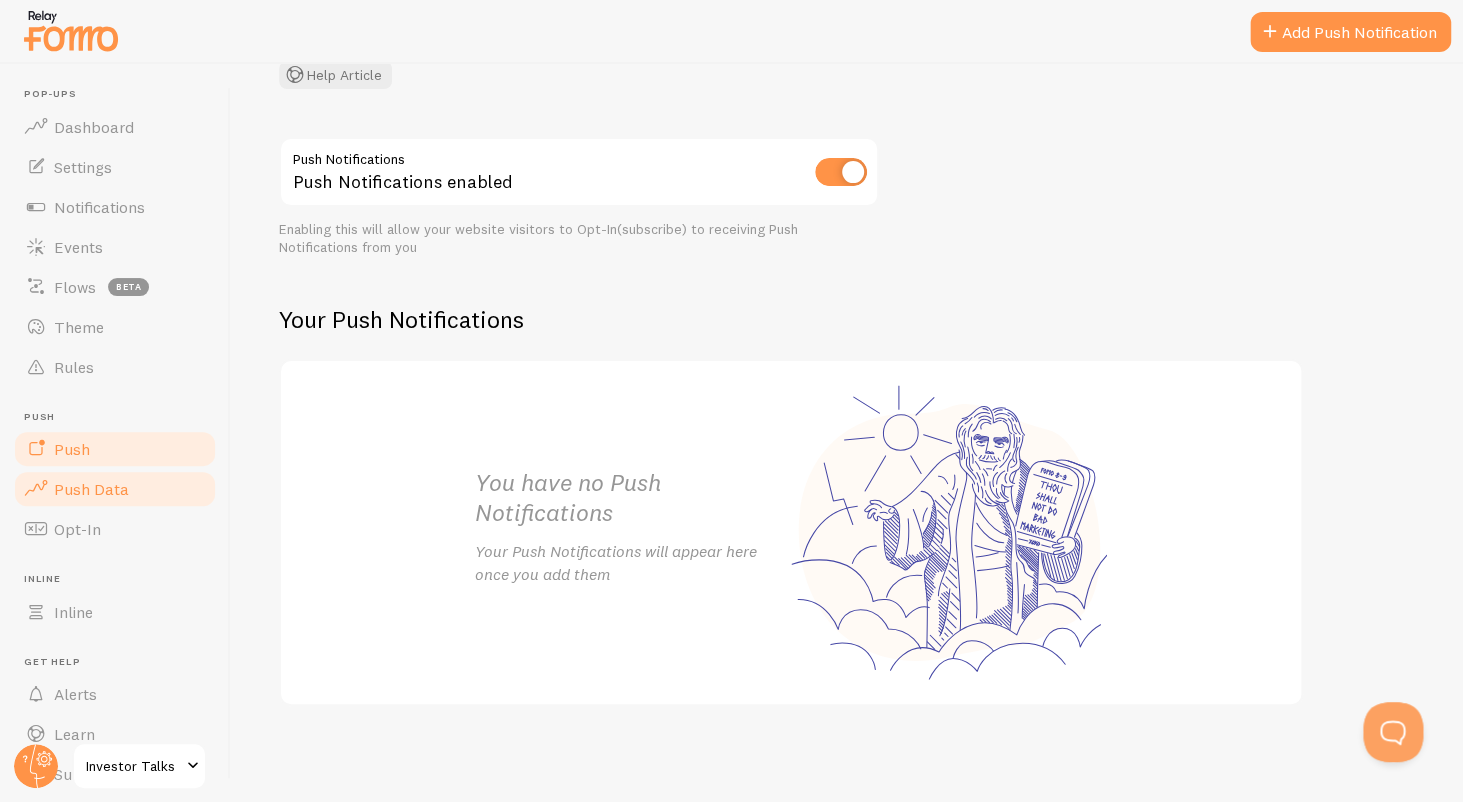 click on "Push Data" at bounding box center [115, 489] 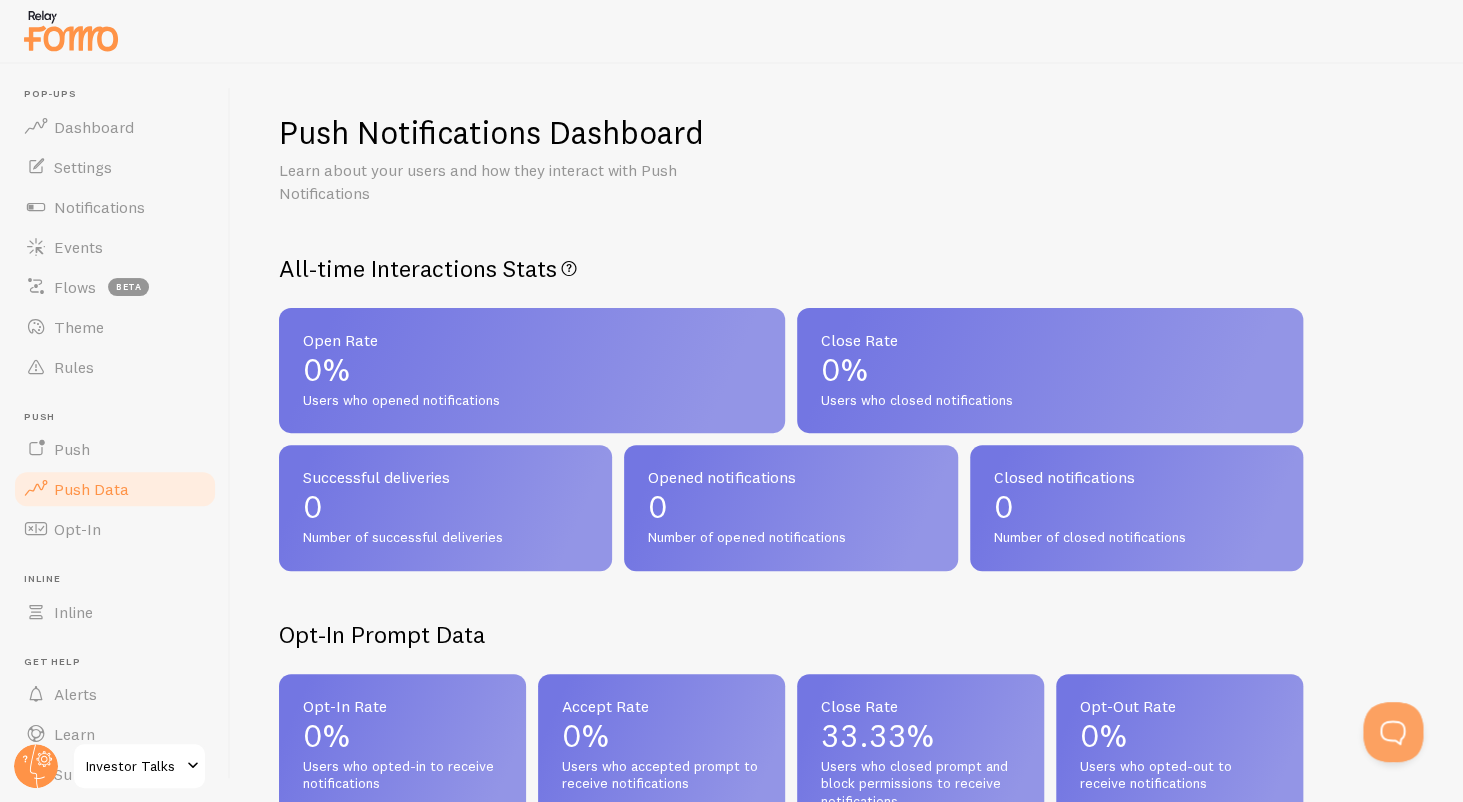 click on "Pop-ups
Dashboard
Settings
Notifications
Events
Flows
beta
Theme
Rules
[GEOGRAPHIC_DATA]
[GEOGRAPHIC_DATA]
Push Data
Opt-In
Inline
Inline
Get Help
Alerts
Learn
Support" at bounding box center (115, 441) 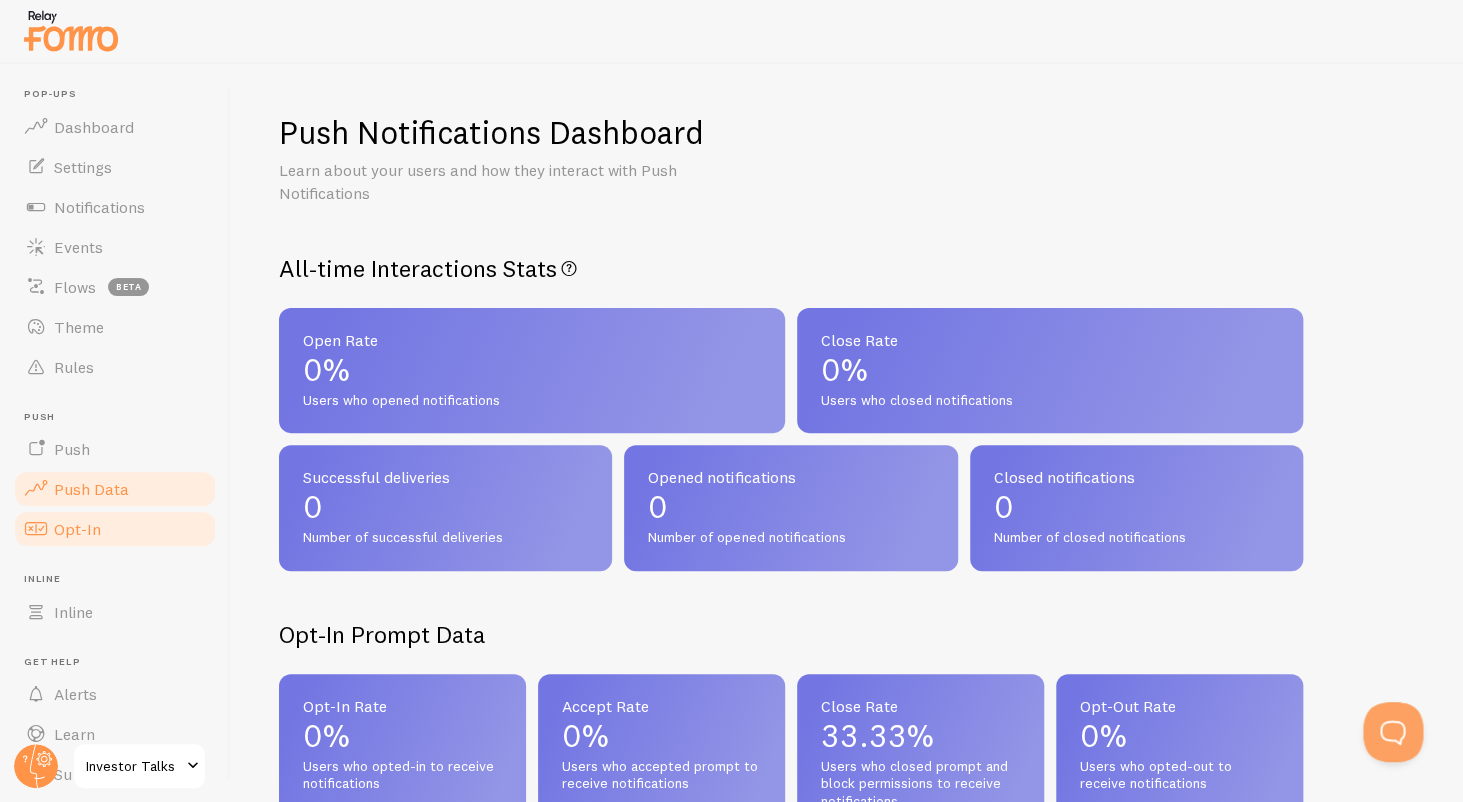 click on "Opt-In" at bounding box center [115, 529] 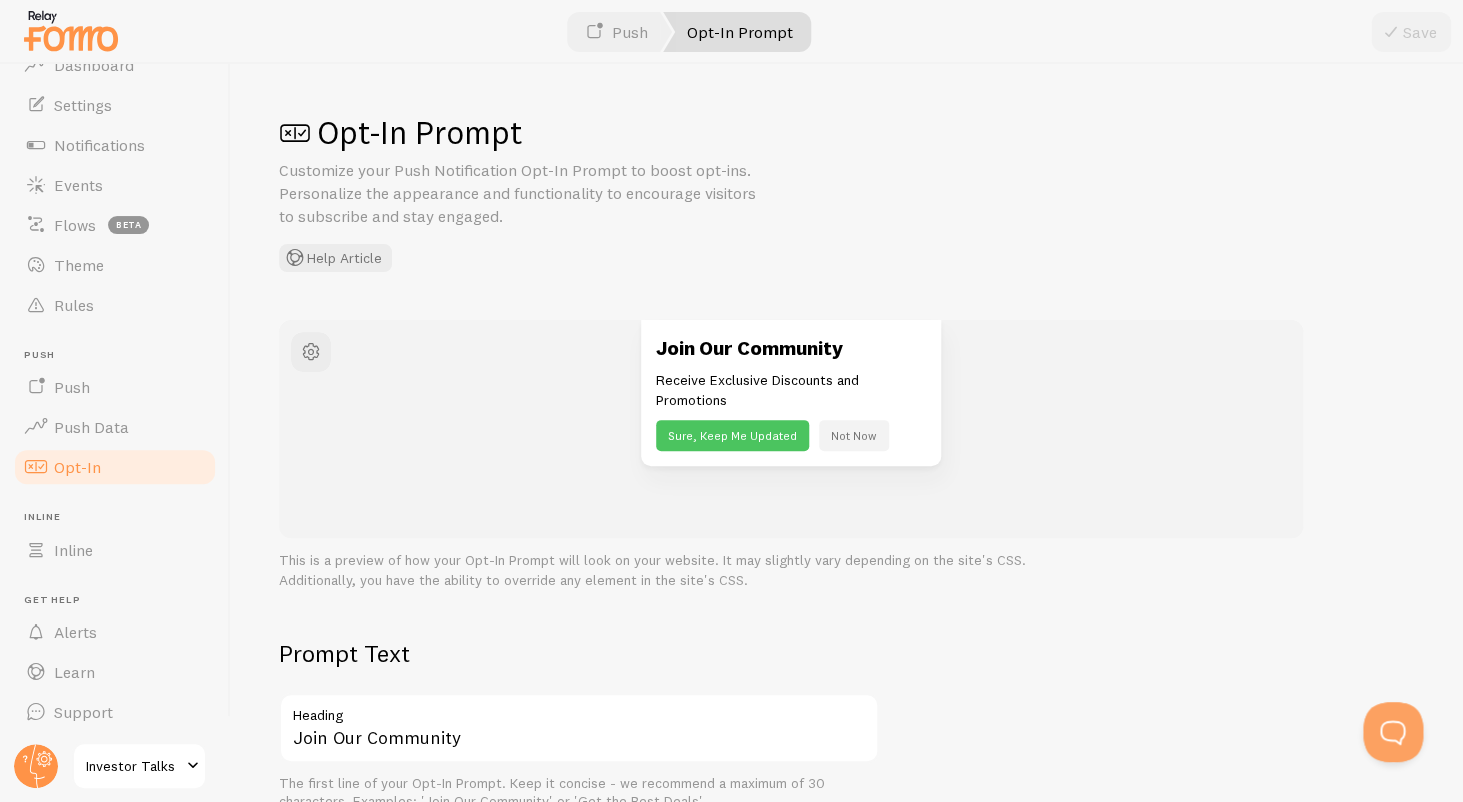 scroll, scrollTop: 65, scrollLeft: 0, axis: vertical 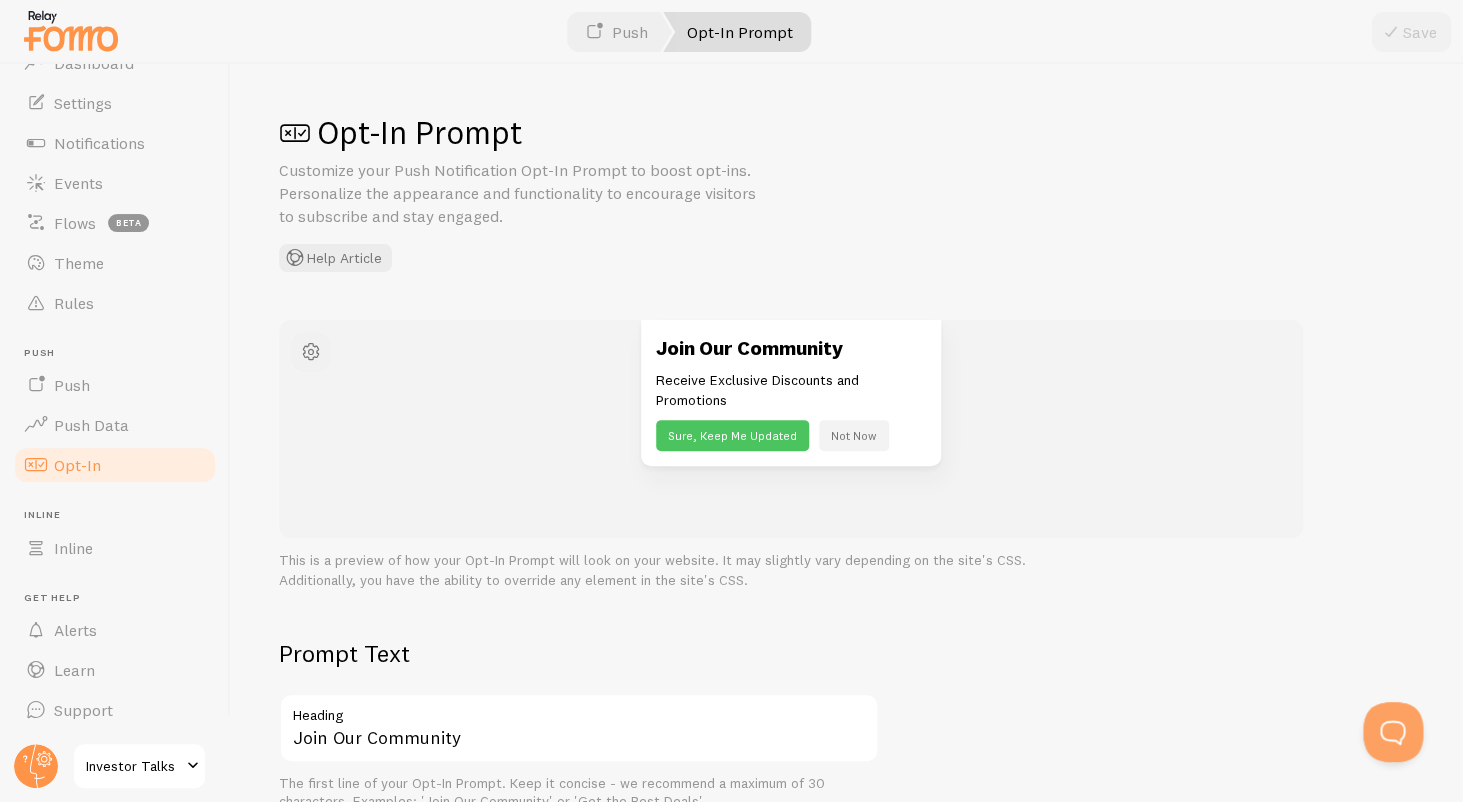 click at bounding box center [311, 352] 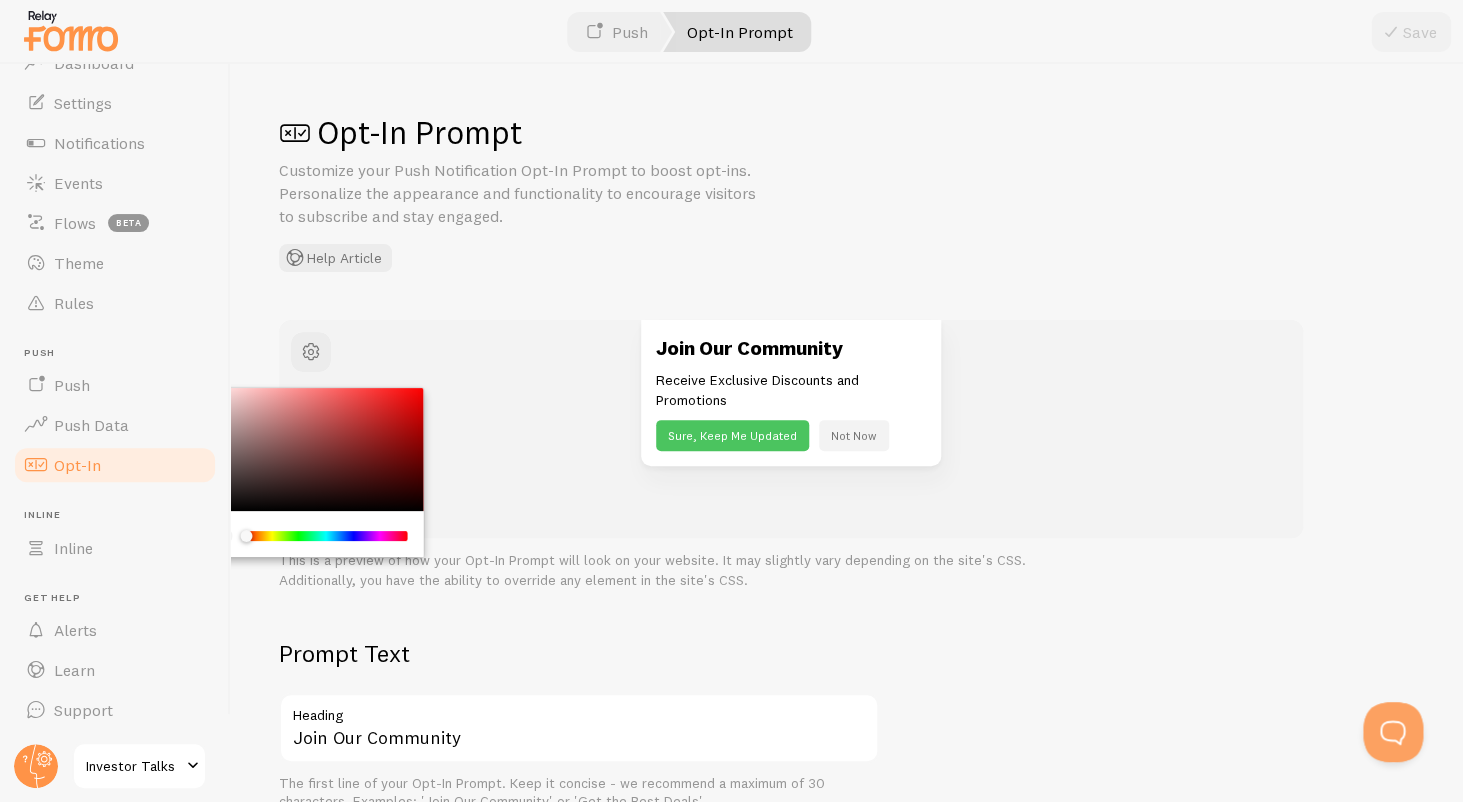 click on "Customize your Push Notification Opt-In Prompt to boost opt-ins.
Personalize the appearance and functionality to encourage visitors
to subscribe and stay engaged." at bounding box center [519, 193] 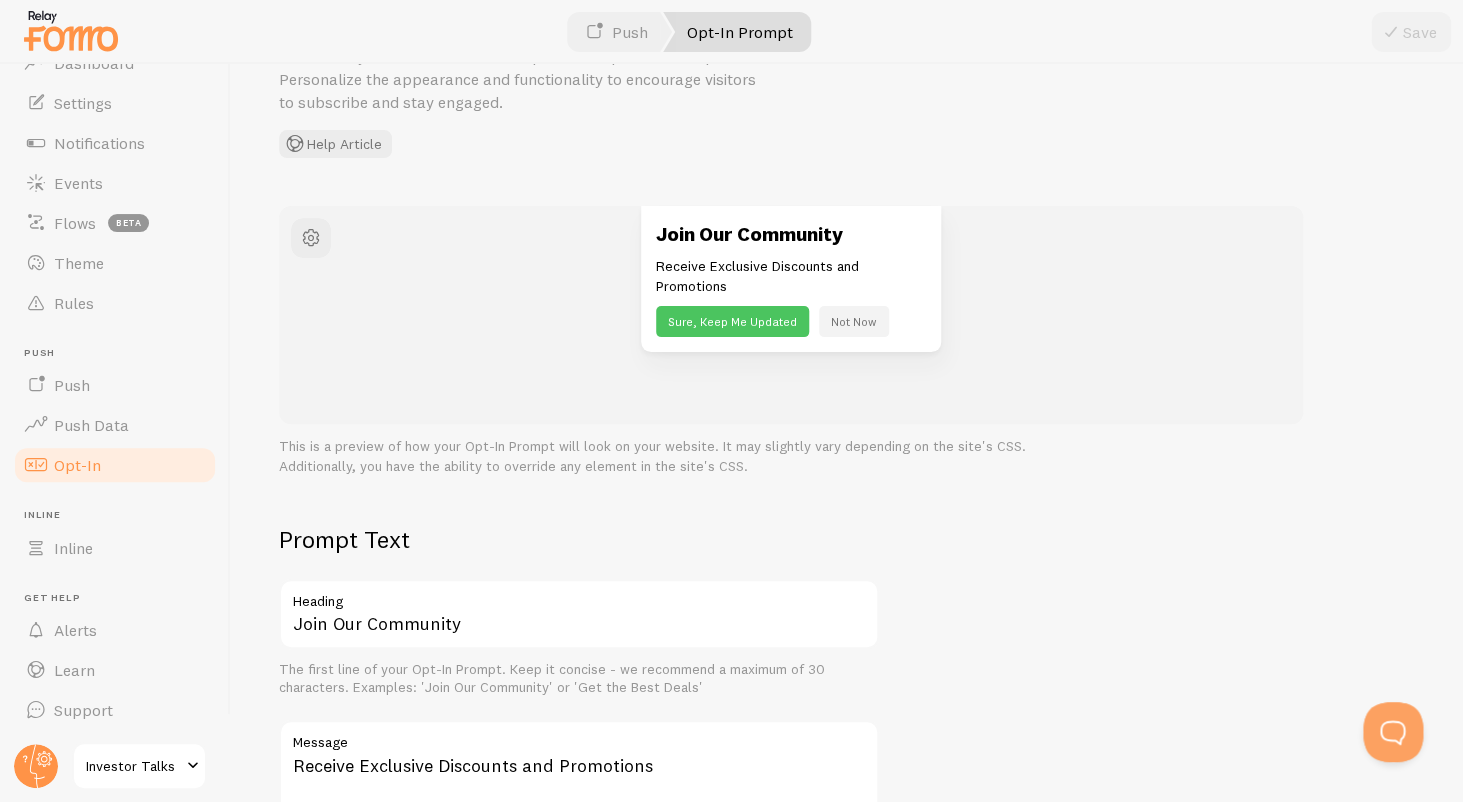 scroll, scrollTop: 0, scrollLeft: 0, axis: both 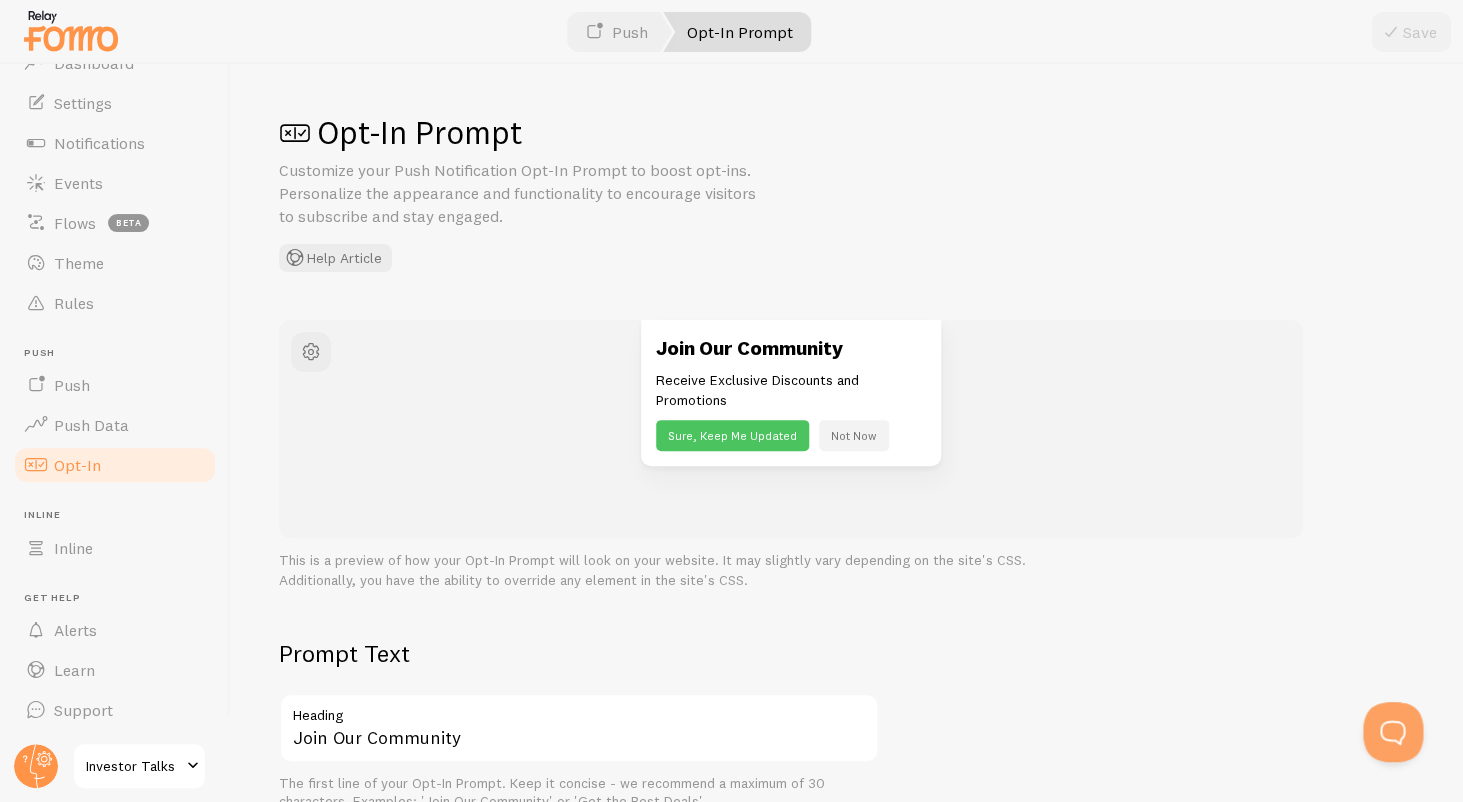 click on "Receive Exclusive Discounts and Promotions" at bounding box center (791, 390) 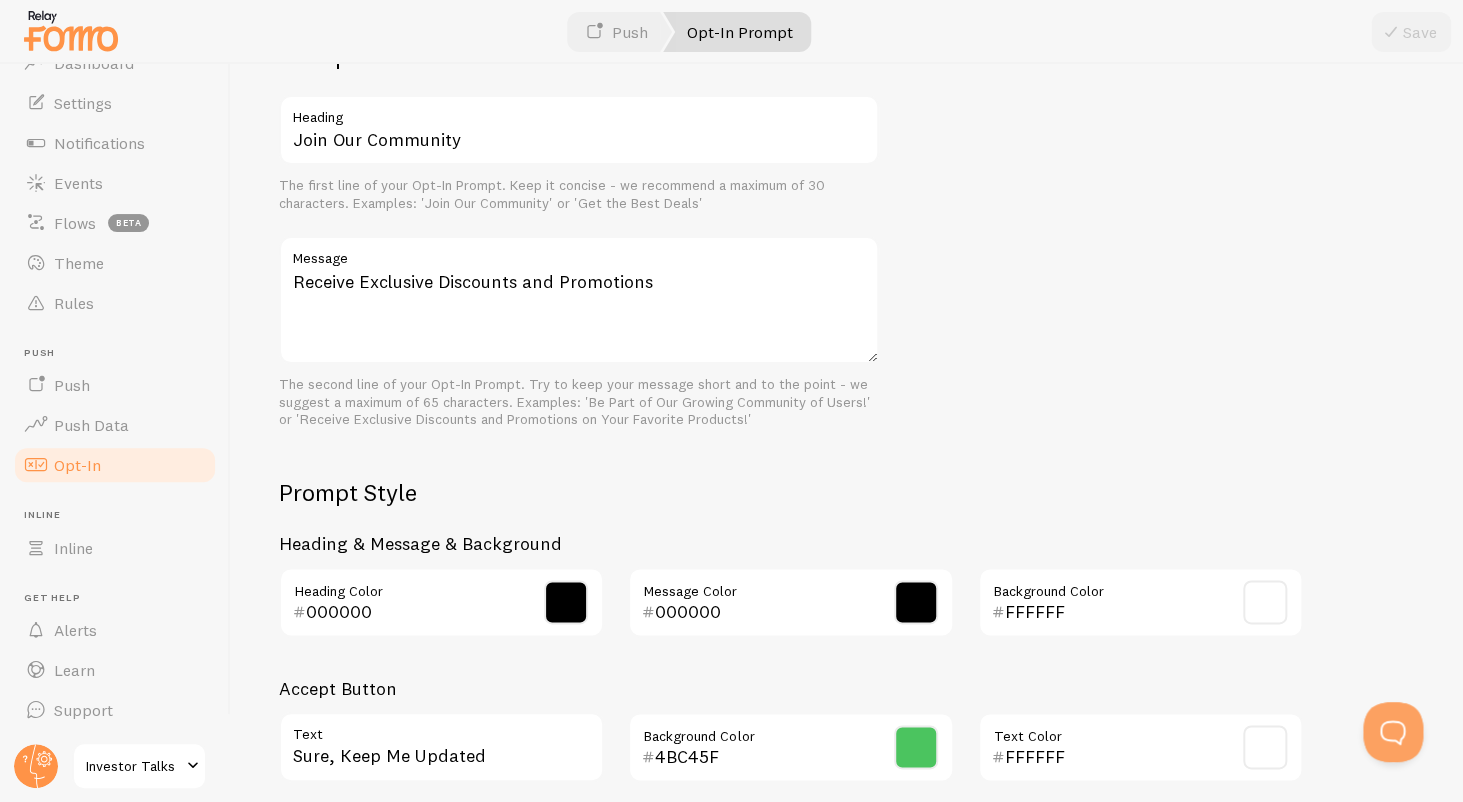 scroll, scrollTop: 561, scrollLeft: 0, axis: vertical 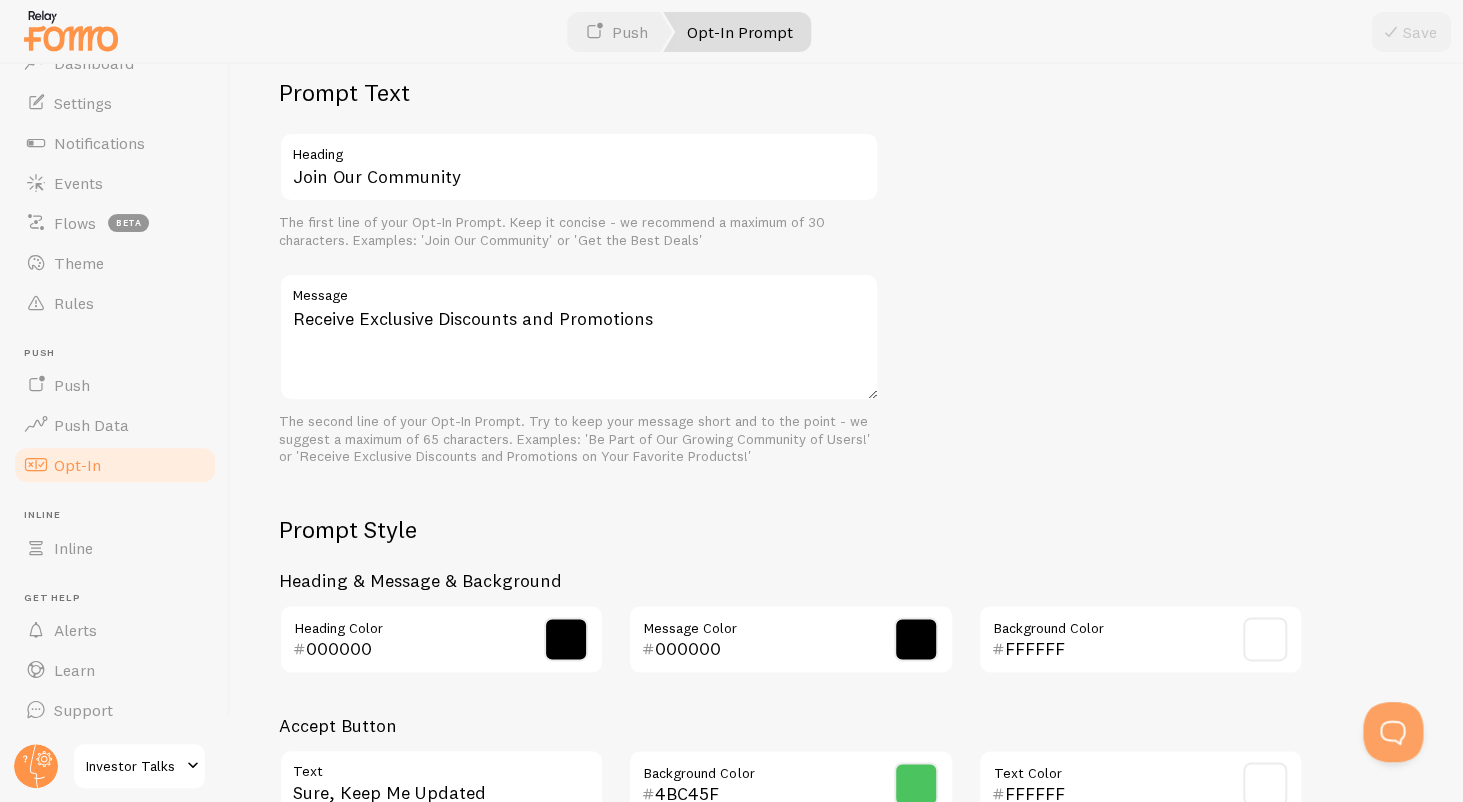 click on "Heading" at bounding box center (579, 149) 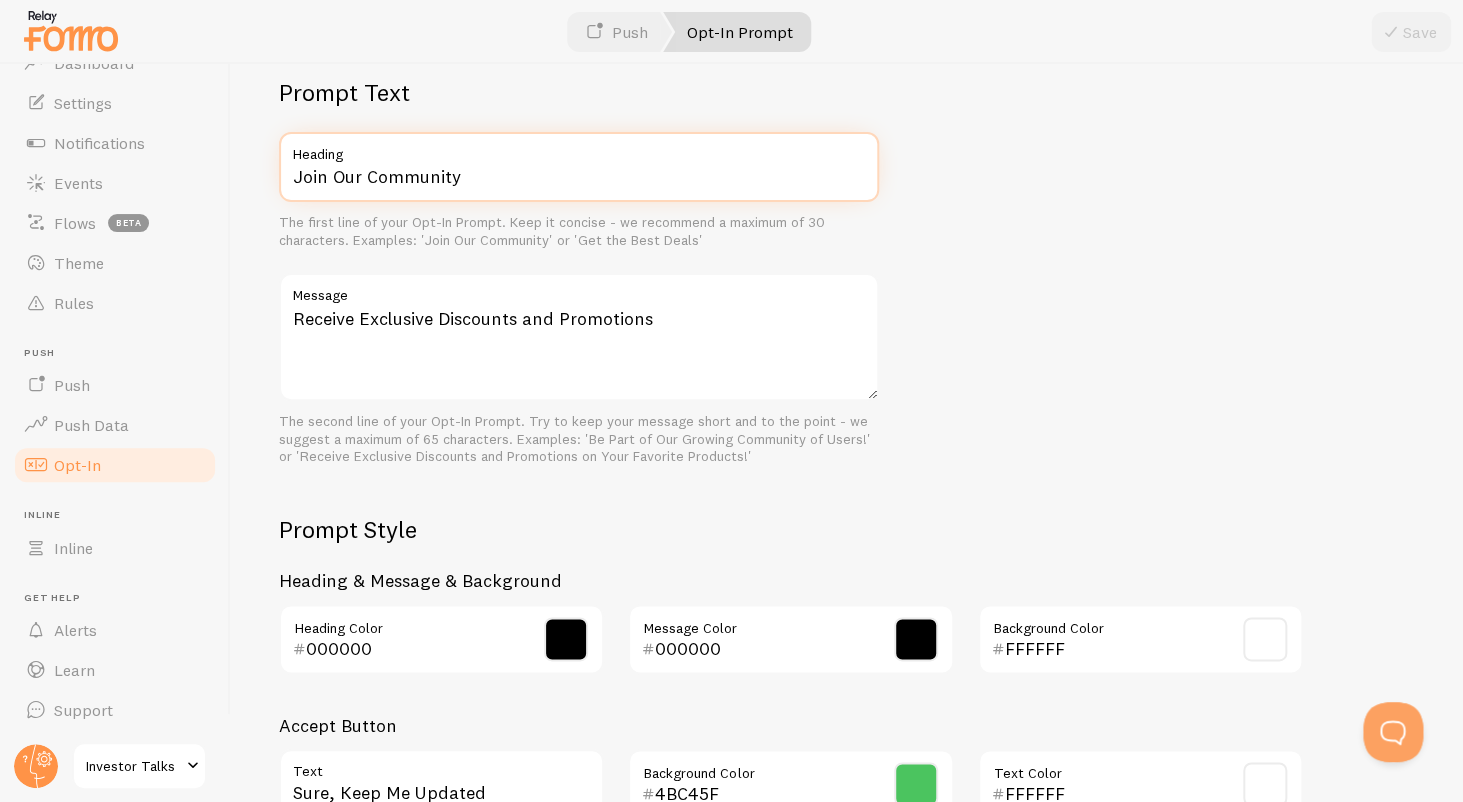 click on "Join Our Community" at bounding box center [579, 167] 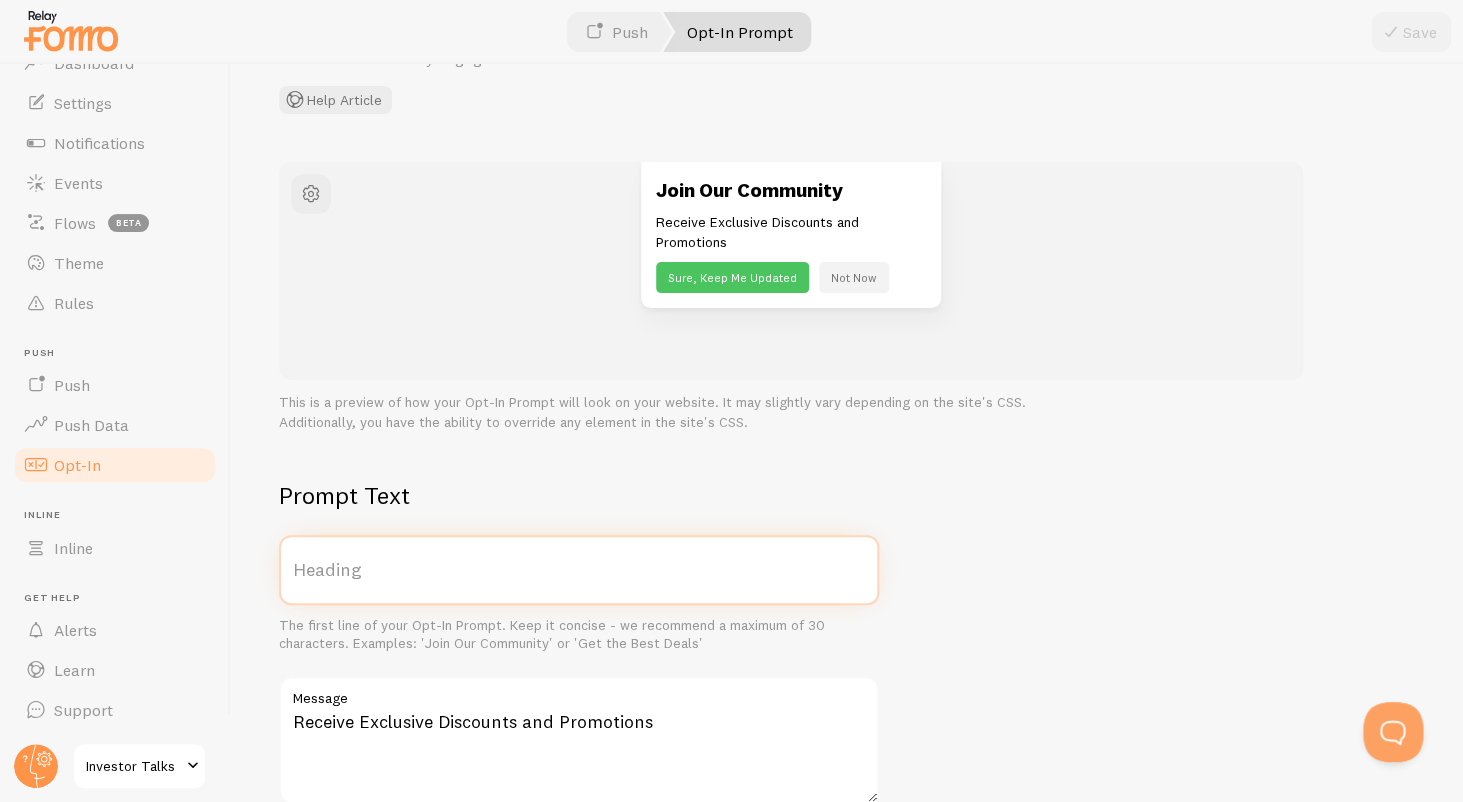 scroll, scrollTop: 225, scrollLeft: 0, axis: vertical 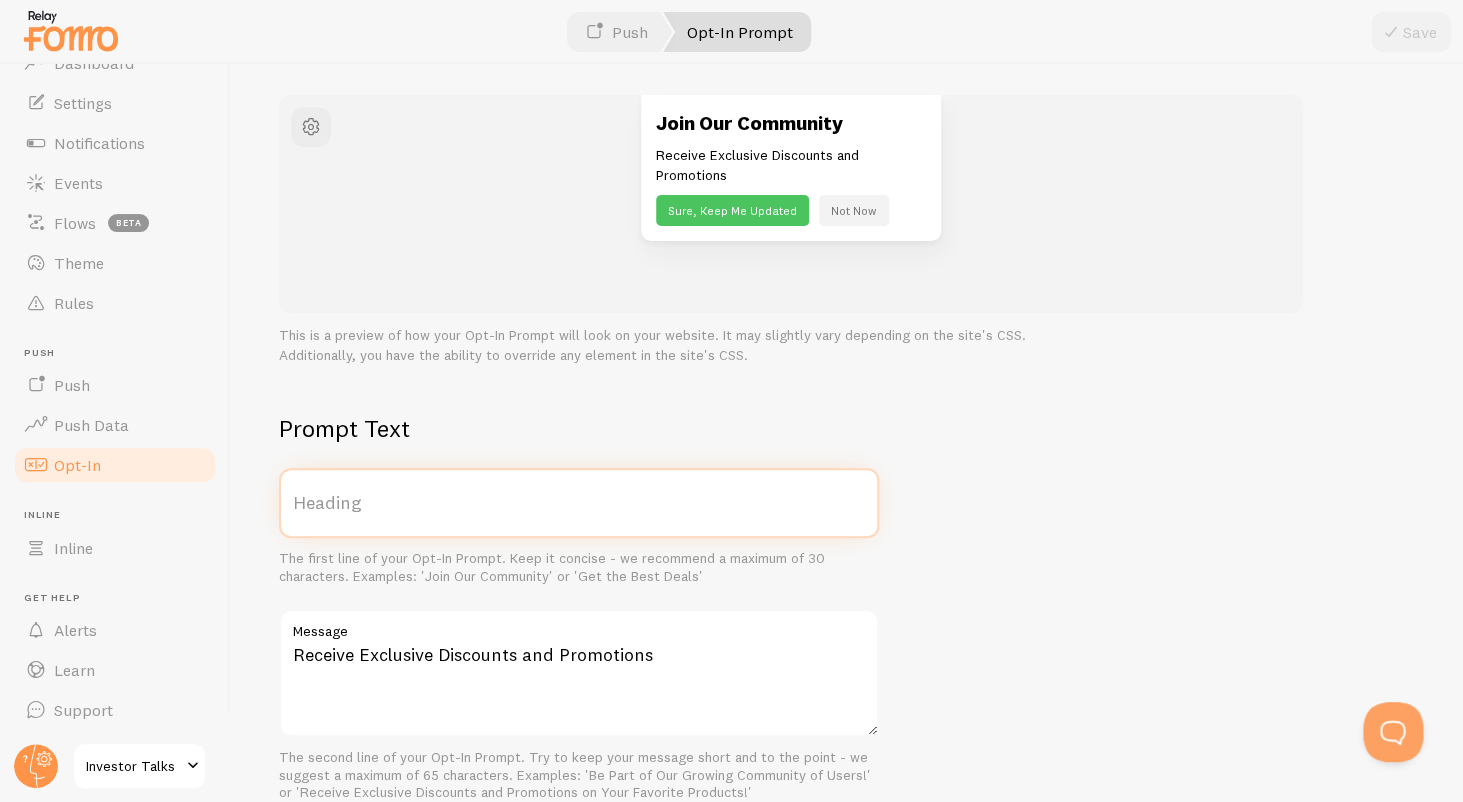 type 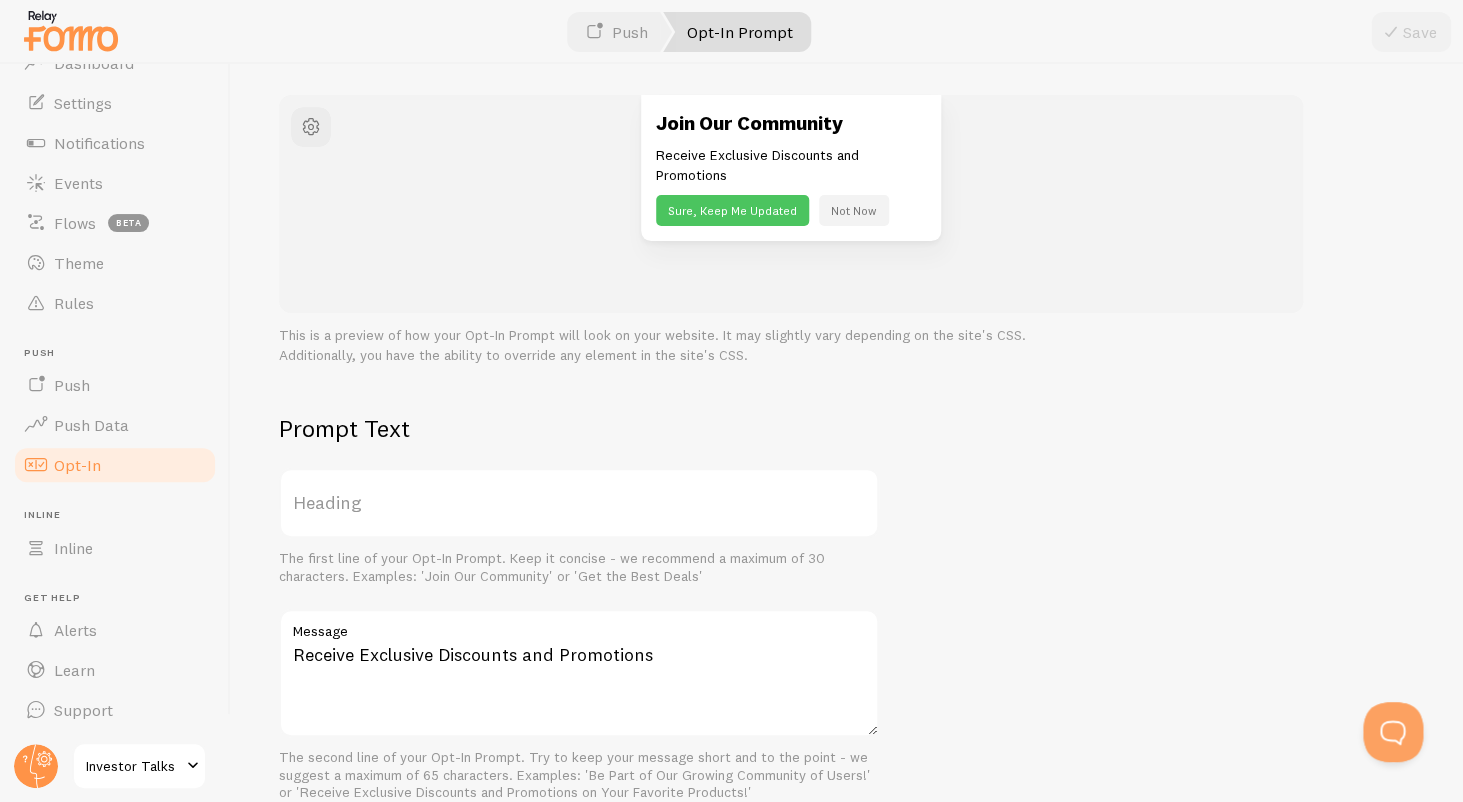 click on "Receive Exclusive Discounts and Promotions   Message     The second line of your Opt-In Prompt. Try to keep your message short and to the point - we suggest a maximum of 65 characters. Examples: 'Be Part of Our Growing Community of Users!' or 'Receive Exclusive Discounts and Promotions on Your Favorite Products!'" at bounding box center (579, 705) 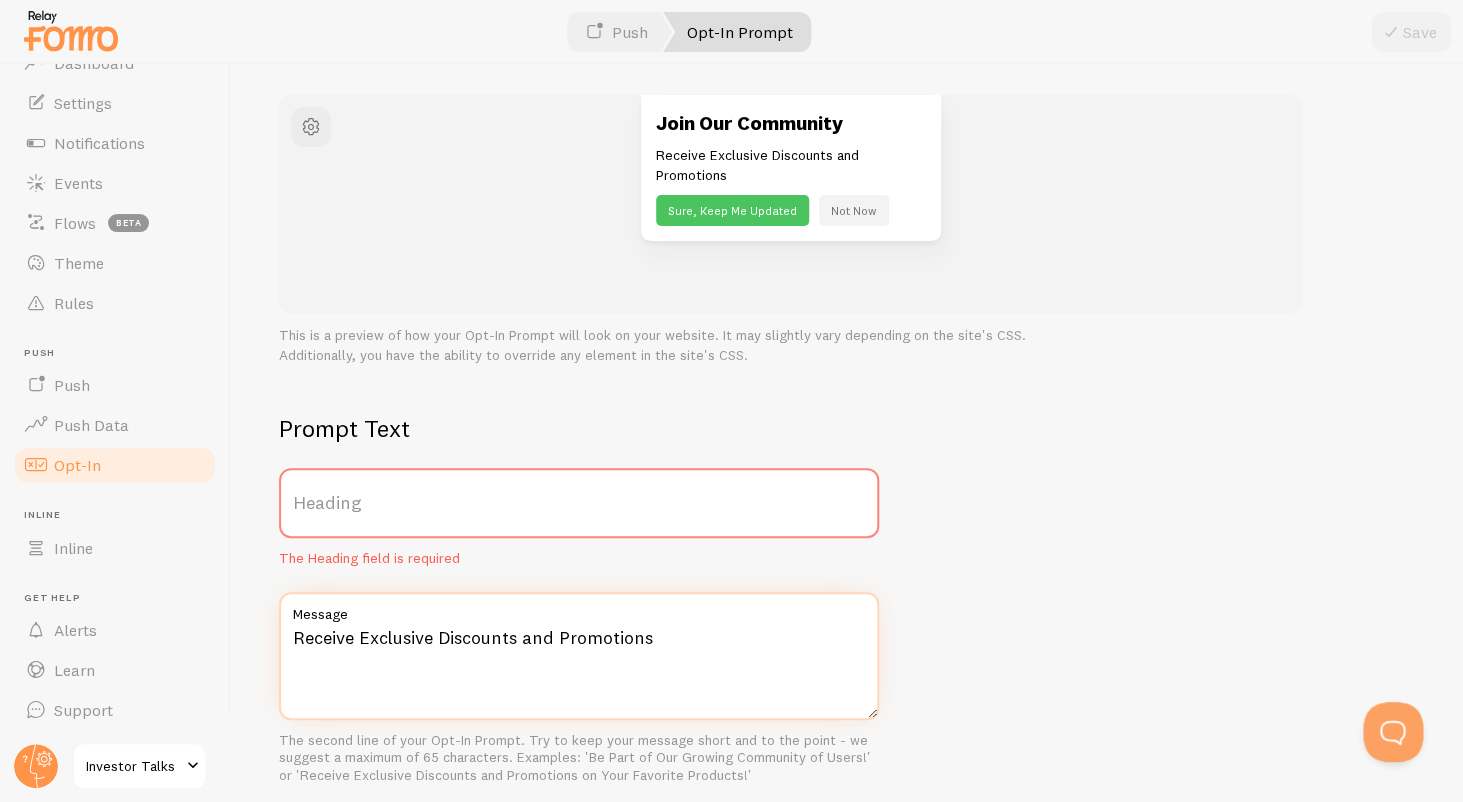 click on "Receive Exclusive Discounts and Promotions" at bounding box center (579, 656) 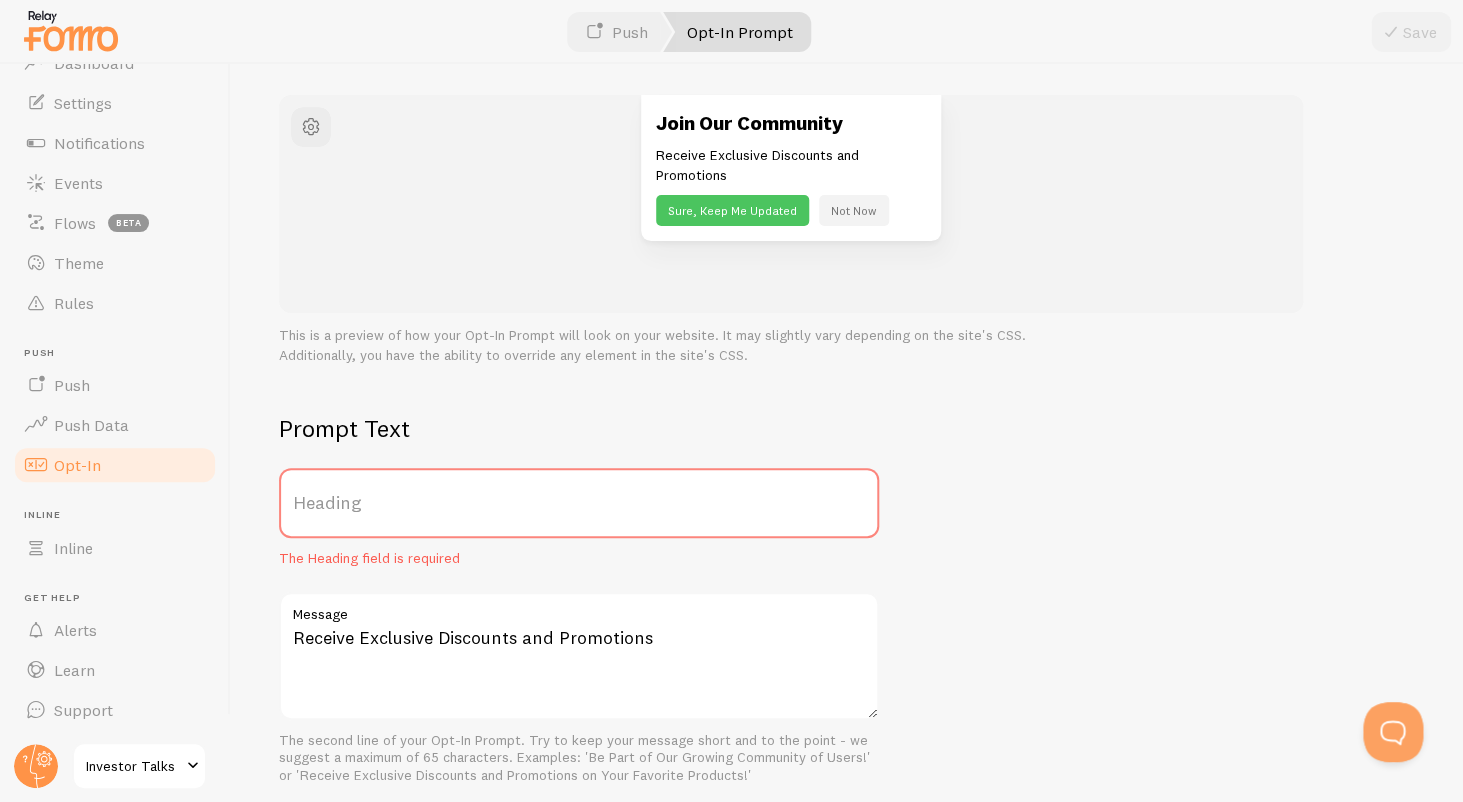 click on "Heading" at bounding box center (579, 503) 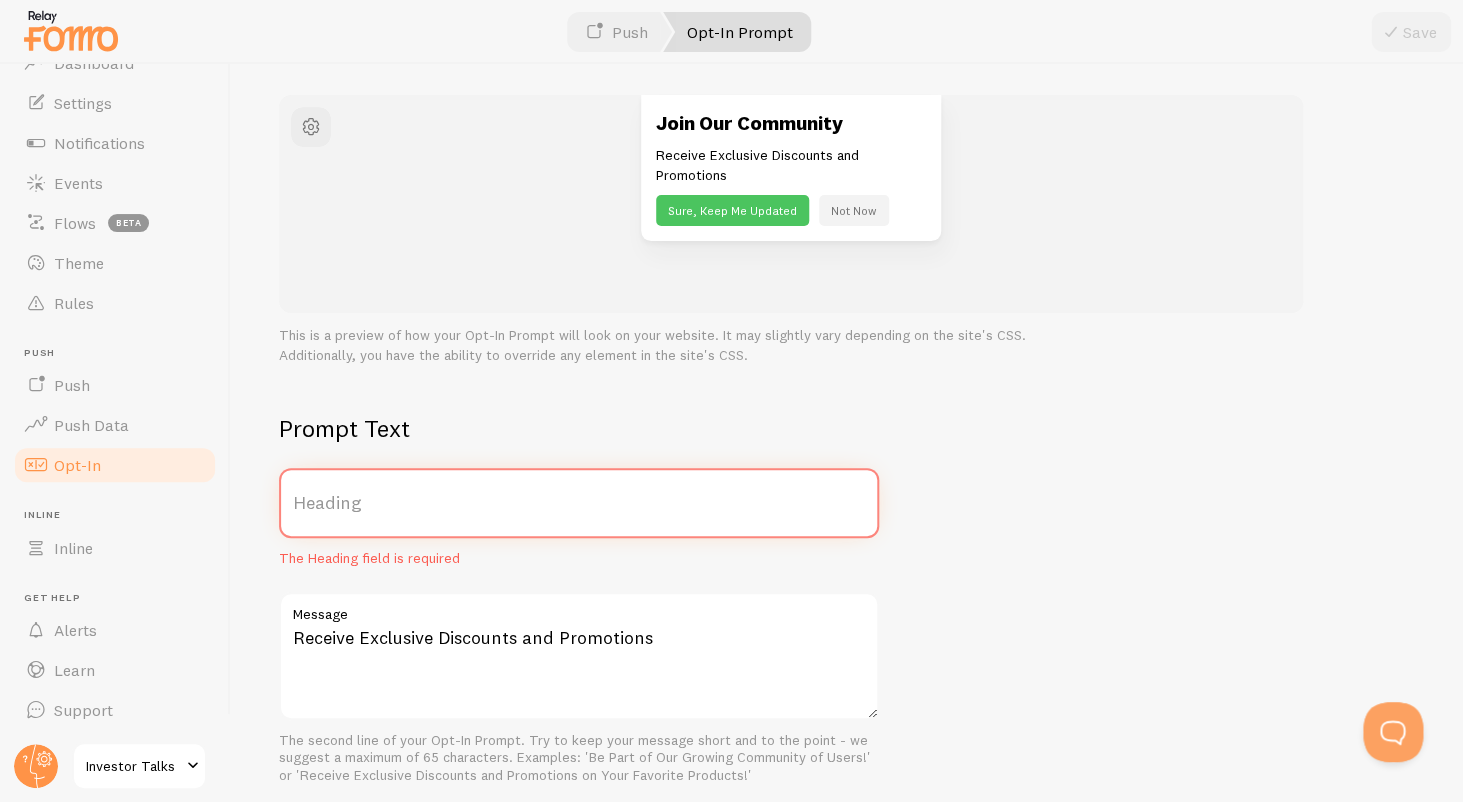 click on "Heading" at bounding box center (579, 503) 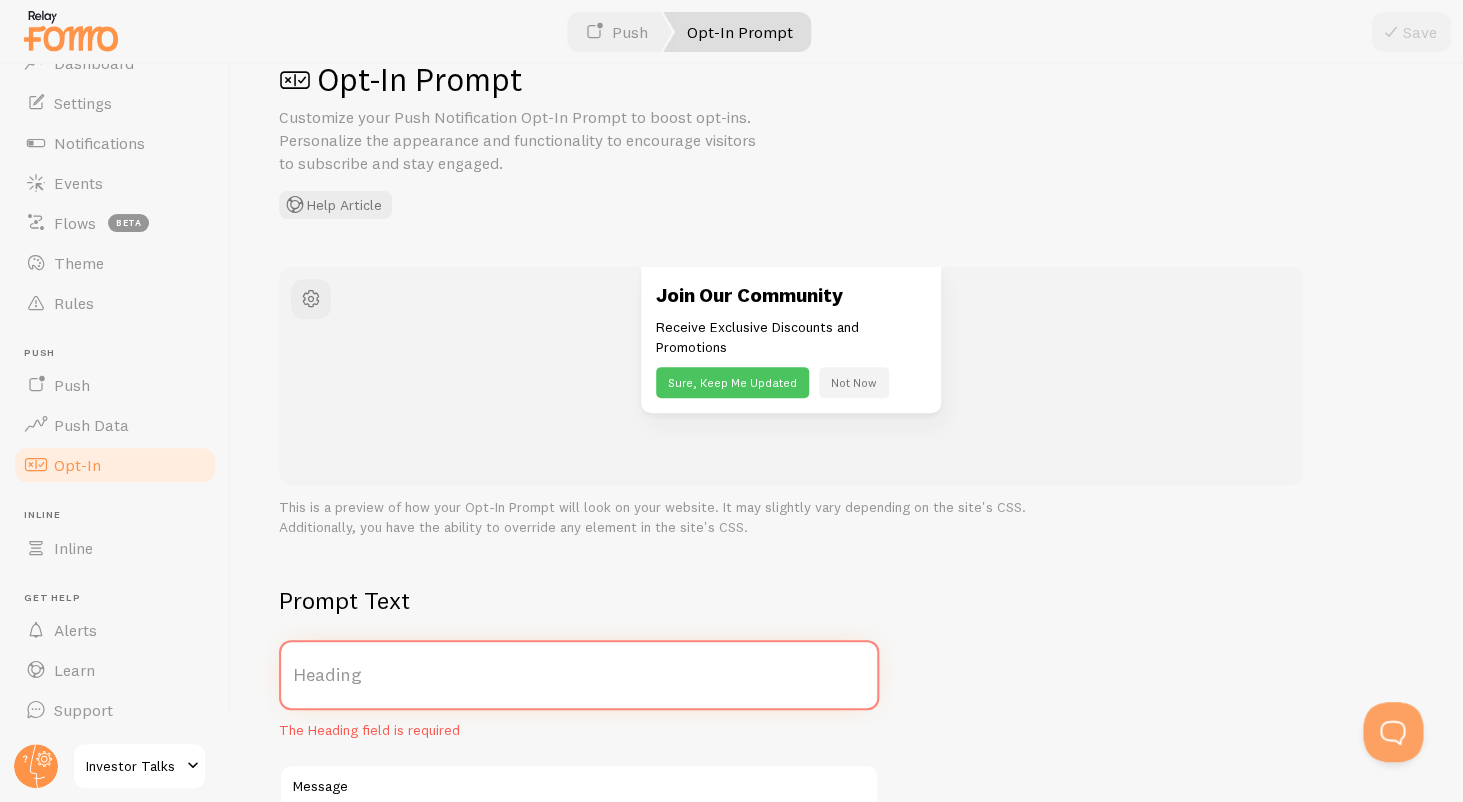 scroll, scrollTop: 0, scrollLeft: 0, axis: both 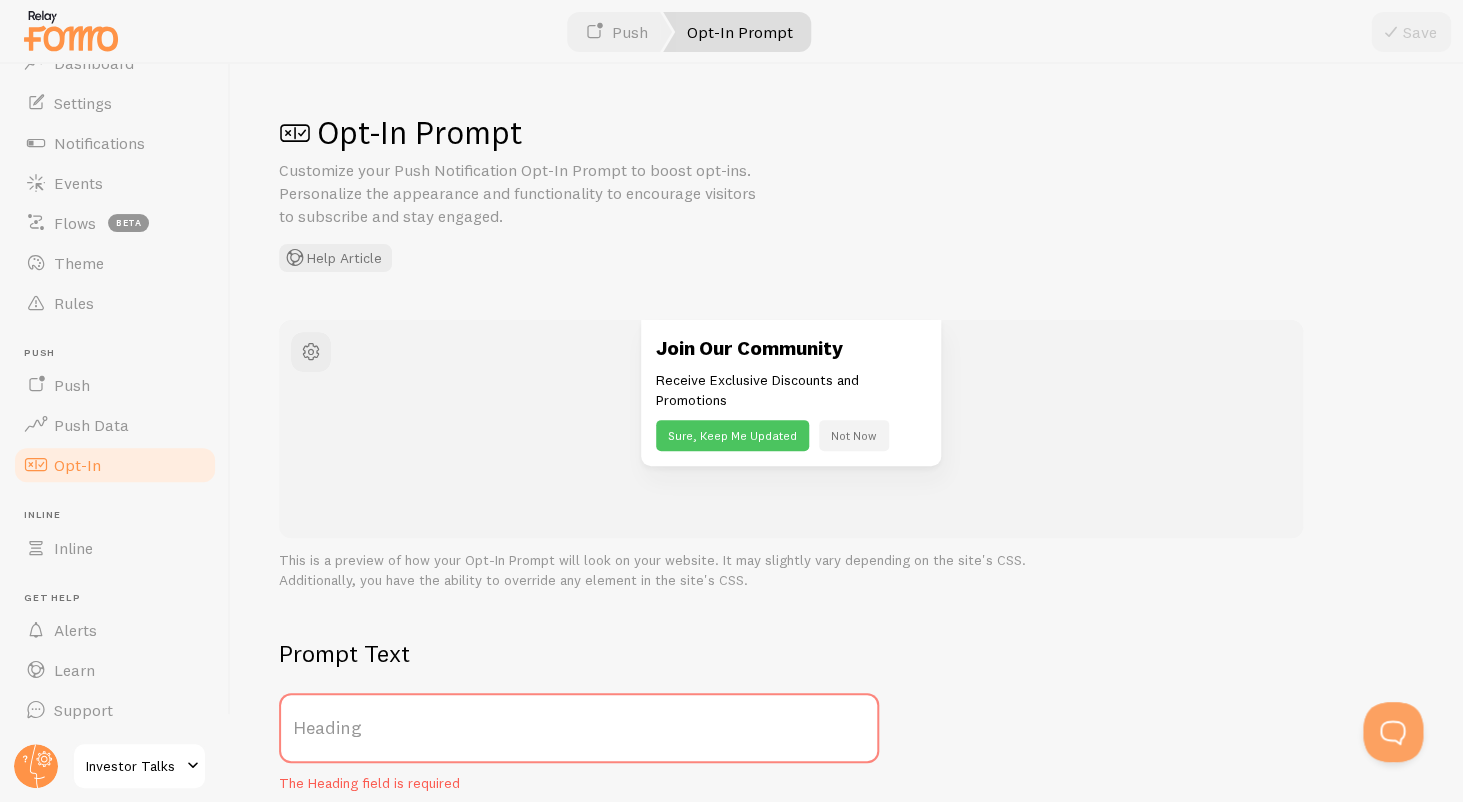 click on "Customize your Push Notification Opt-In Prompt to boost opt-ins.
Personalize the appearance and functionality to encourage visitors
to subscribe and stay engaged." at bounding box center [519, 193] 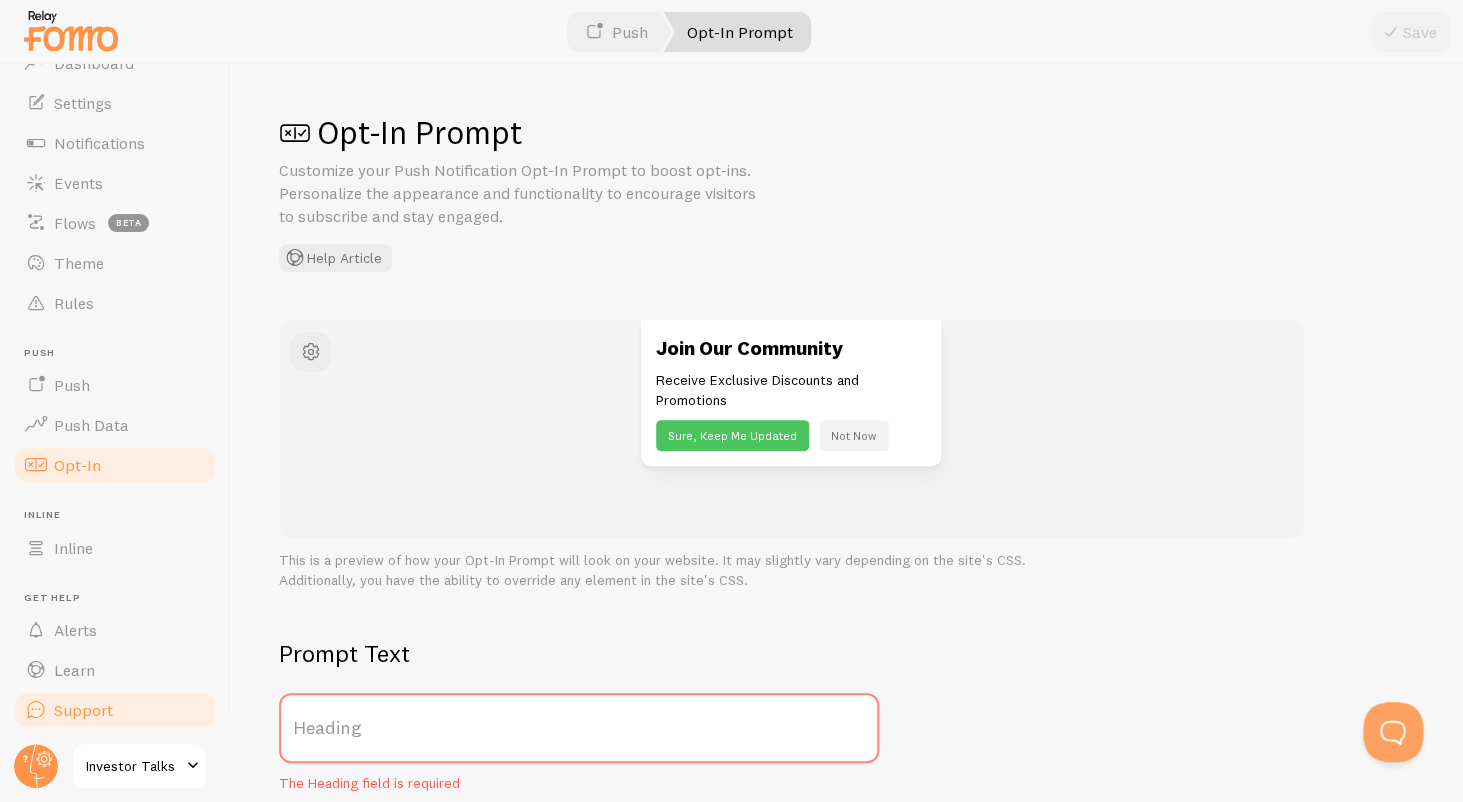 click on "Support" at bounding box center (115, 710) 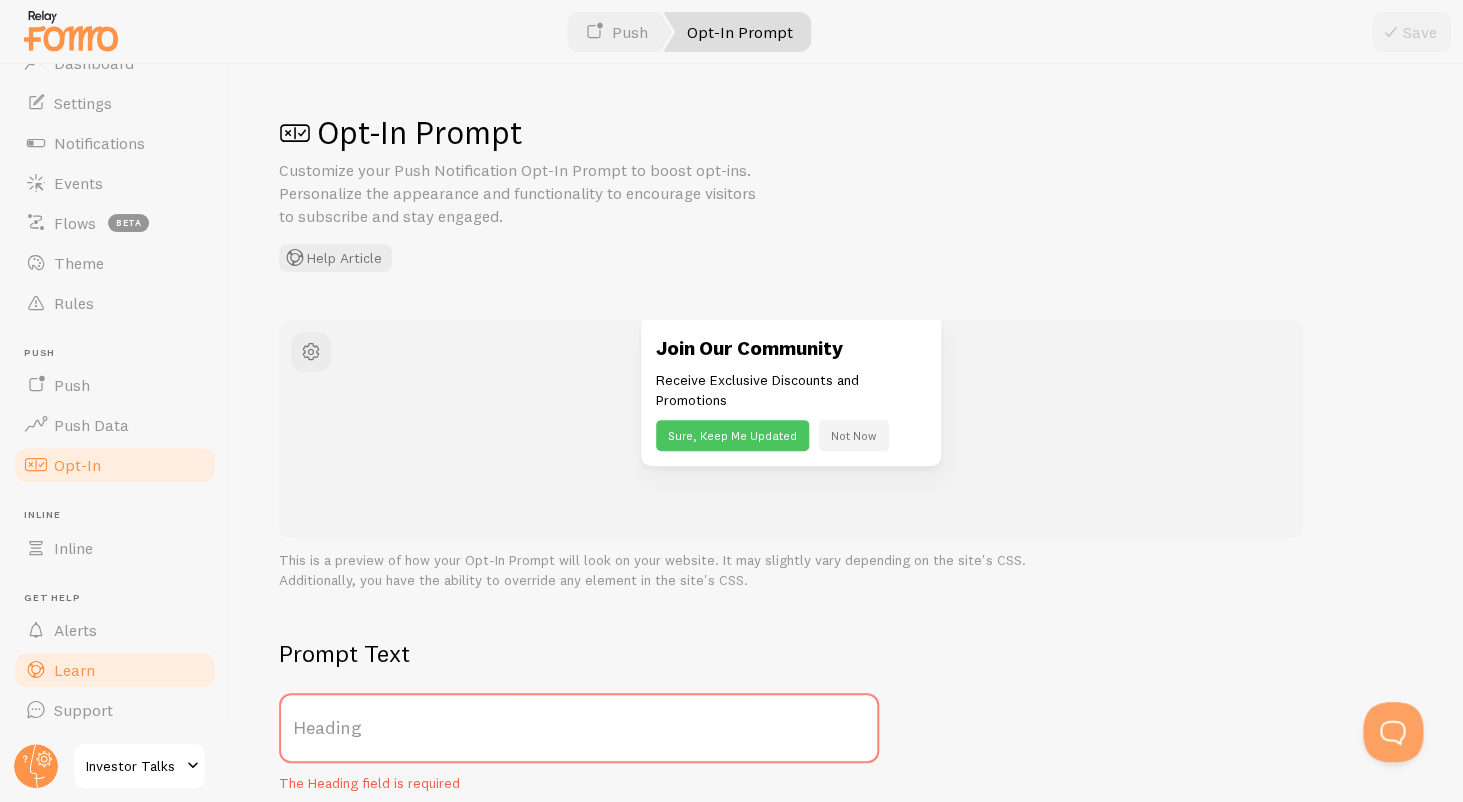 click on "Learn" at bounding box center (115, 670) 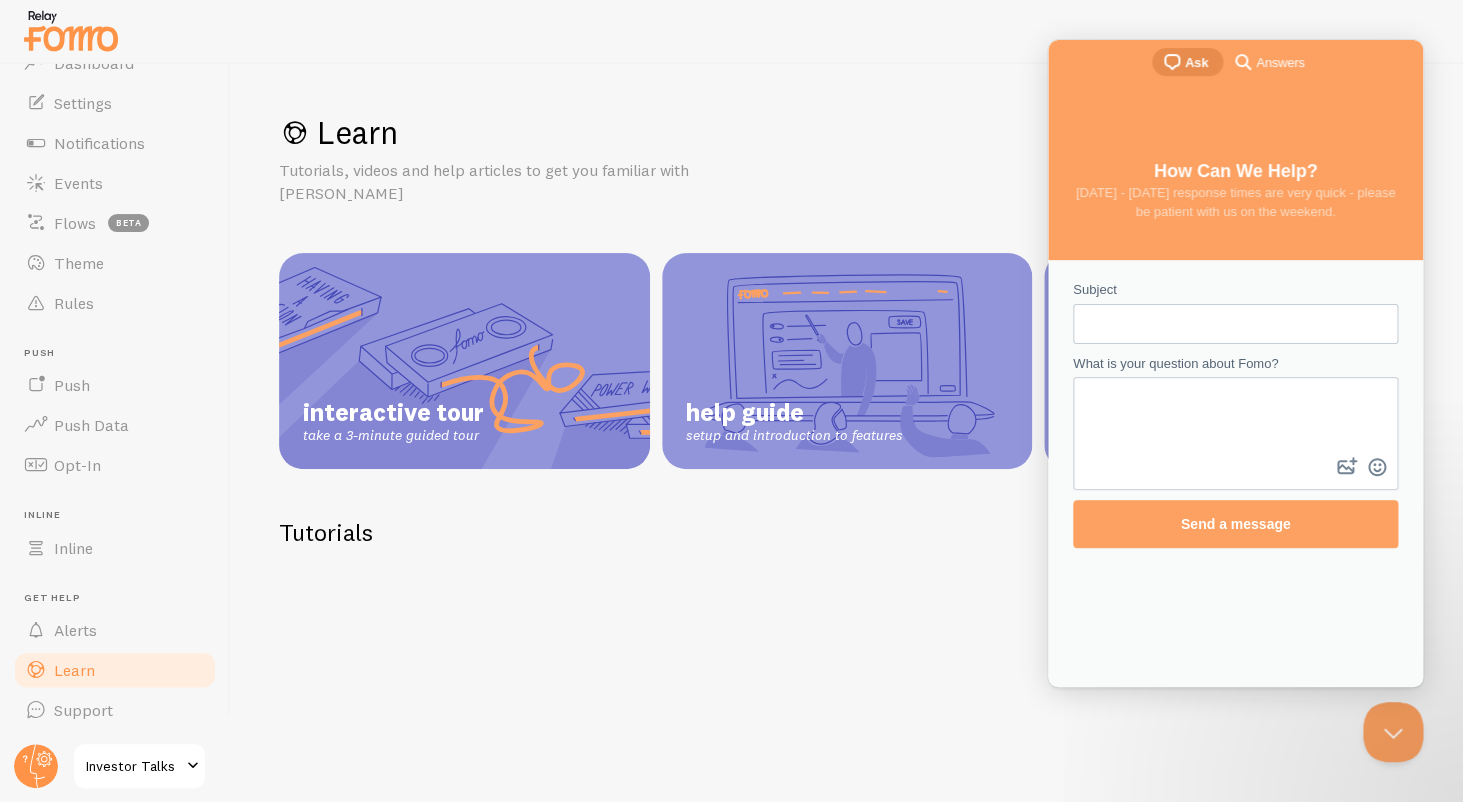 scroll, scrollTop: 0, scrollLeft: 0, axis: both 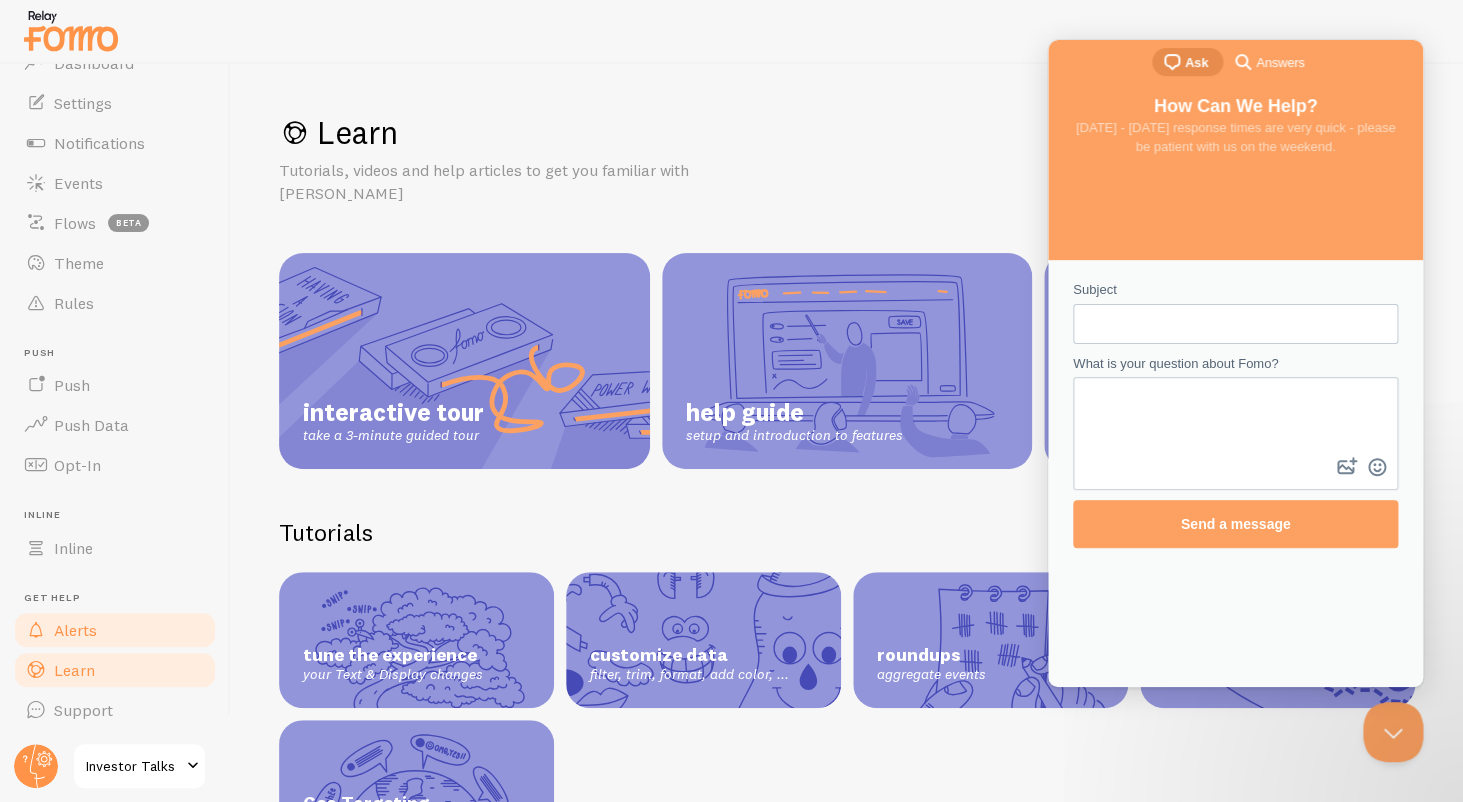 click on "Alerts" at bounding box center (115, 630) 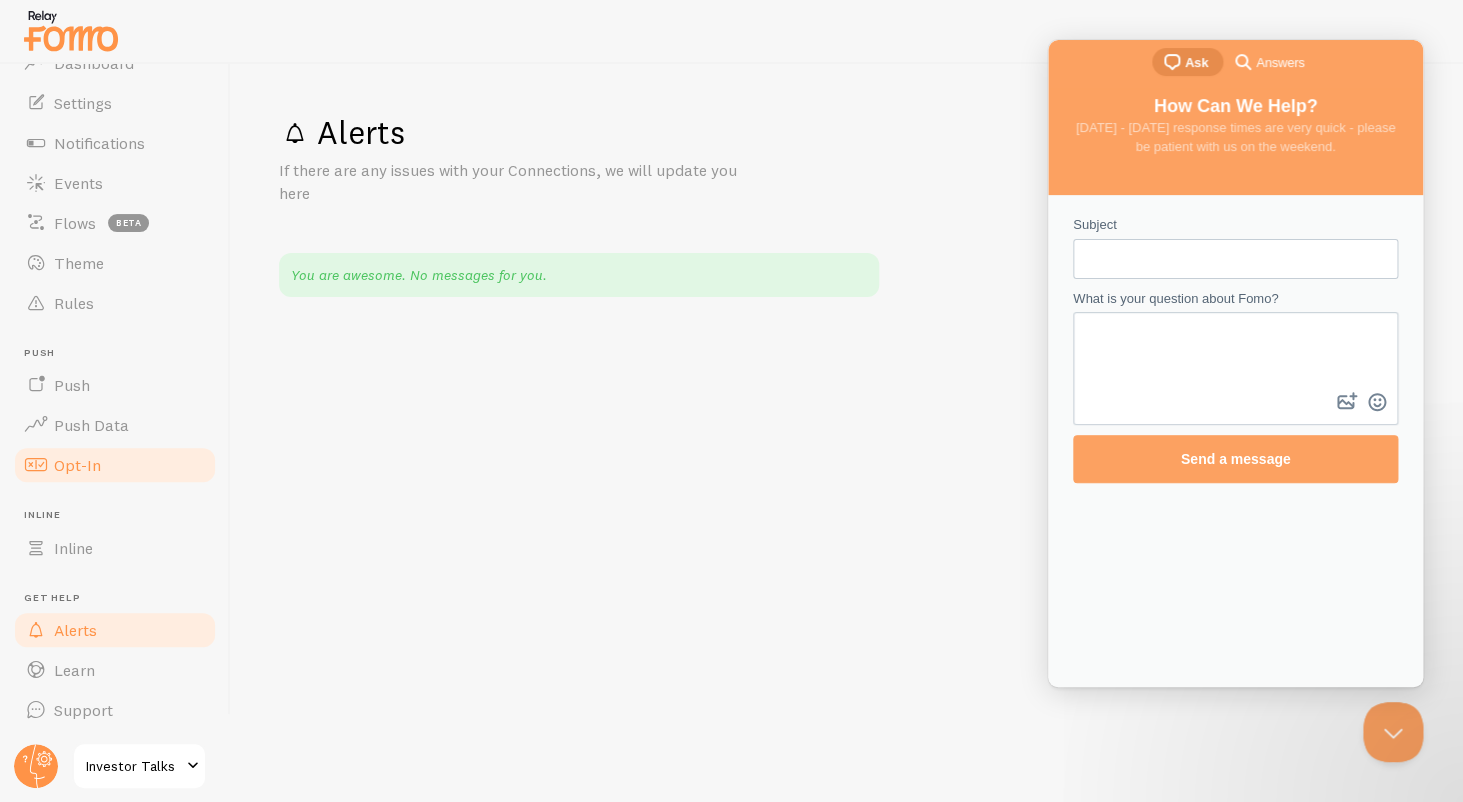 click on "Opt-In" at bounding box center [115, 465] 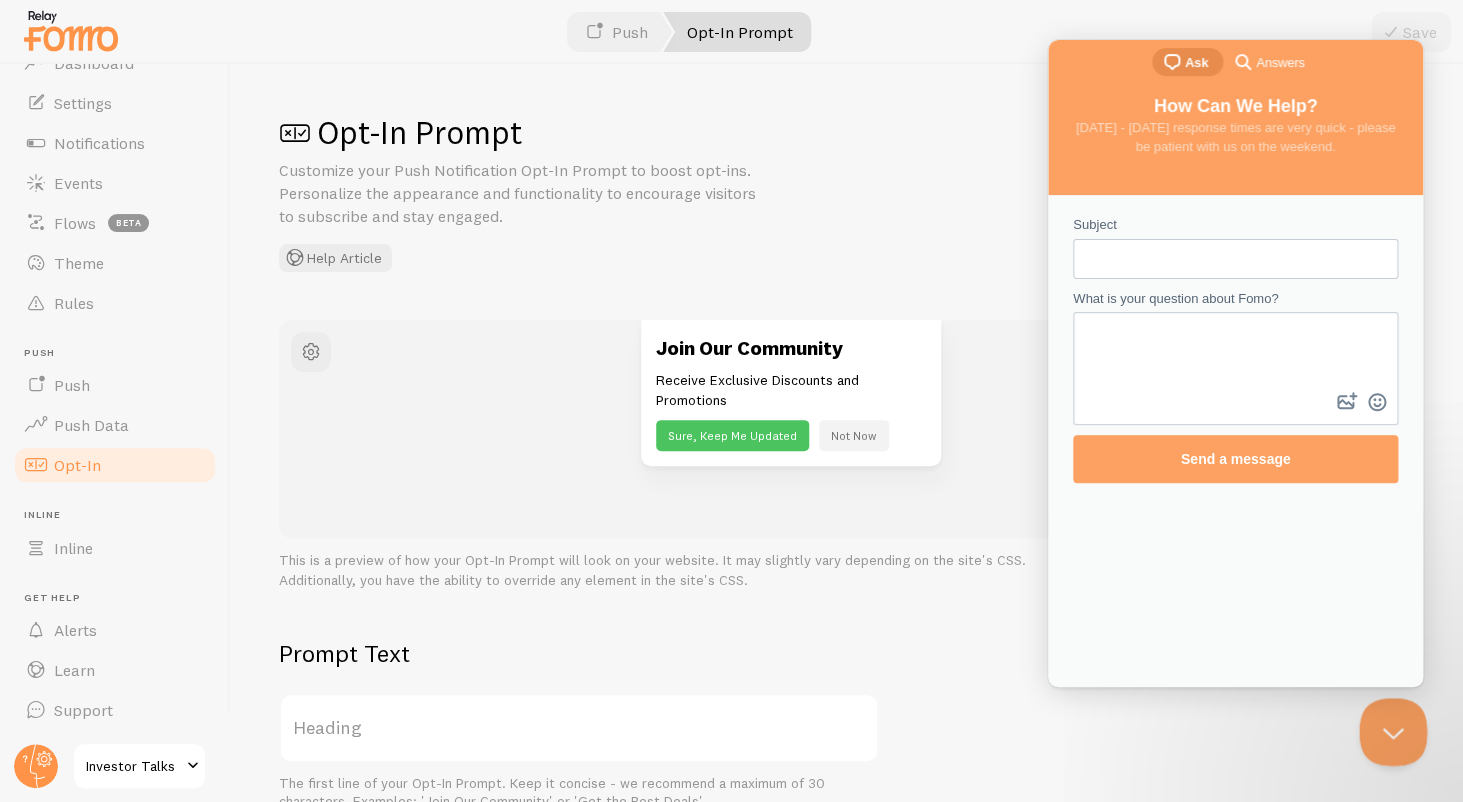 click at bounding box center [1389, 728] 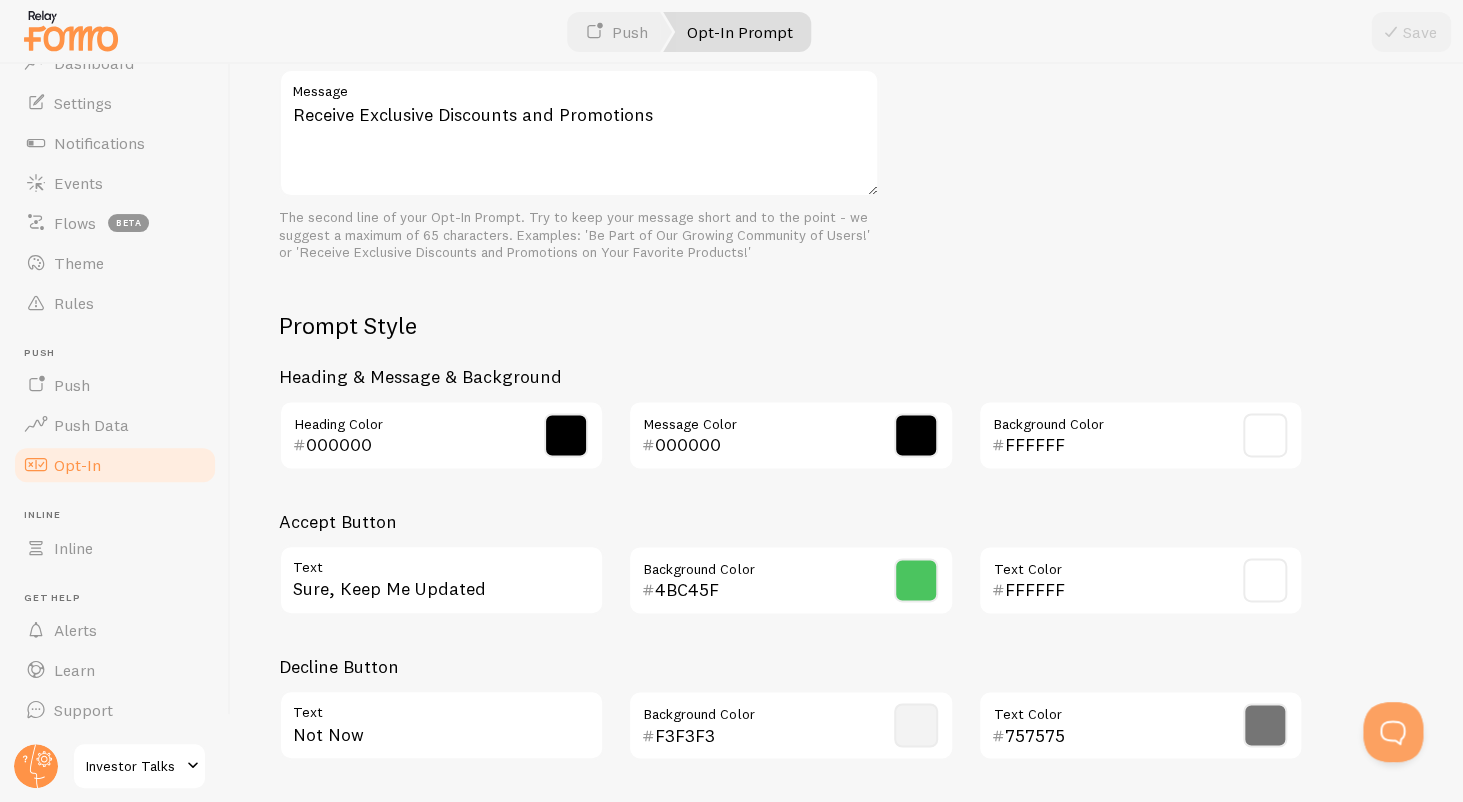 scroll, scrollTop: 836, scrollLeft: 0, axis: vertical 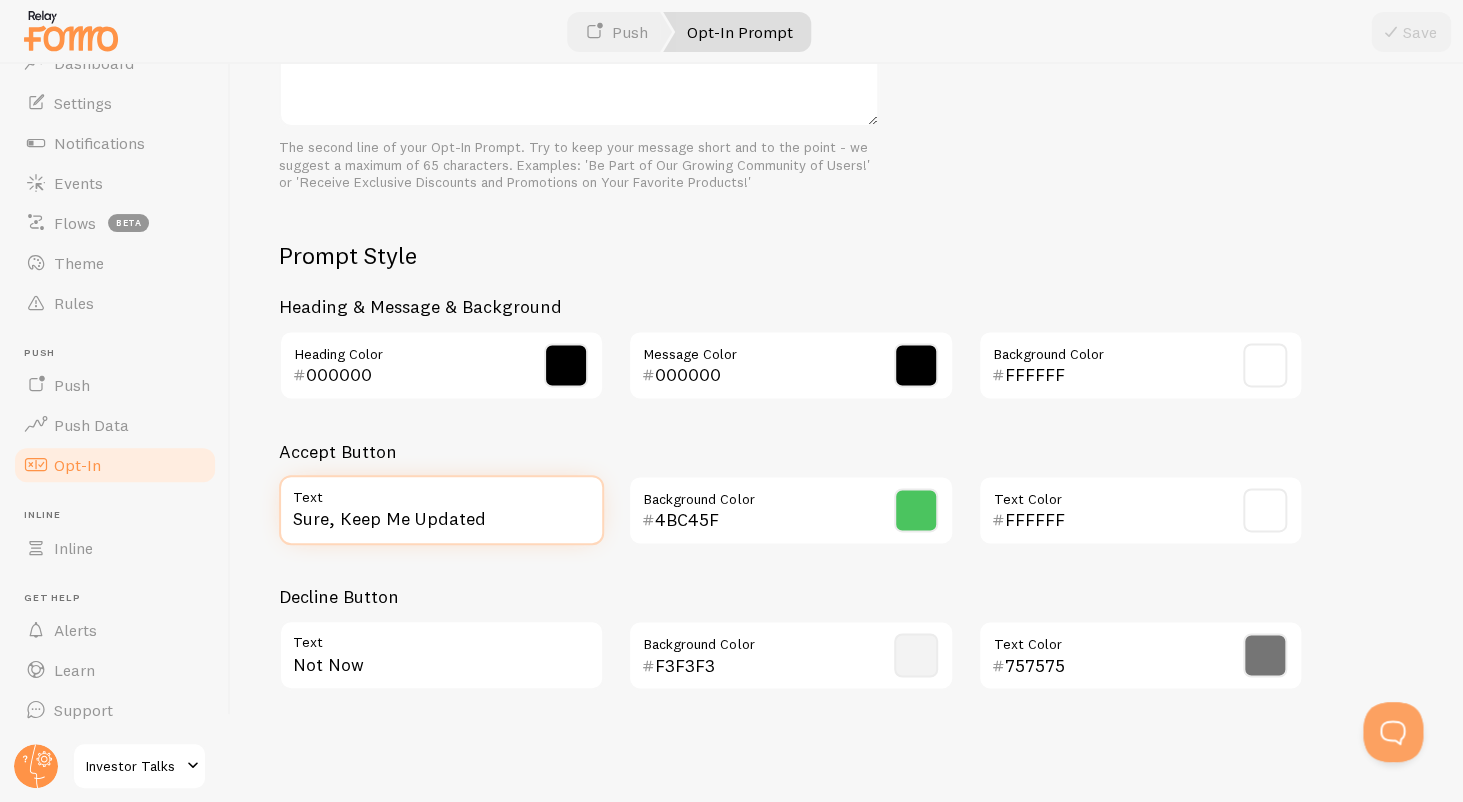 click on "Sure, Keep Me Updated" at bounding box center [441, 510] 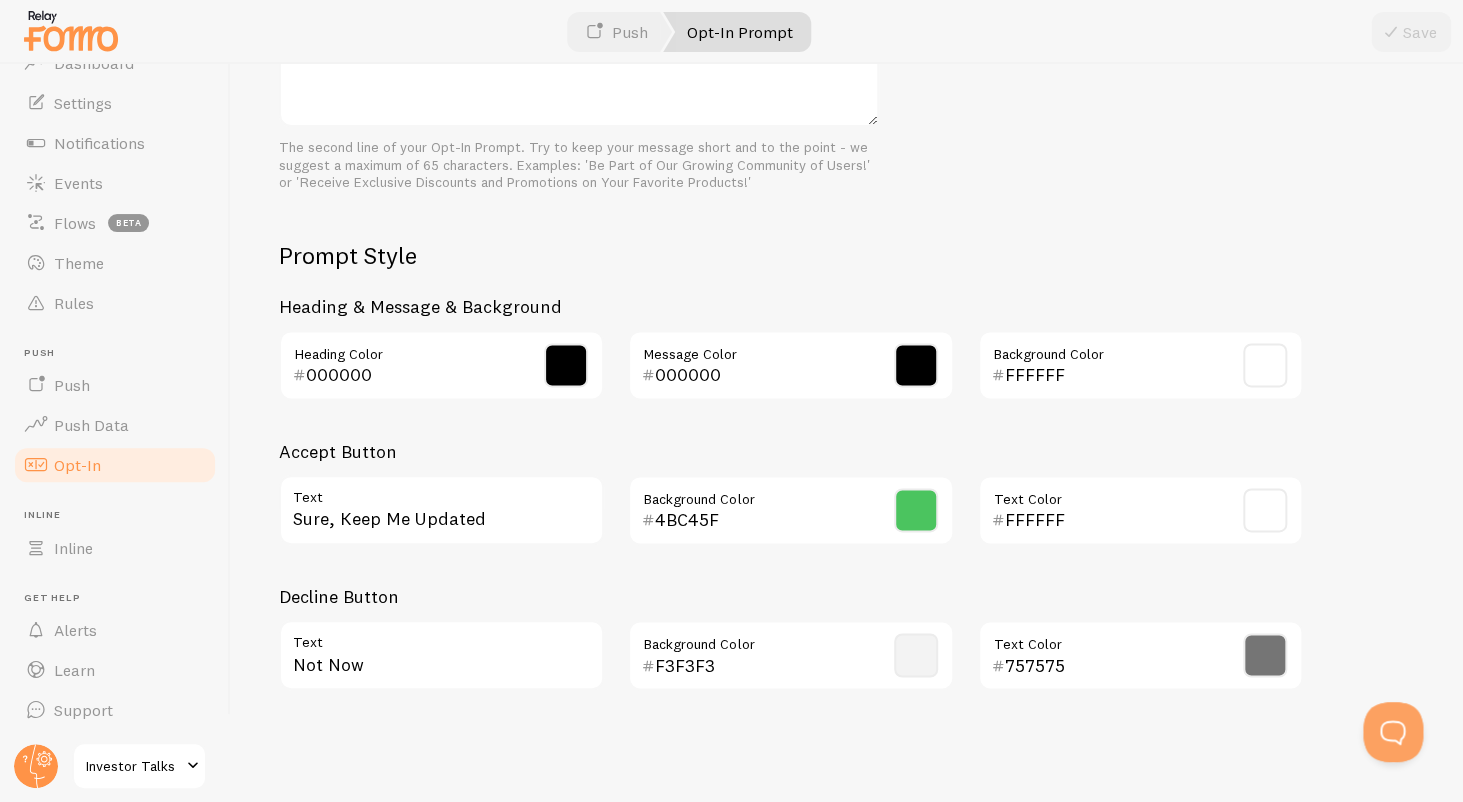 click on "4BC45F       Background Color" at bounding box center [790, 510] 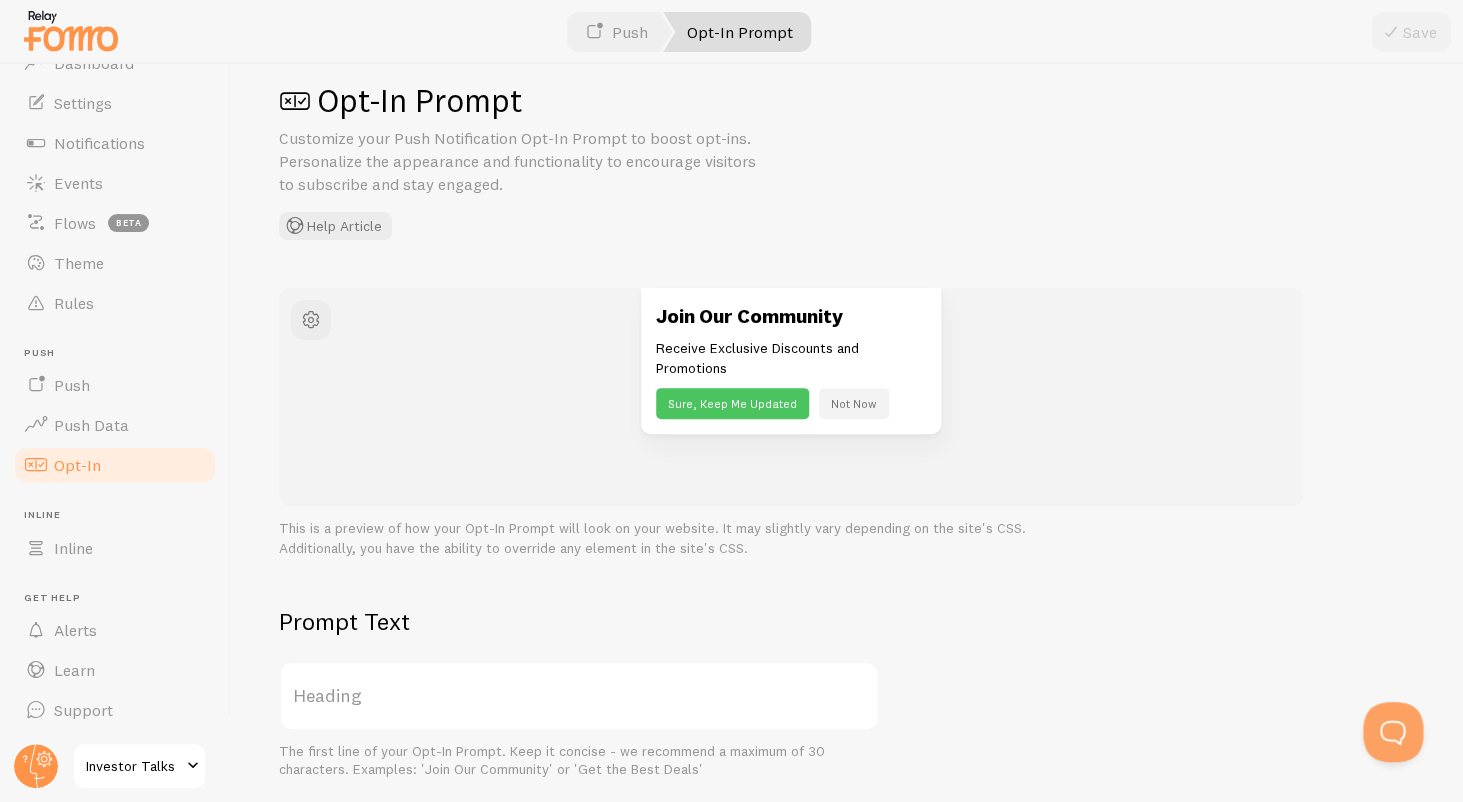 scroll, scrollTop: 10, scrollLeft: 0, axis: vertical 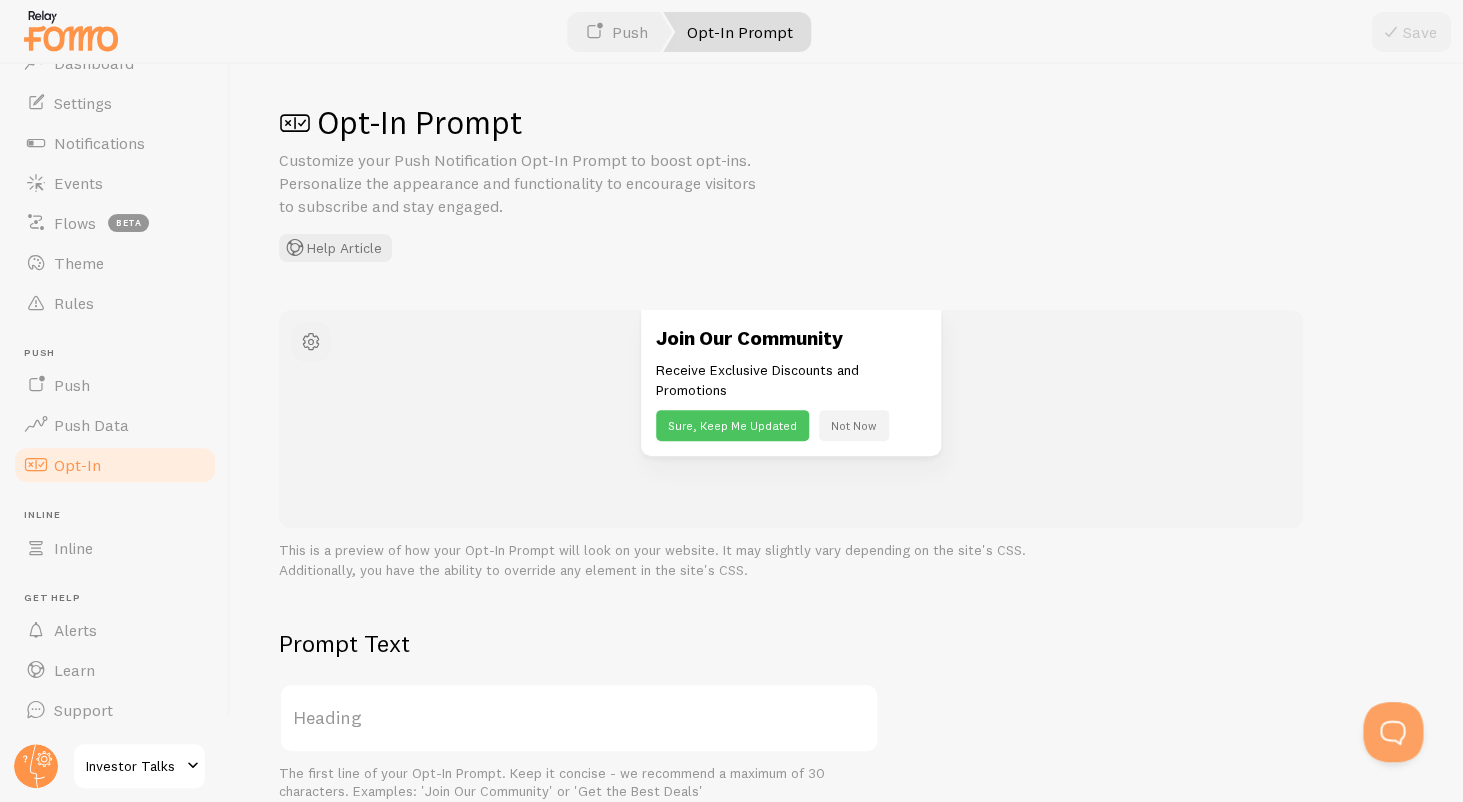 click at bounding box center [311, 342] 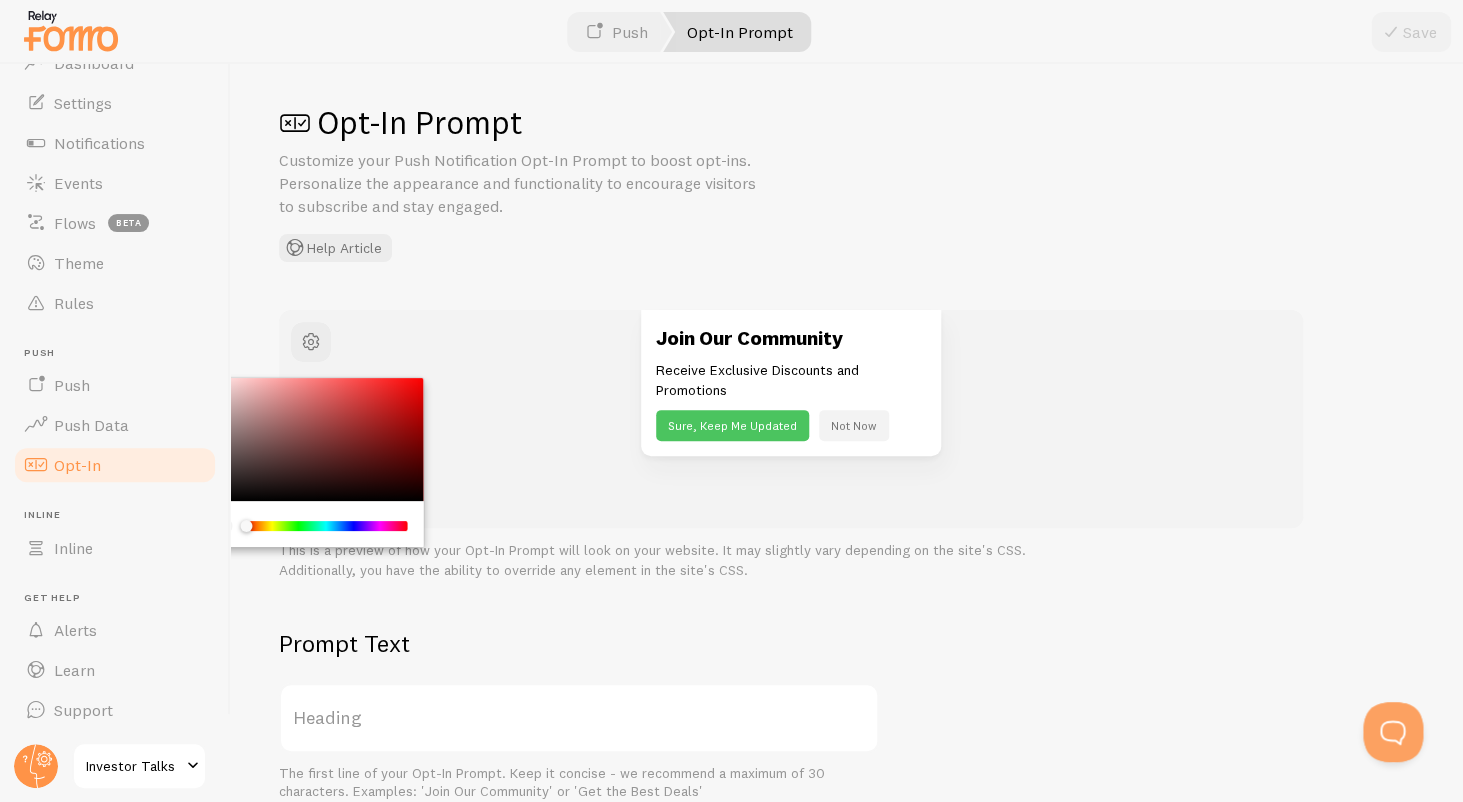click on "Join Our Community
Receive Exclusive Discounts and Promotions
Sure, Keep Me Updated
Not Now" at bounding box center [791, 383] 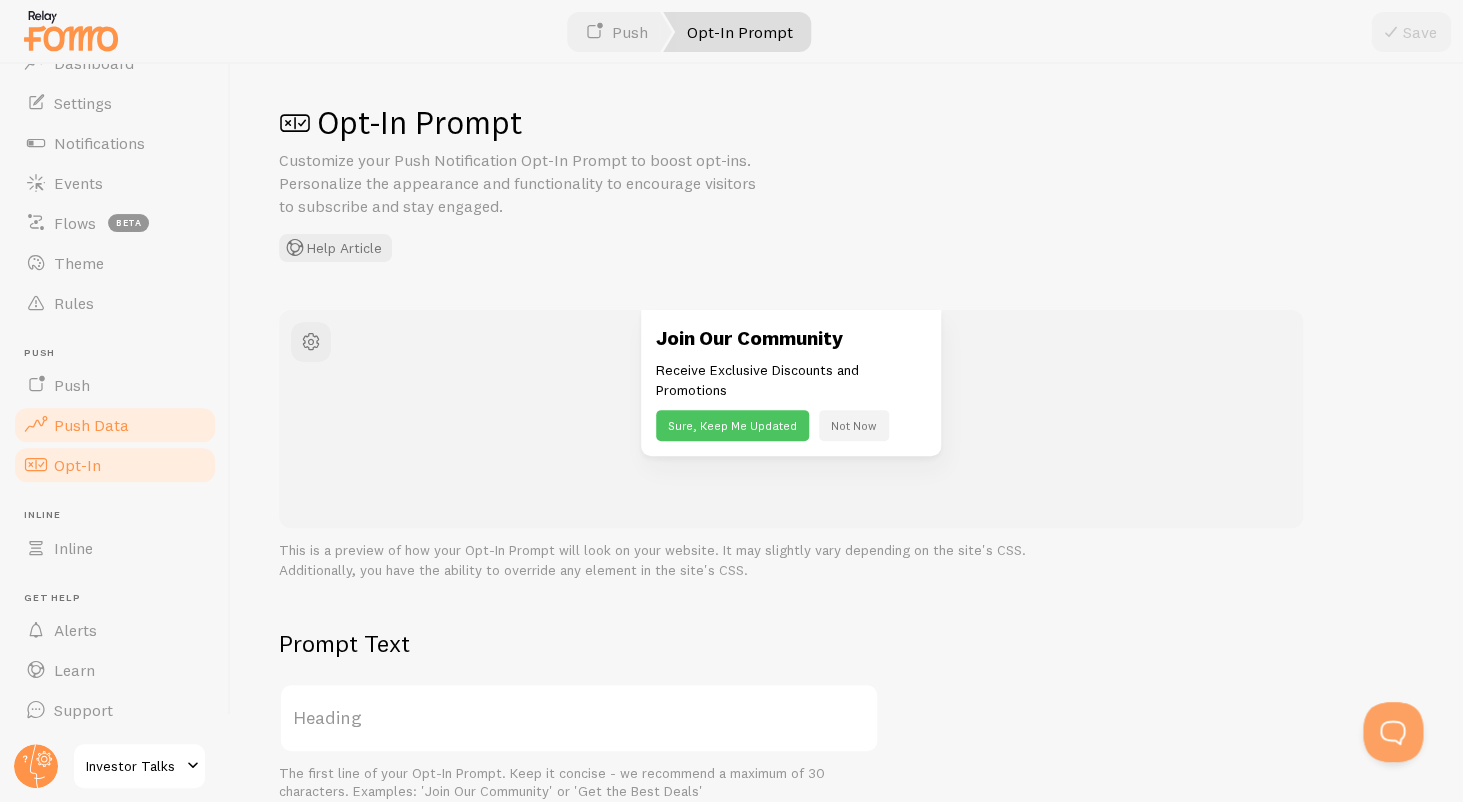 click on "Push Data" at bounding box center [115, 425] 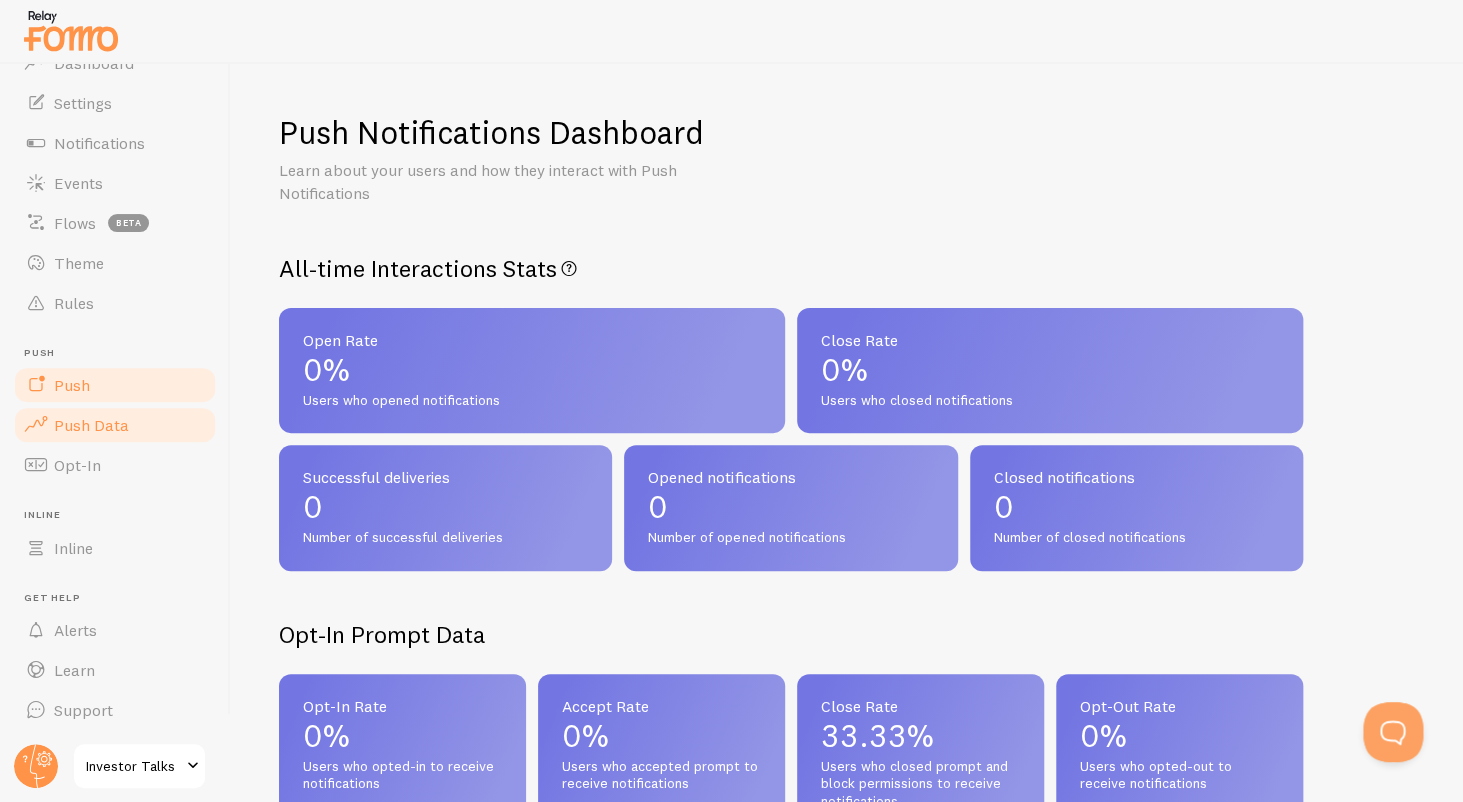 click on "Push" at bounding box center (115, 385) 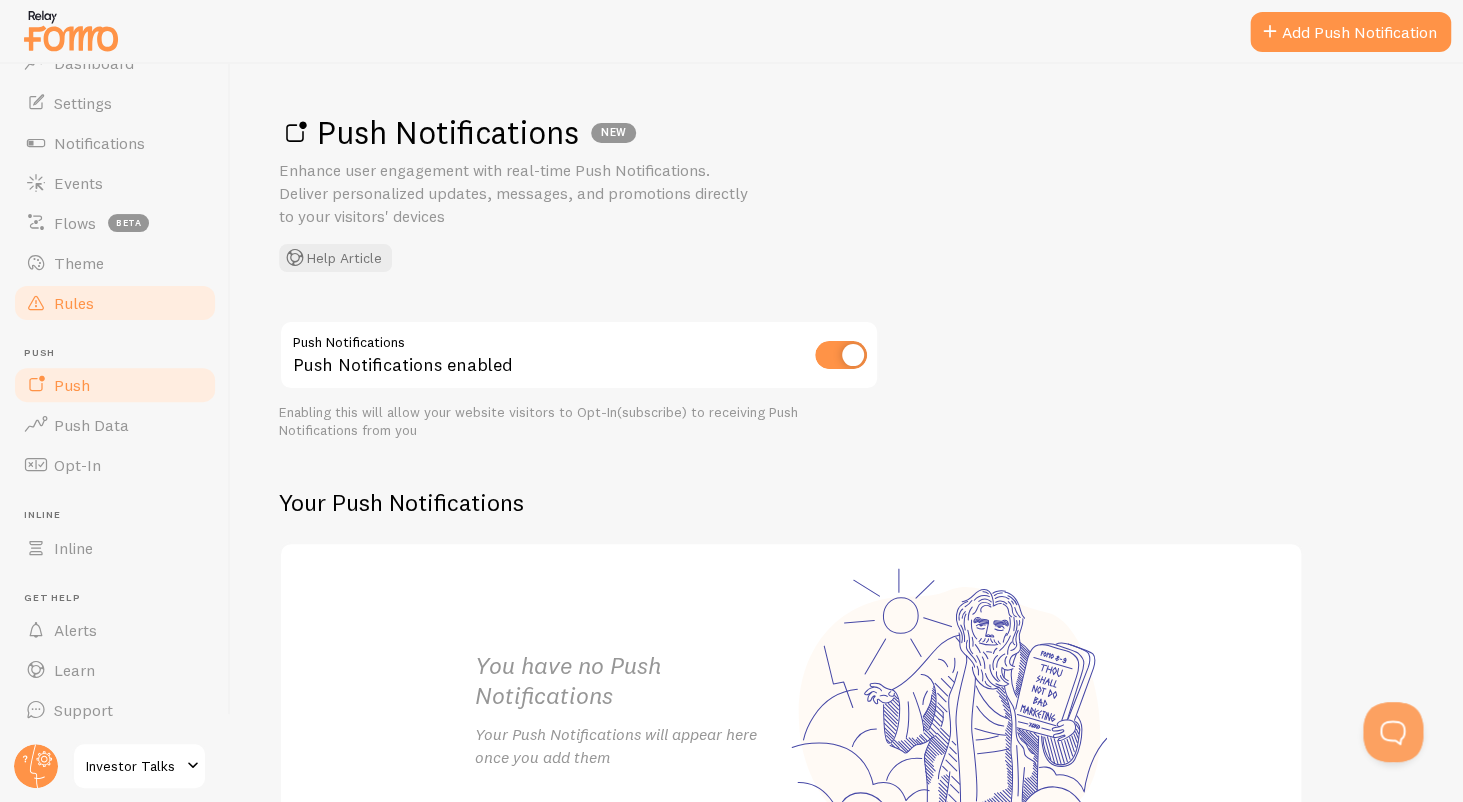 click on "Rules" at bounding box center (115, 303) 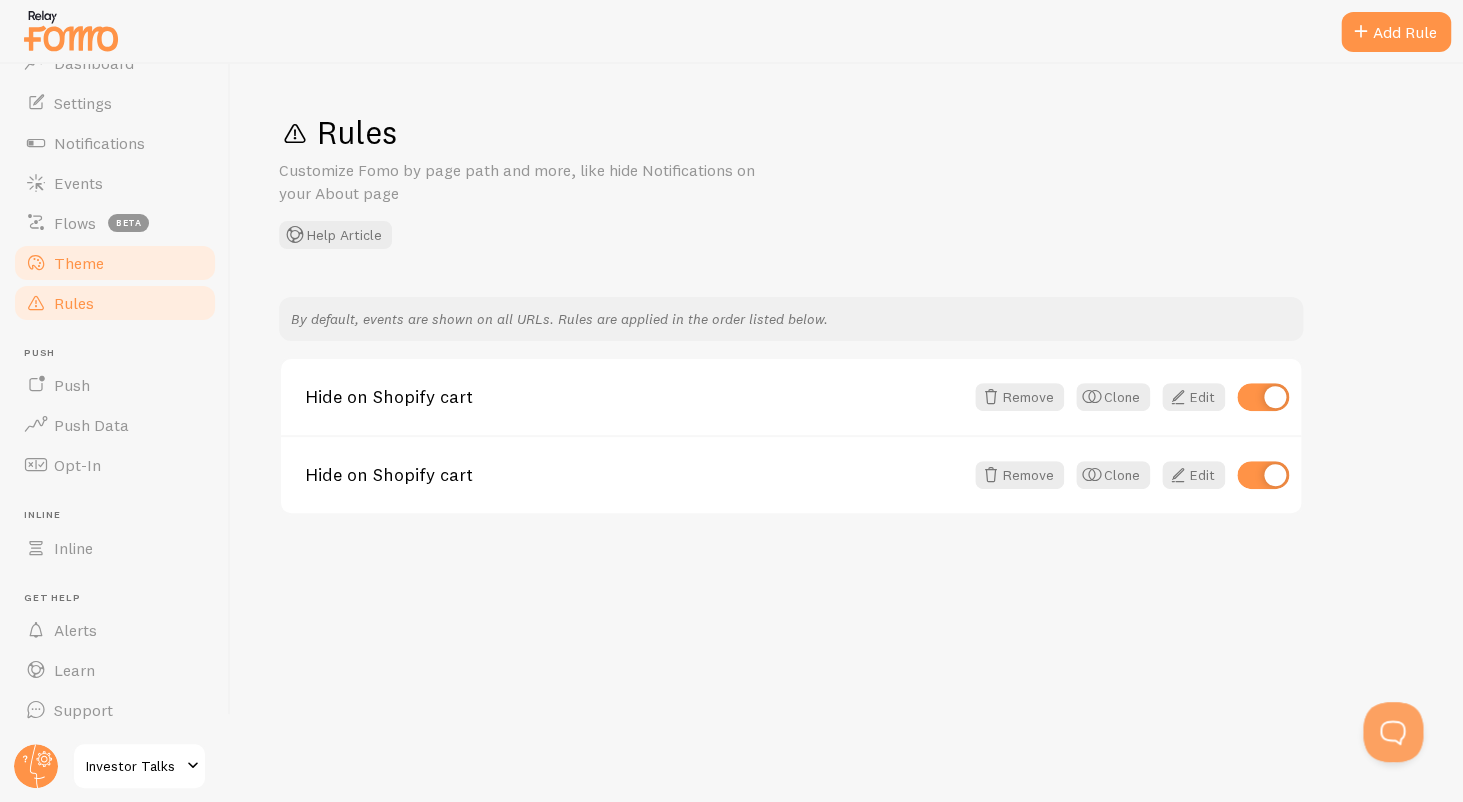 click on "Theme" at bounding box center [115, 263] 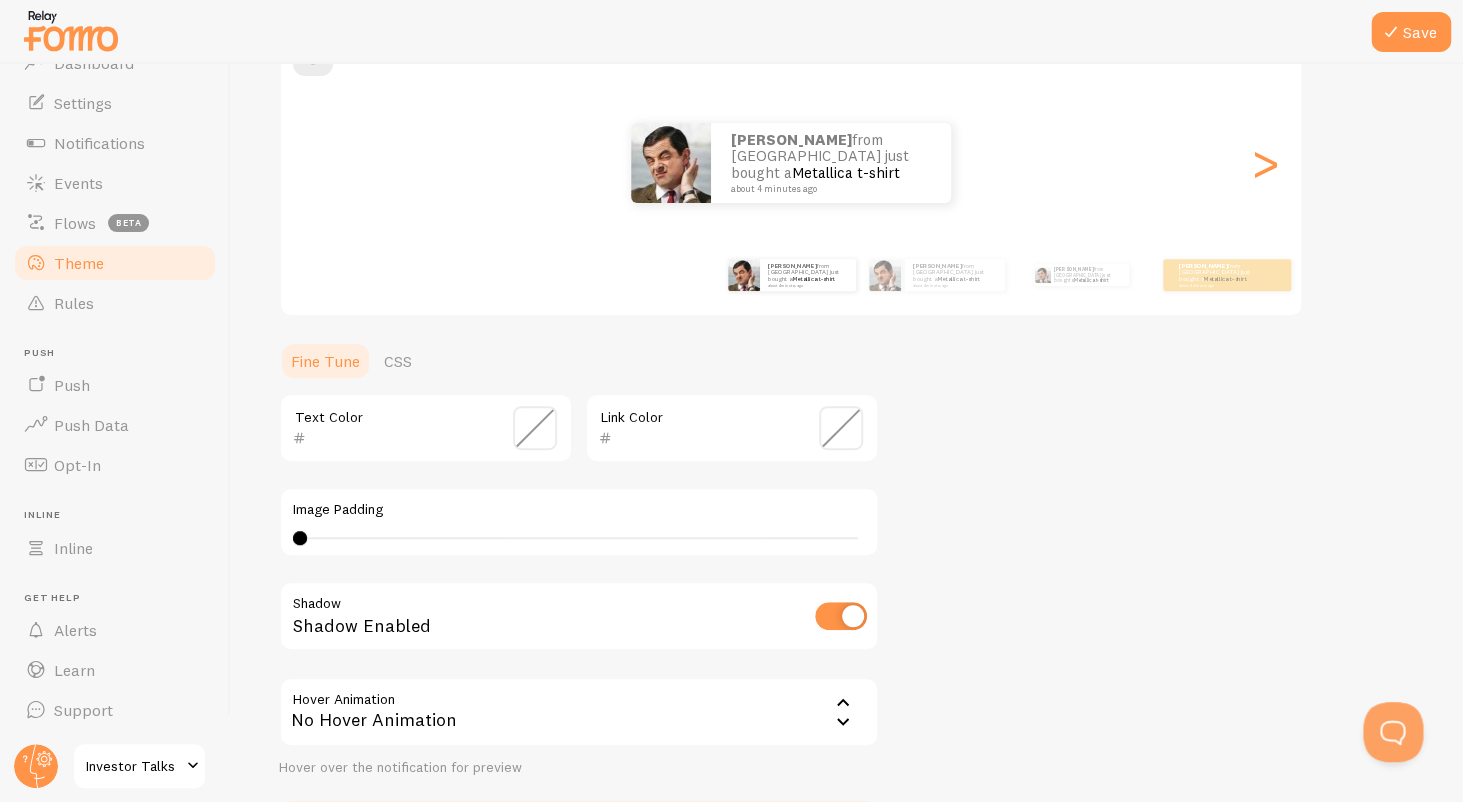 scroll, scrollTop: 0, scrollLeft: 0, axis: both 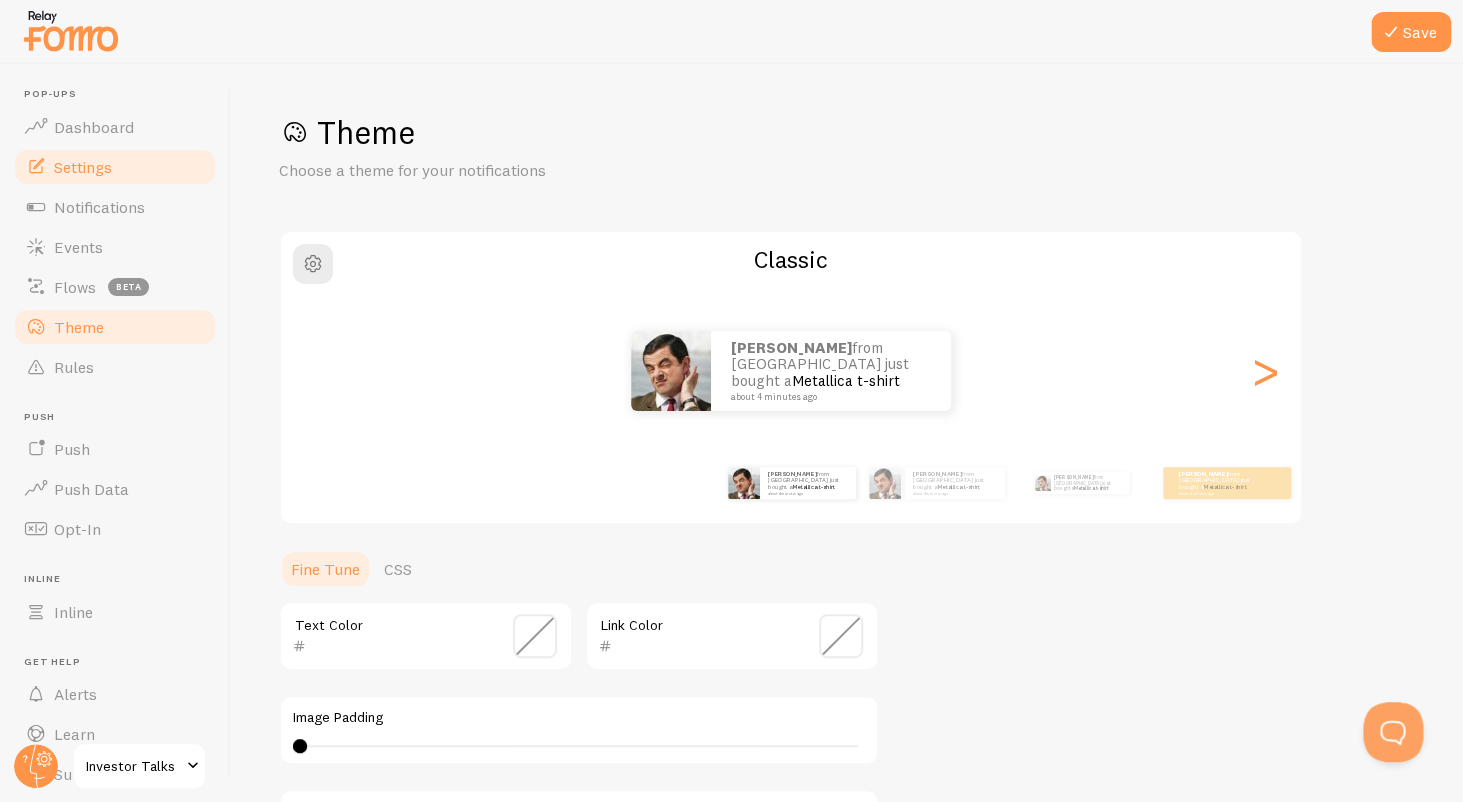 click on "Settings" at bounding box center (115, 167) 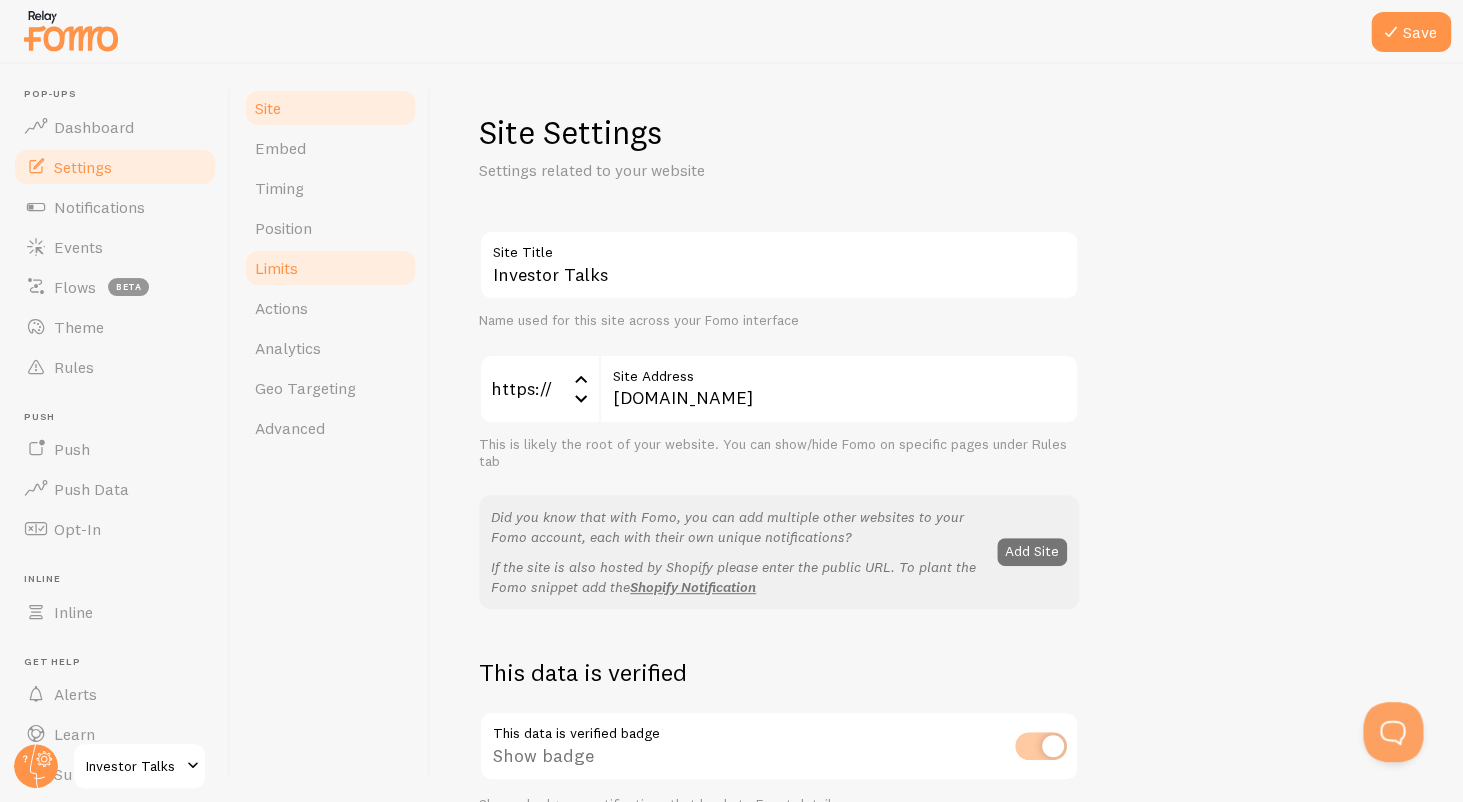 click on "Limits" at bounding box center (330, 268) 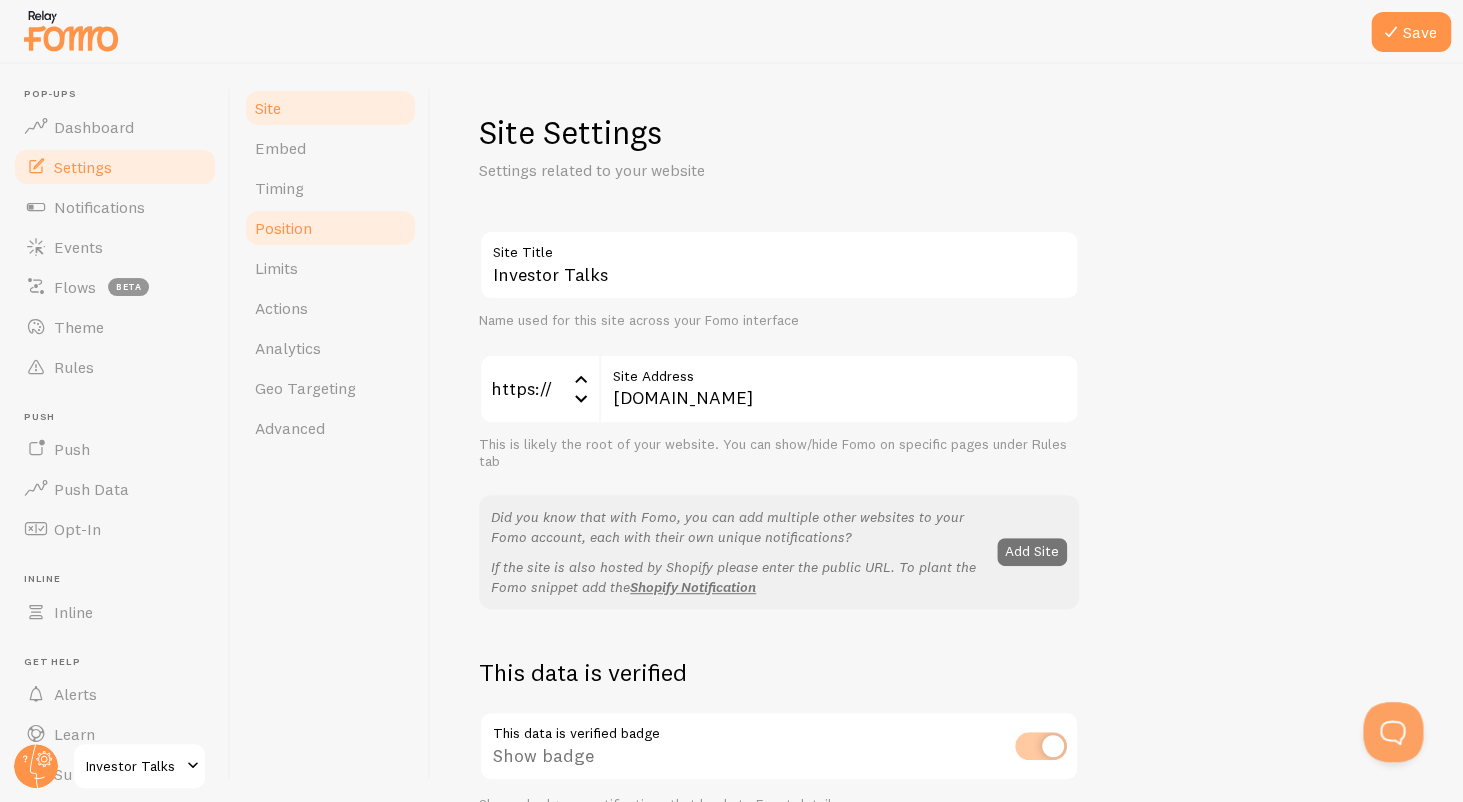 click on "Position" at bounding box center (330, 228) 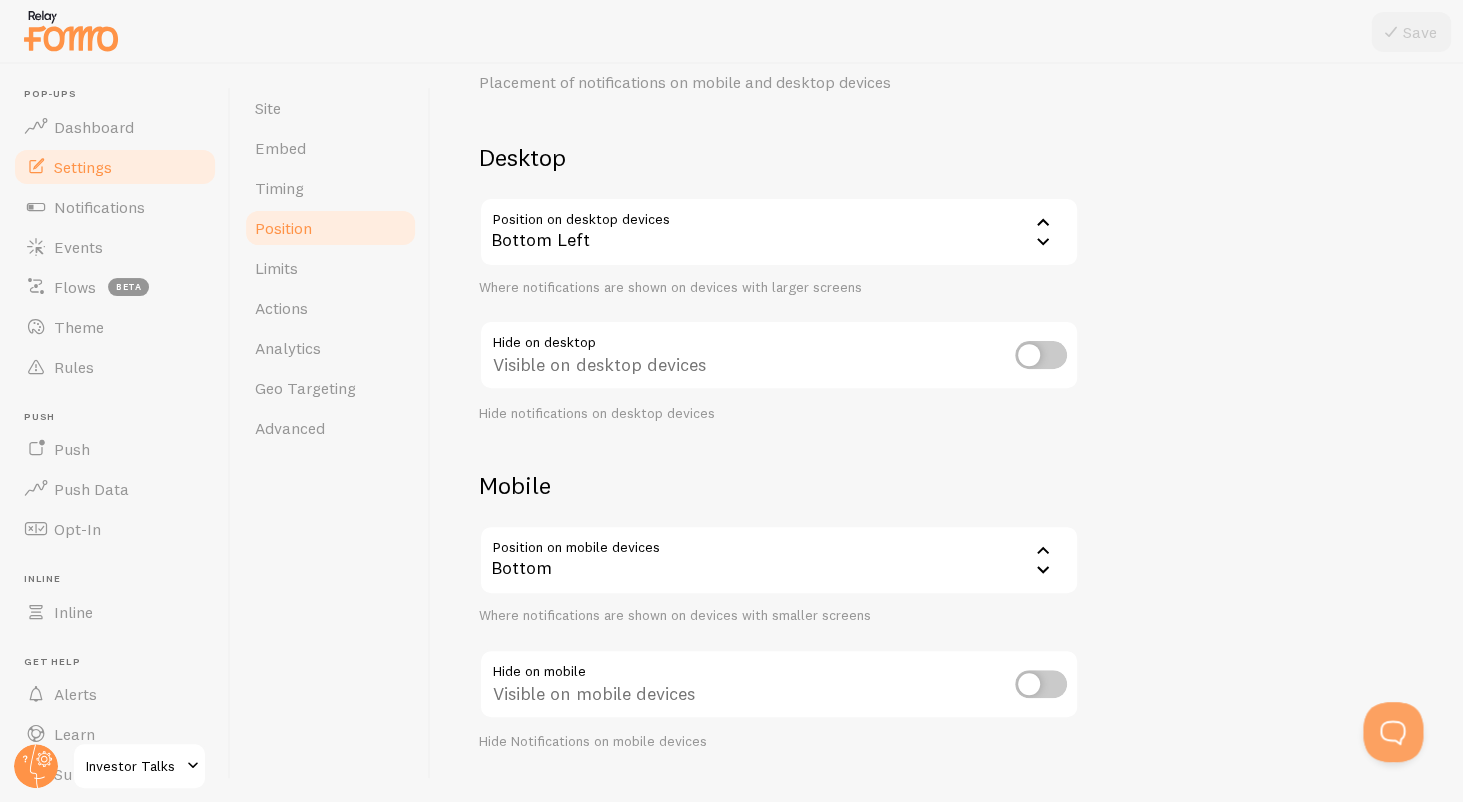 scroll, scrollTop: 133, scrollLeft: 0, axis: vertical 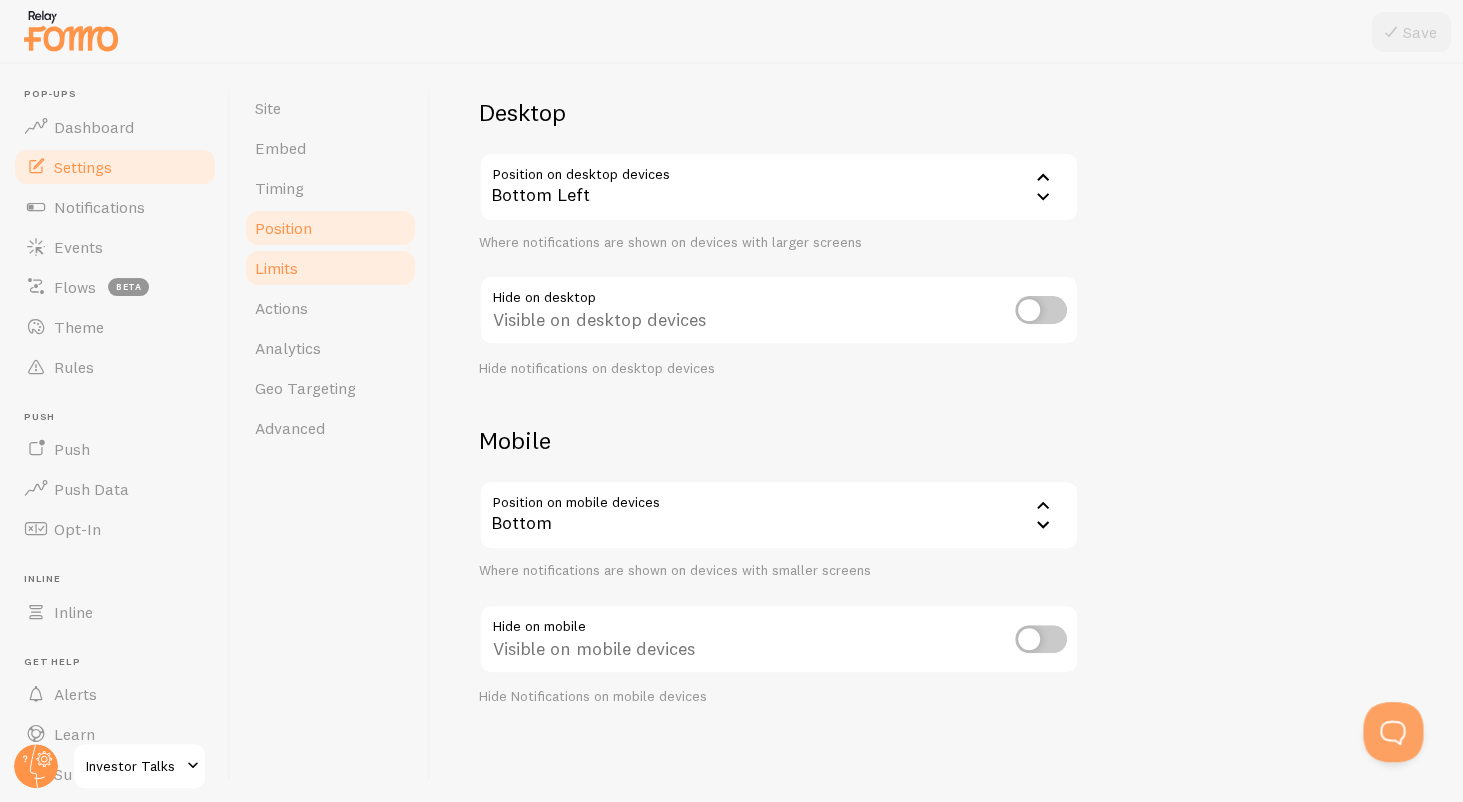 click on "Limits" at bounding box center (330, 268) 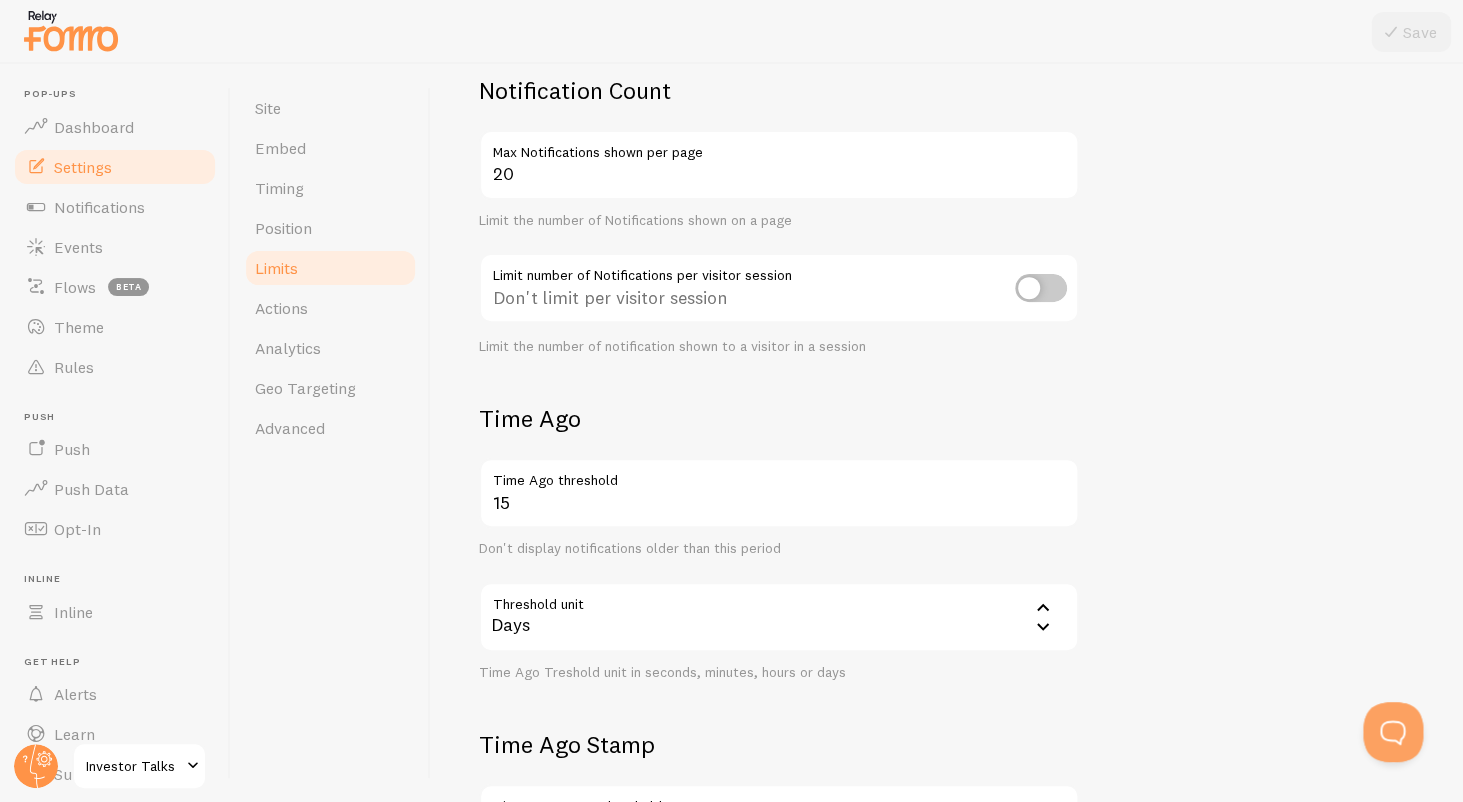 scroll, scrollTop: 160, scrollLeft: 0, axis: vertical 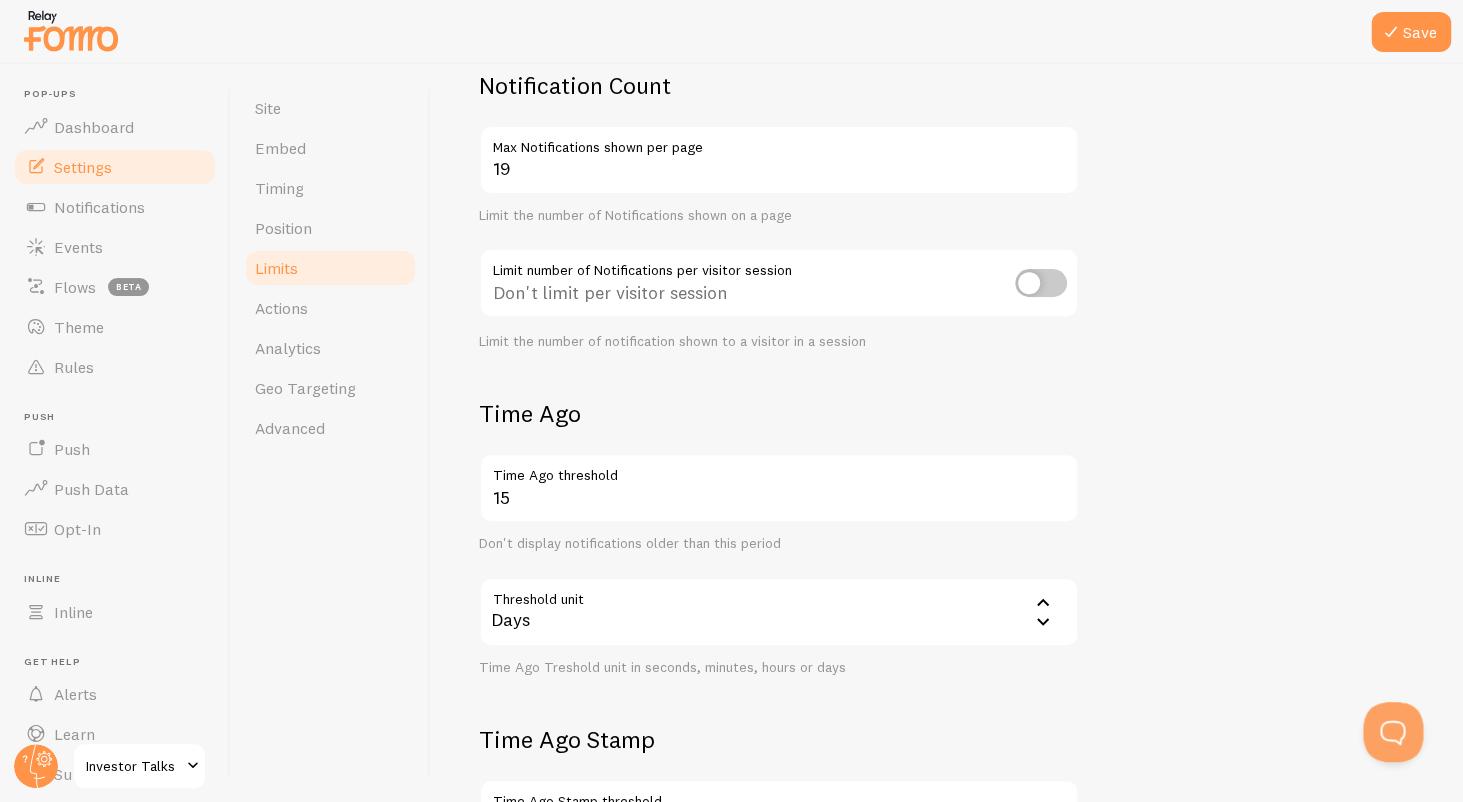 click on "19" at bounding box center [779, 160] 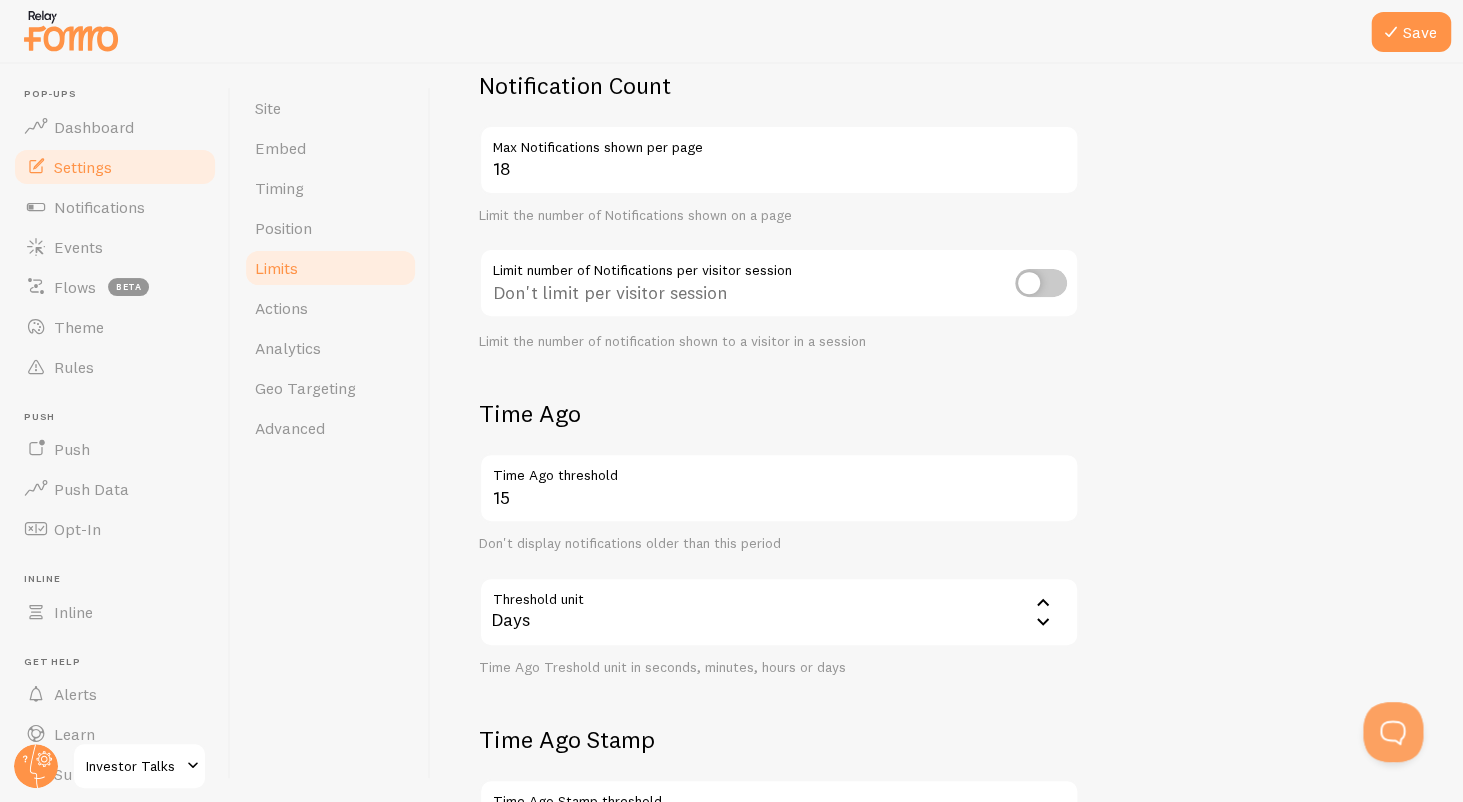 click on "18" at bounding box center [779, 160] 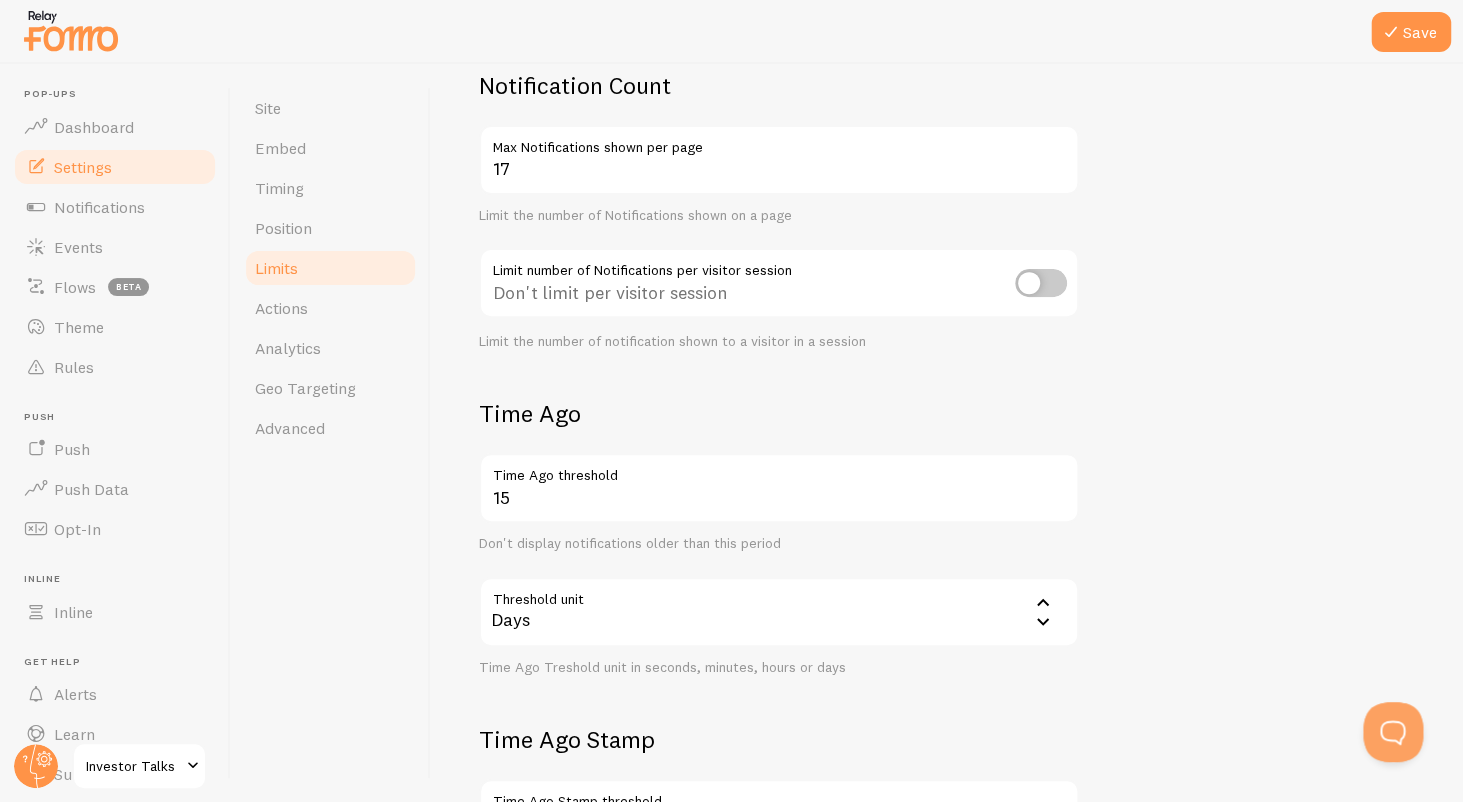 click on "17" at bounding box center (779, 160) 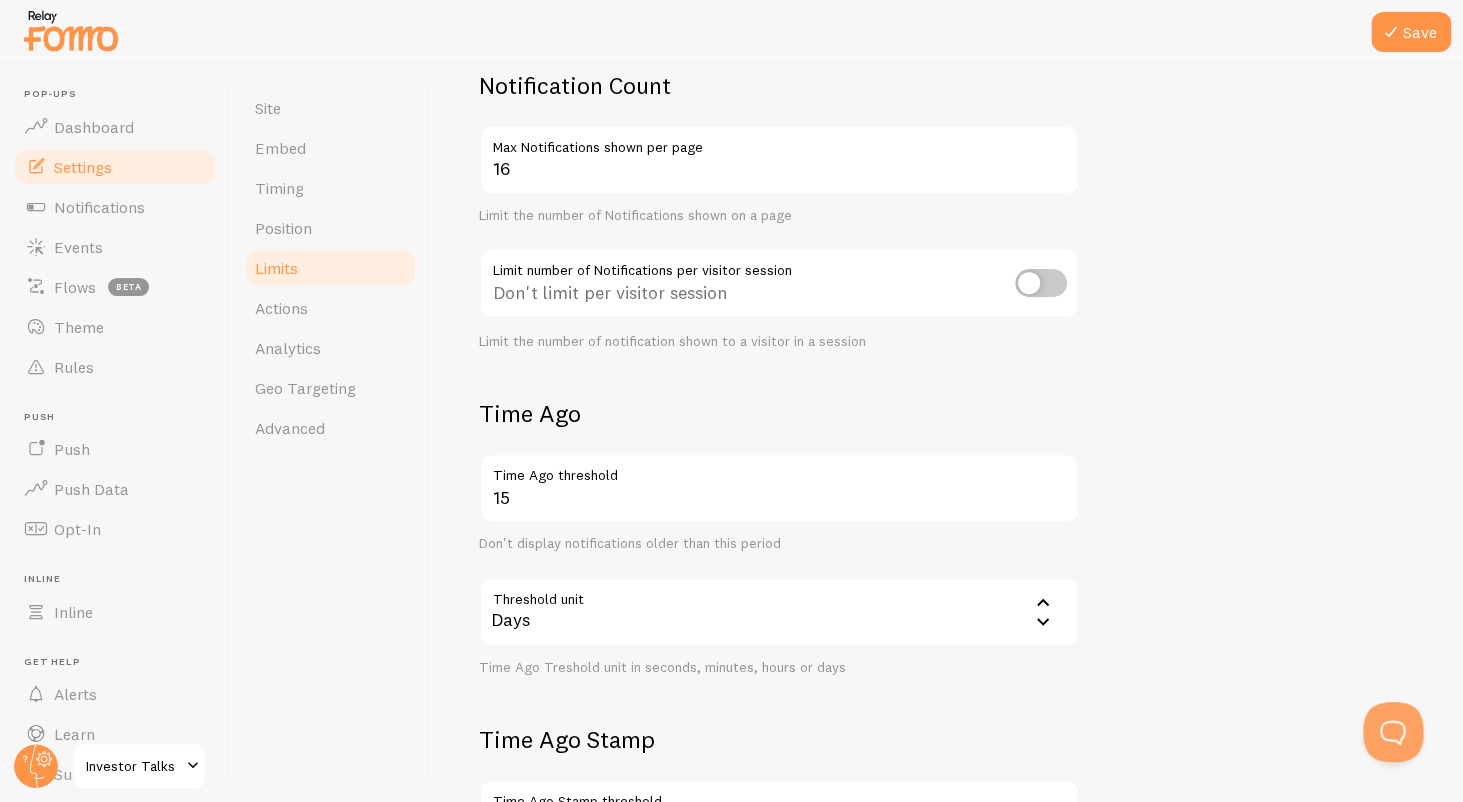 click on "16" at bounding box center [779, 160] 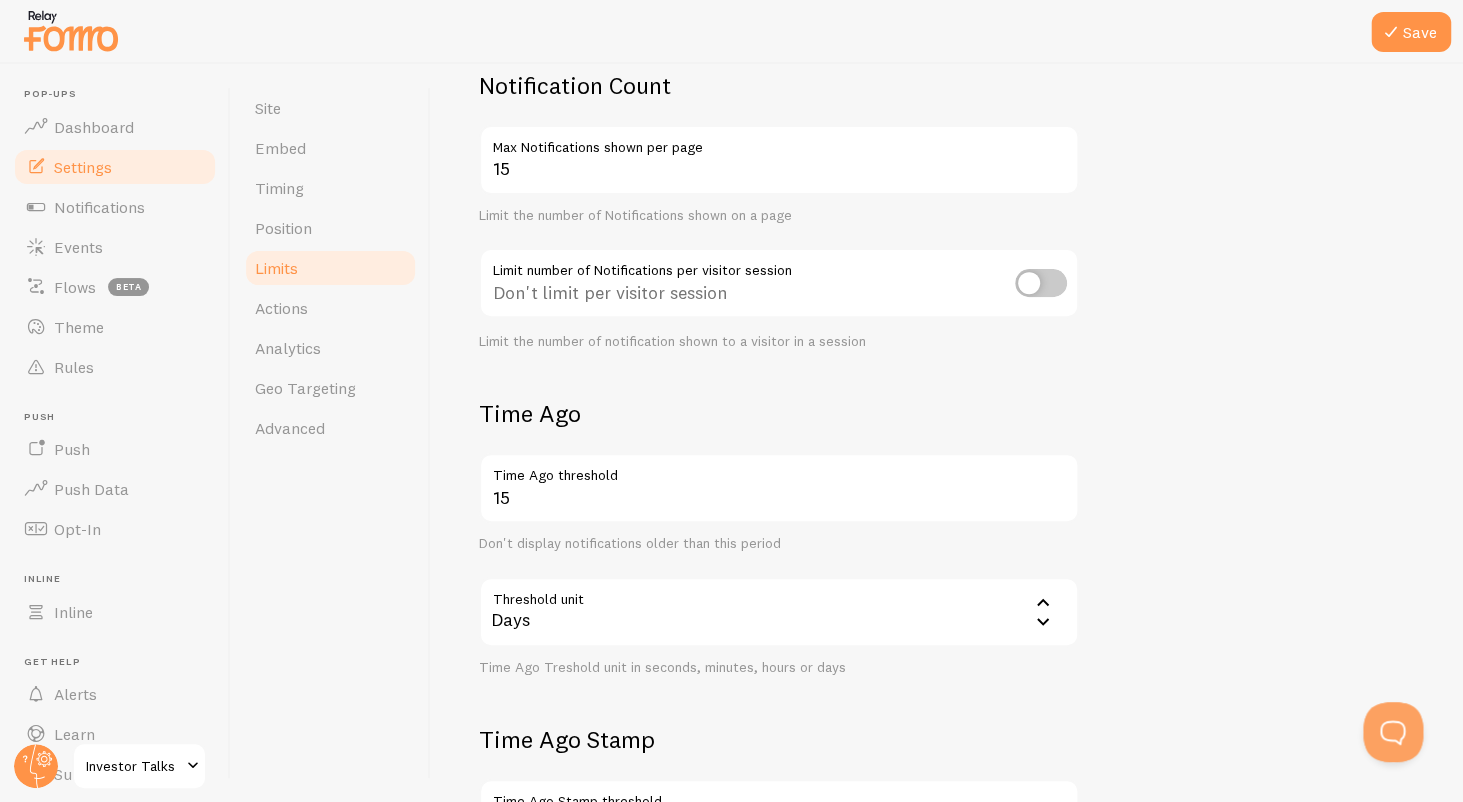 click on "15" at bounding box center (779, 160) 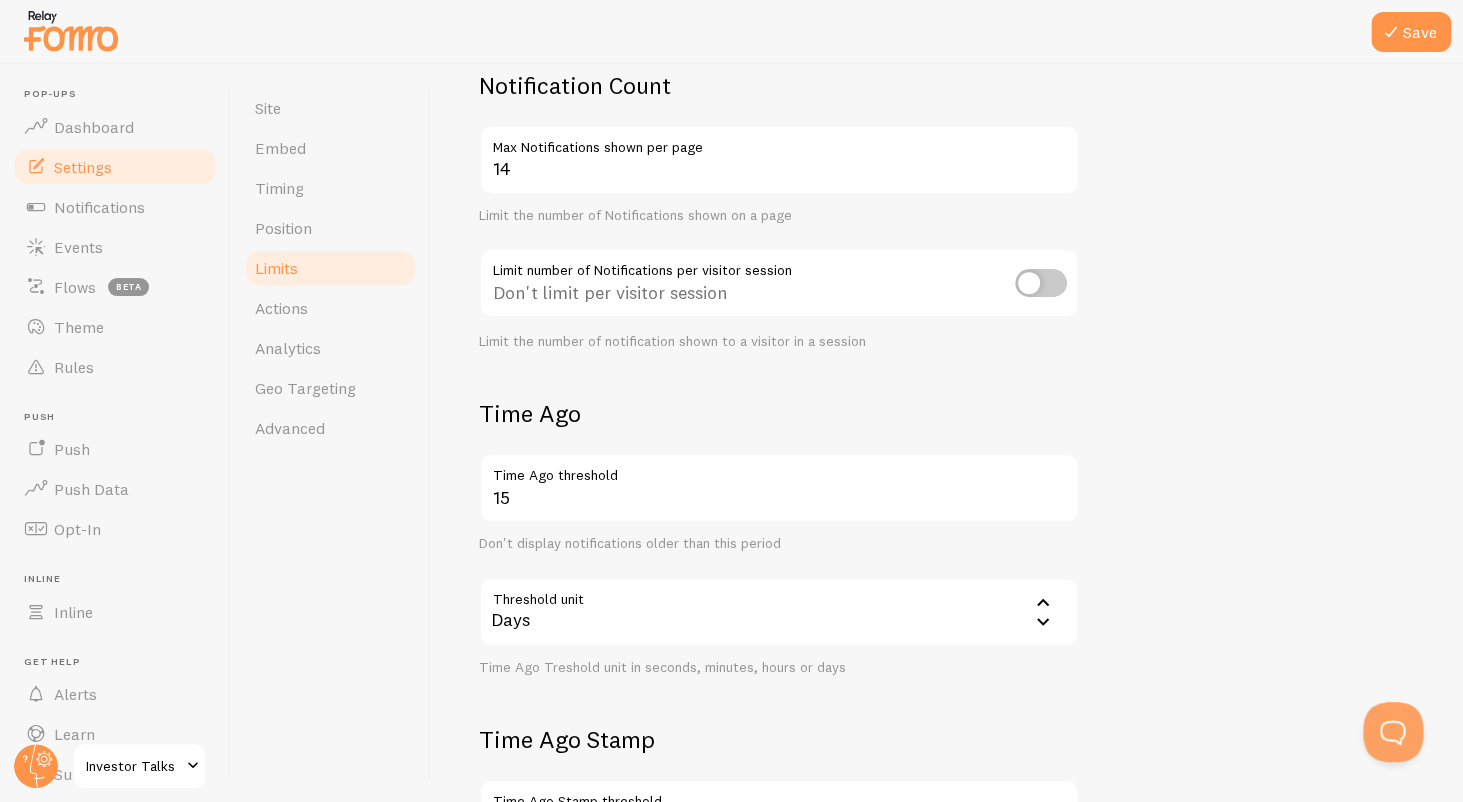 click on "14" at bounding box center [779, 160] 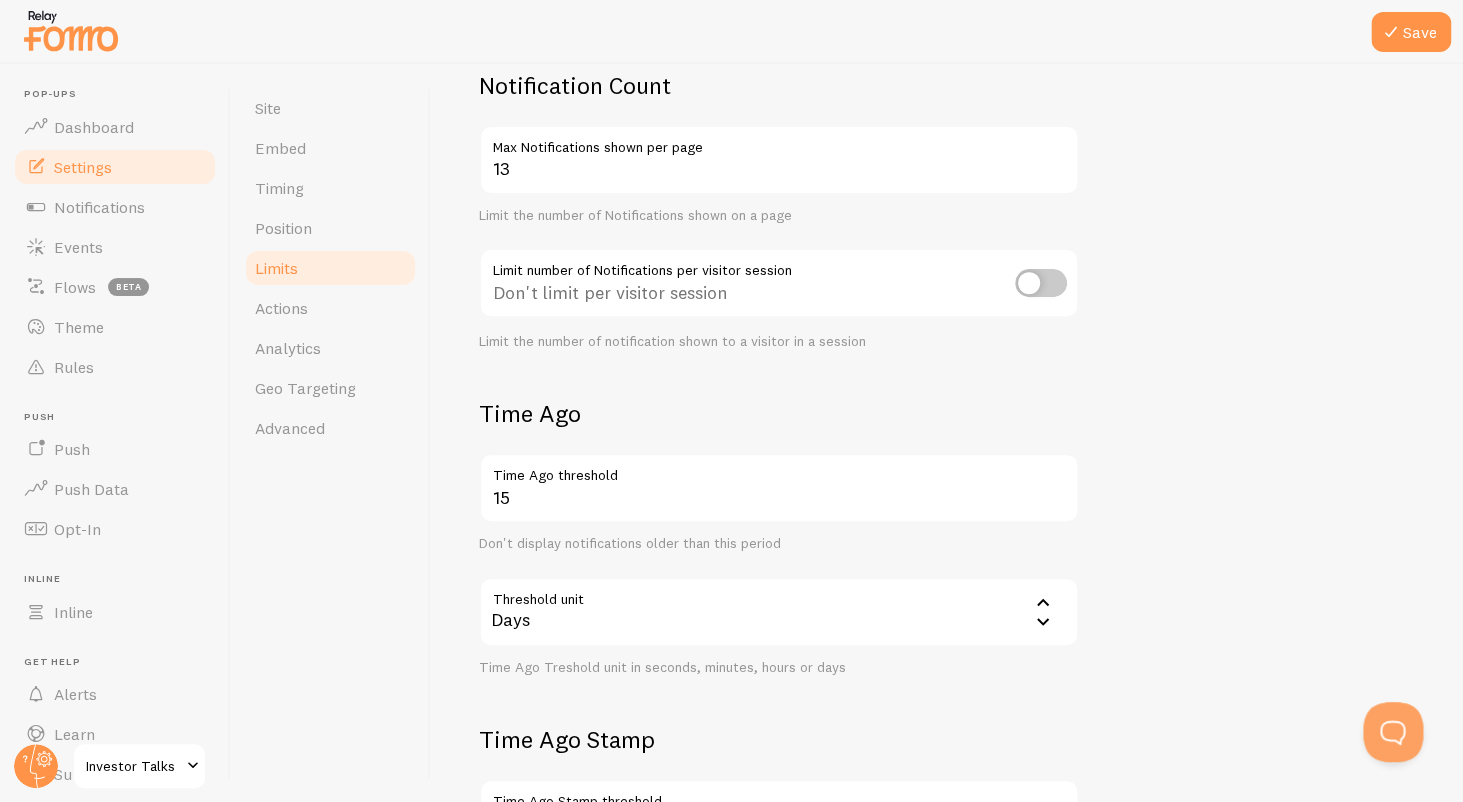 click on "13" at bounding box center (779, 160) 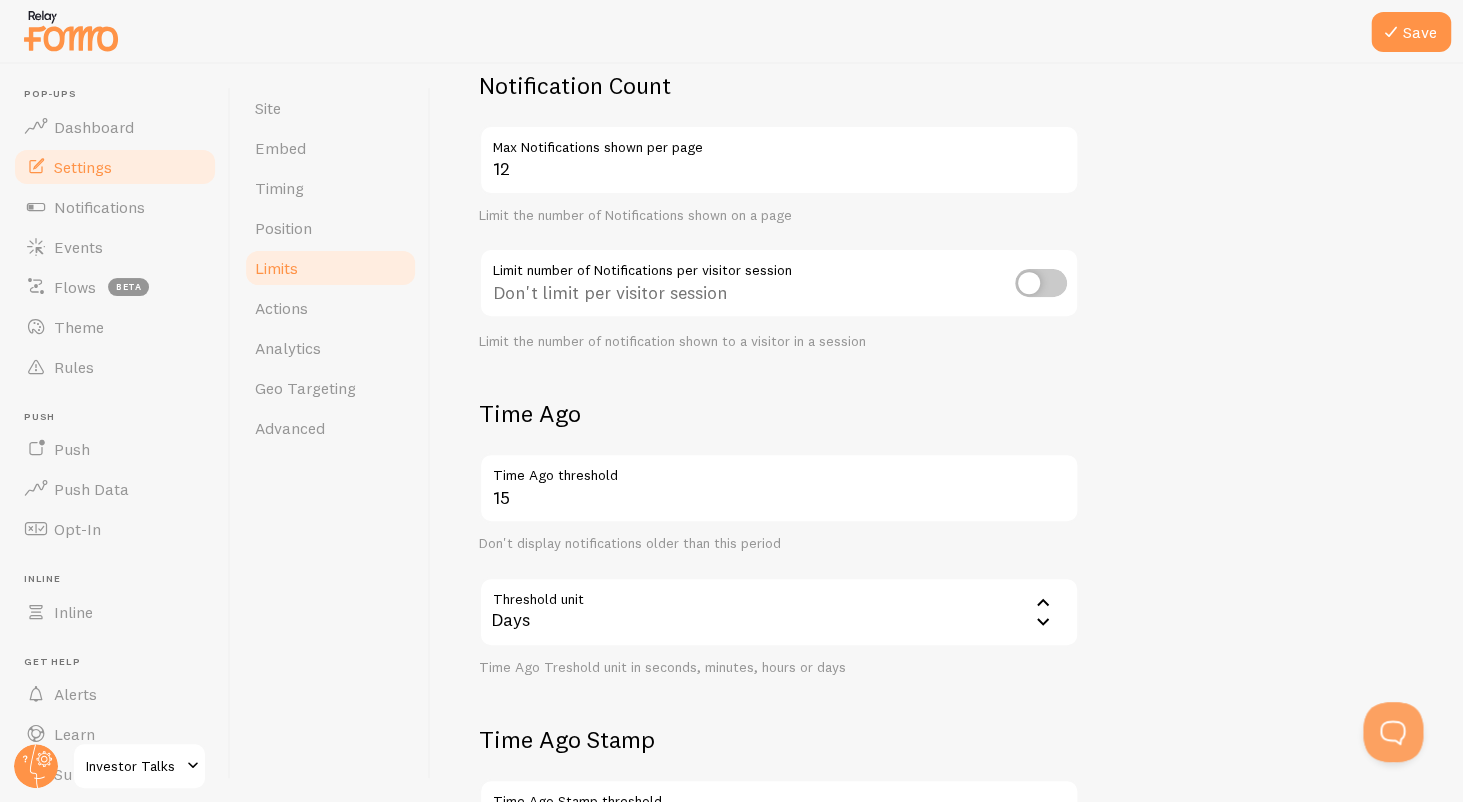 click on "12" at bounding box center [779, 160] 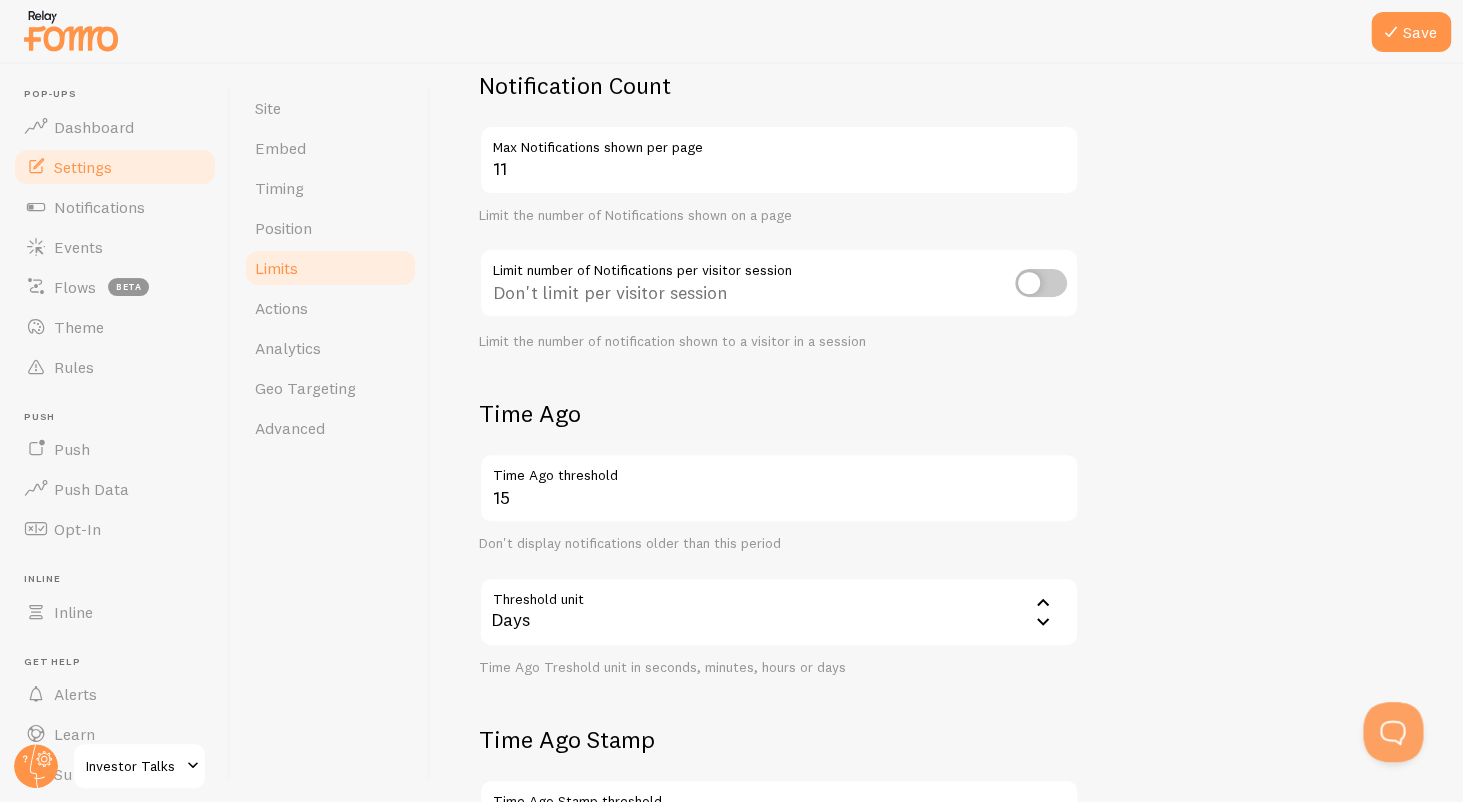 click on "11" at bounding box center [779, 160] 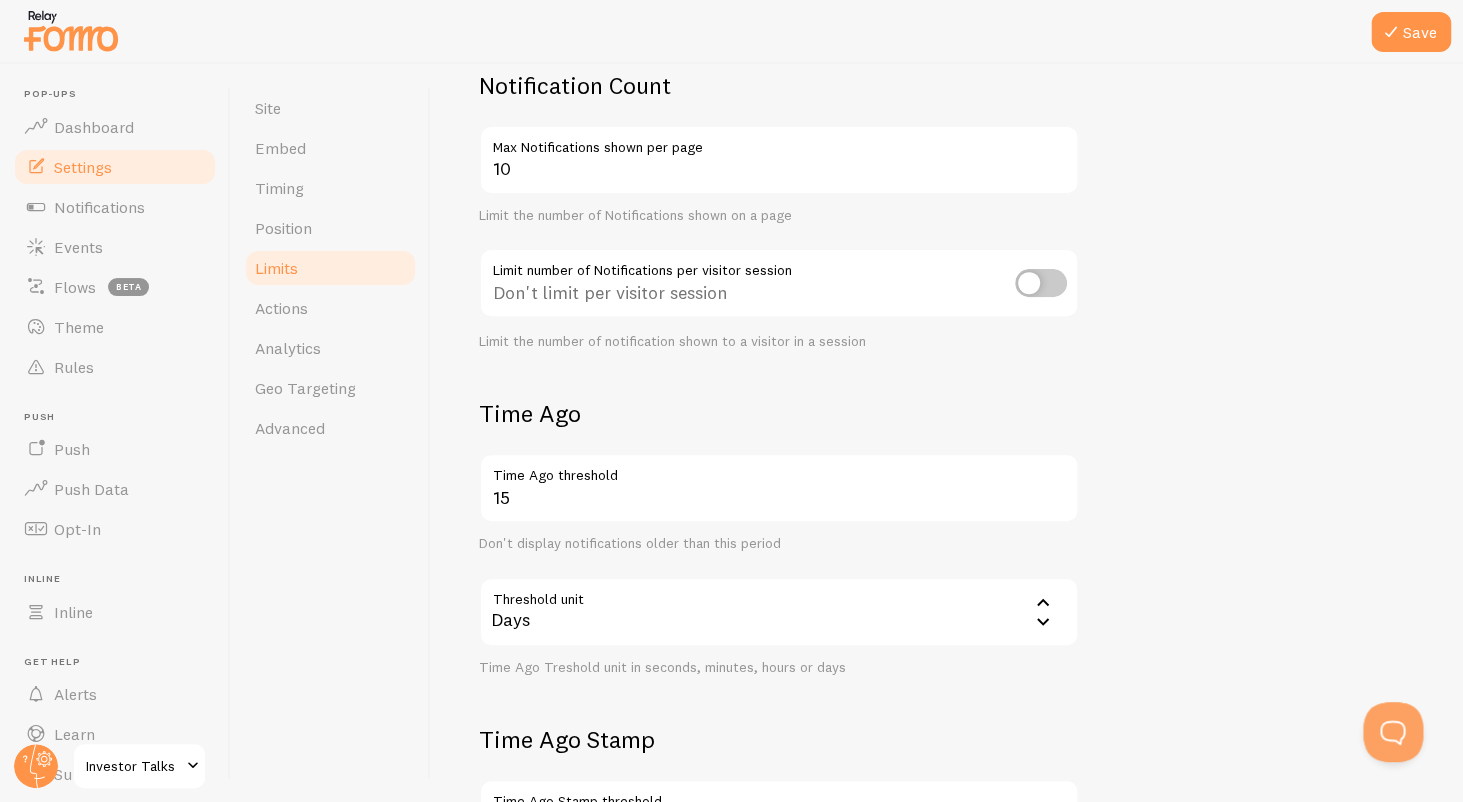 click on "10" at bounding box center [779, 160] 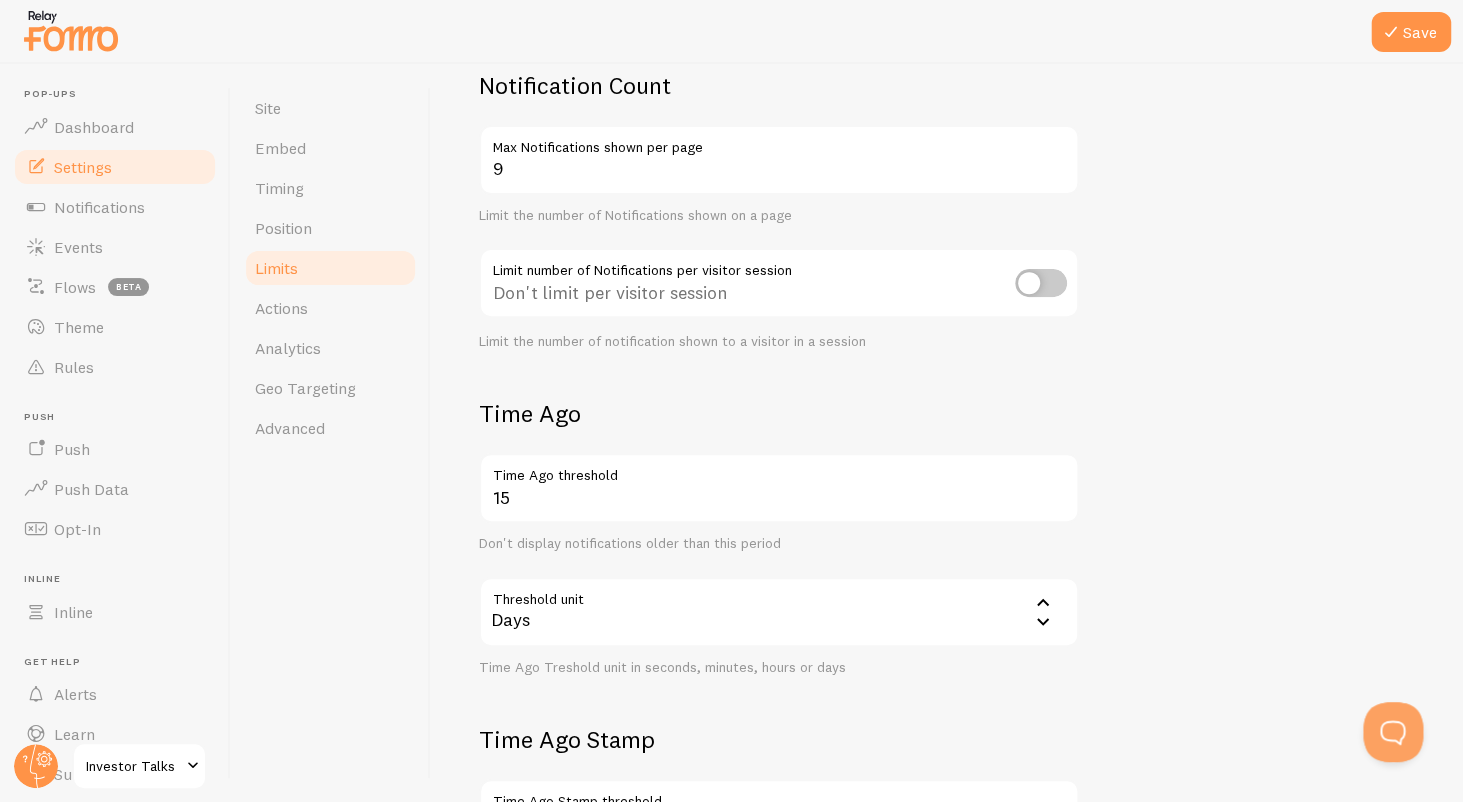 click on "9" at bounding box center [779, 160] 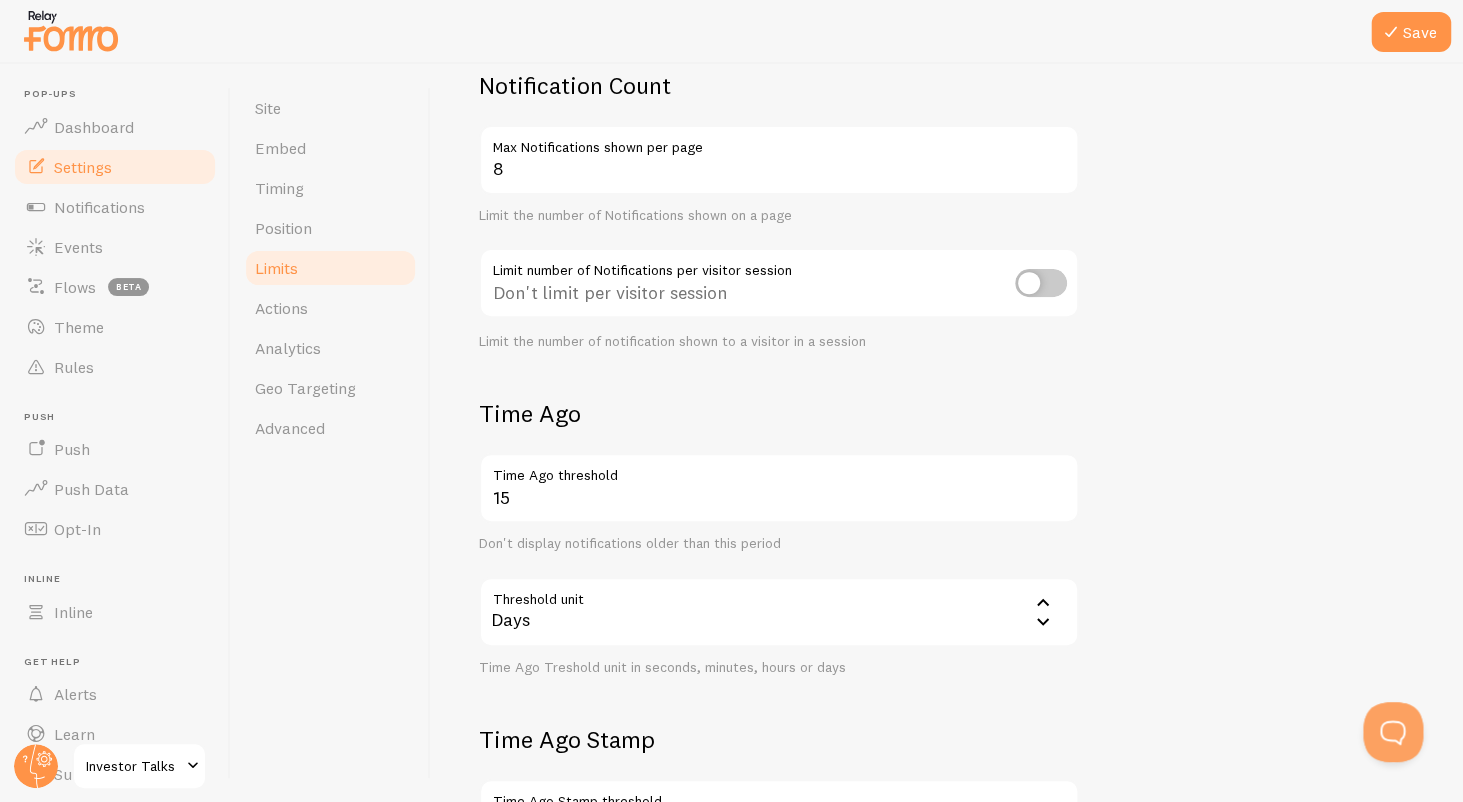 click on "8" at bounding box center (779, 160) 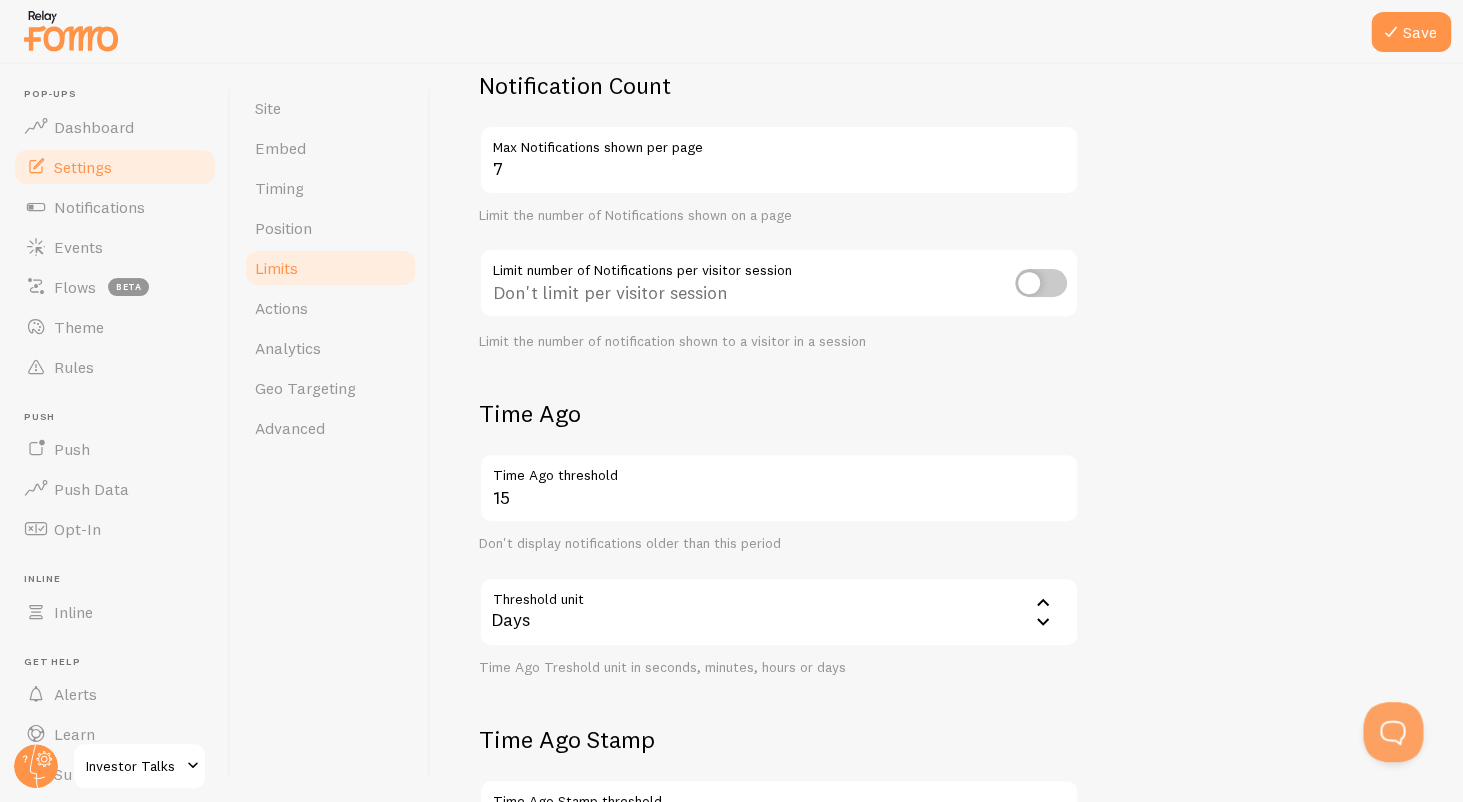 click on "7" at bounding box center [779, 160] 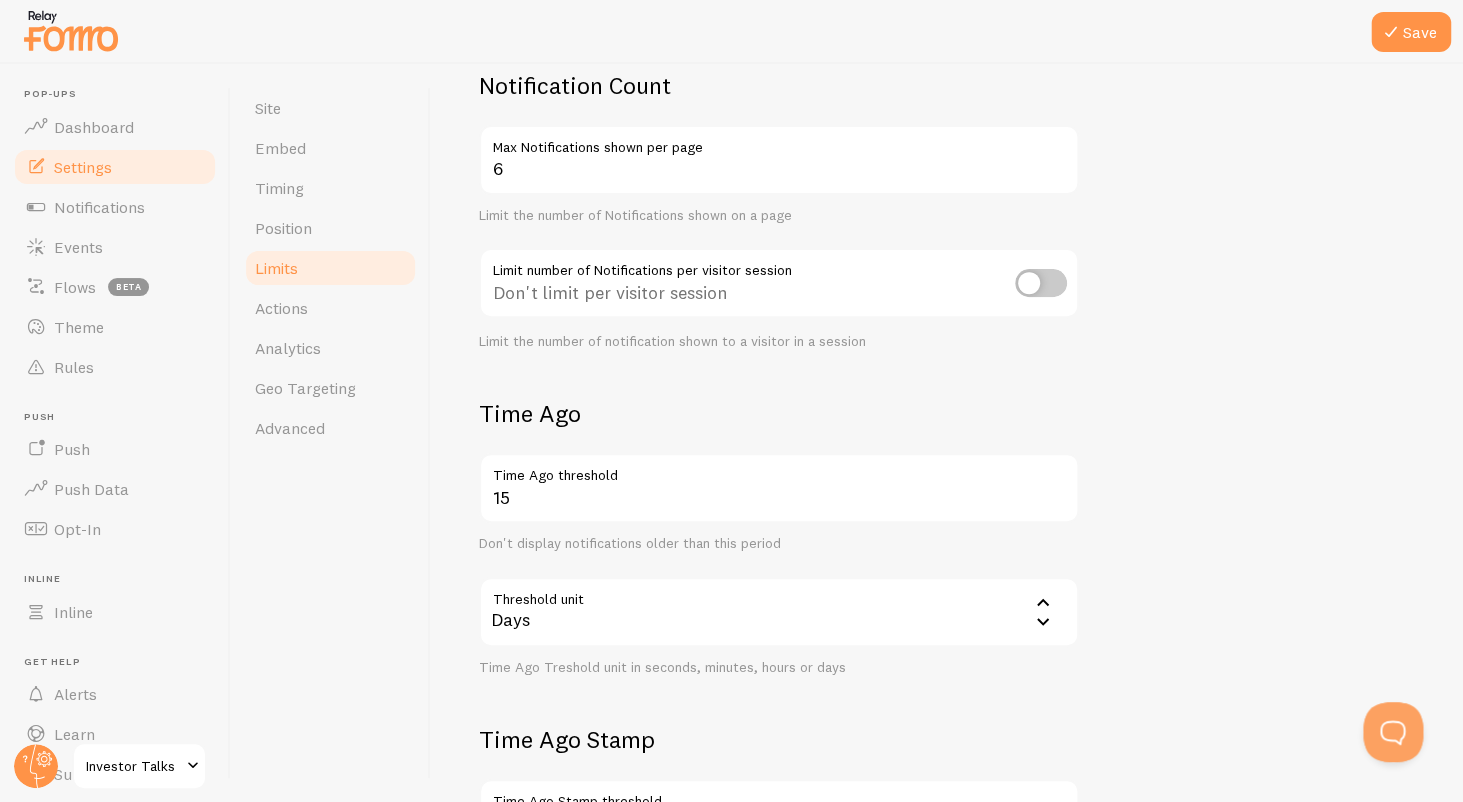 click on "6" at bounding box center [779, 160] 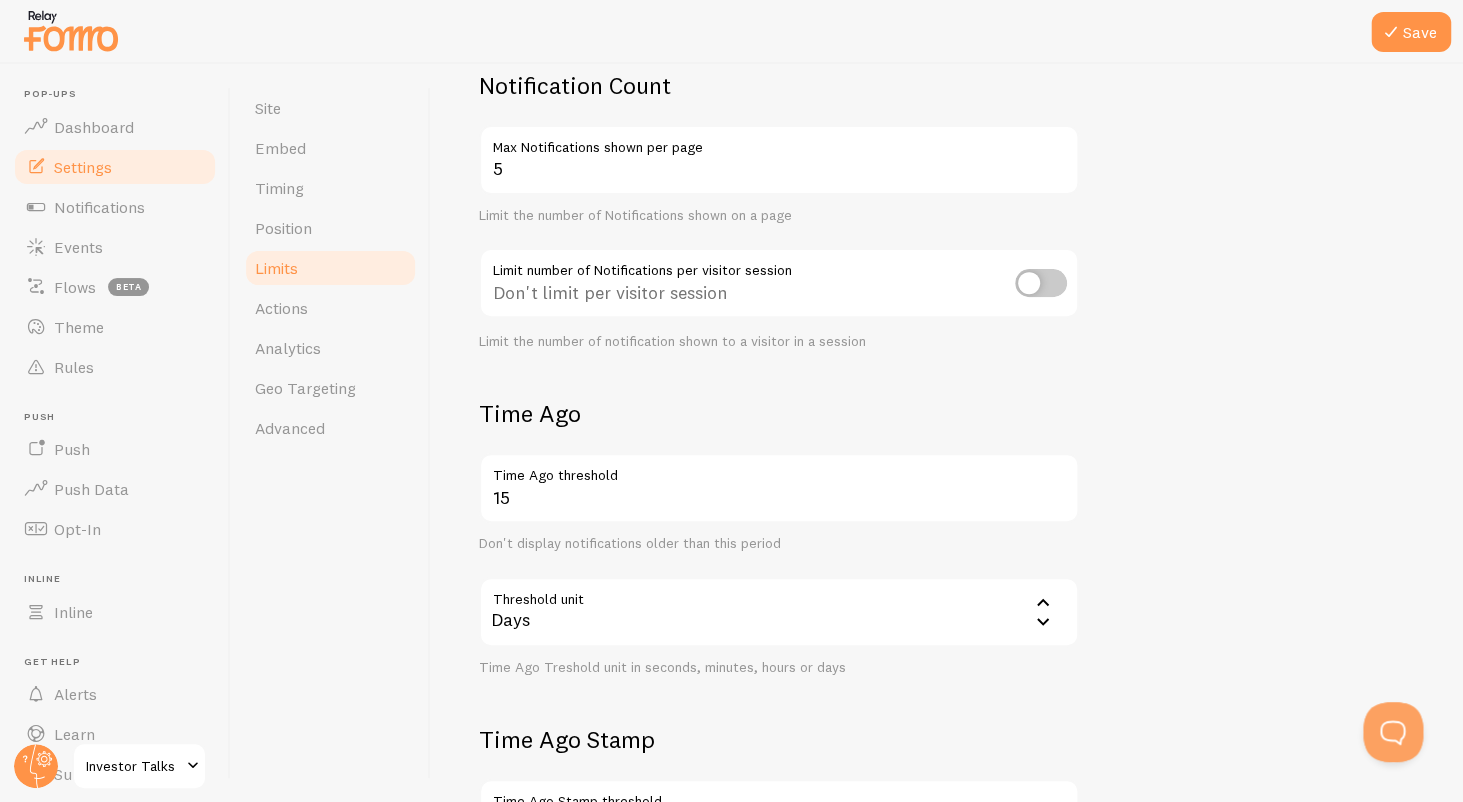 type on "5" 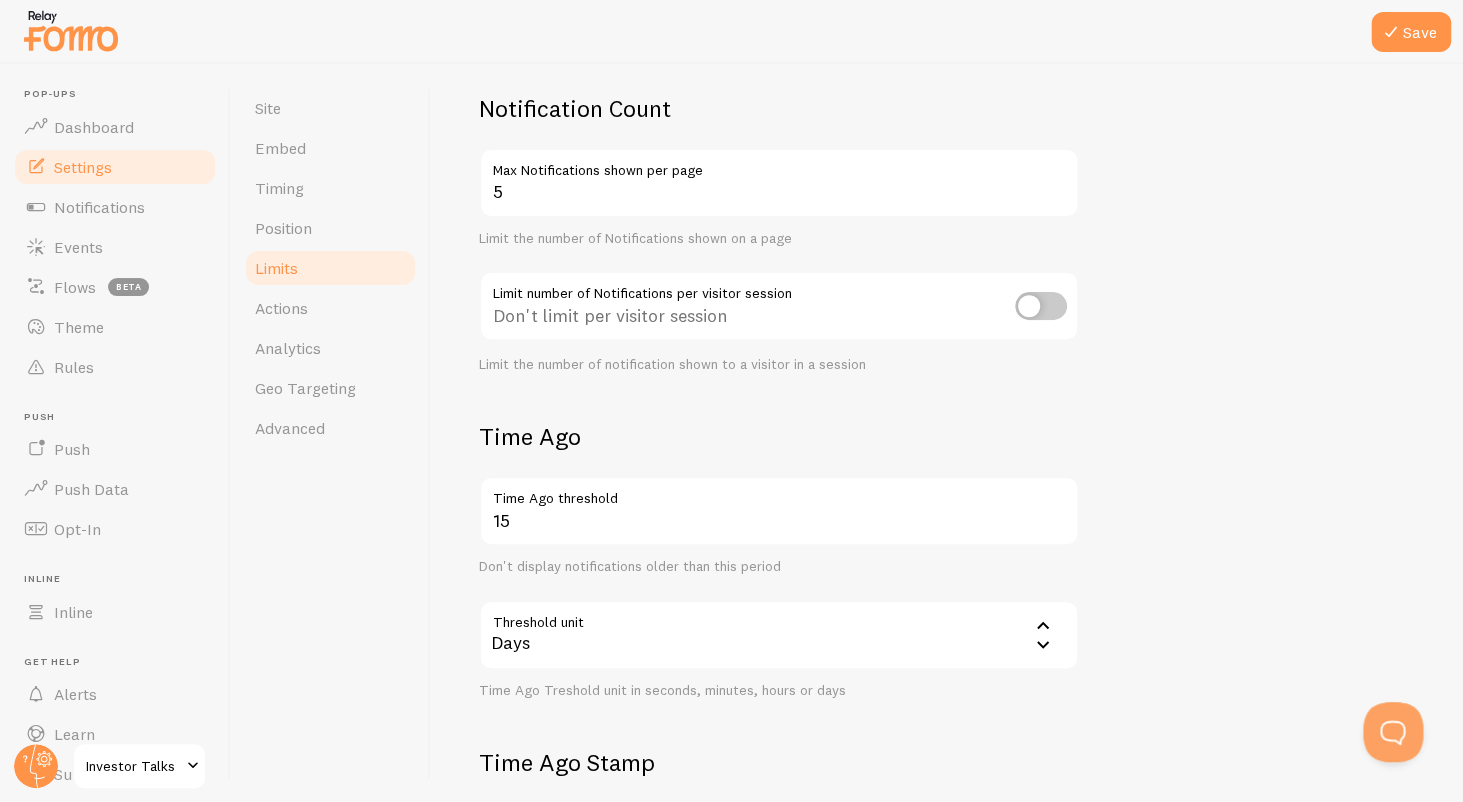 scroll, scrollTop: 129, scrollLeft: 0, axis: vertical 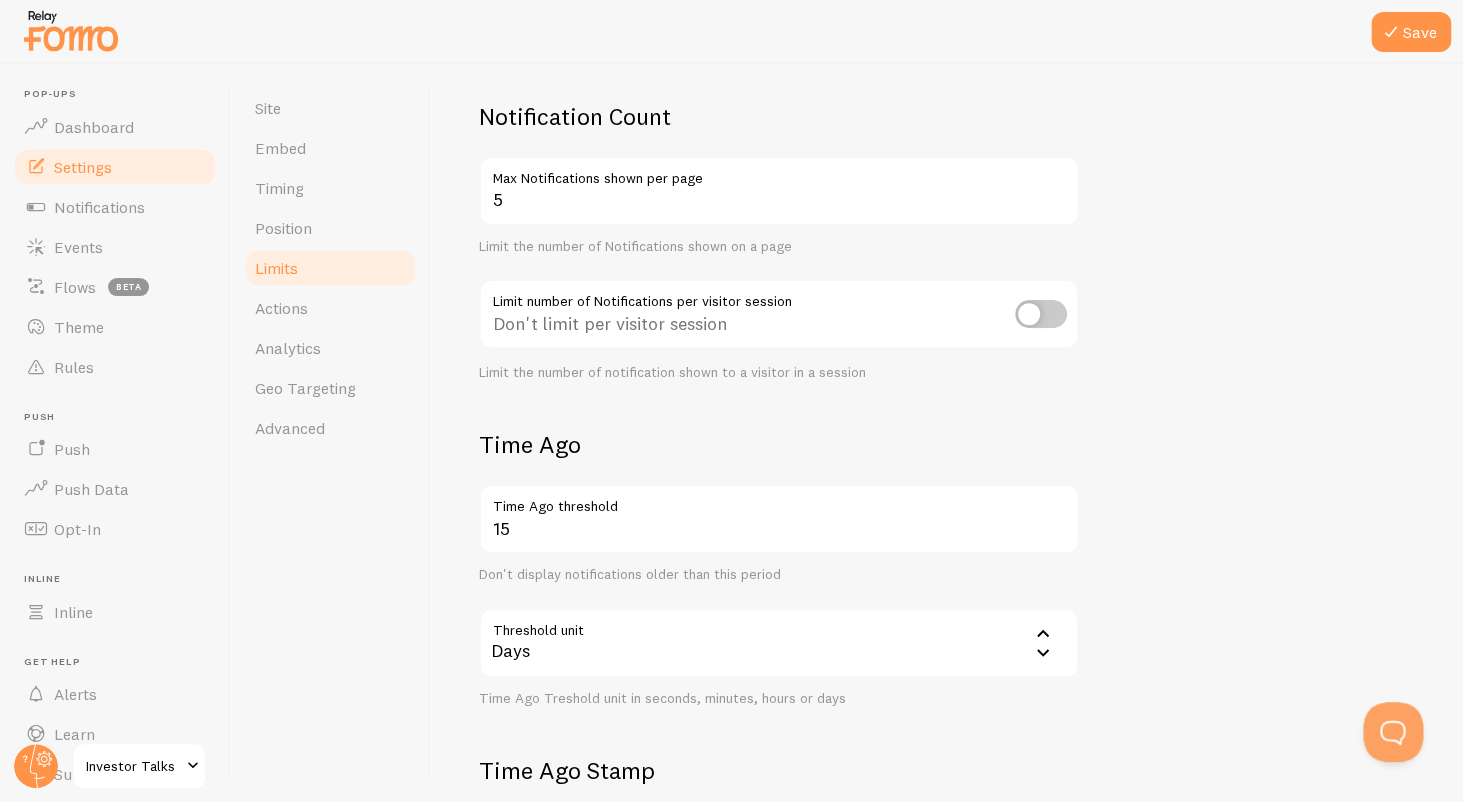 click at bounding box center [1041, 314] 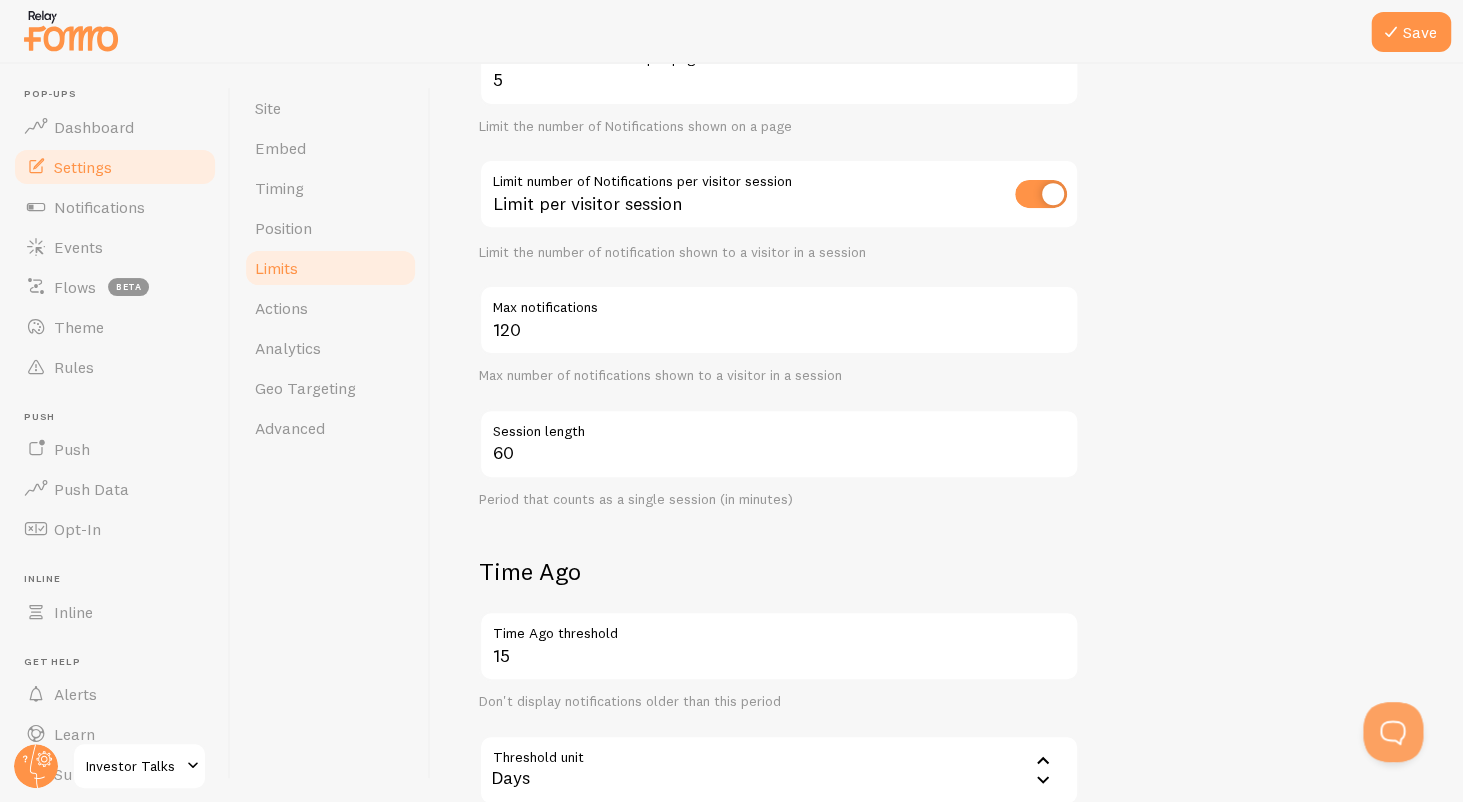scroll, scrollTop: 0, scrollLeft: 0, axis: both 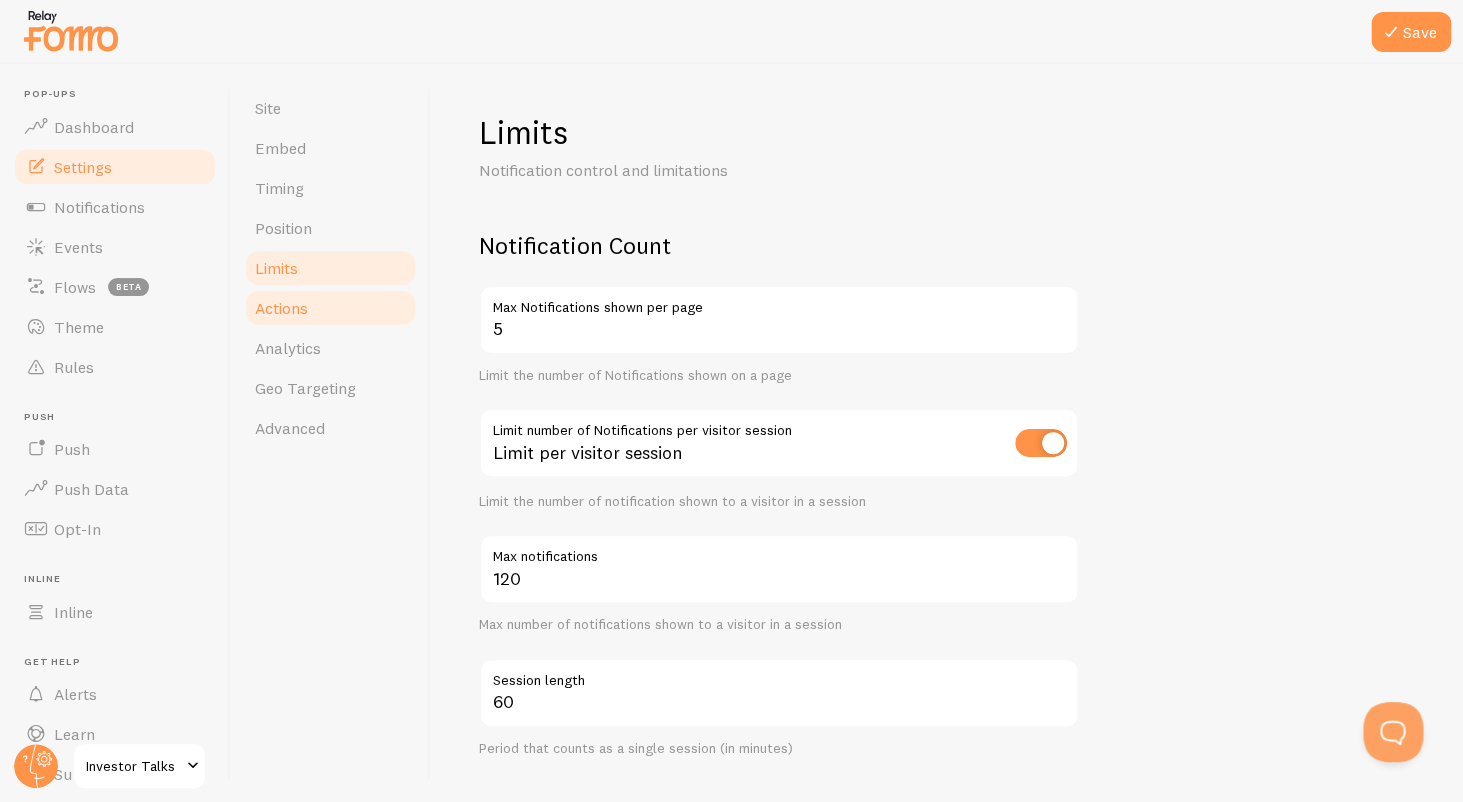 click on "Actions" at bounding box center (330, 308) 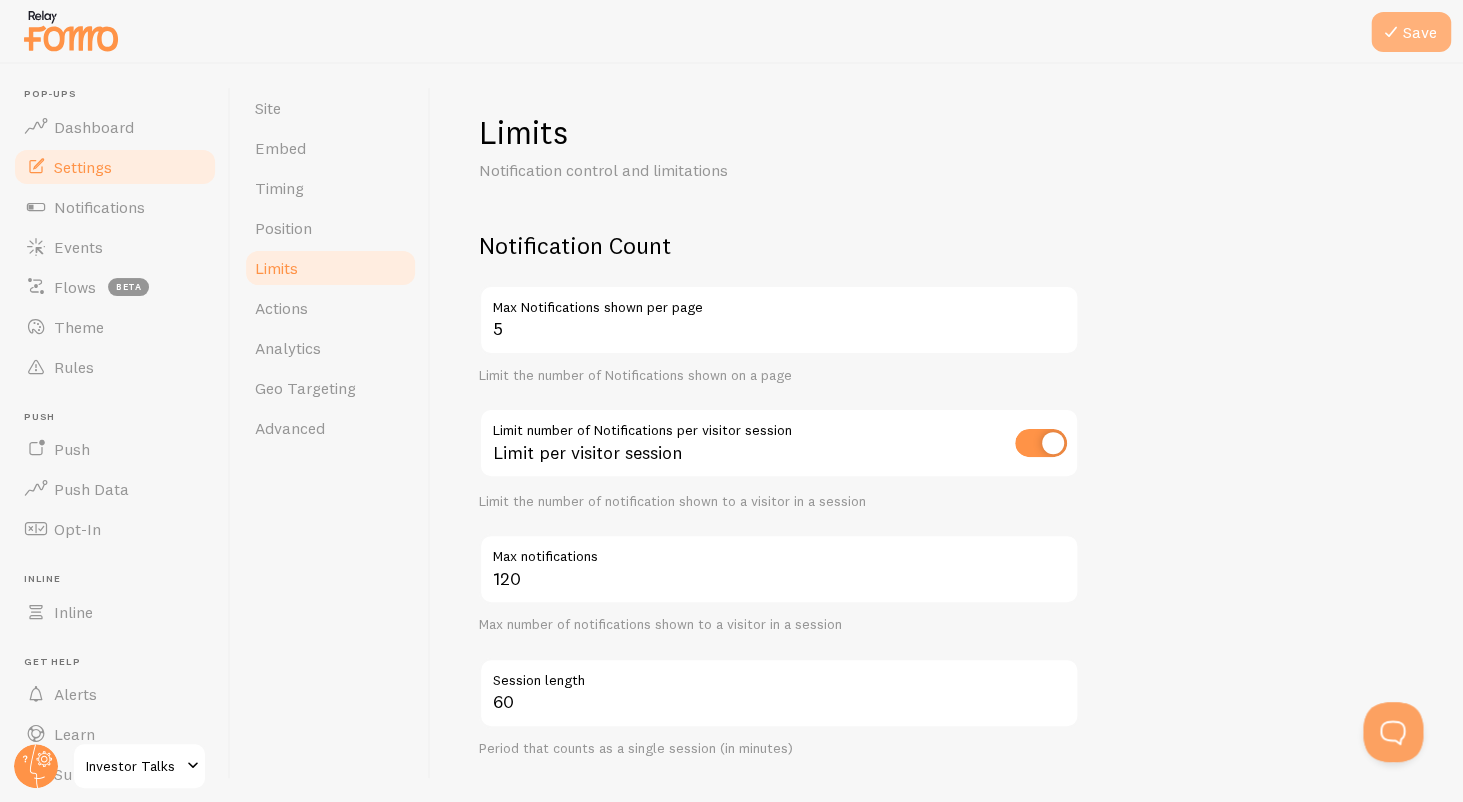 click on "Save" at bounding box center [1411, 32] 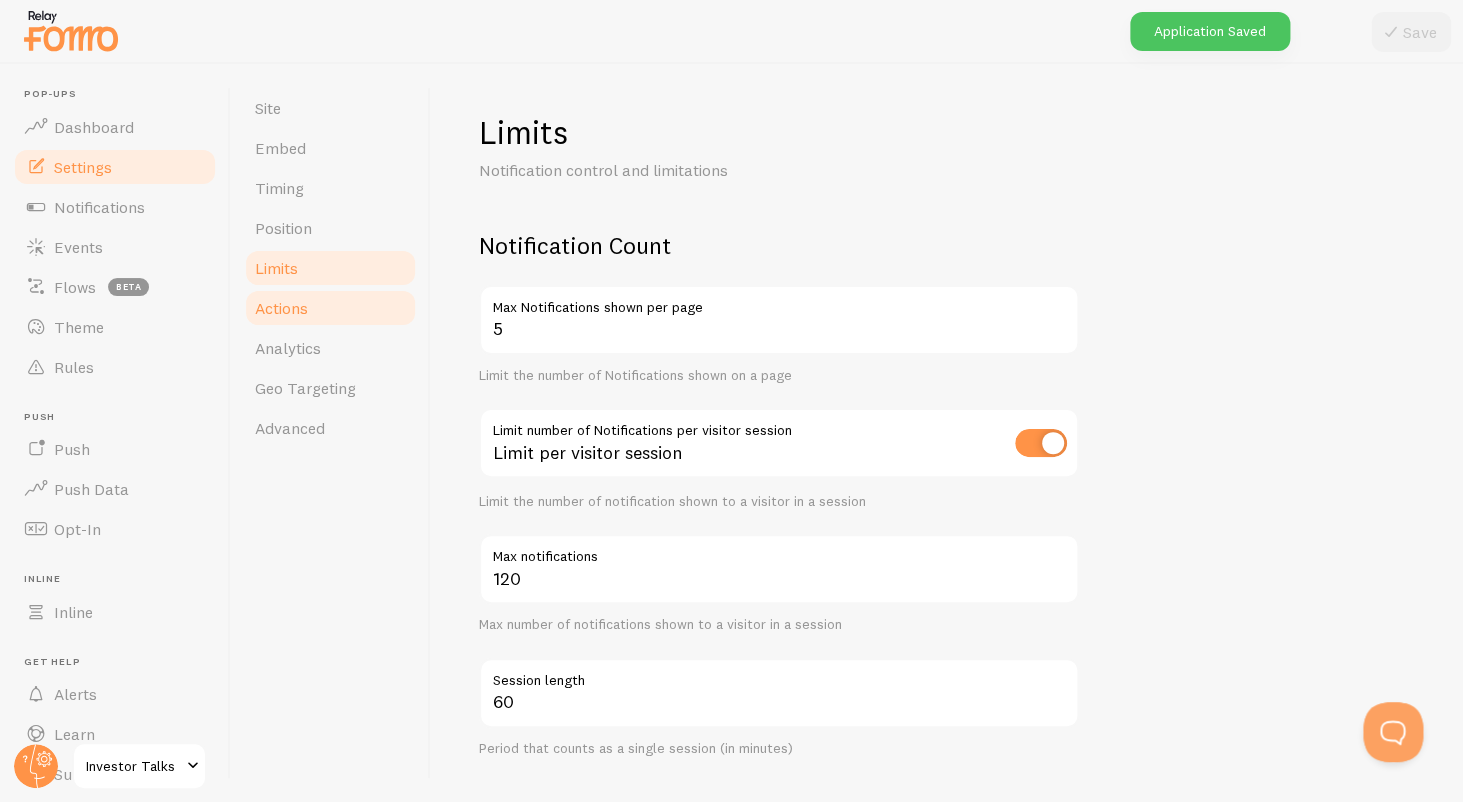 click on "Actions" at bounding box center [330, 308] 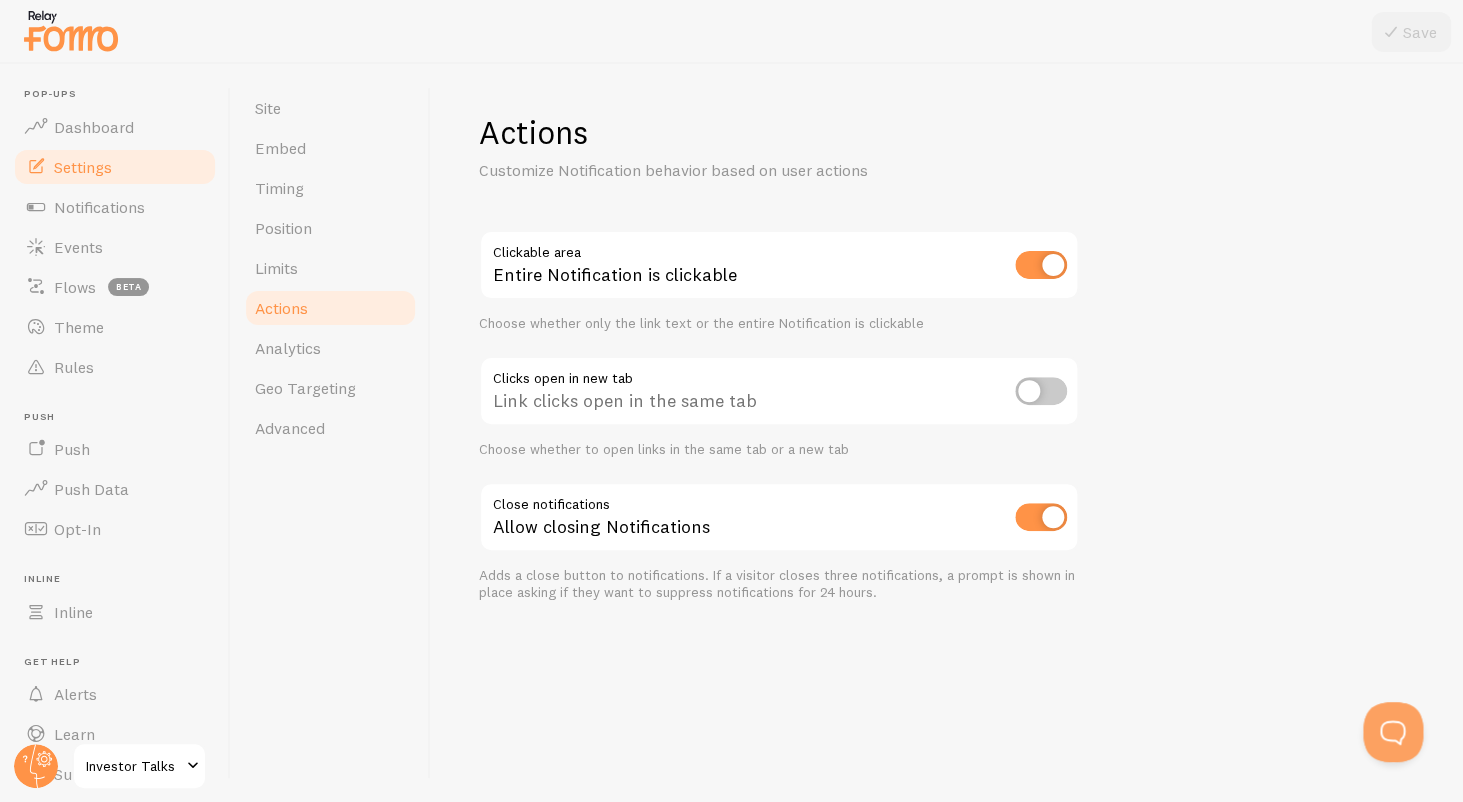 click at bounding box center (1041, 265) 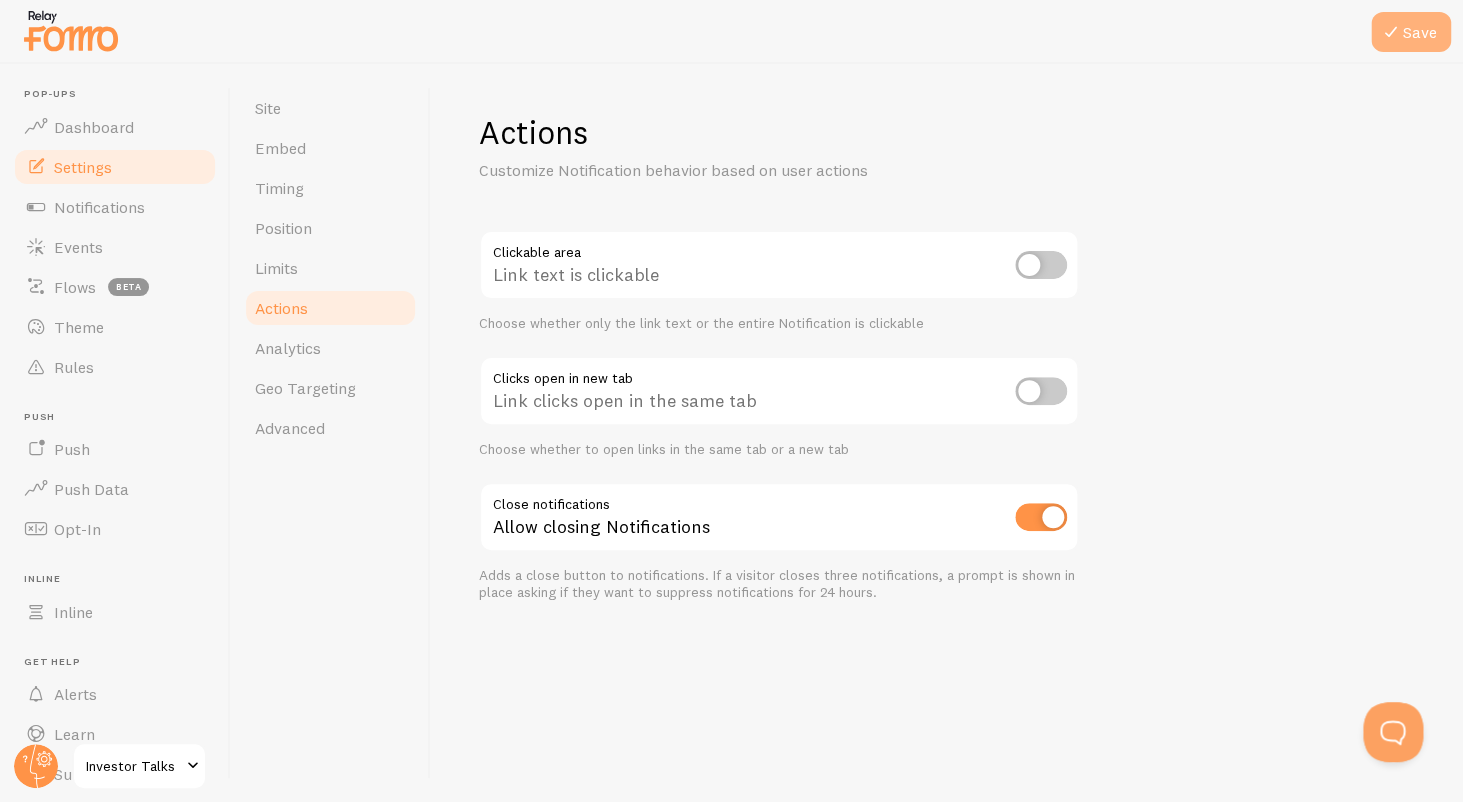 click on "Save" at bounding box center [1411, 32] 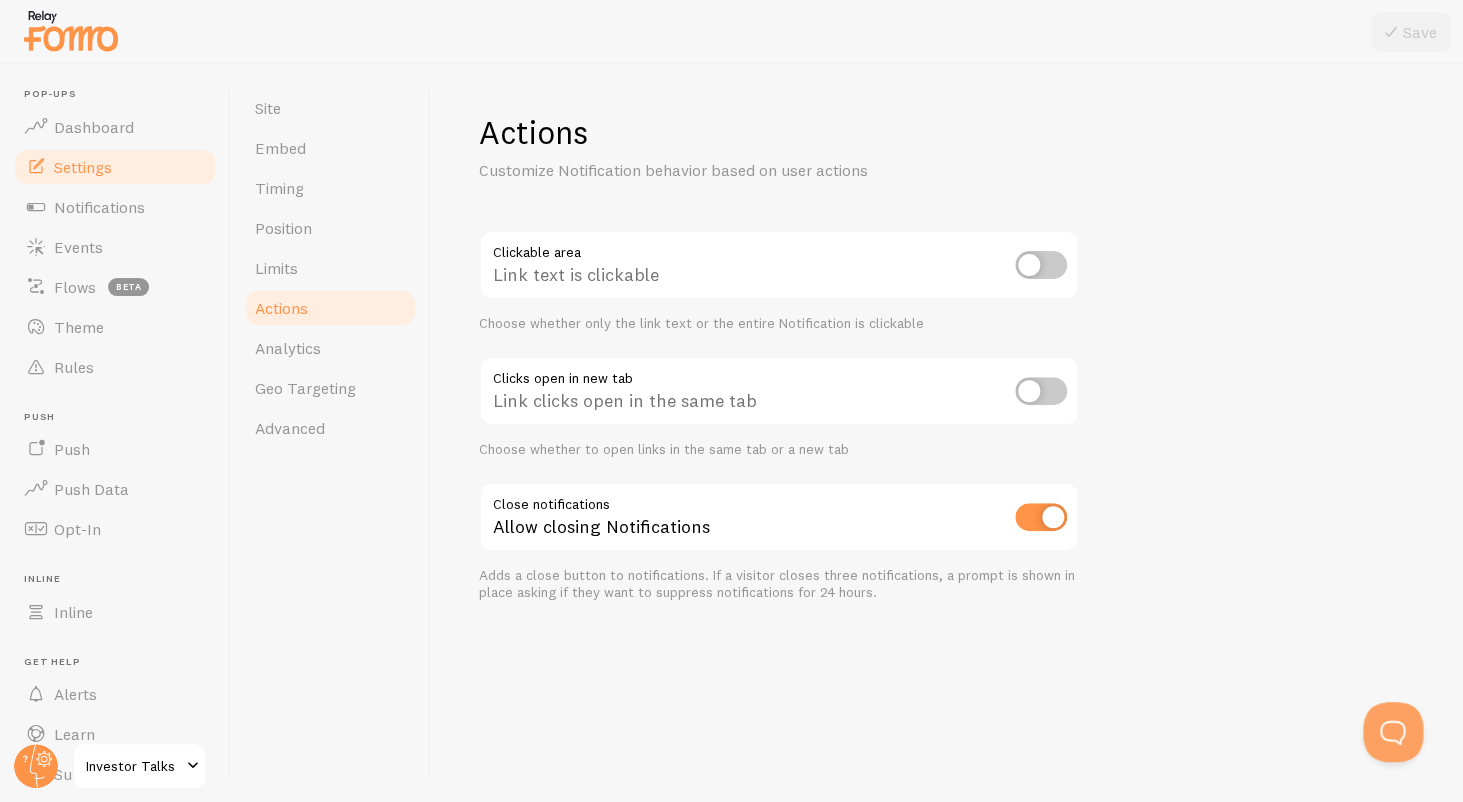 click at bounding box center [1041, 391] 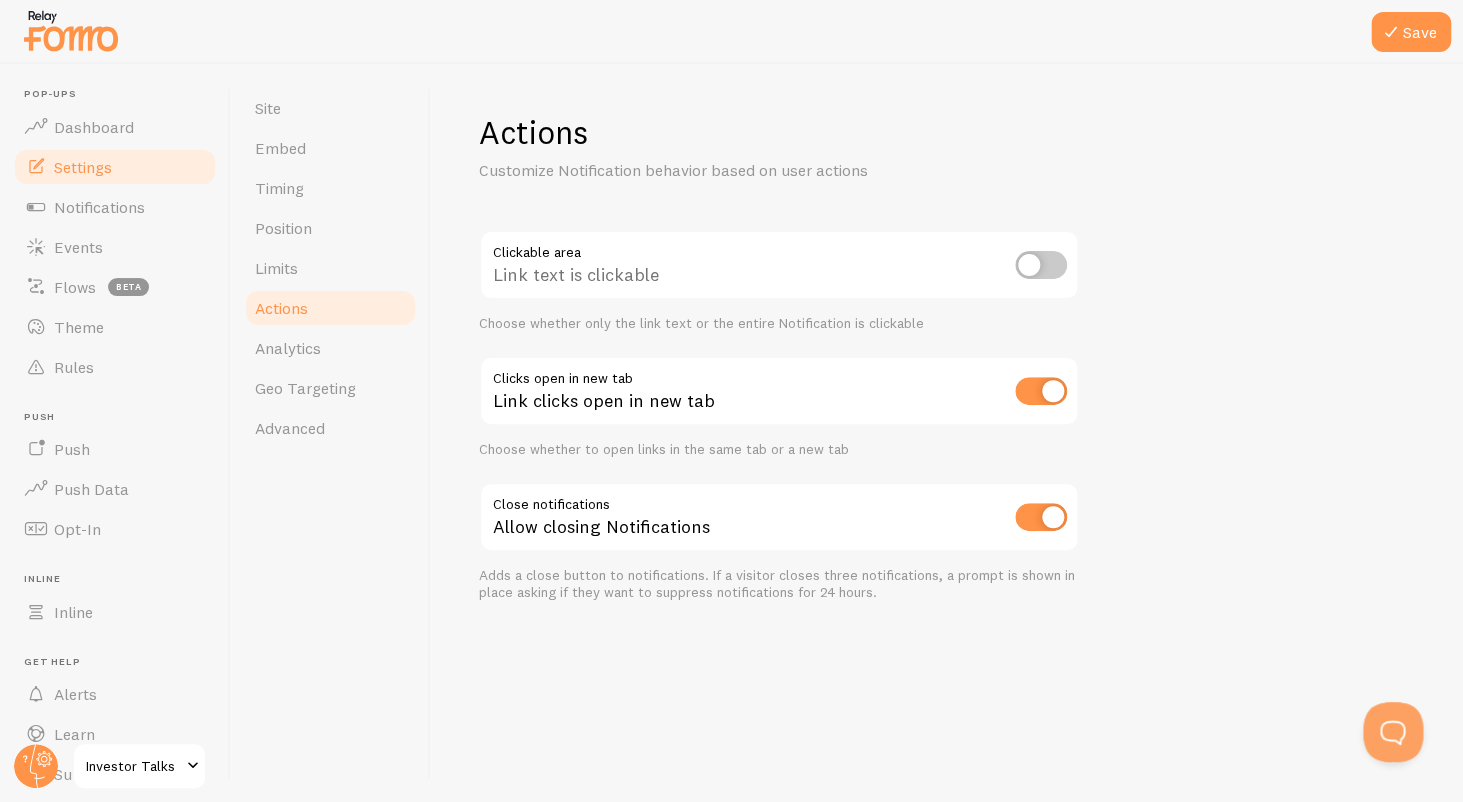click at bounding box center [1041, 265] 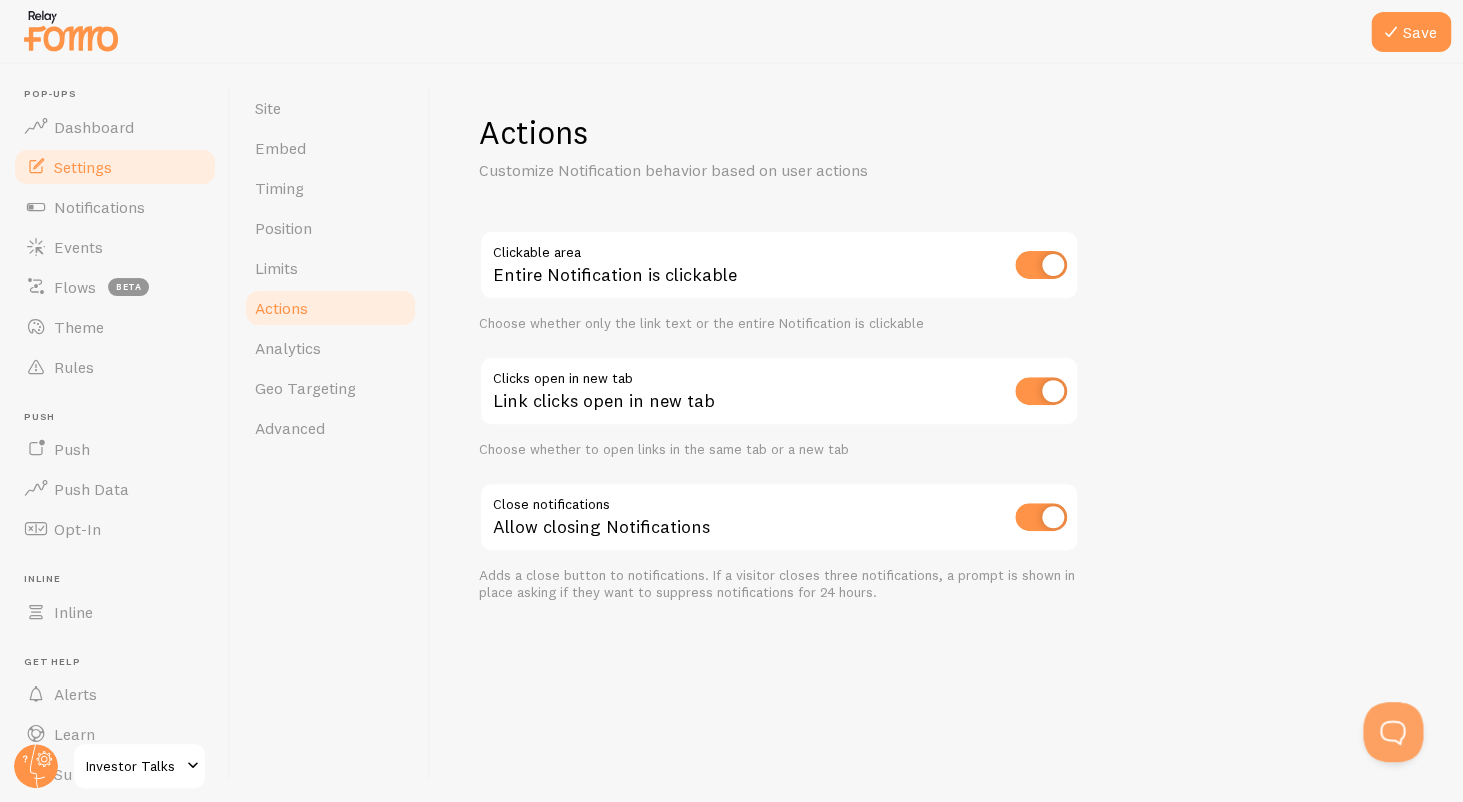 click at bounding box center (1041, 265) 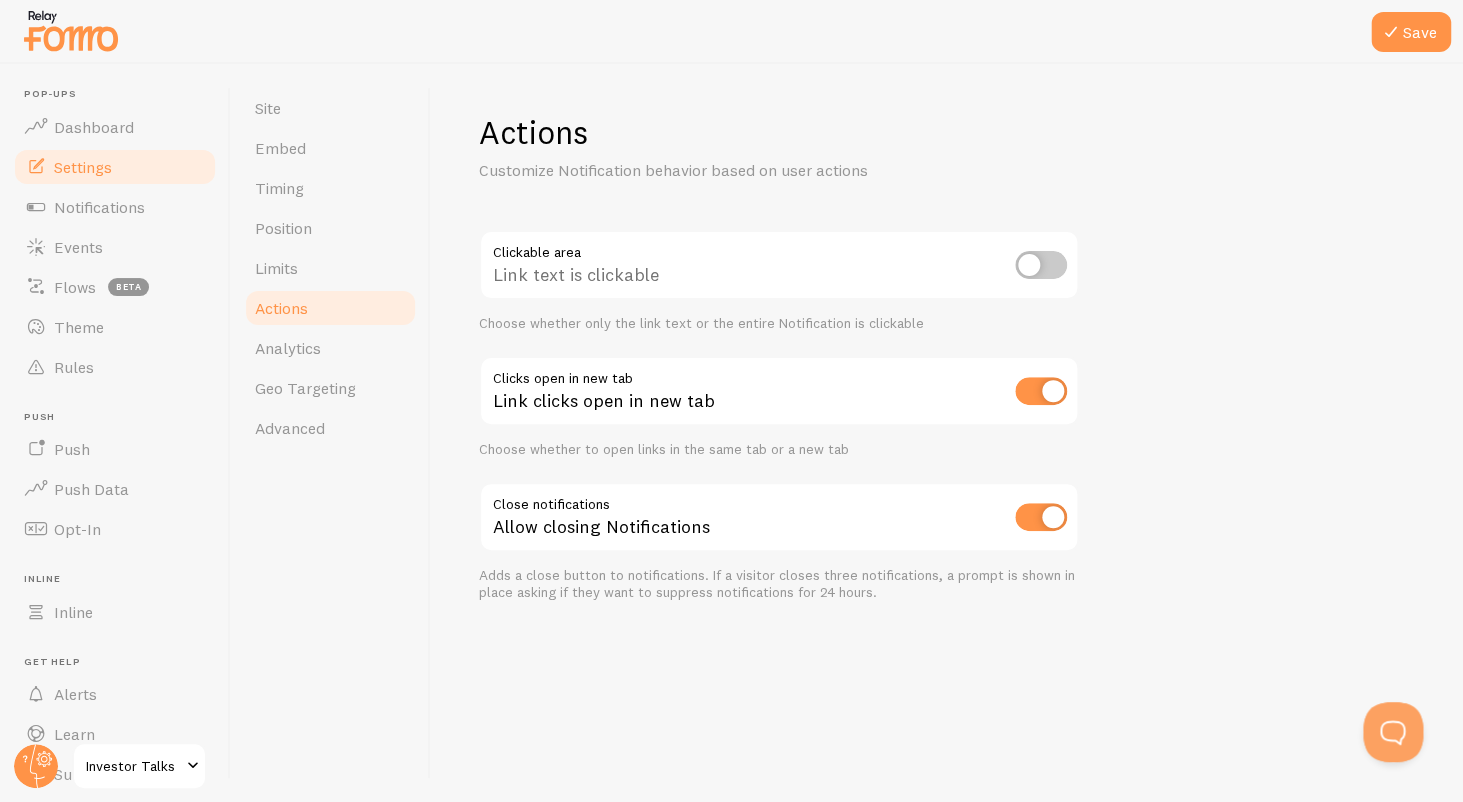 click at bounding box center [1041, 391] 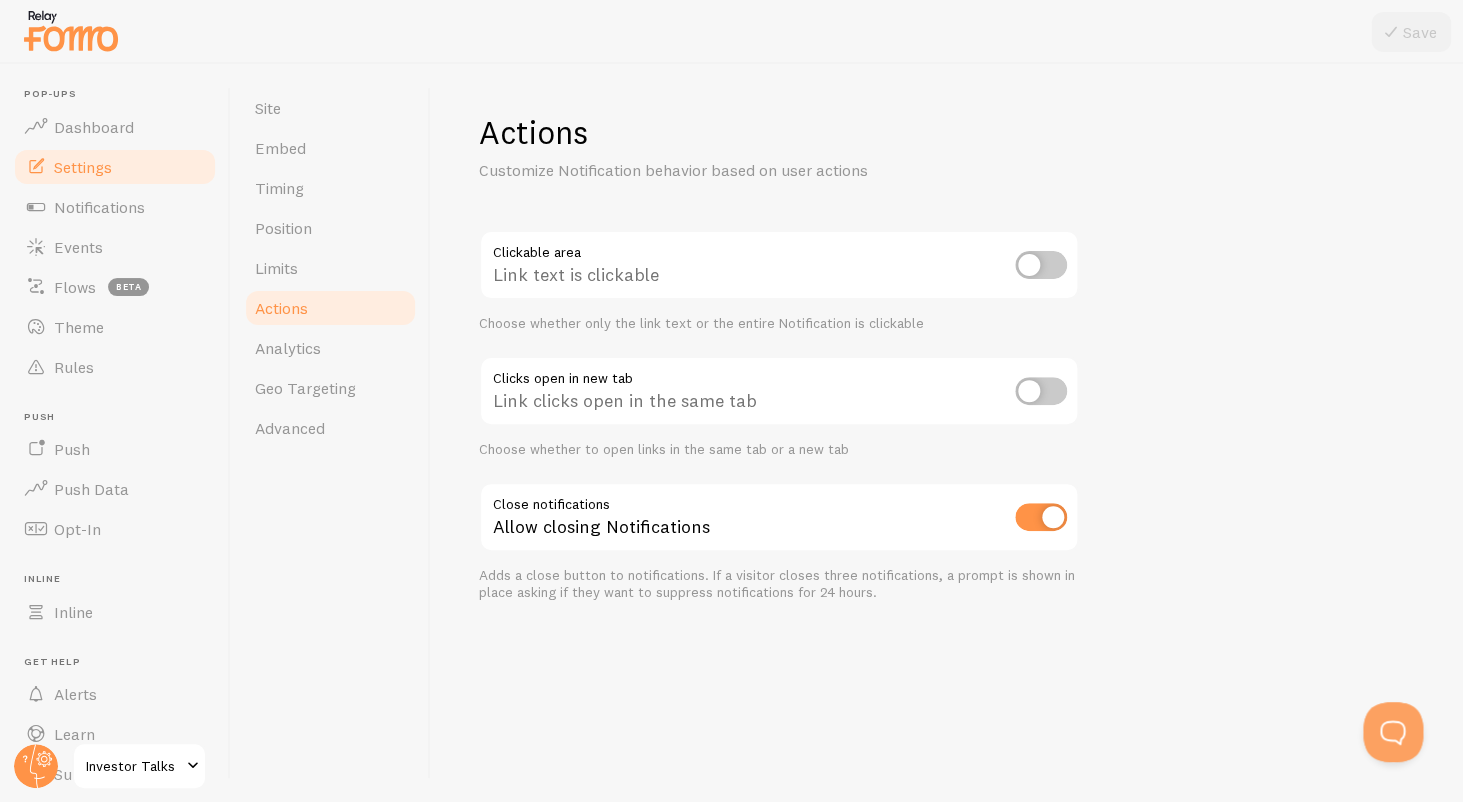 click at bounding box center [1041, 391] 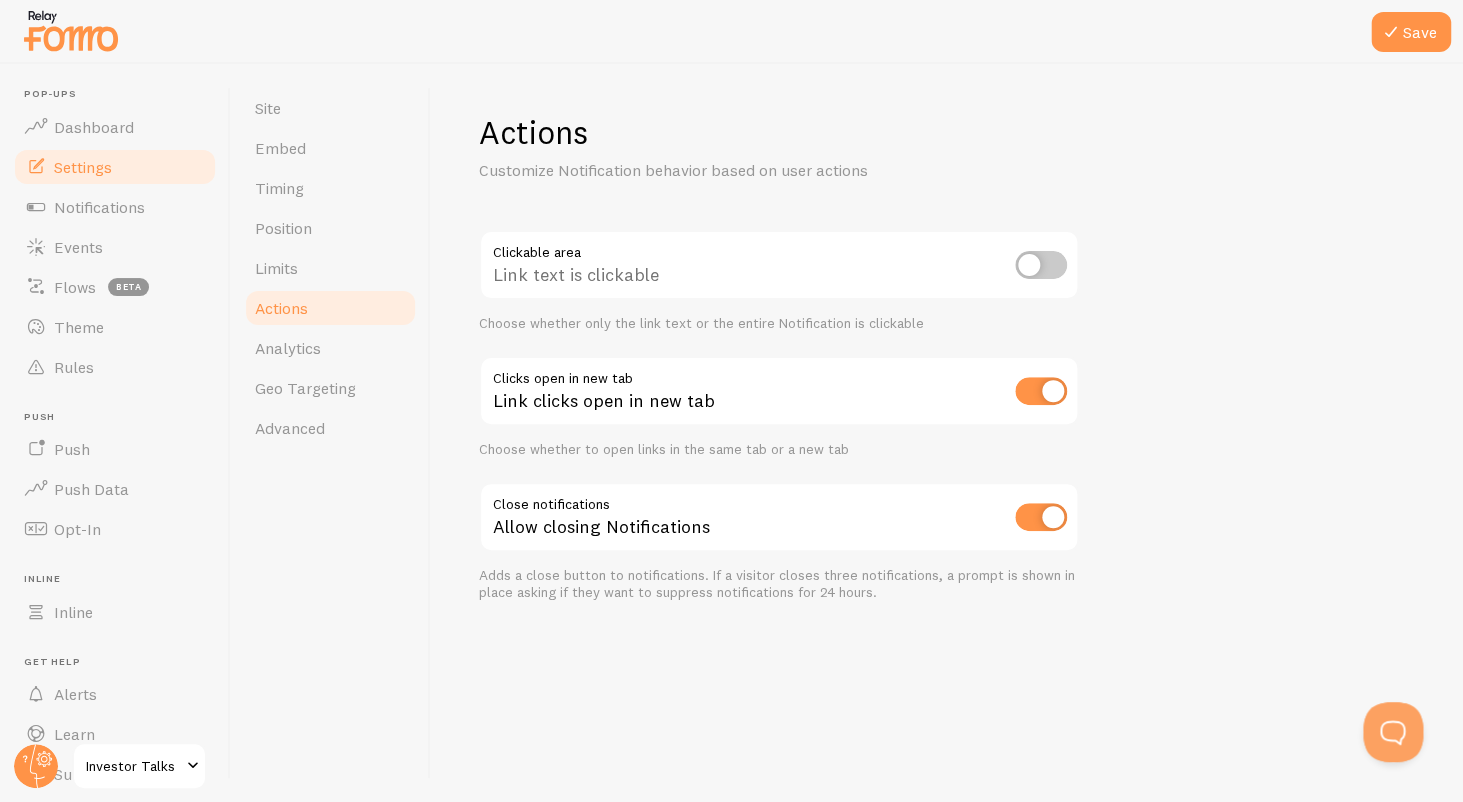 click on "Adds a close button to notifications. If a visitor closes three notifications, a prompt is shown in place asking if they want to suppress notifications for 24 hours." at bounding box center (779, 584) 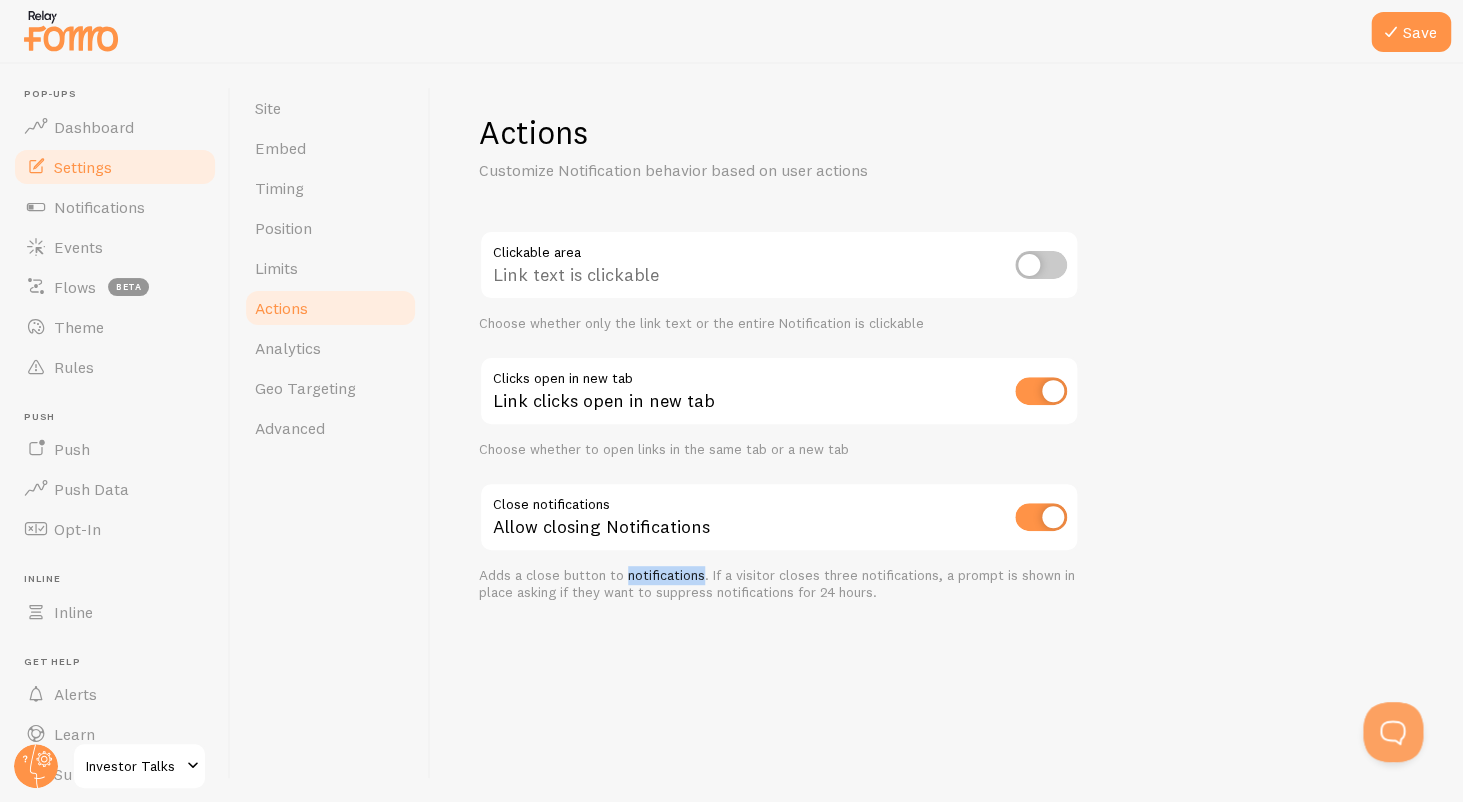 click on "Adds a close button to notifications. If a visitor closes three notifications, a prompt is shown in place asking if they want to suppress notifications for 24 hours." at bounding box center [779, 584] 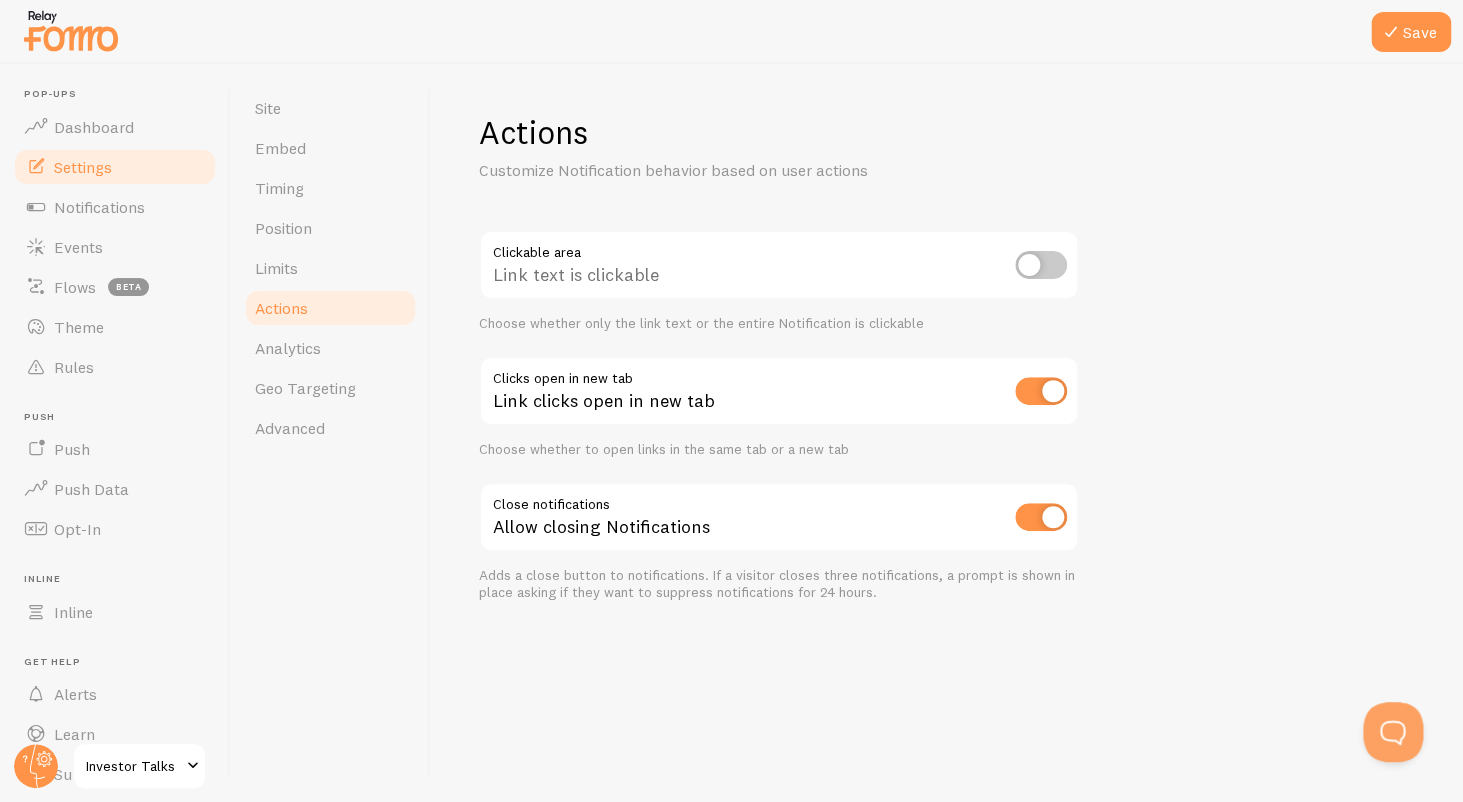 click on "Adds a close button to notifications. If a visitor closes three notifications, a prompt is shown in place asking if they want to suppress notifications for 24 hours." at bounding box center (779, 584) 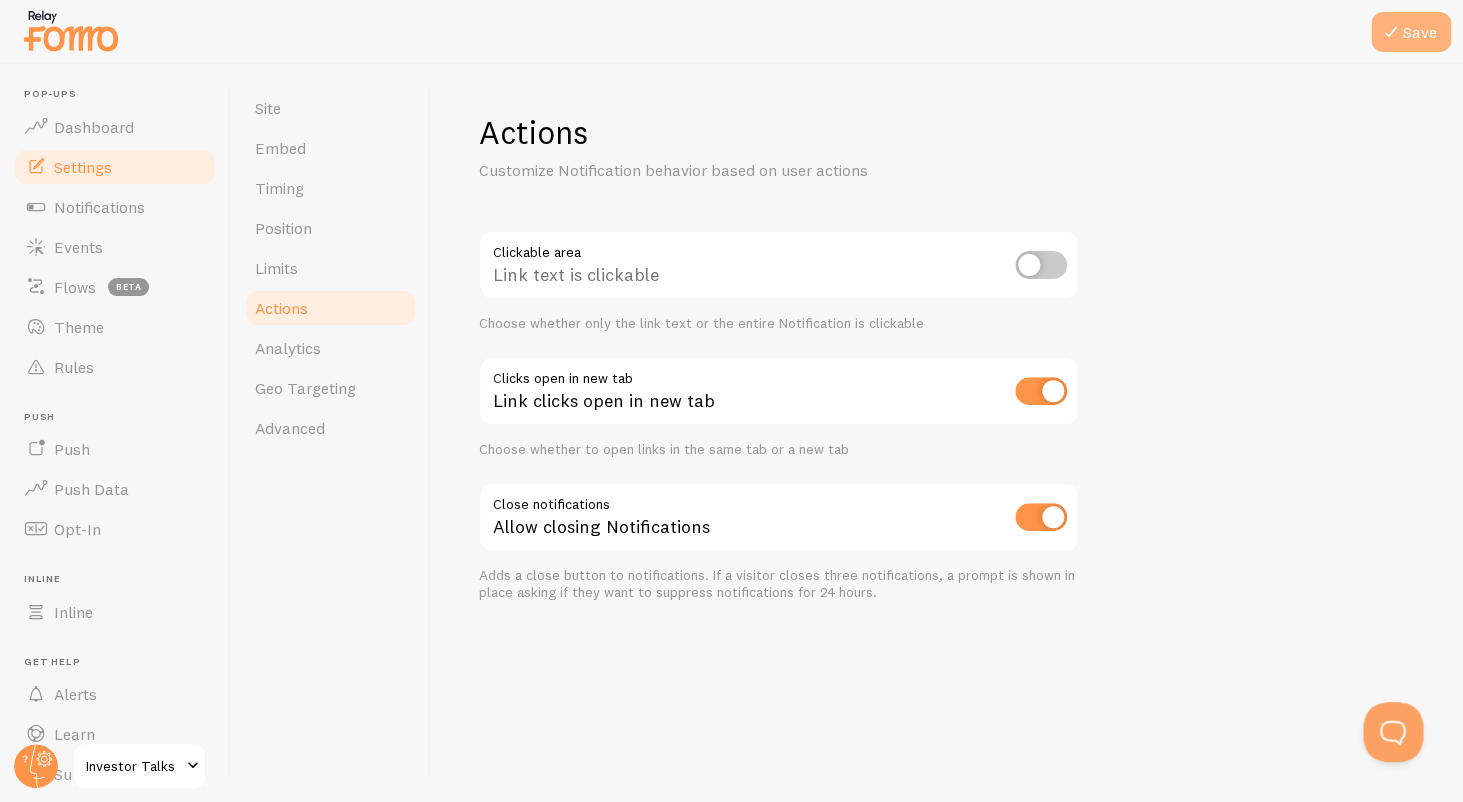 click at bounding box center (1391, 32) 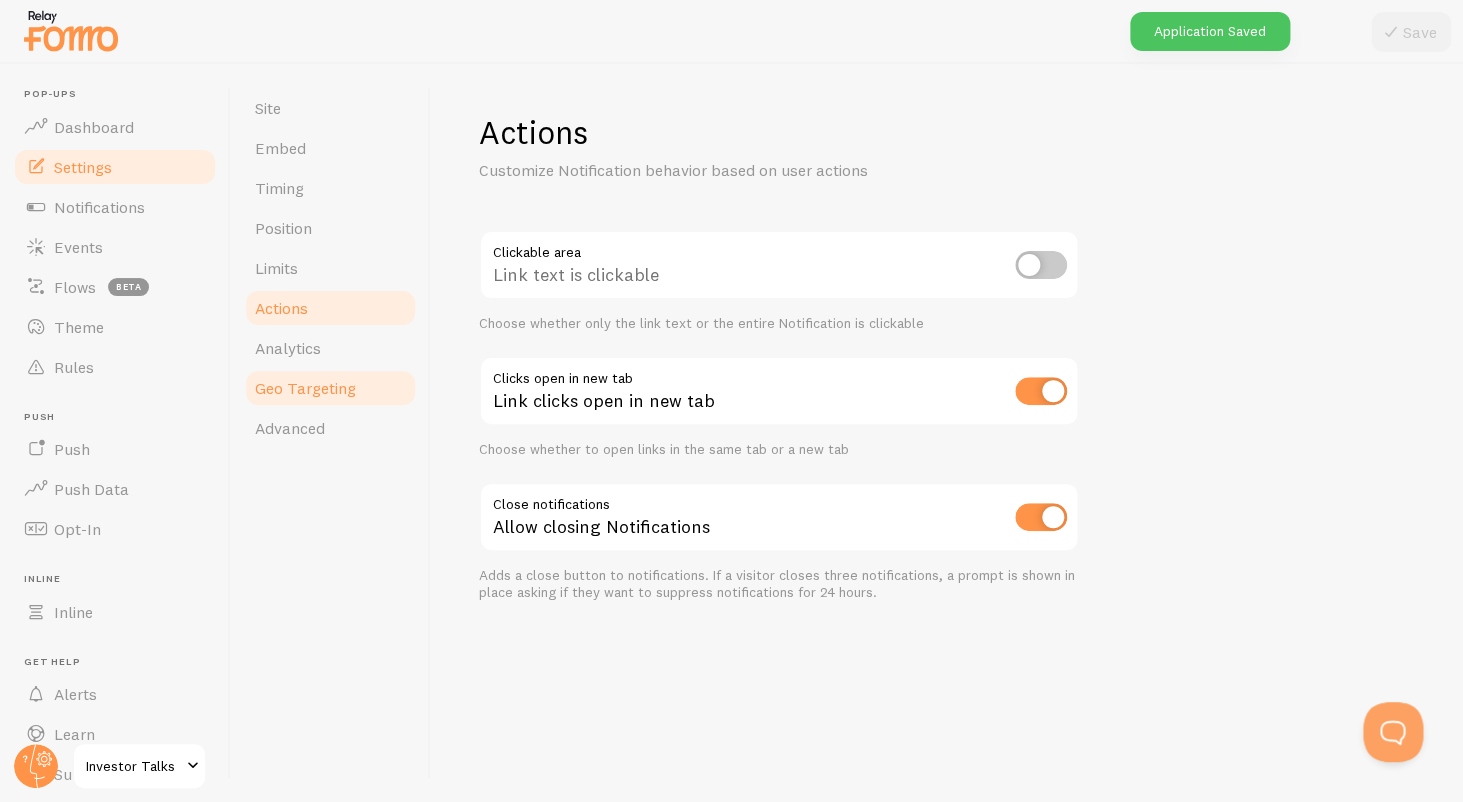 click on "Geo Targeting" at bounding box center [330, 388] 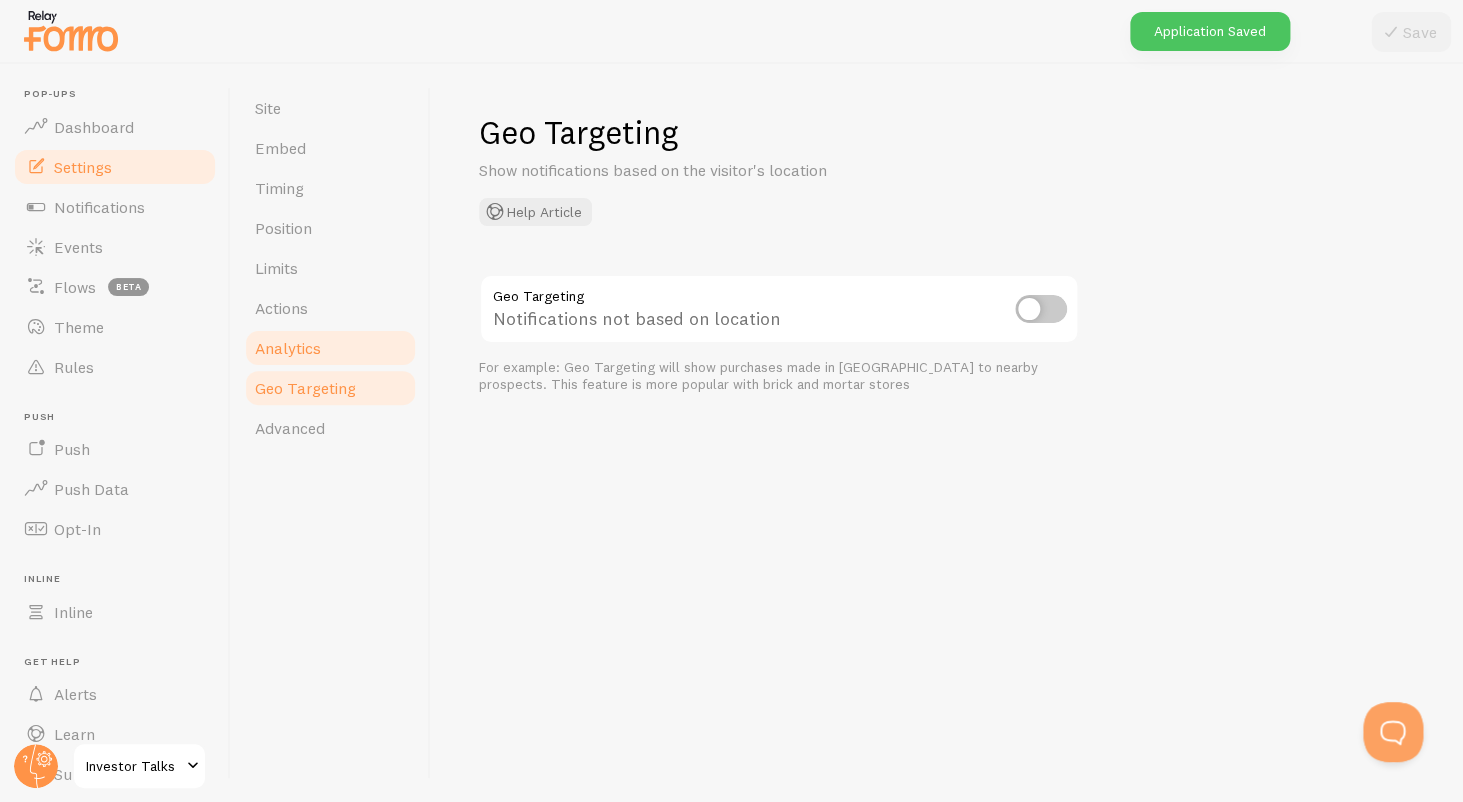 click on "Analytics" at bounding box center (330, 348) 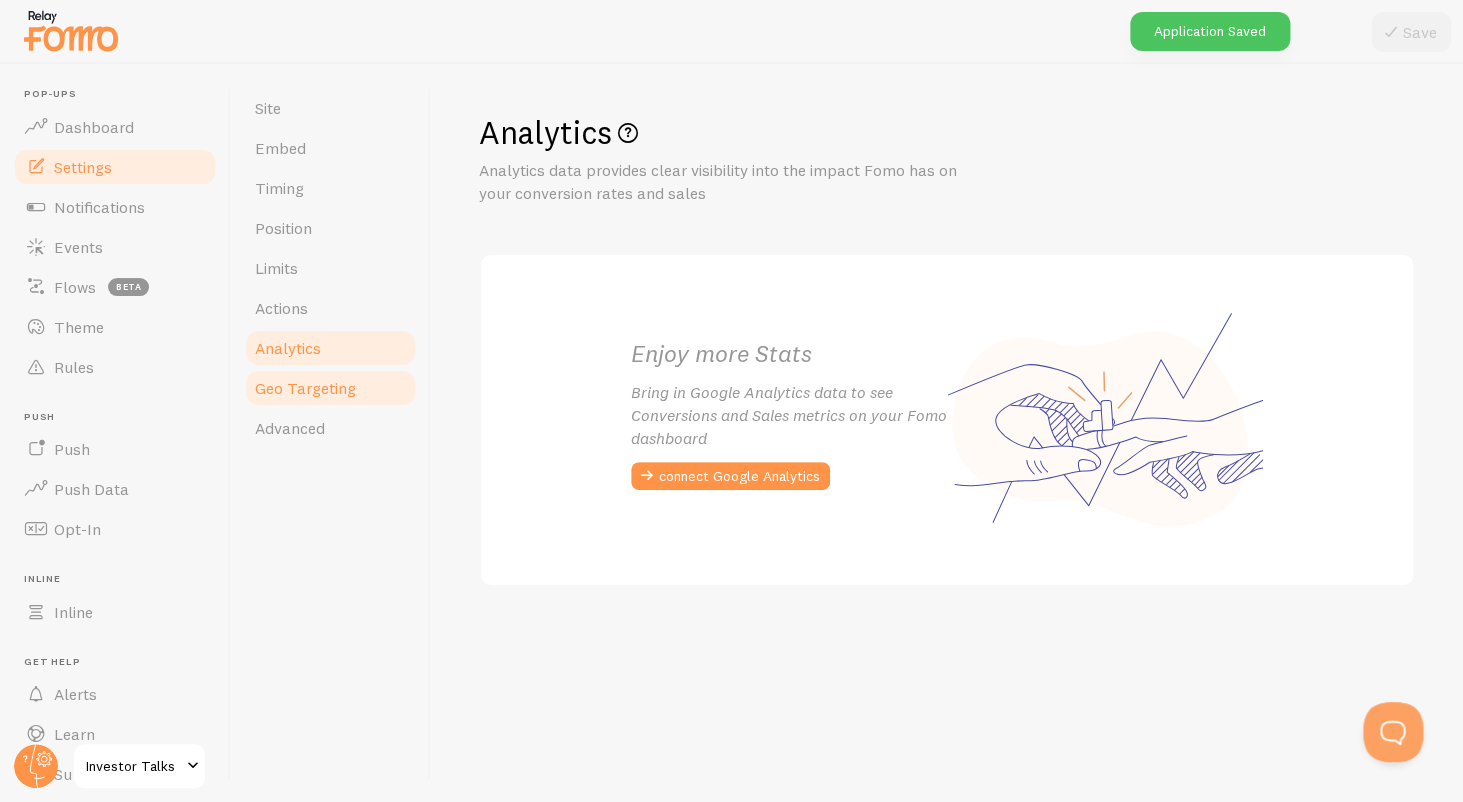 click on "Geo Targeting" at bounding box center (305, 388) 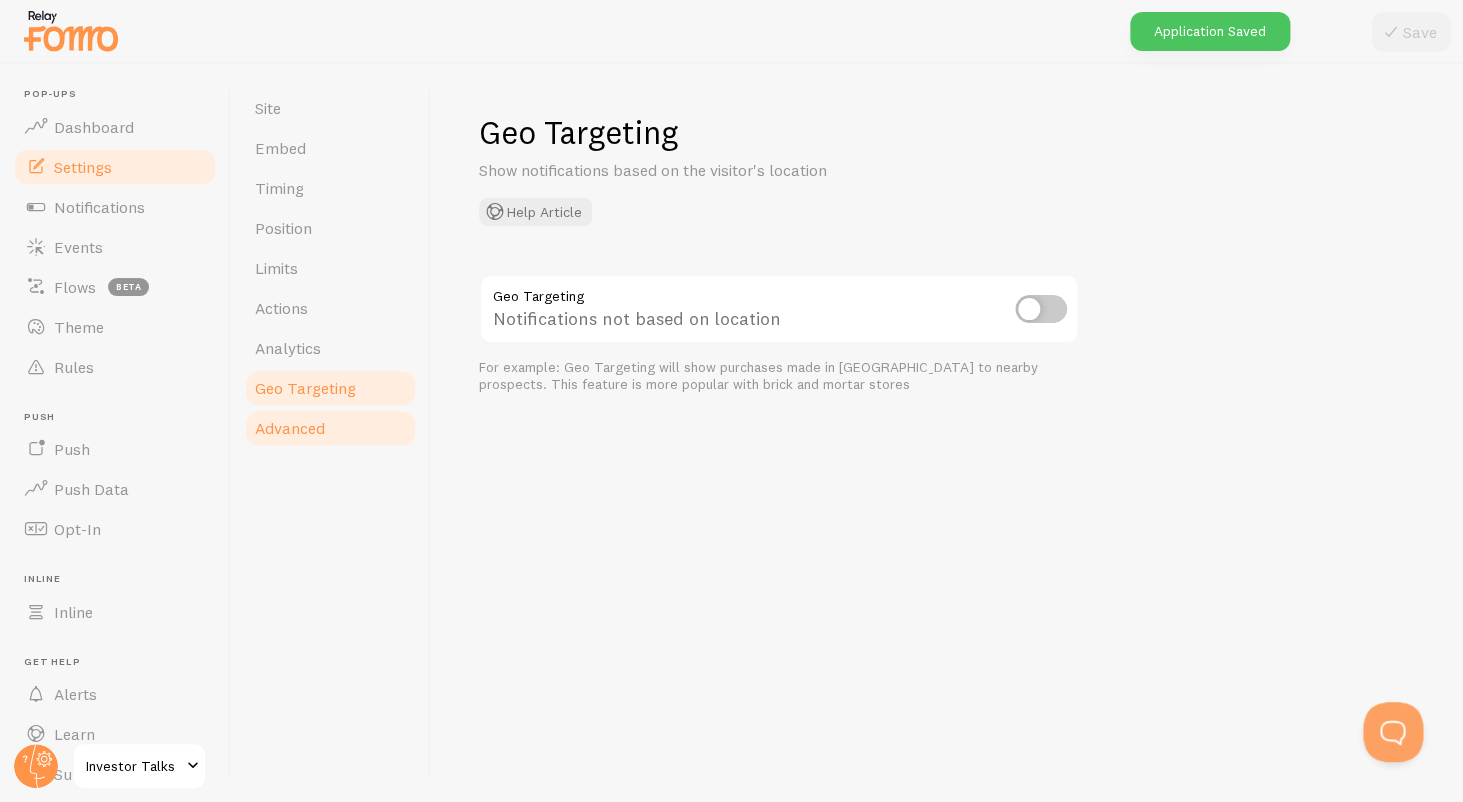 click on "Advanced" at bounding box center (330, 428) 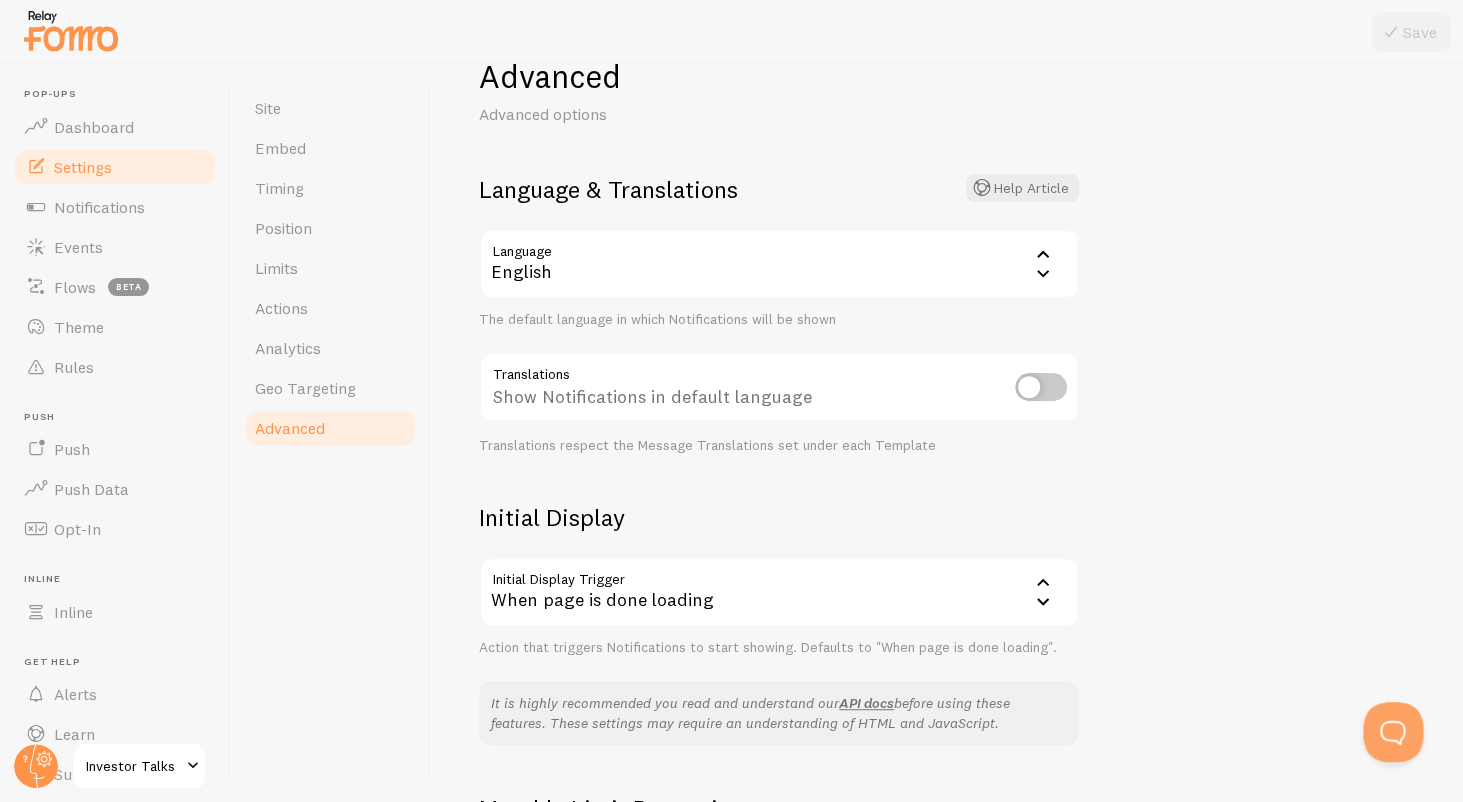 scroll, scrollTop: 60, scrollLeft: 0, axis: vertical 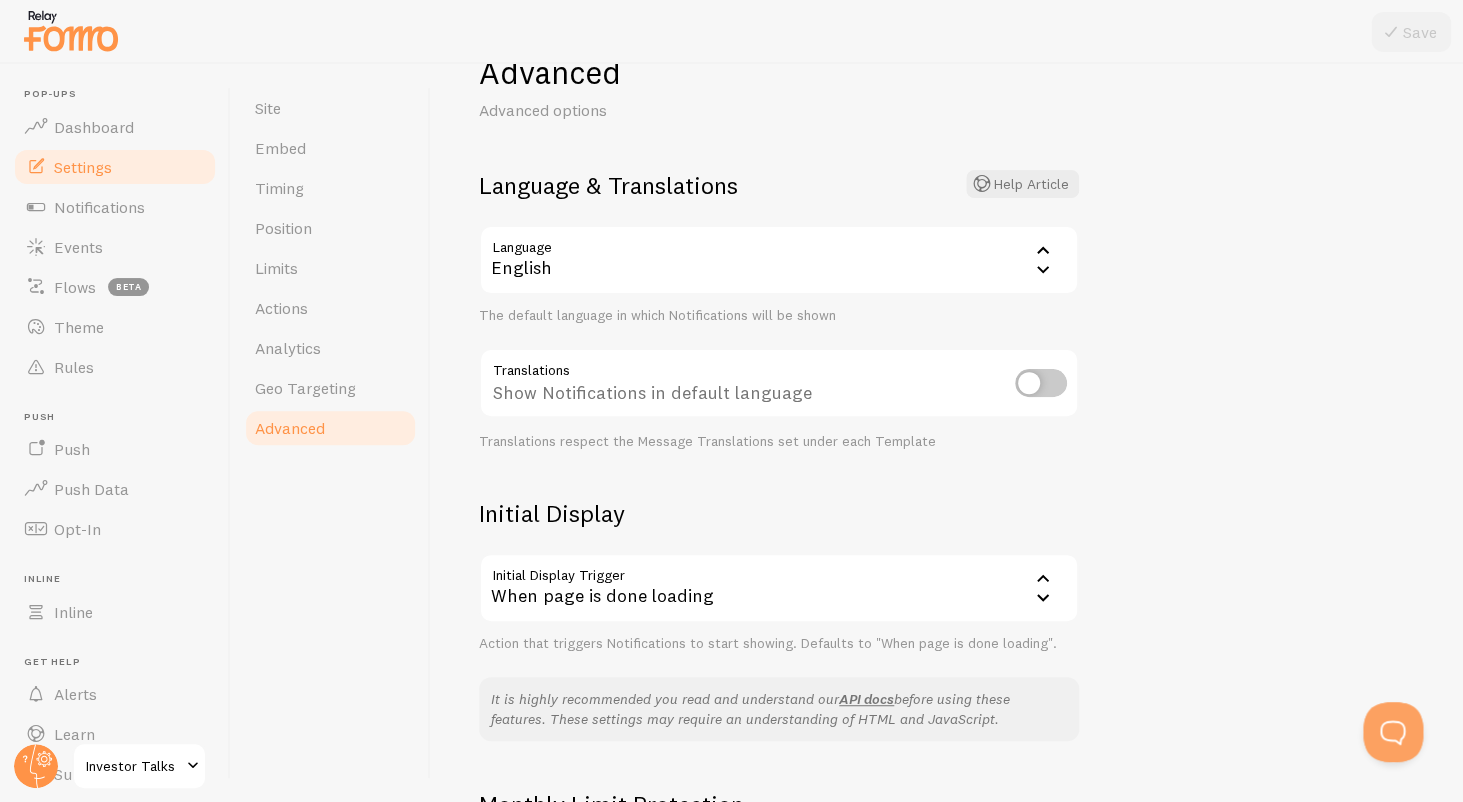 click on "English" at bounding box center [779, 260] 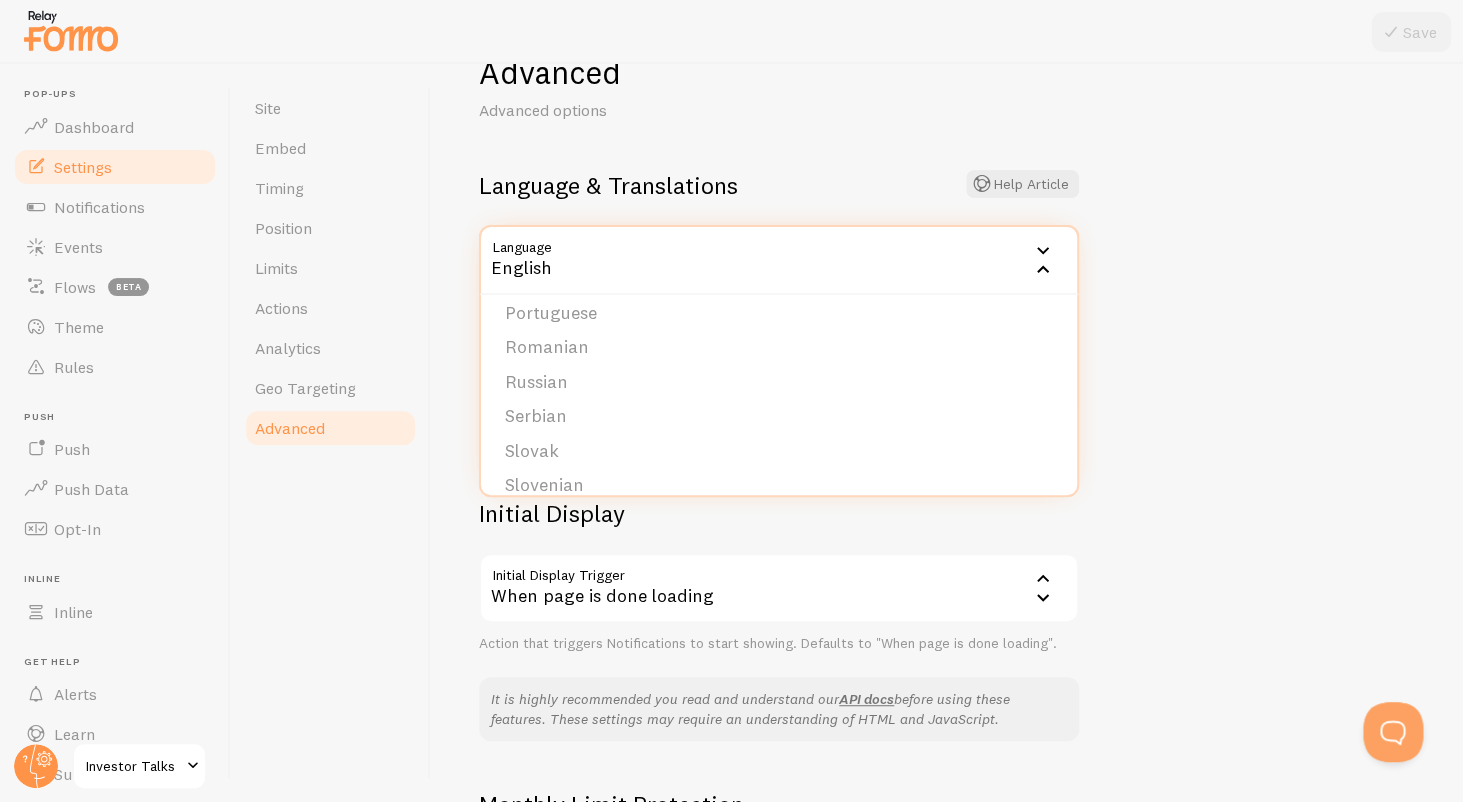 scroll, scrollTop: 707, scrollLeft: 0, axis: vertical 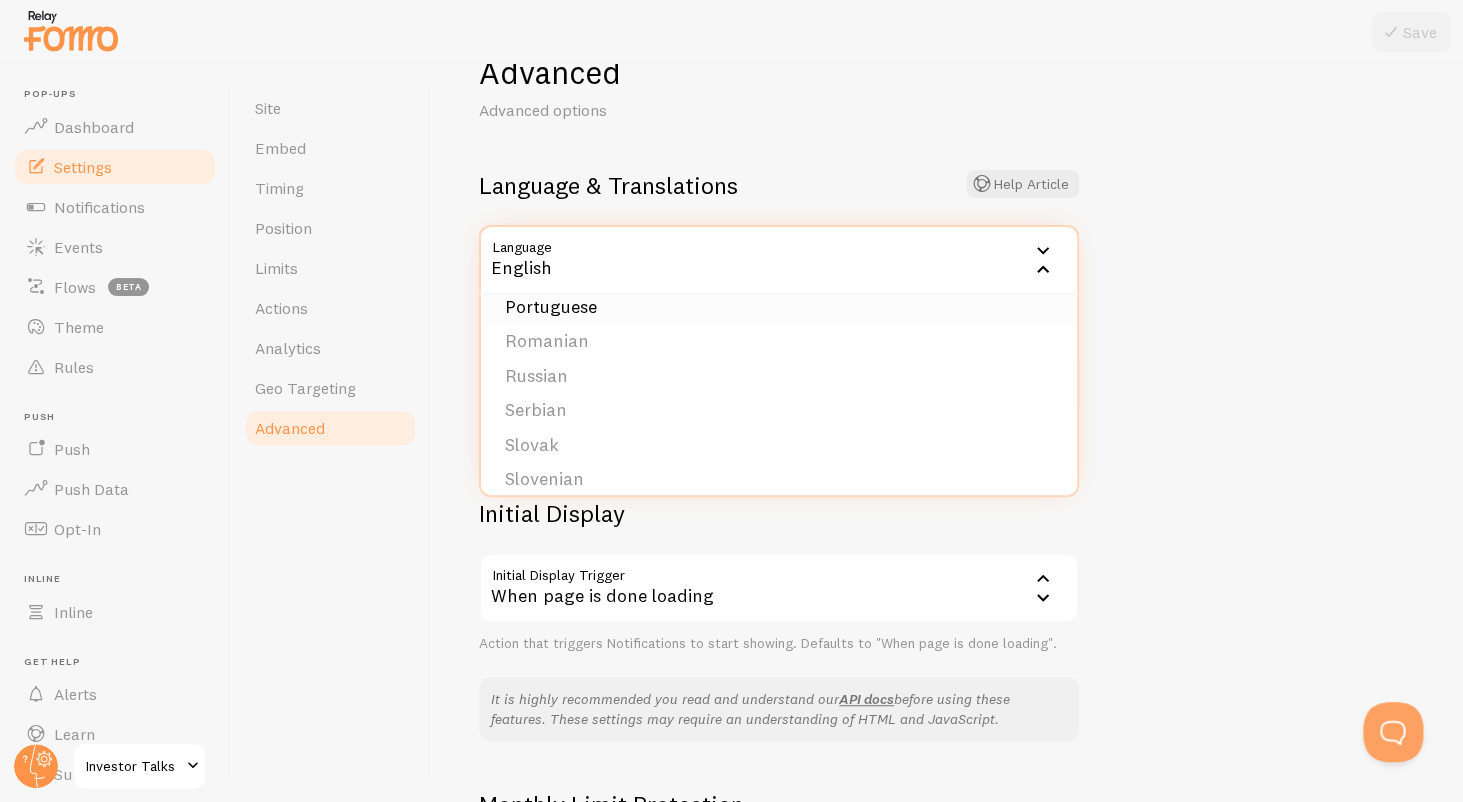 click on "Portuguese" at bounding box center [779, 307] 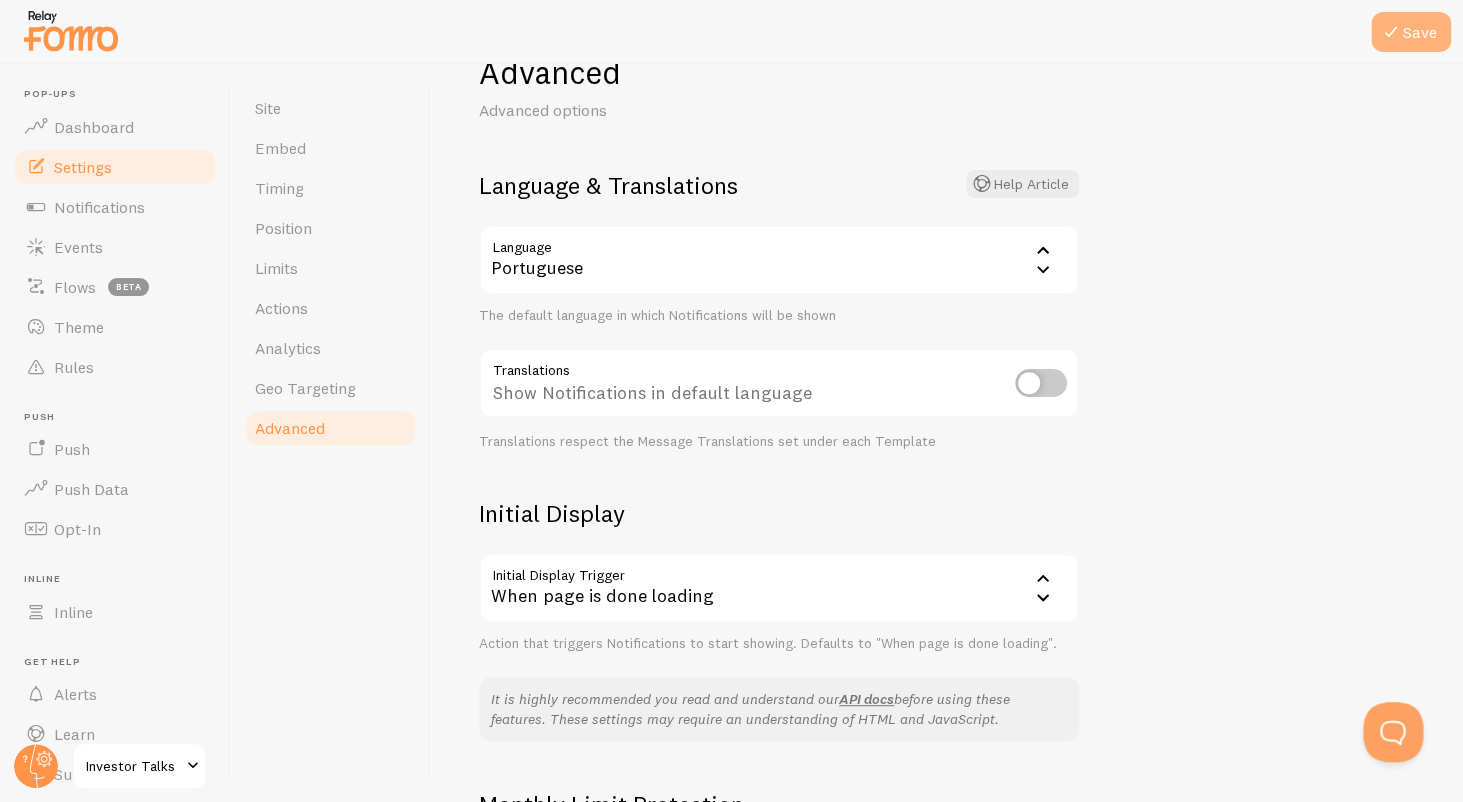 click on "Save" at bounding box center [1411, 32] 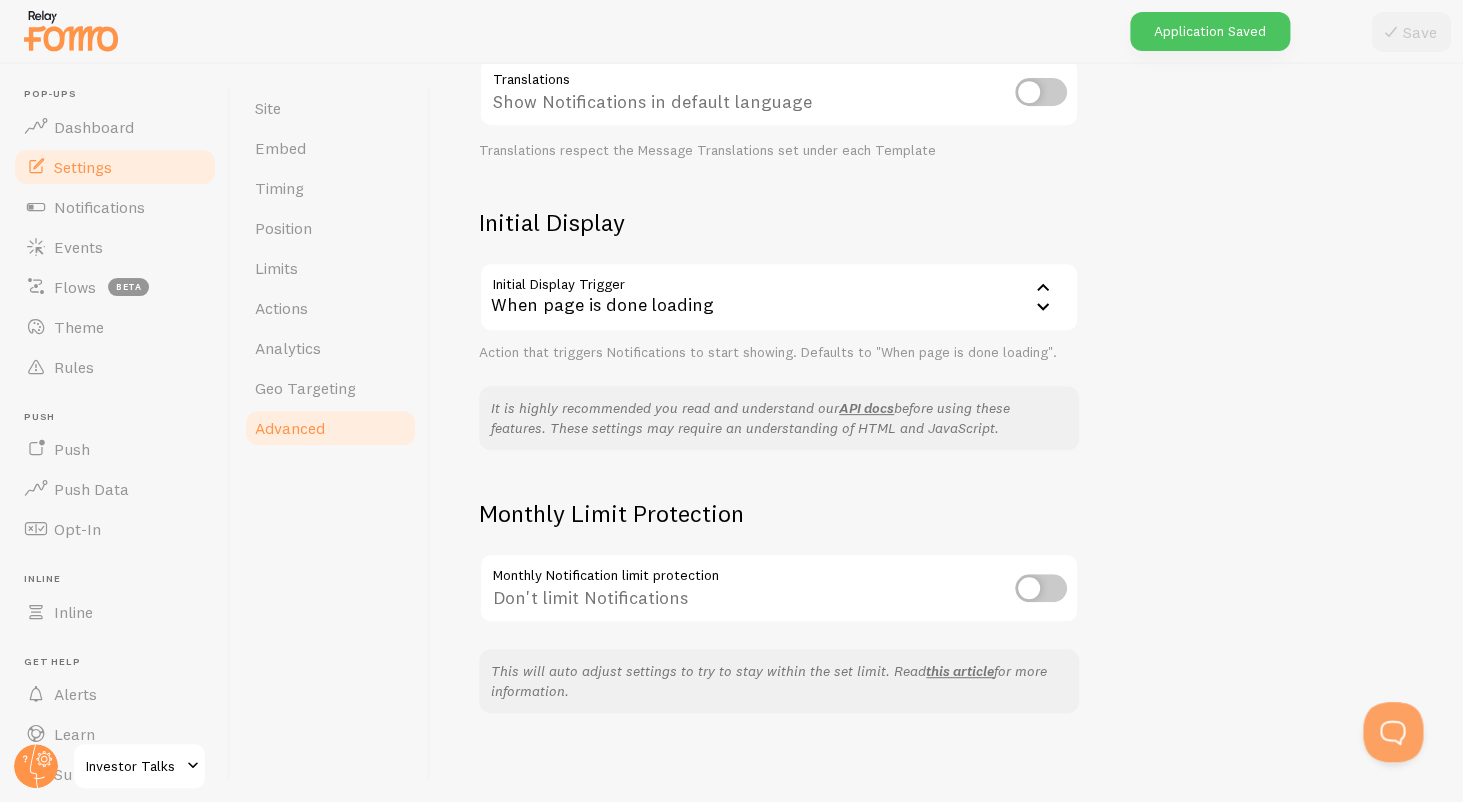 scroll, scrollTop: 356, scrollLeft: 0, axis: vertical 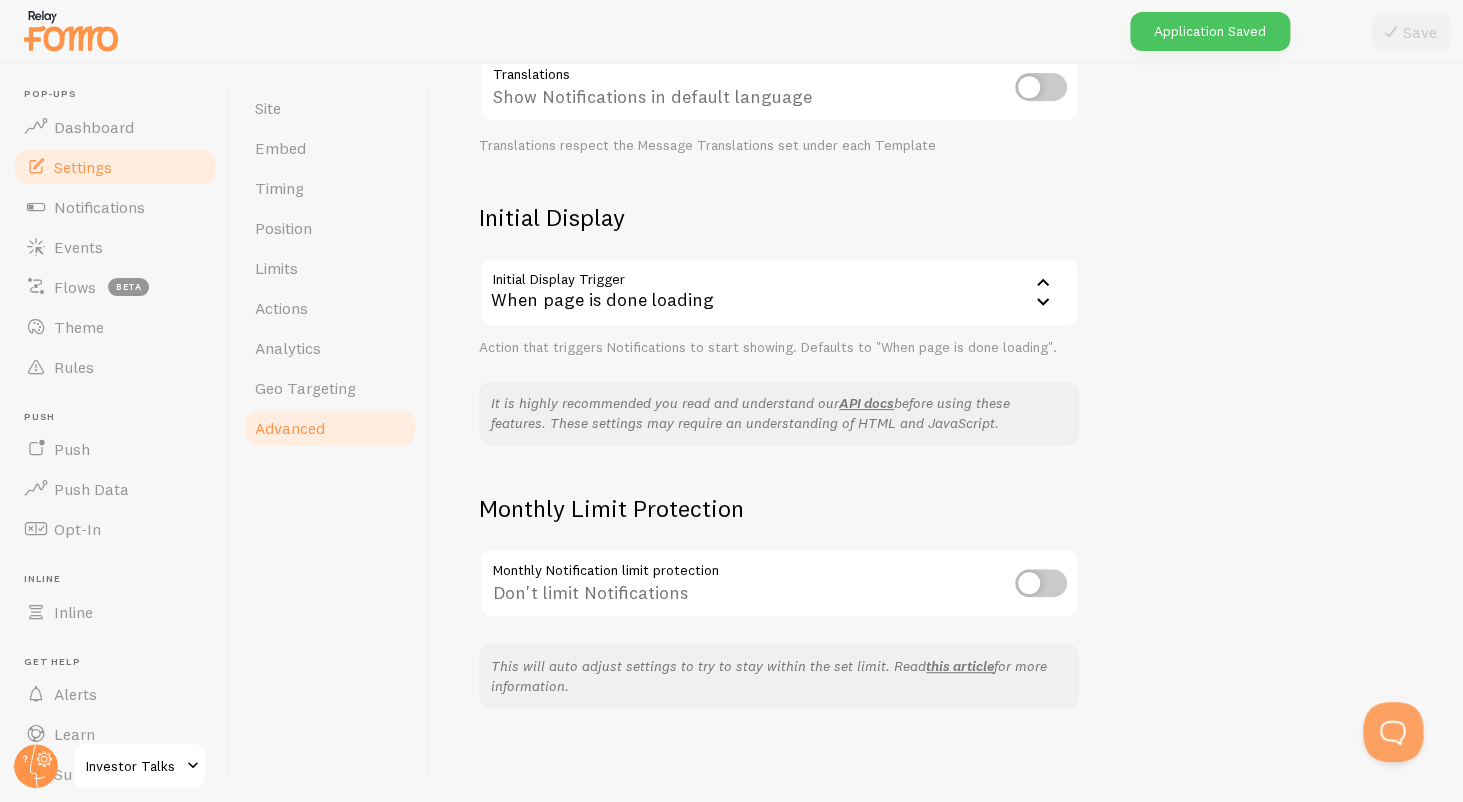 click on "When page is done loading" at bounding box center [779, 292] 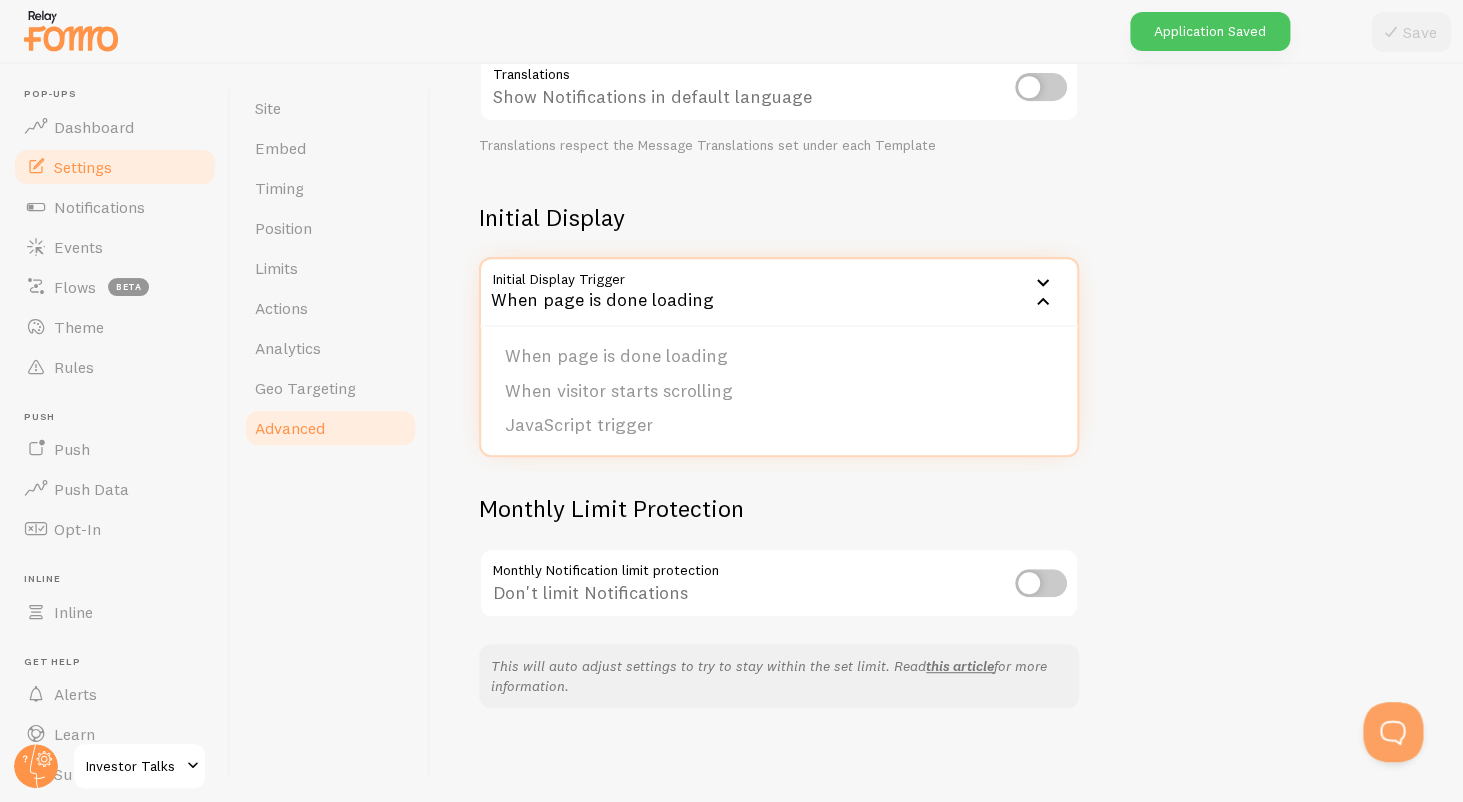 click on "Initial Display   Initial Display Trigger   onload   When page is done loading       When page is done loading  When visitor starts scrolling  JavaScript trigger    Action that triggers Notifications to start showing. Defaults to "When page is done loading"." at bounding box center (779, 279) 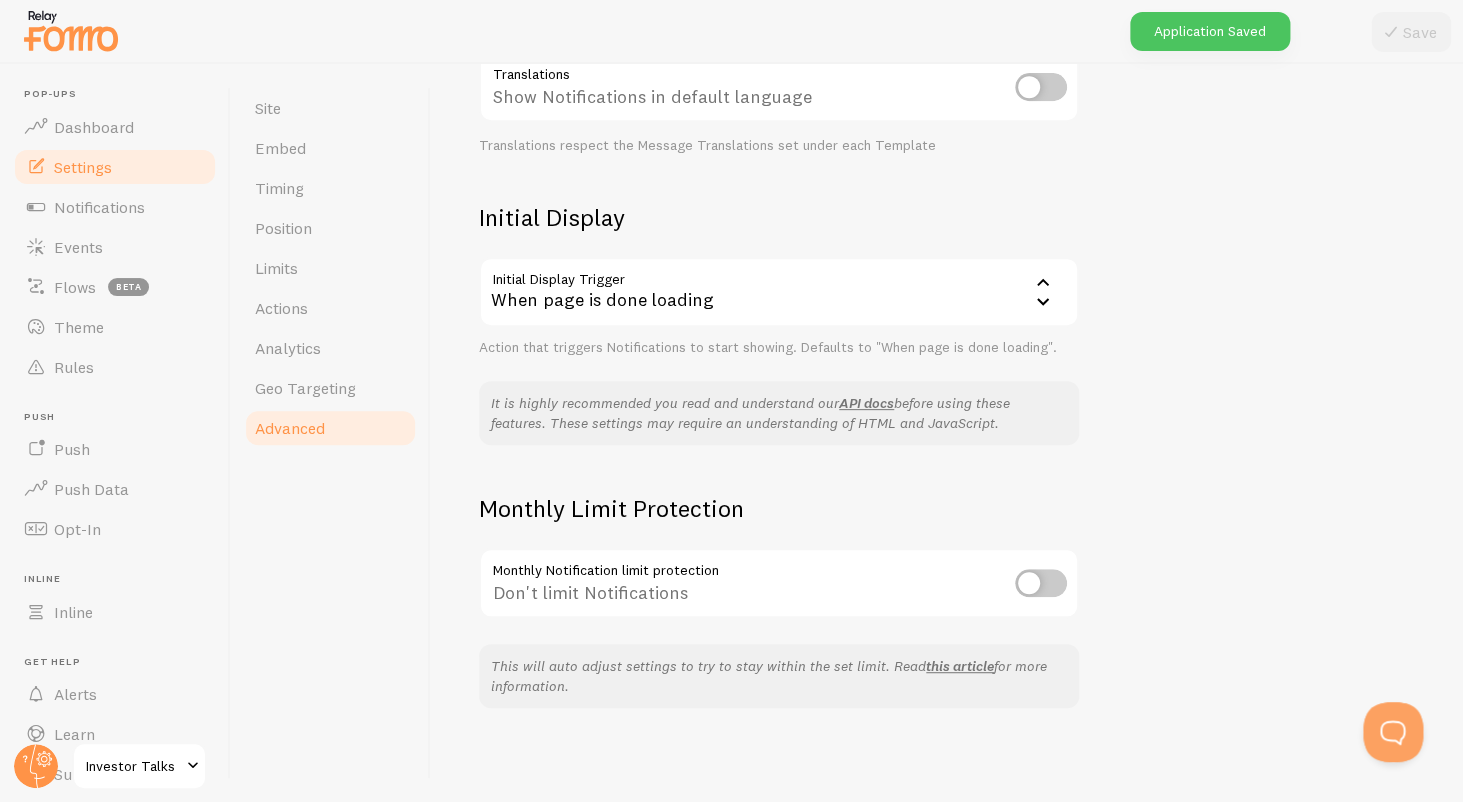 click on "When page is done loading" at bounding box center (779, 292) 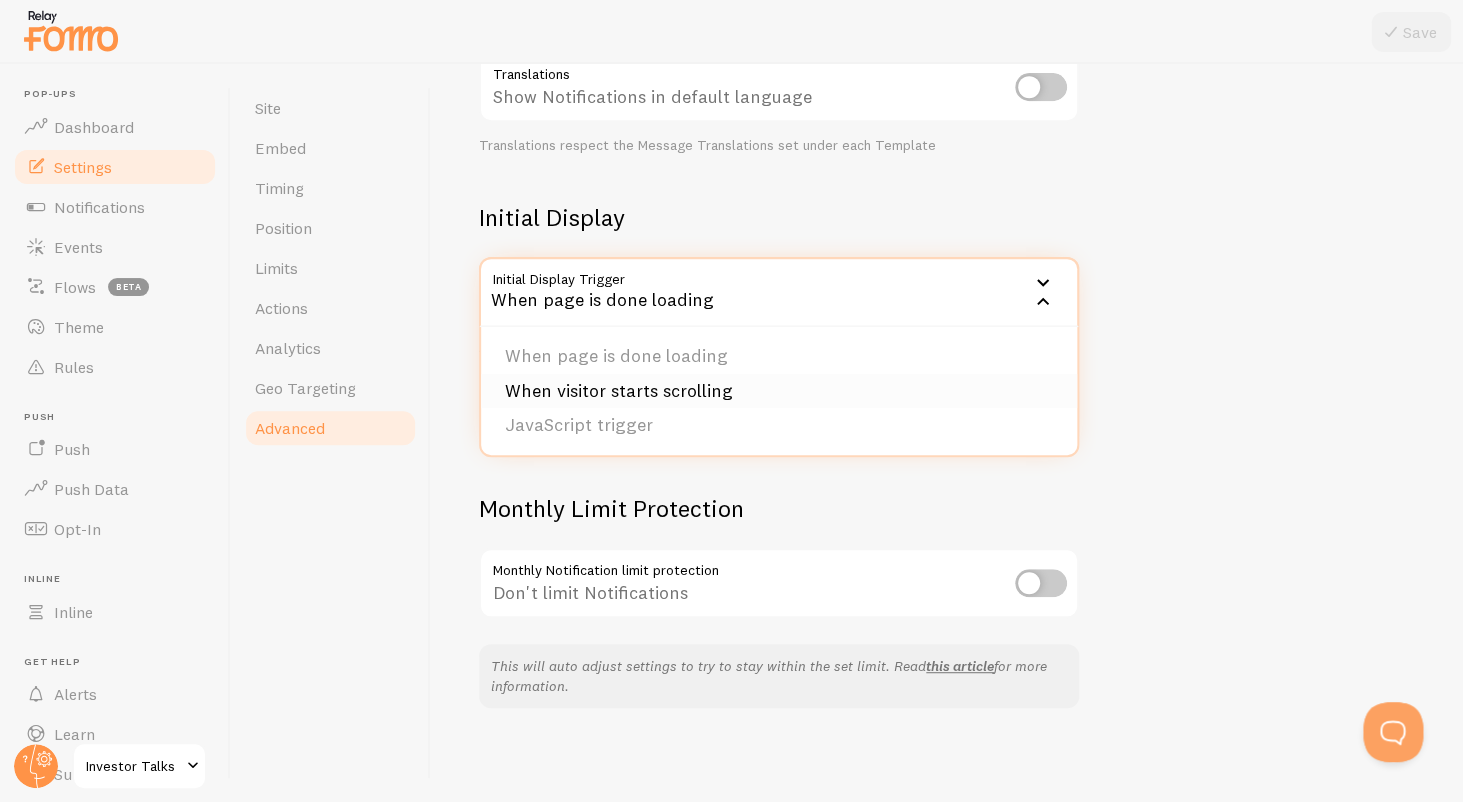 click on "When visitor starts scrolling" at bounding box center [779, 391] 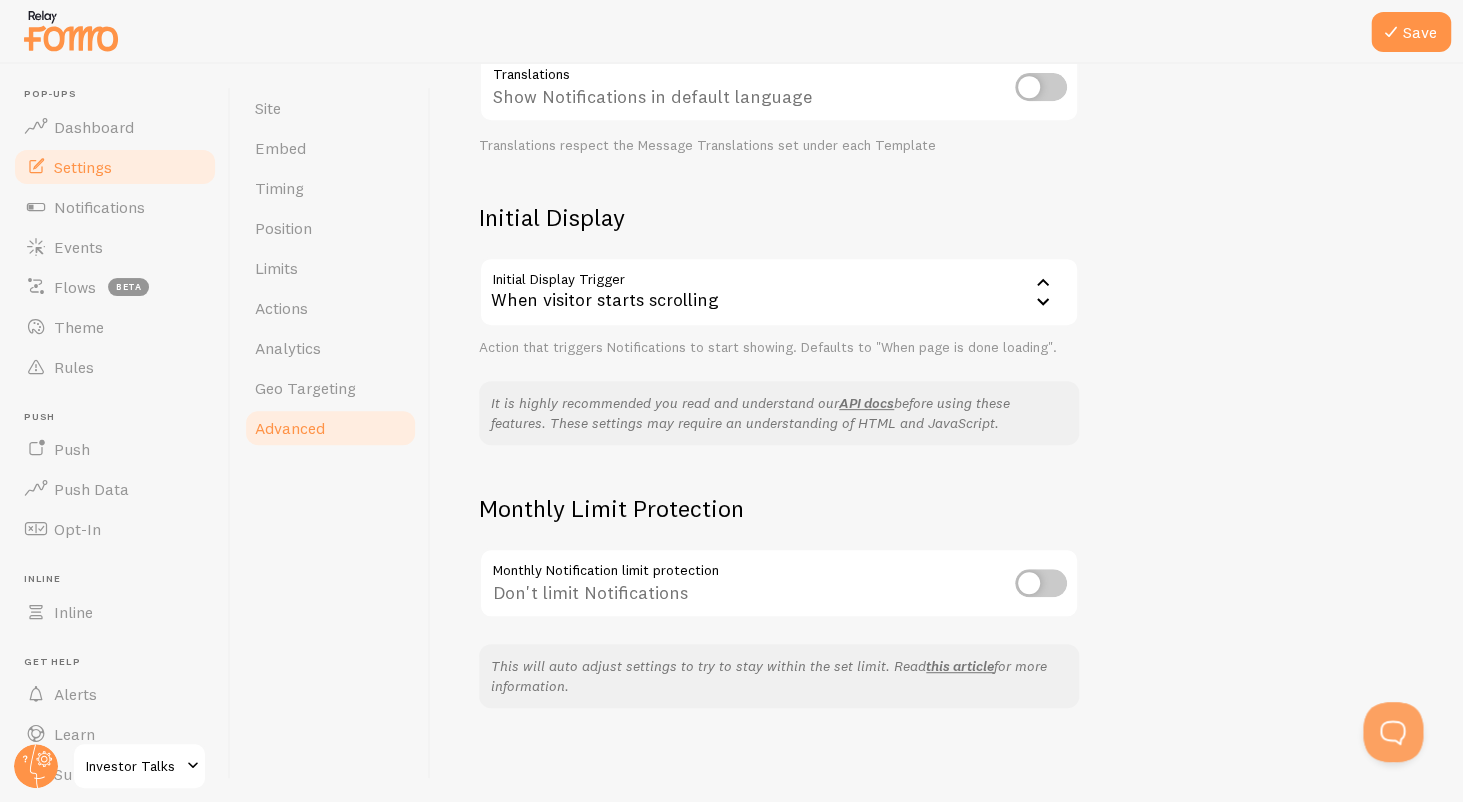 scroll, scrollTop: 359, scrollLeft: 0, axis: vertical 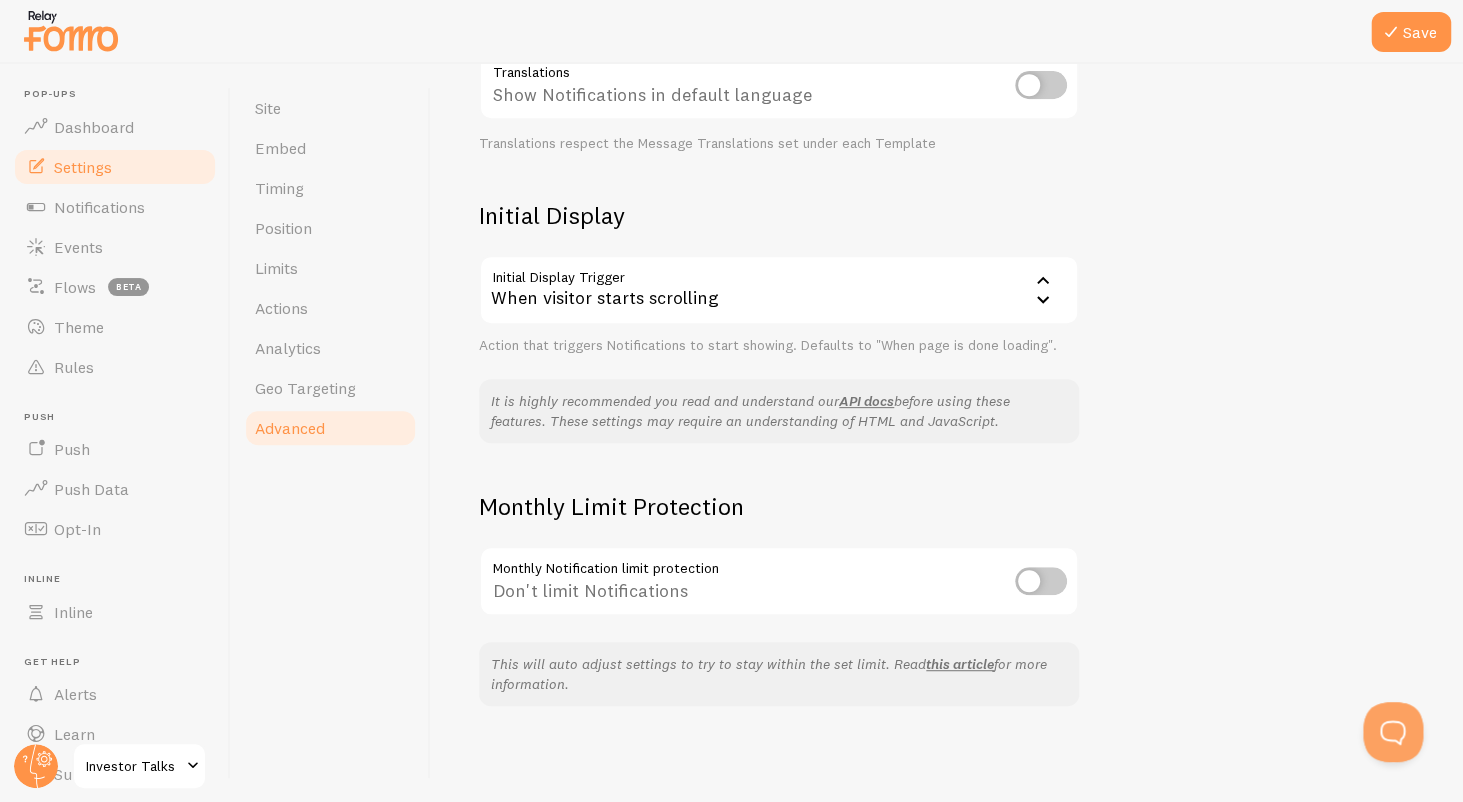 click at bounding box center [1041, 581] 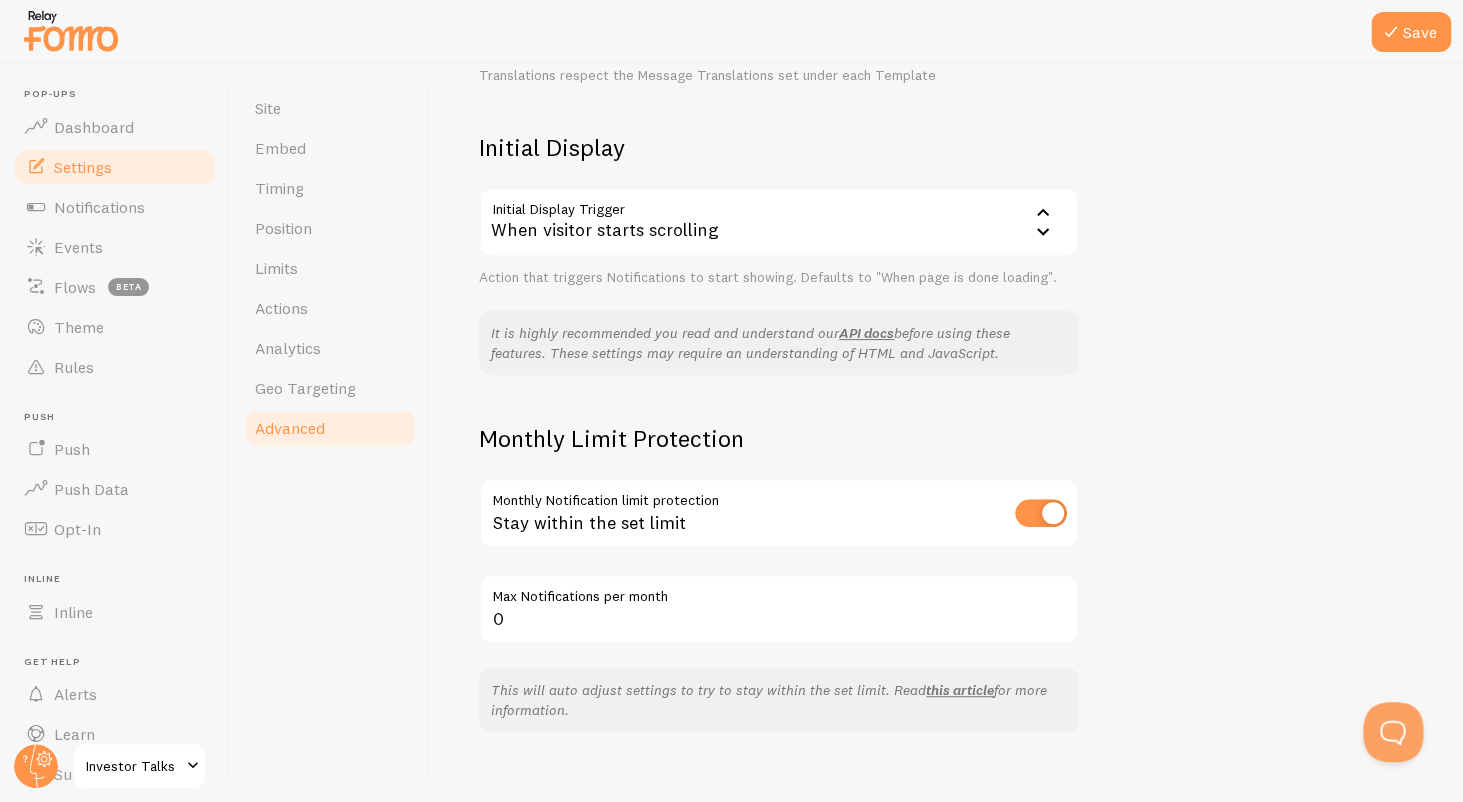 scroll, scrollTop: 453, scrollLeft: 0, axis: vertical 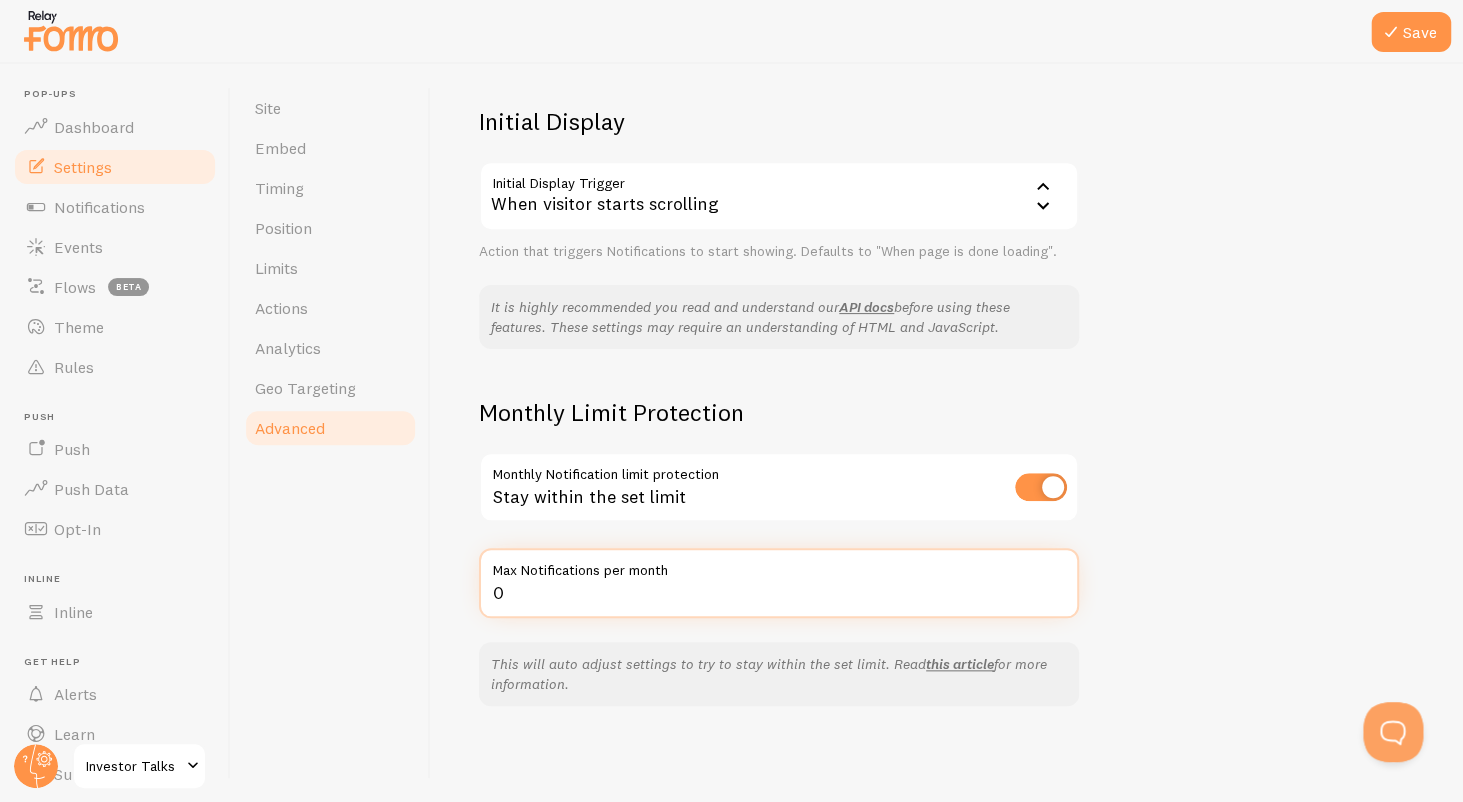 click on "0" at bounding box center (779, 583) 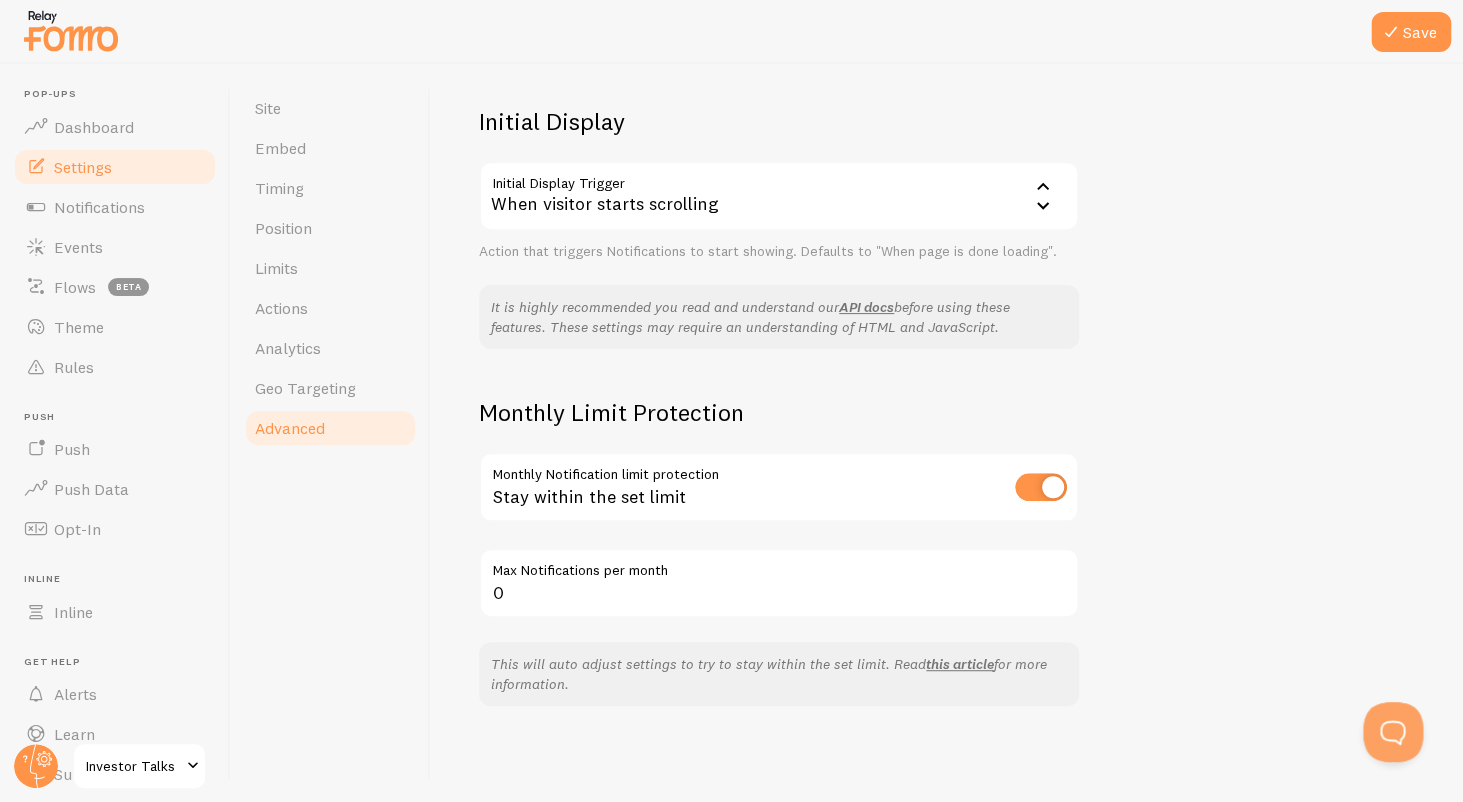 click at bounding box center (1041, 487) 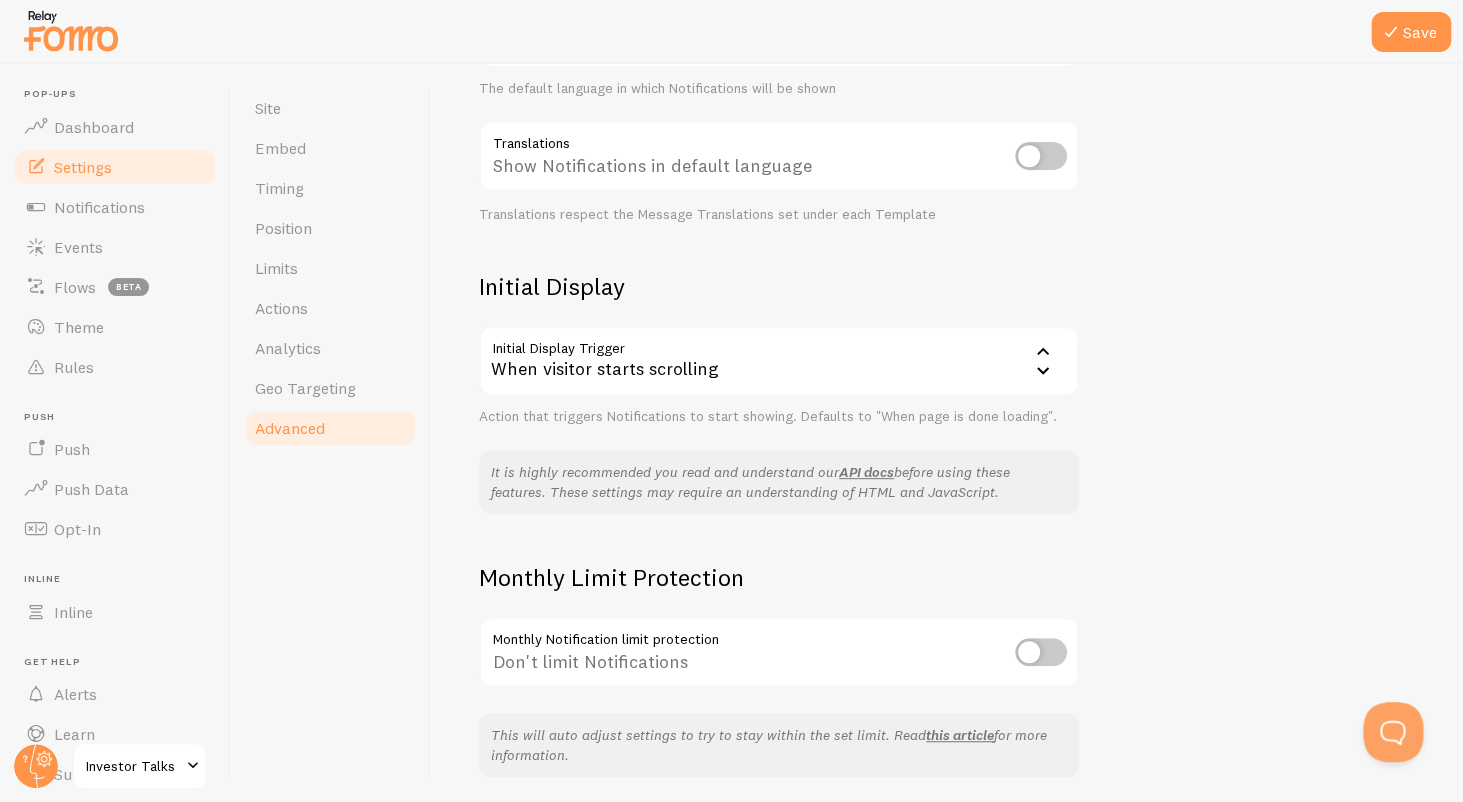 scroll, scrollTop: 221, scrollLeft: 0, axis: vertical 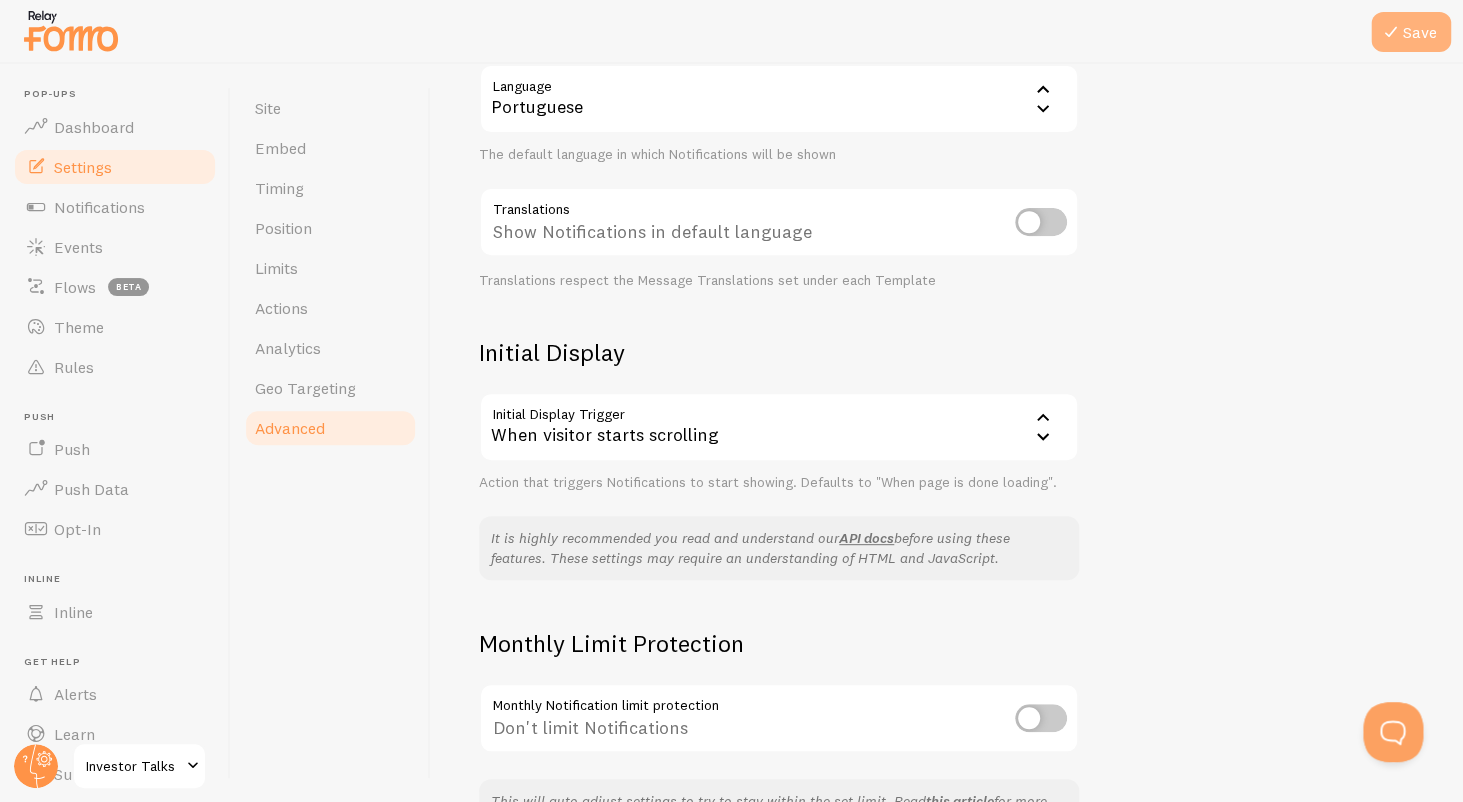 click at bounding box center (1391, 32) 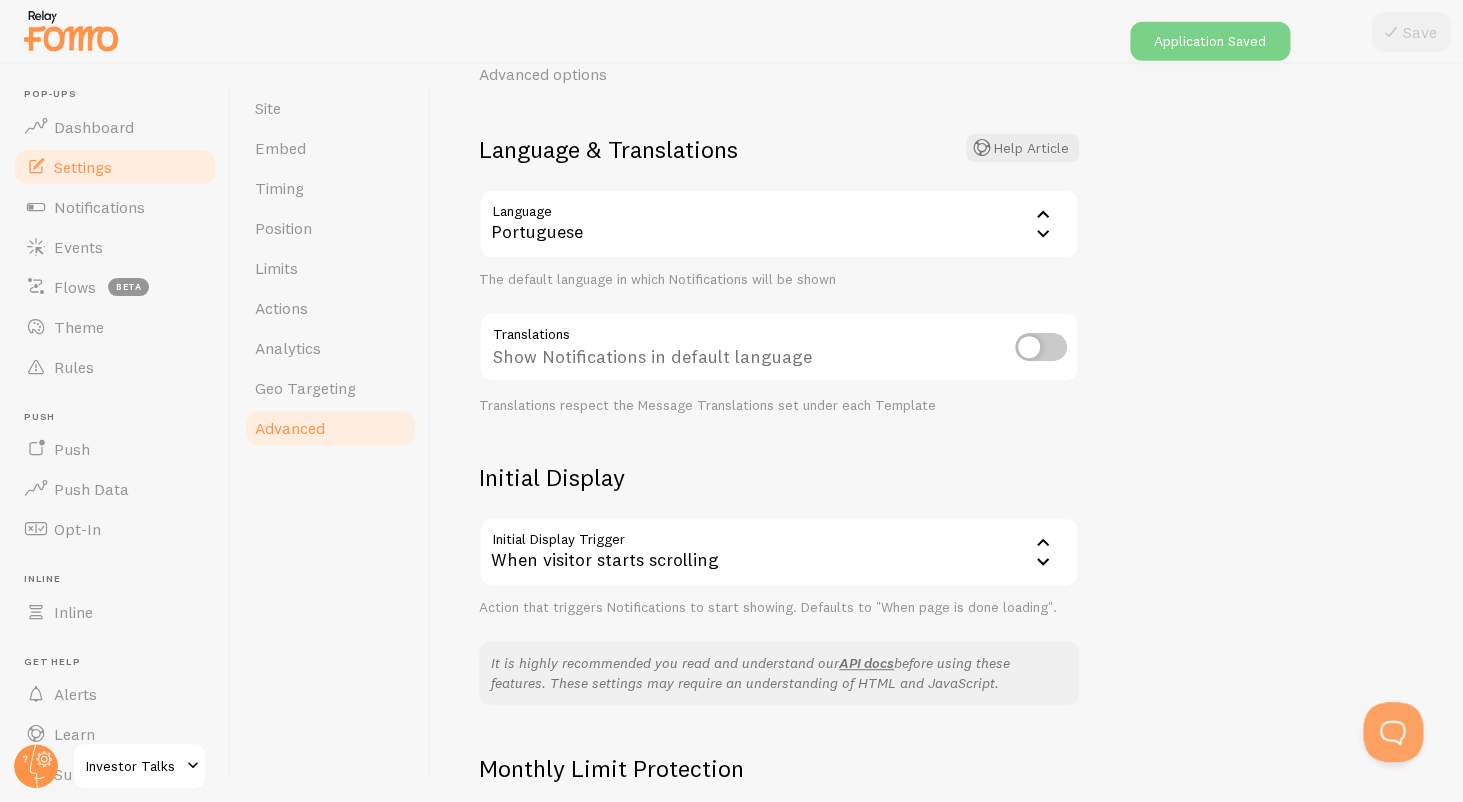 scroll, scrollTop: 0, scrollLeft: 0, axis: both 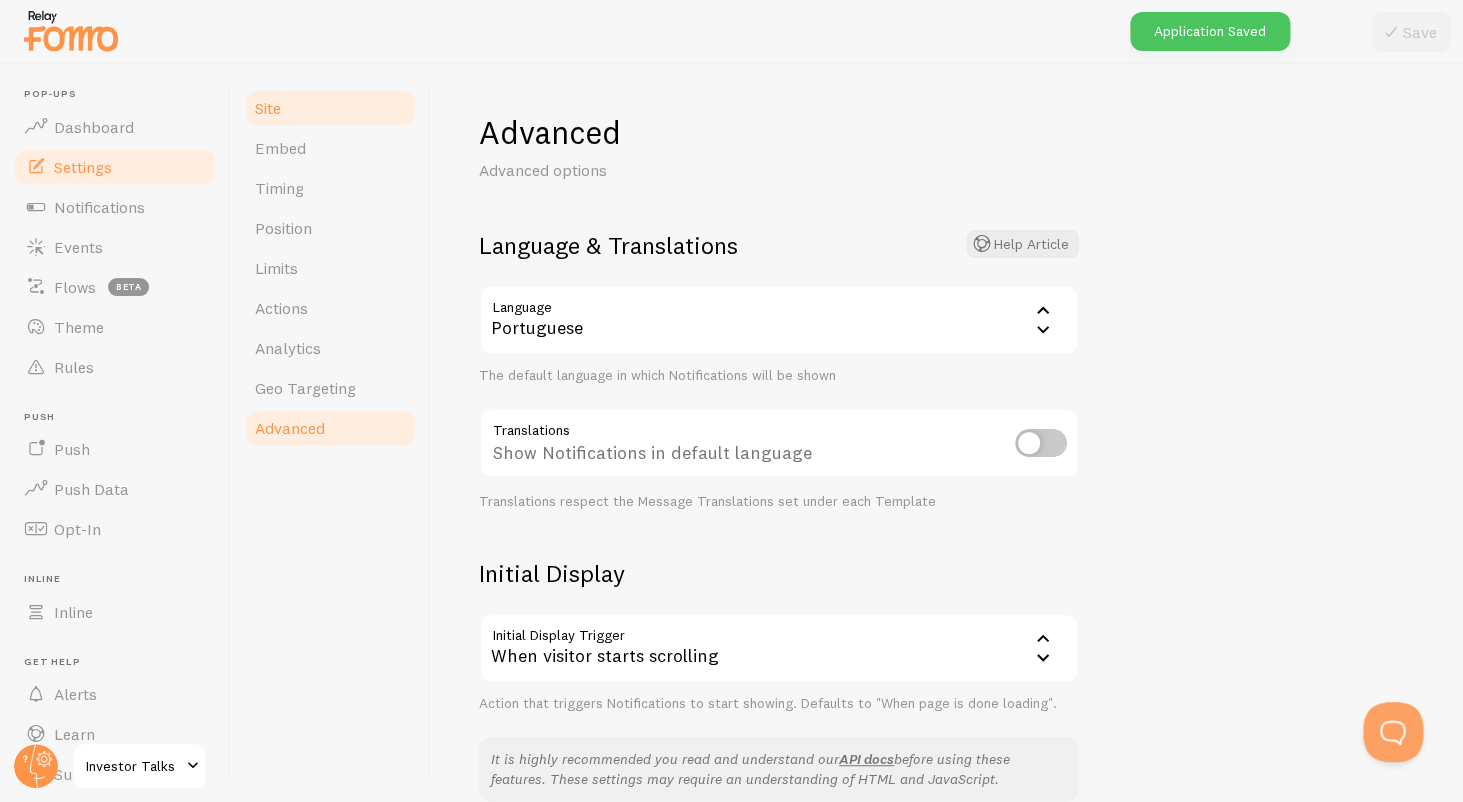click on "Site" at bounding box center (330, 108) 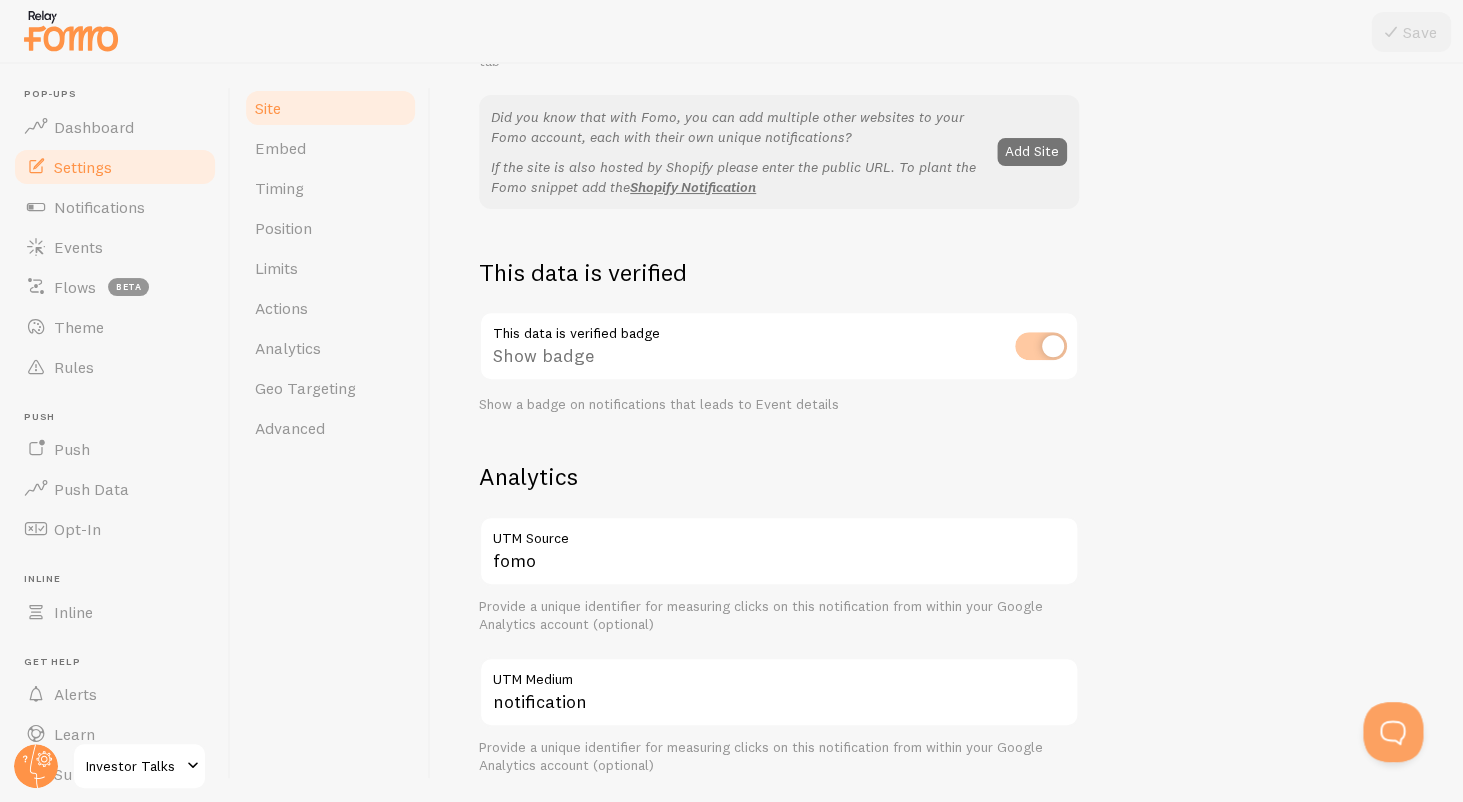scroll, scrollTop: 0, scrollLeft: 0, axis: both 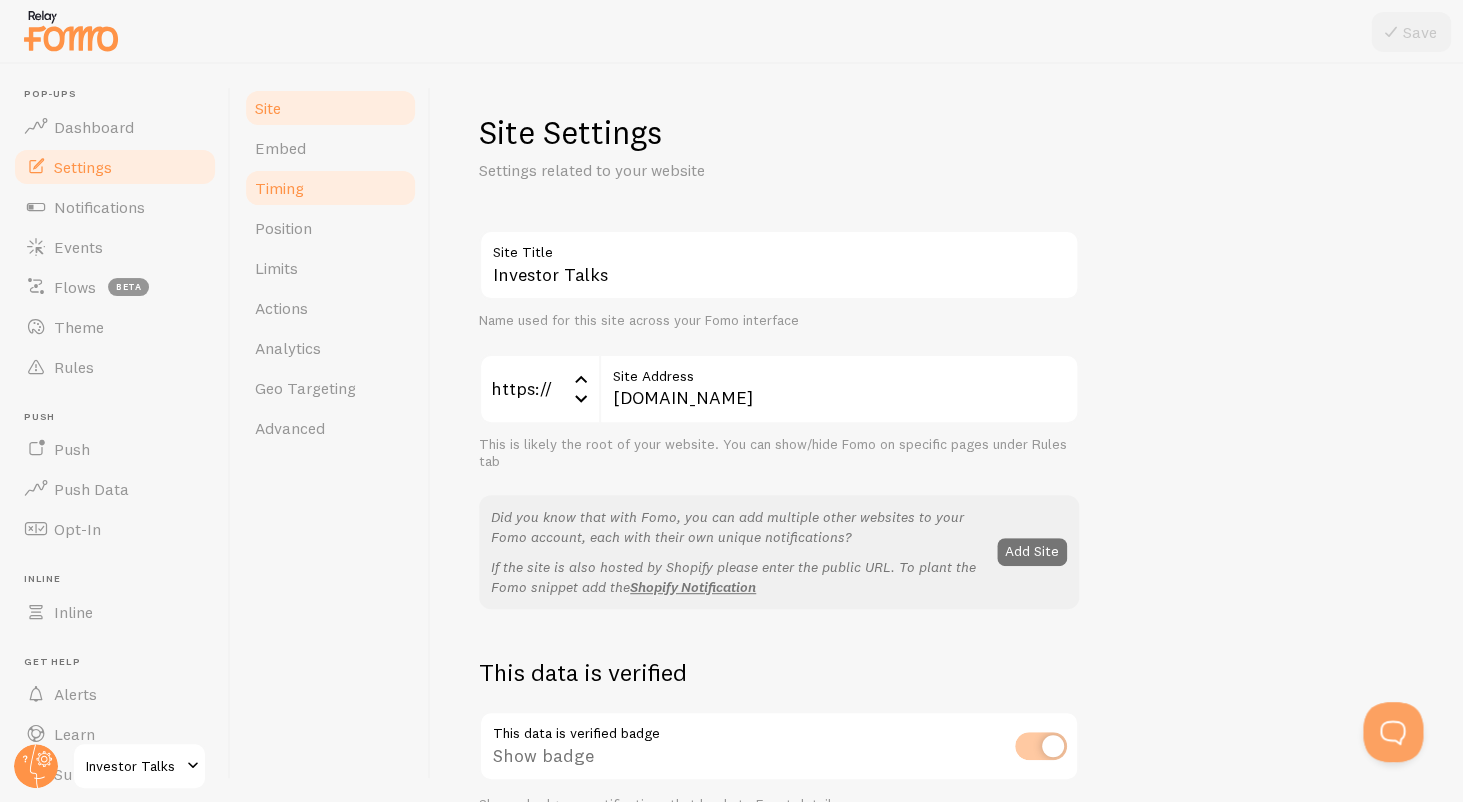 click on "Timing" at bounding box center (330, 188) 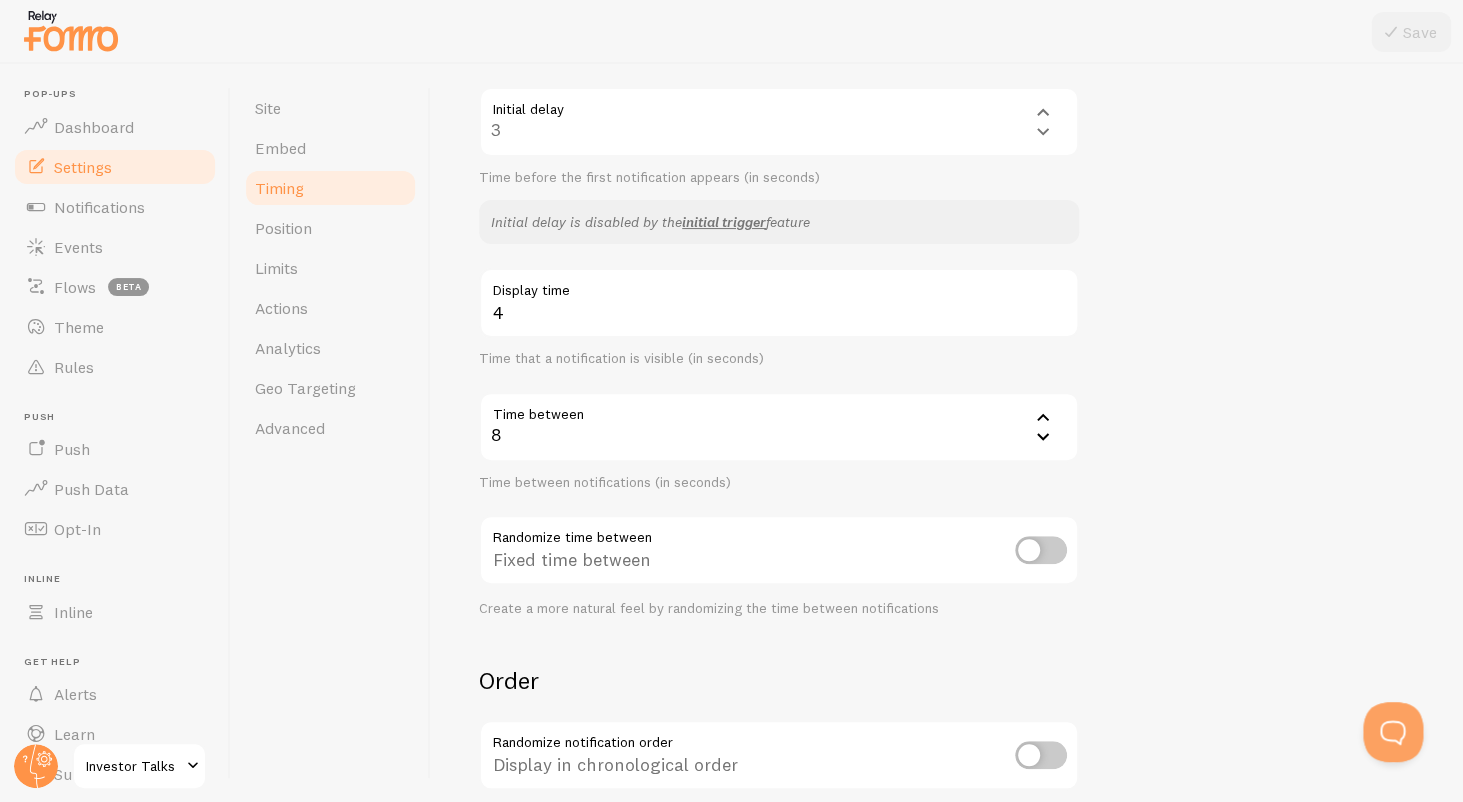 scroll, scrollTop: 200, scrollLeft: 0, axis: vertical 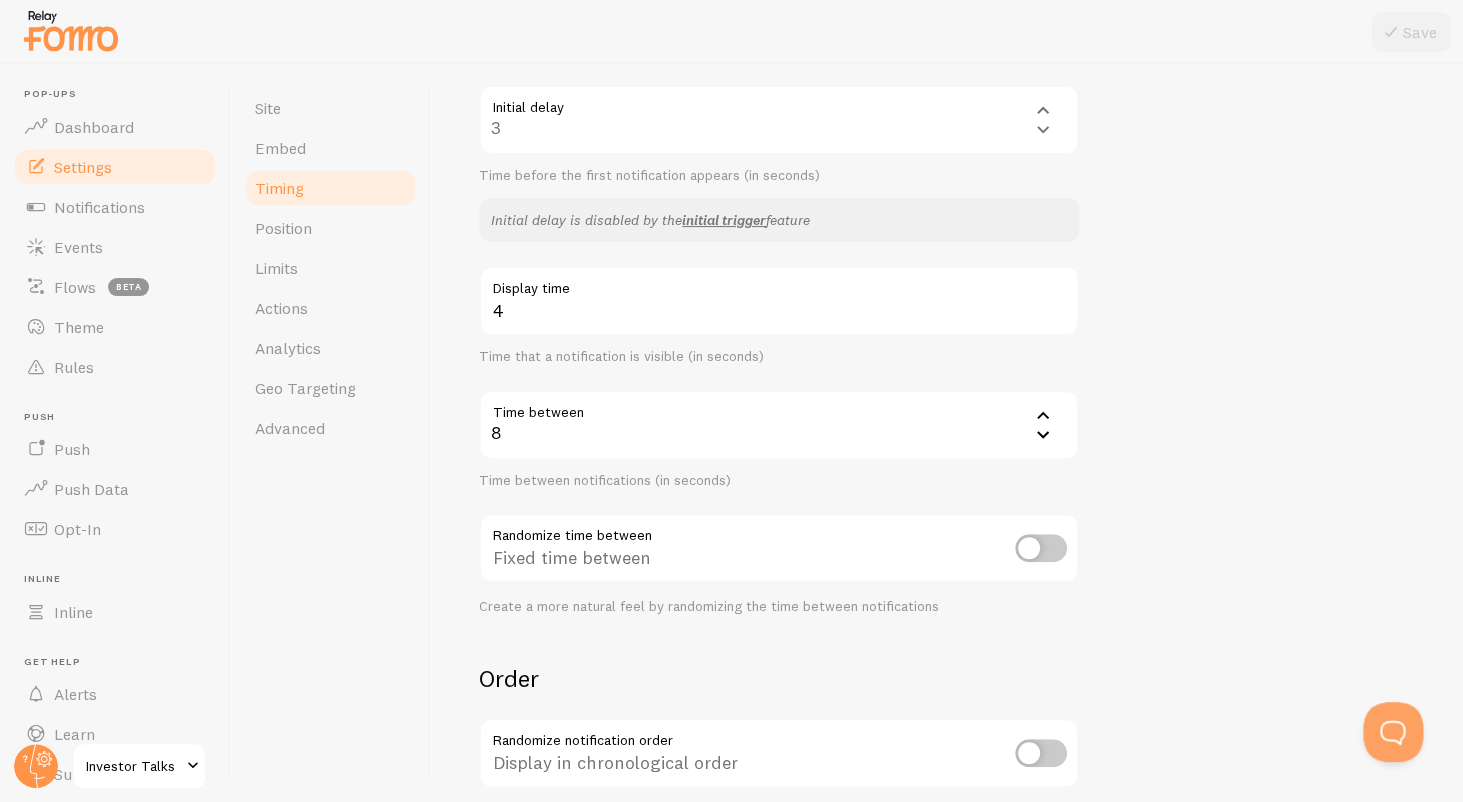 click on "8" at bounding box center (779, 425) 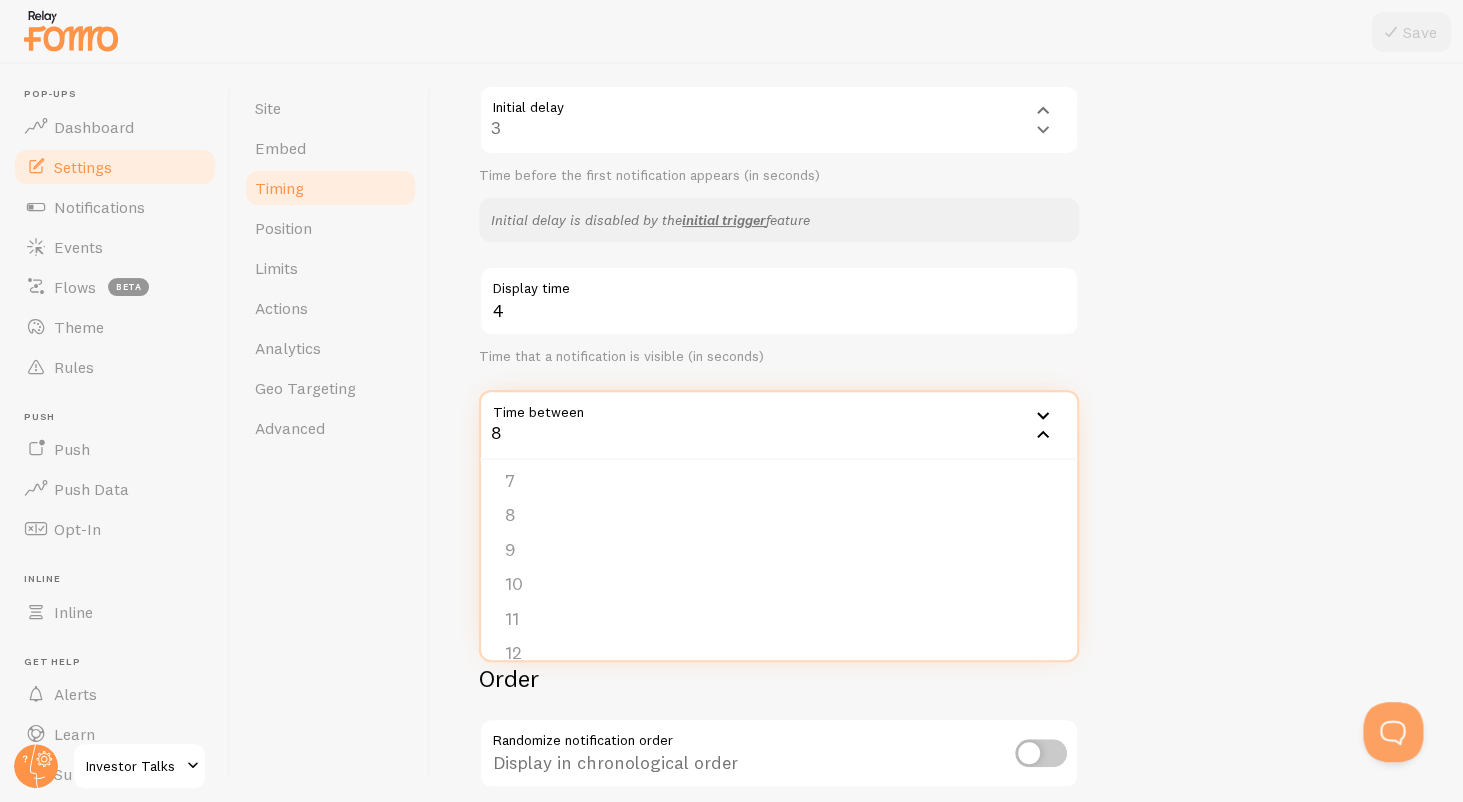 scroll, scrollTop: 258, scrollLeft: 0, axis: vertical 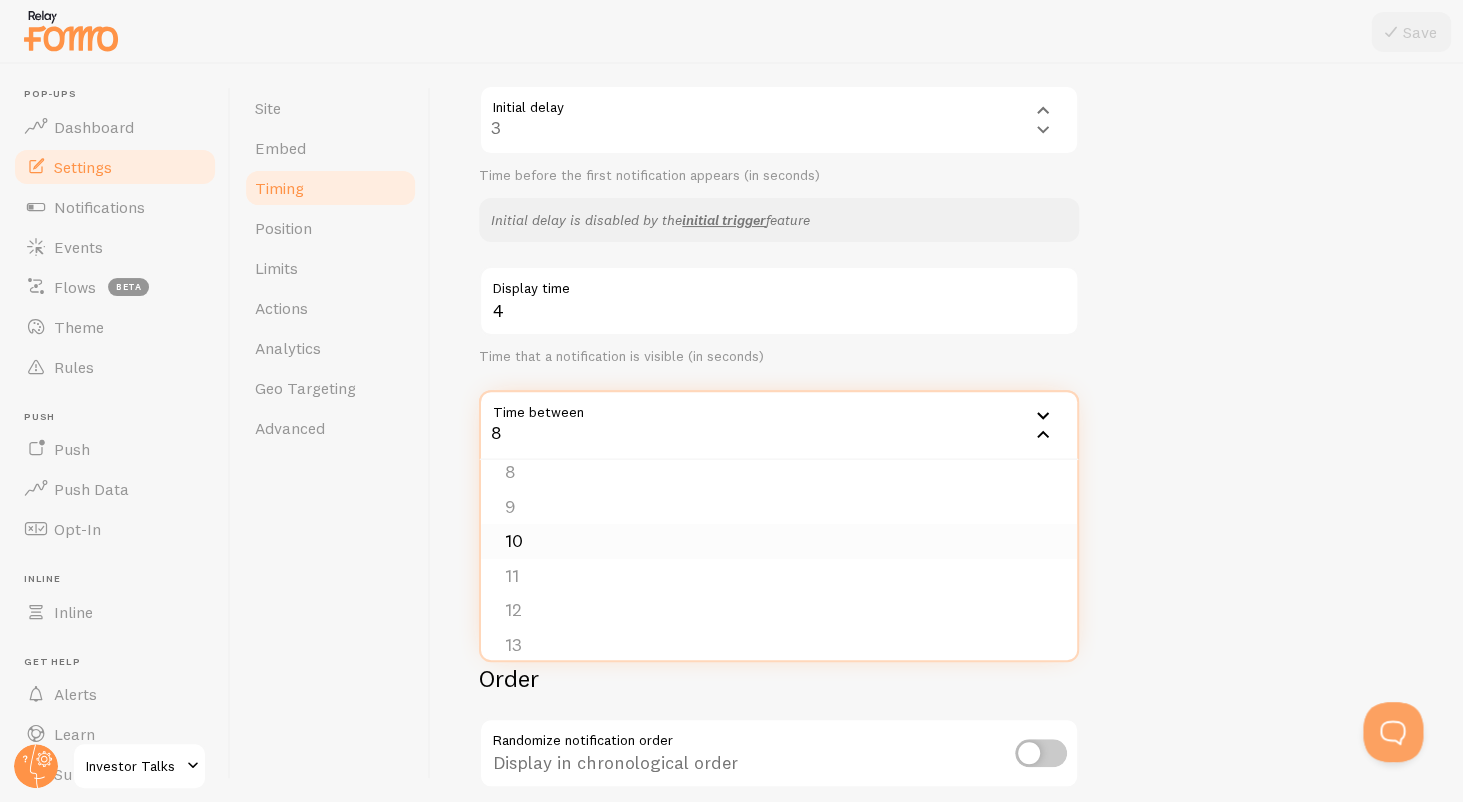 click on "10" at bounding box center [779, 541] 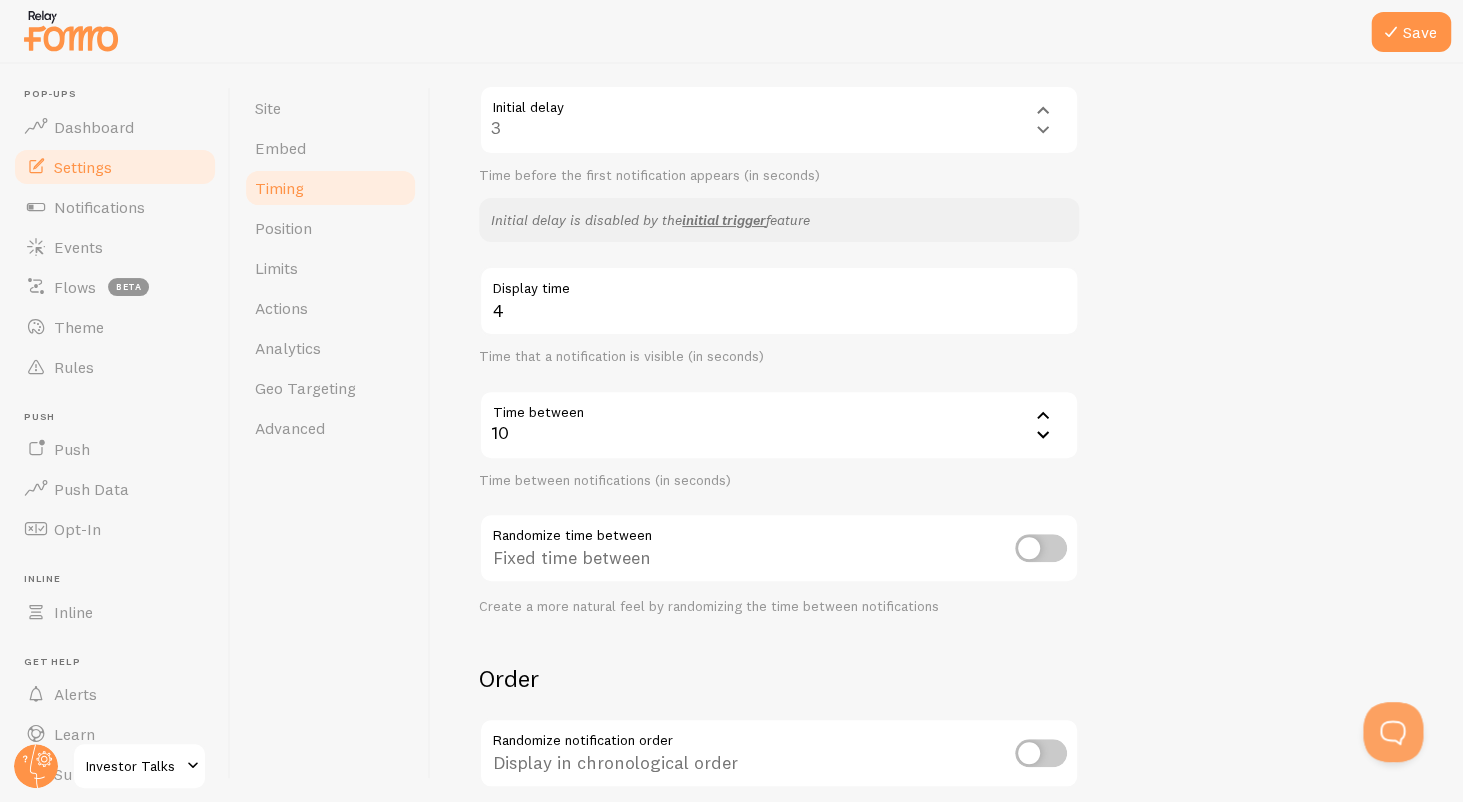 click on "Time between   10   10       1  2  3  4  5  6  7  8  9  10  11  12  13  14  15  16  17  18  19  20    Time between notifications (in seconds)" at bounding box center (779, 440) 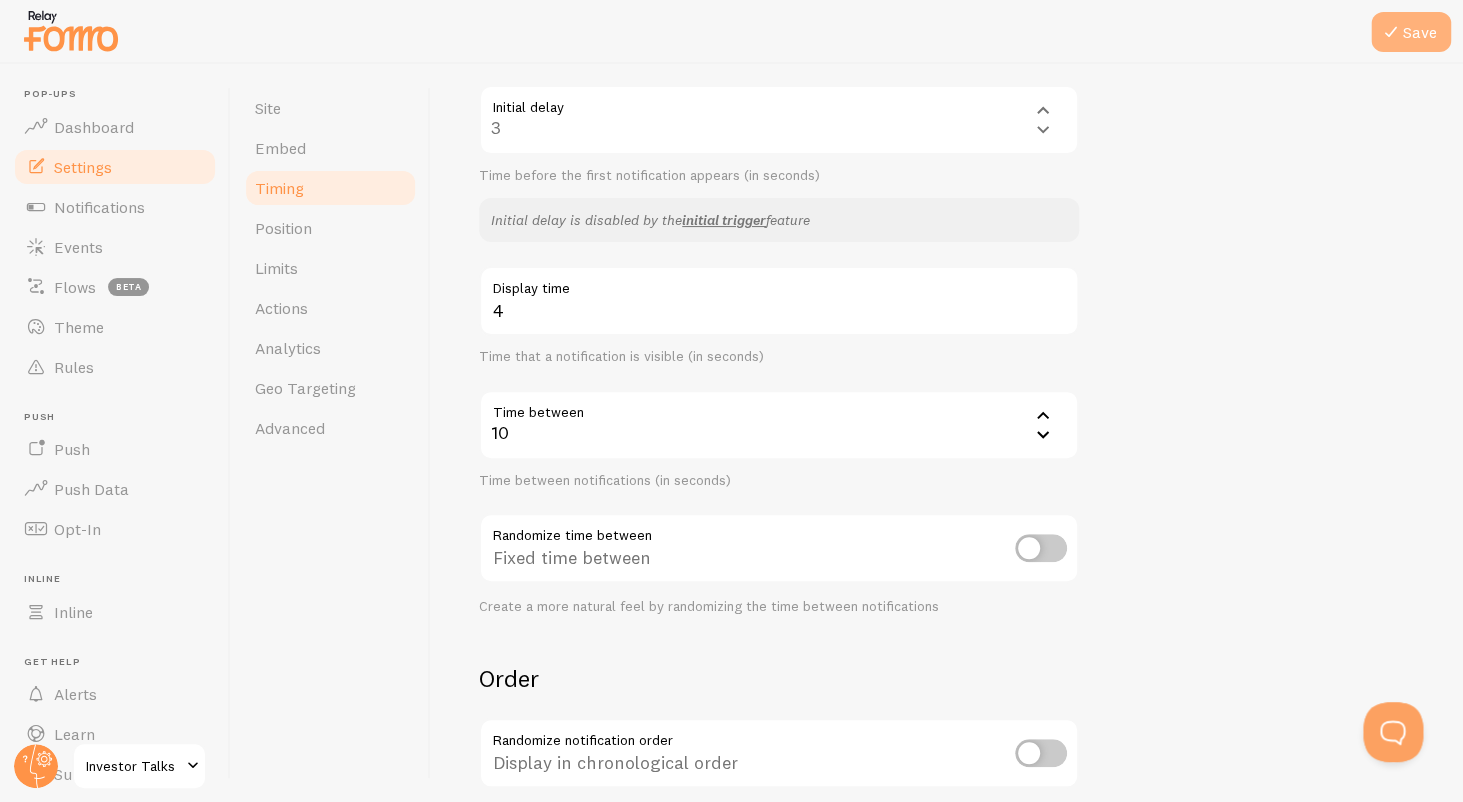 click on "Save" at bounding box center (1411, 32) 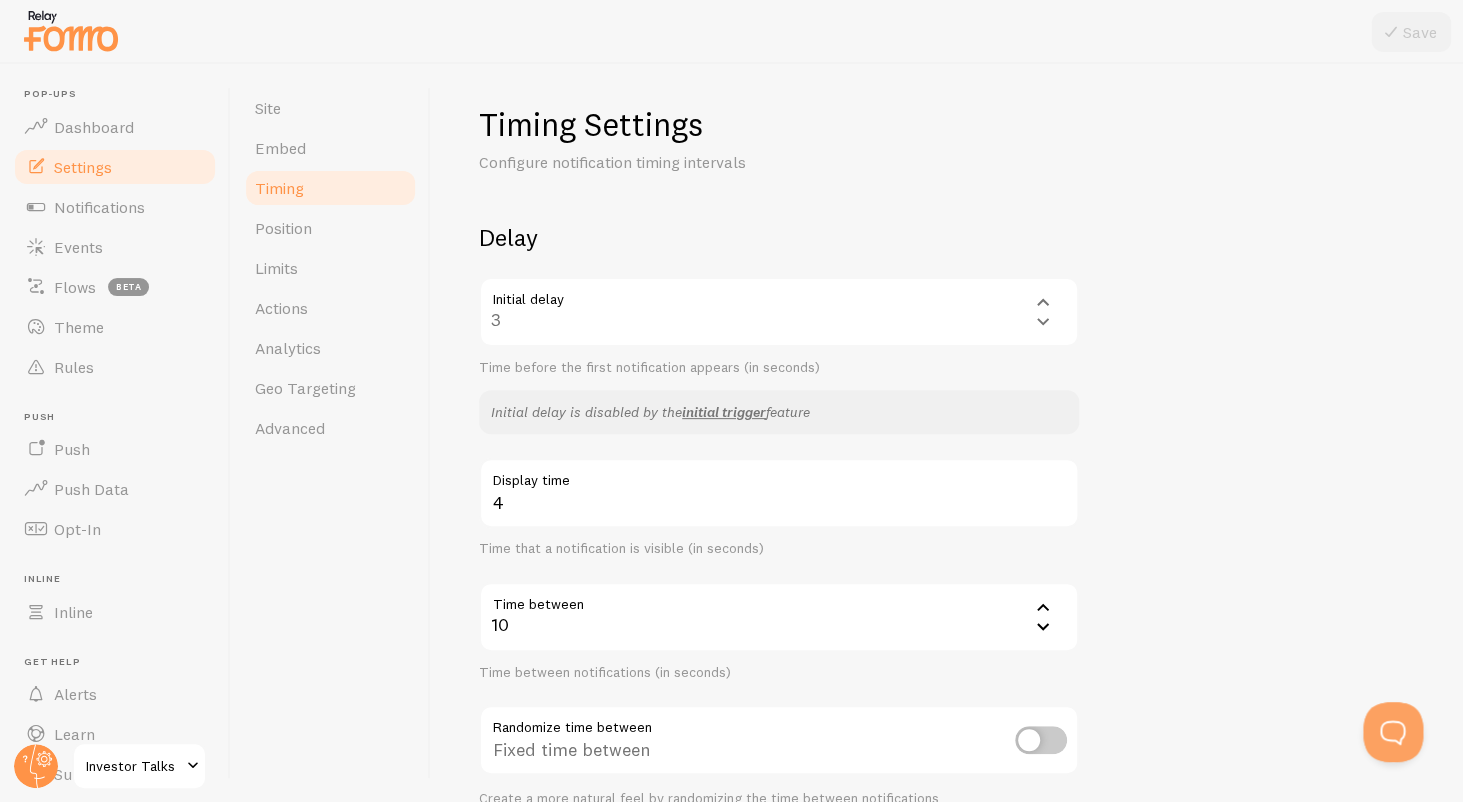 scroll, scrollTop: 0, scrollLeft: 0, axis: both 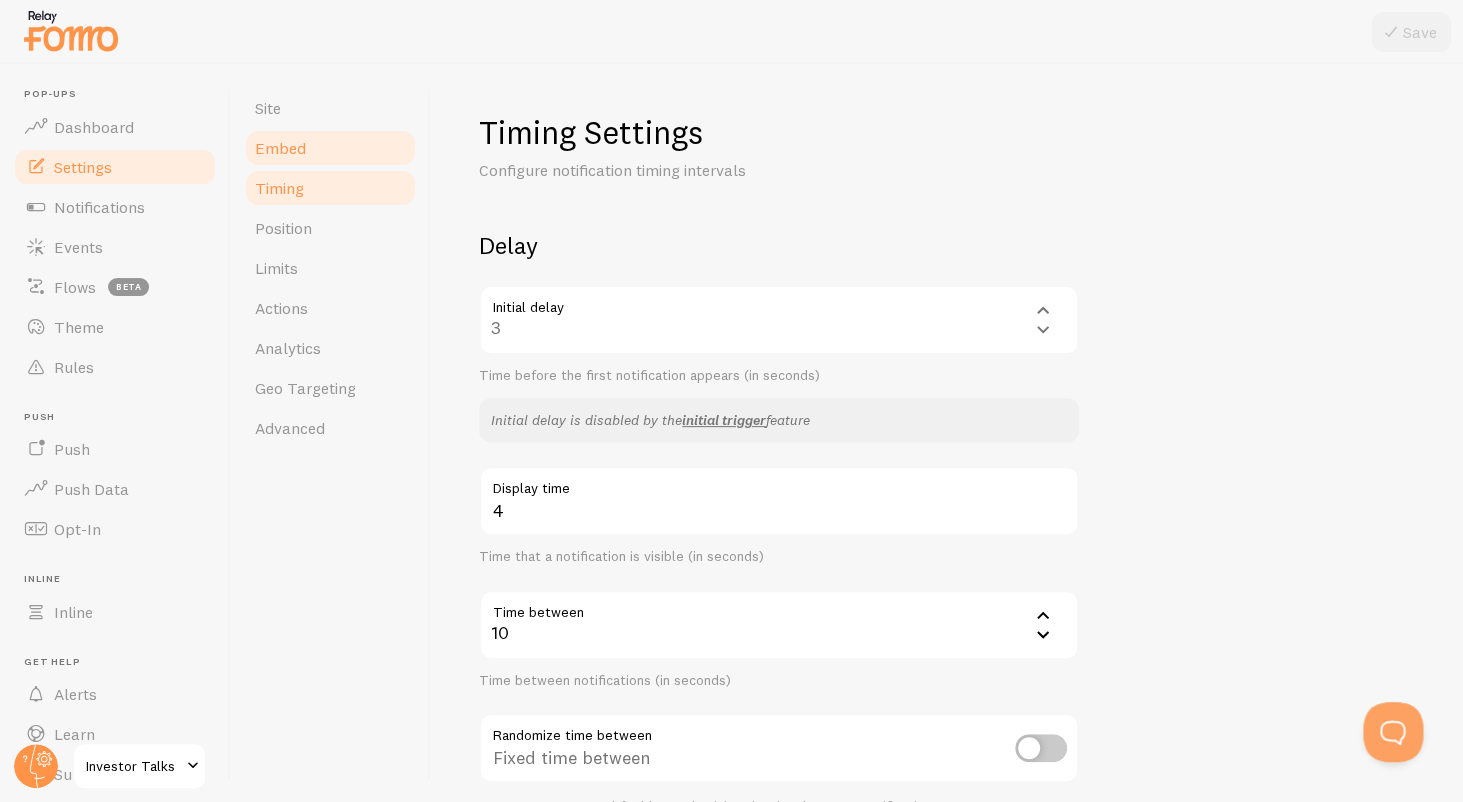click on "Embed" at bounding box center (330, 148) 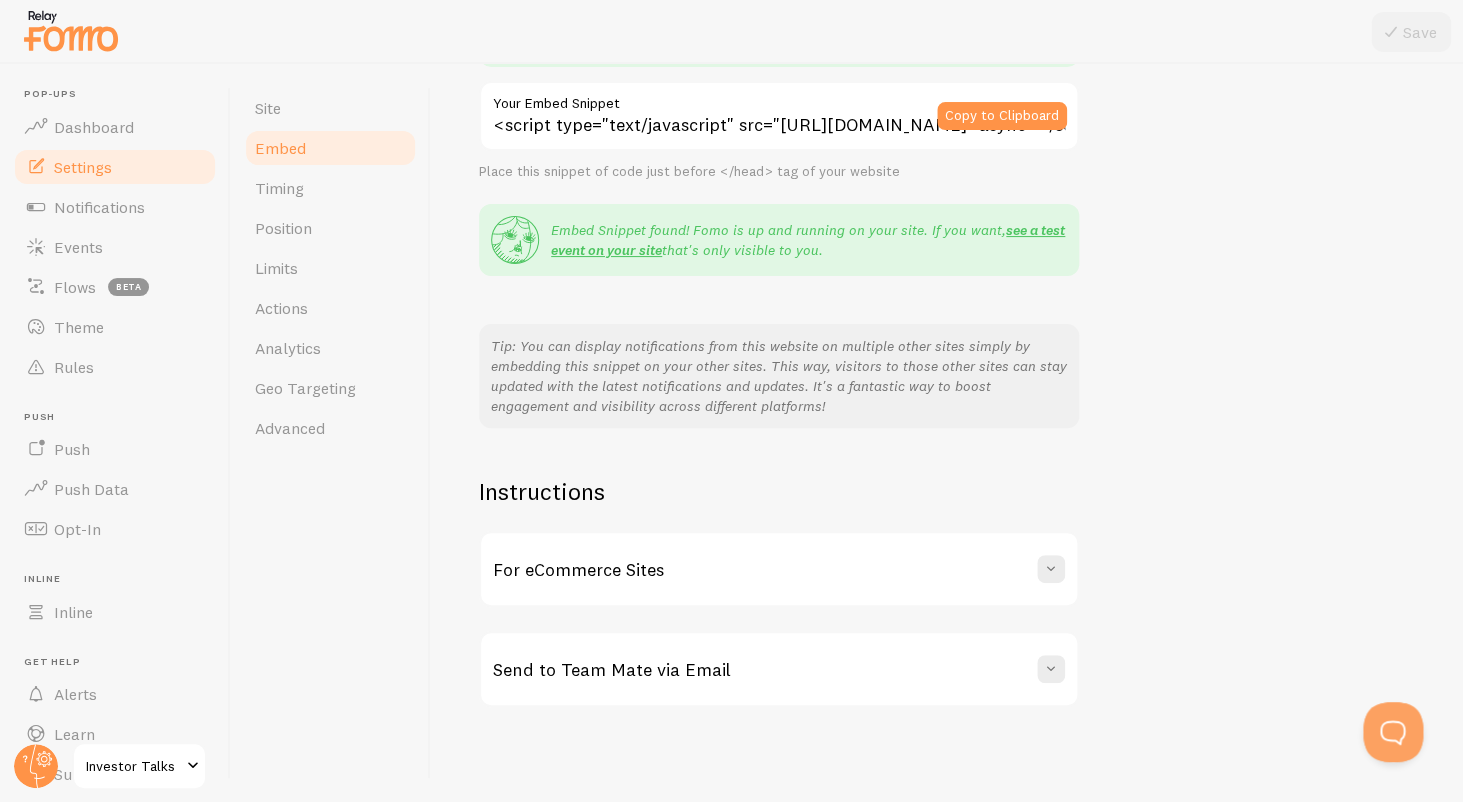scroll, scrollTop: 272, scrollLeft: 0, axis: vertical 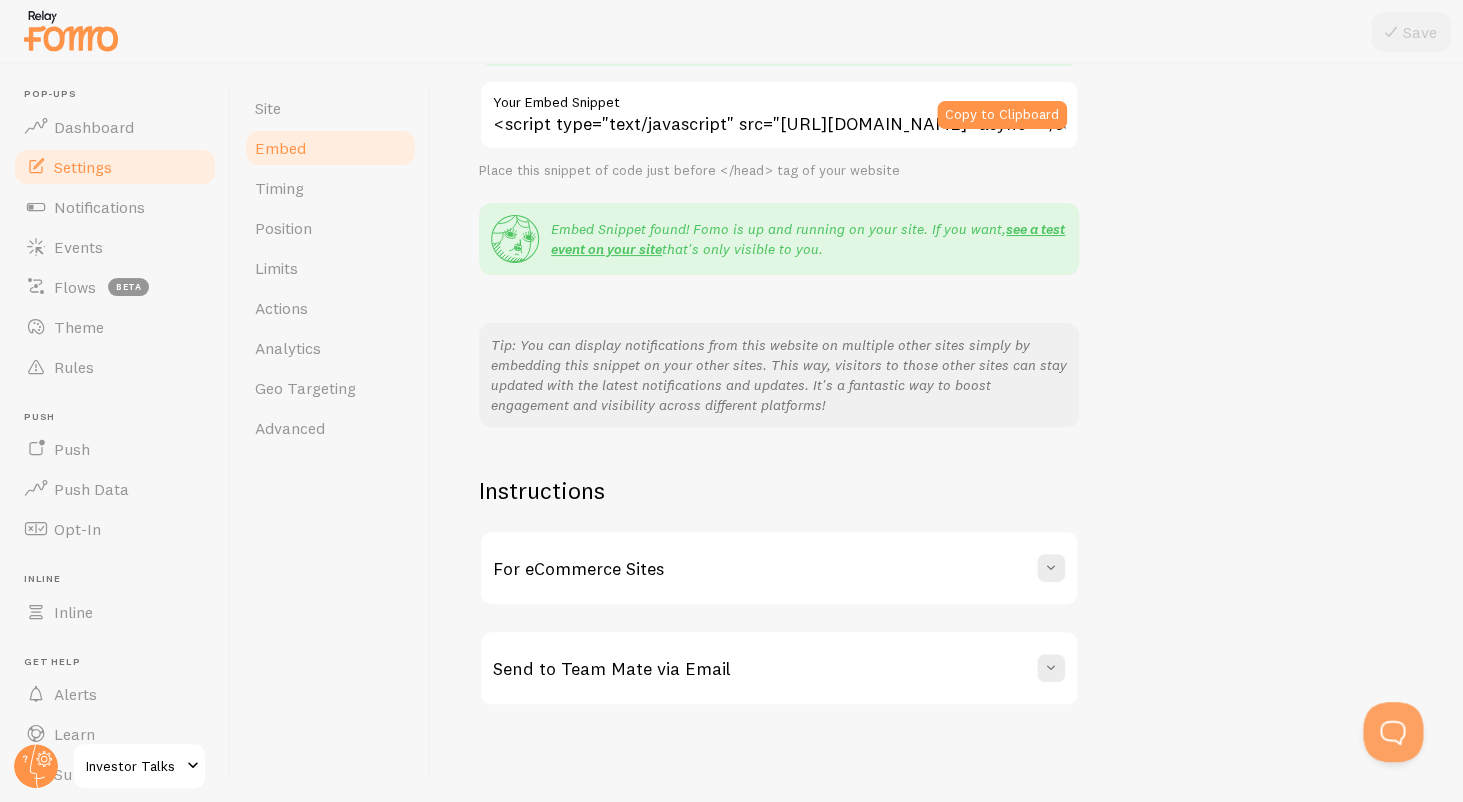 click on "For eCommerce Sites" at bounding box center [779, 568] 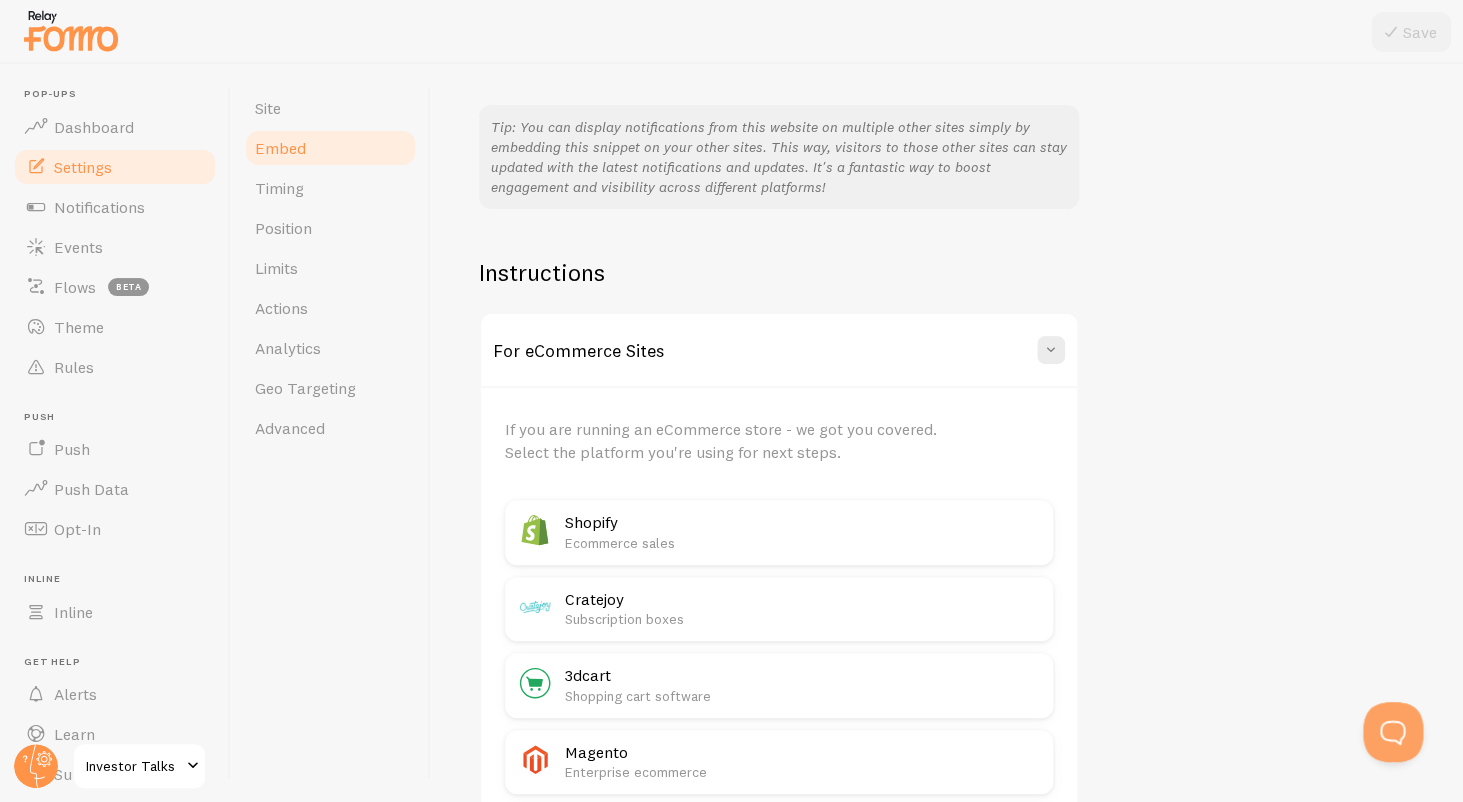 click on "For eCommerce Sites" at bounding box center [779, 350] 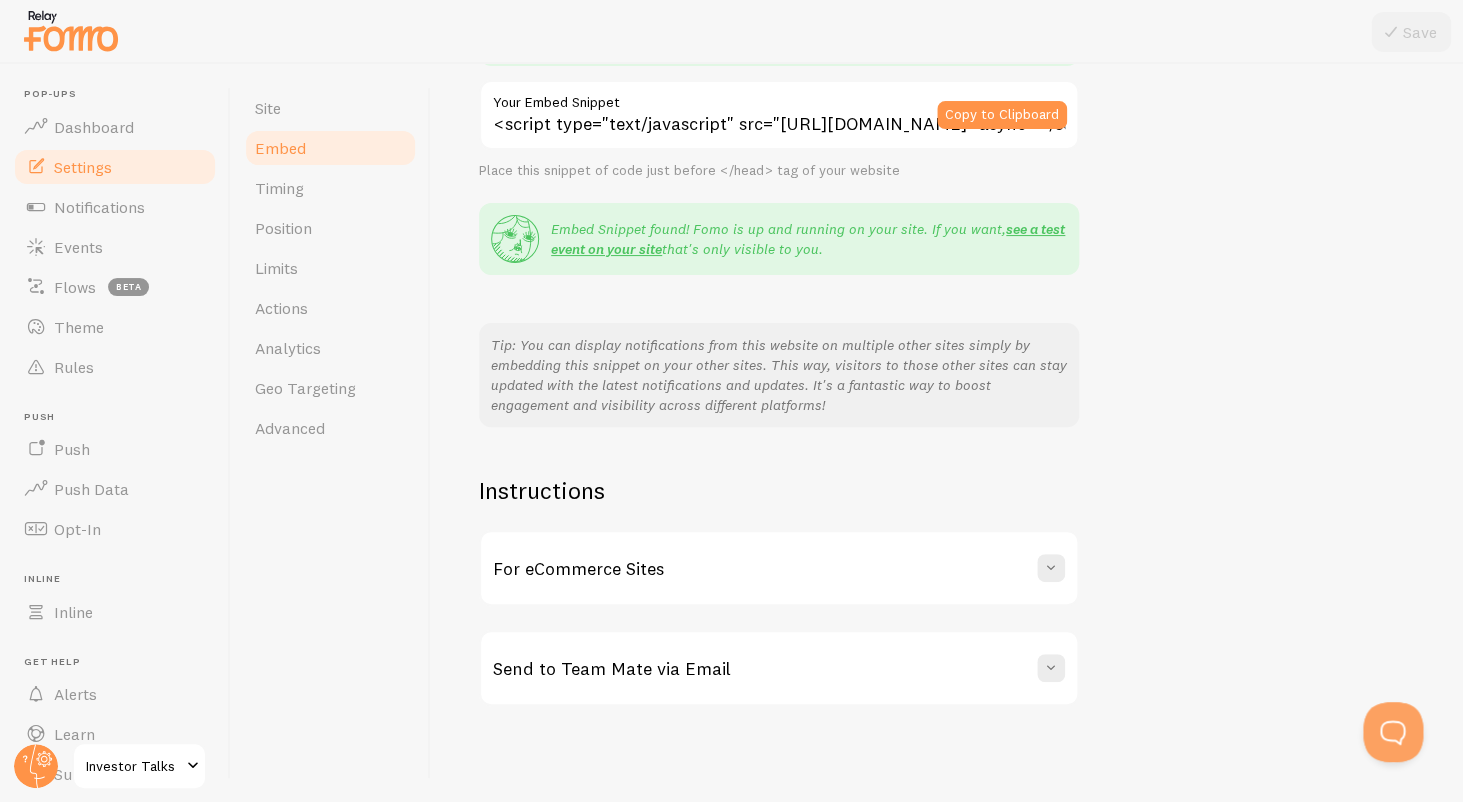 click on "Send to Team Mate via Email" at bounding box center (779, 668) 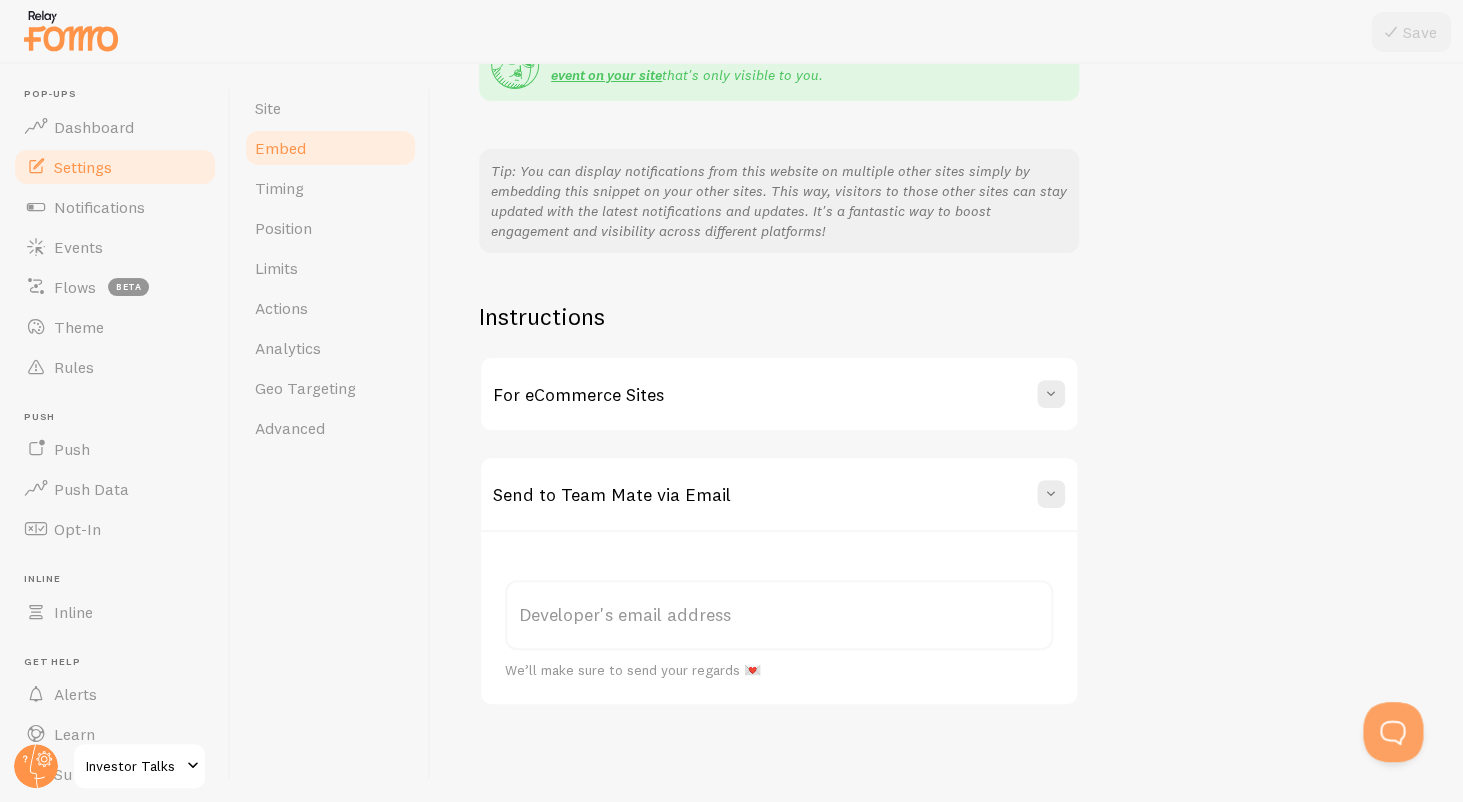 click on "Send to Team Mate via Email" at bounding box center (779, 494) 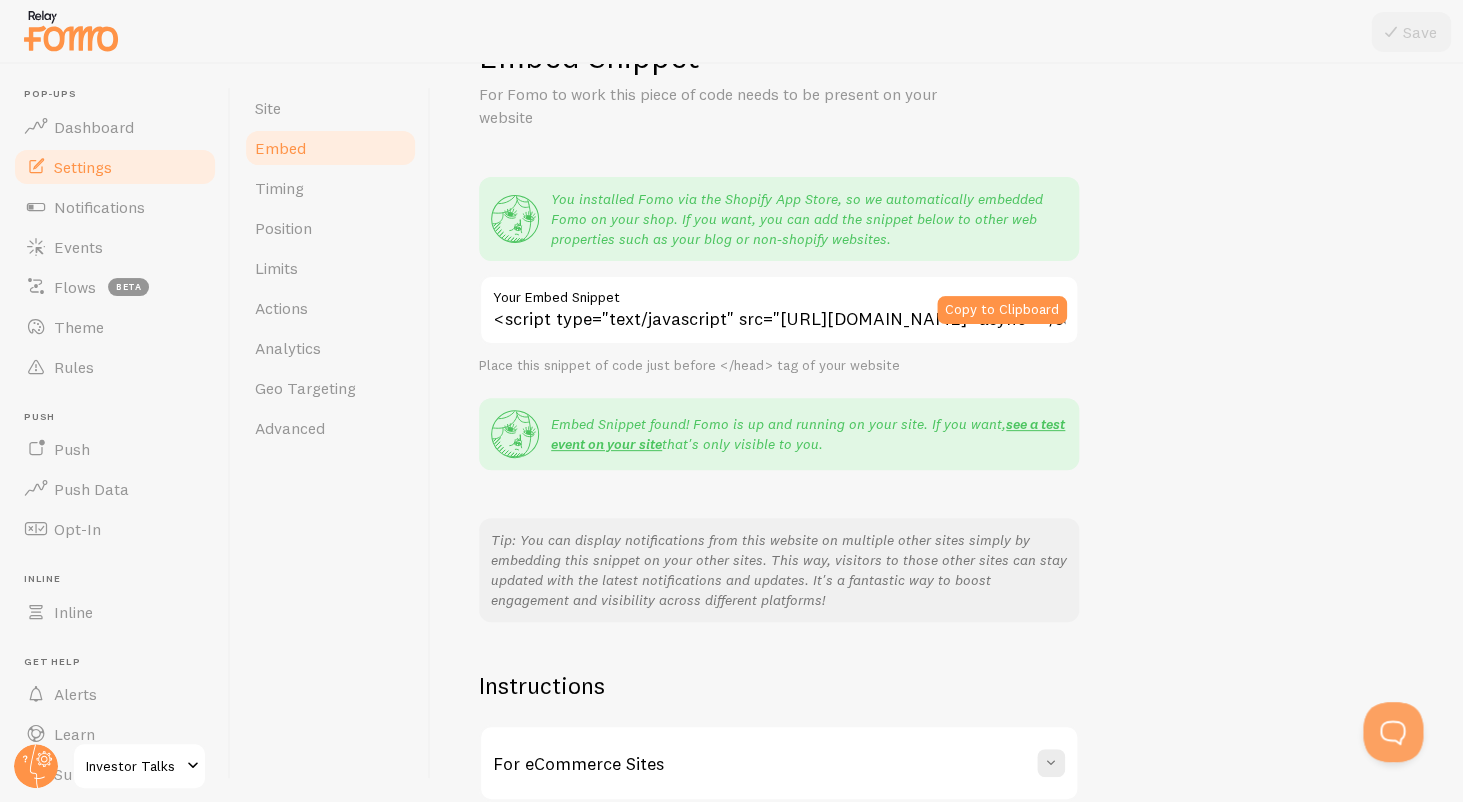 scroll, scrollTop: 0, scrollLeft: 0, axis: both 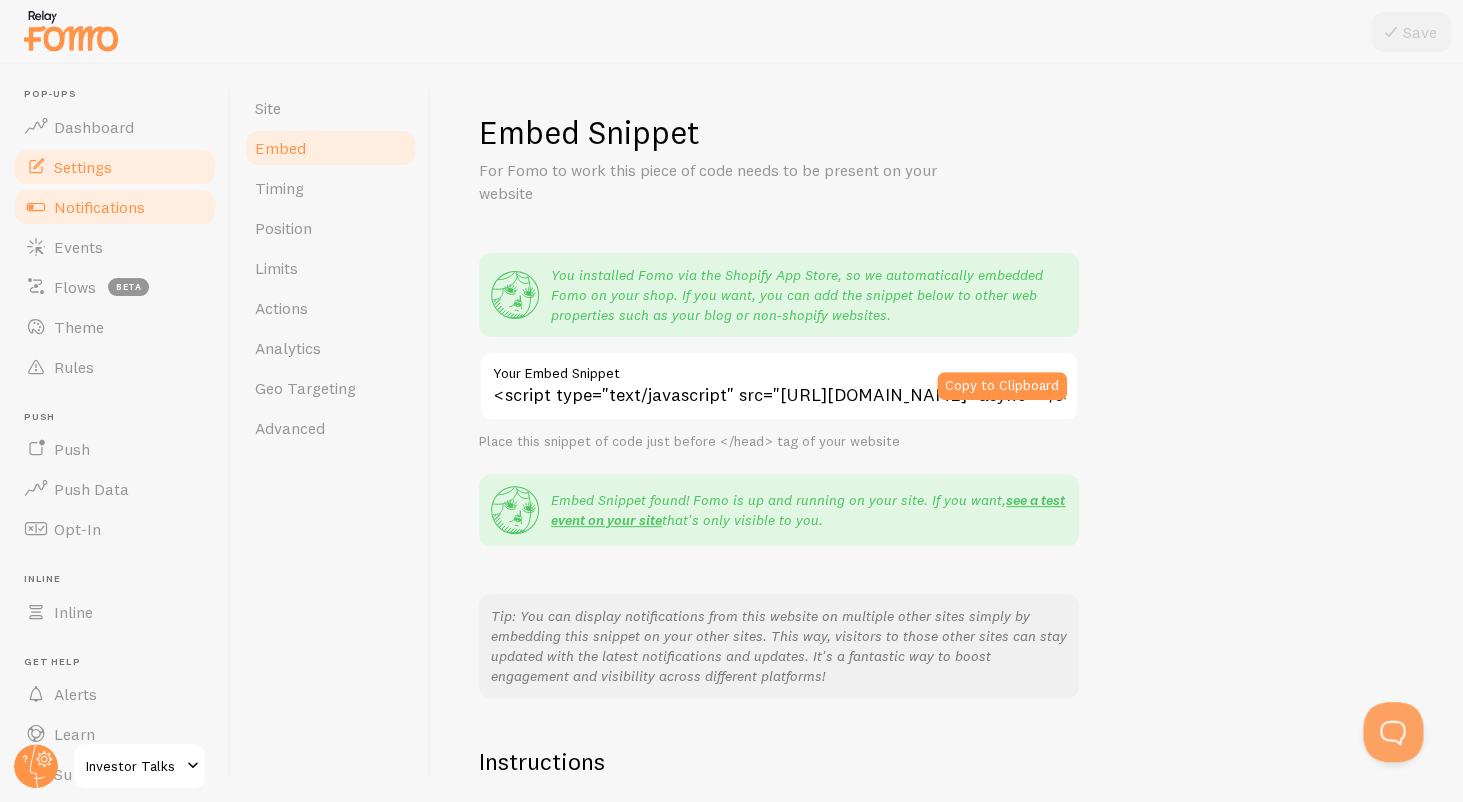 click on "Notifications" at bounding box center (115, 207) 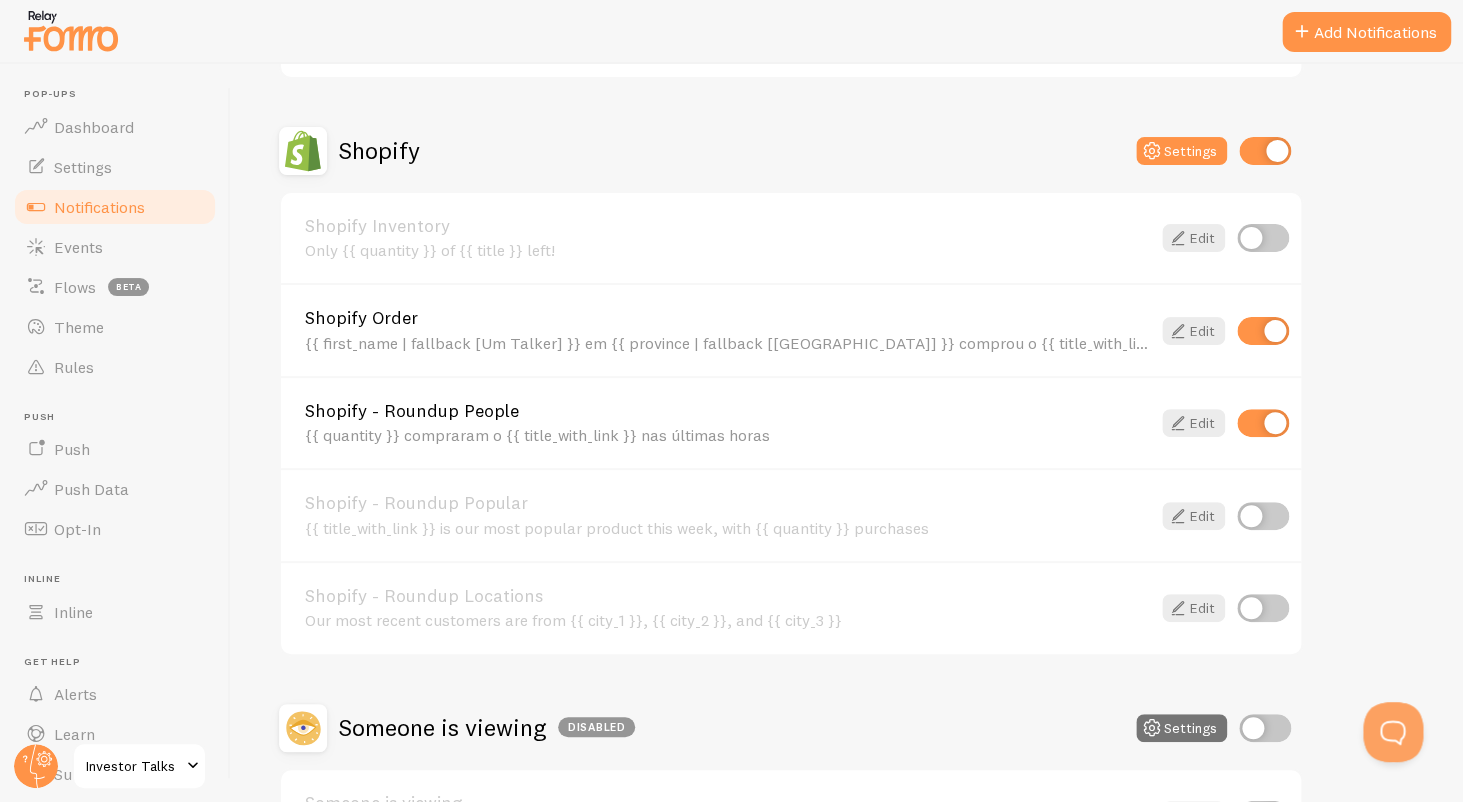 scroll, scrollTop: 810, scrollLeft: 0, axis: vertical 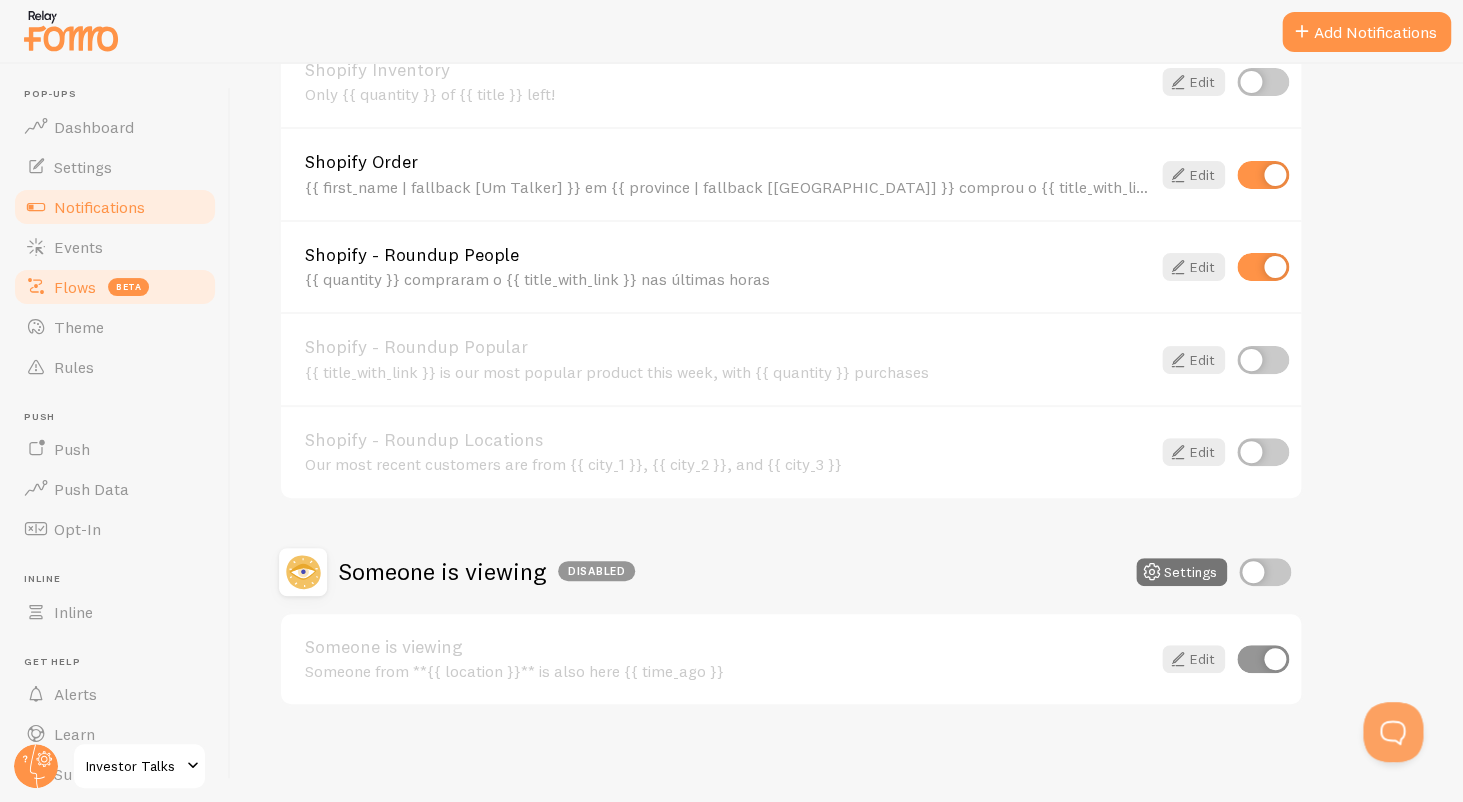click on "Flows
beta" at bounding box center (115, 287) 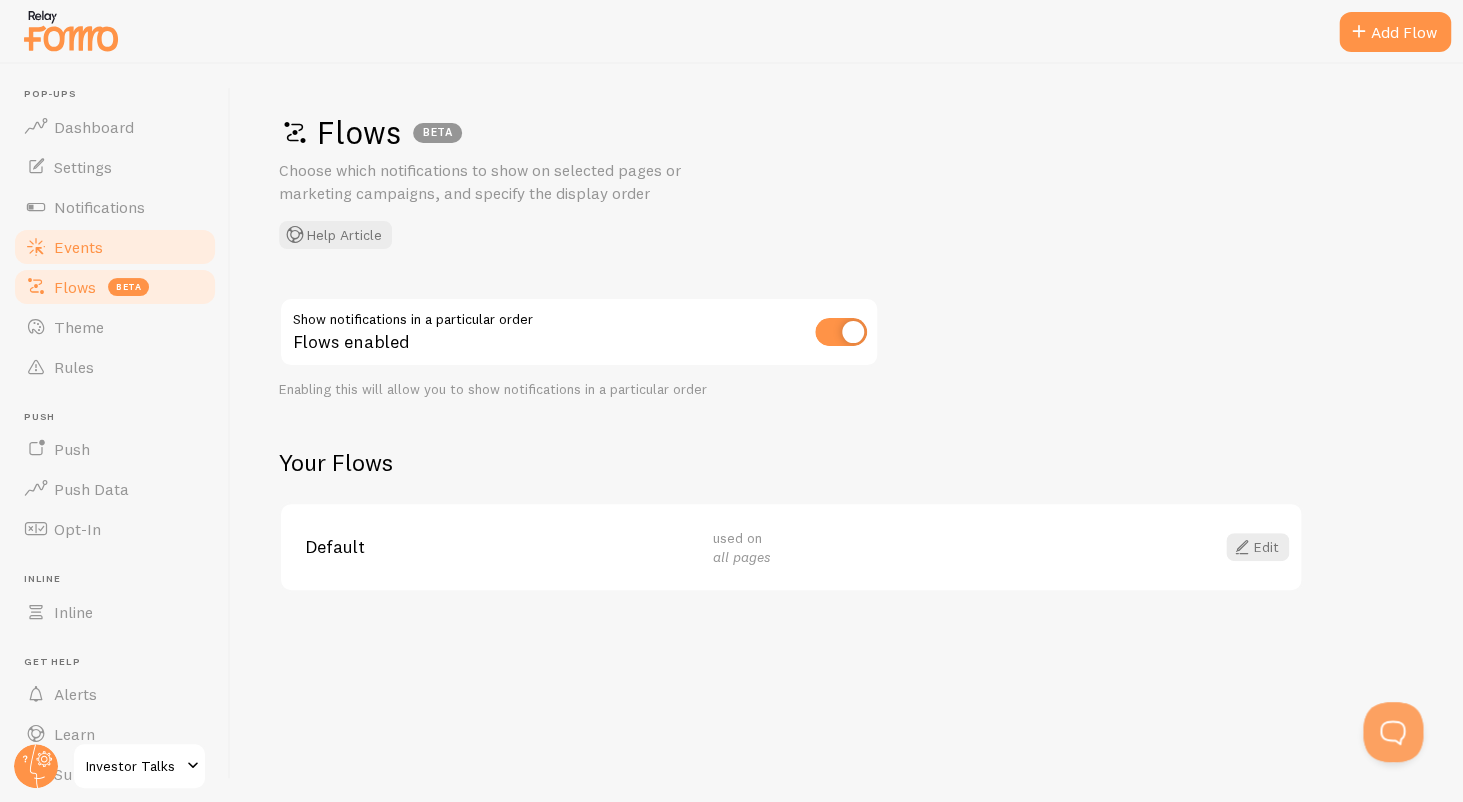 click on "Events" at bounding box center [115, 247] 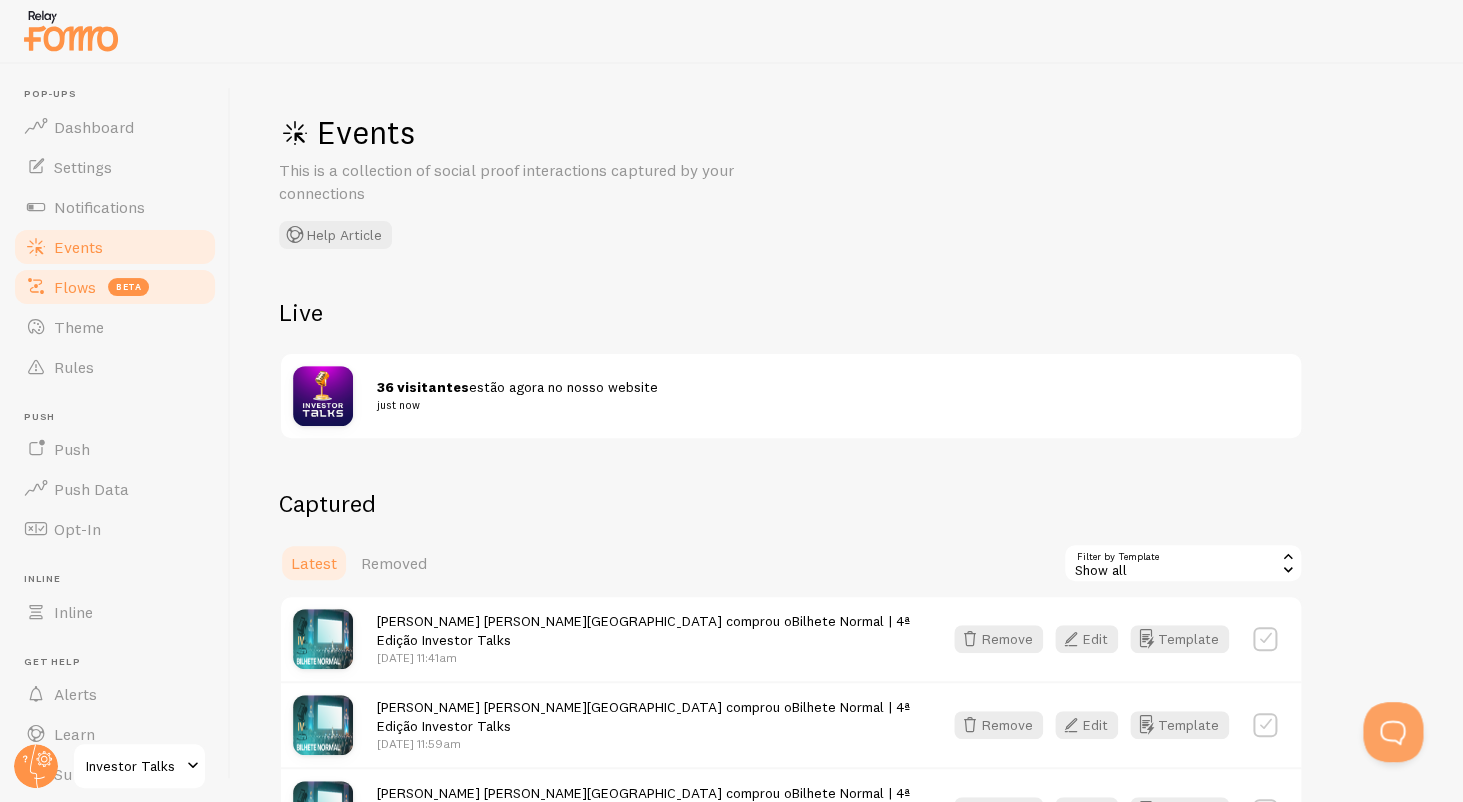 click on "Flows
beta" at bounding box center (115, 287) 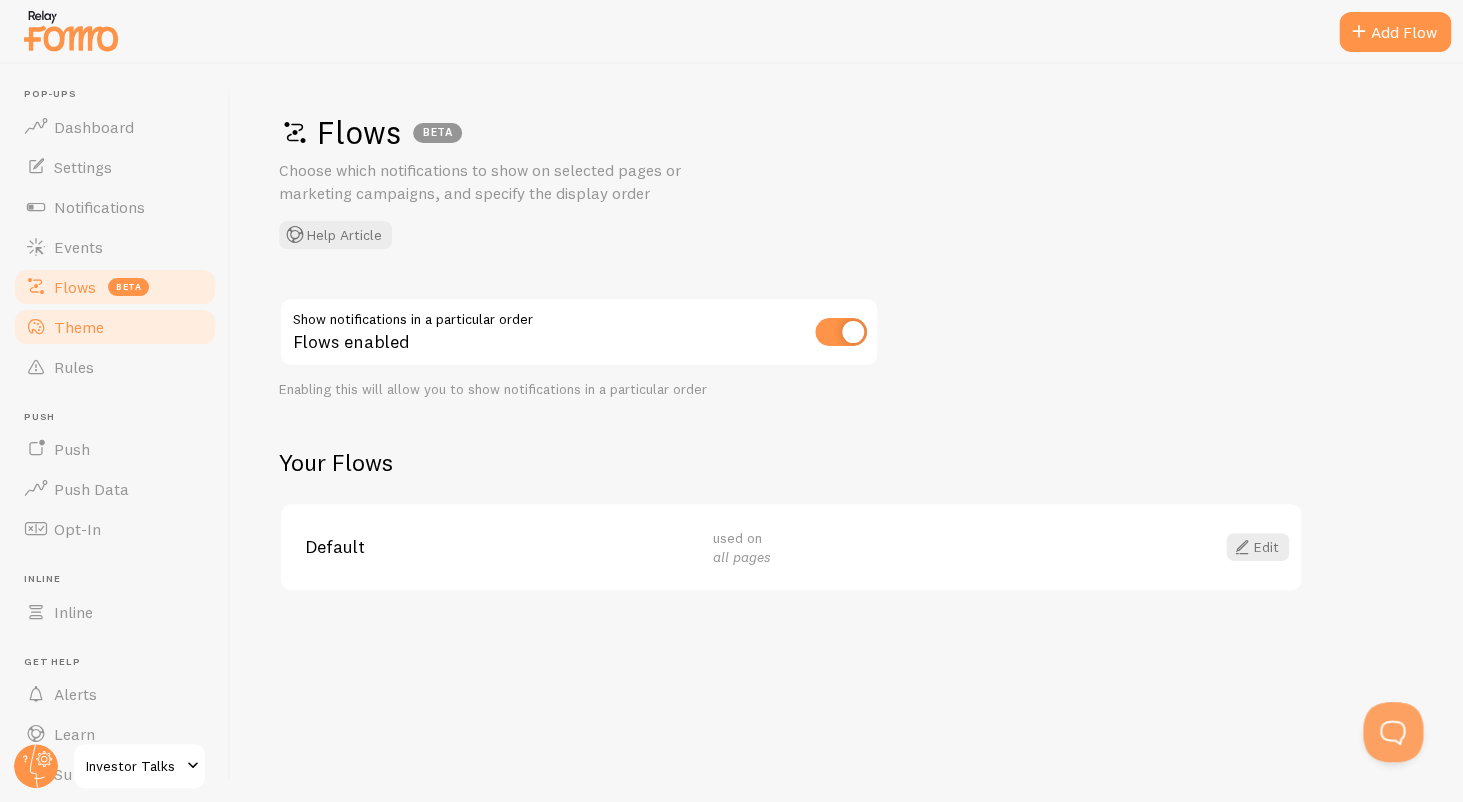 click on "Theme" at bounding box center [115, 327] 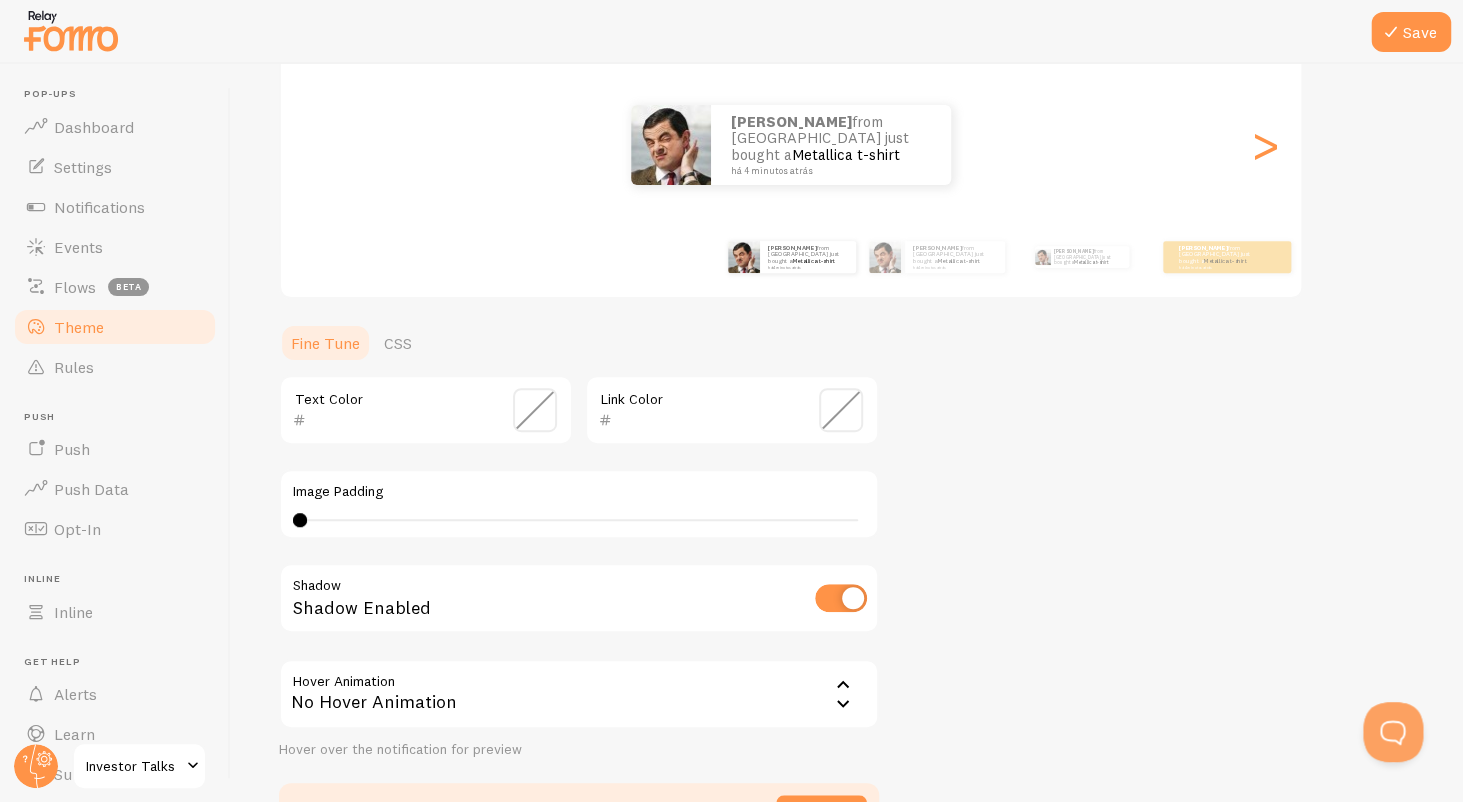 scroll, scrollTop: 356, scrollLeft: 0, axis: vertical 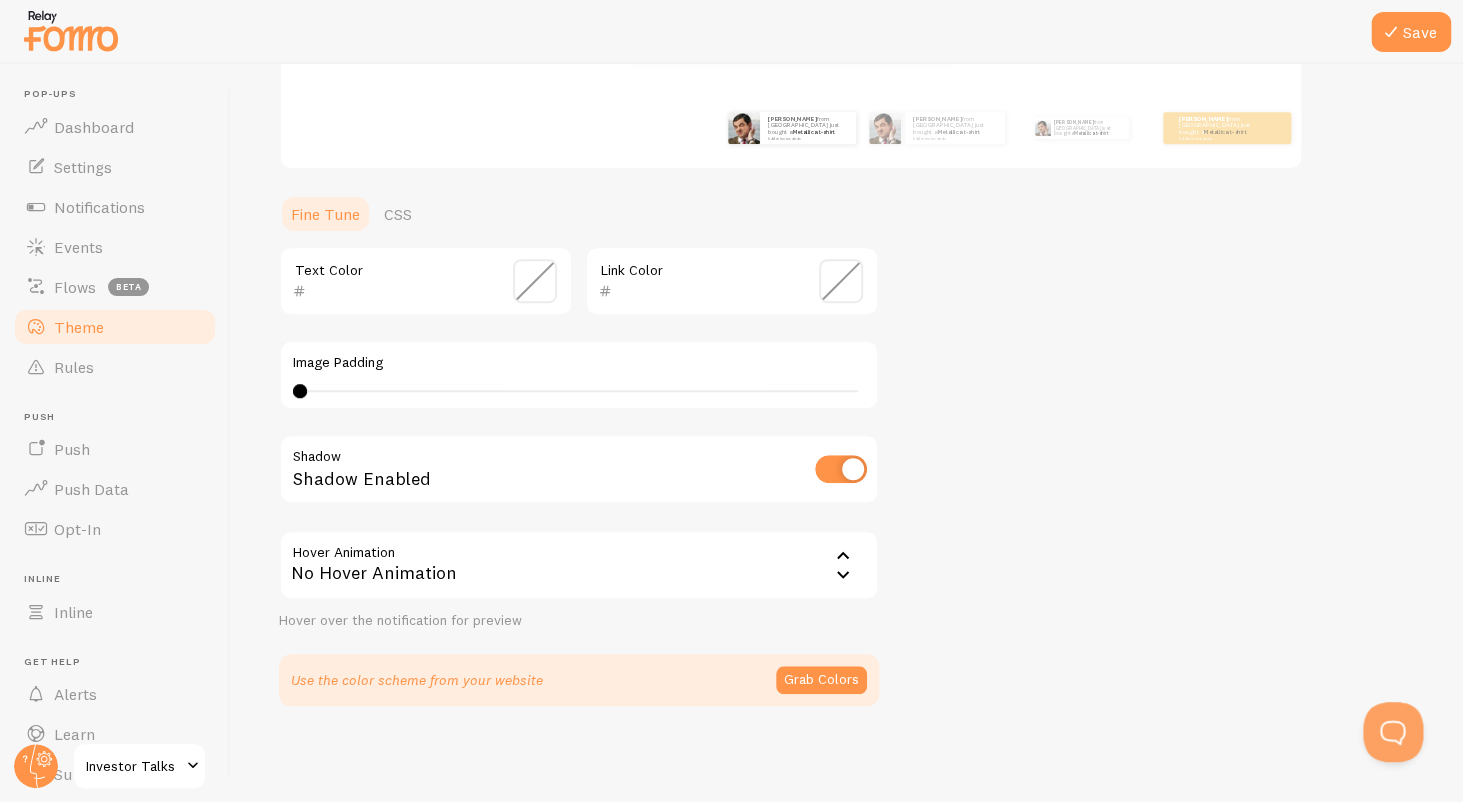 click on "Theme" at bounding box center (115, 327) 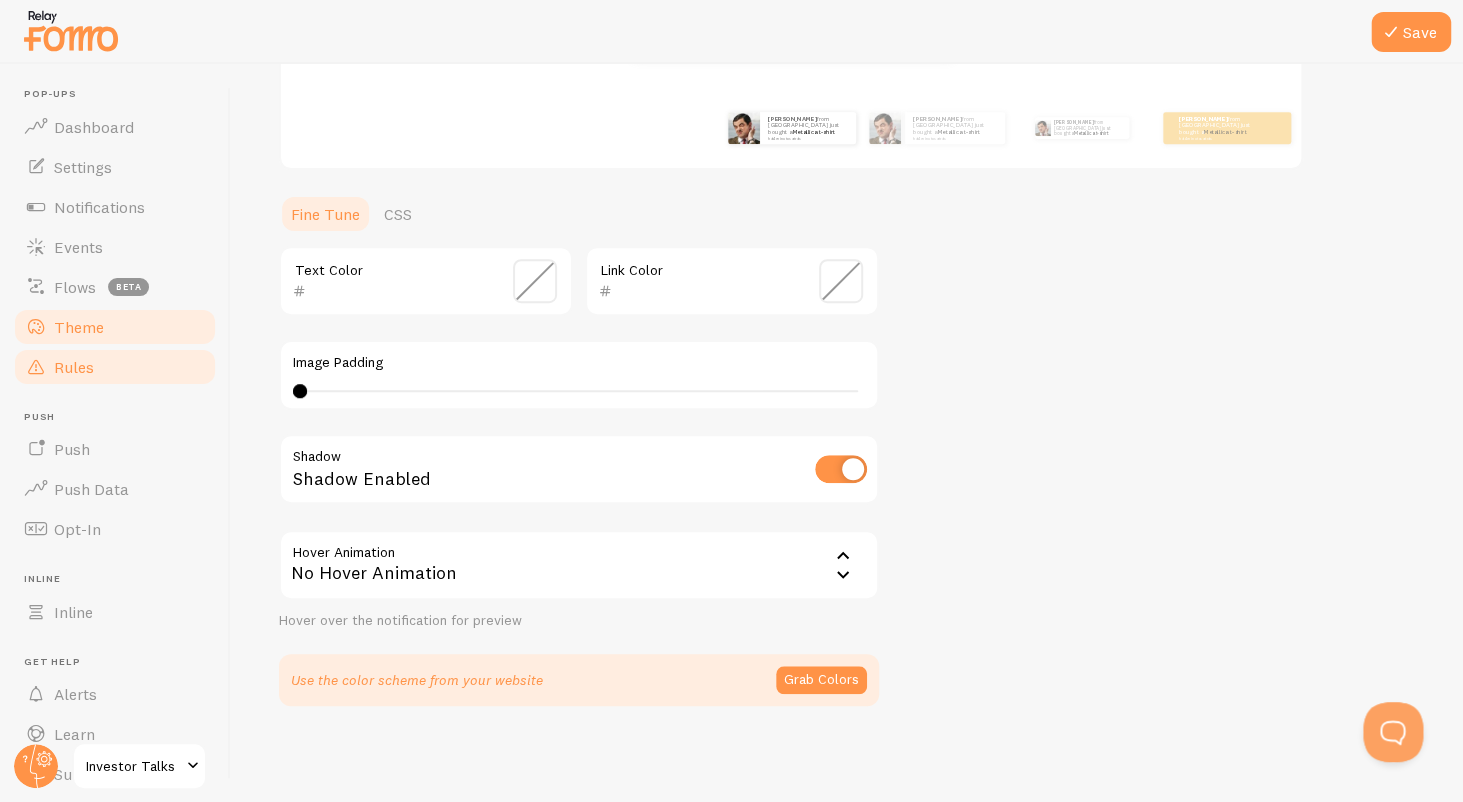 click on "Rules" at bounding box center [115, 367] 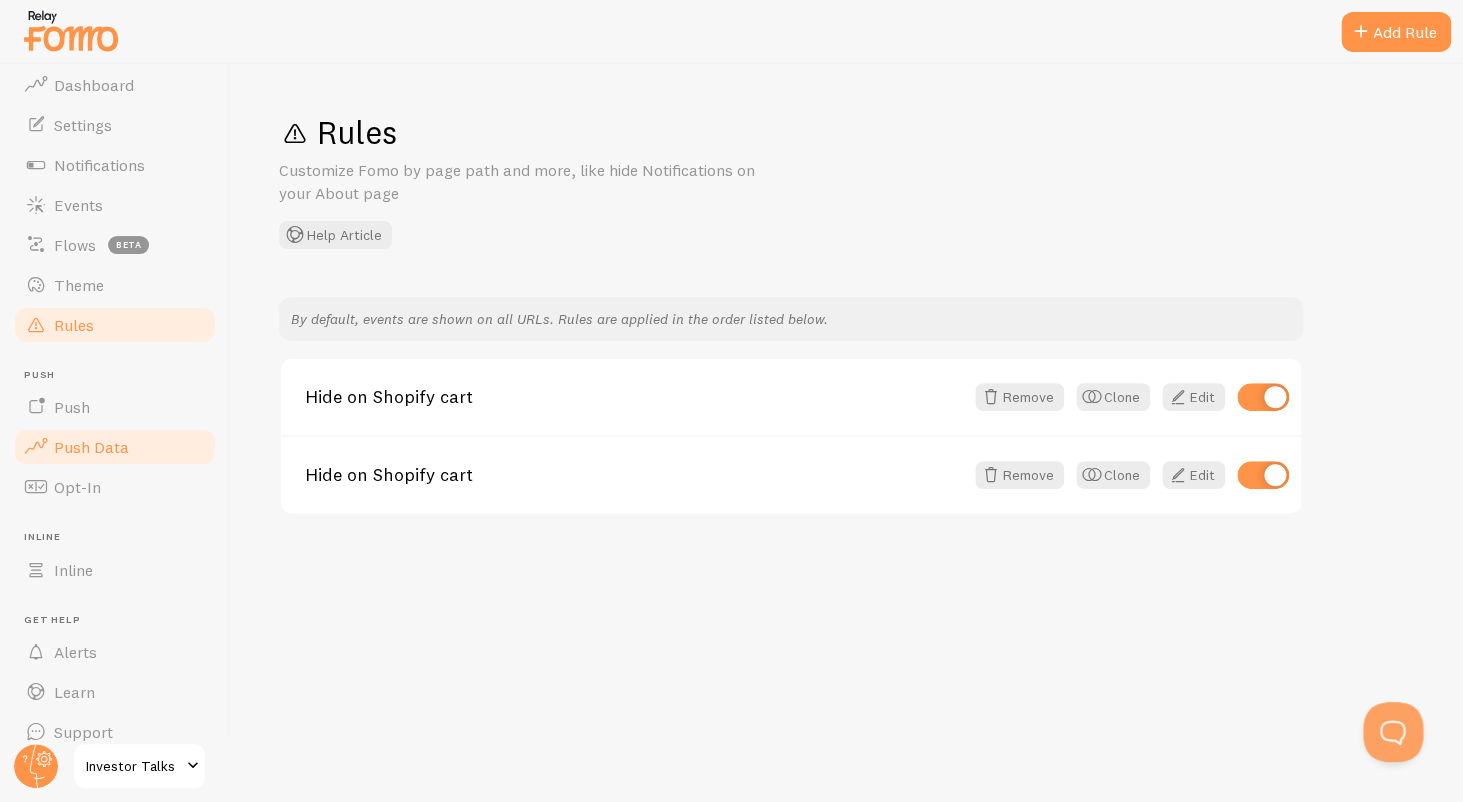 scroll, scrollTop: 46, scrollLeft: 0, axis: vertical 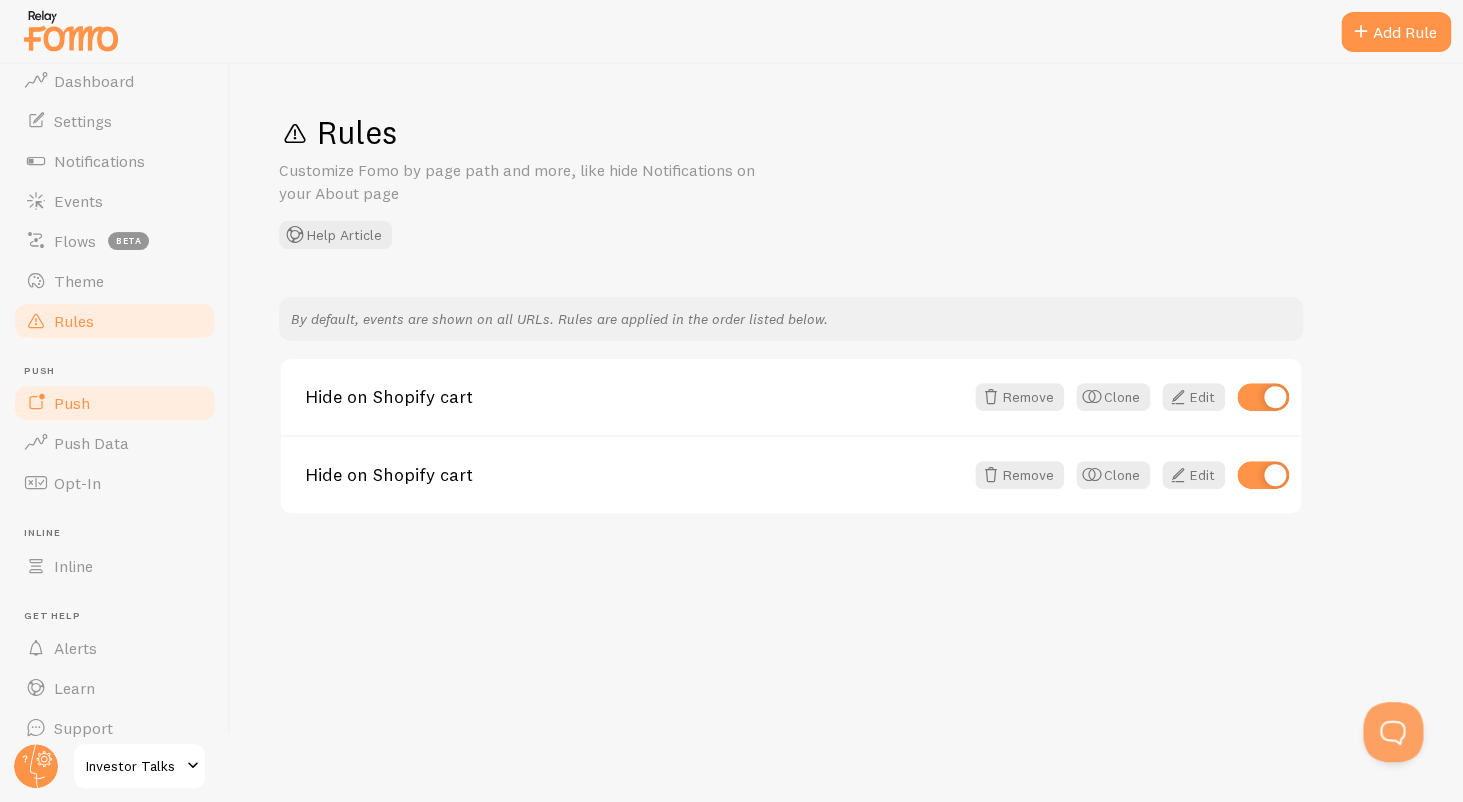 click on "Push" at bounding box center (115, 403) 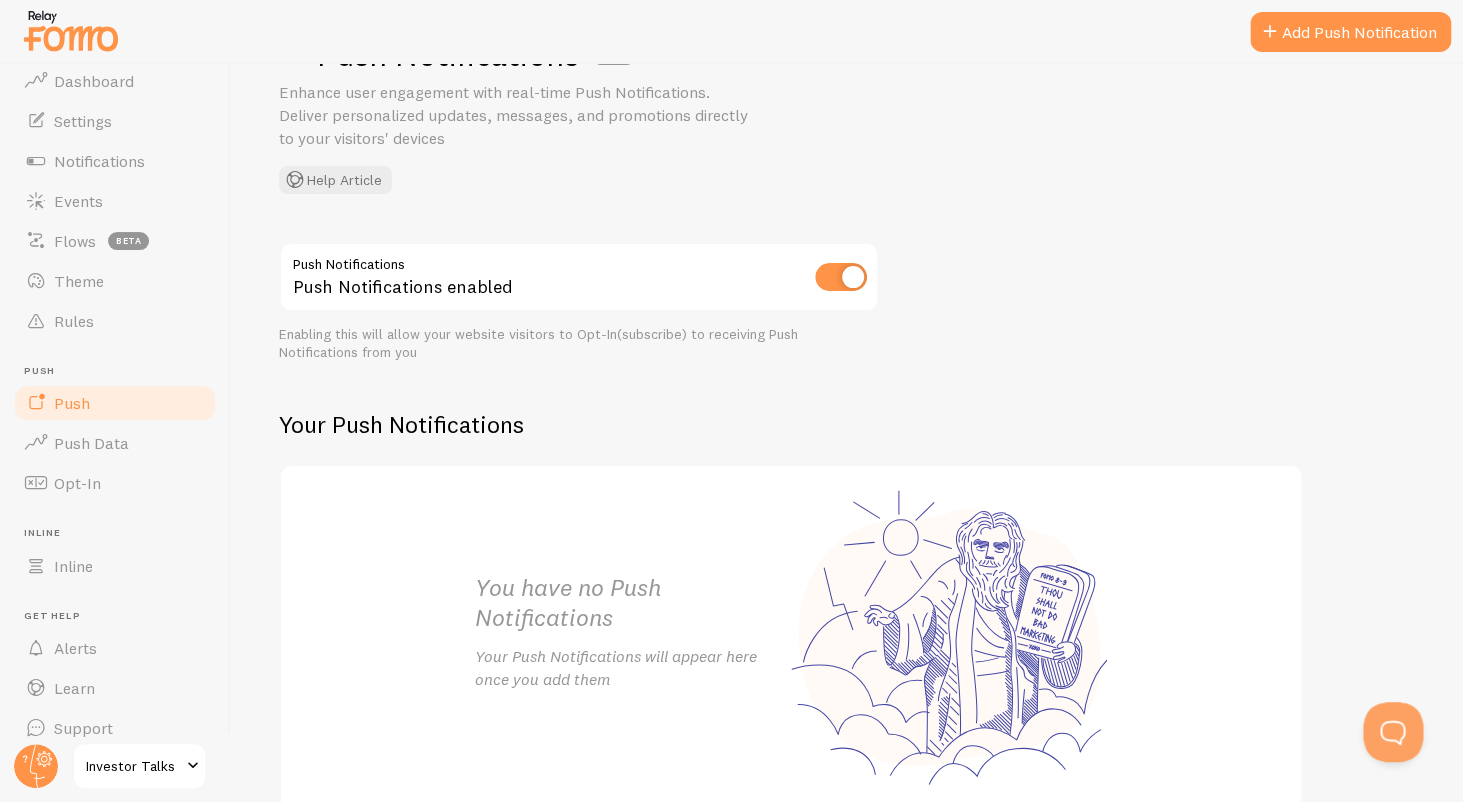scroll, scrollTop: 183, scrollLeft: 0, axis: vertical 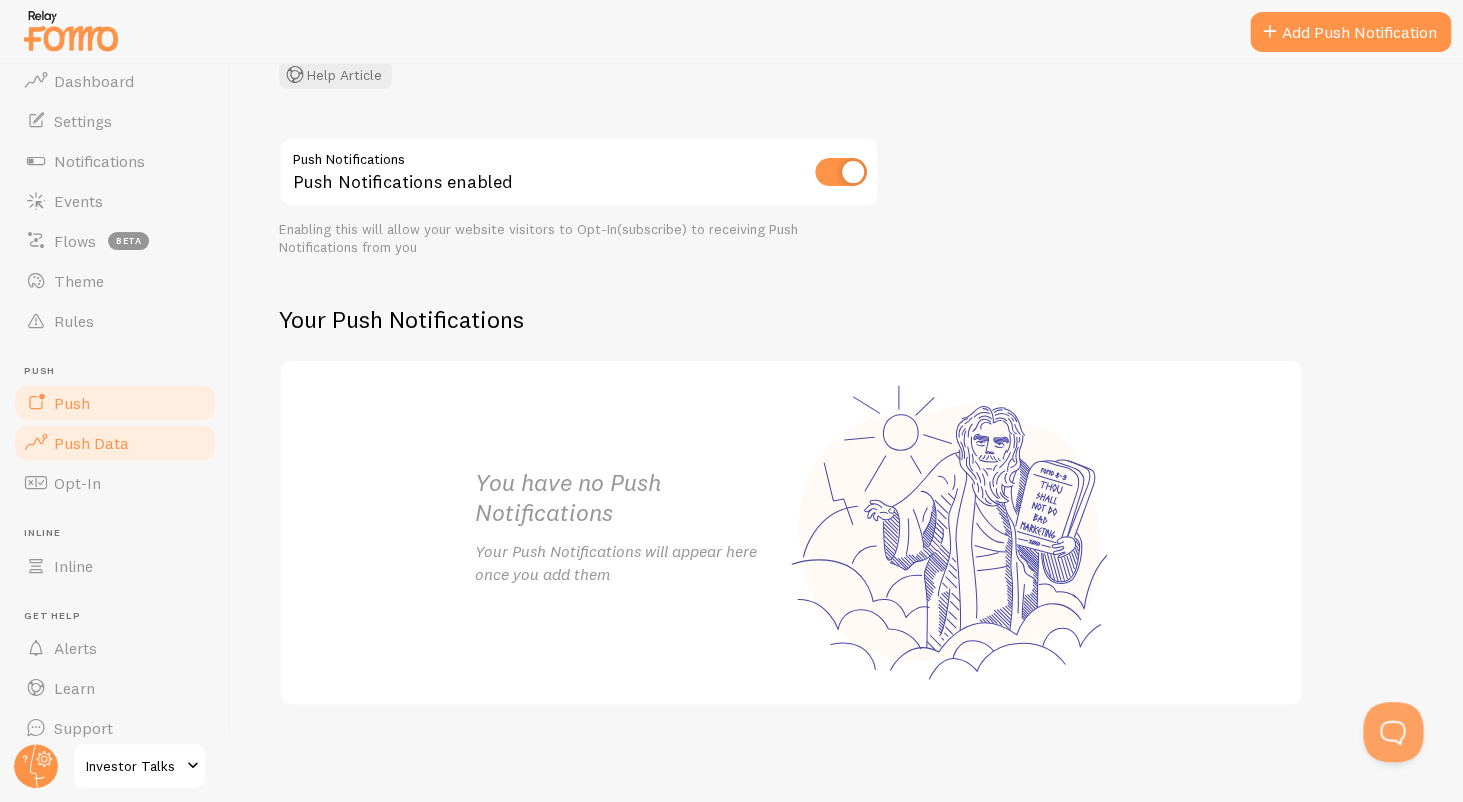 click on "Push Data" at bounding box center (115, 443) 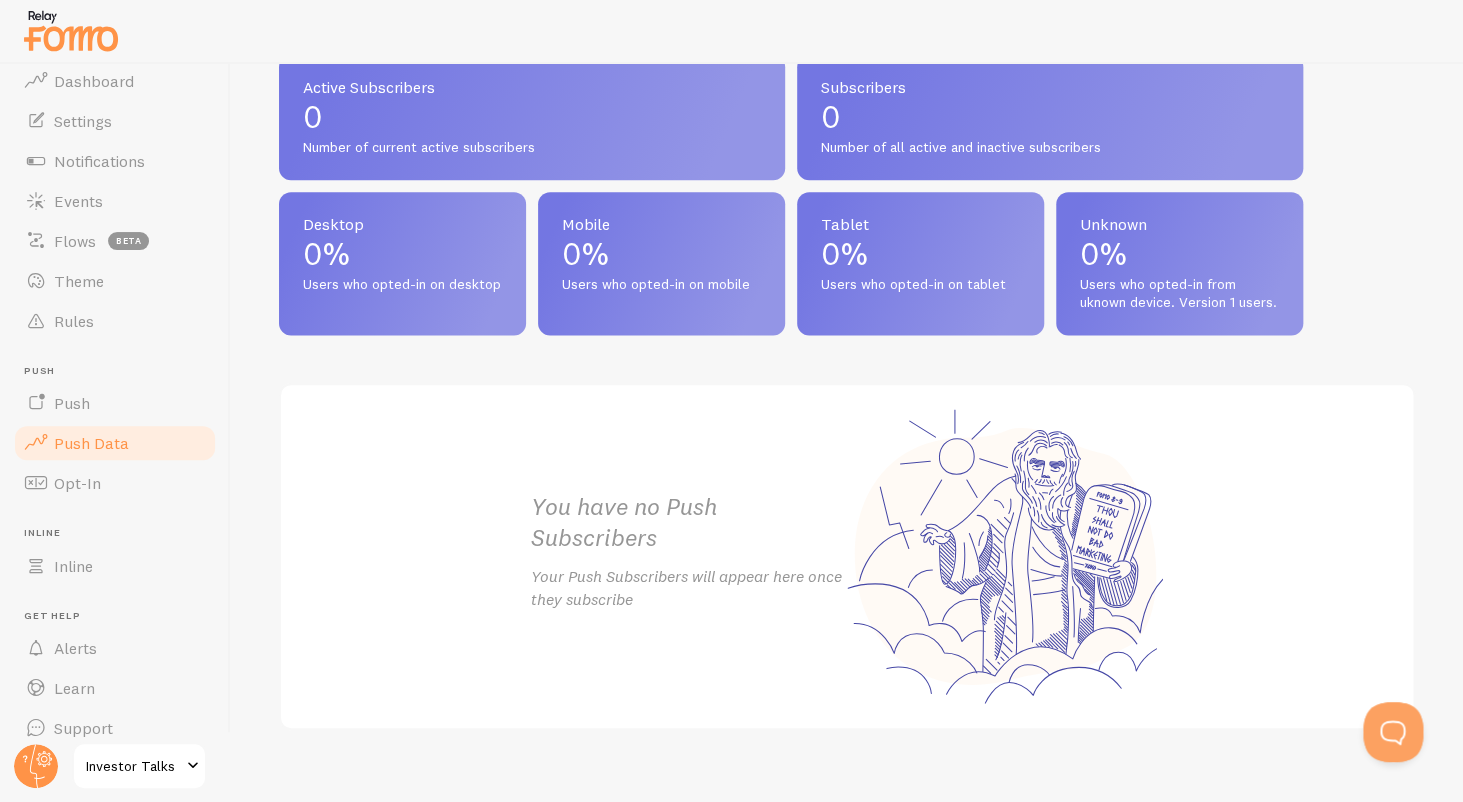 scroll, scrollTop: 907, scrollLeft: 0, axis: vertical 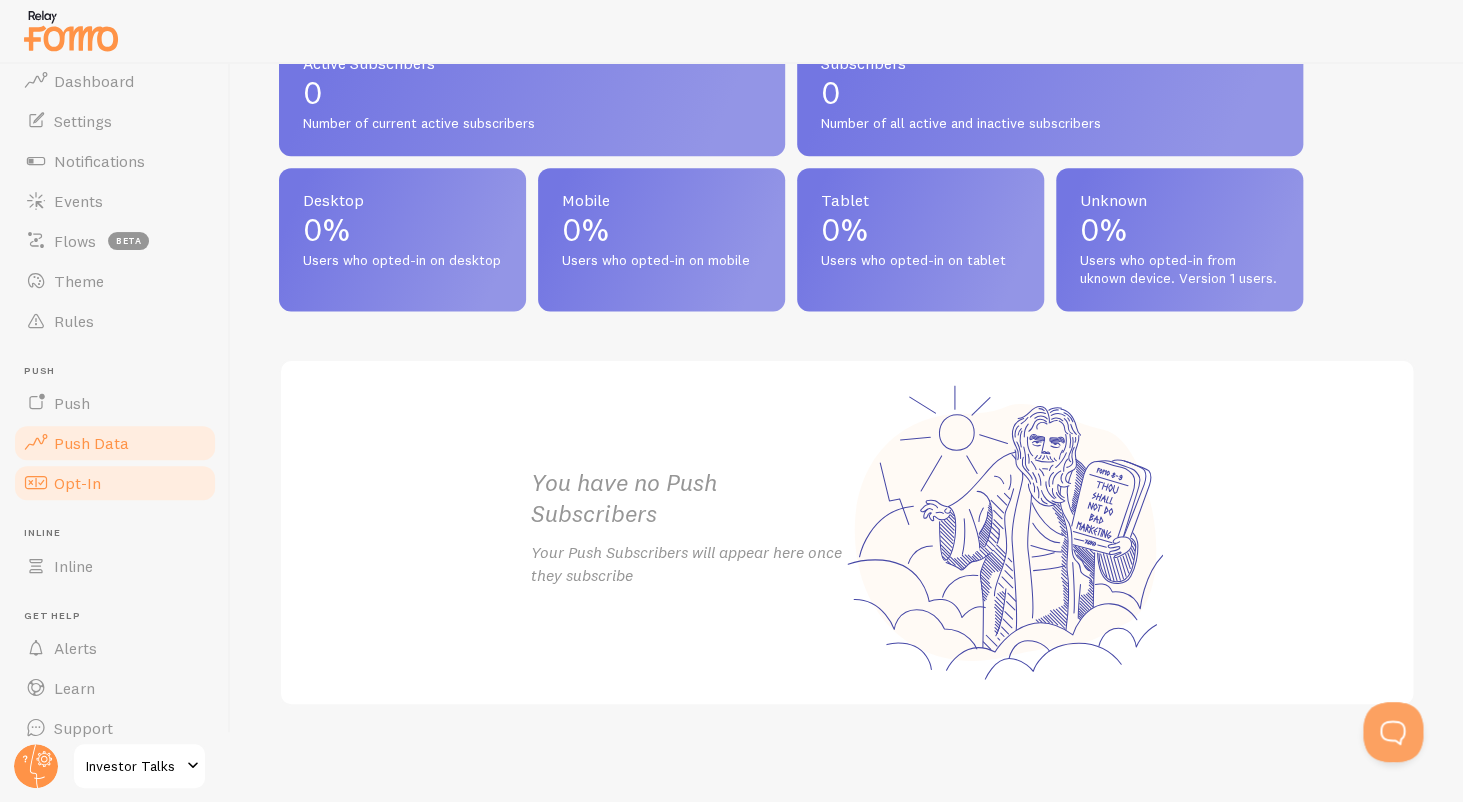 click on "Opt-In" at bounding box center (115, 483) 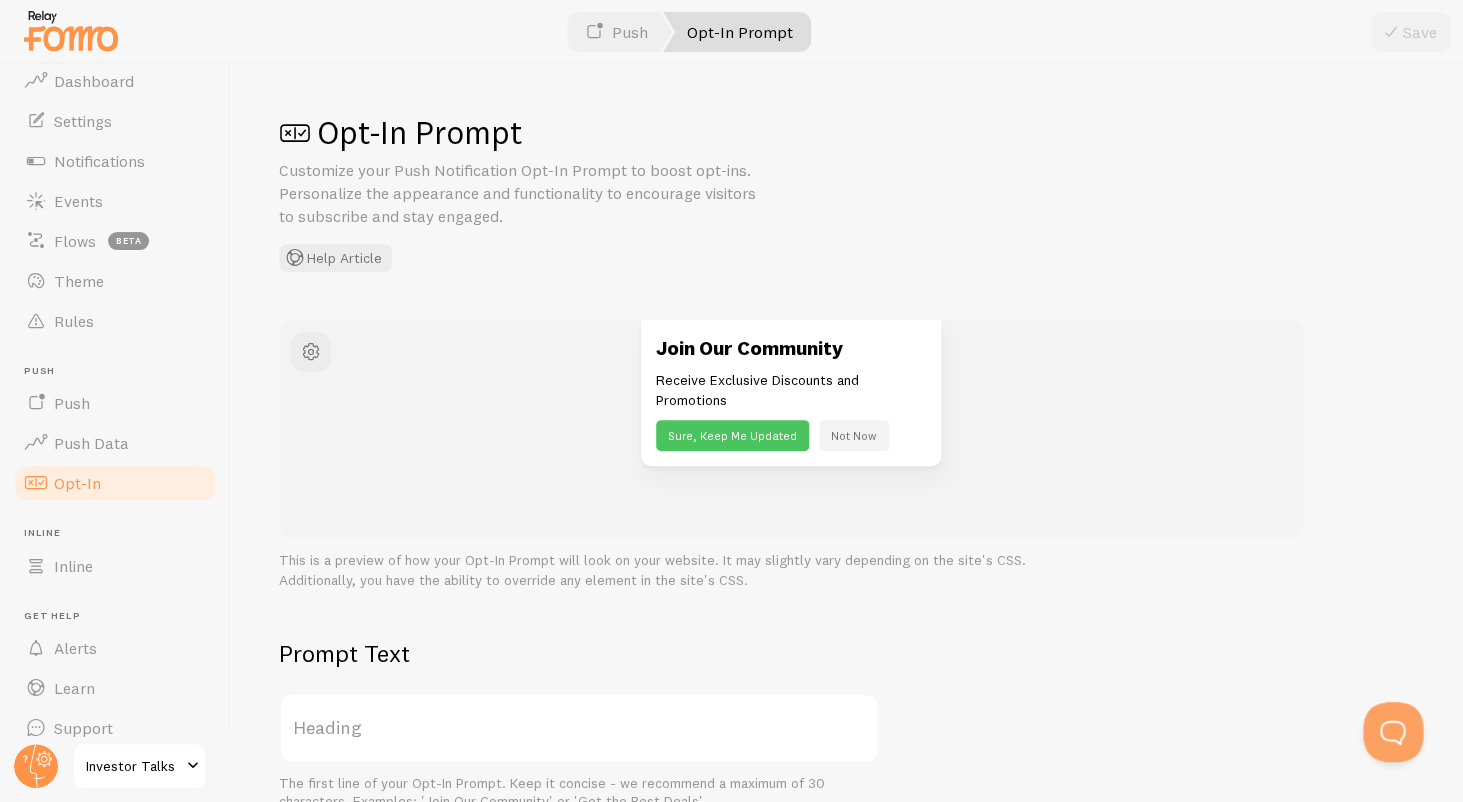 scroll, scrollTop: 65, scrollLeft: 0, axis: vertical 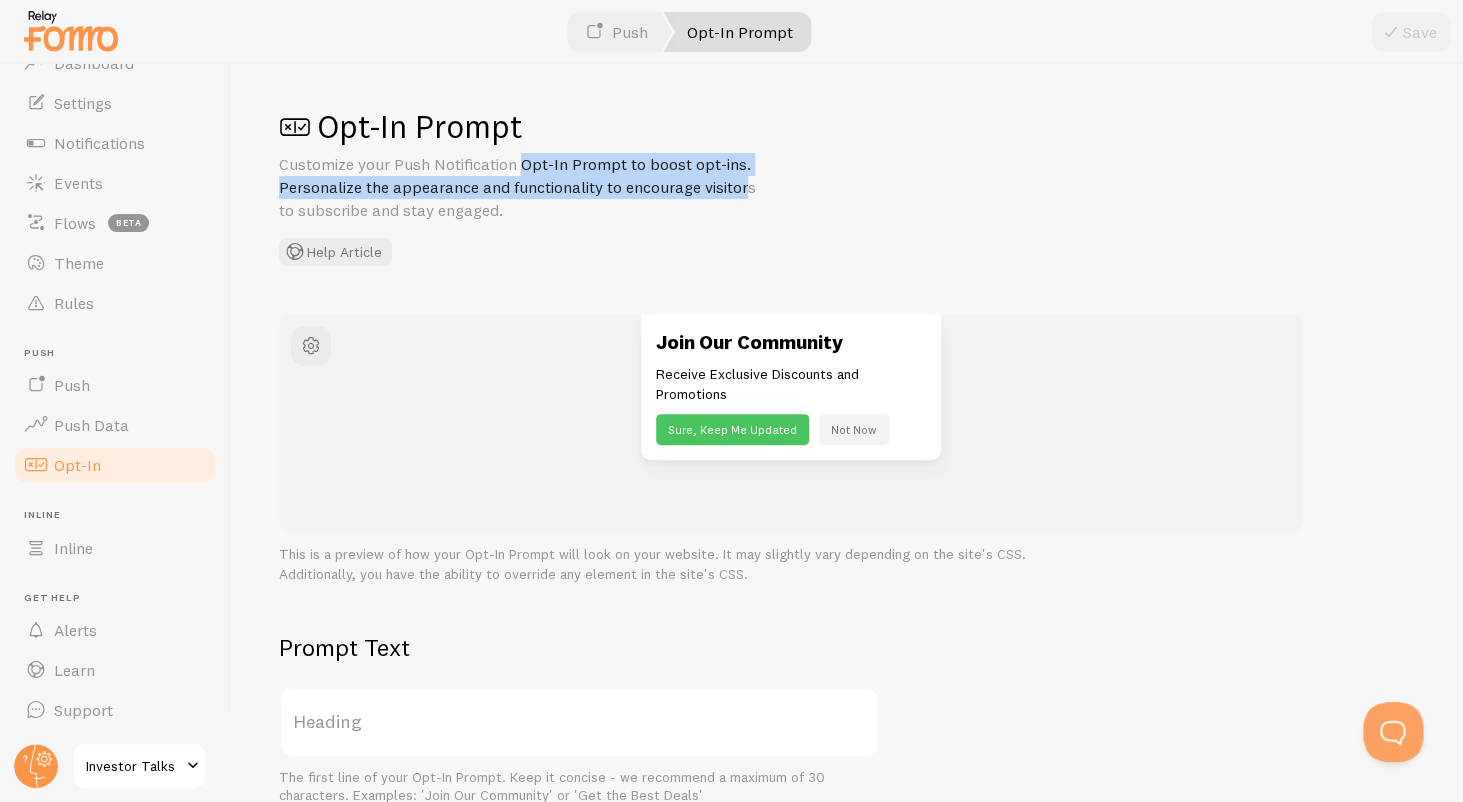 drag, startPoint x: 432, startPoint y: 156, endPoint x: 658, endPoint y: 186, distance: 227.98245 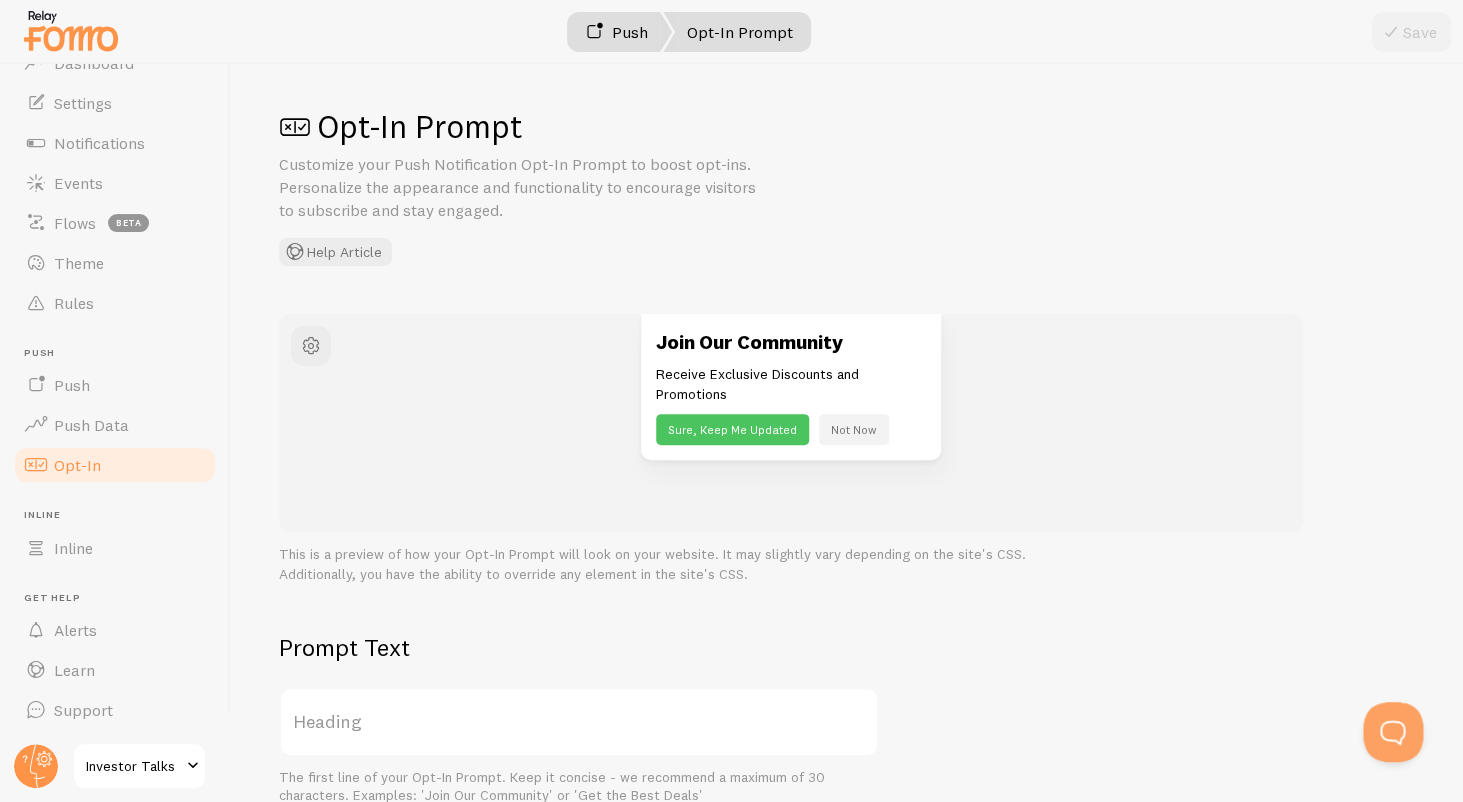 click on "Push" at bounding box center (616, 32) 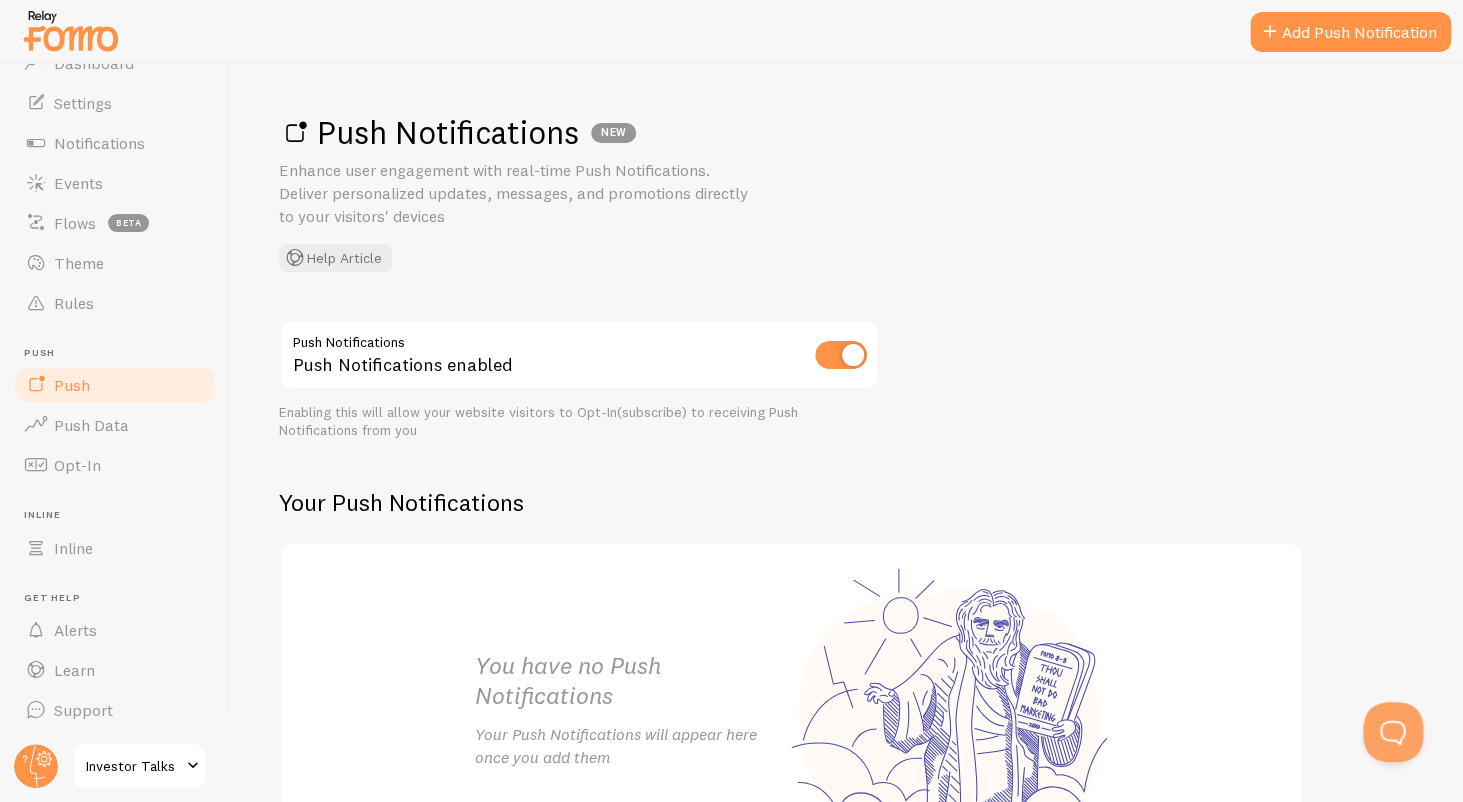 scroll, scrollTop: 183, scrollLeft: 0, axis: vertical 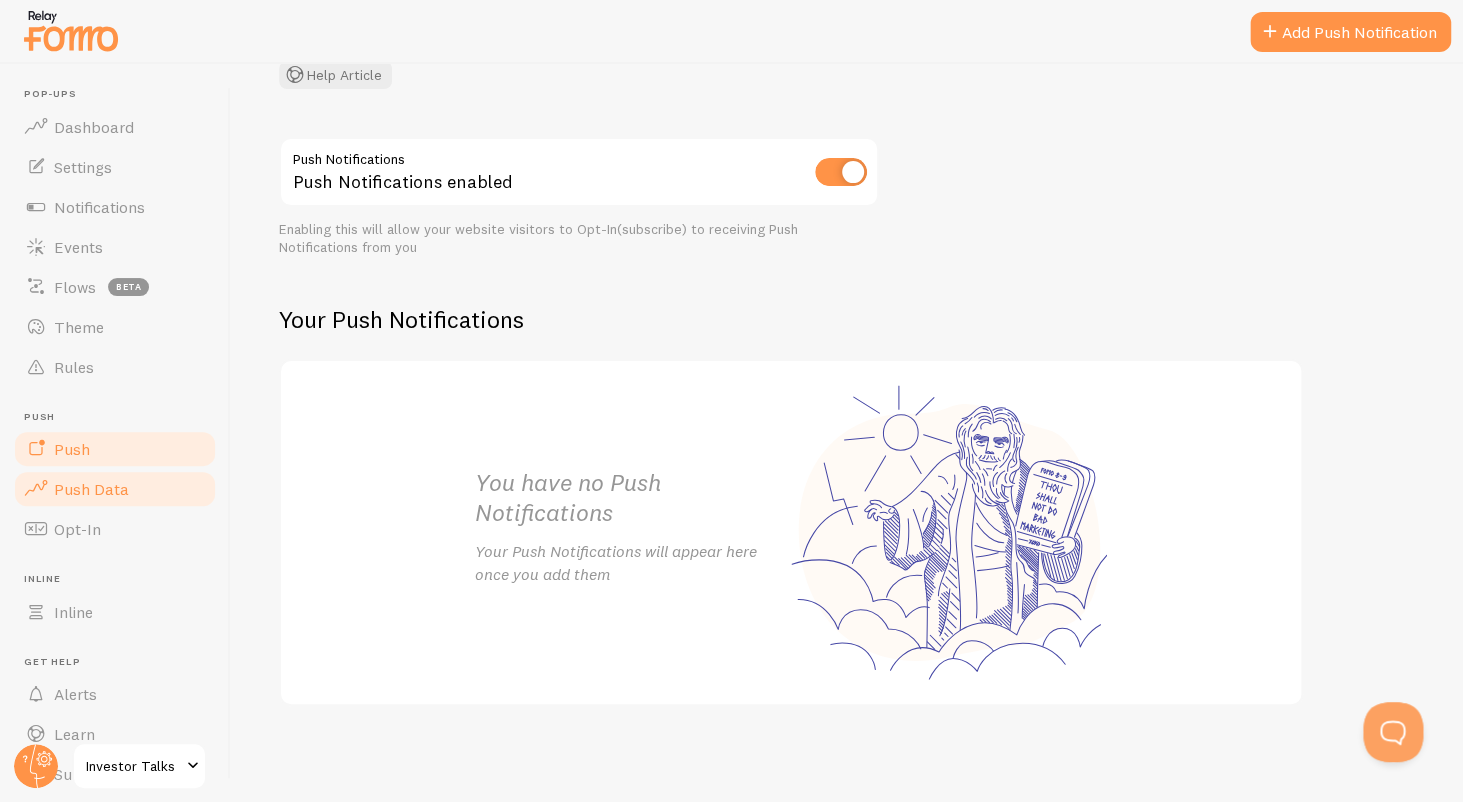 click on "Push Data" at bounding box center (115, 489) 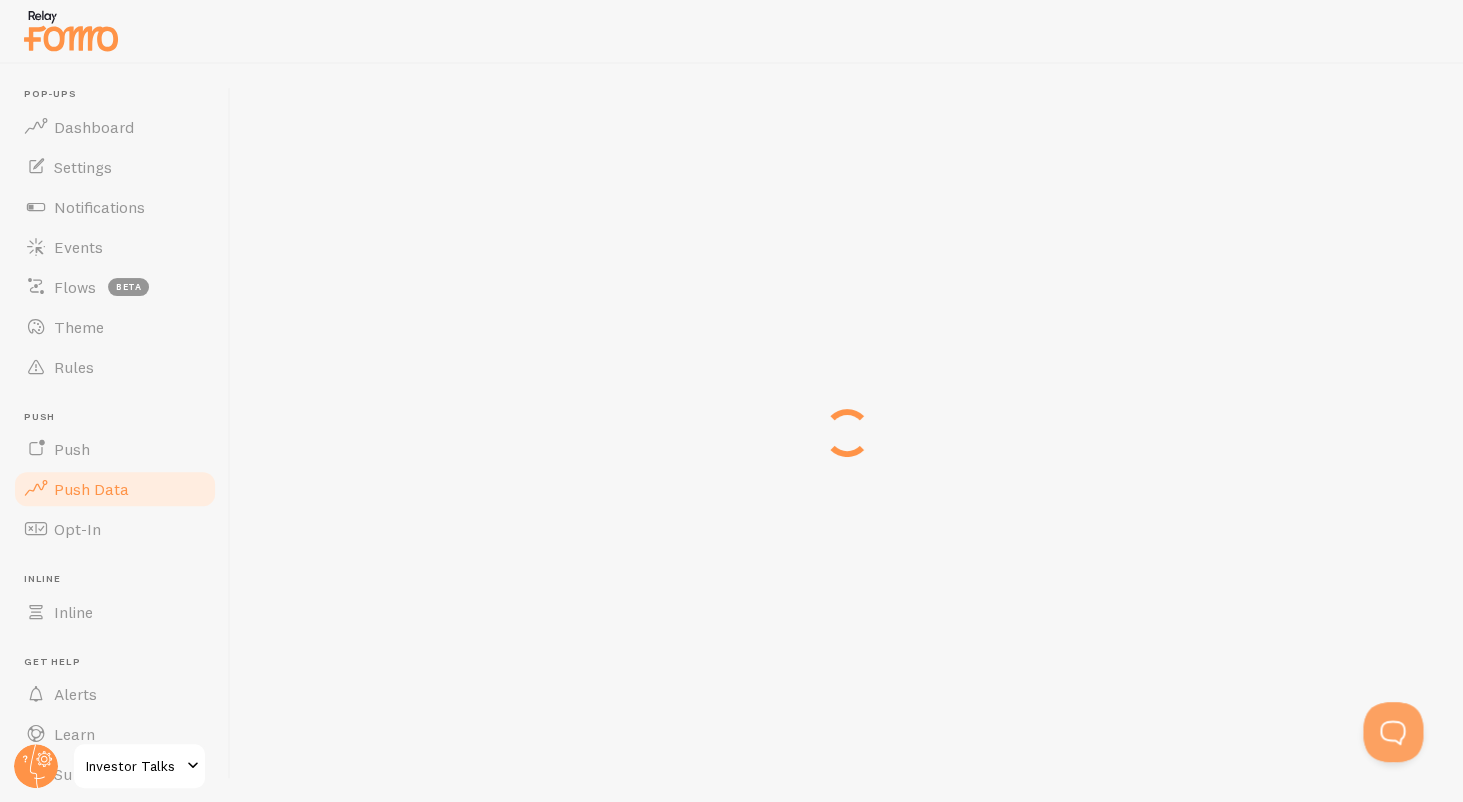 click on "Pop-ups
Dashboard
Settings
Notifications
Events
Flows
beta
Theme
Rules
[GEOGRAPHIC_DATA]
[GEOGRAPHIC_DATA]
Push Data
Opt-In
Inline
Inline
Get Help
Alerts
Learn
Support" at bounding box center [115, 441] 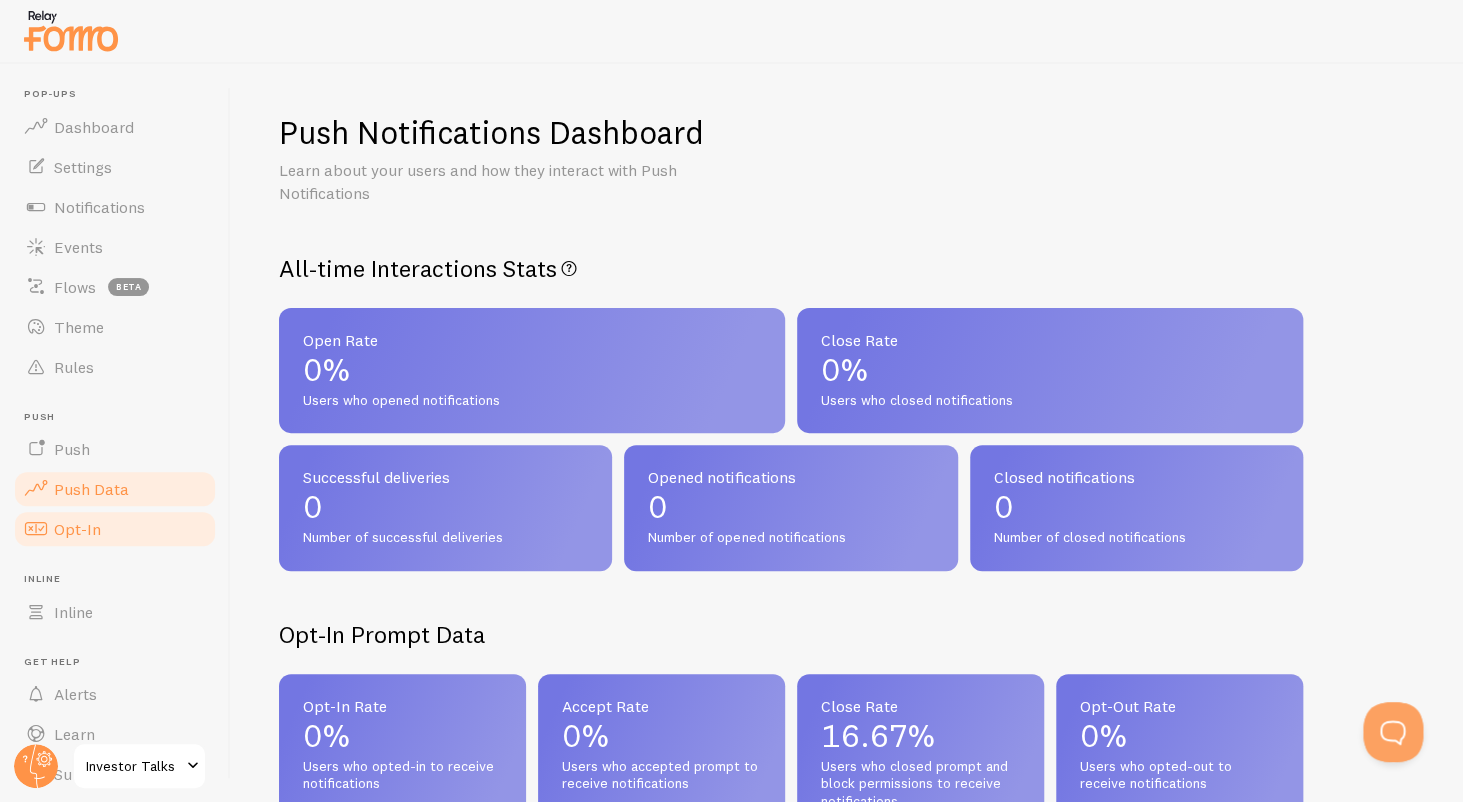 click on "Opt-In" at bounding box center [115, 529] 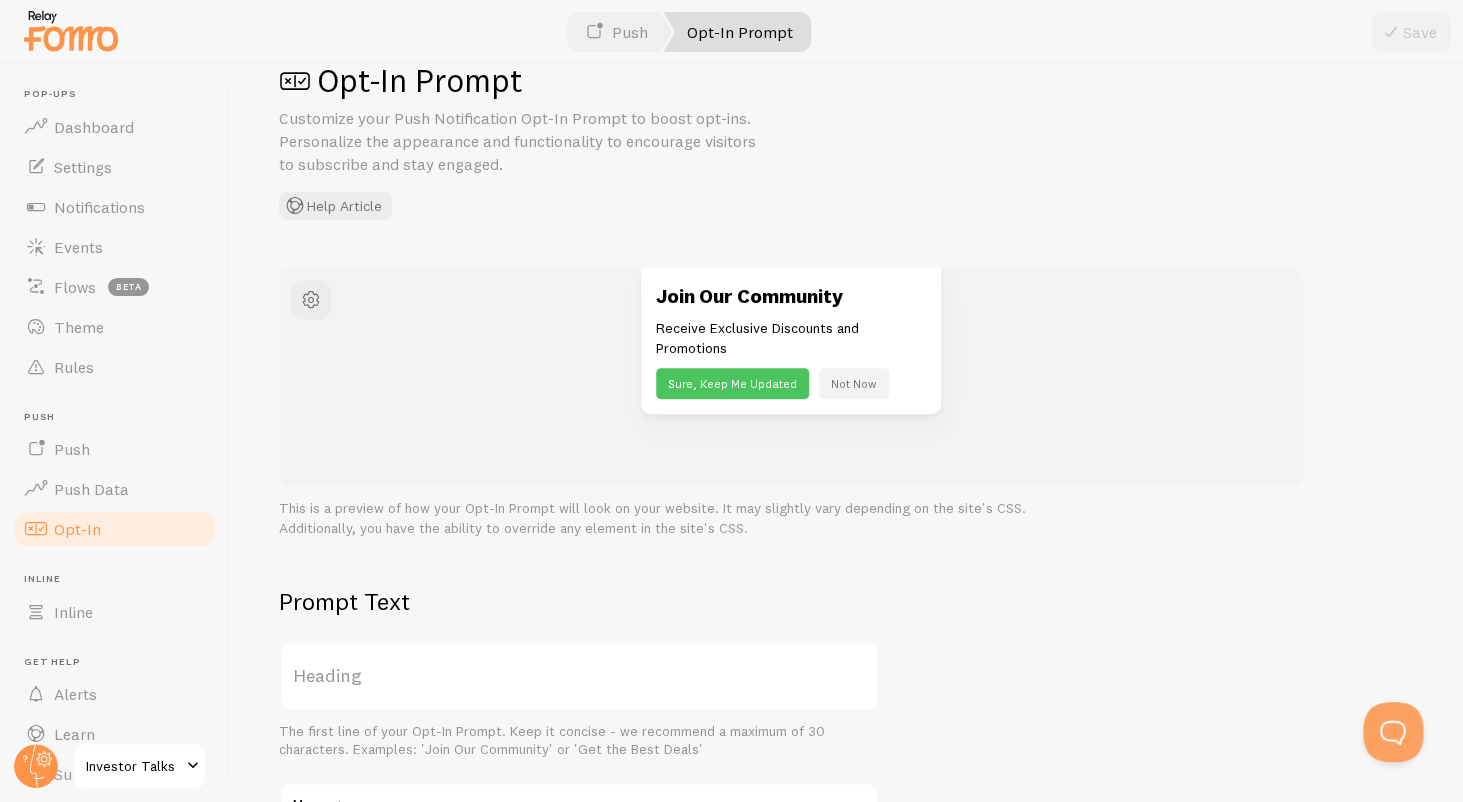 scroll, scrollTop: 69, scrollLeft: 0, axis: vertical 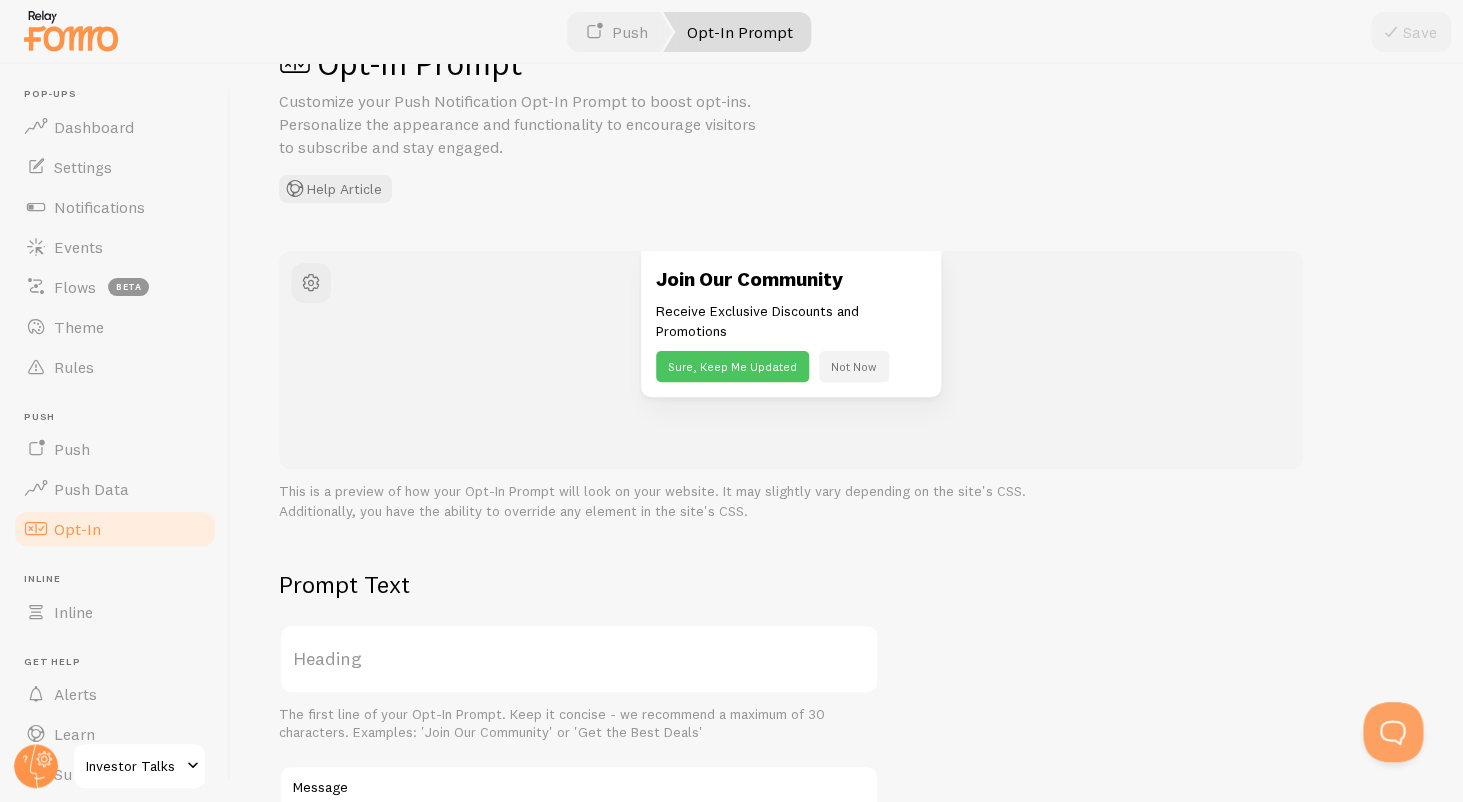 click on "Not Now" at bounding box center [854, 366] 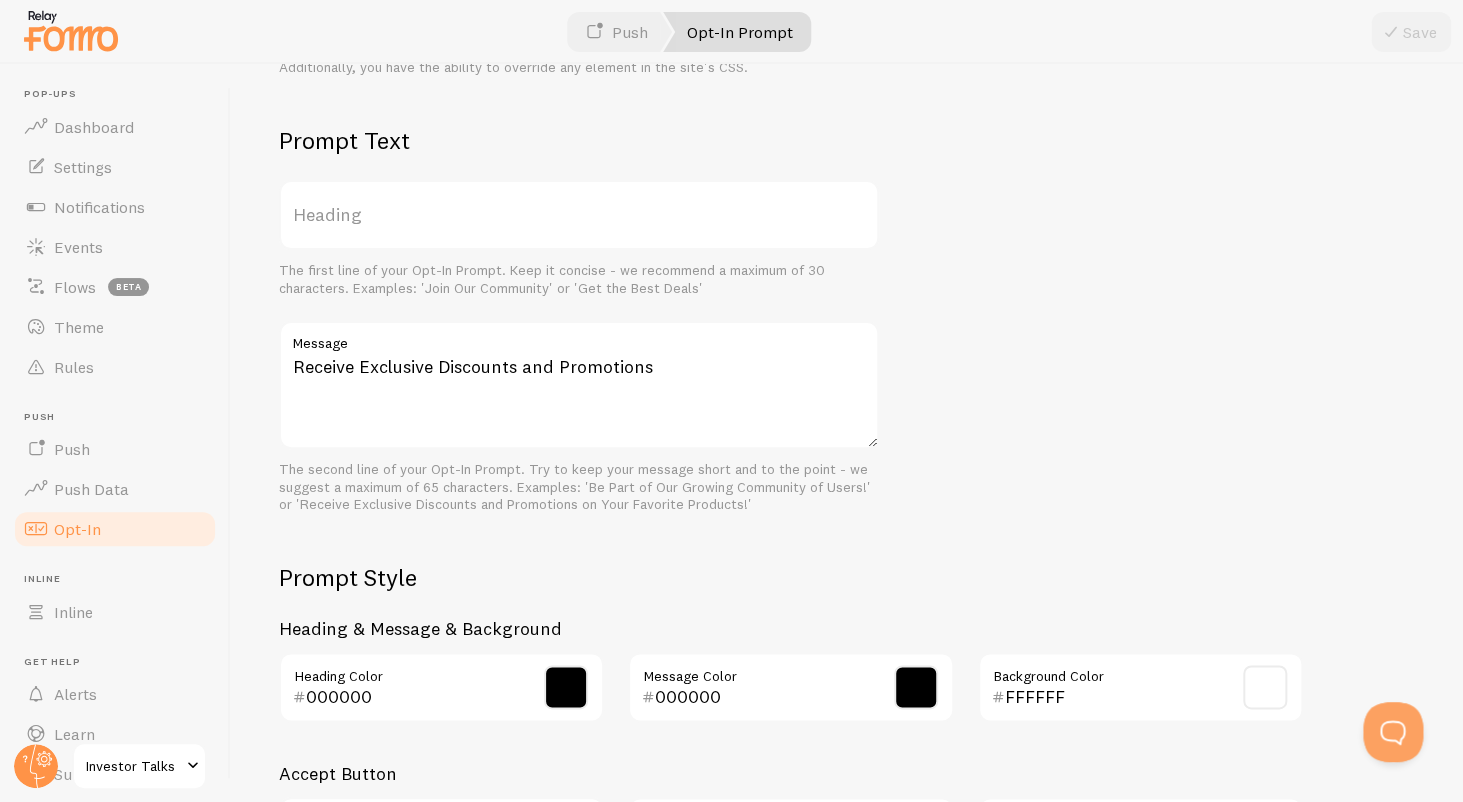 scroll, scrollTop: 617, scrollLeft: 0, axis: vertical 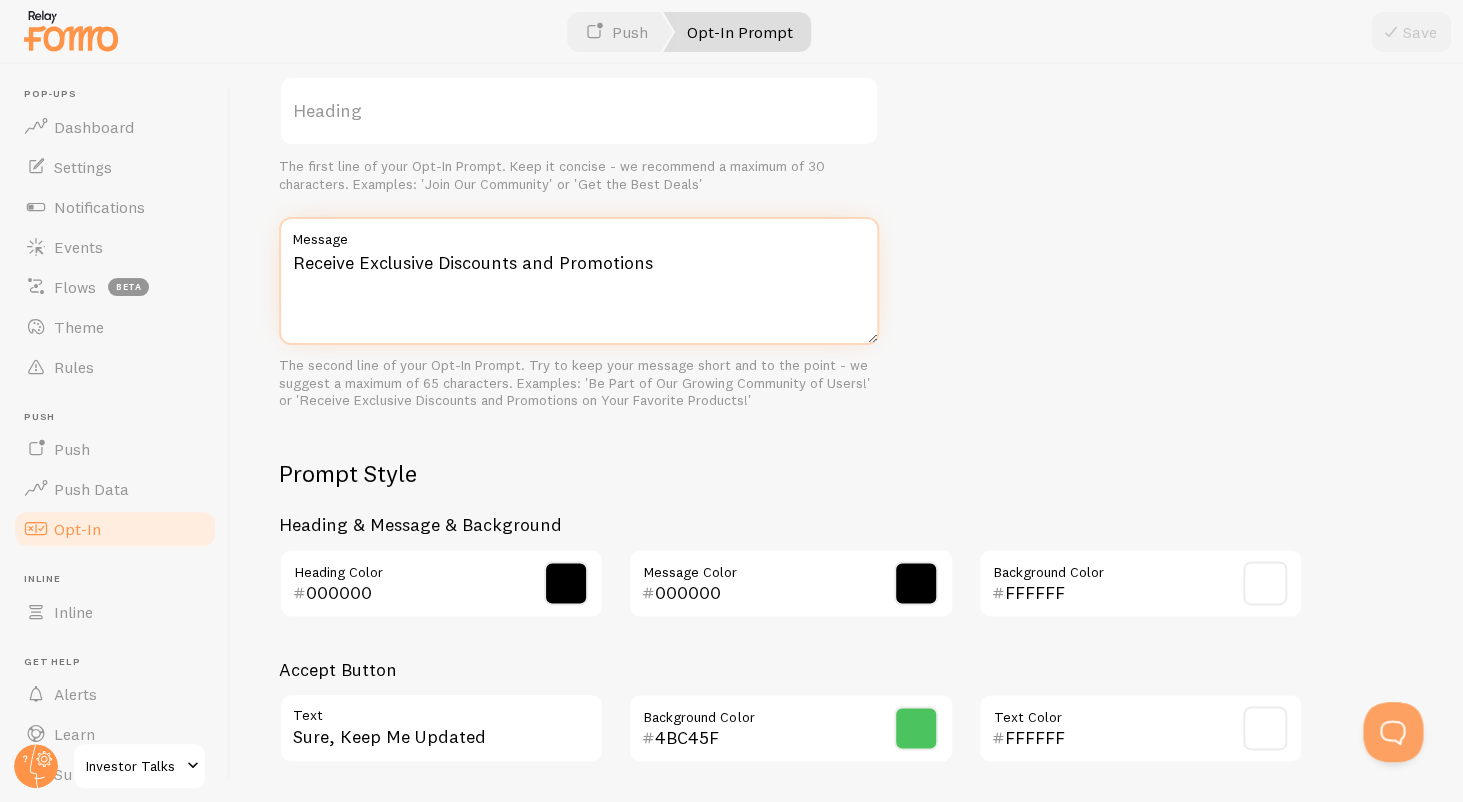 click on "Receive Exclusive Discounts and Promotions" at bounding box center (579, 281) 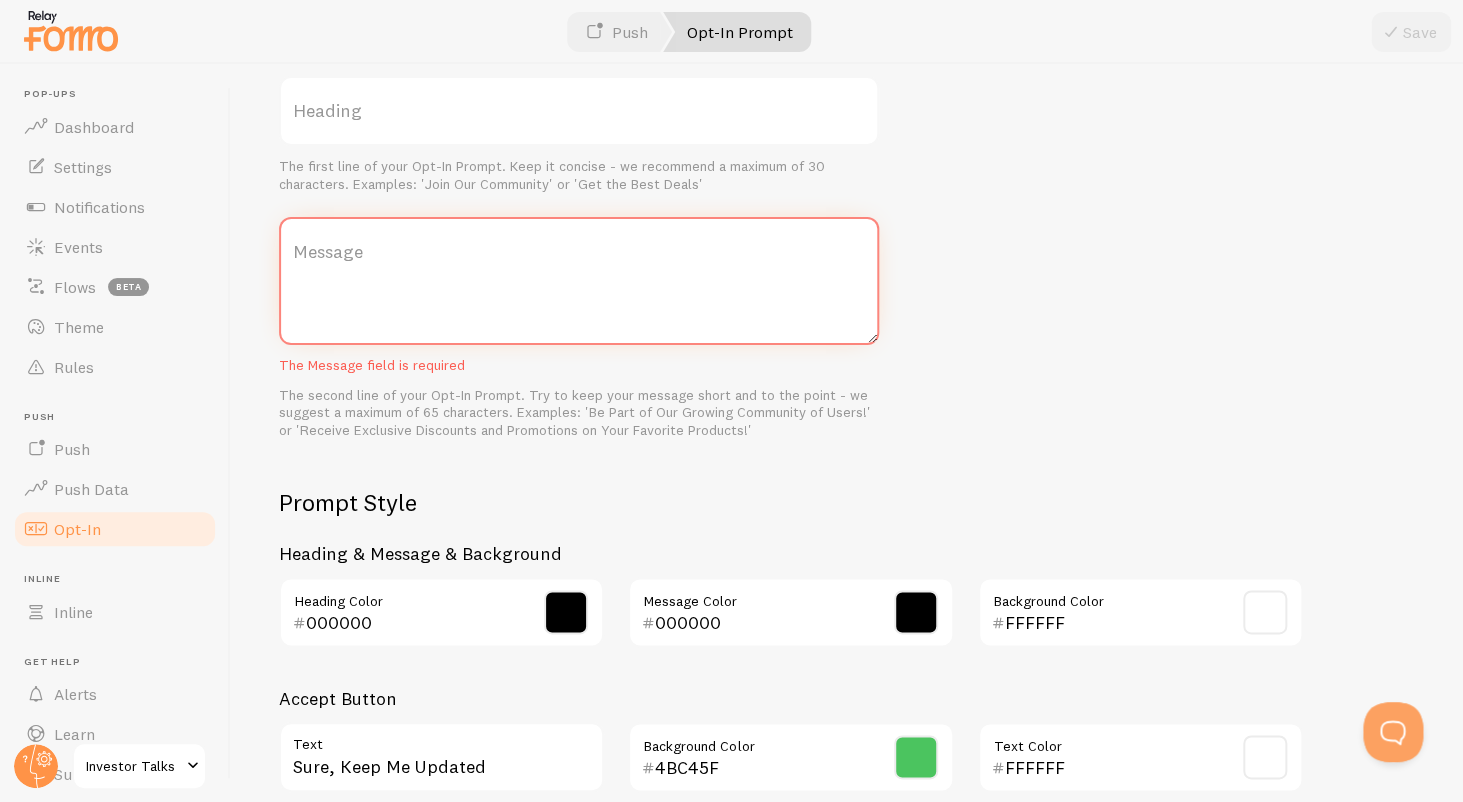 type 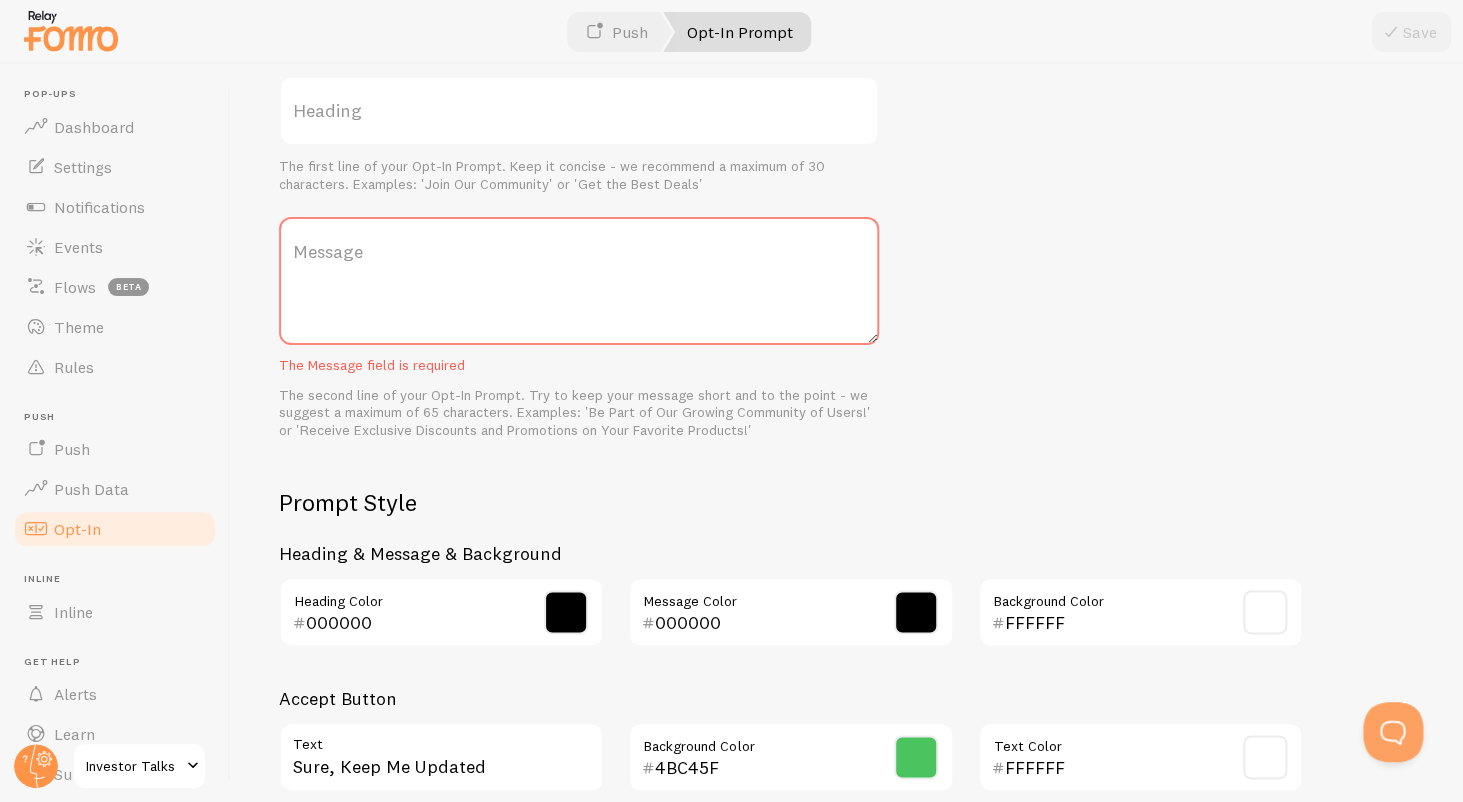 click on "Prompt Text
Heading       The first line of your Opt-In Prompt. Keep it concise - we recommend a maximum of 30 characters. Examples: 'Join Our Community' or 'Get the Best Deals'     Message   The Message field is required   The second line of your Opt-In Prompt. Try to keep your message short and to the point - we suggest a maximum of 65 characters. Examples: 'Be Part of Our Growing Community of Users!' or 'Receive Exclusive Discounts and Promotions on Your Favorite Products!'   Prompt Style   Heading & Message & Background   000000       Heading Color   000000       Message Color   FFFFFF       Background Color   Accept Button     Sure, Keep Me Updated   Text         4BC45F       Background Color   FFFFFF       Text Color   Decline Button     Not Now   Text         F3F3F3       Background Color   757575       Text Color" at bounding box center [847, 487] 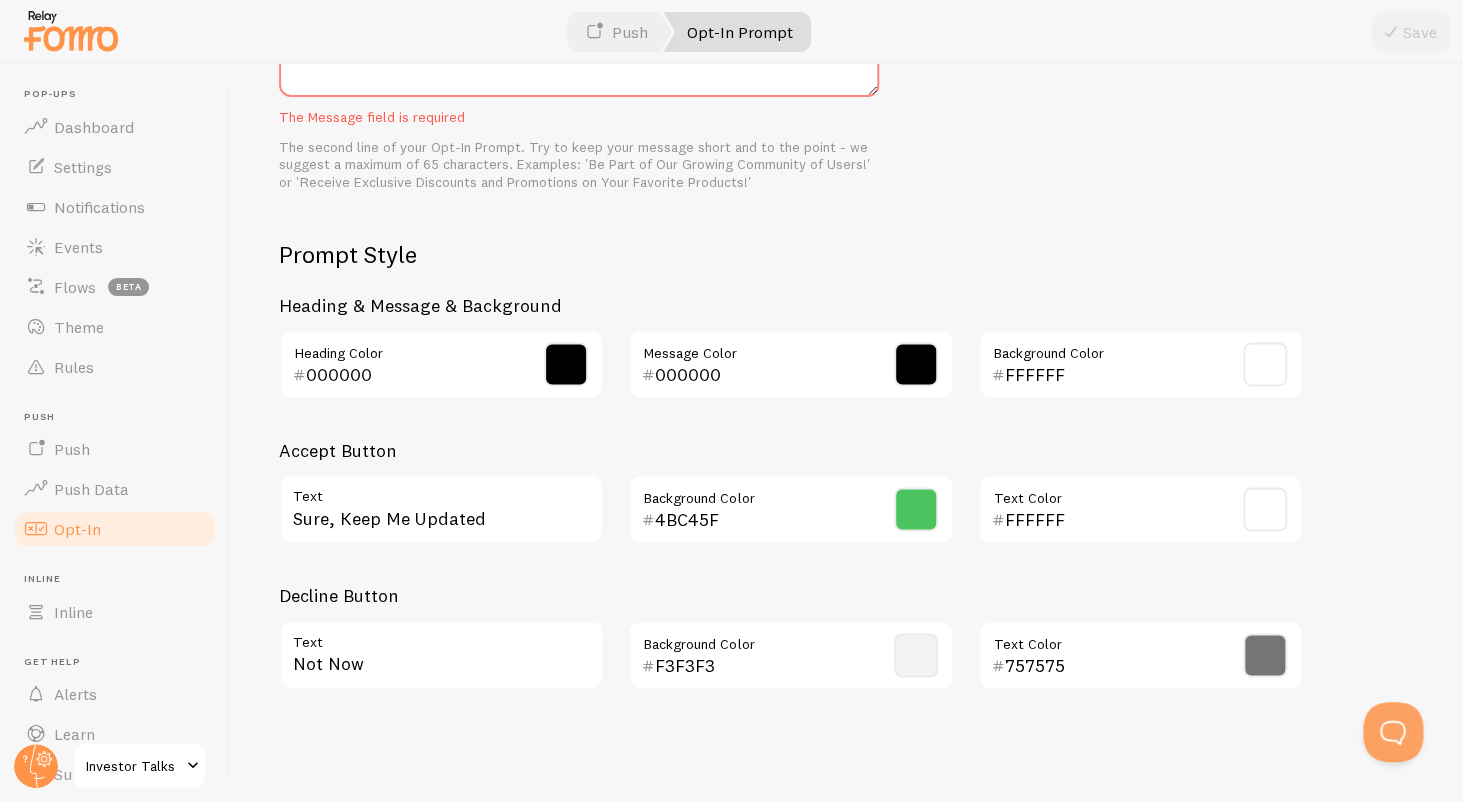 scroll, scrollTop: 0, scrollLeft: 0, axis: both 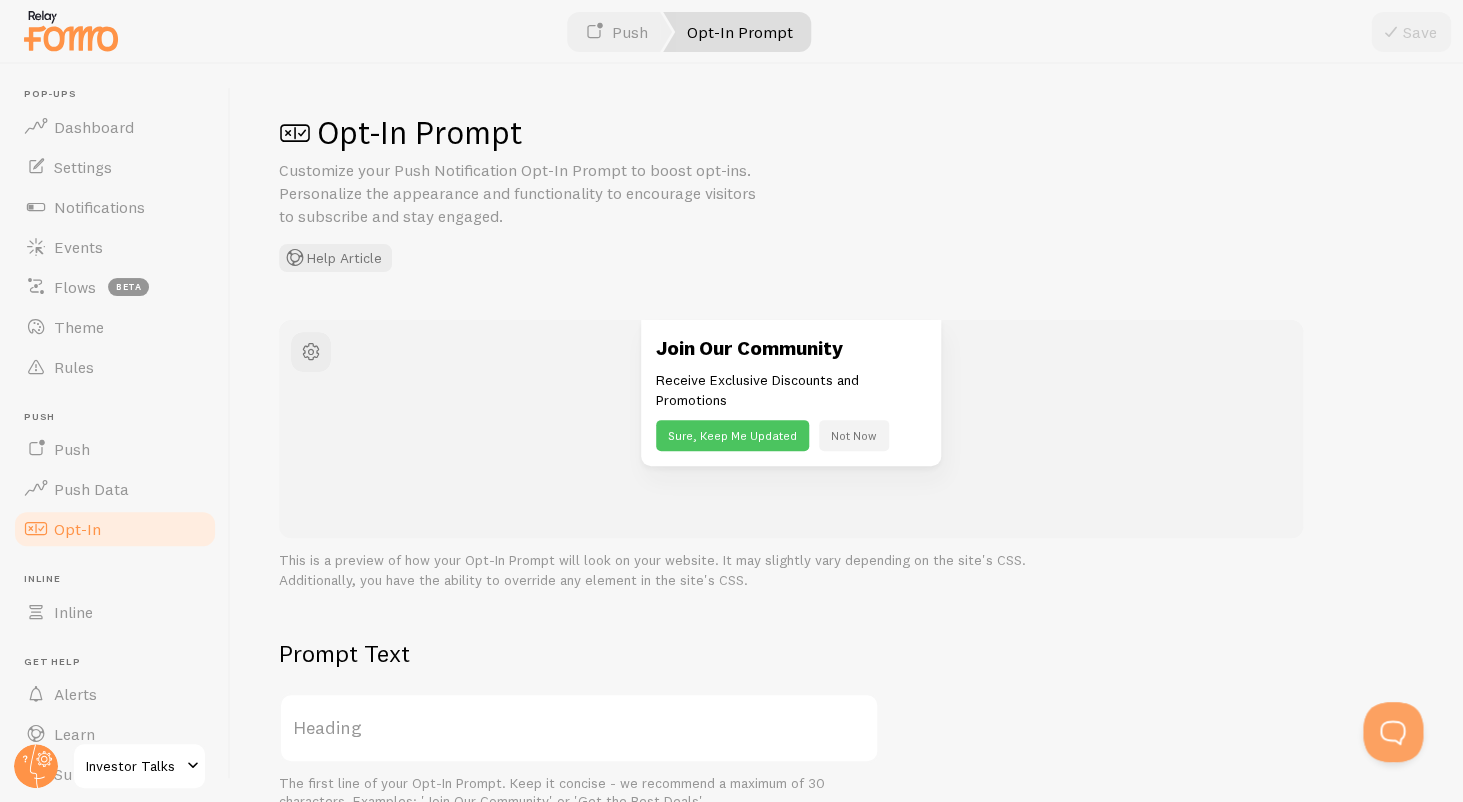 click on "Save" at bounding box center (1411, 32) 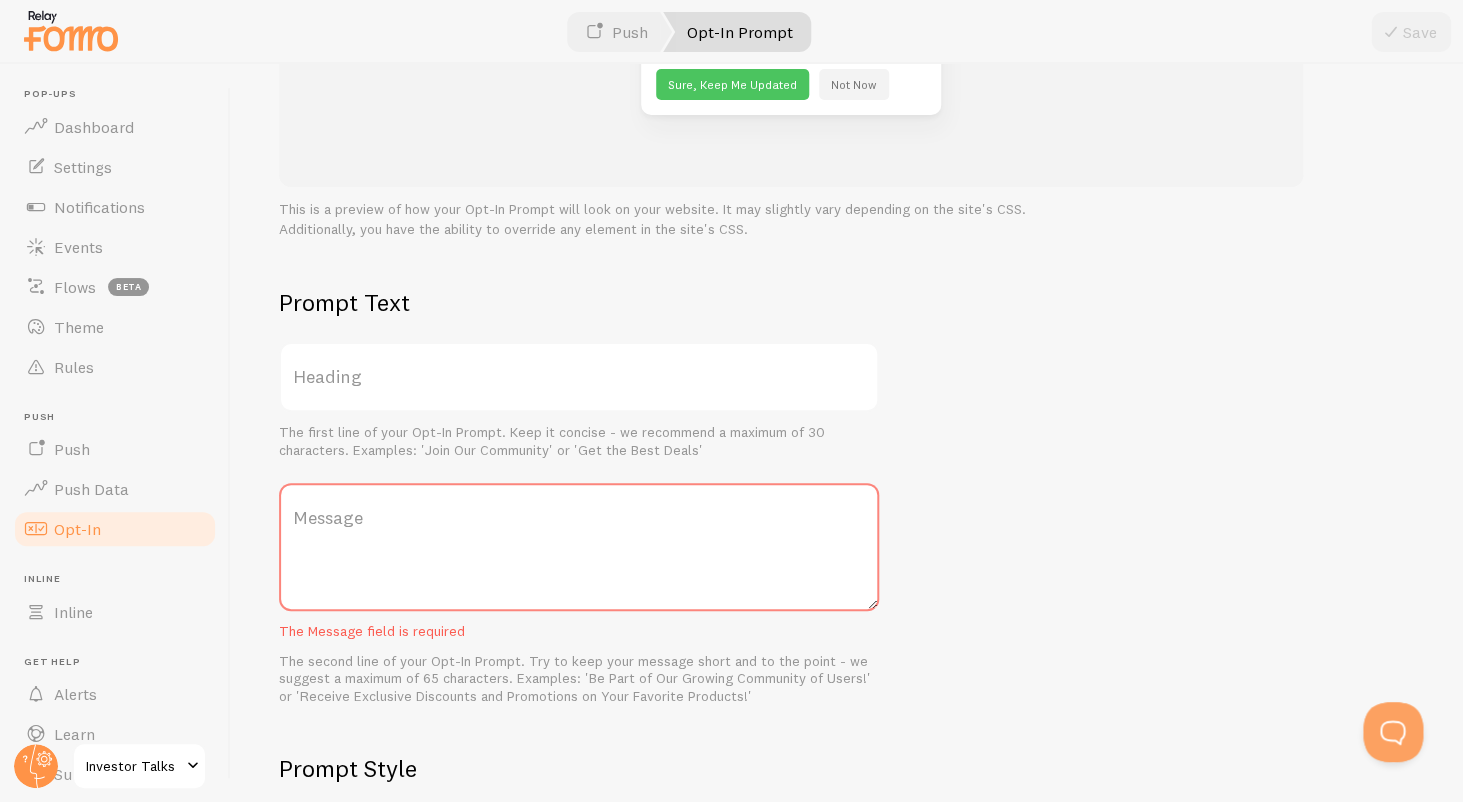 click on "Prompt Text
Heading       The first line of your Opt-In Prompt. Keep it concise - we recommend a maximum of 30 characters. Examples: 'Join Our Community' or 'Get the Best Deals'     Message   The Message field is required   The second line of your Opt-In Prompt. Try to keep your message short and to the point - we suggest a maximum of 65 characters. Examples: 'Be Part of Our Growing Community of Users!' or 'Receive Exclusive Discounts and Promotions on Your Favorite Products!'   Prompt Style   Heading & Message & Background   000000       Heading Color   000000       Message Color   FFFFFF       Background Color   Accept Button     Sure, Keep Me Updated   Text         4BC45F       Background Color   FFFFFF       Text Color   Decline Button     Not Now   Text         F3F3F3       Background Color   757575       Text Color" at bounding box center [847, 753] 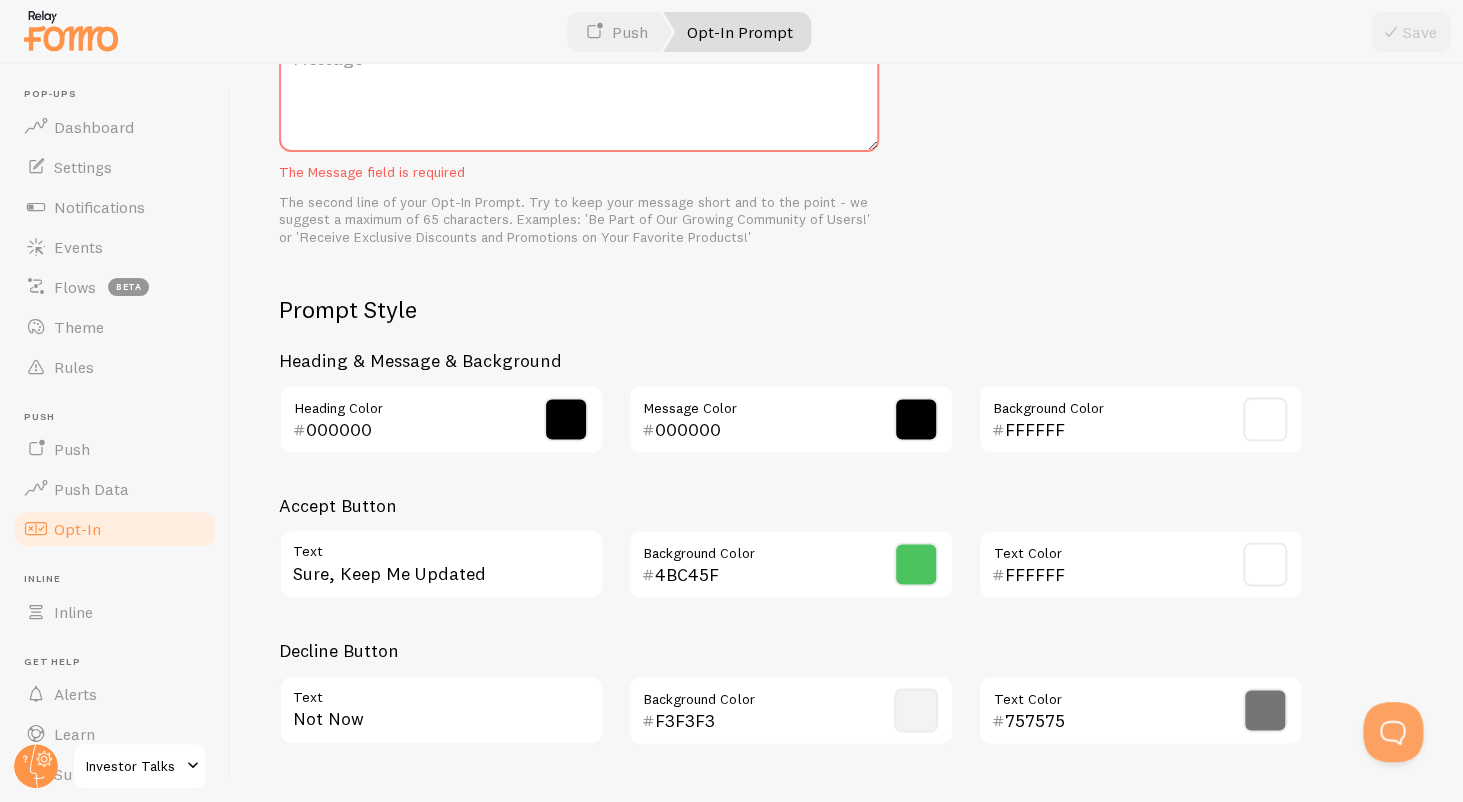 scroll, scrollTop: 772, scrollLeft: 0, axis: vertical 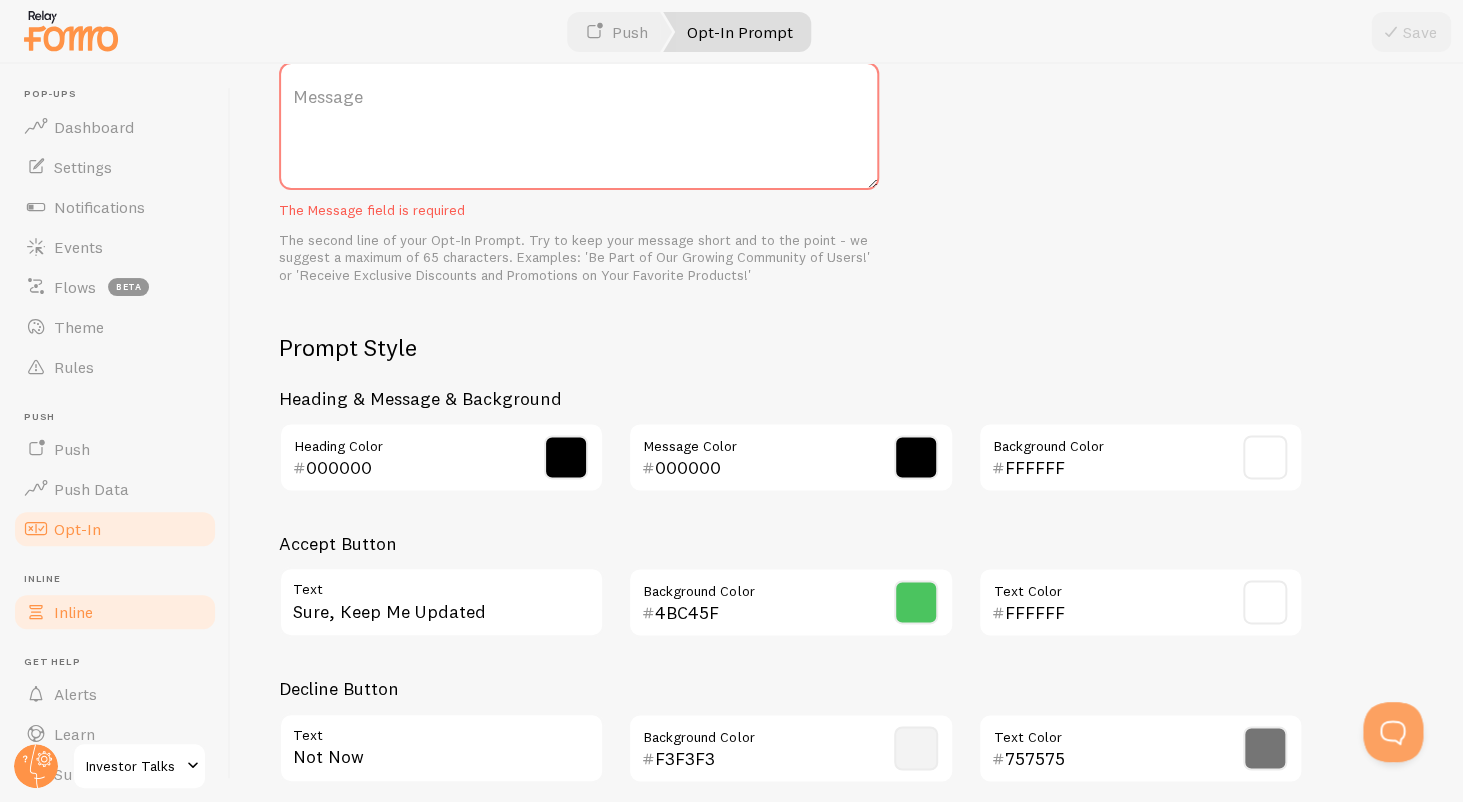 click on "Inline" at bounding box center (115, 612) 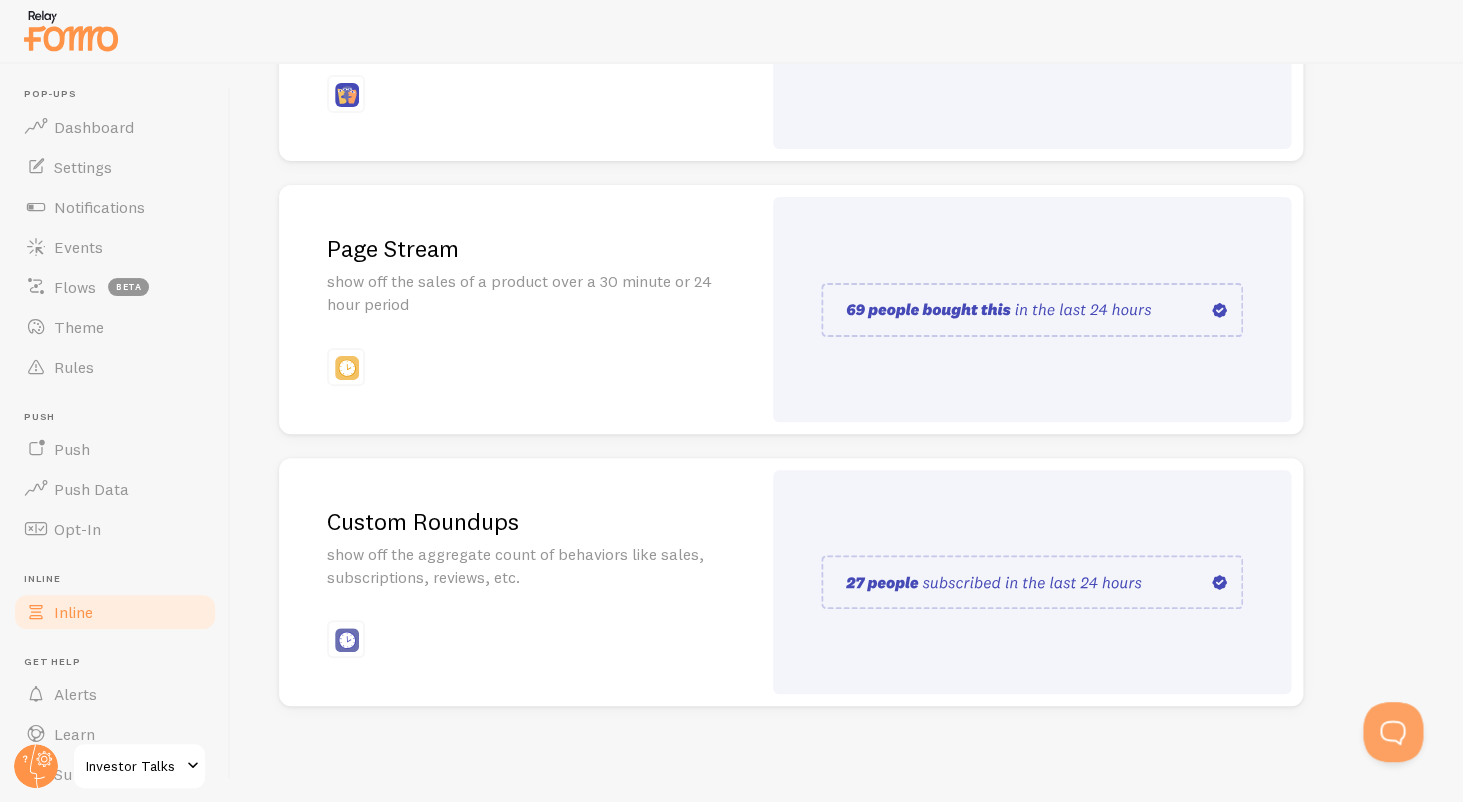 scroll, scrollTop: 0, scrollLeft: 0, axis: both 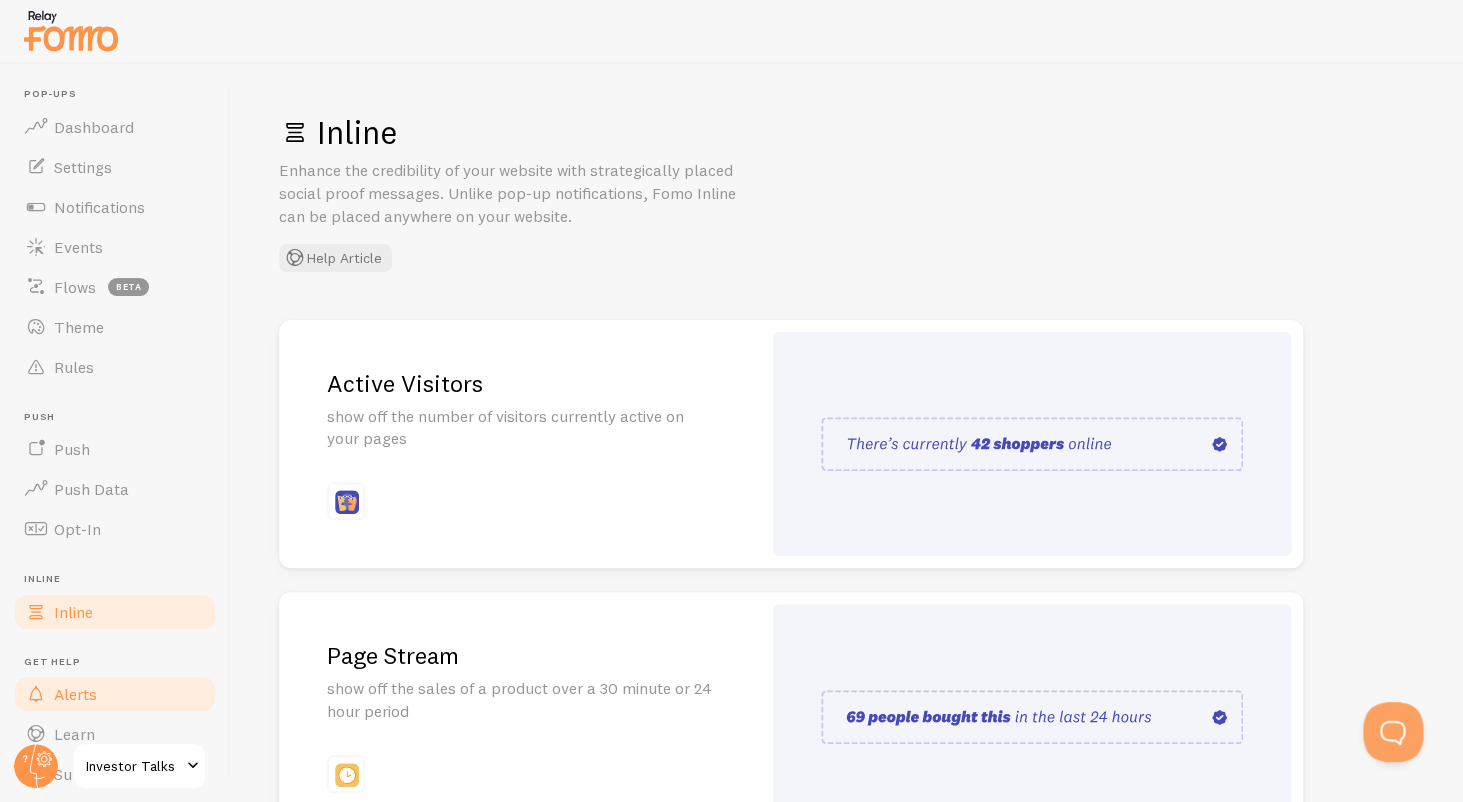 click on "Alerts" at bounding box center [115, 694] 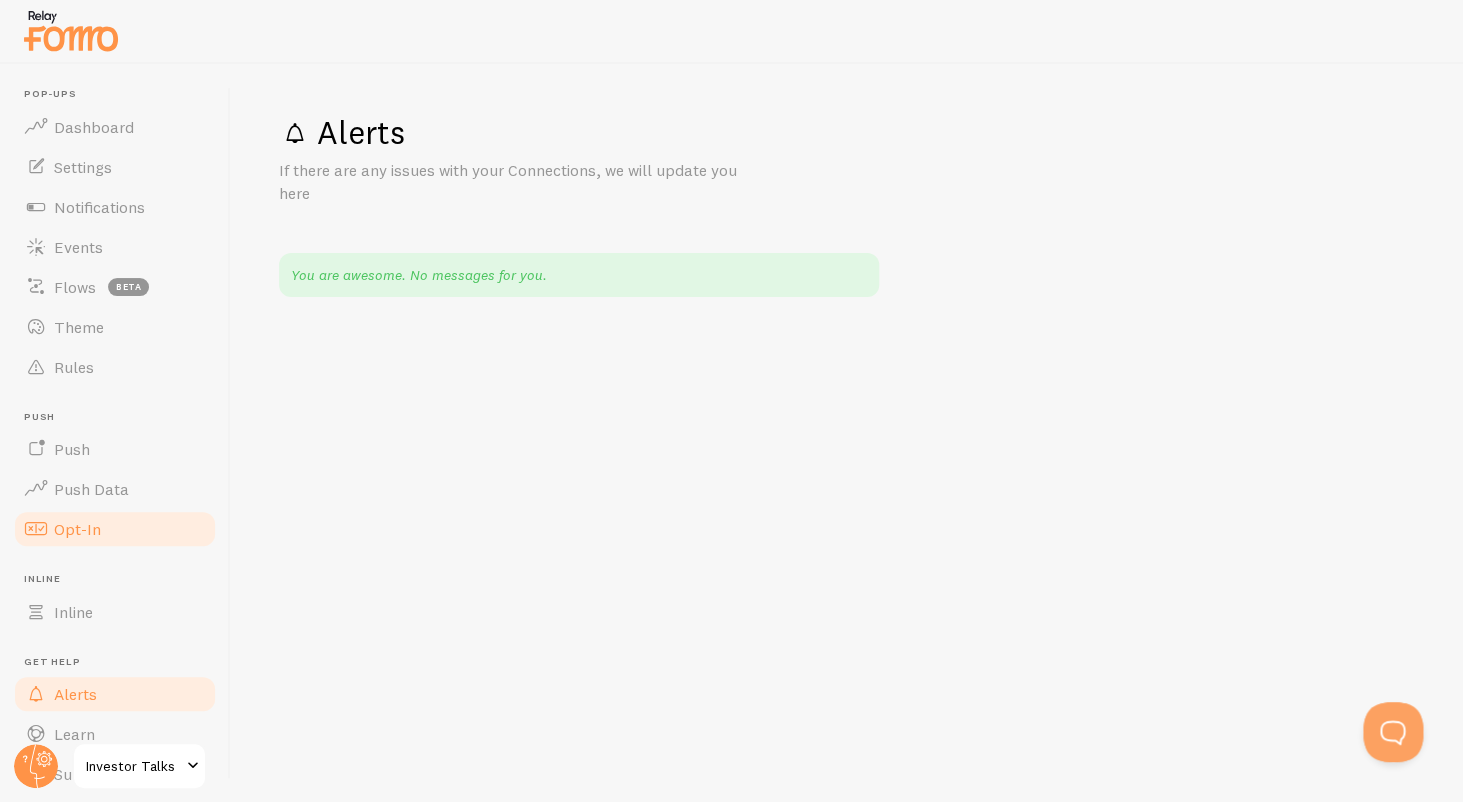 scroll, scrollTop: 65, scrollLeft: 0, axis: vertical 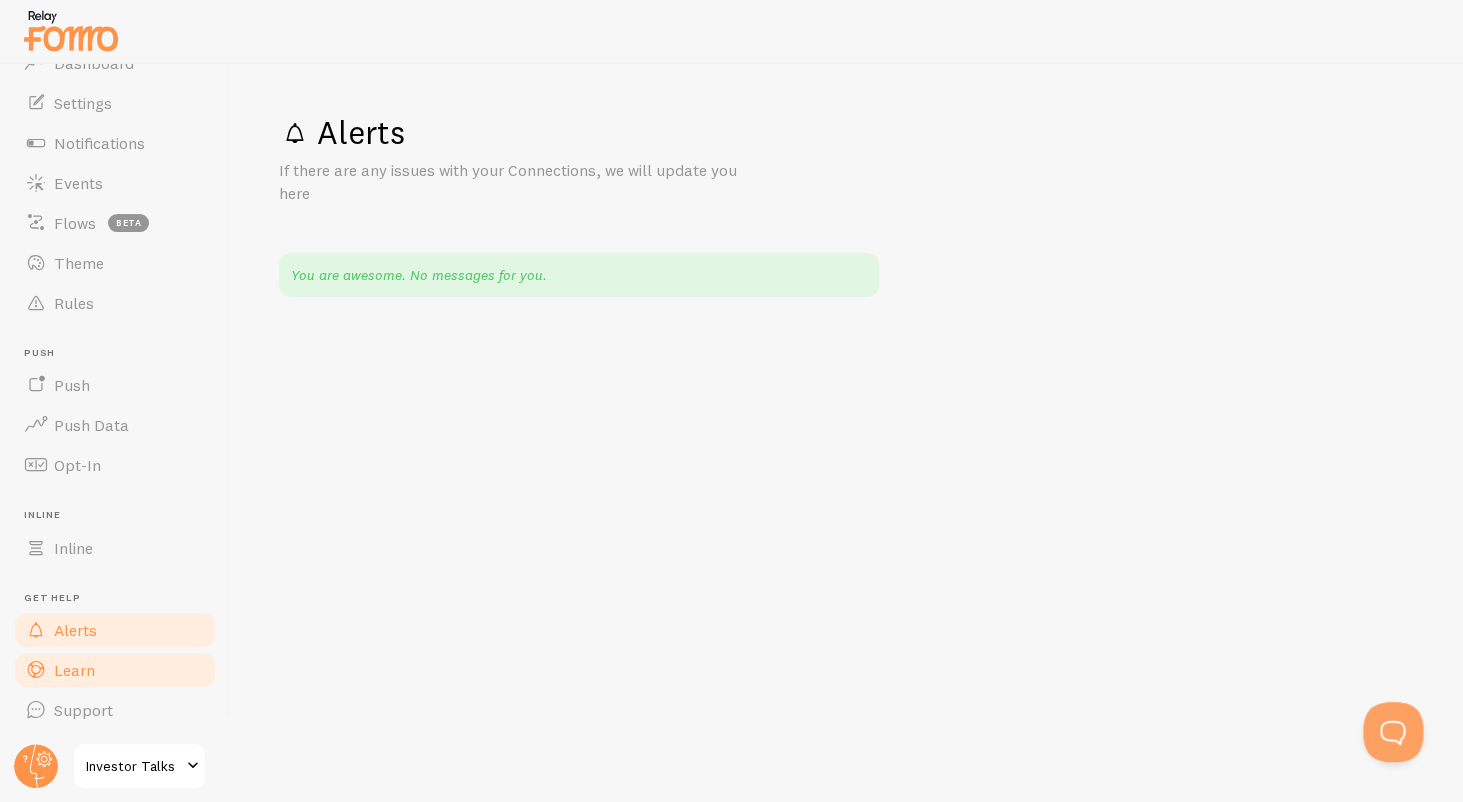 click on "Learn" at bounding box center [115, 670] 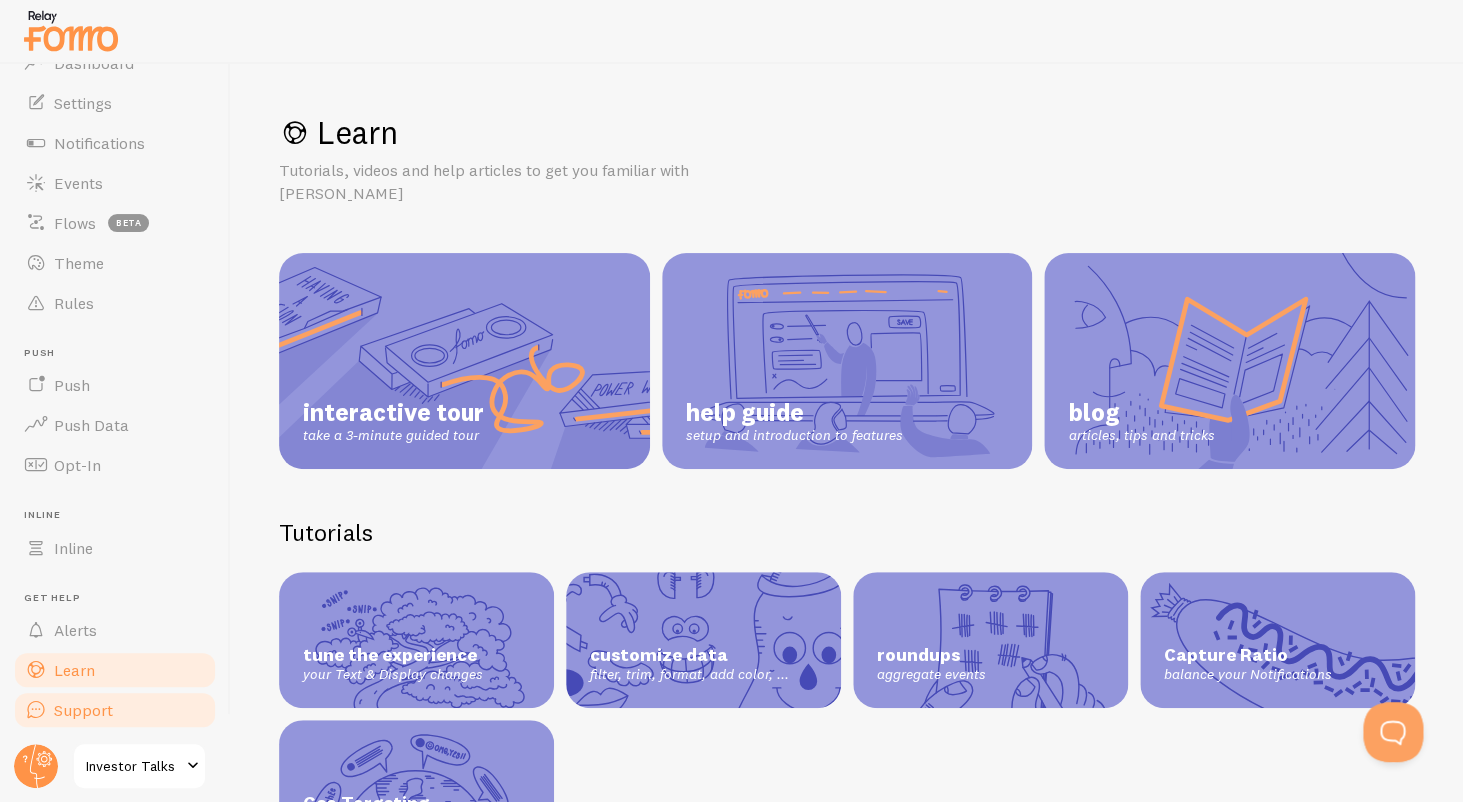 click on "Support" at bounding box center [115, 710] 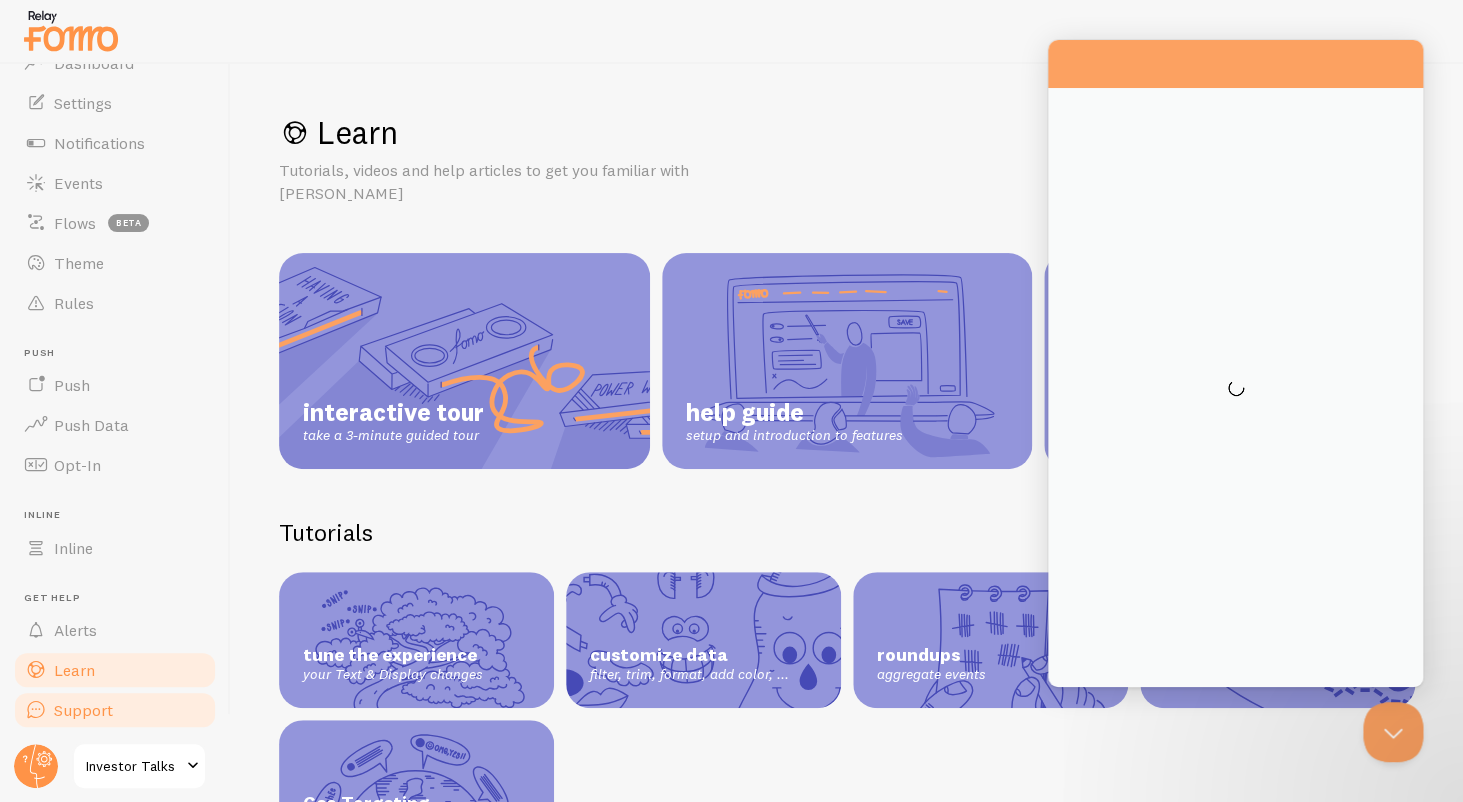 scroll, scrollTop: 0, scrollLeft: 0, axis: both 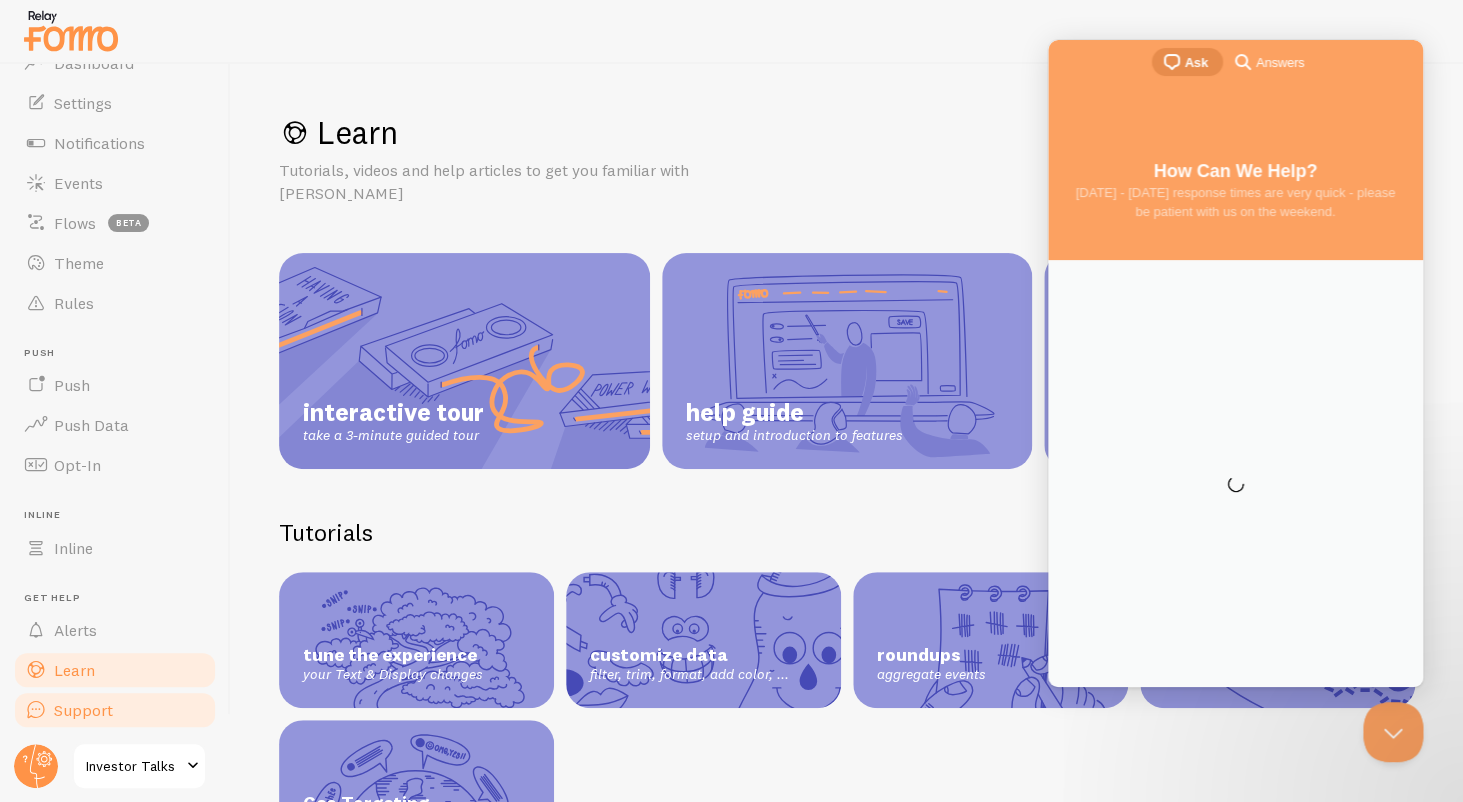 click on "Support" at bounding box center [115, 710] 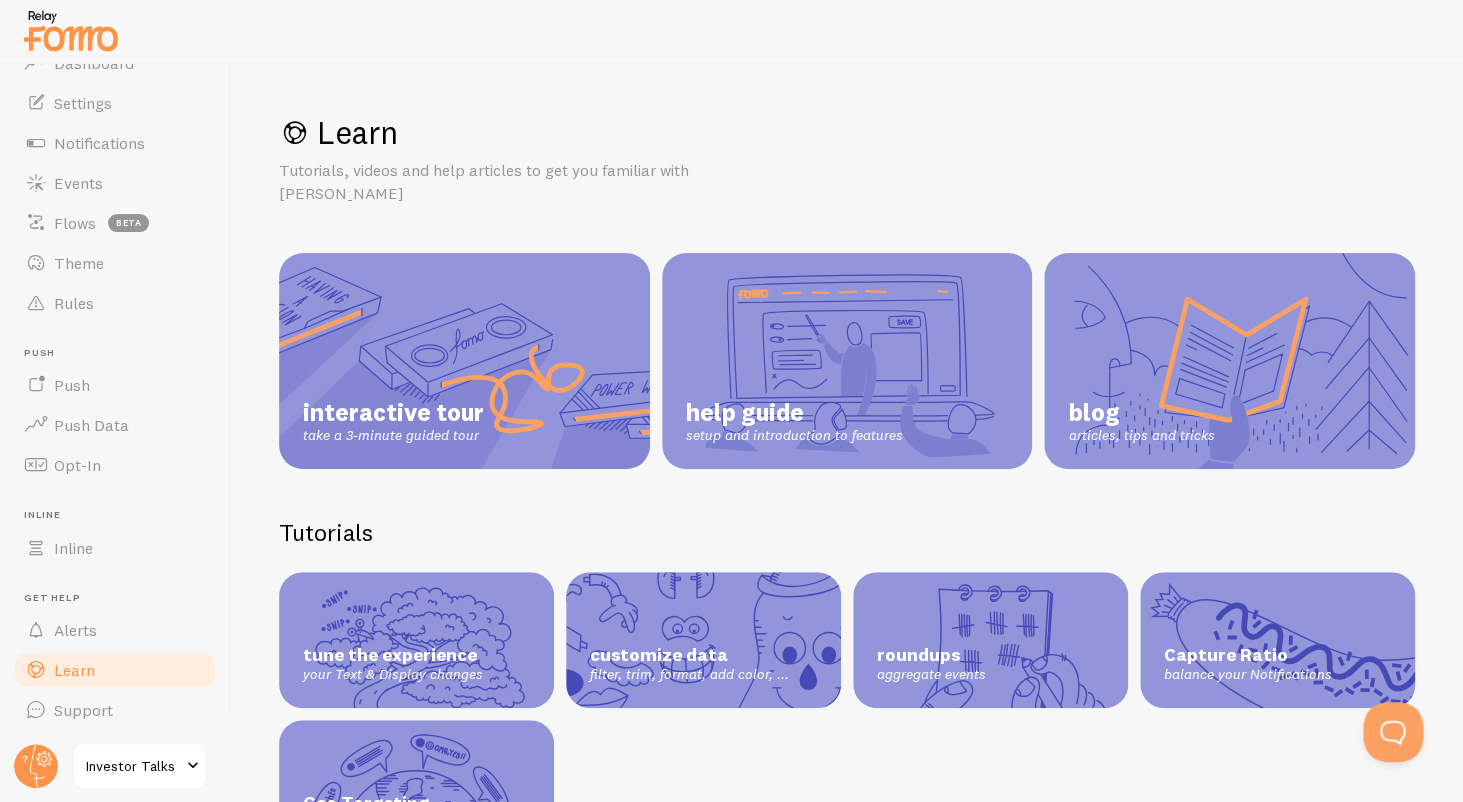 click on "Investor Talks" at bounding box center (133, 766) 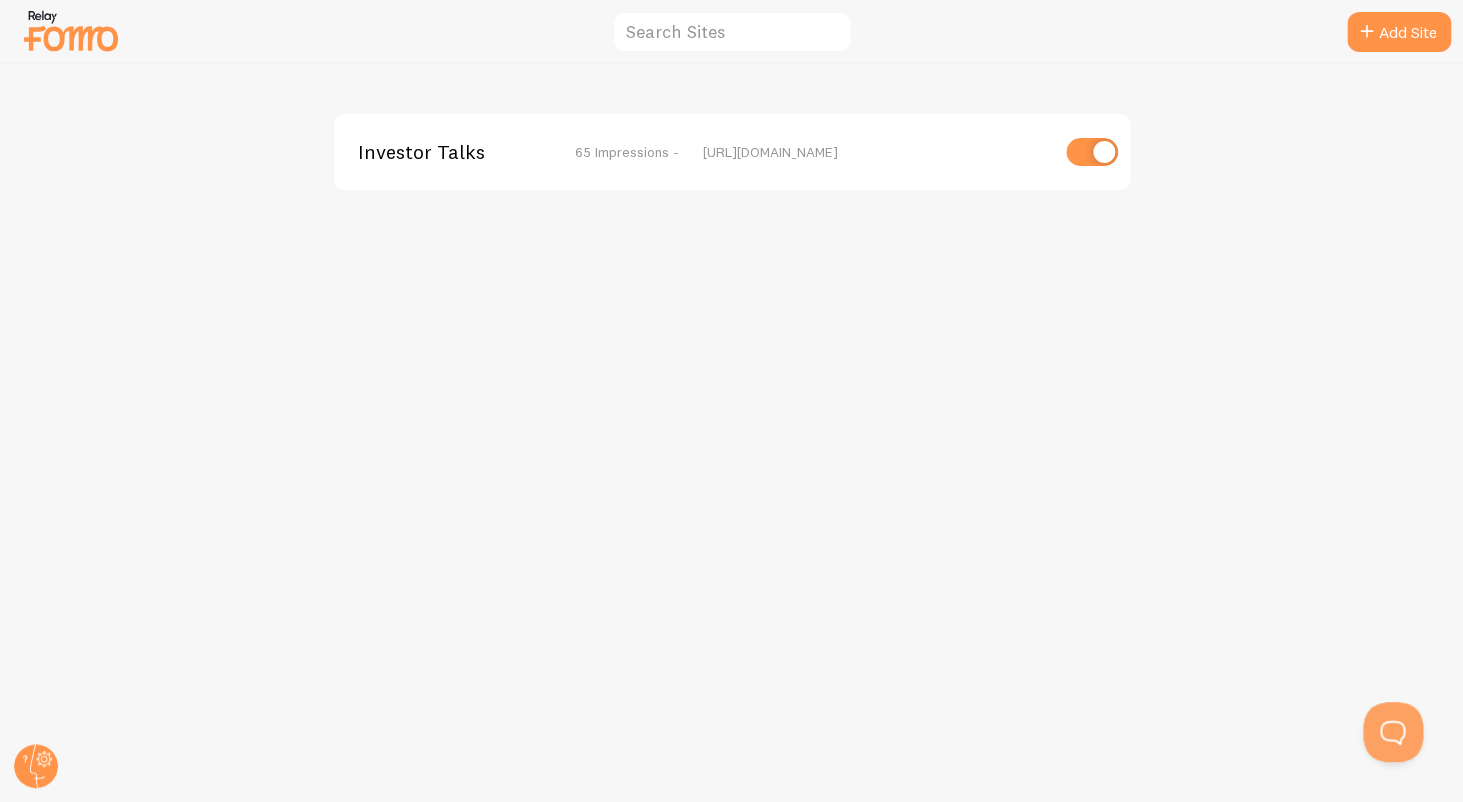 click at bounding box center (71, 30) 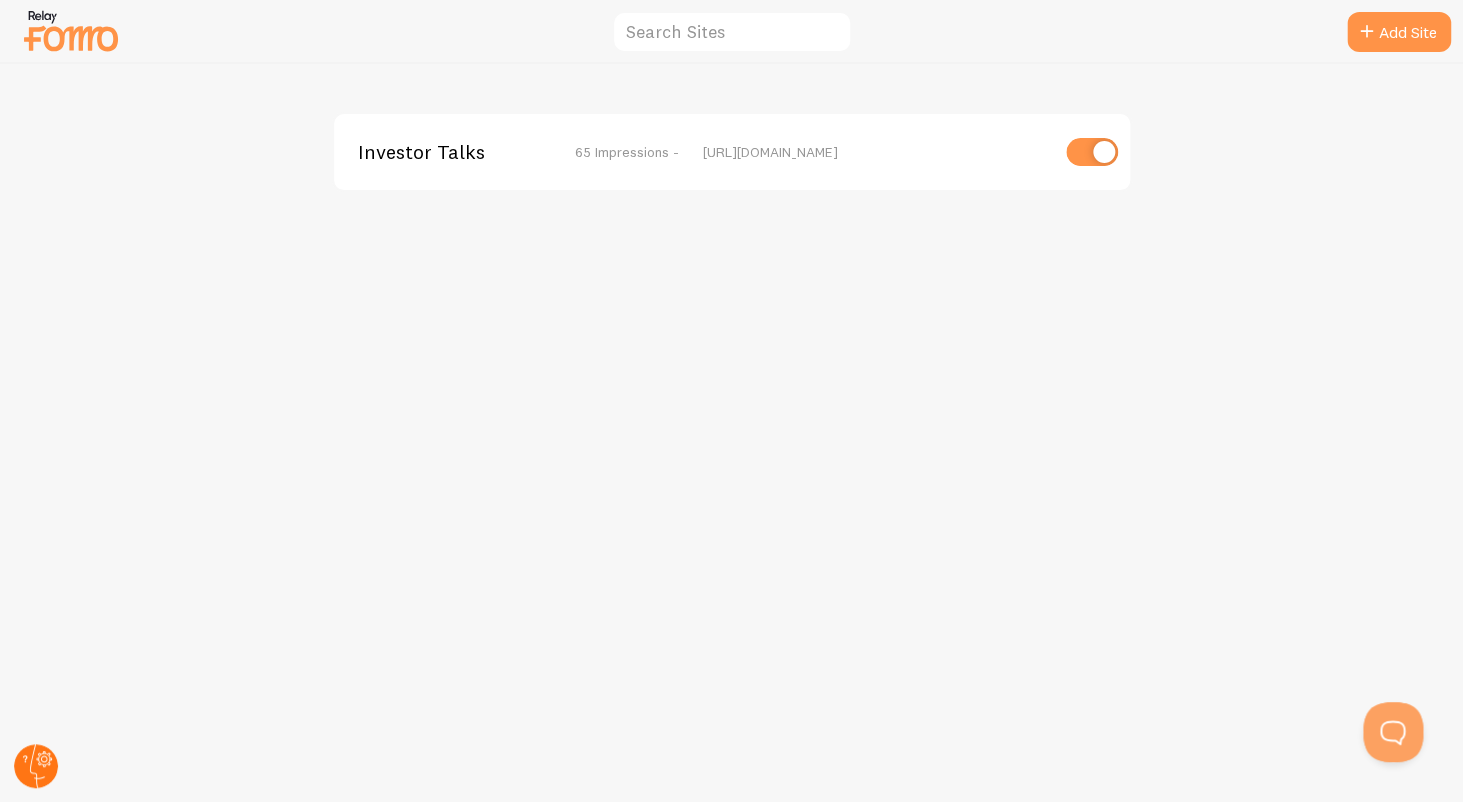 click 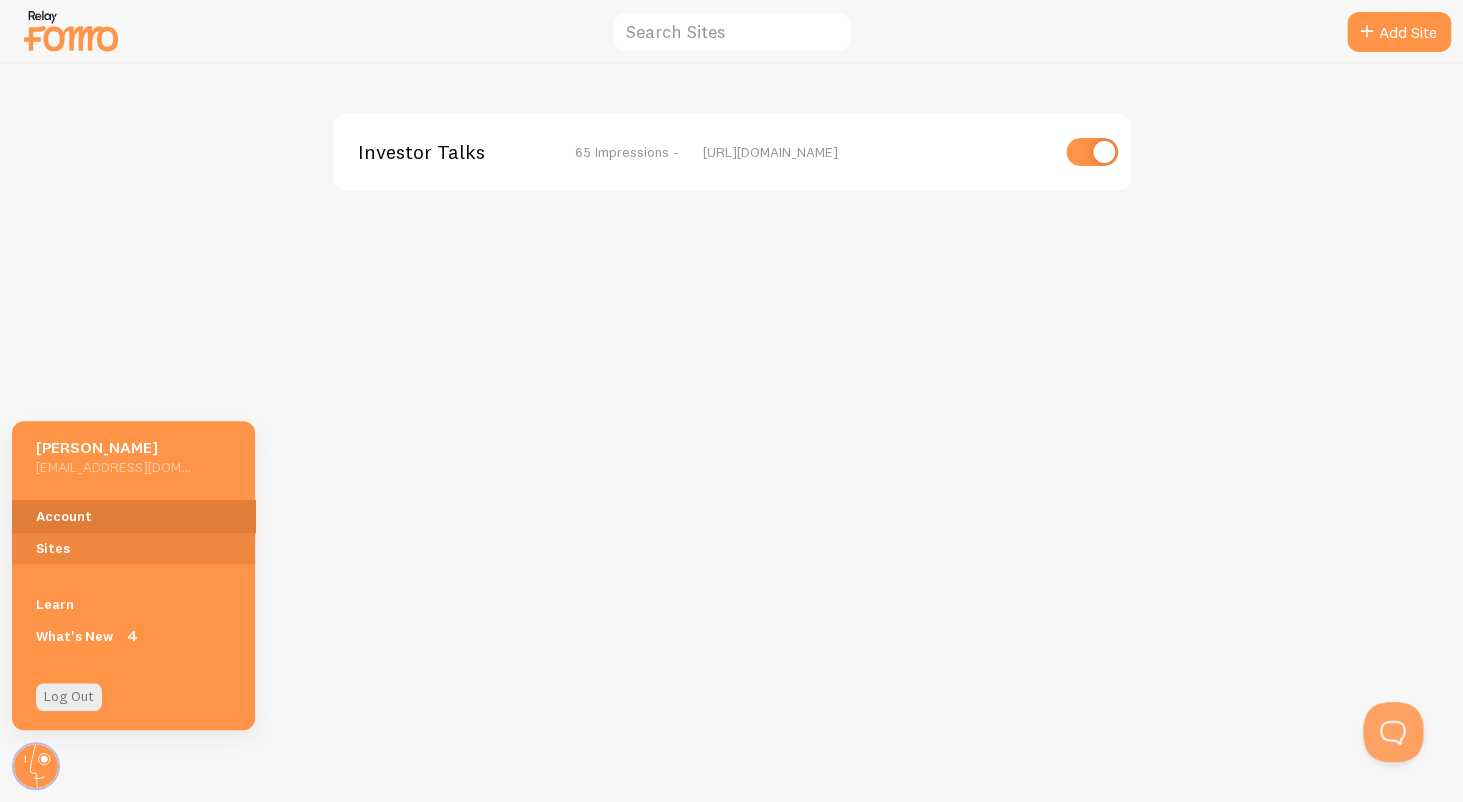 click on "Account" at bounding box center (133, 516) 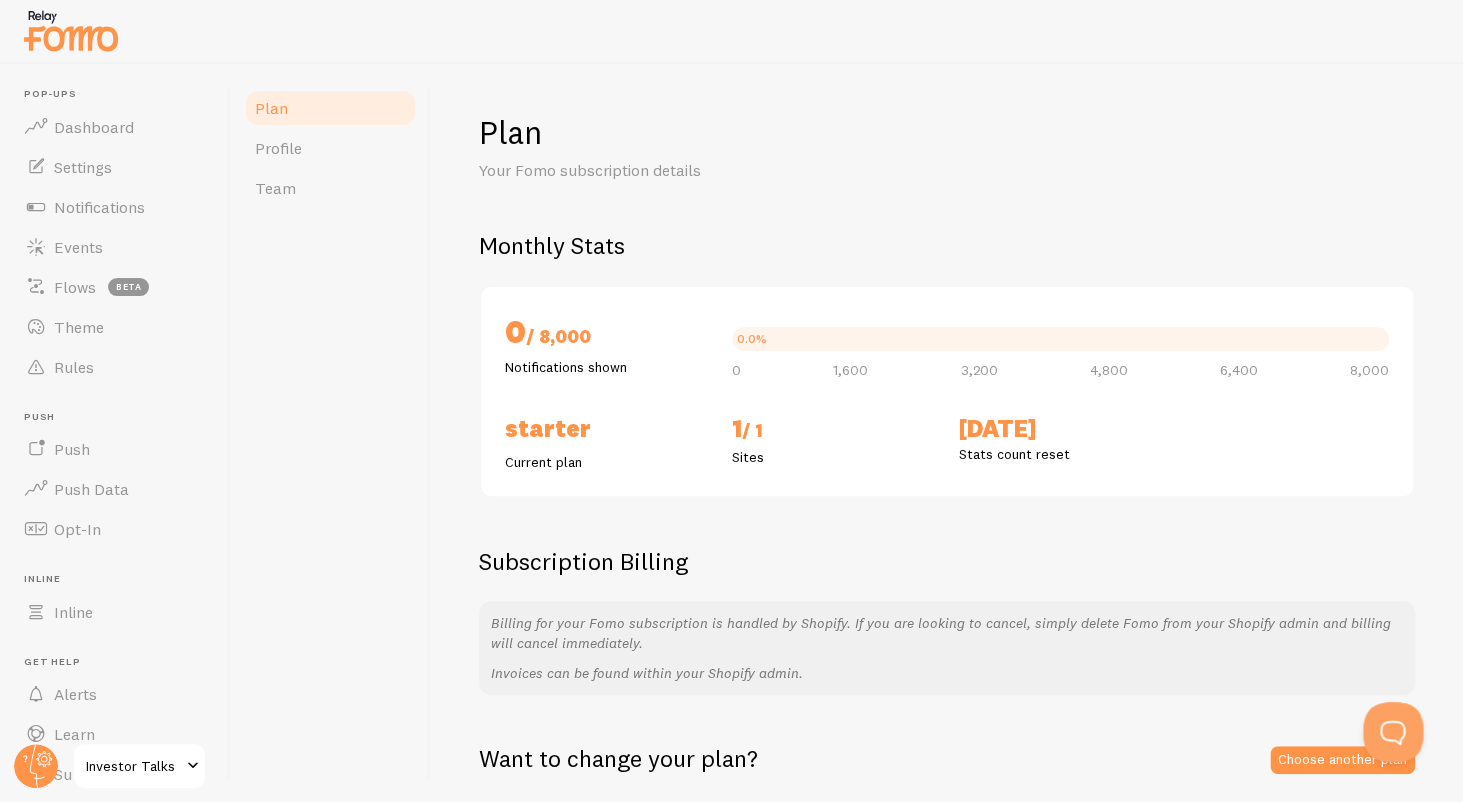 scroll, scrollTop: 65, scrollLeft: 0, axis: vertical 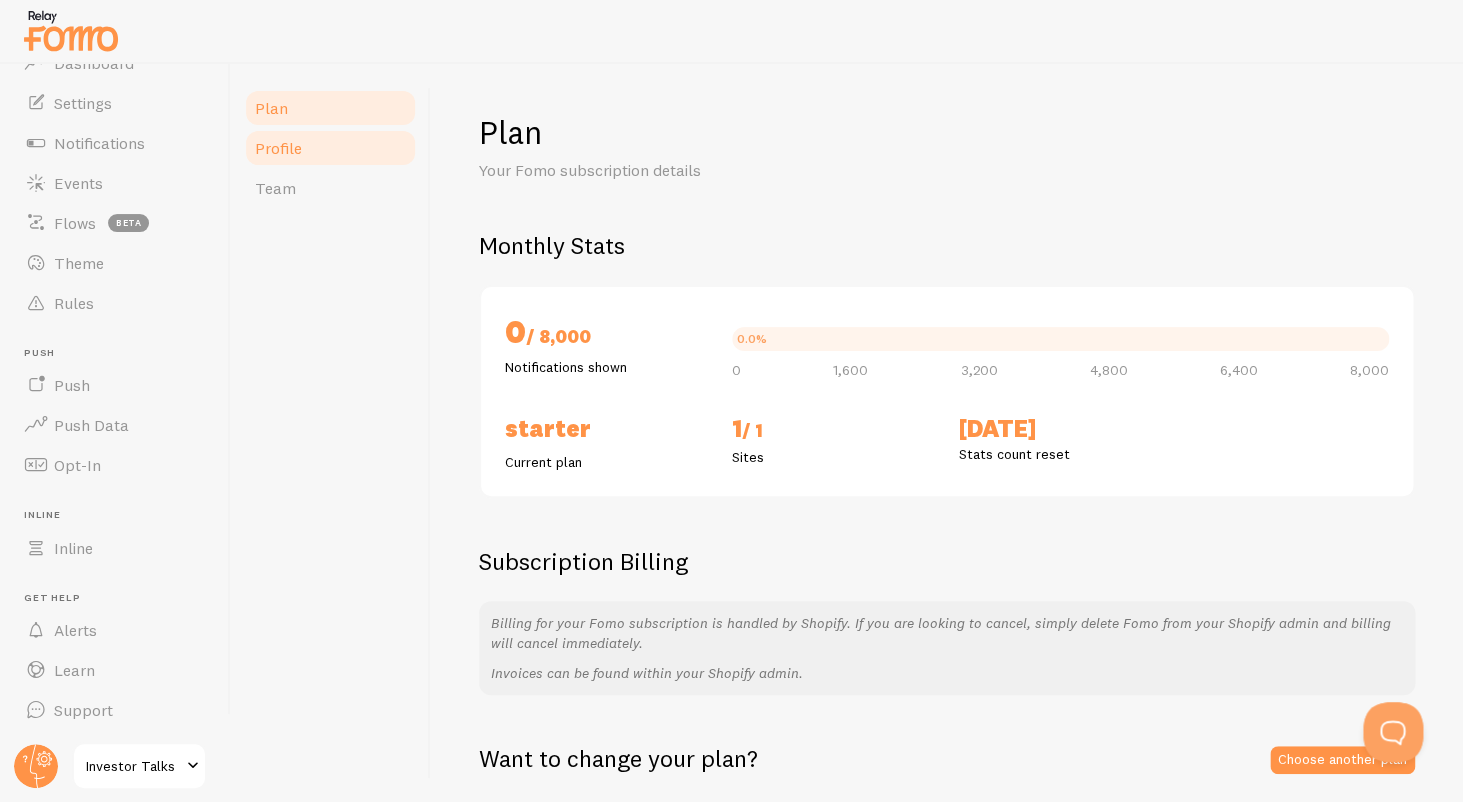 click on "Plan
Profile
Team" at bounding box center [330, 148] 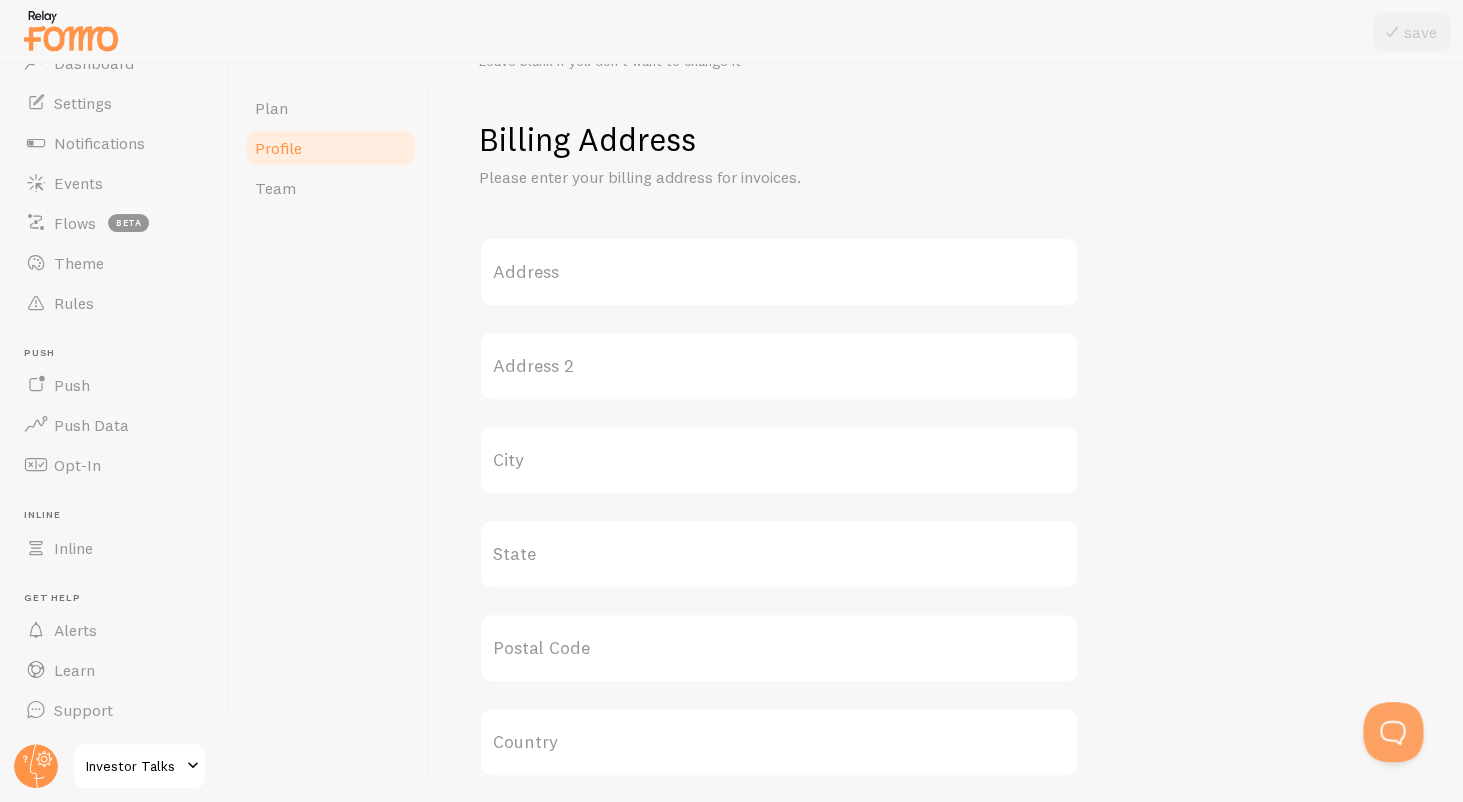scroll, scrollTop: 911, scrollLeft: 0, axis: vertical 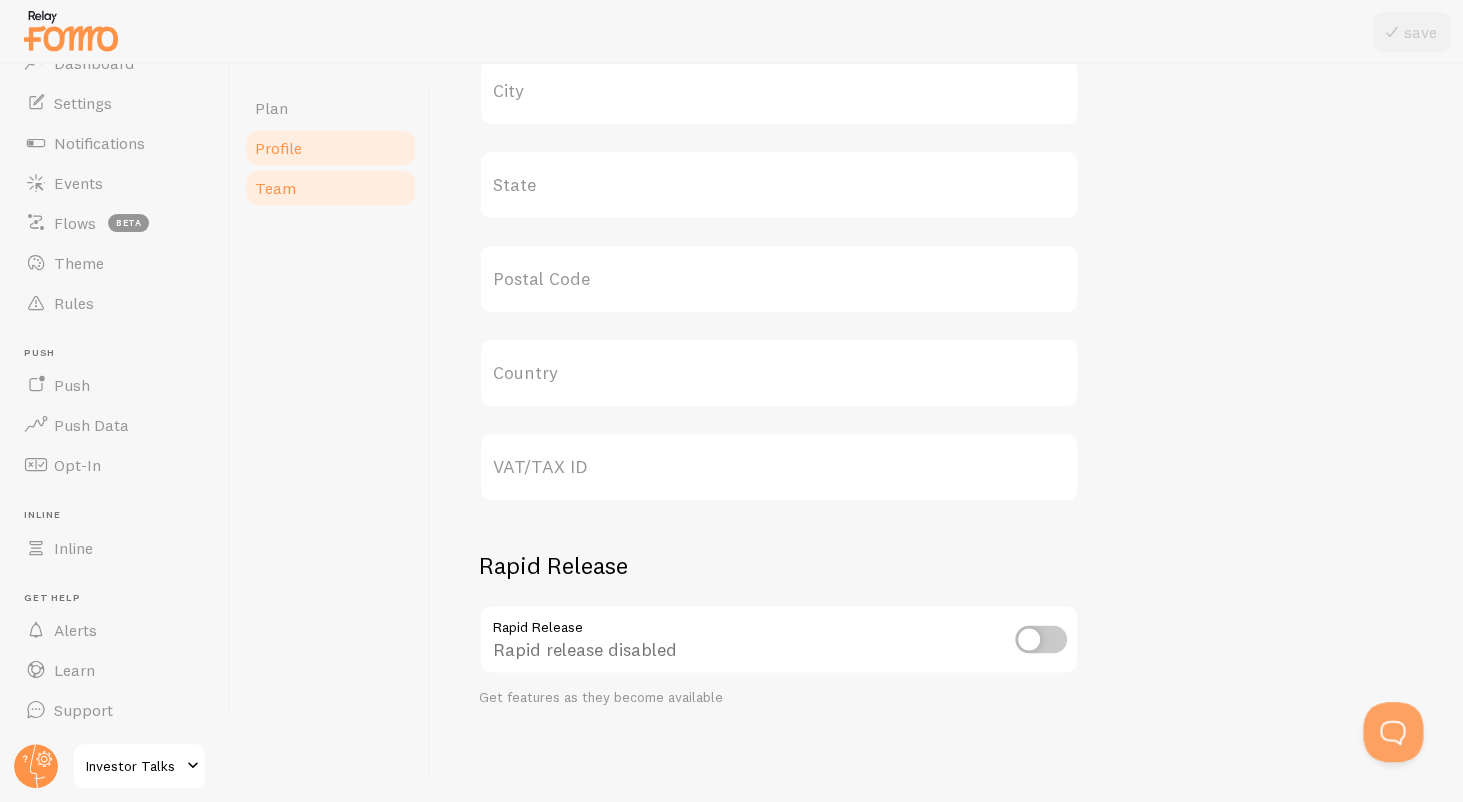 click on "Team" at bounding box center [330, 188] 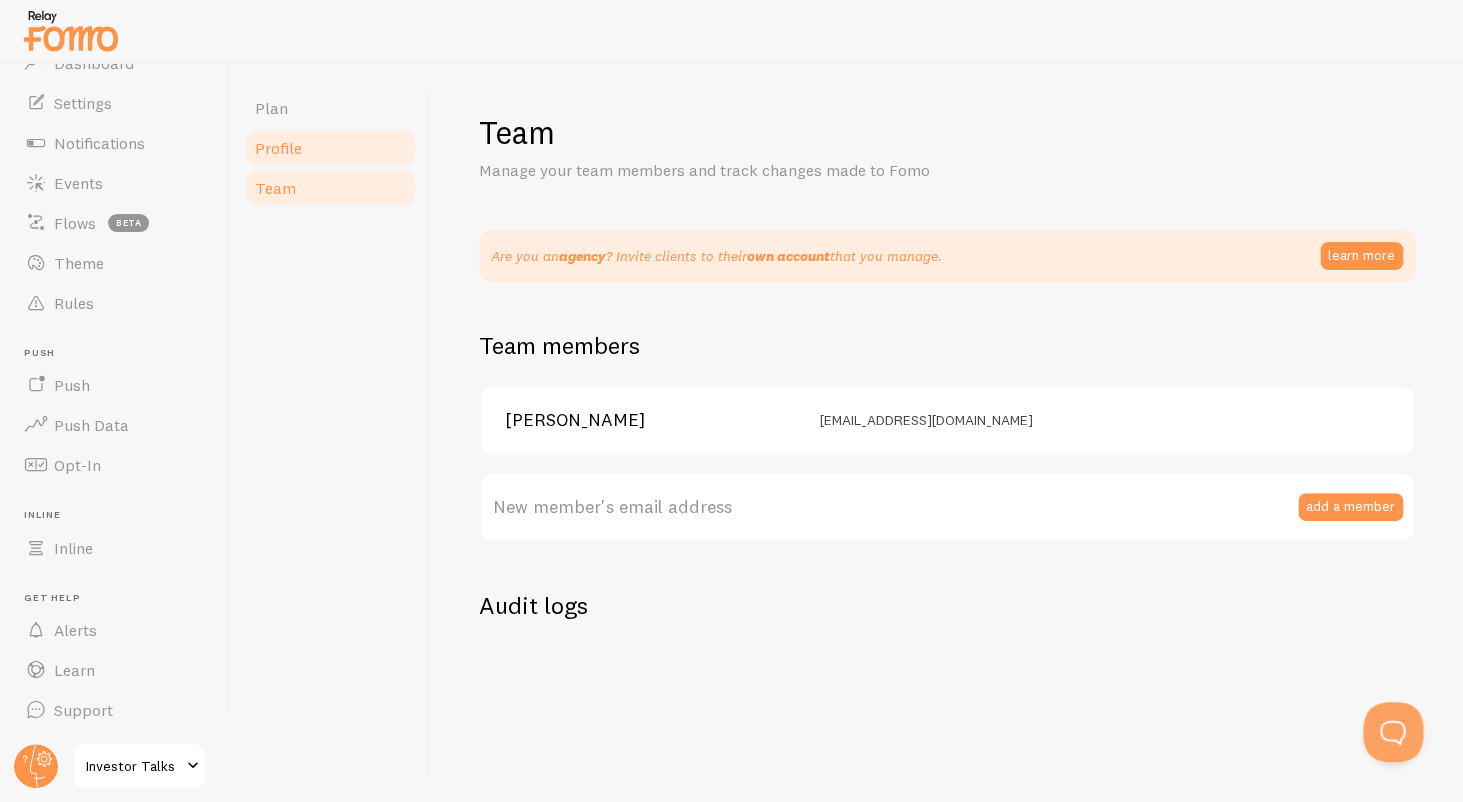 click on "Profile" at bounding box center (330, 148) 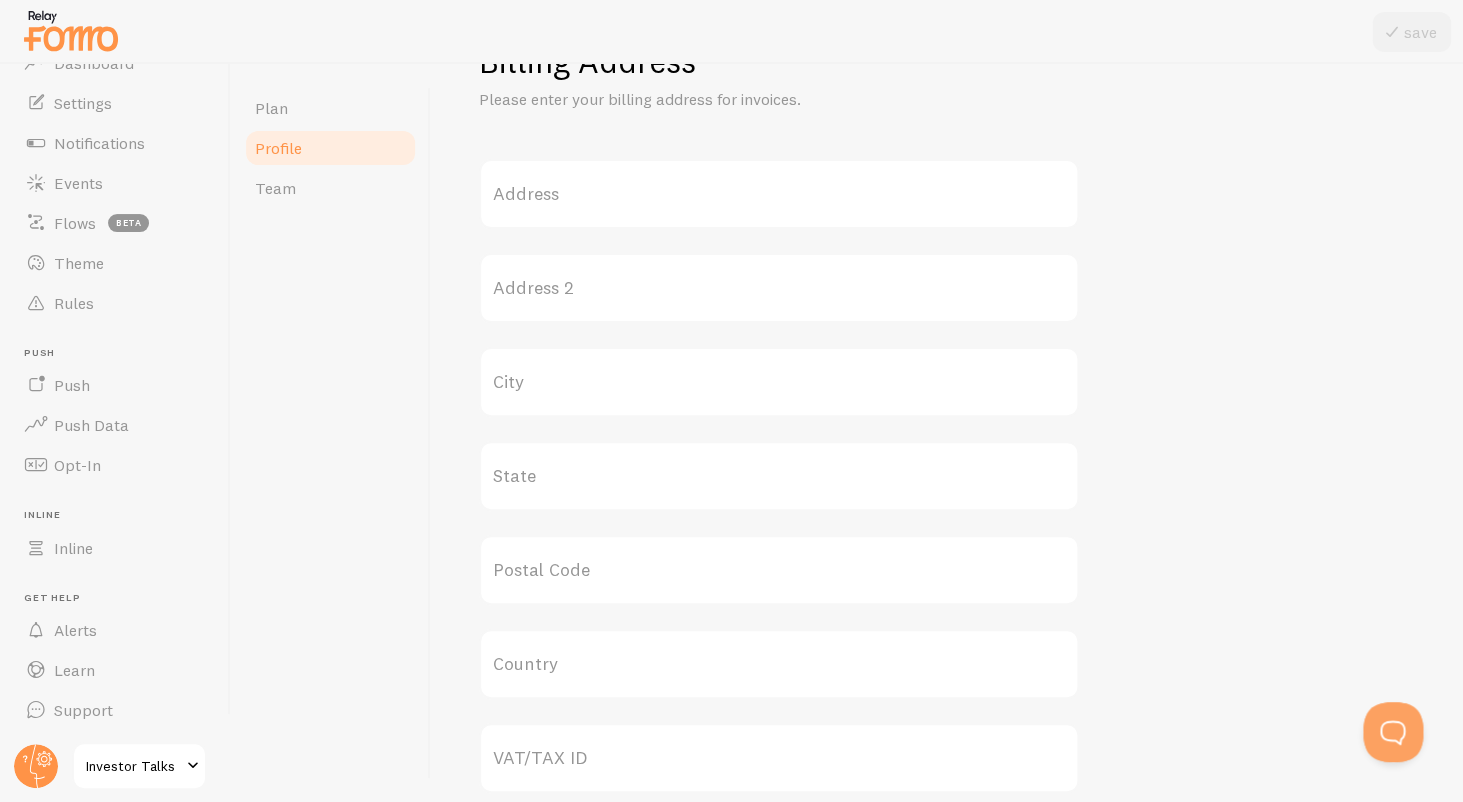 scroll, scrollTop: 633, scrollLeft: 0, axis: vertical 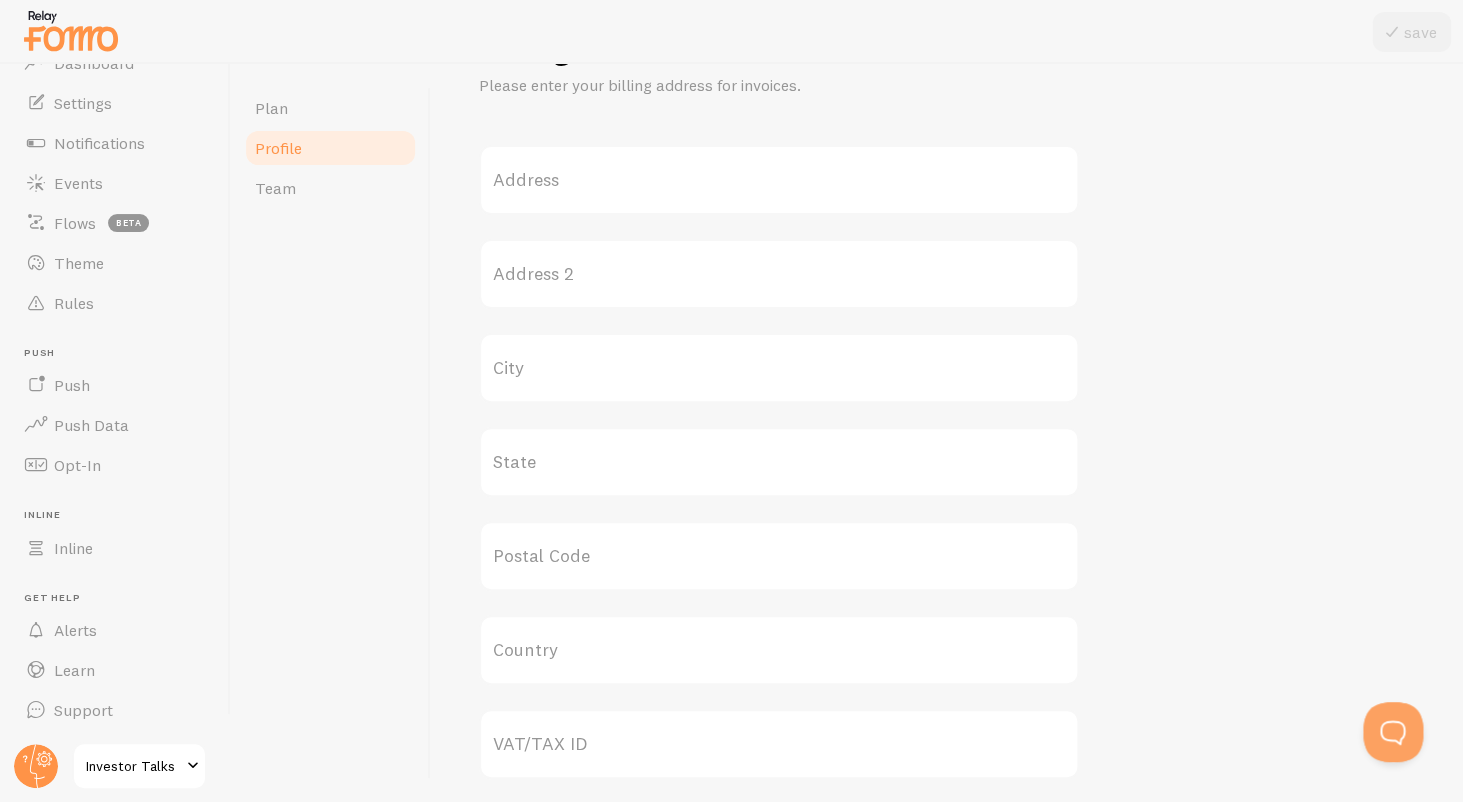 click on "Address" at bounding box center [779, 180] 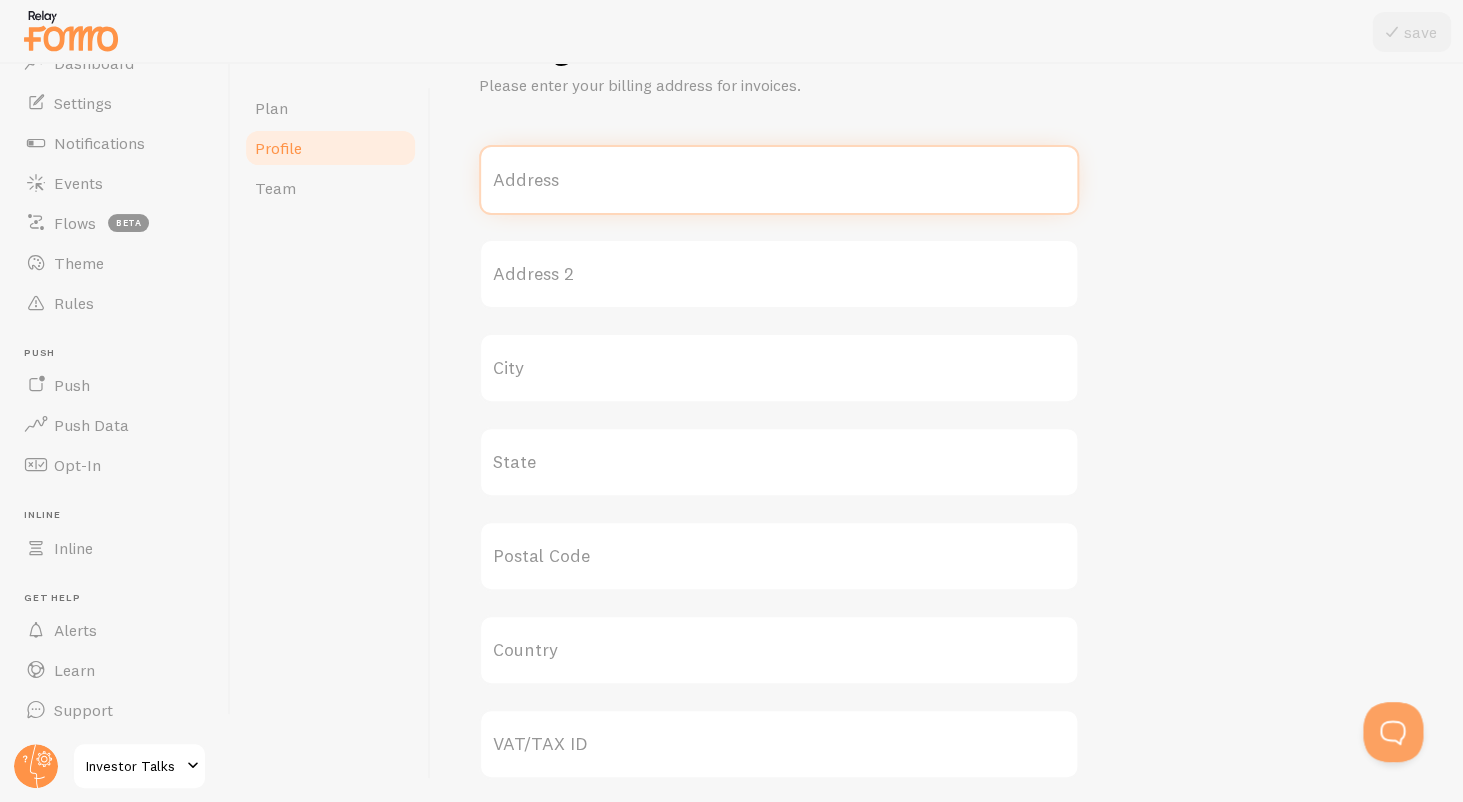 click on "Address" at bounding box center (779, 180) 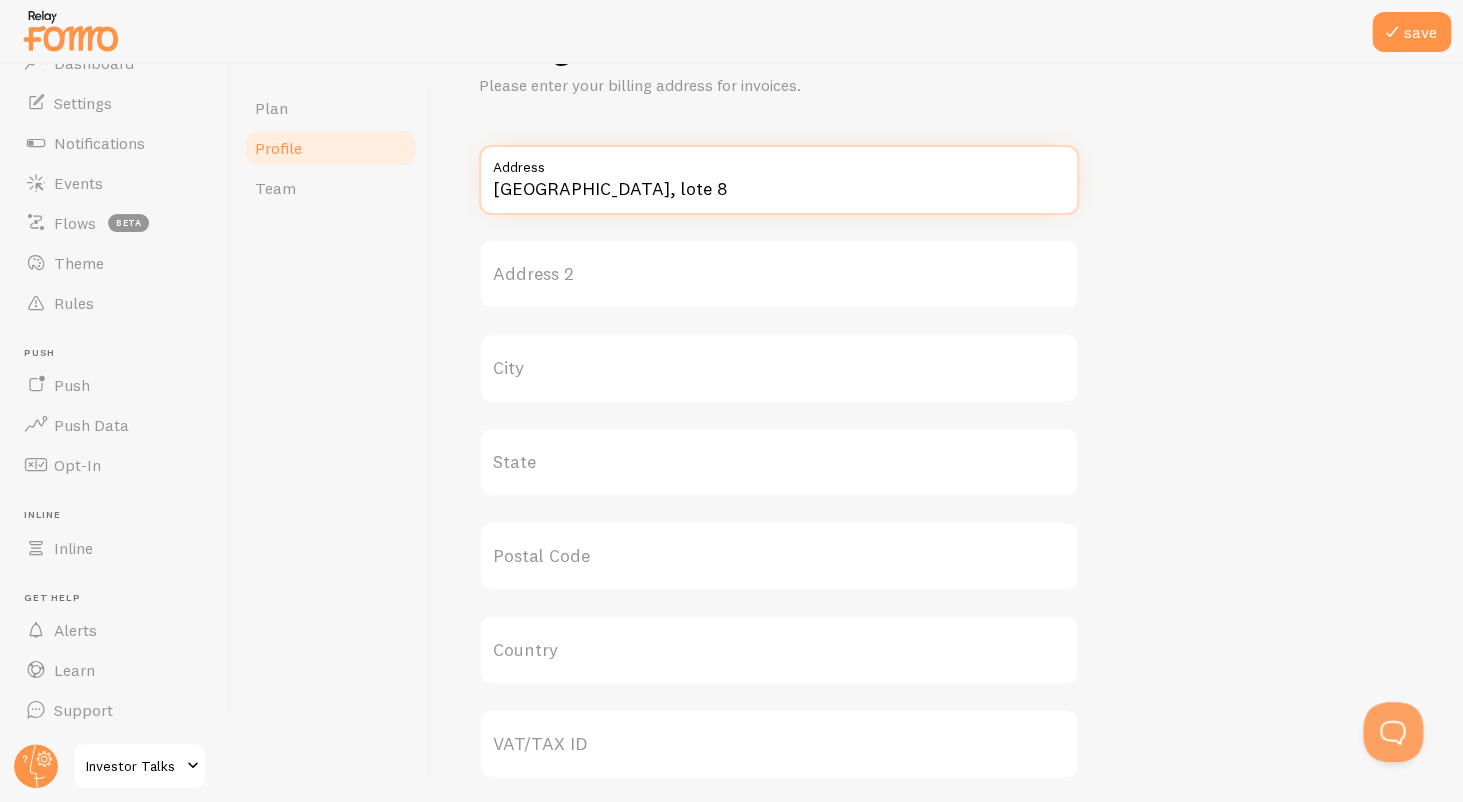 type on "[GEOGRAPHIC_DATA], lote 8" 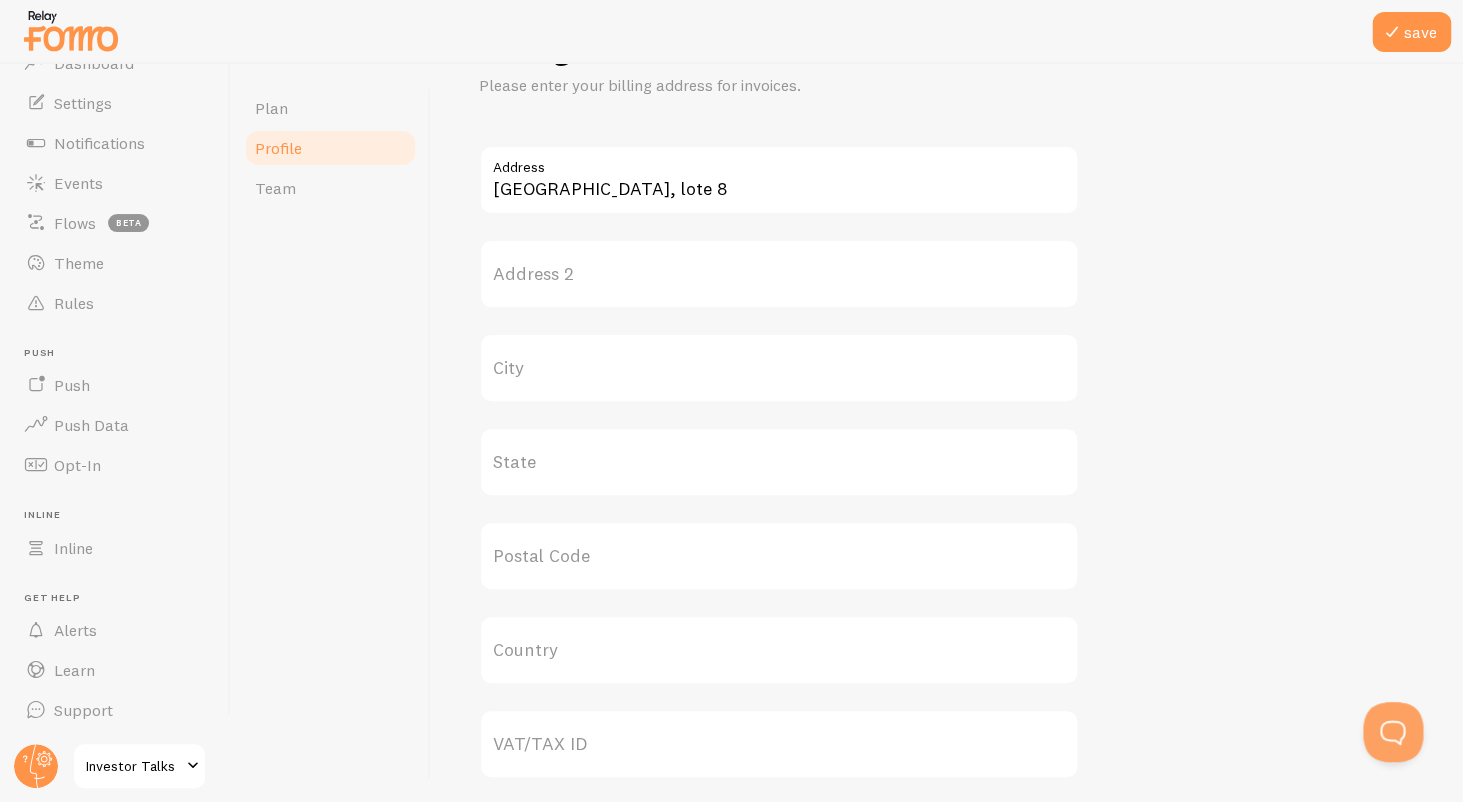 click on "Address 2" at bounding box center (779, 274) 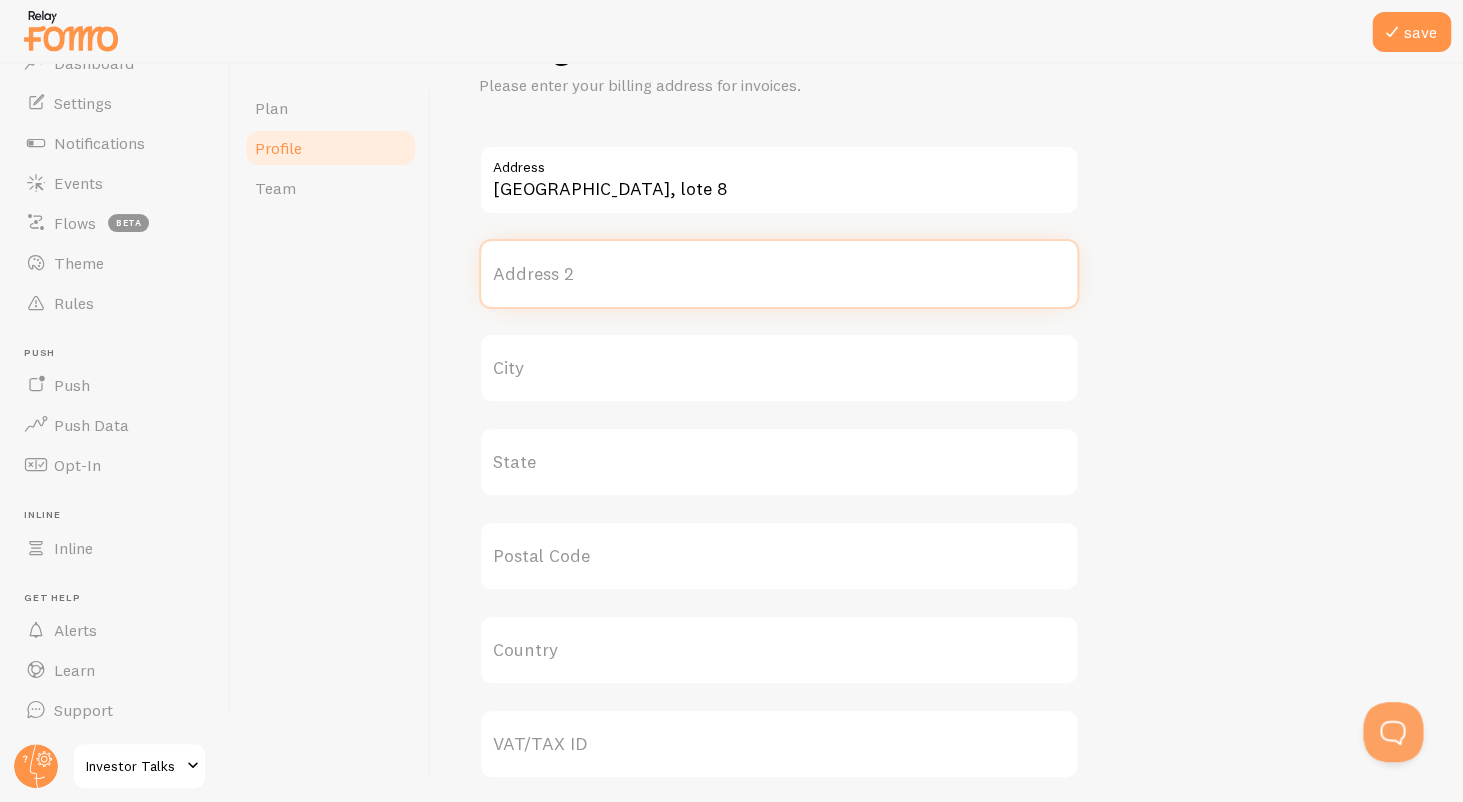 click on "Address 2" at bounding box center [779, 274] 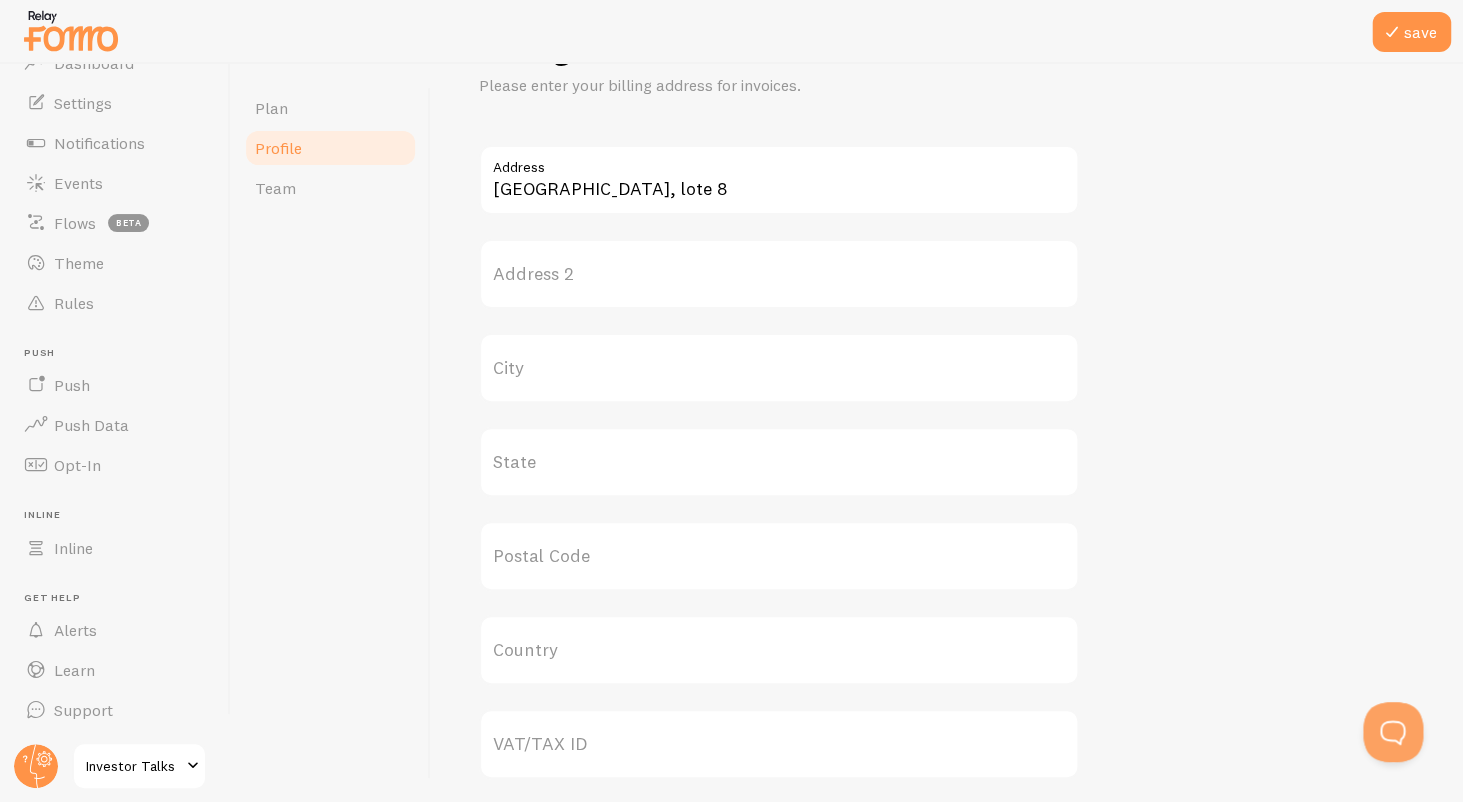 click on "City" at bounding box center [779, 368] 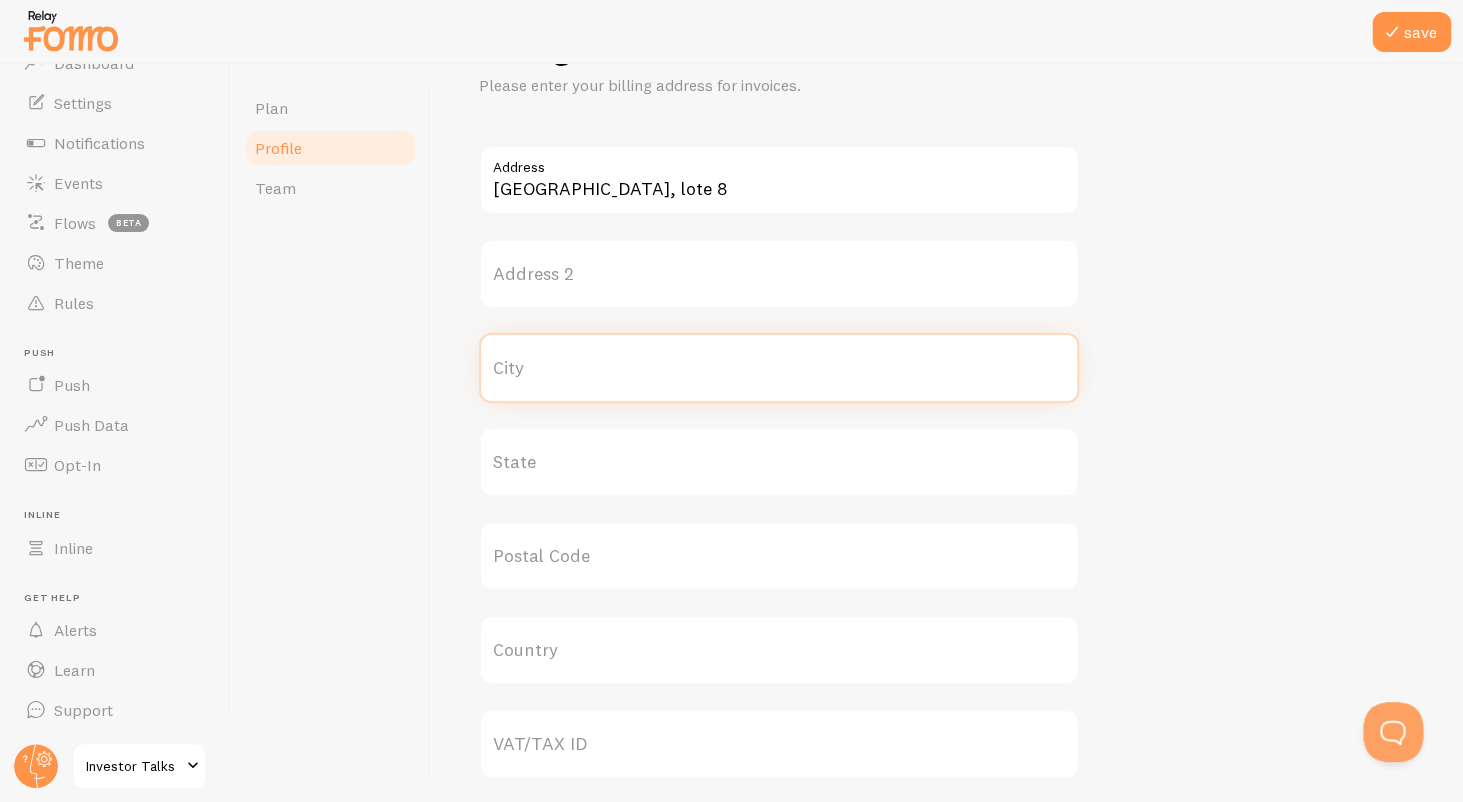 click on "City" at bounding box center (779, 368) 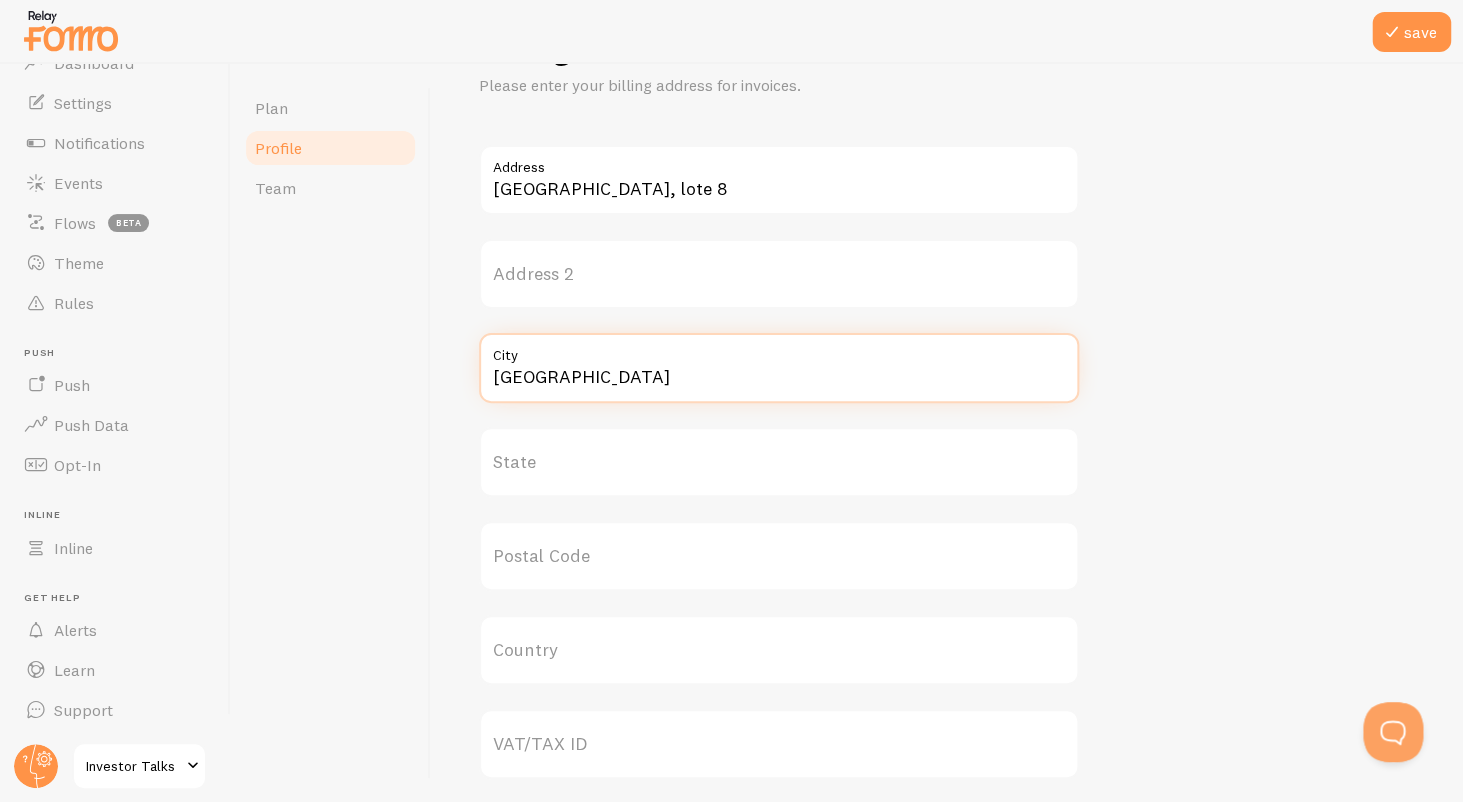 type on "[GEOGRAPHIC_DATA]" 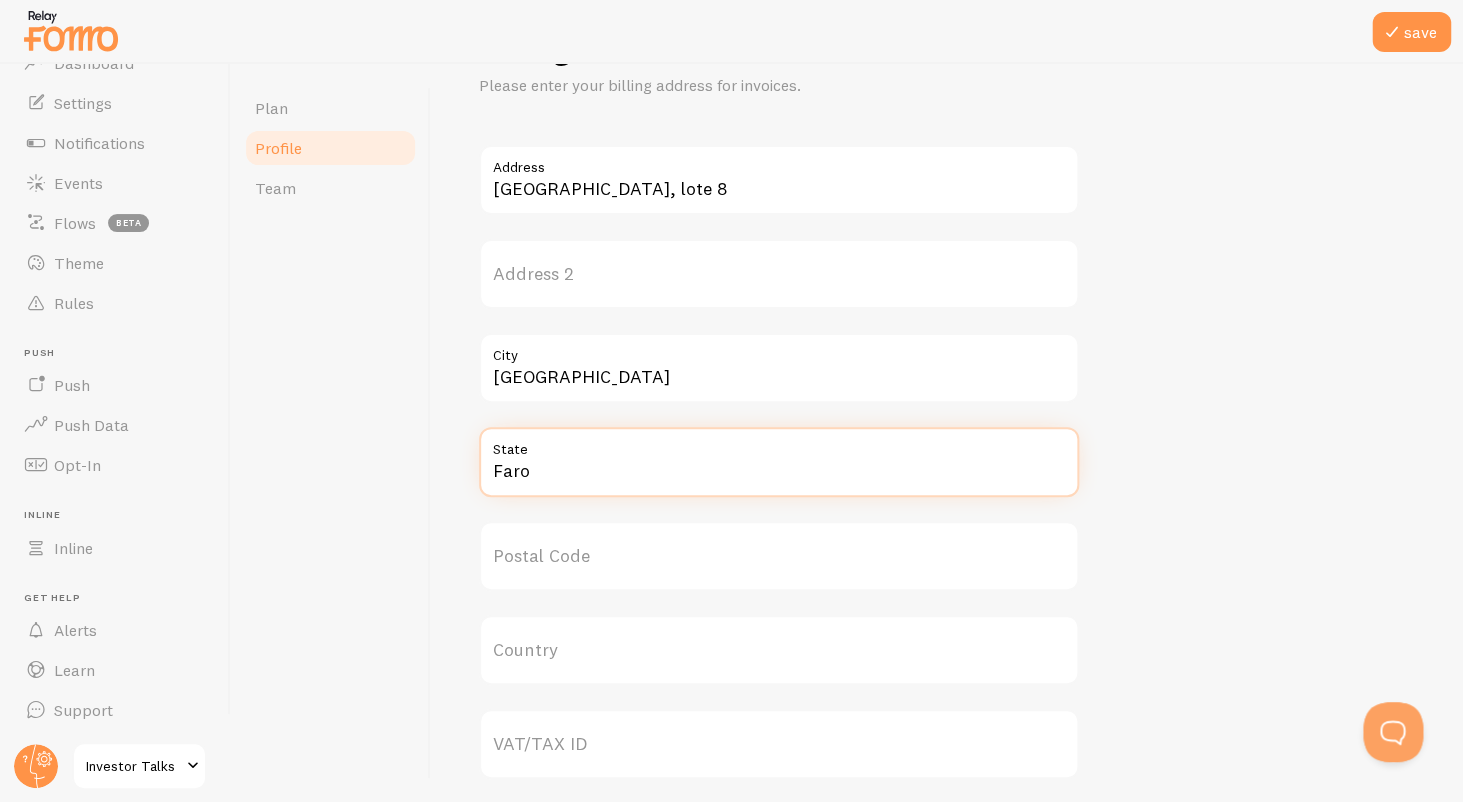 type on "Faro" 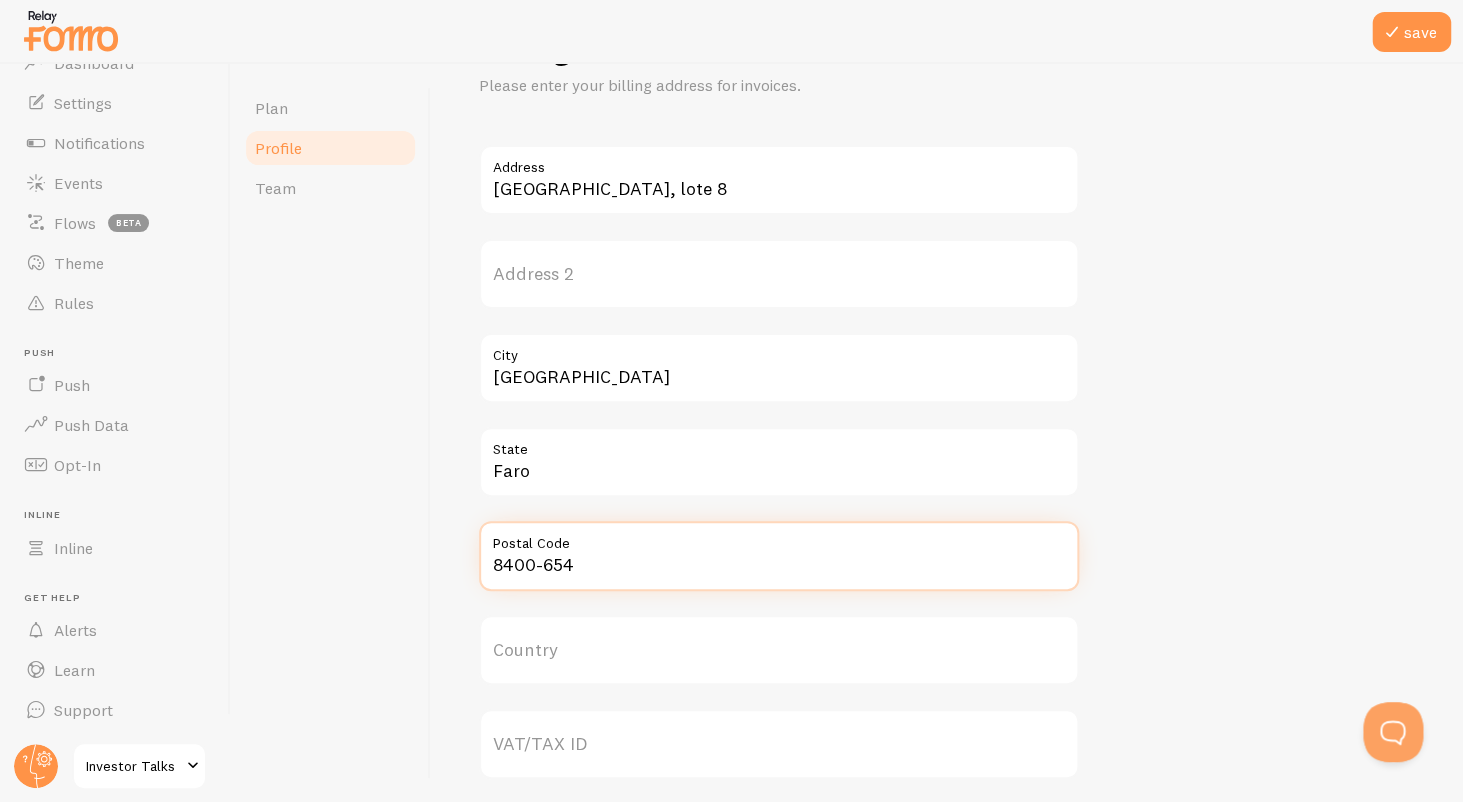 type on "8400-654" 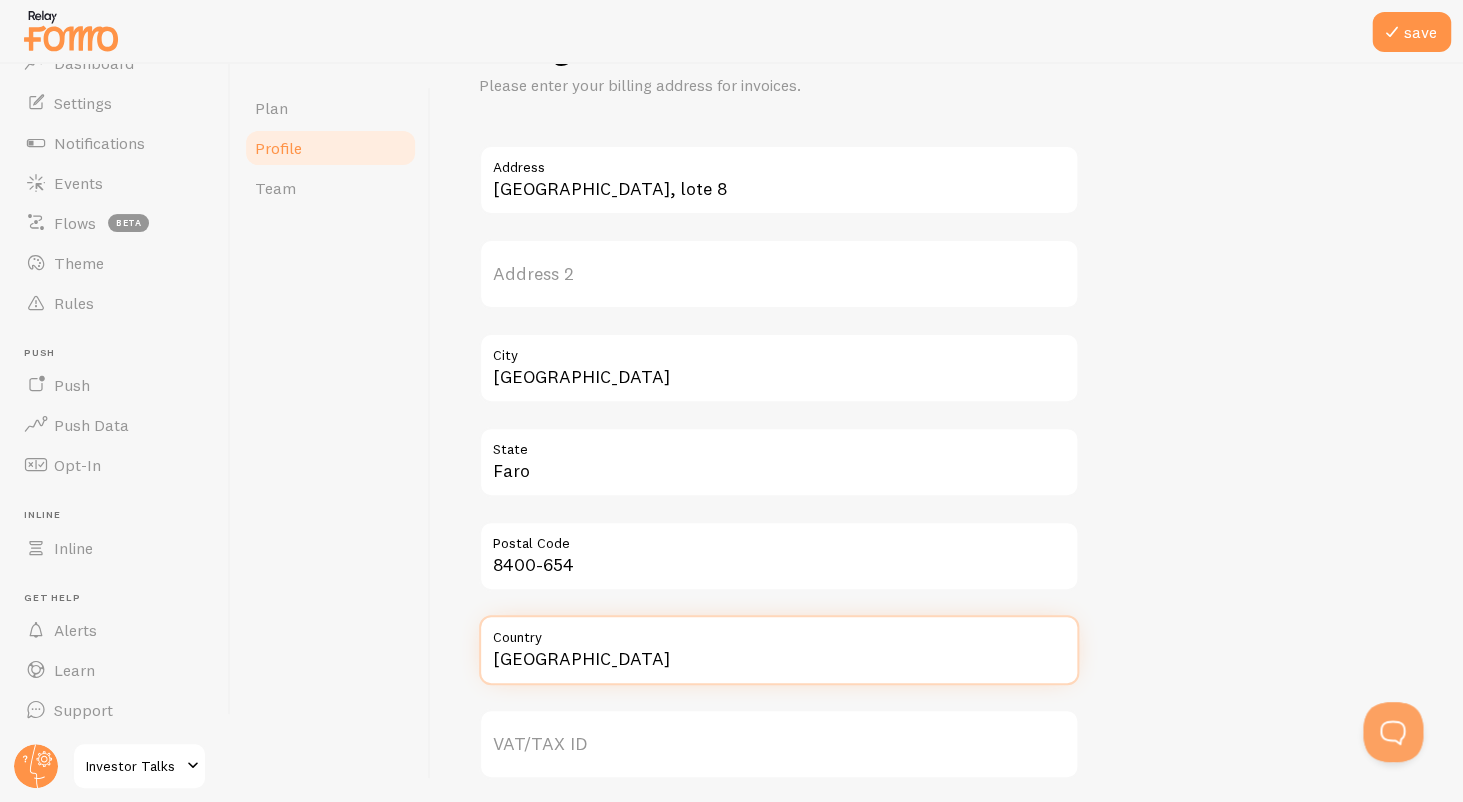 type on "[GEOGRAPHIC_DATA]" 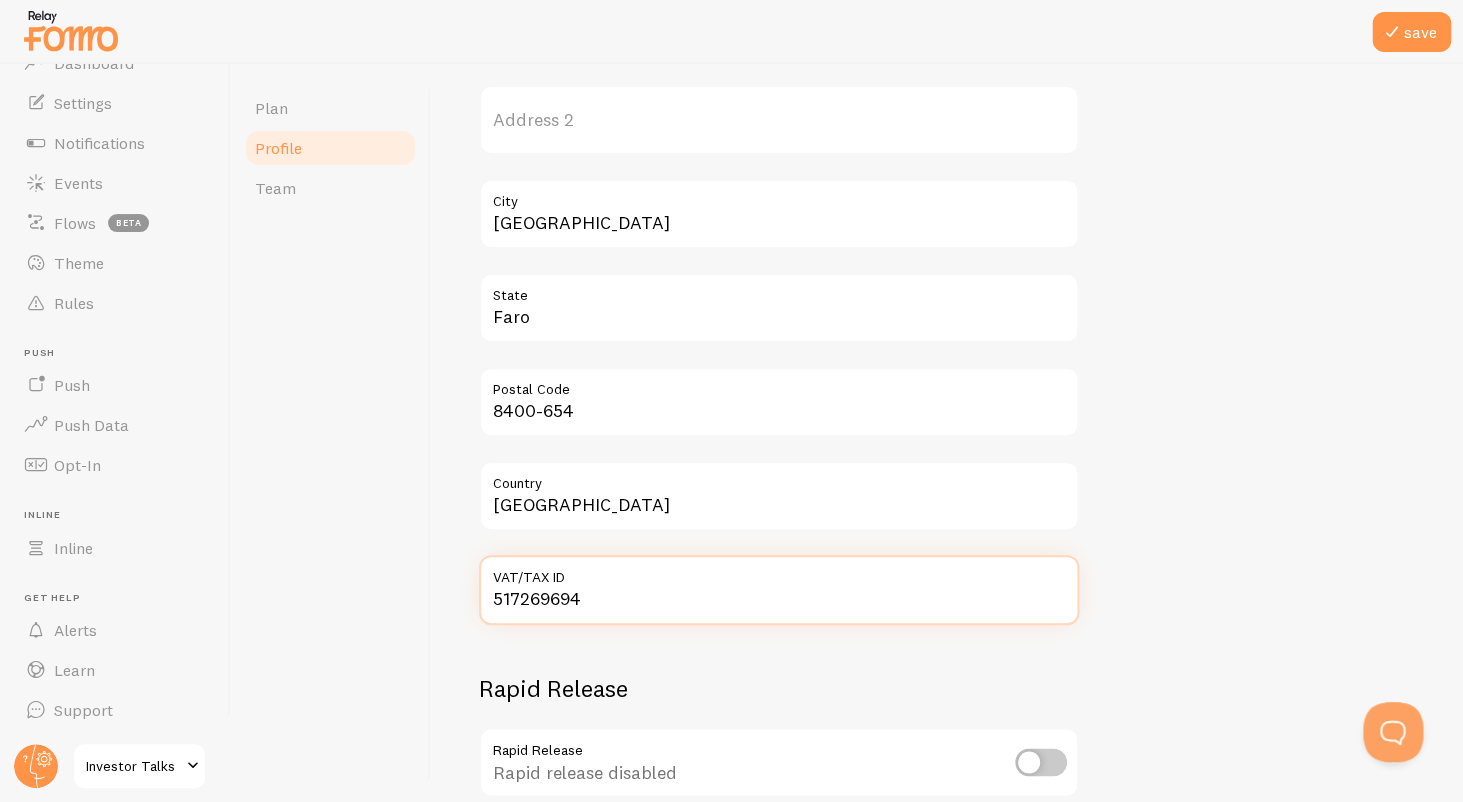 scroll, scrollTop: 911, scrollLeft: 0, axis: vertical 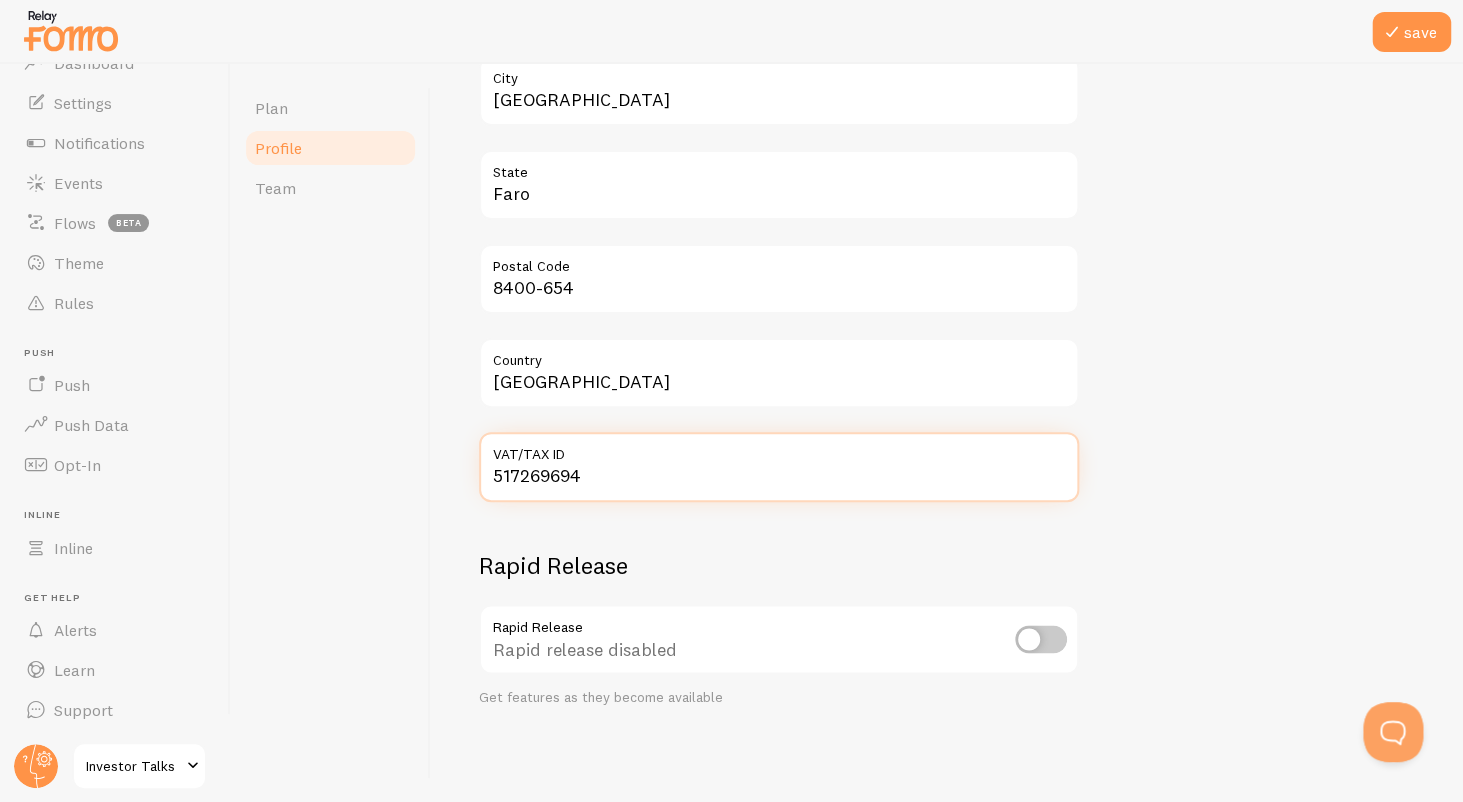 type on "517269694" 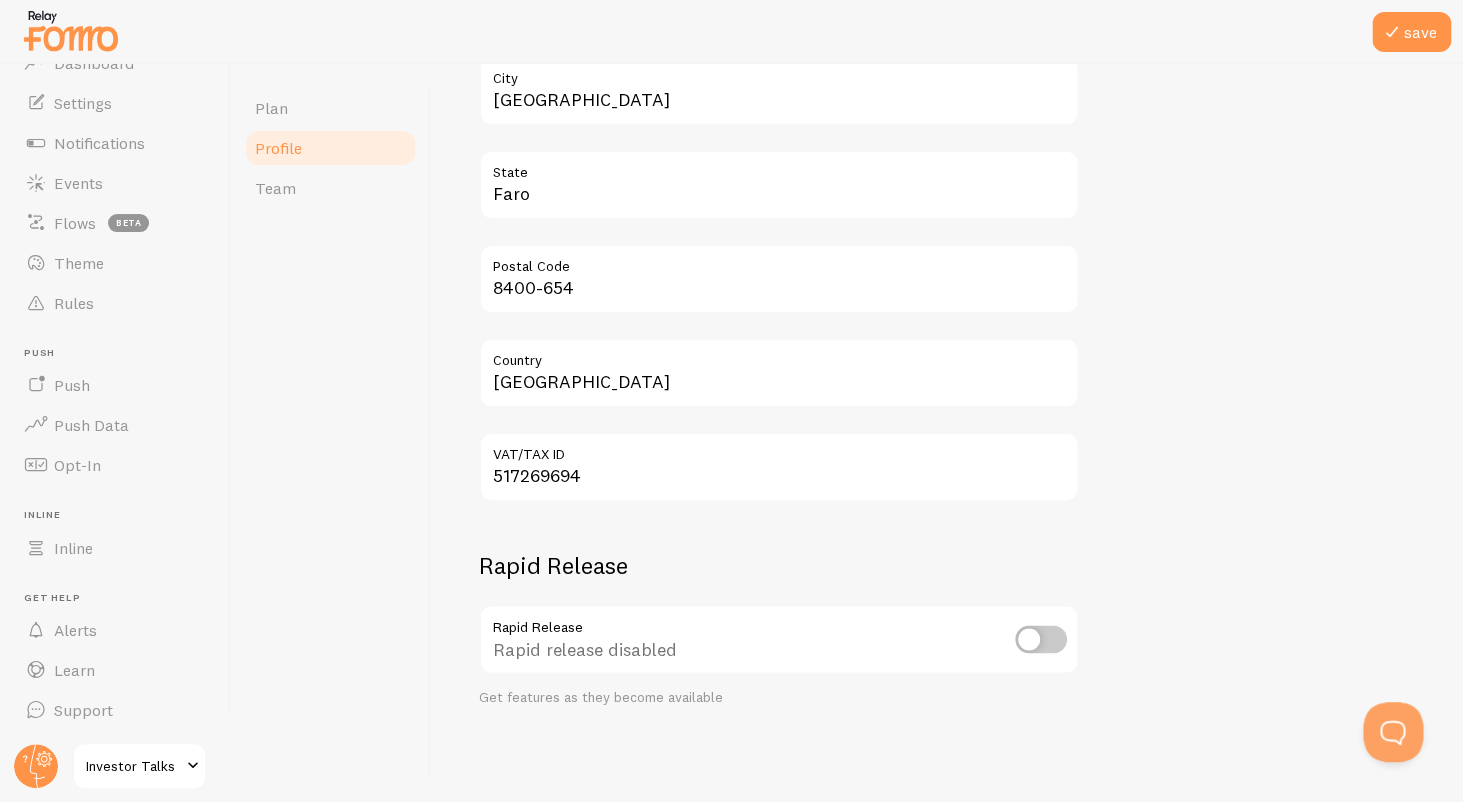 click on "Rapid Release       Rapid Release   Rapid release disabled   Get features as they become available" at bounding box center (779, 628) 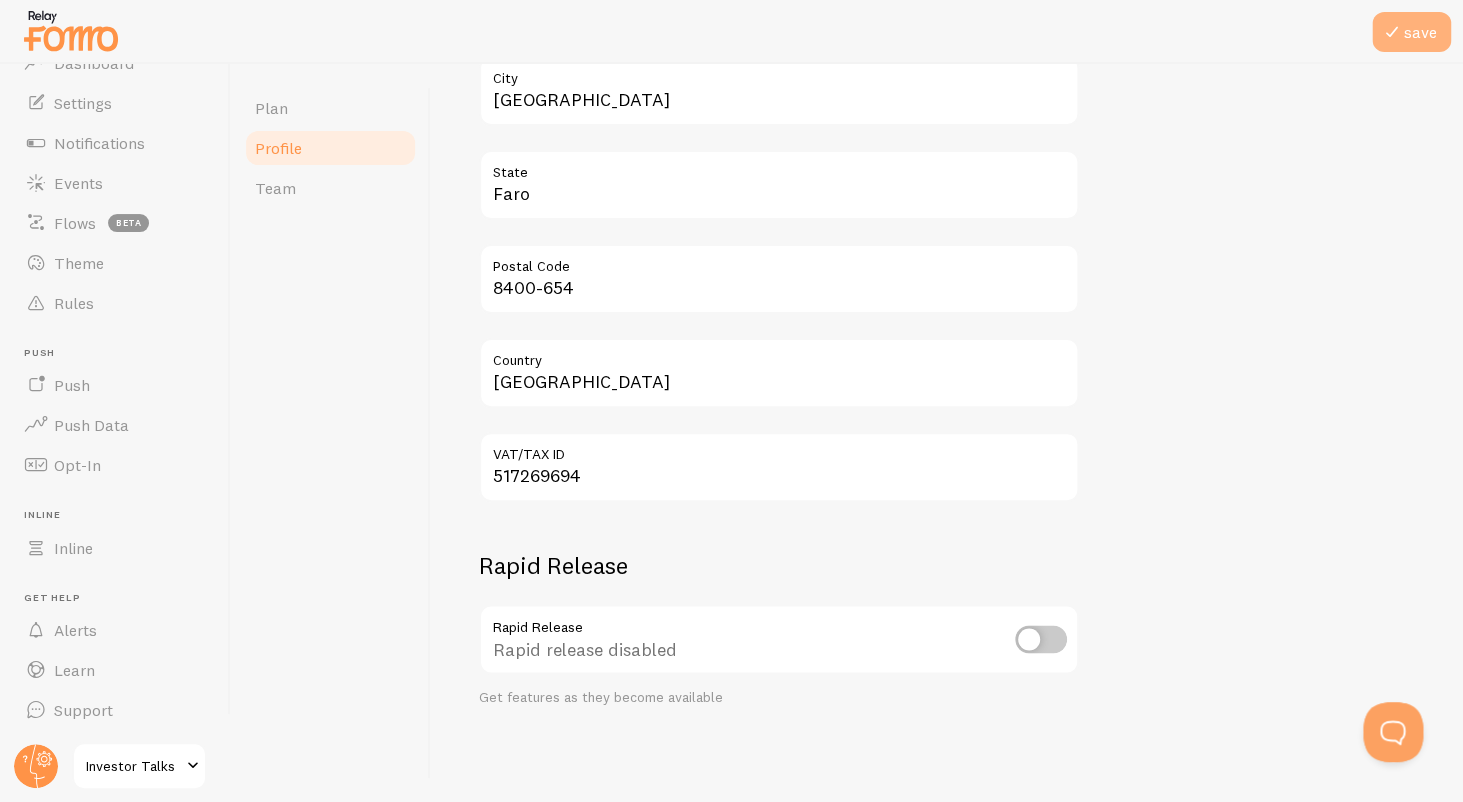 click on "save" at bounding box center [1411, 32] 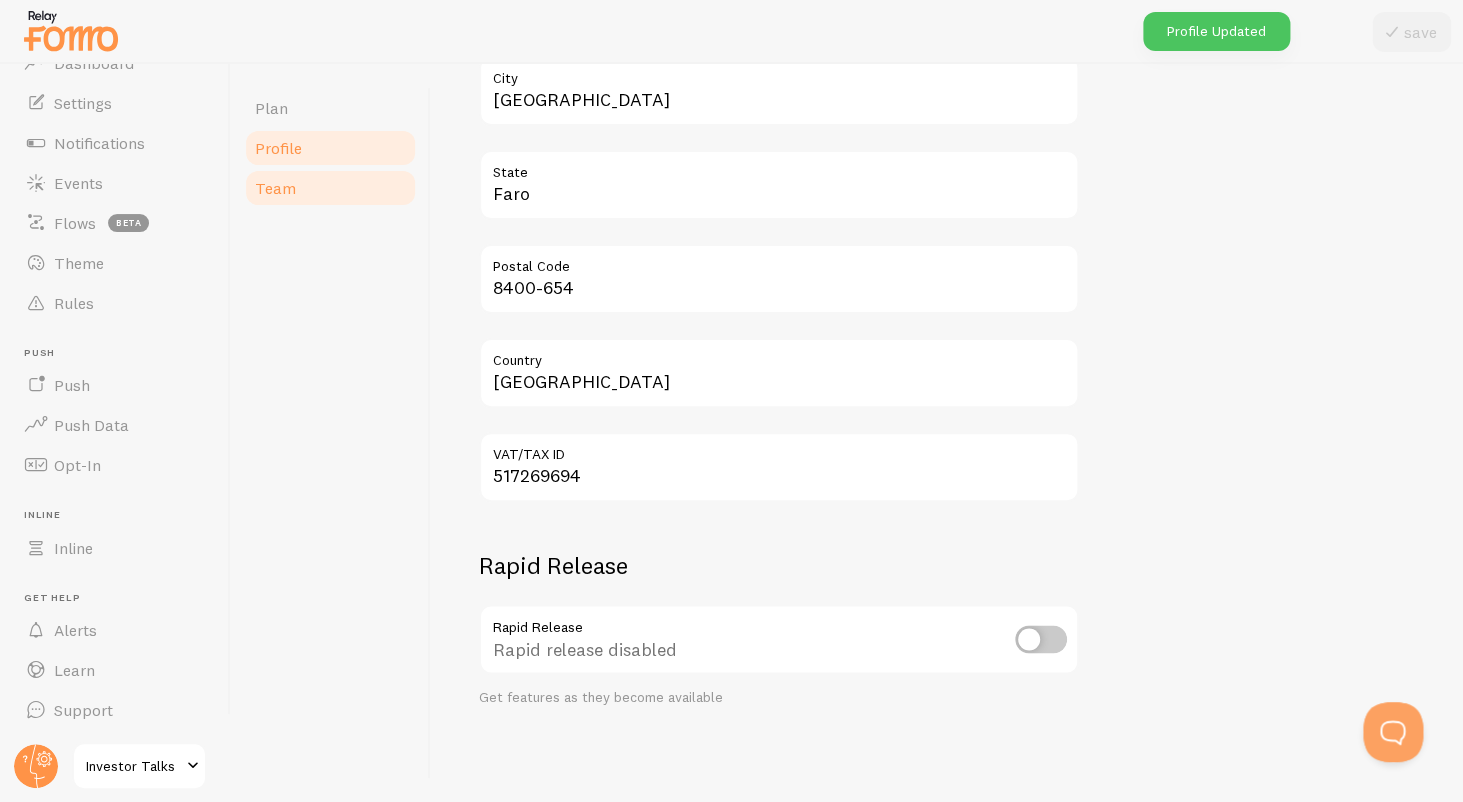 click on "Team" at bounding box center (330, 188) 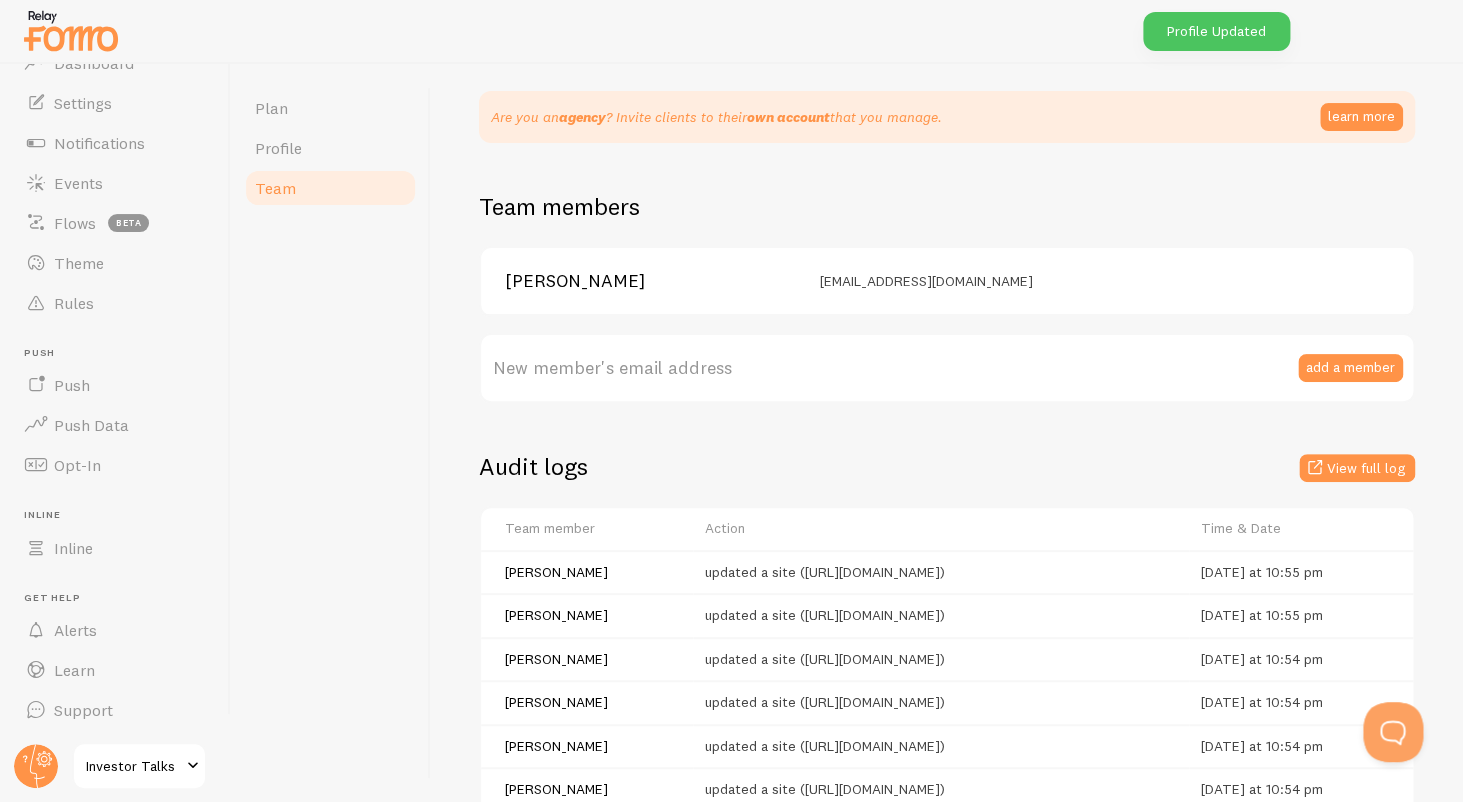 scroll, scrollTop: 0, scrollLeft: 0, axis: both 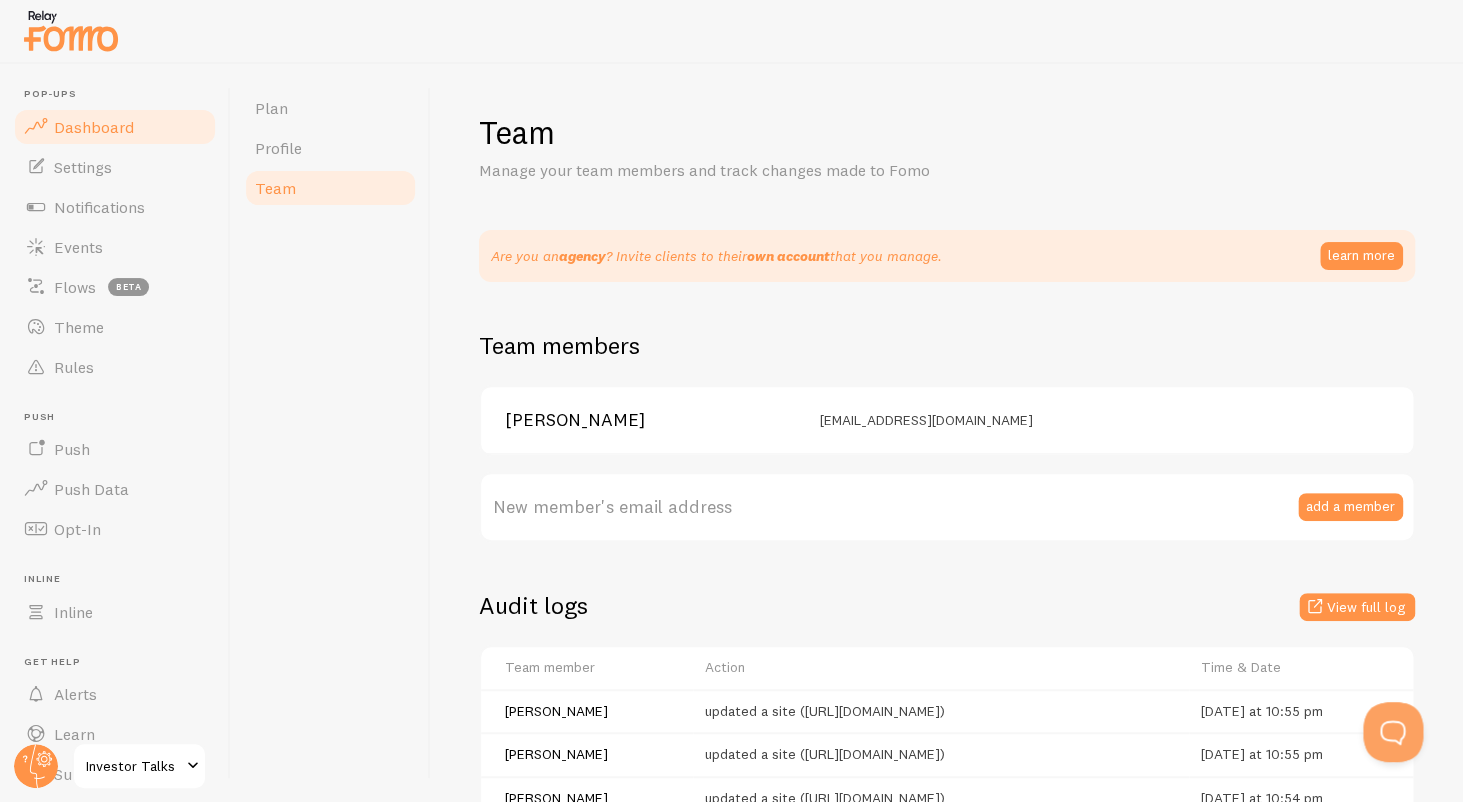click on "Dashboard" at bounding box center (115, 127) 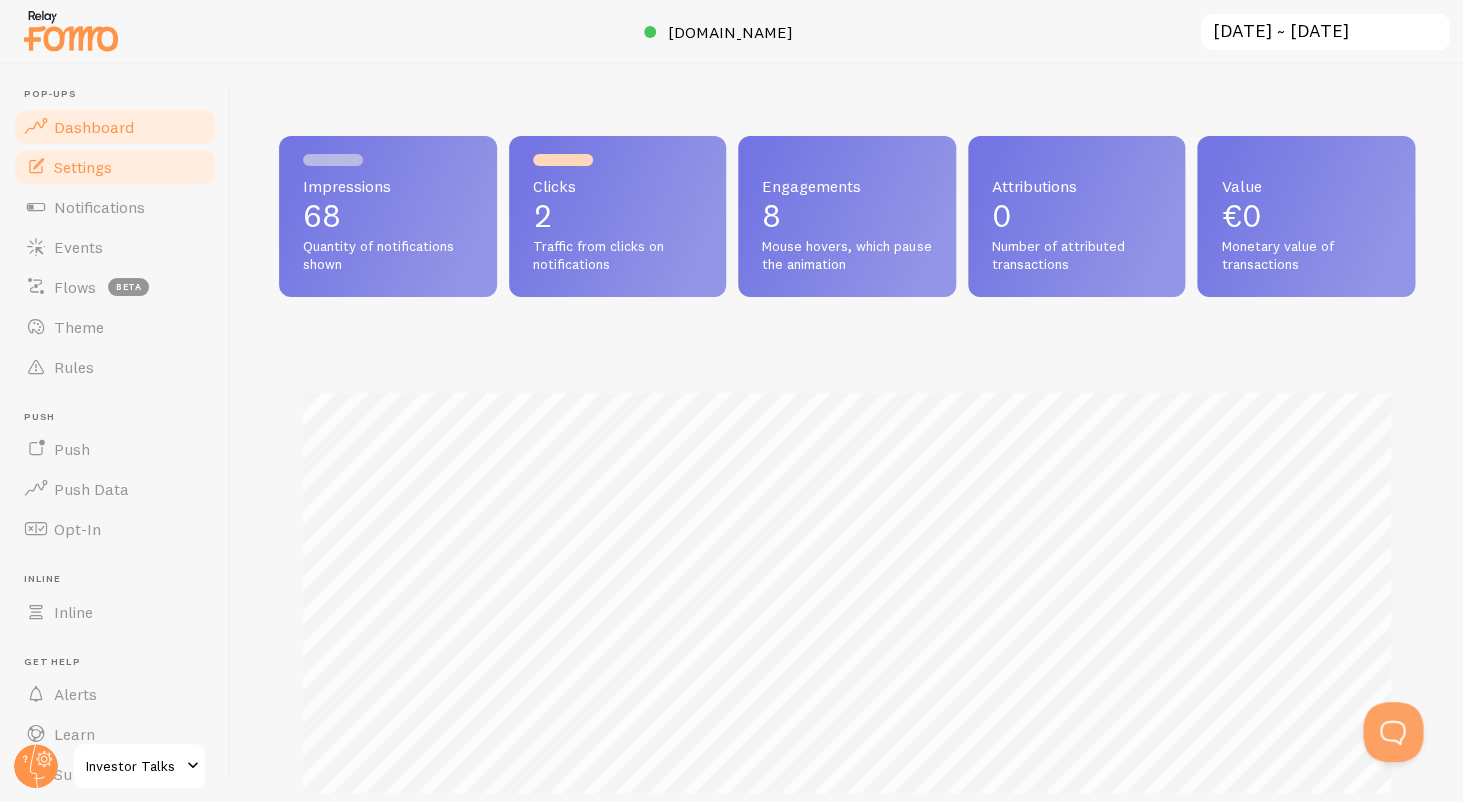 scroll, scrollTop: 999475, scrollLeft: 998865, axis: both 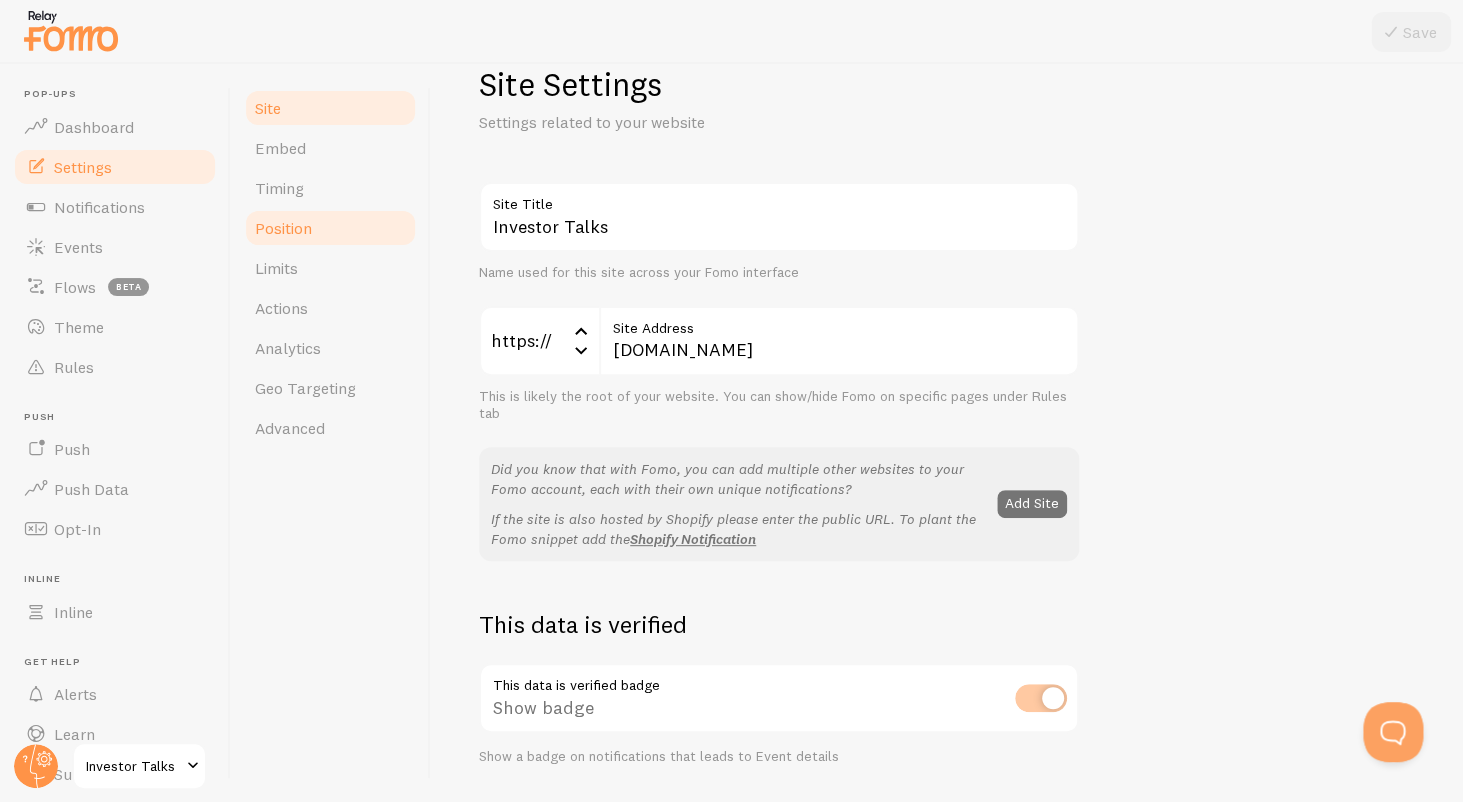 click on "Position" at bounding box center [330, 228] 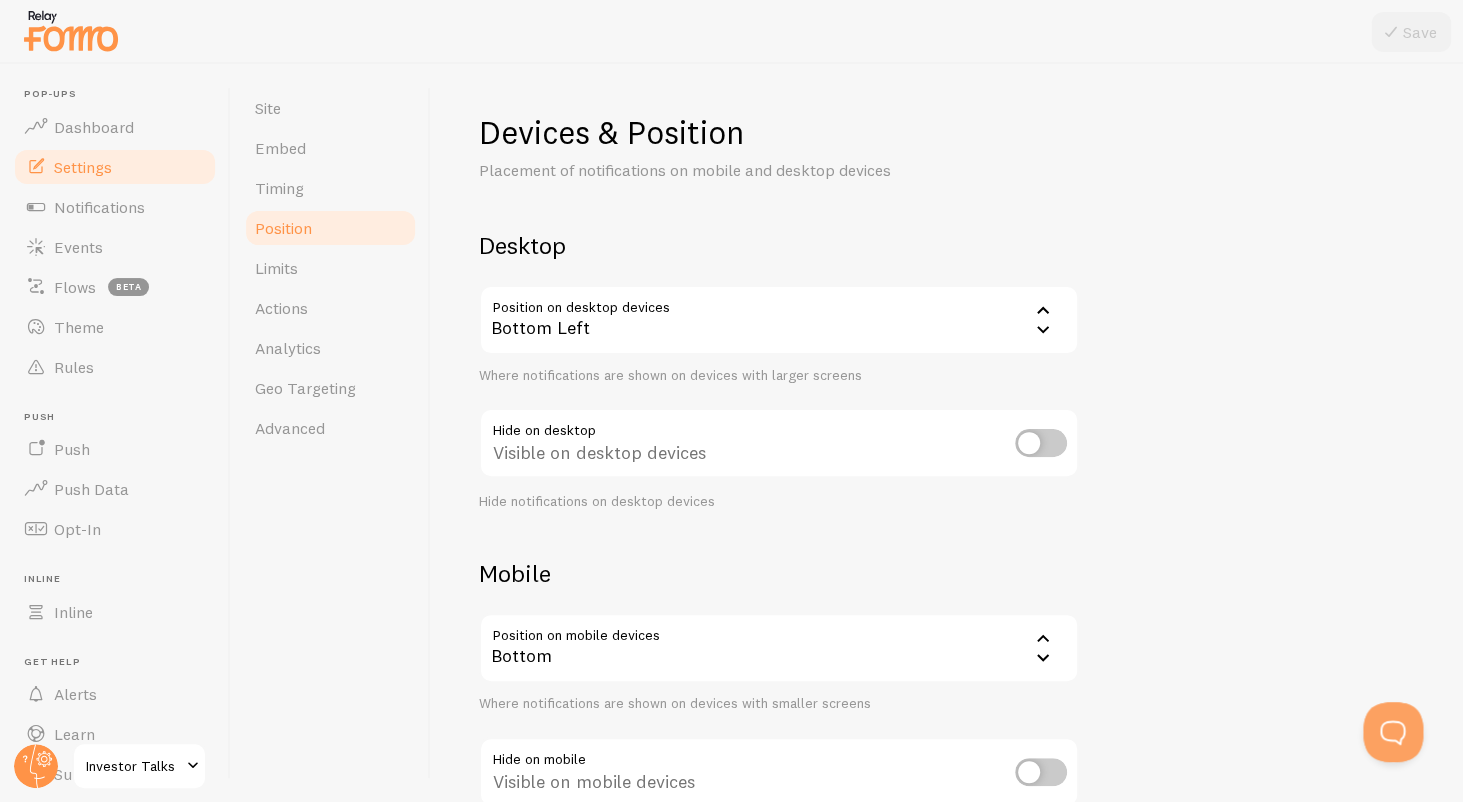 click on "Desktop
Position on desktop devices   bottom_left   Bottom Left       Bottom Left  Bottom Right  Top Left  Top Right  Top Center  Bottom Center  Bottom Left - Slide In  Bottom Right - Slide In  Top Left - Slide In  Top Right - Slide In    Where notifications are shown on devices with larger screens       Hide on desktop   Visible on desktop devices   Hide notifications on desktop devices" at bounding box center (779, 370) 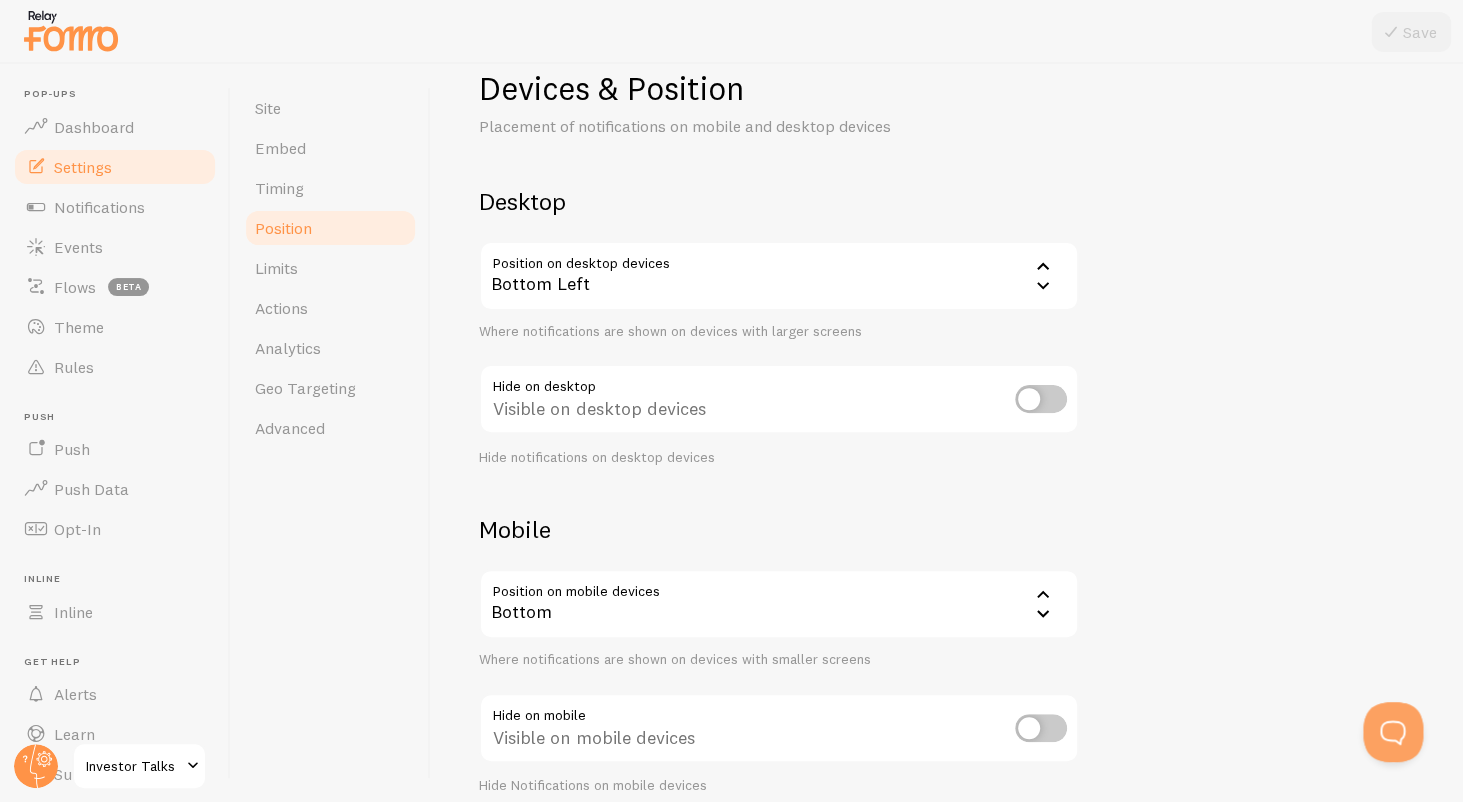 scroll, scrollTop: 0, scrollLeft: 0, axis: both 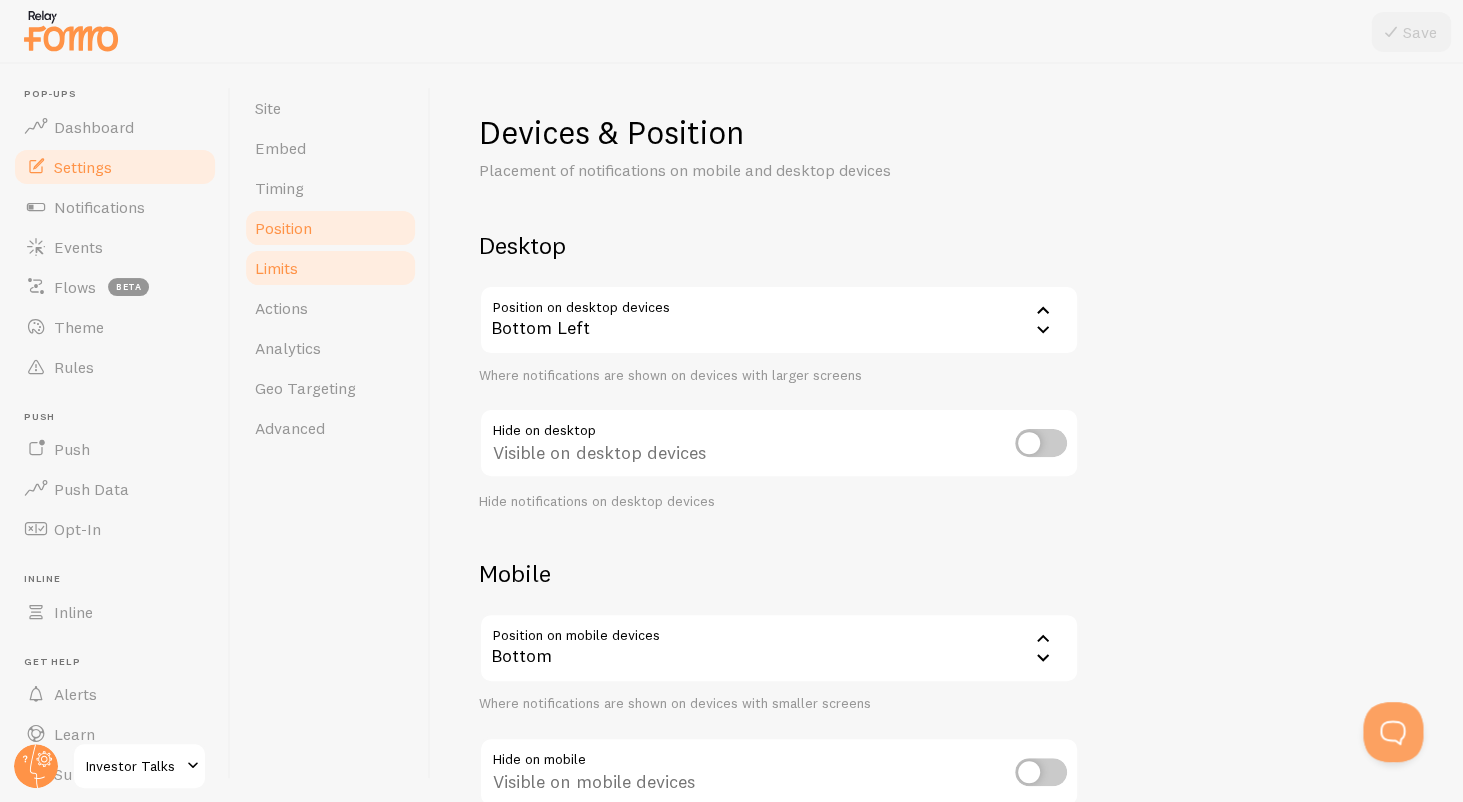 click on "Limits" at bounding box center [330, 268] 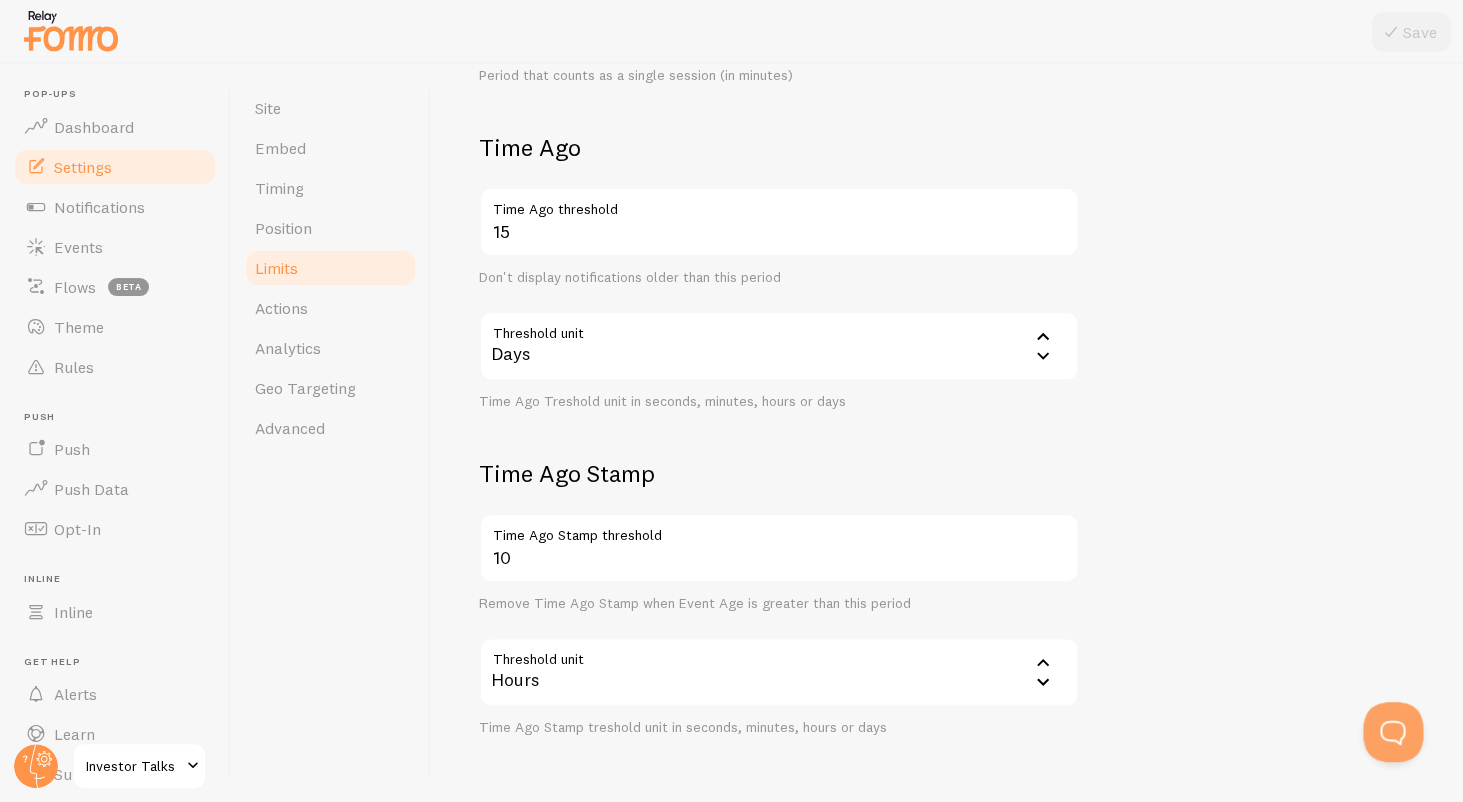 scroll, scrollTop: 742, scrollLeft: 0, axis: vertical 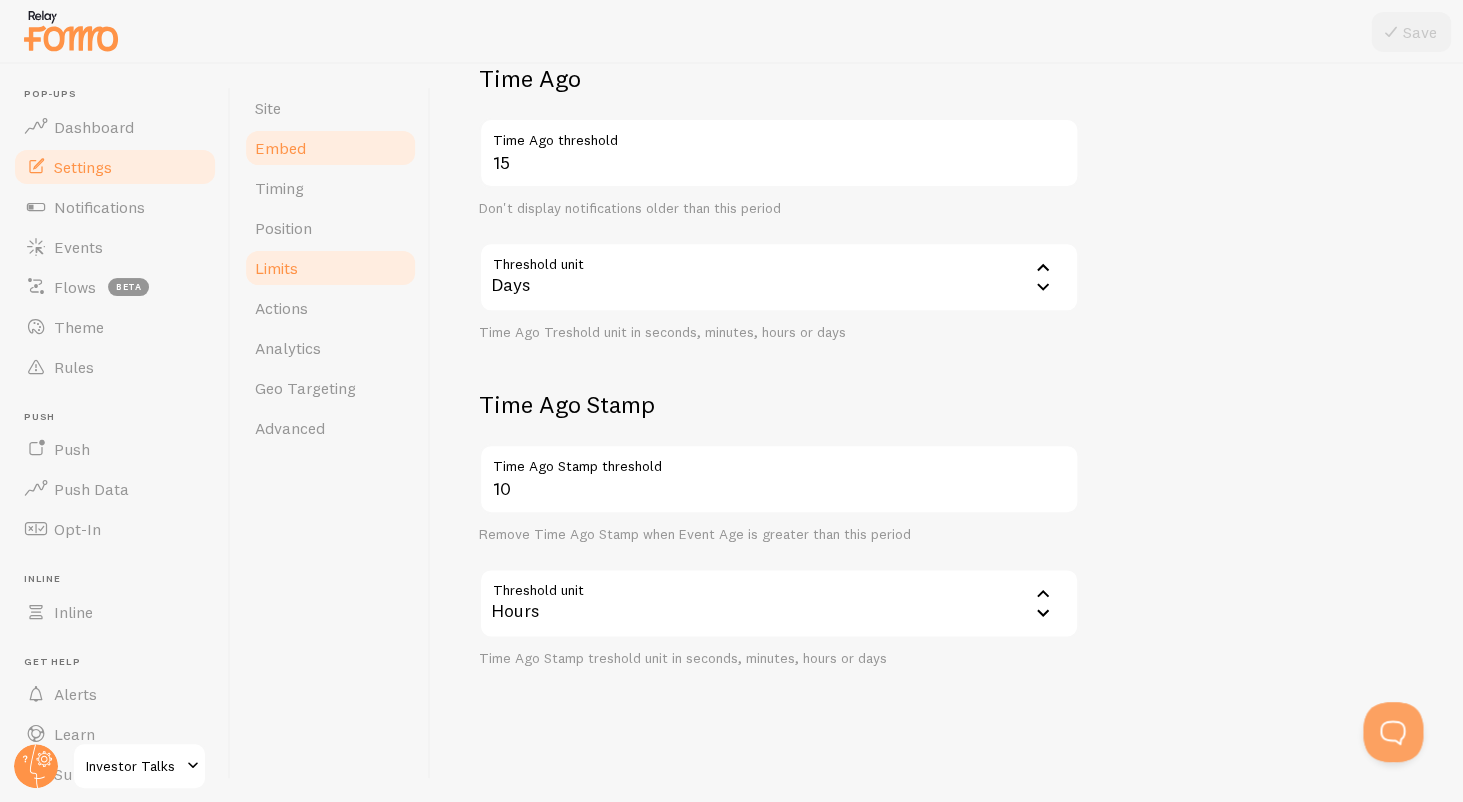 click on "Embed" at bounding box center (280, 148) 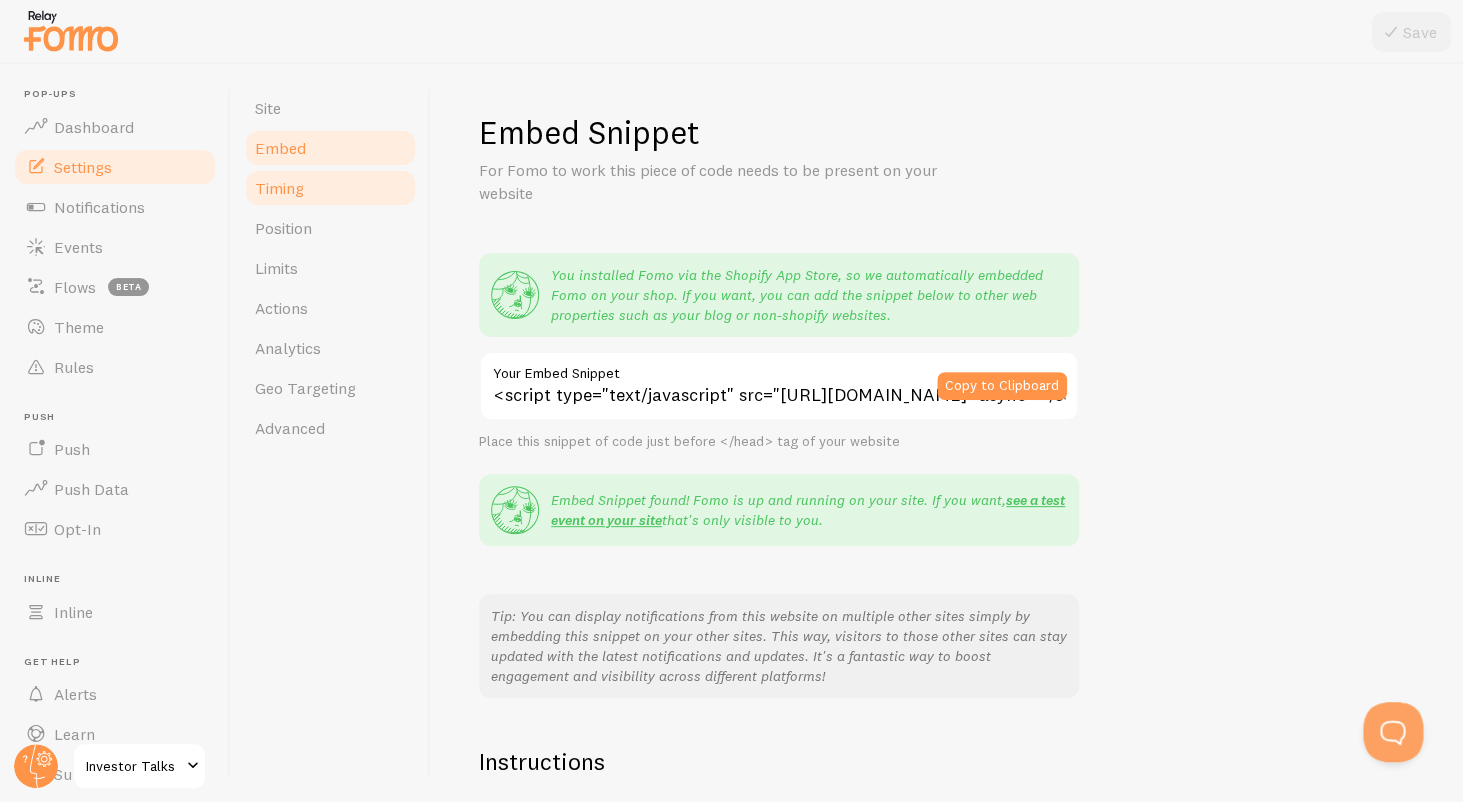 click on "Timing" at bounding box center [330, 188] 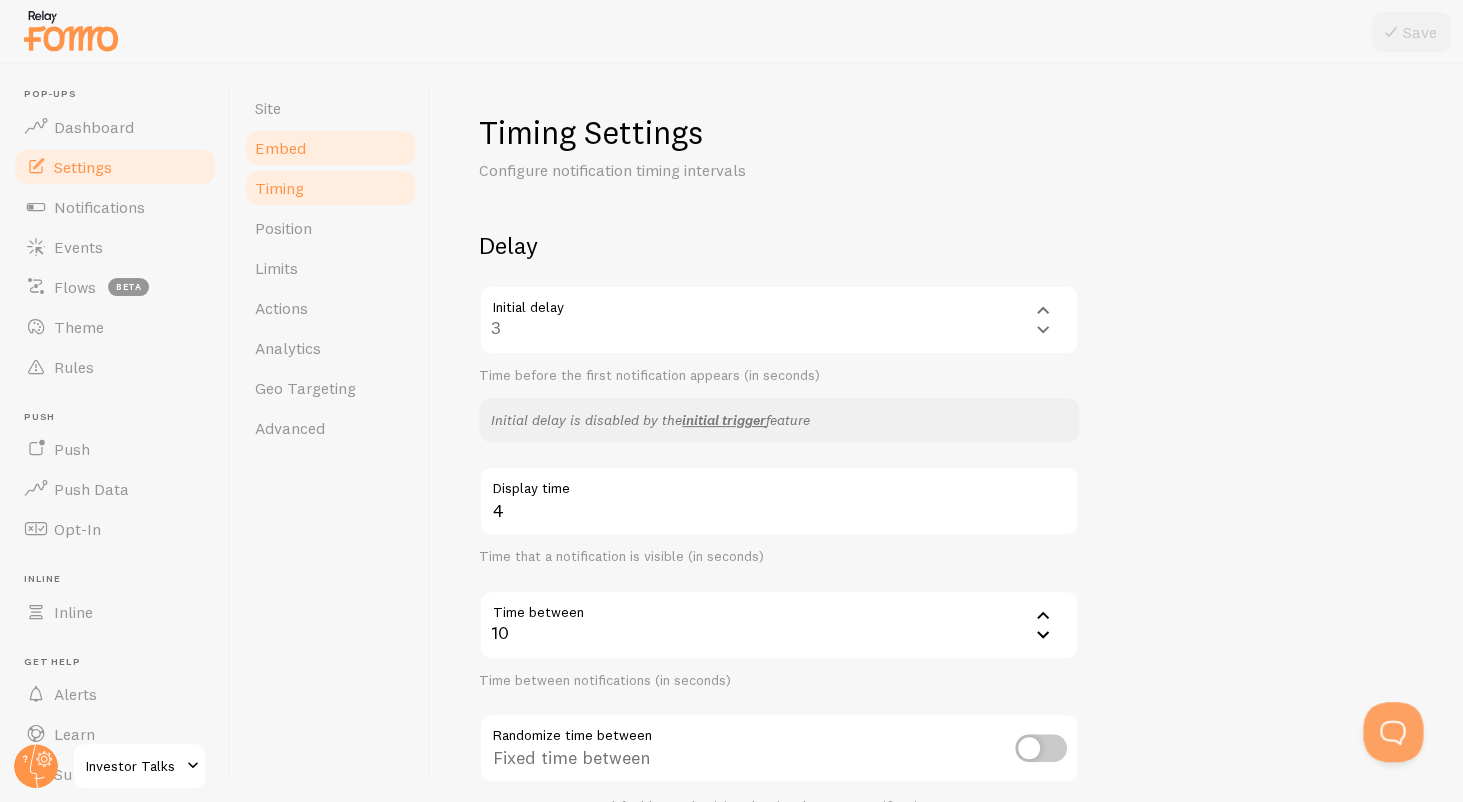 click on "Embed" at bounding box center [330, 148] 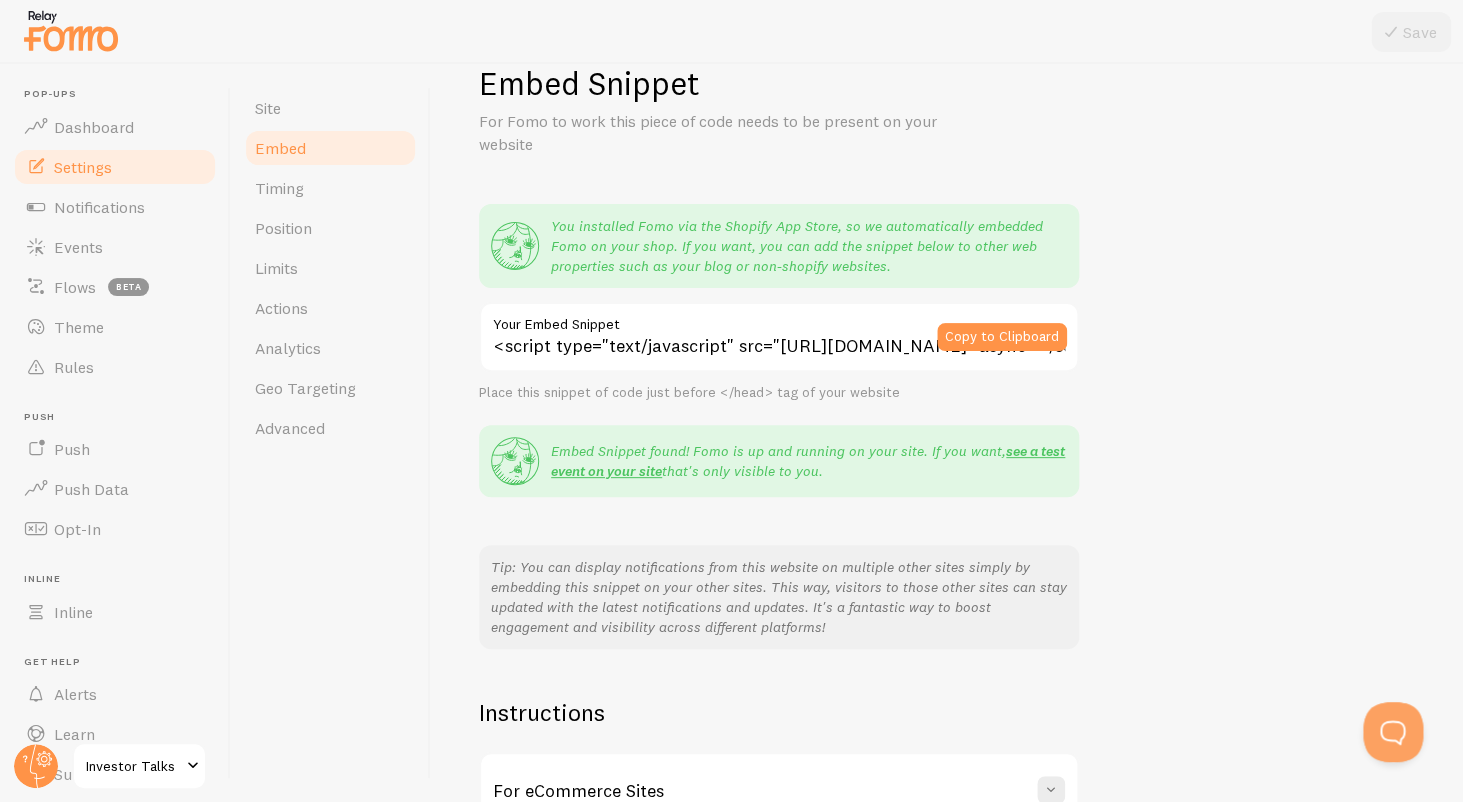 scroll, scrollTop: 51, scrollLeft: 0, axis: vertical 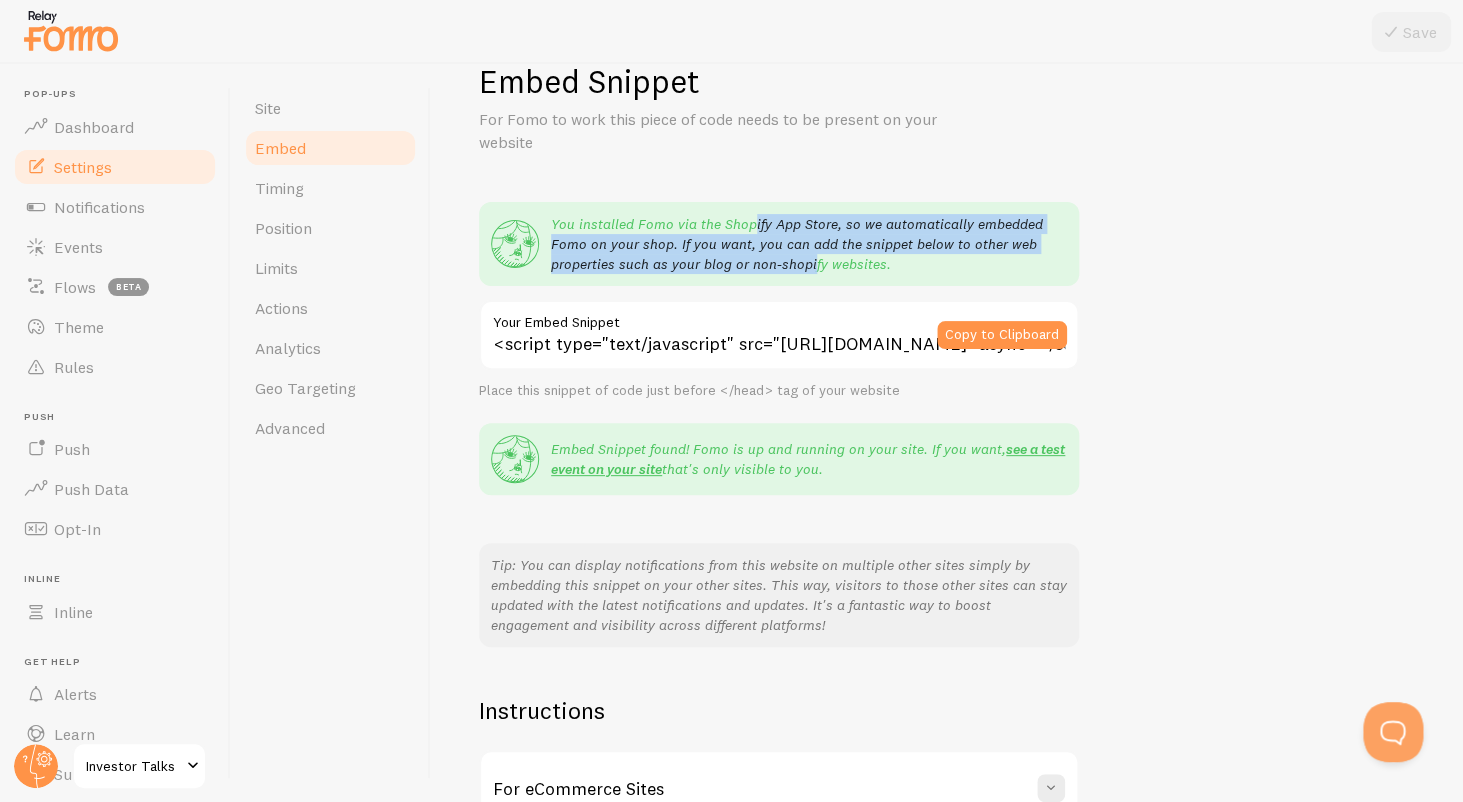 drag, startPoint x: 751, startPoint y: 225, endPoint x: 810, endPoint y: 256, distance: 66.64833 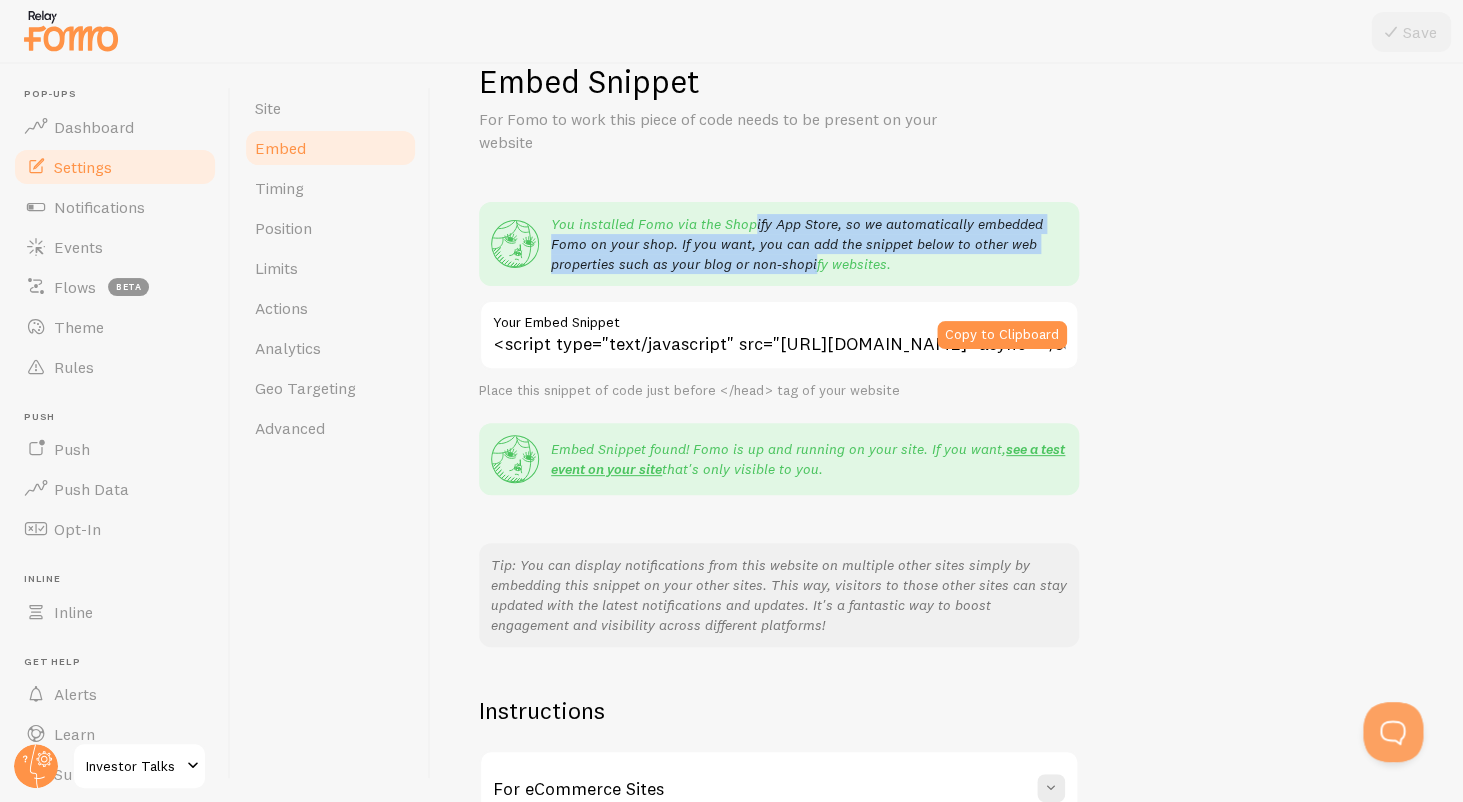 click on "You installed Fomo via the Shopify App Store, so we automatically embedded Fomo on your shop. If you want, you can add the snippet below to other web properties such as your blog or non-shopify websites." at bounding box center (809, 244) 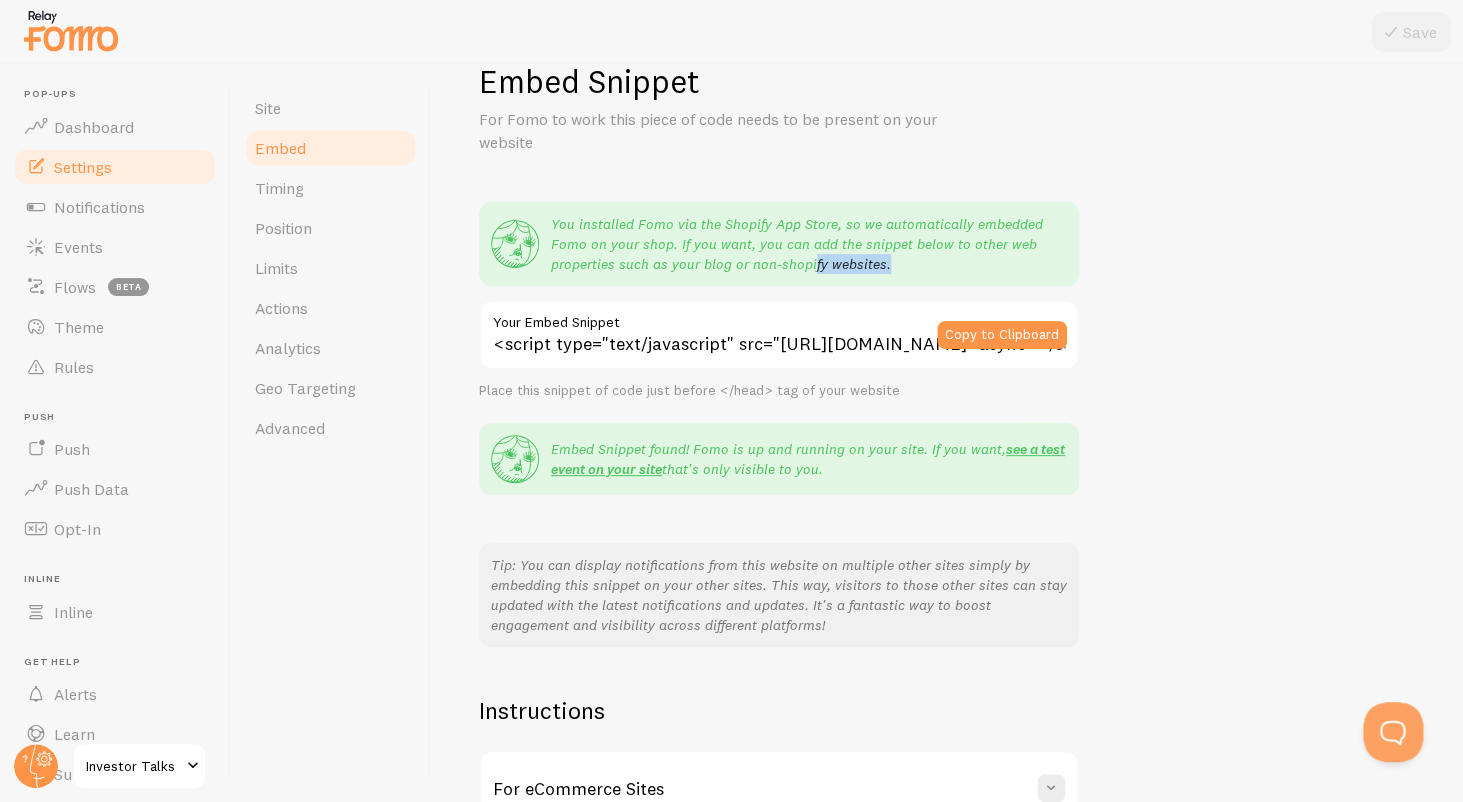 drag, startPoint x: 812, startPoint y: 256, endPoint x: 933, endPoint y: 271, distance: 121.92621 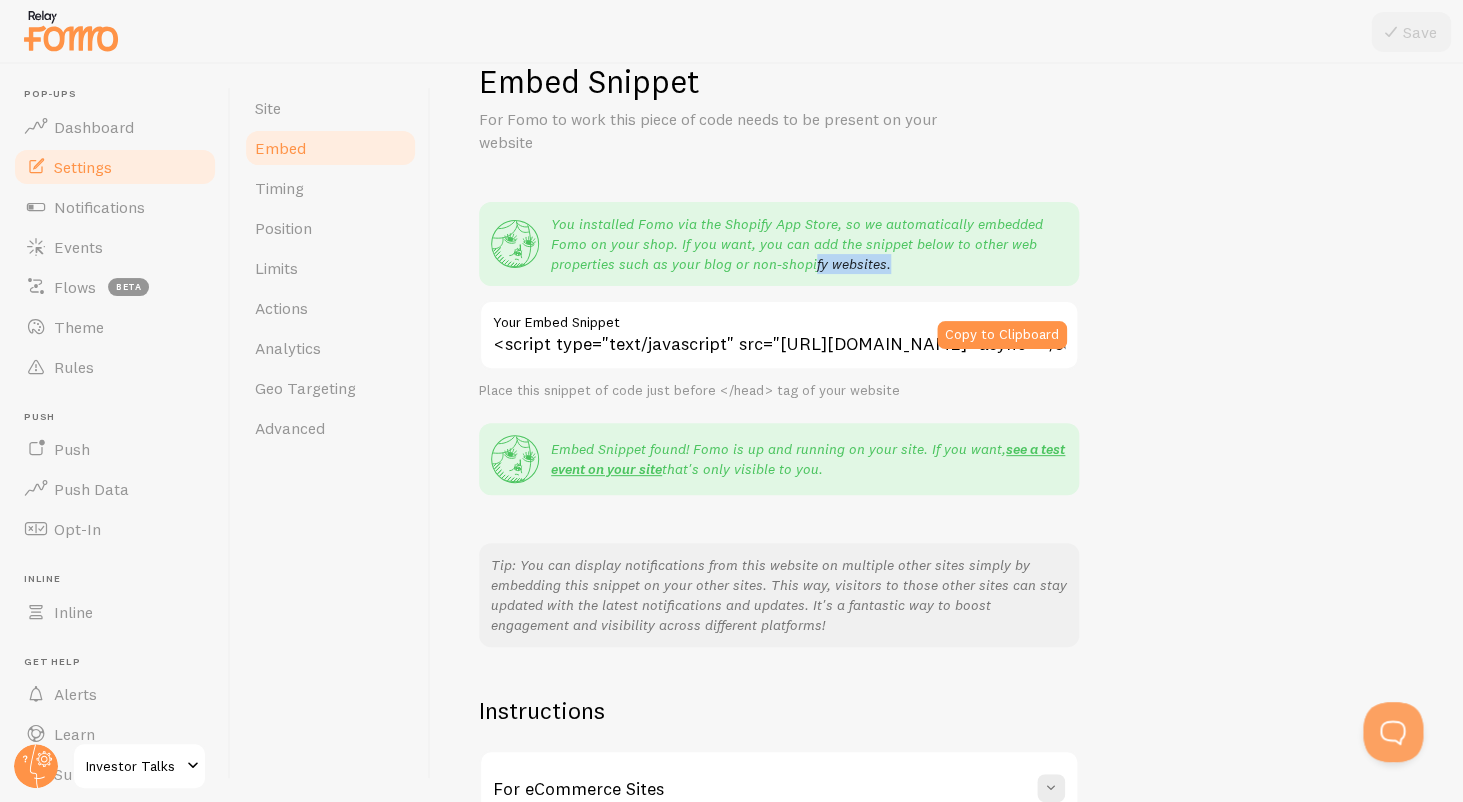 click on "You installed Fomo via the Shopify App Store, so we automatically embedded Fomo on your shop. If you want, you can add the snippet below to other web properties such as your blog or non-shopify websites." at bounding box center (809, 244) 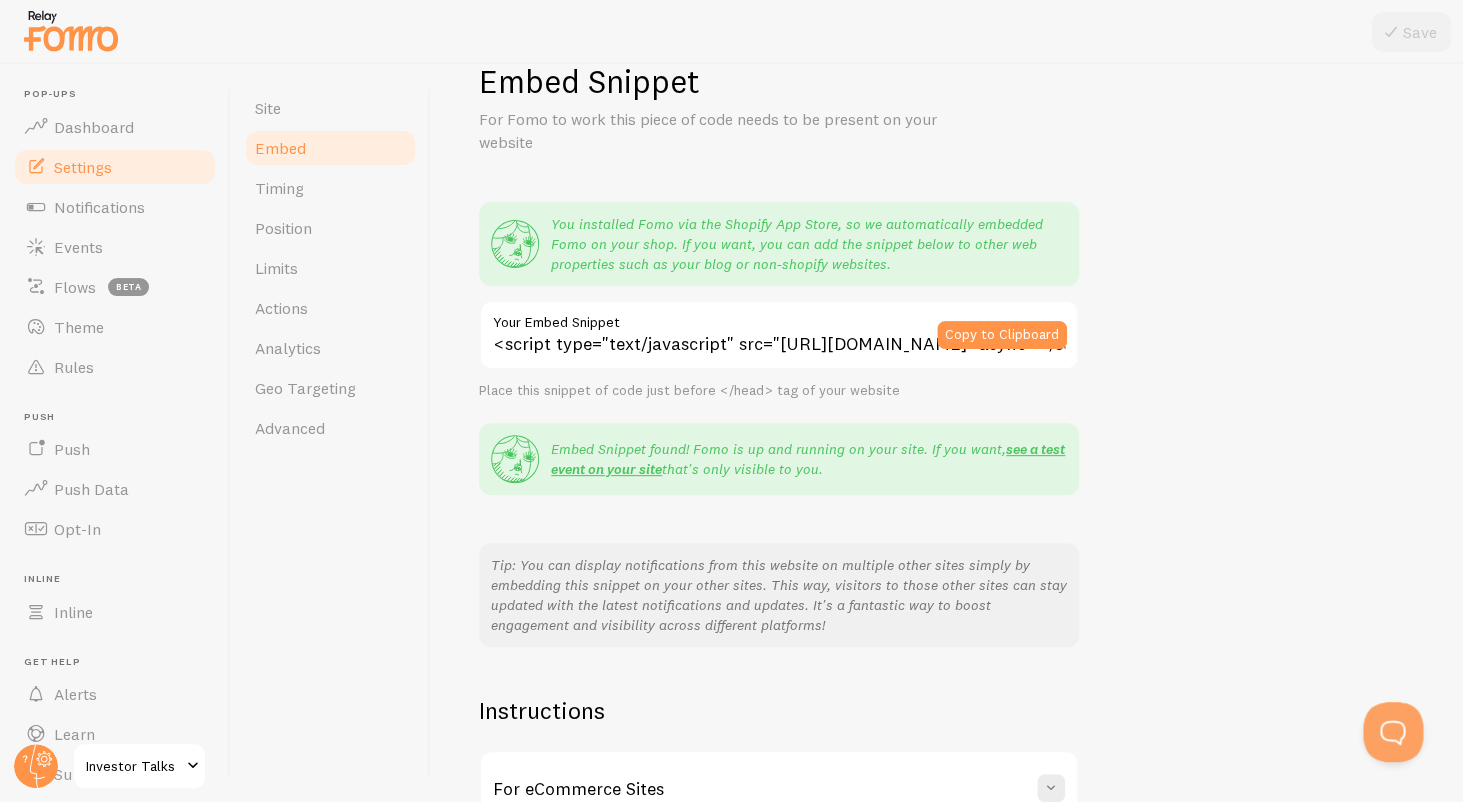 click on "You installed Fomo via the Shopify App Store, so we automatically embedded Fomo on your shop. If you want, you can add the snippet below to other web properties such as your blog or non-shopify websites." at bounding box center (809, 244) 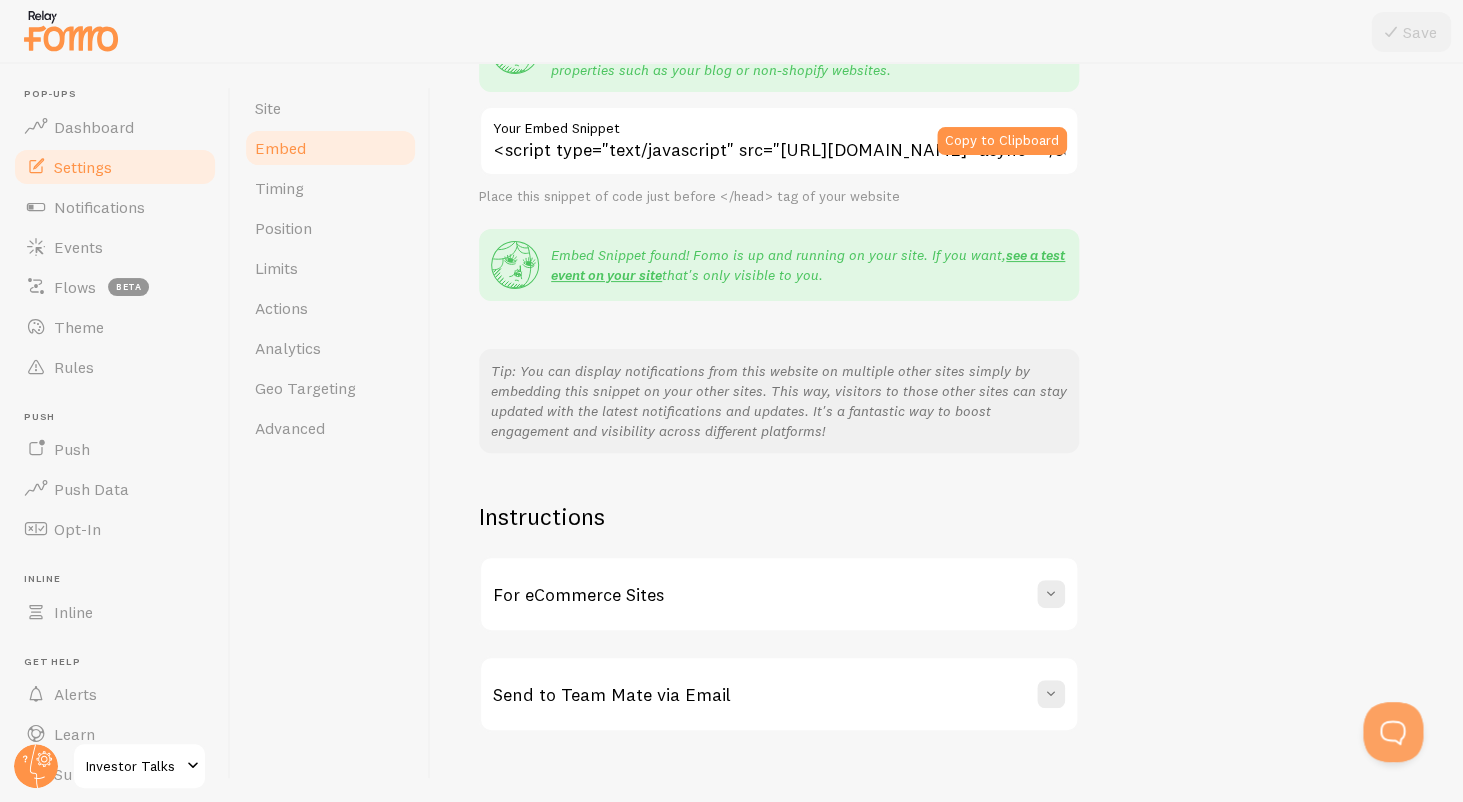 scroll, scrollTop: 260, scrollLeft: 0, axis: vertical 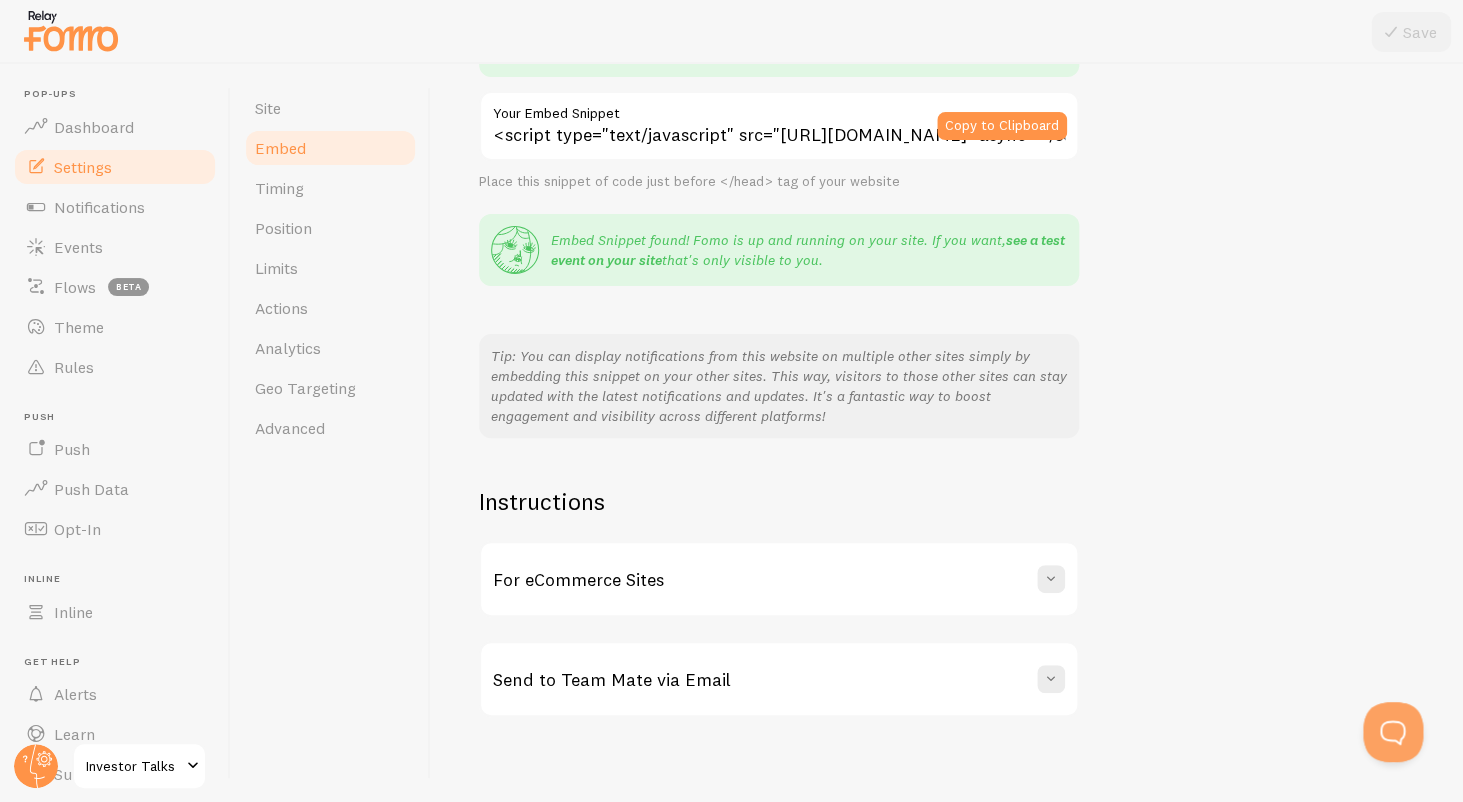 click on "see a test event on your site" at bounding box center (808, 250) 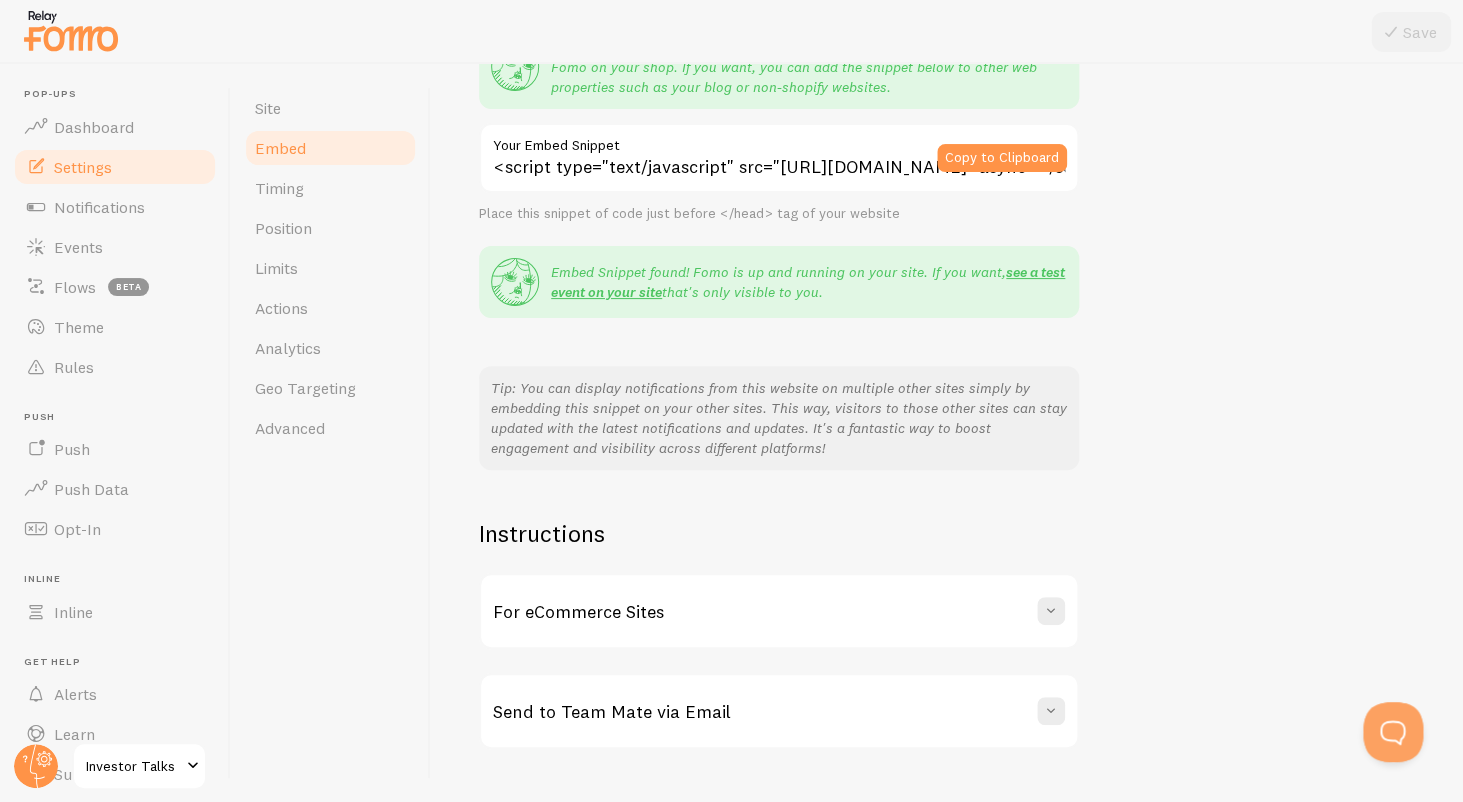scroll, scrollTop: 160, scrollLeft: 0, axis: vertical 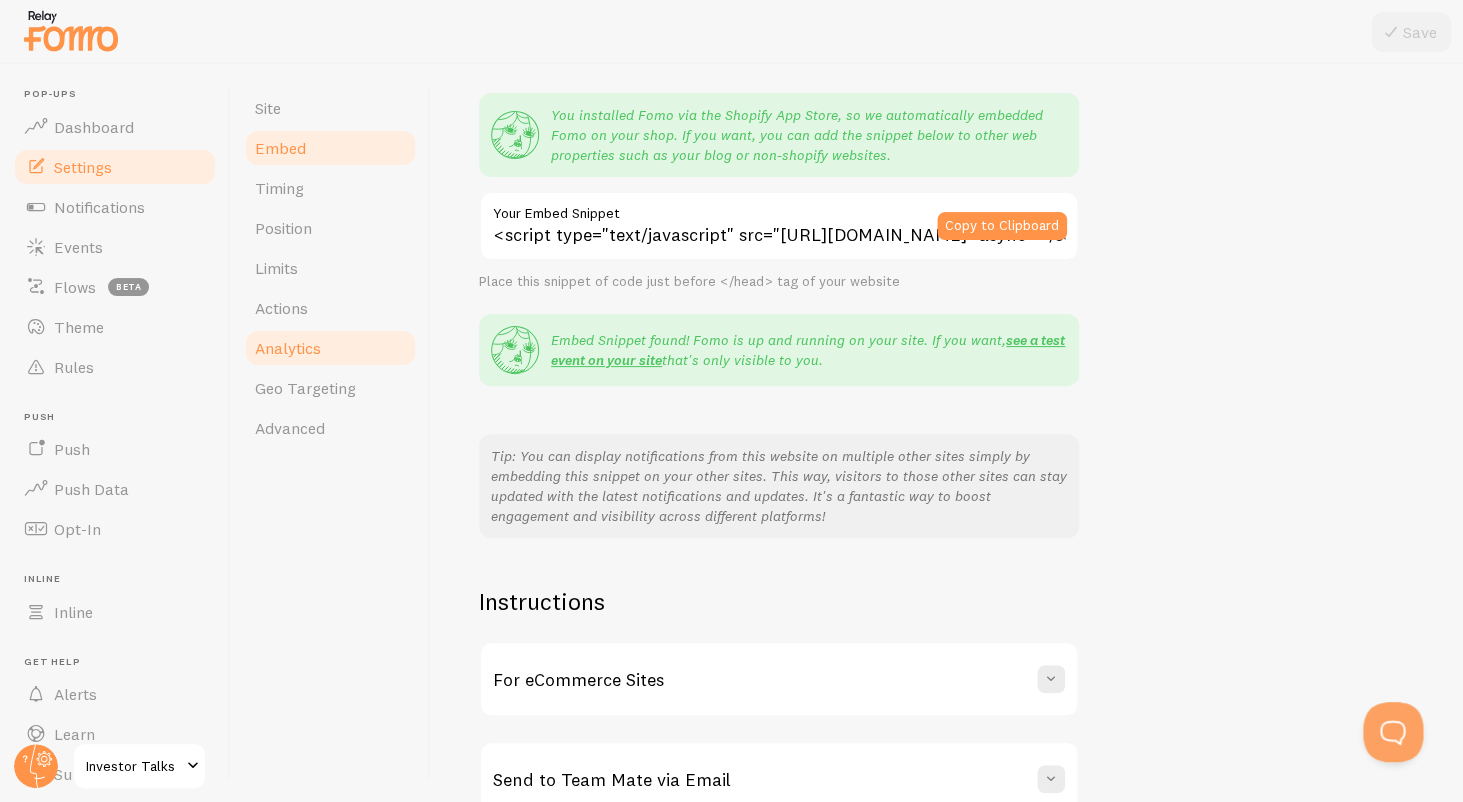 click on "Analytics" at bounding box center [330, 348] 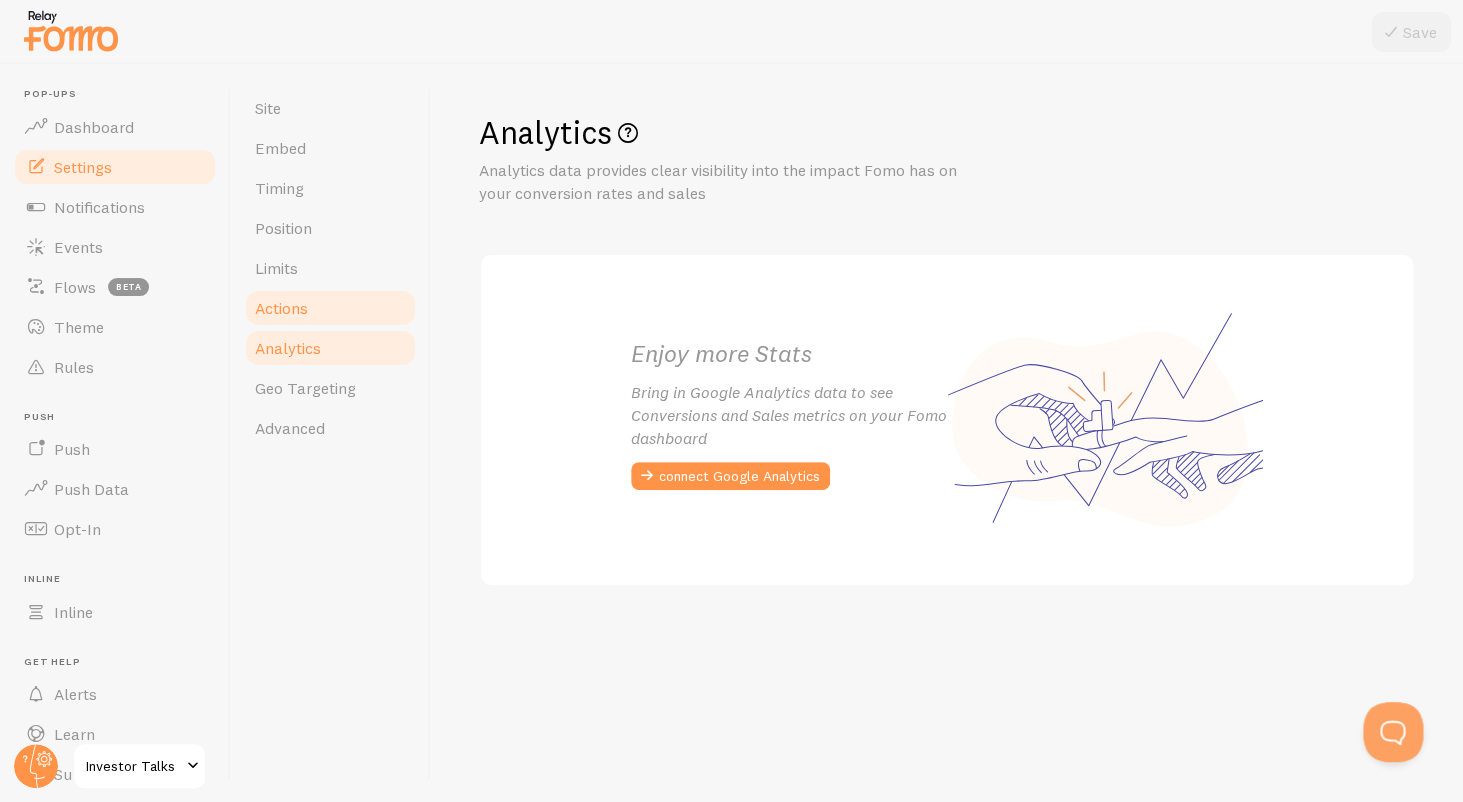 click on "Actions" at bounding box center (330, 308) 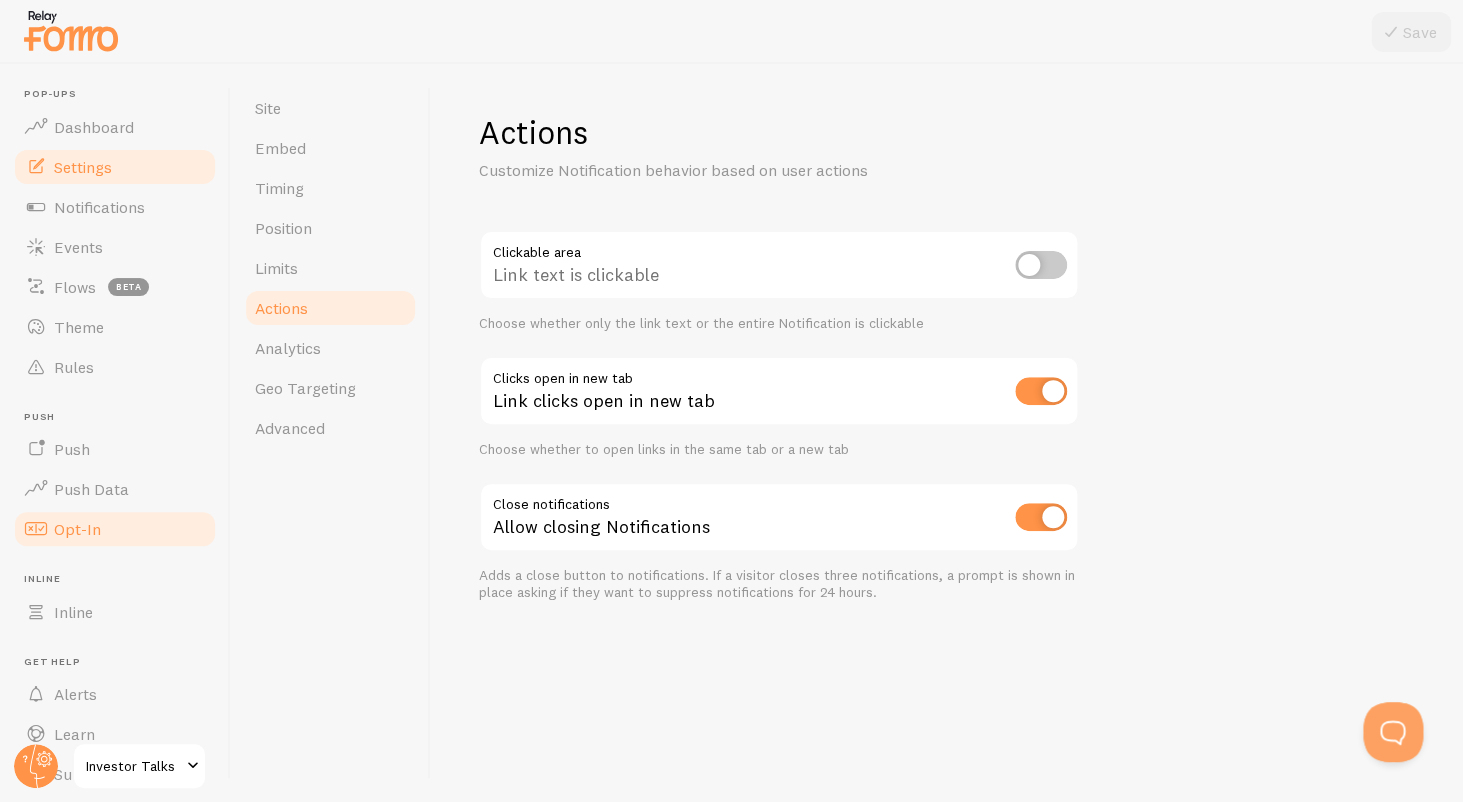 click on "Opt-In" at bounding box center (115, 529) 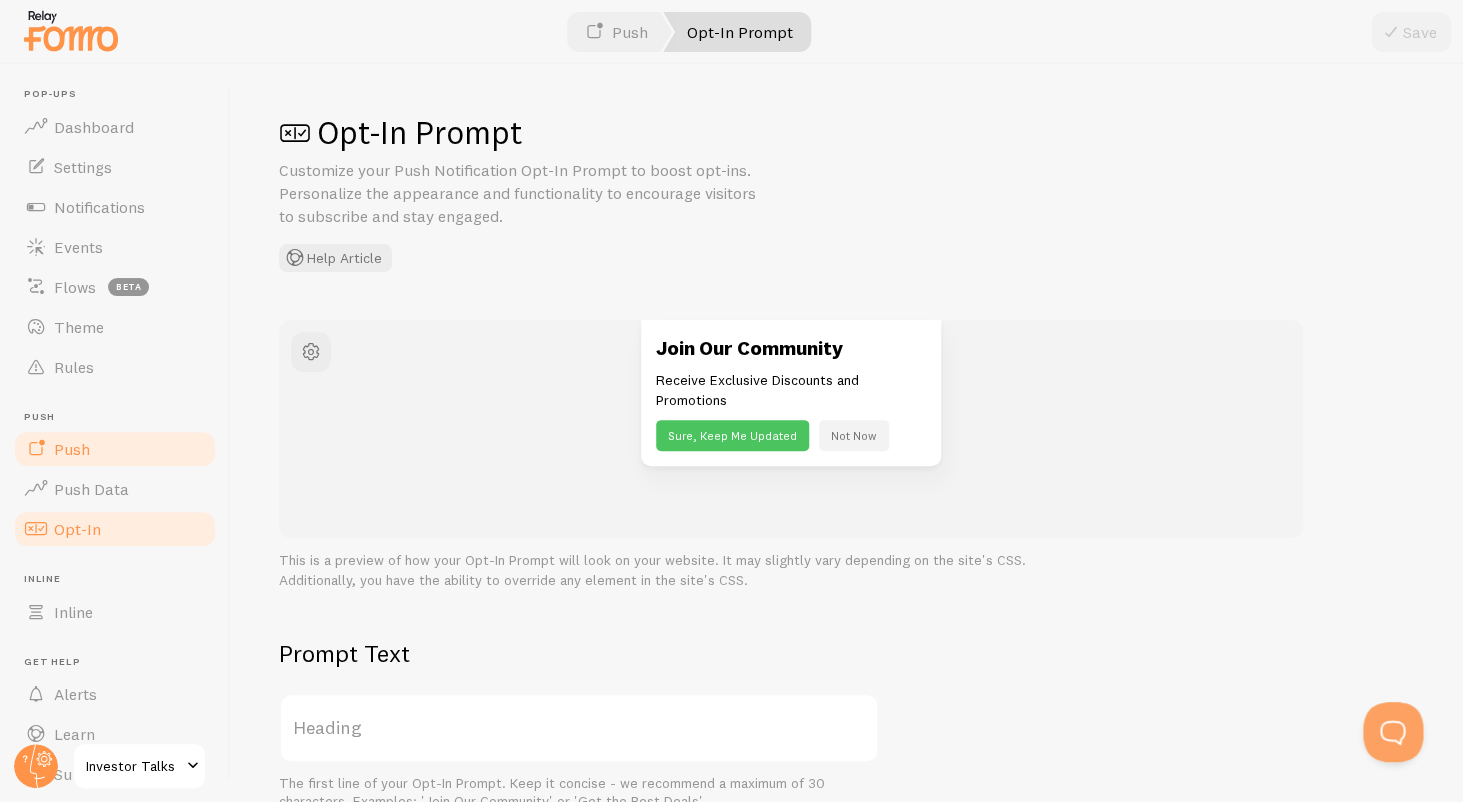 click on "Push" at bounding box center (115, 449) 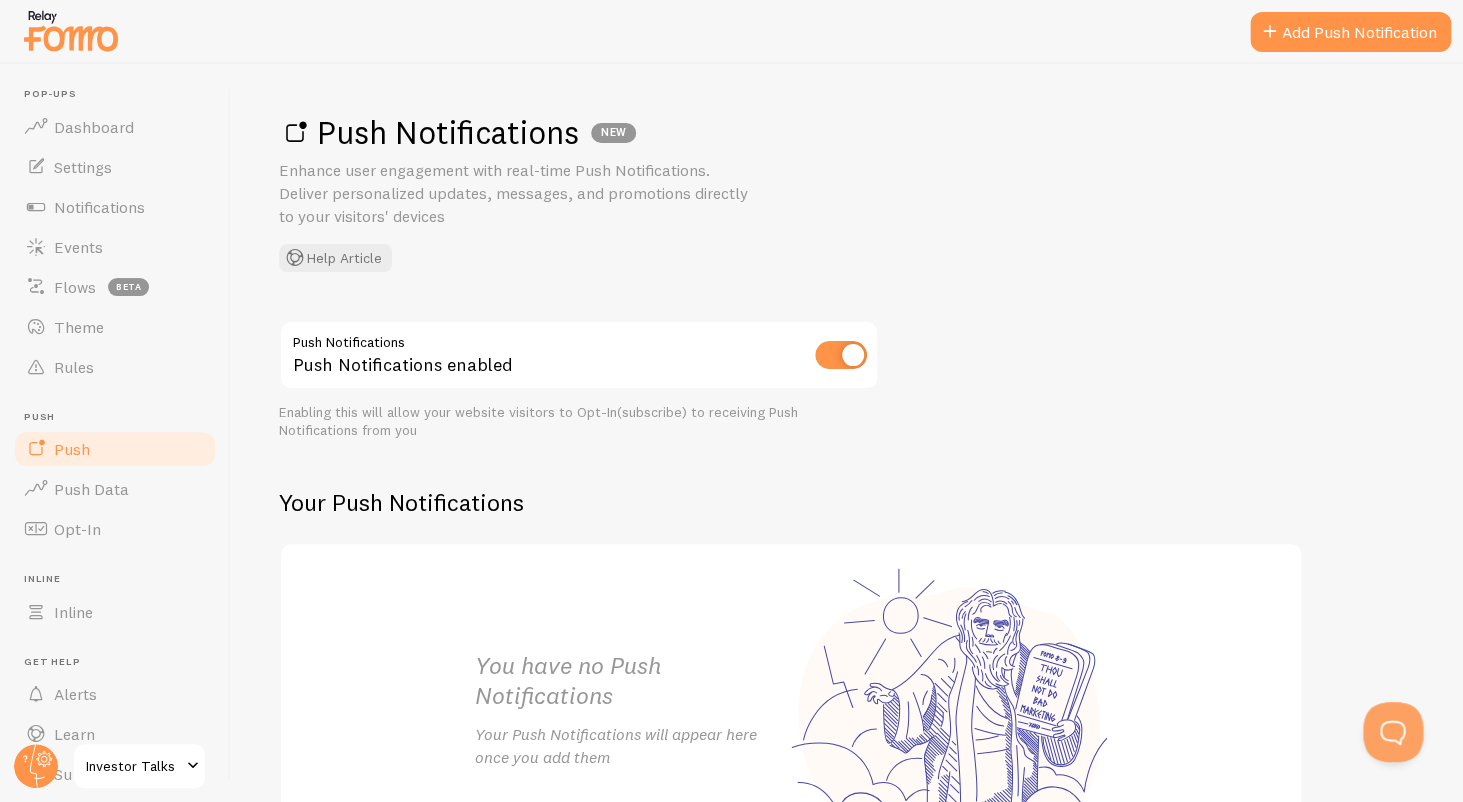click at bounding box center (841, 355) 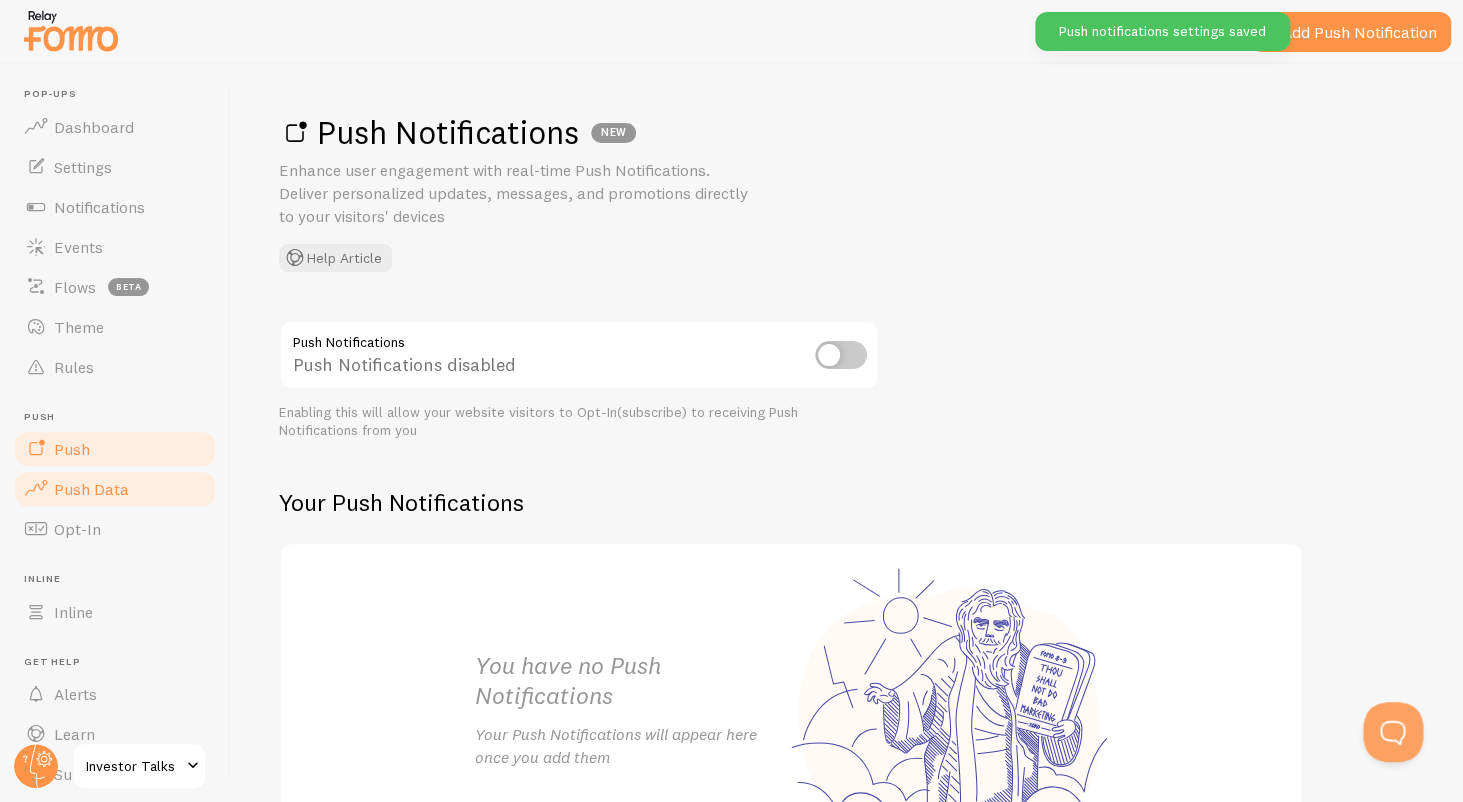 click on "Push Data" at bounding box center [115, 489] 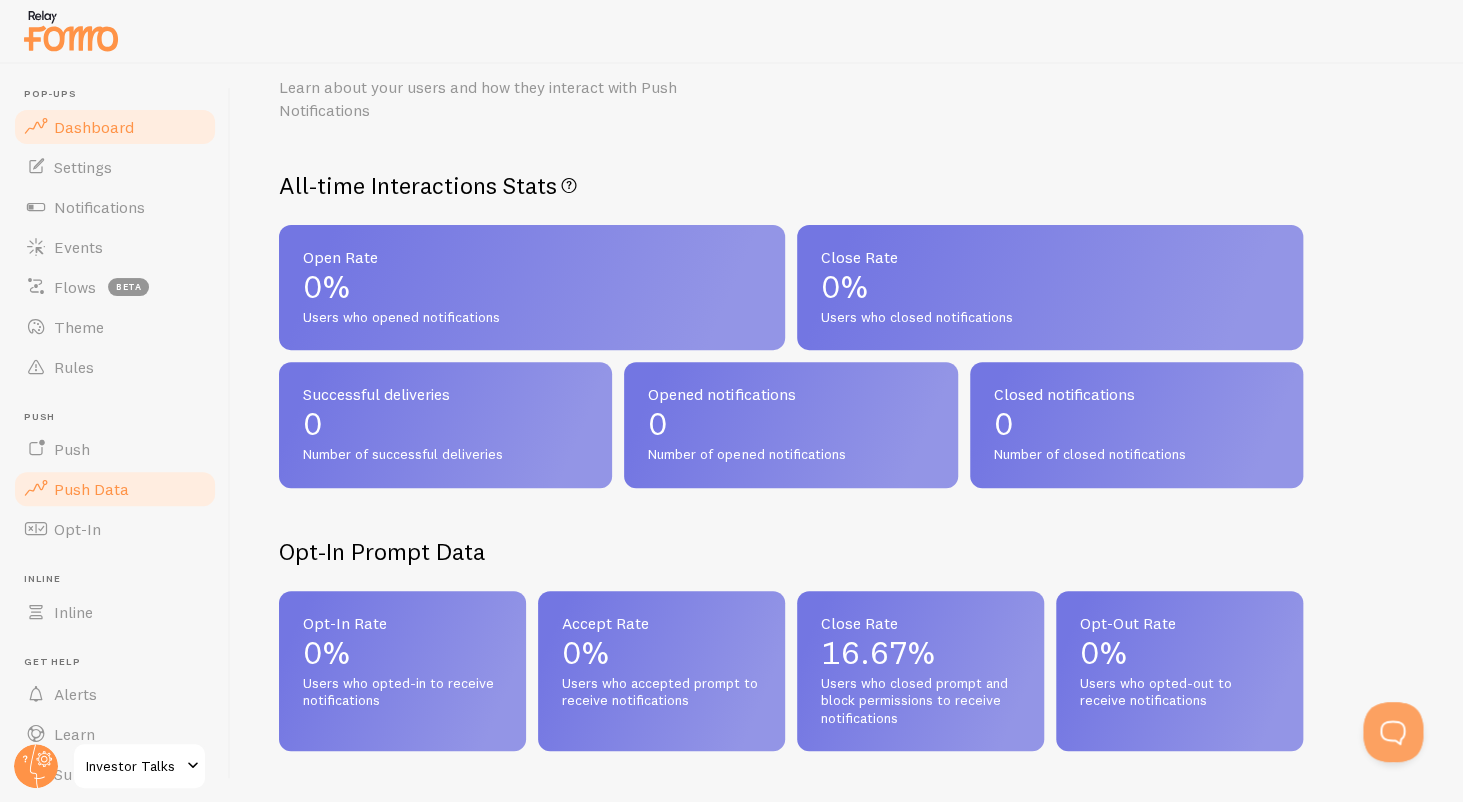 scroll, scrollTop: 107, scrollLeft: 0, axis: vertical 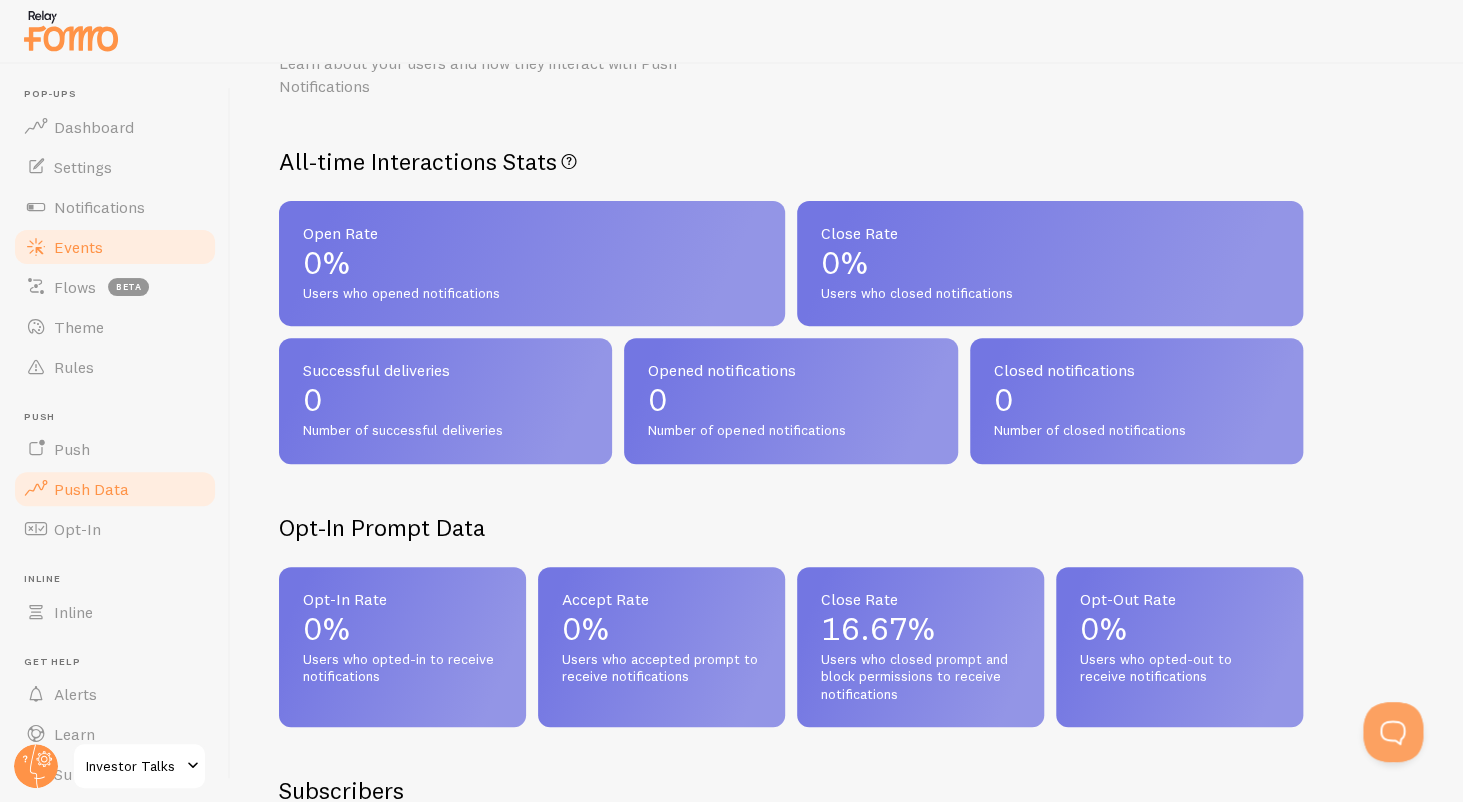 click on "Events" at bounding box center (78, 247) 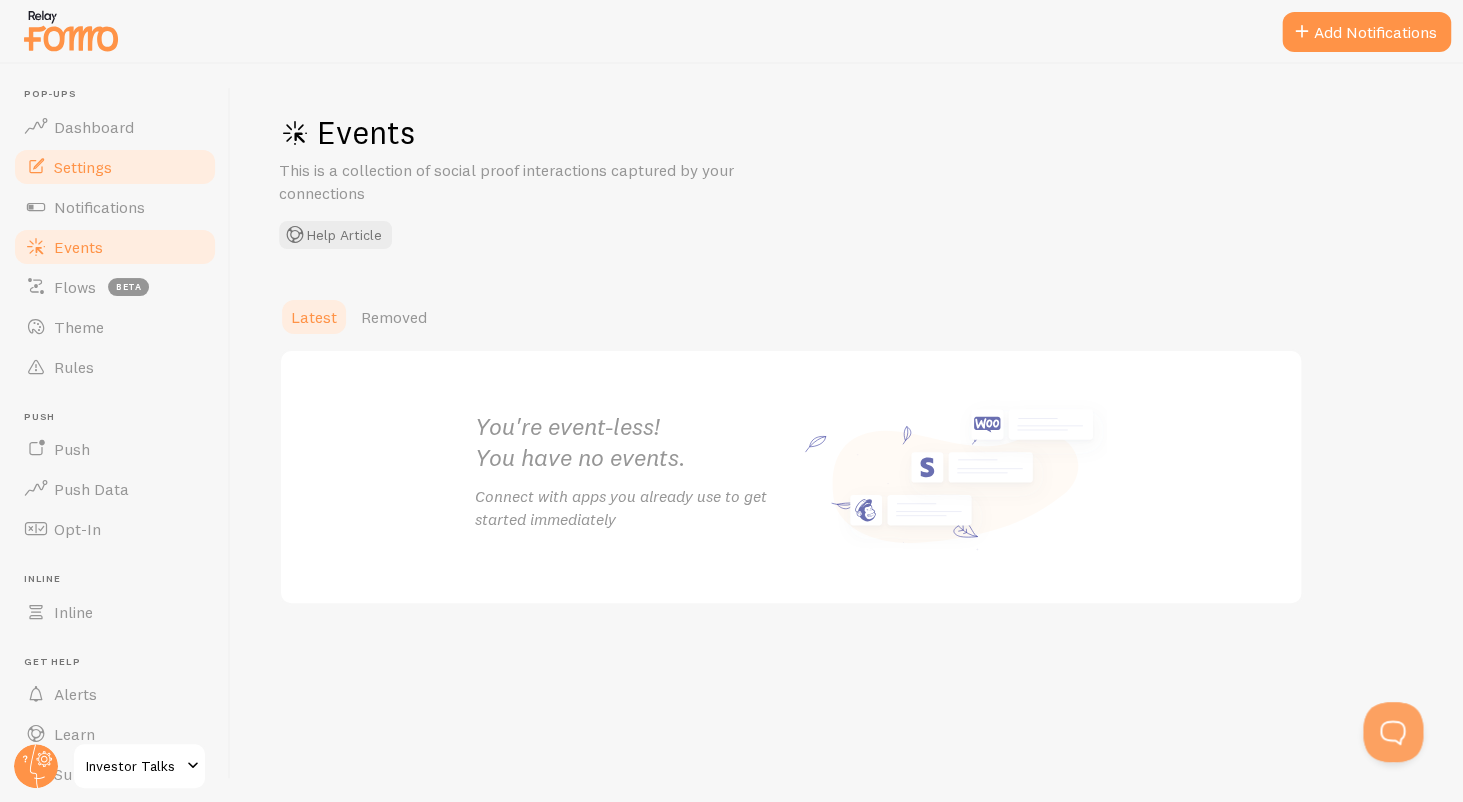 click on "Settings" at bounding box center (115, 167) 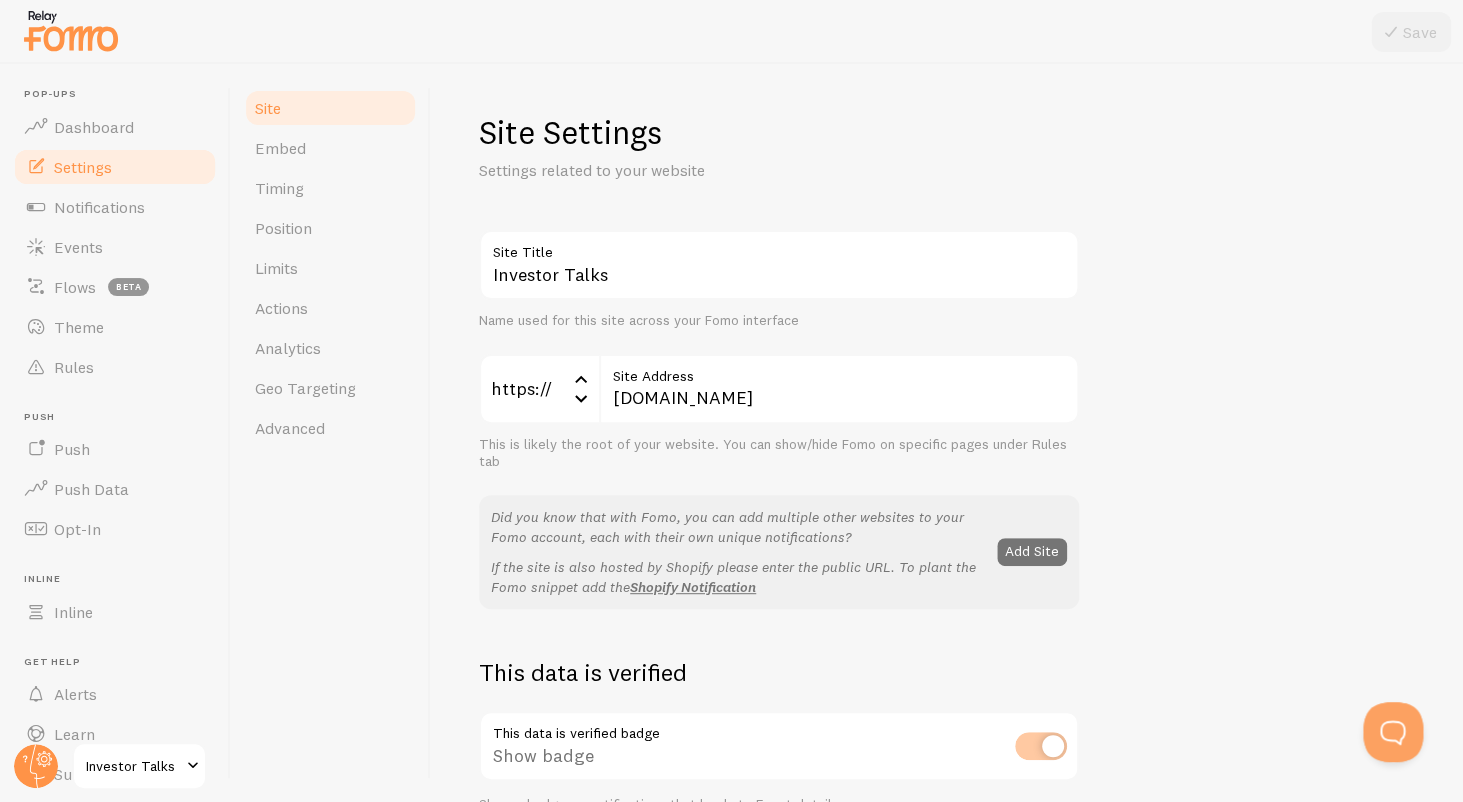 click on "Settings" at bounding box center (115, 167) 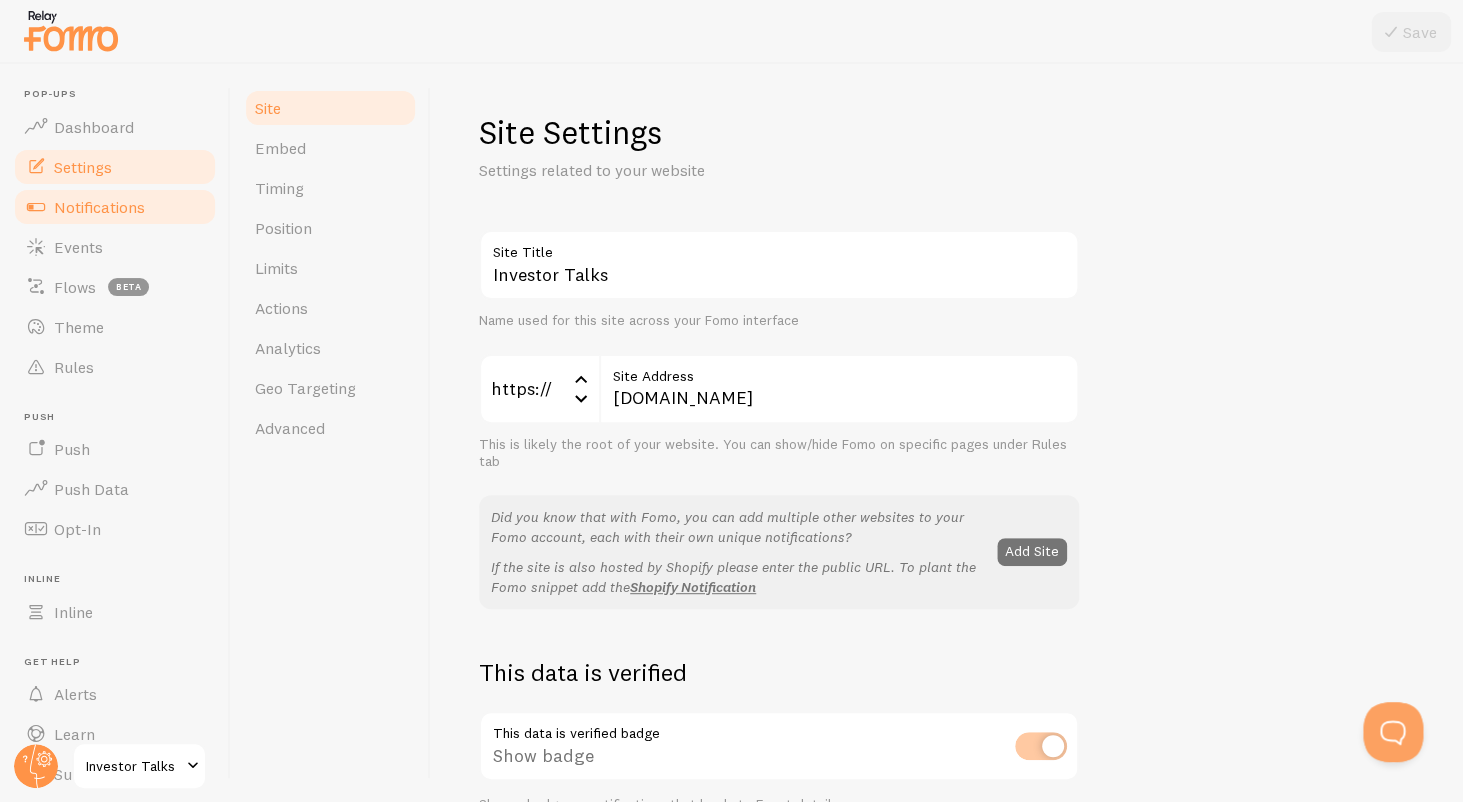 click on "Notifications" at bounding box center (115, 207) 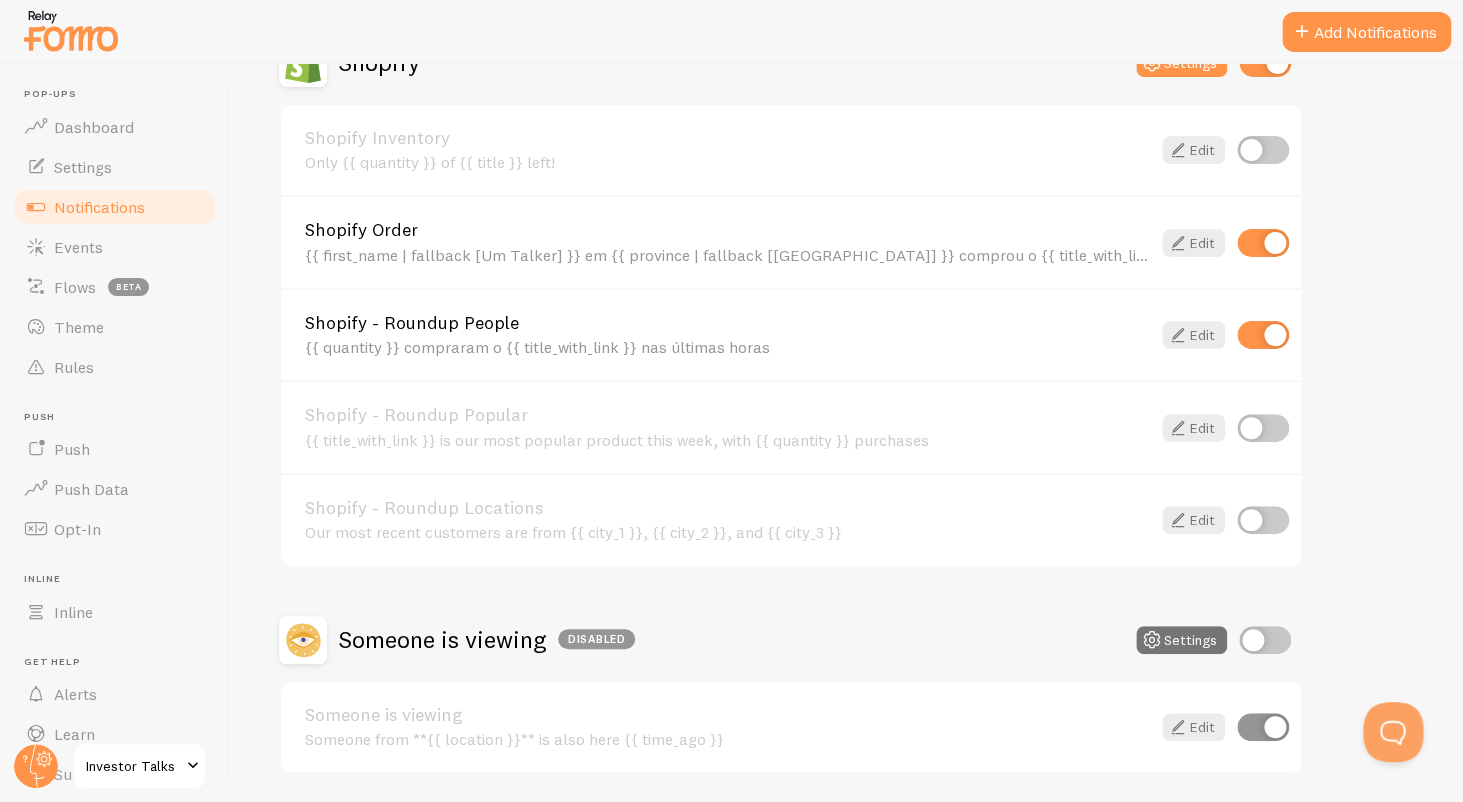 scroll, scrollTop: 810, scrollLeft: 0, axis: vertical 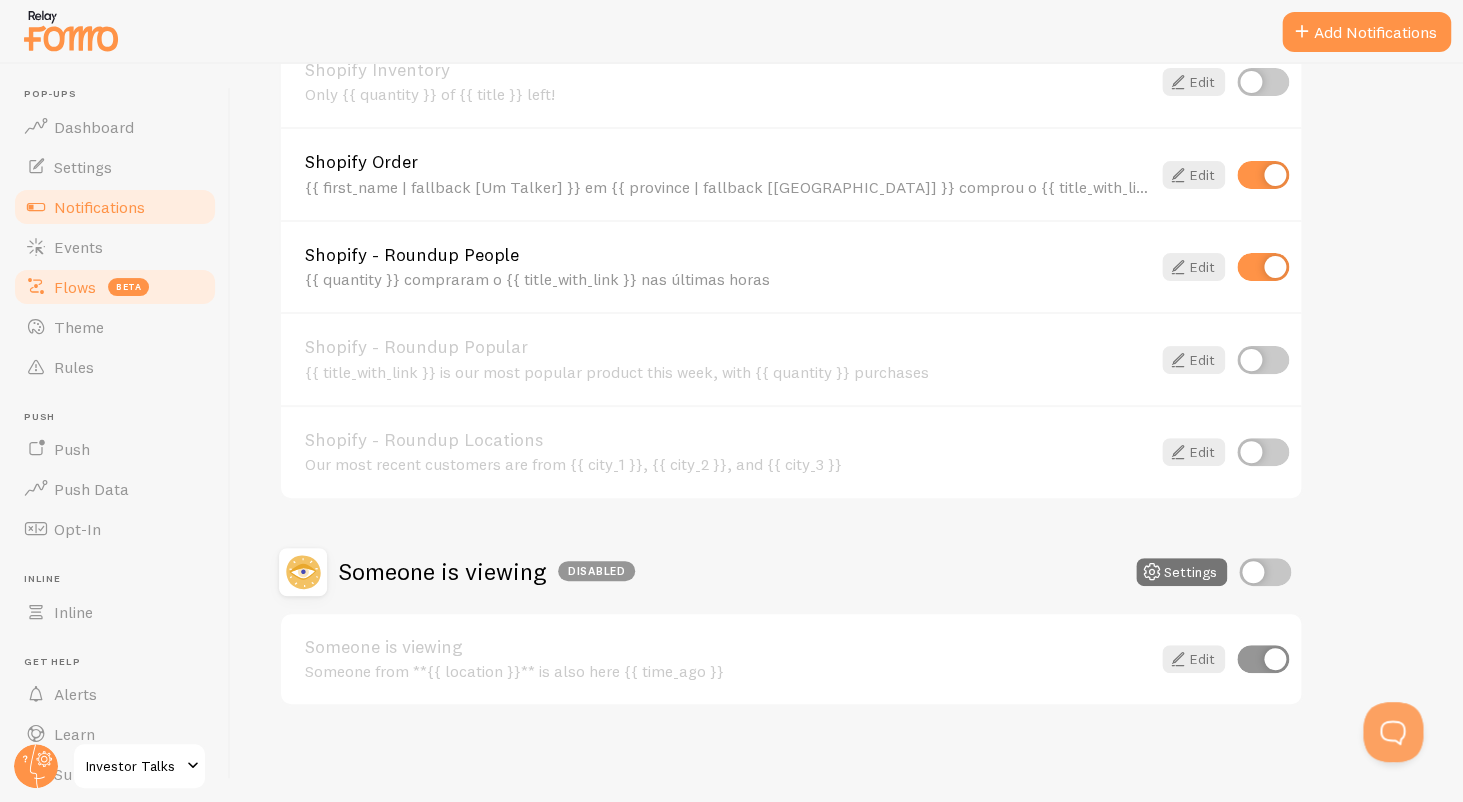 click on "Flows
beta" at bounding box center (115, 287) 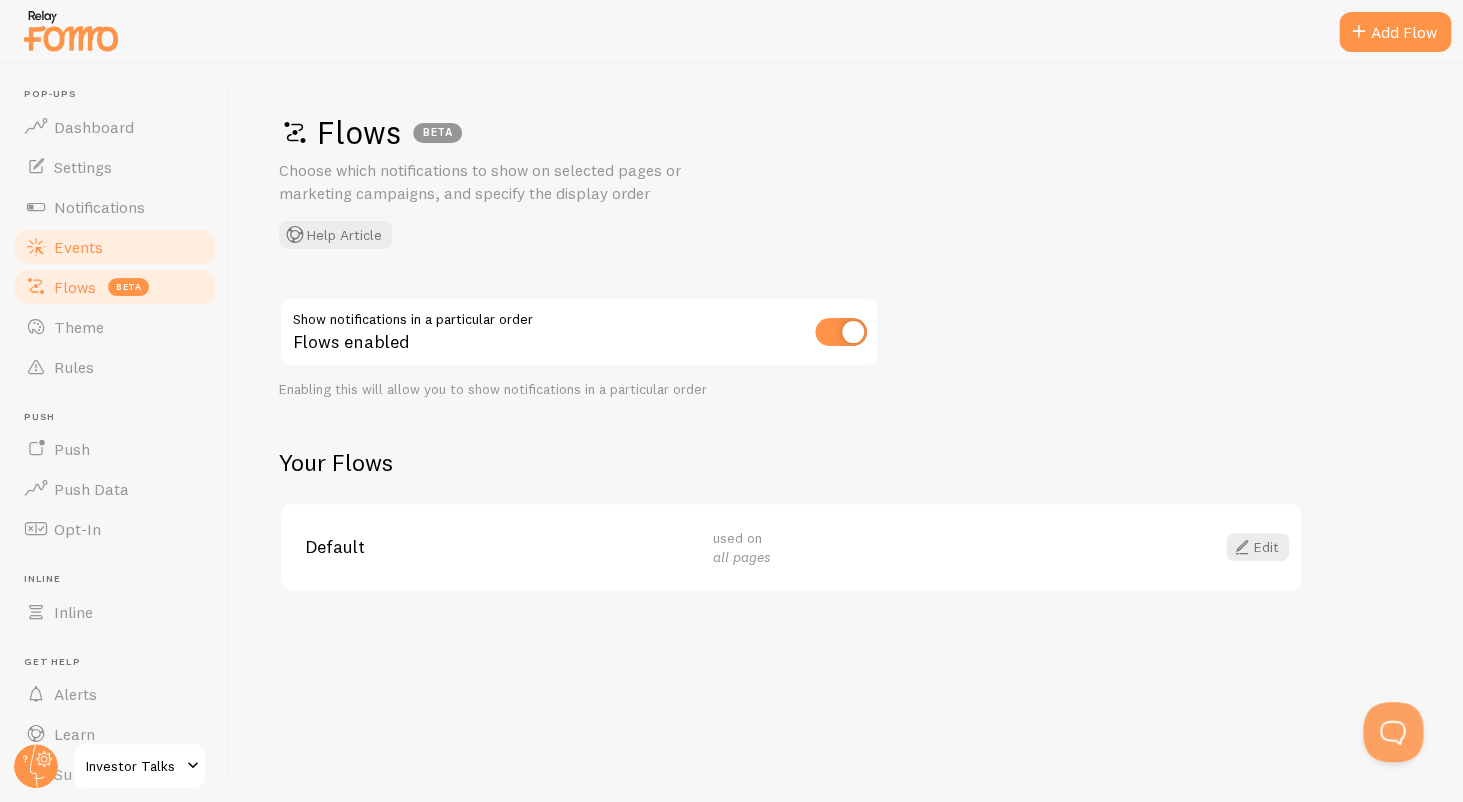 click on "Events" at bounding box center [115, 247] 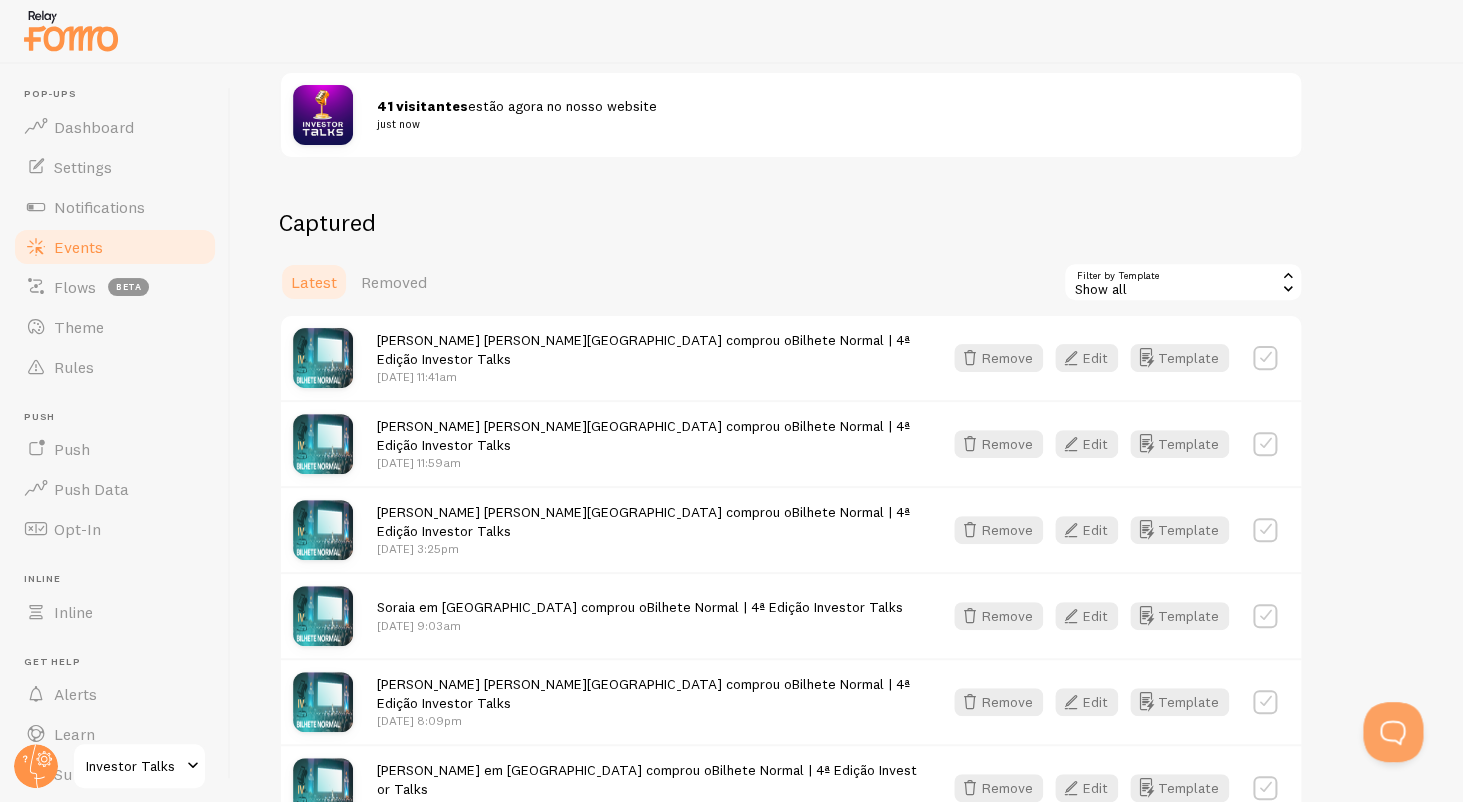 scroll, scrollTop: 454, scrollLeft: 0, axis: vertical 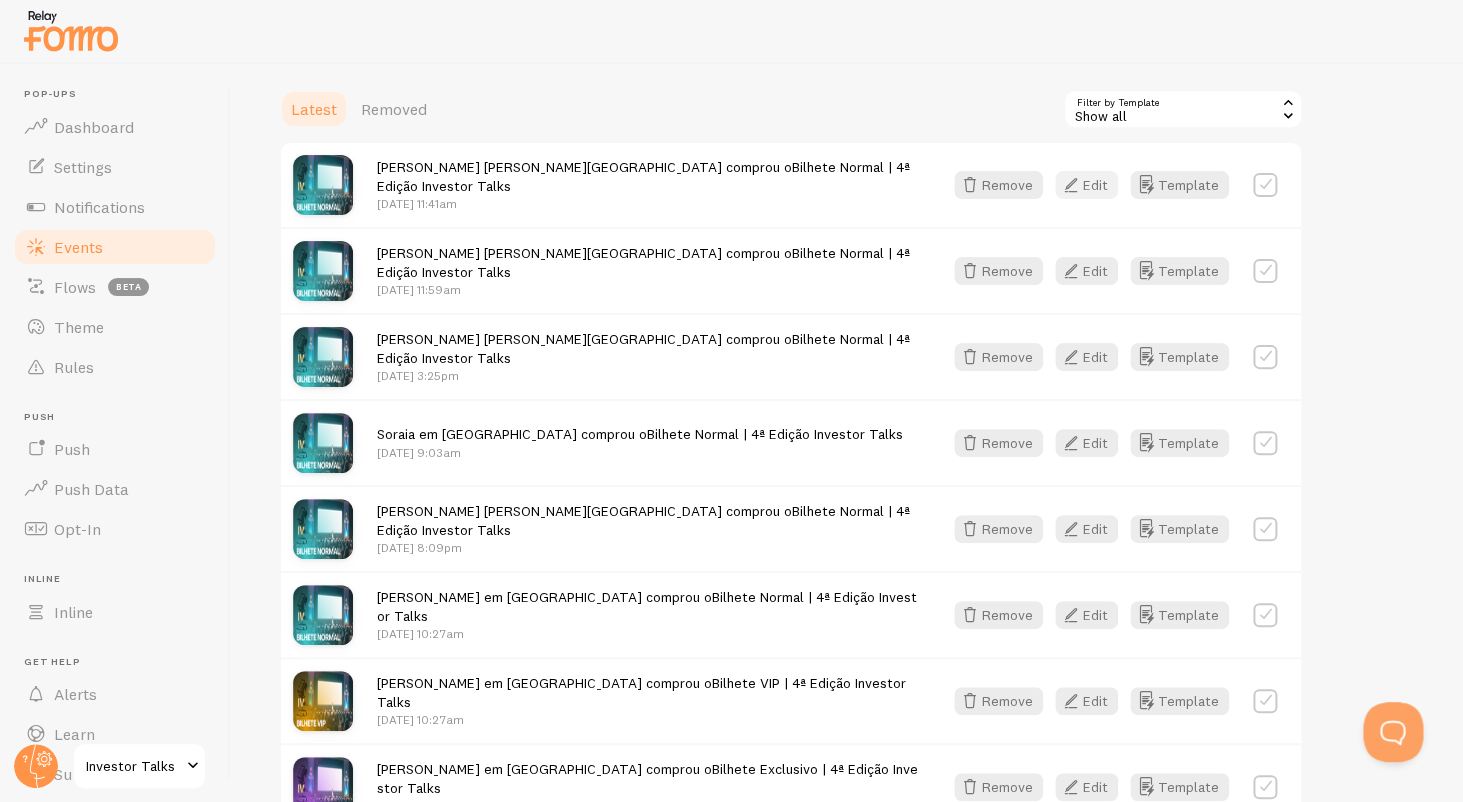 click on "Edit" at bounding box center [1086, 185] 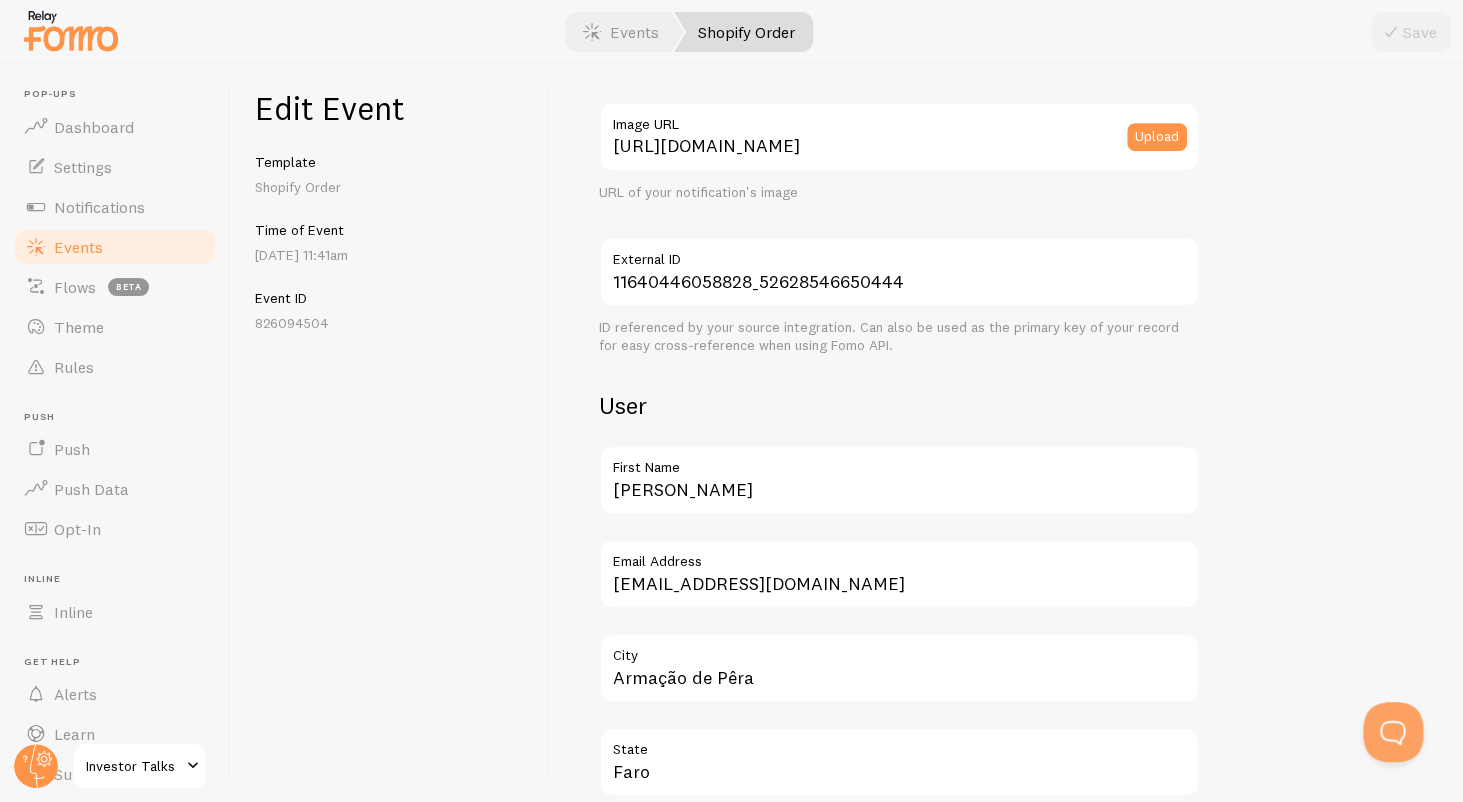 scroll, scrollTop: 0, scrollLeft: 0, axis: both 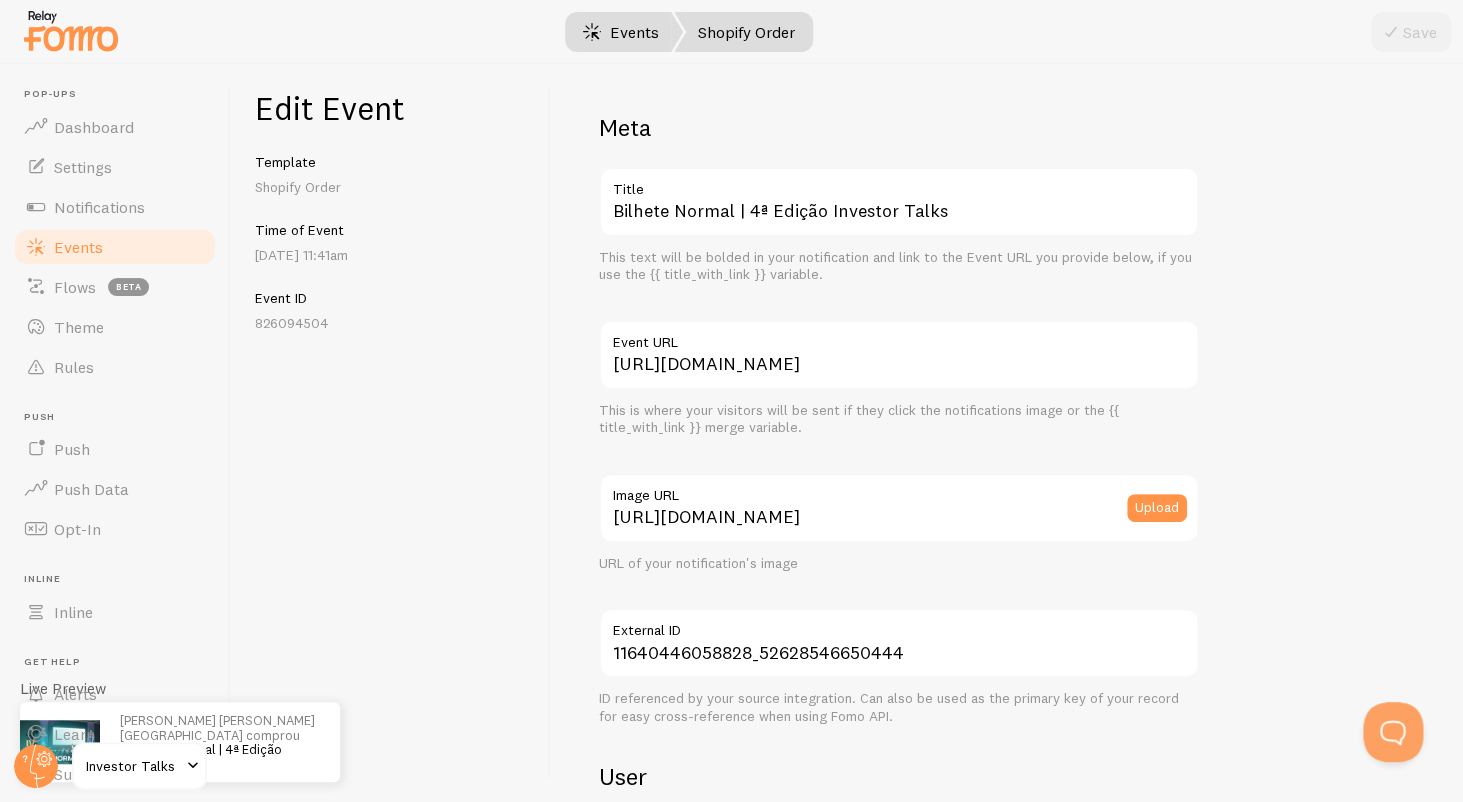 click on "Events" at bounding box center (621, 32) 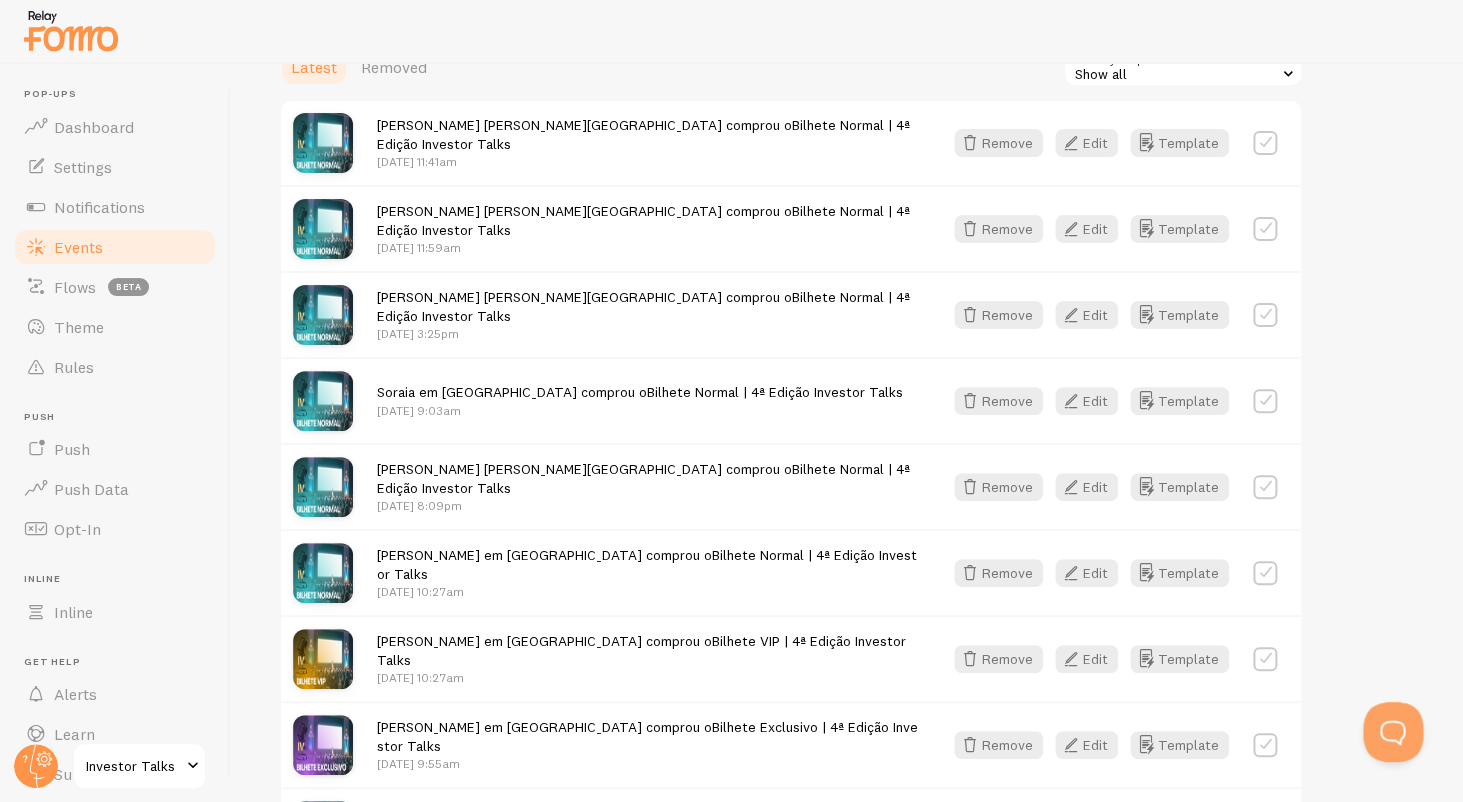 scroll, scrollTop: 528, scrollLeft: 0, axis: vertical 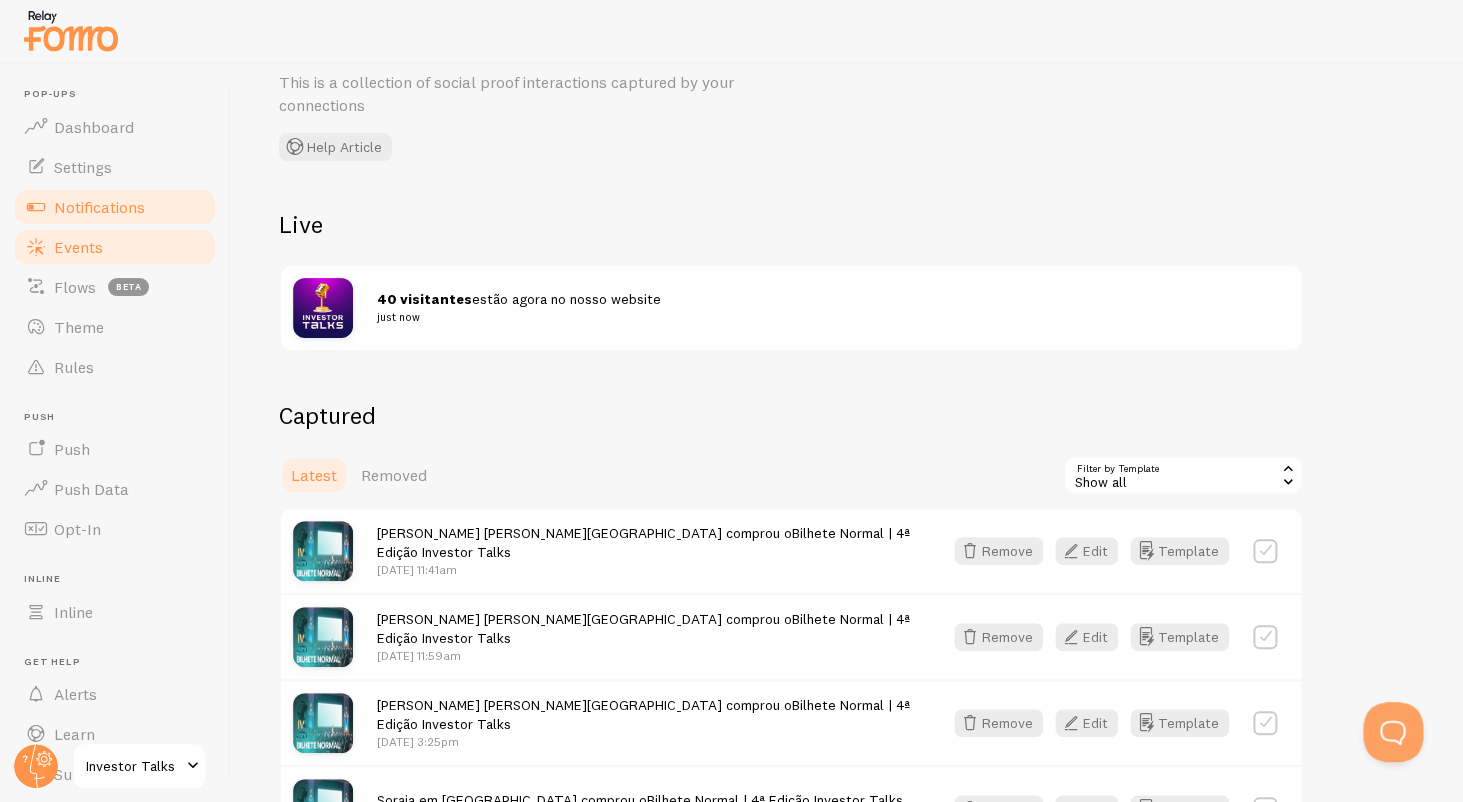 click on "Notifications" at bounding box center [115, 207] 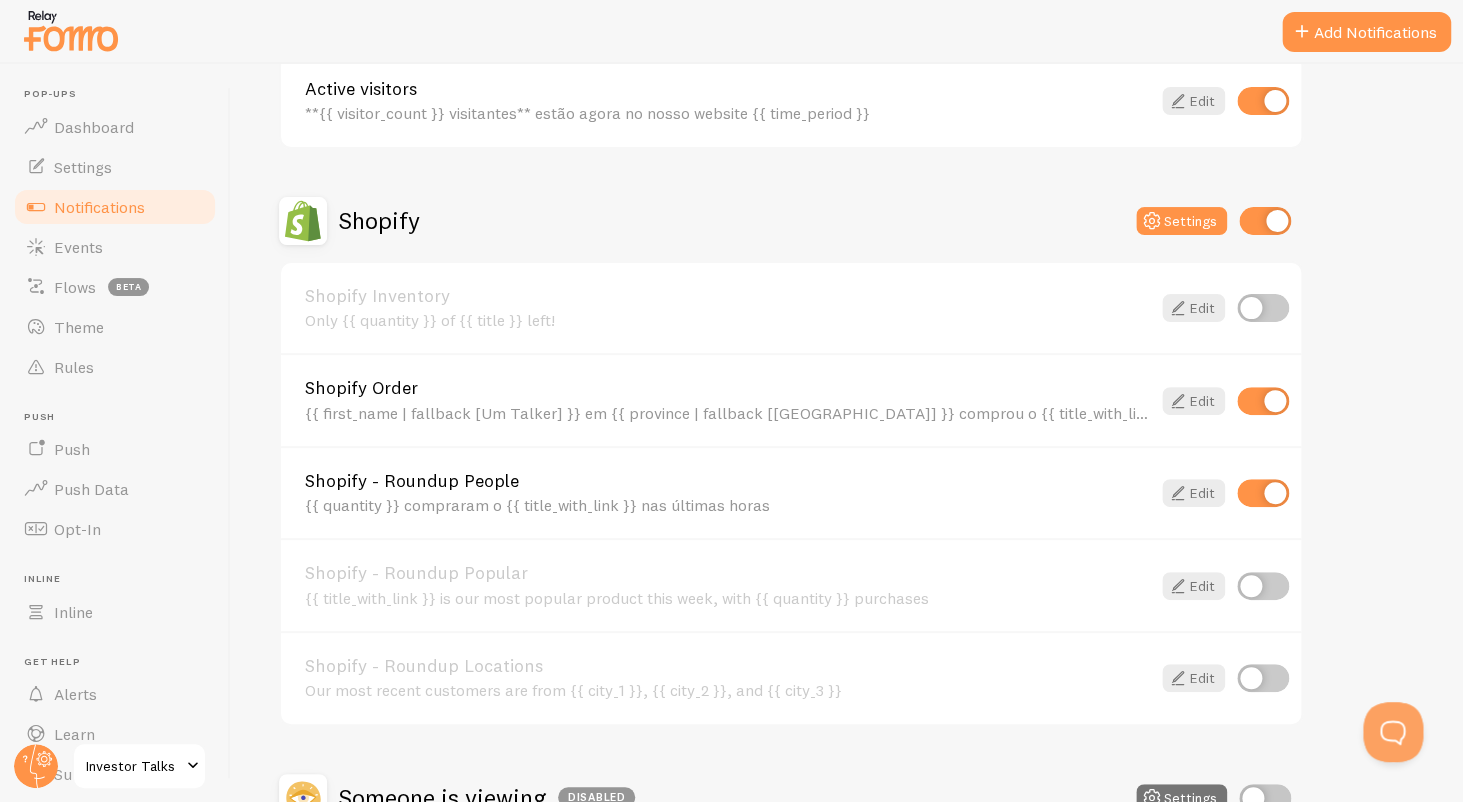 scroll, scrollTop: 0, scrollLeft: 0, axis: both 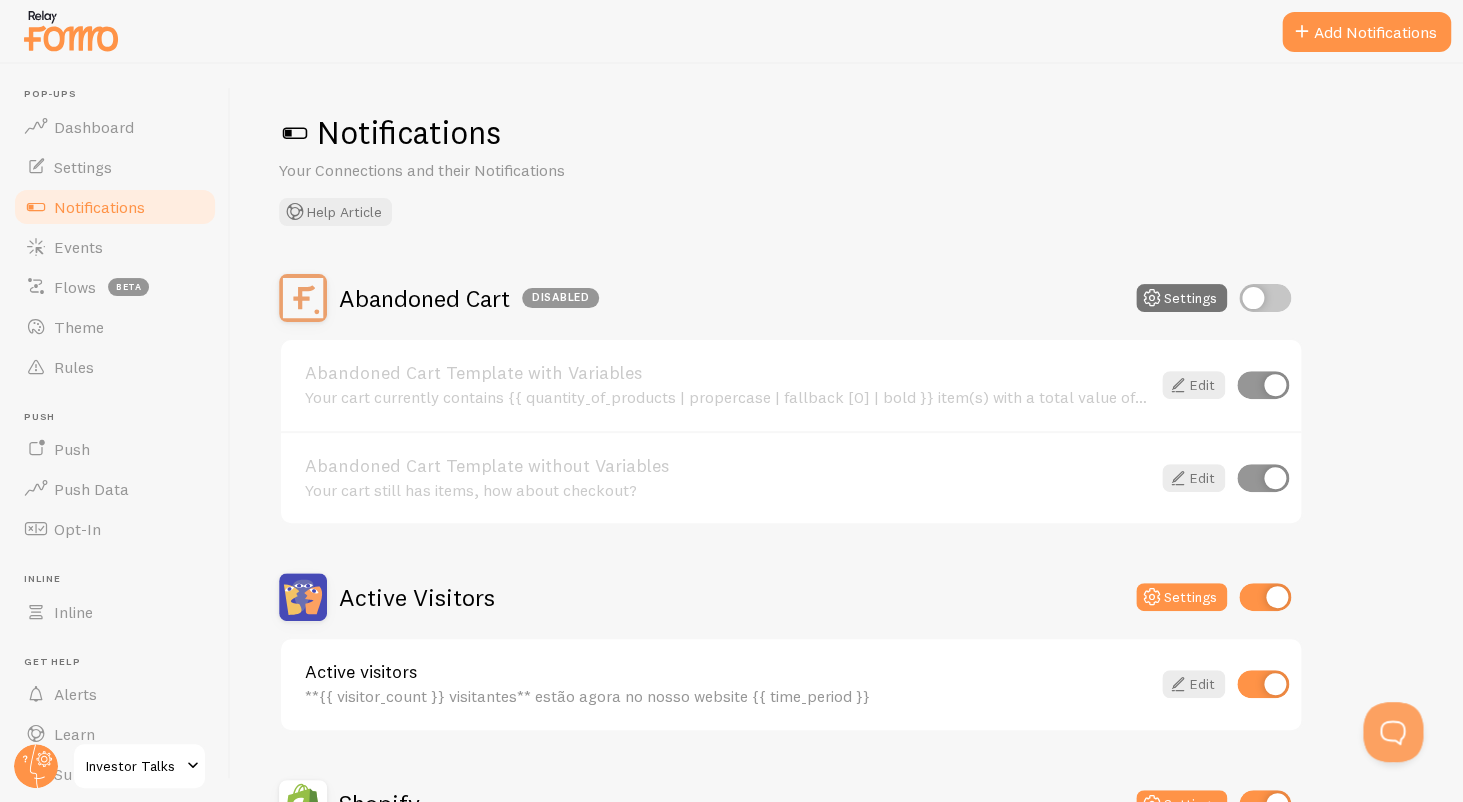 click on "Pop-ups
Dashboard
Settings
Notifications
Events
Flows
beta
Theme
Rules
[GEOGRAPHIC_DATA]
[GEOGRAPHIC_DATA]
Push Data
Opt-In
Inline
Inline
Get Help
Alerts
Learn
Support
Investor Talks" at bounding box center (115, 433) 